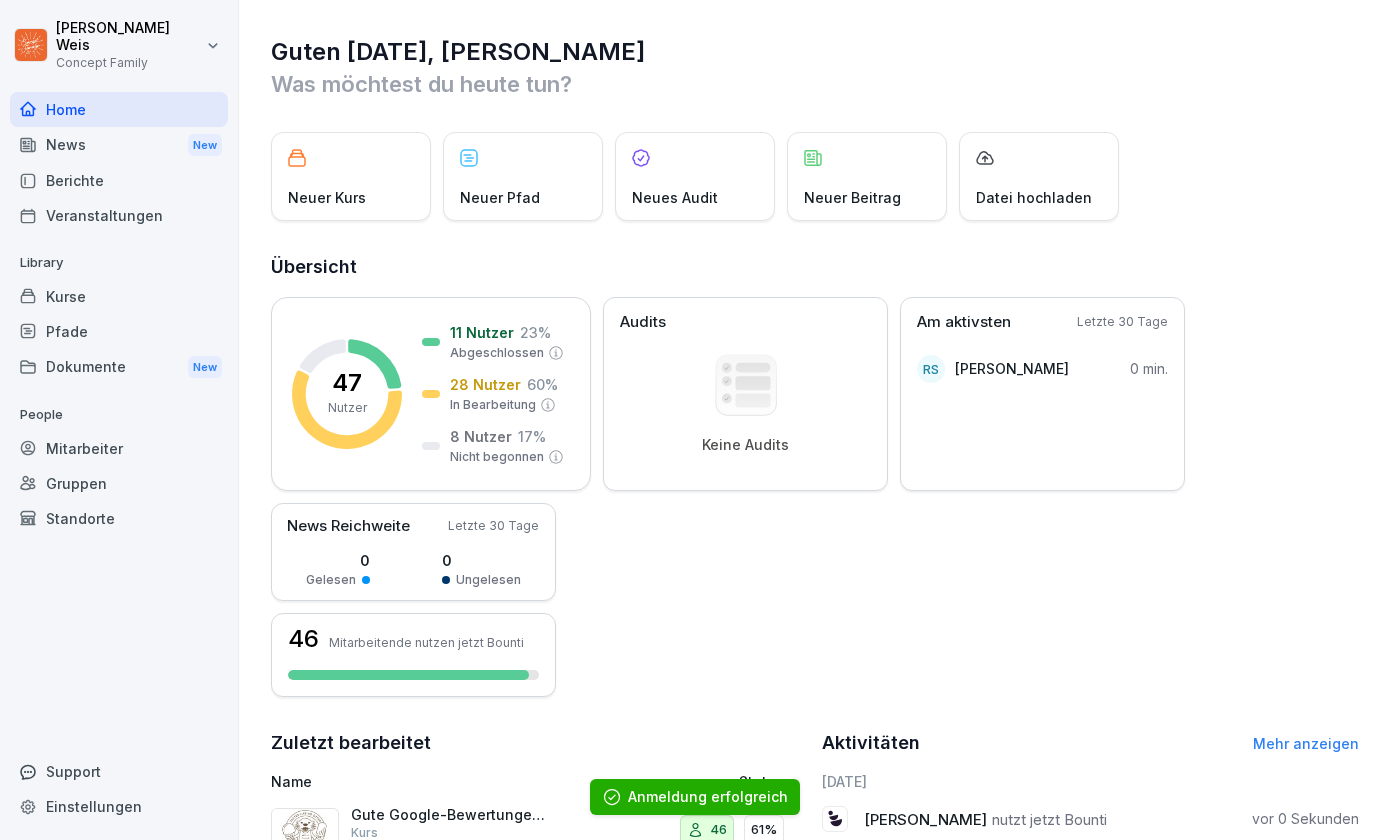 scroll, scrollTop: 0, scrollLeft: 0, axis: both 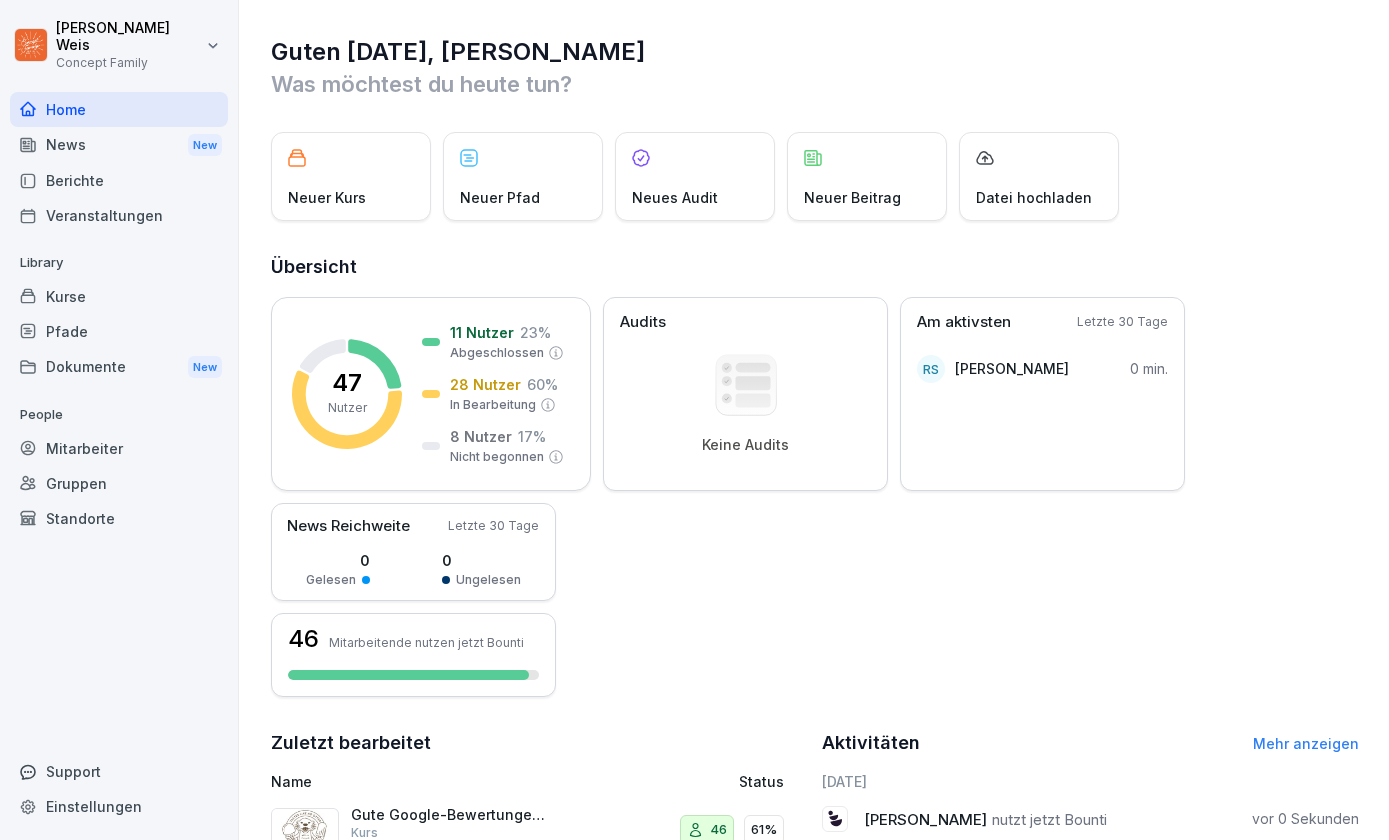 click on "Kurse" at bounding box center [119, 296] 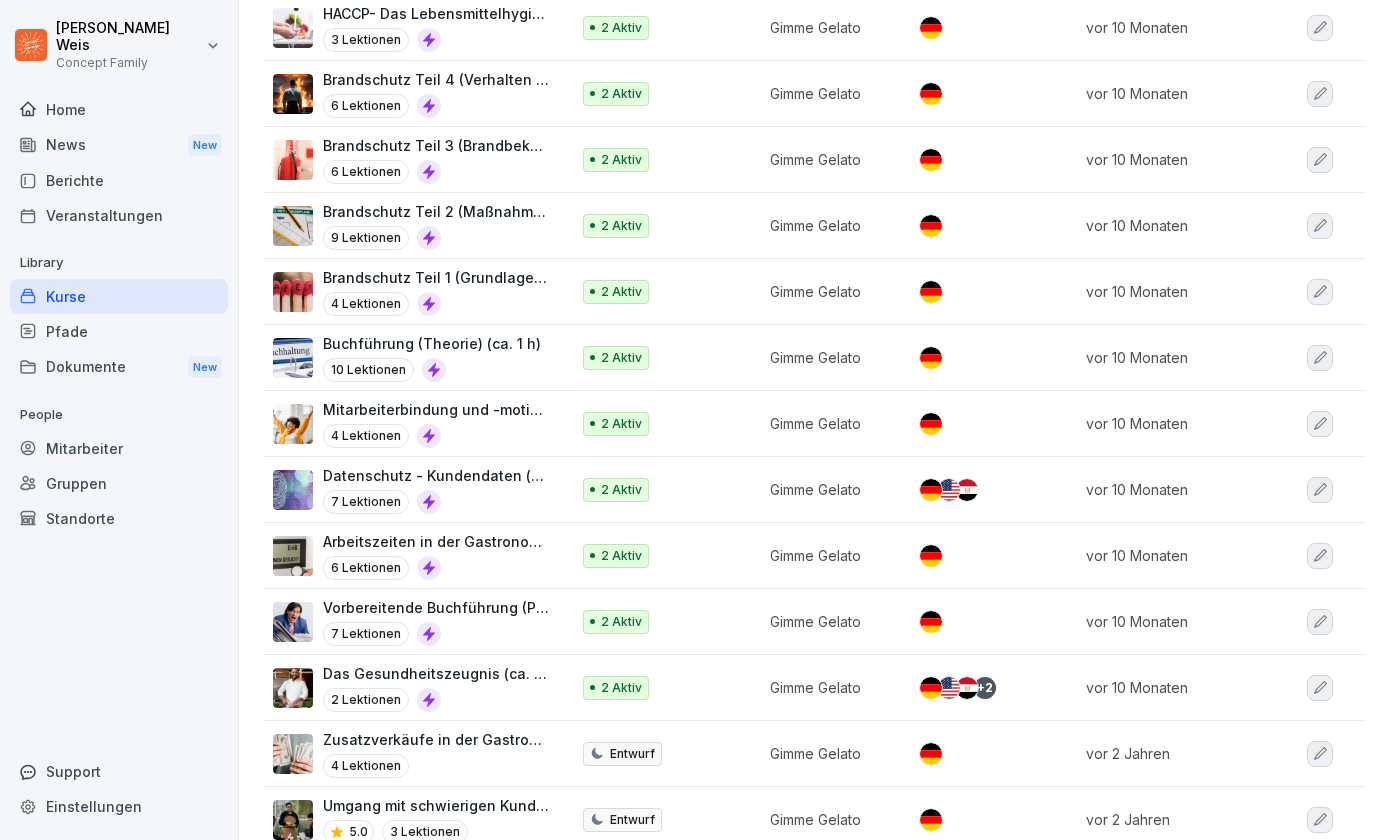 scroll, scrollTop: 1222, scrollLeft: 0, axis: vertical 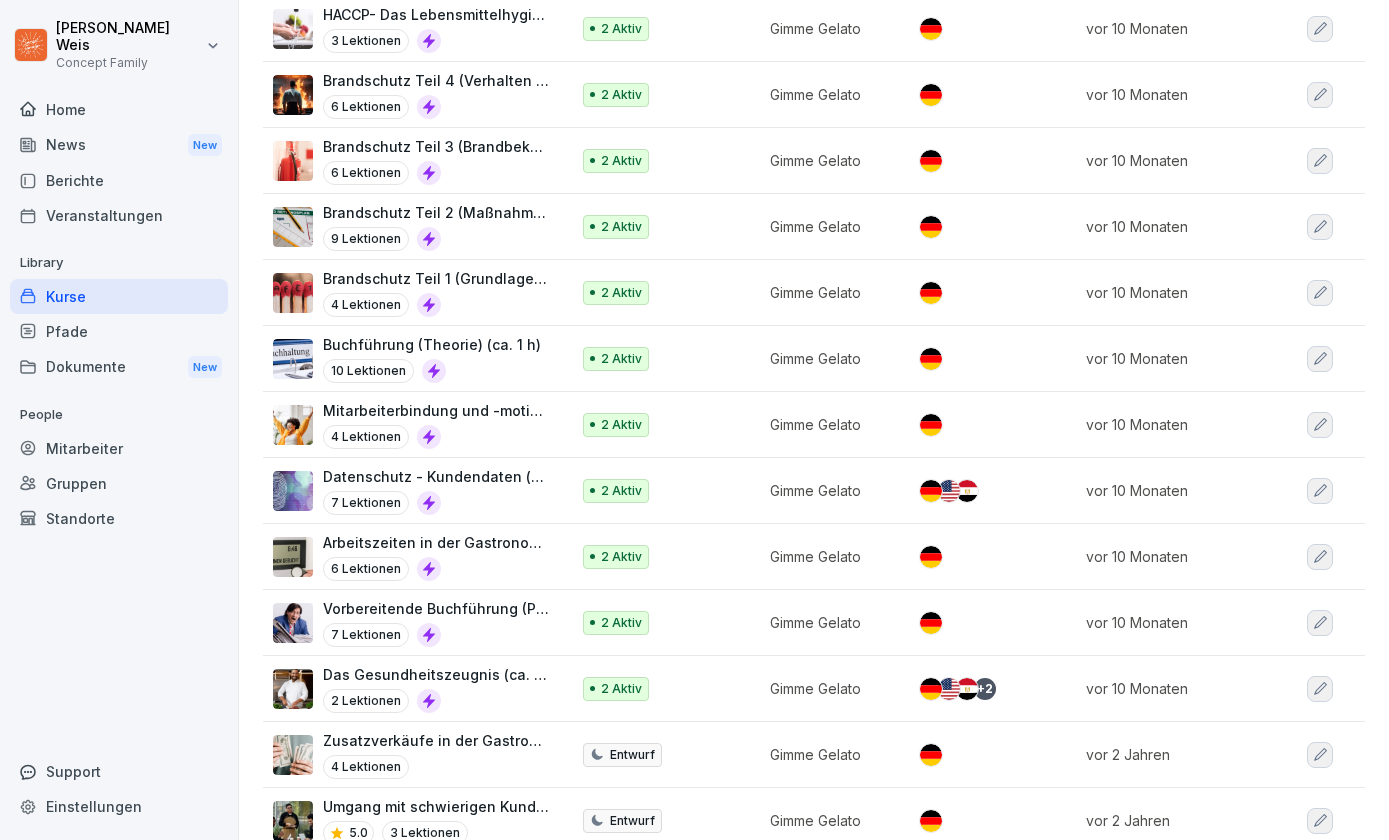 click on "Pfade" at bounding box center [119, 331] 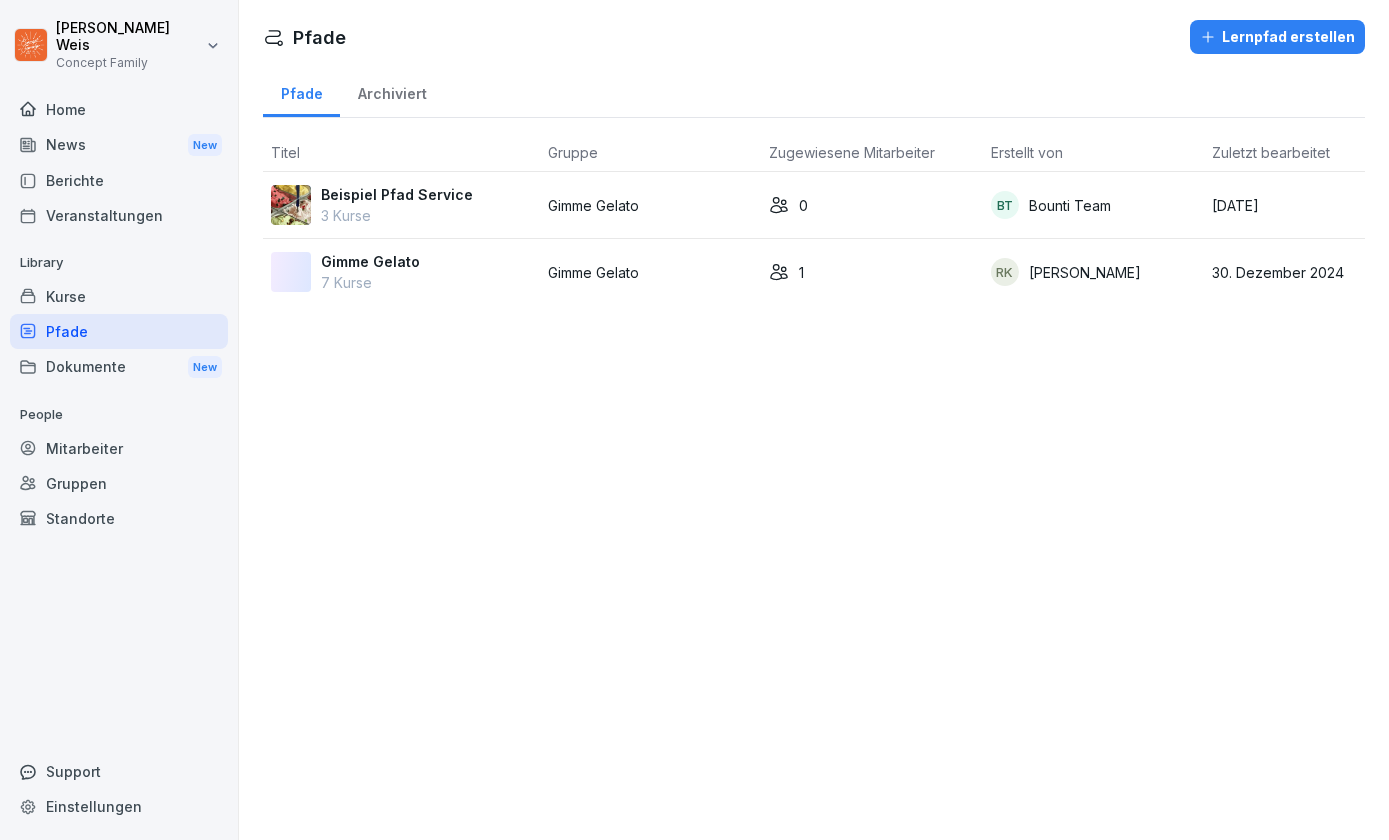 scroll, scrollTop: 0, scrollLeft: 0, axis: both 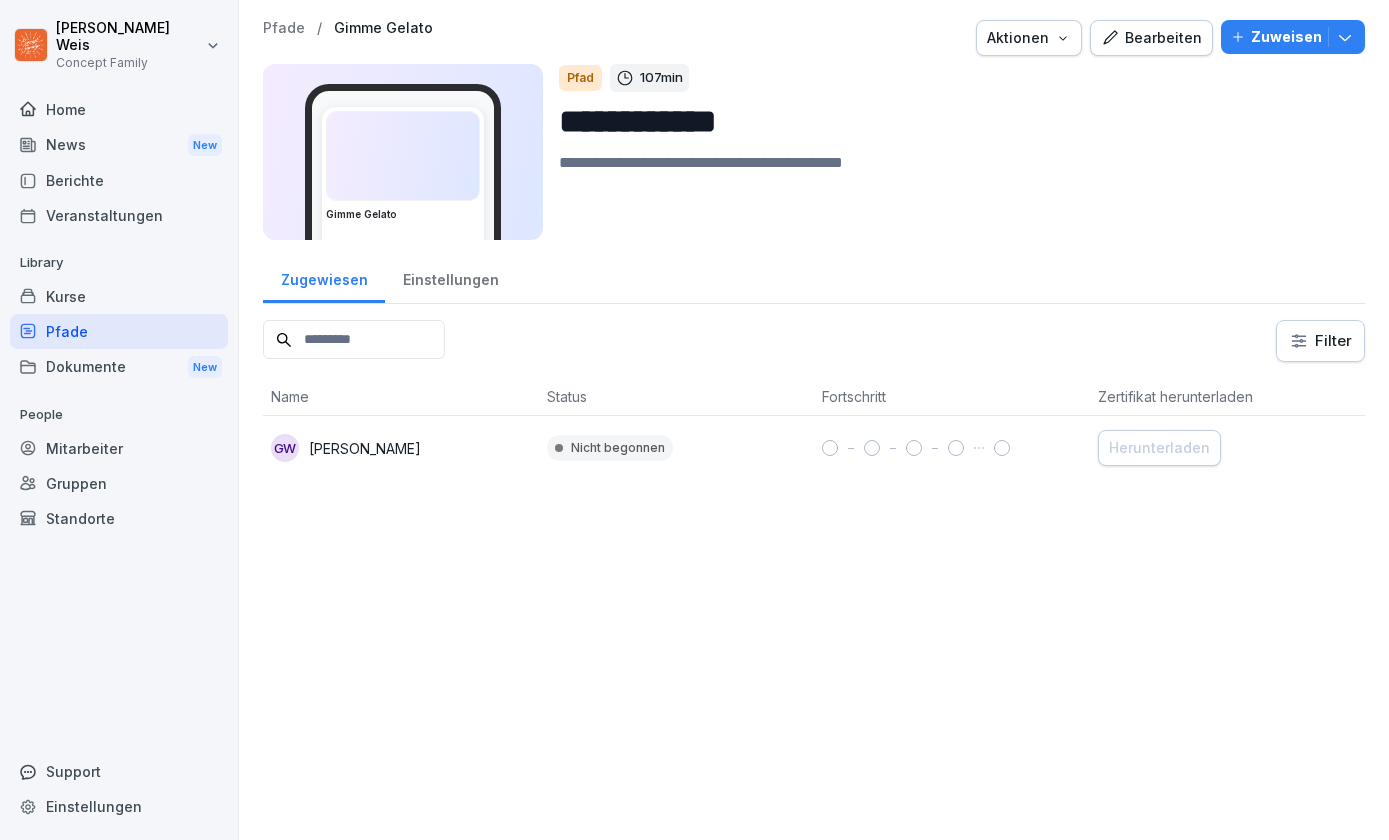 click on "[PERSON_NAME]" at bounding box center [365, 448] 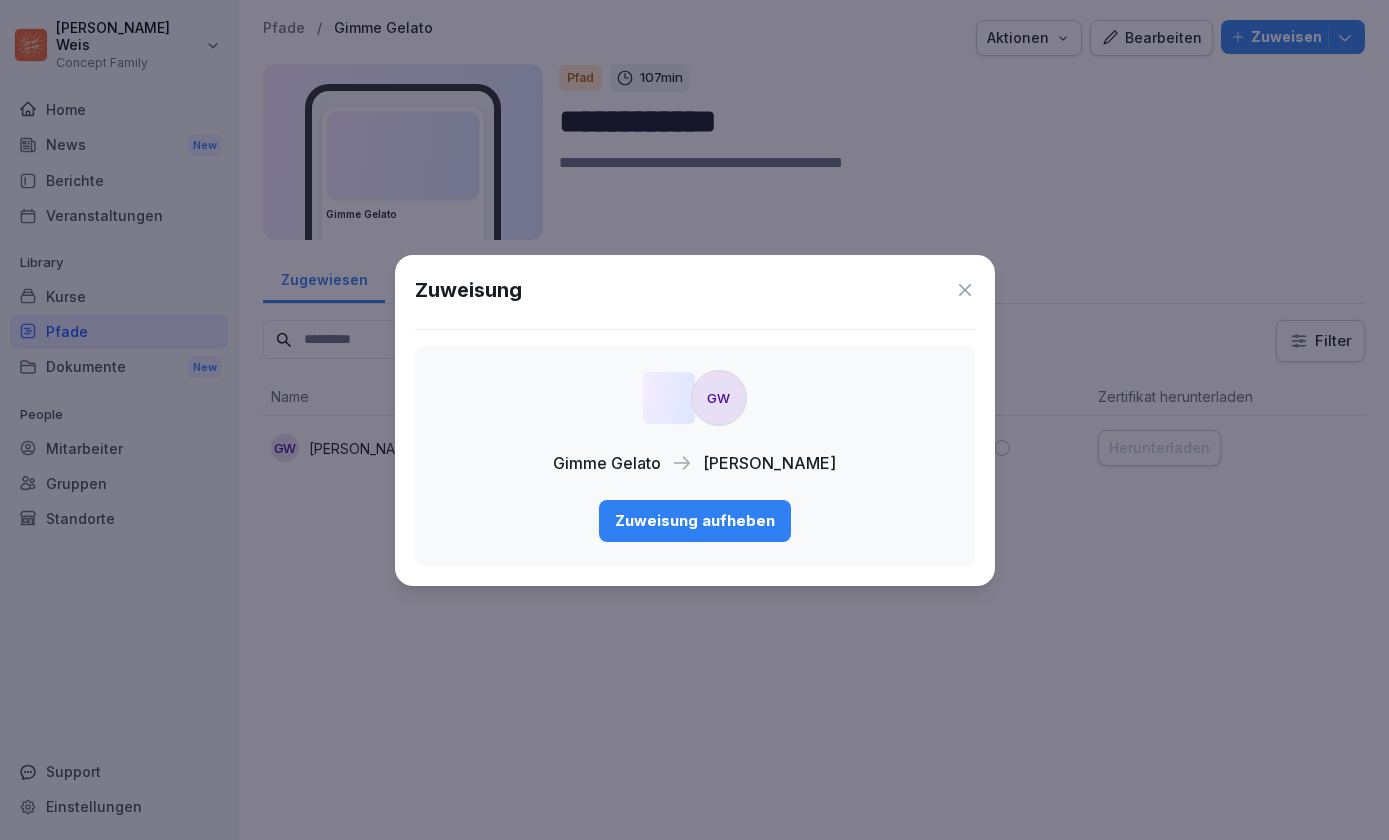 click 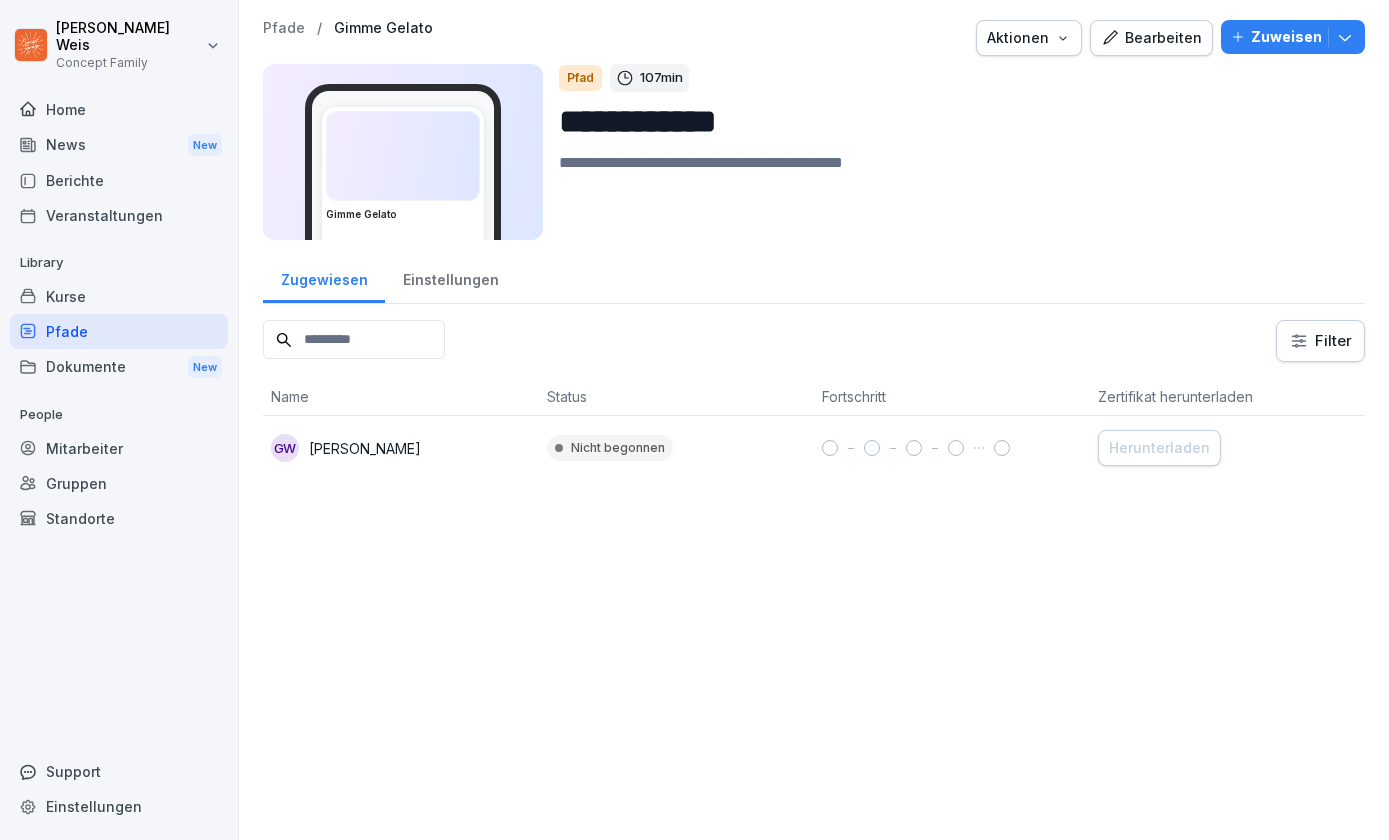 click on "Home" at bounding box center (119, 109) 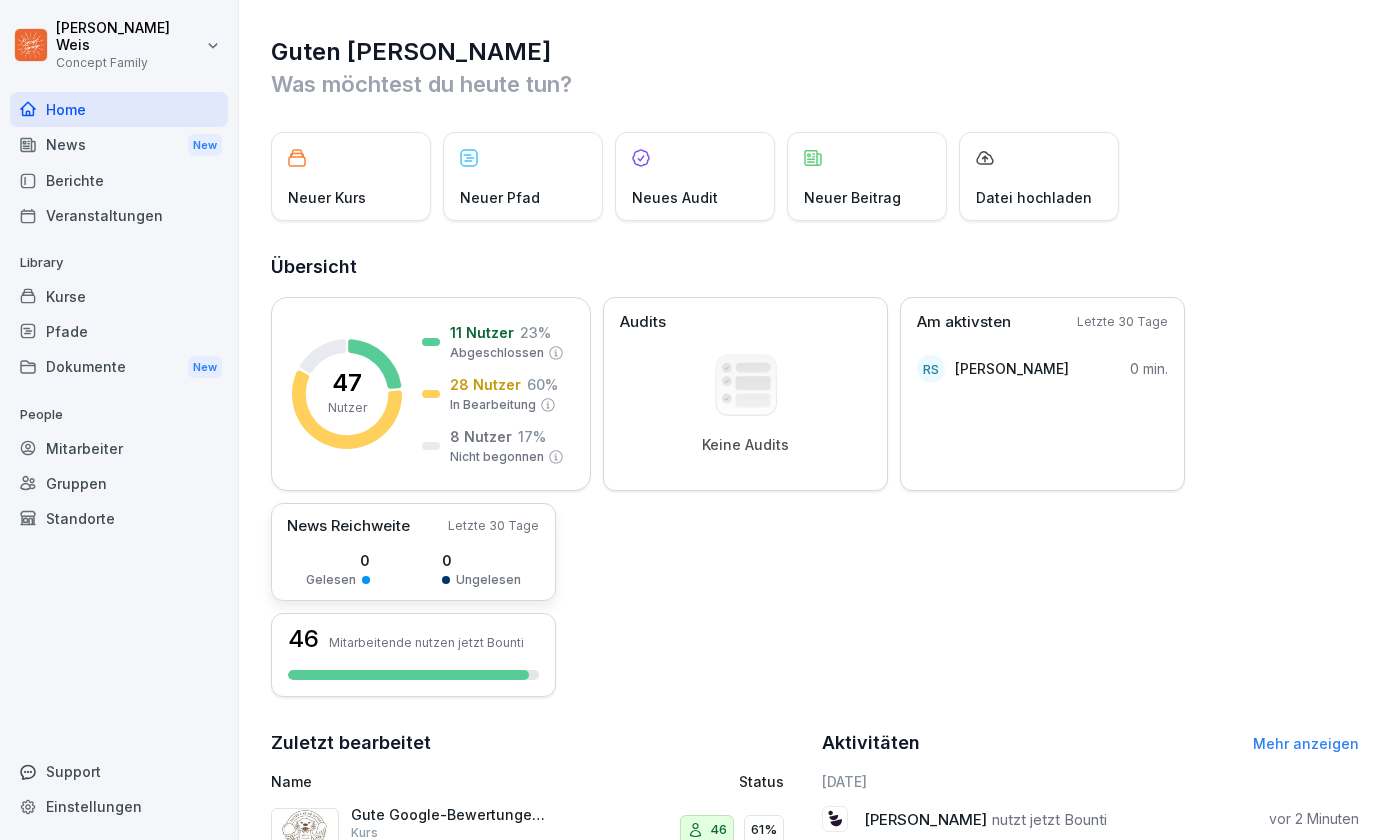 scroll, scrollTop: 0, scrollLeft: 0, axis: both 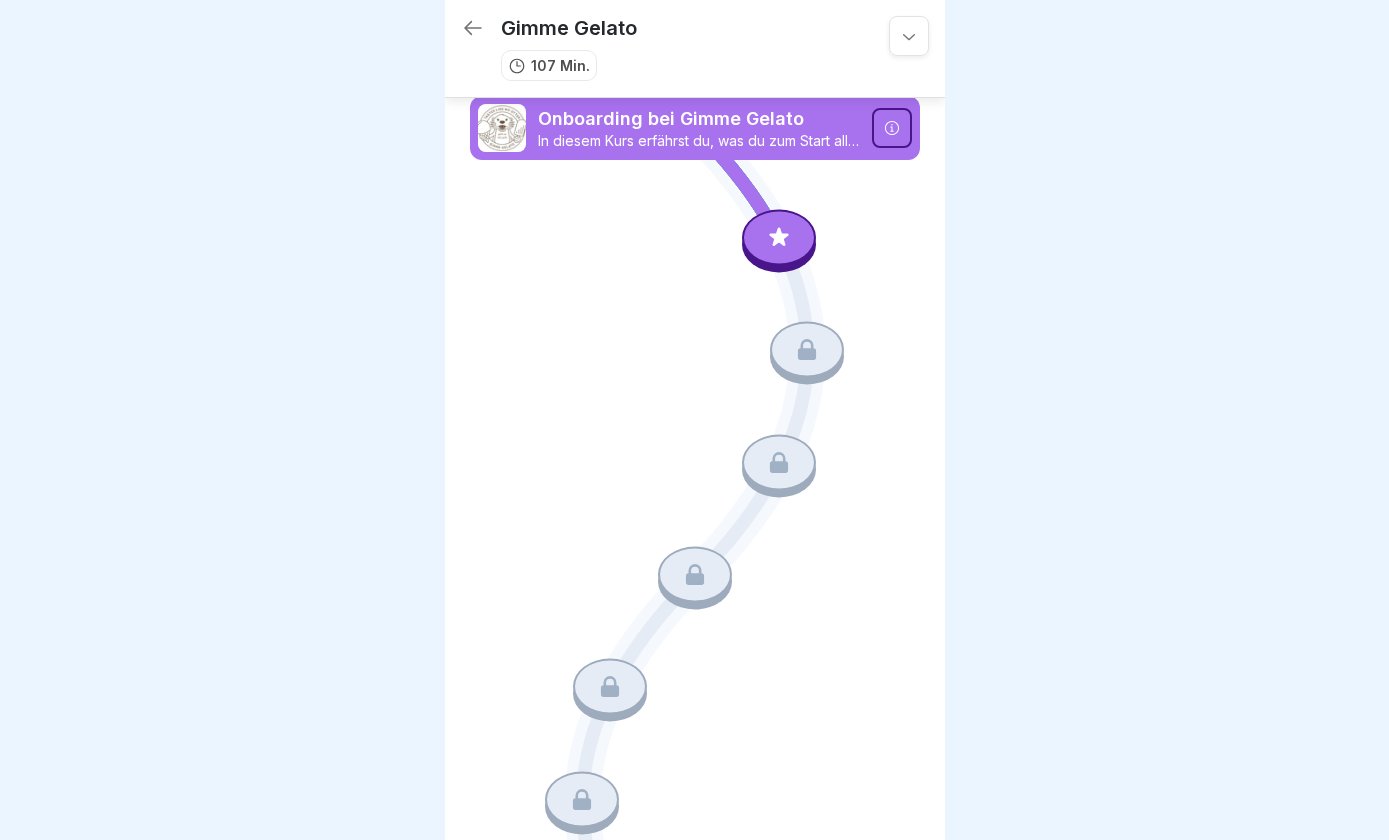click 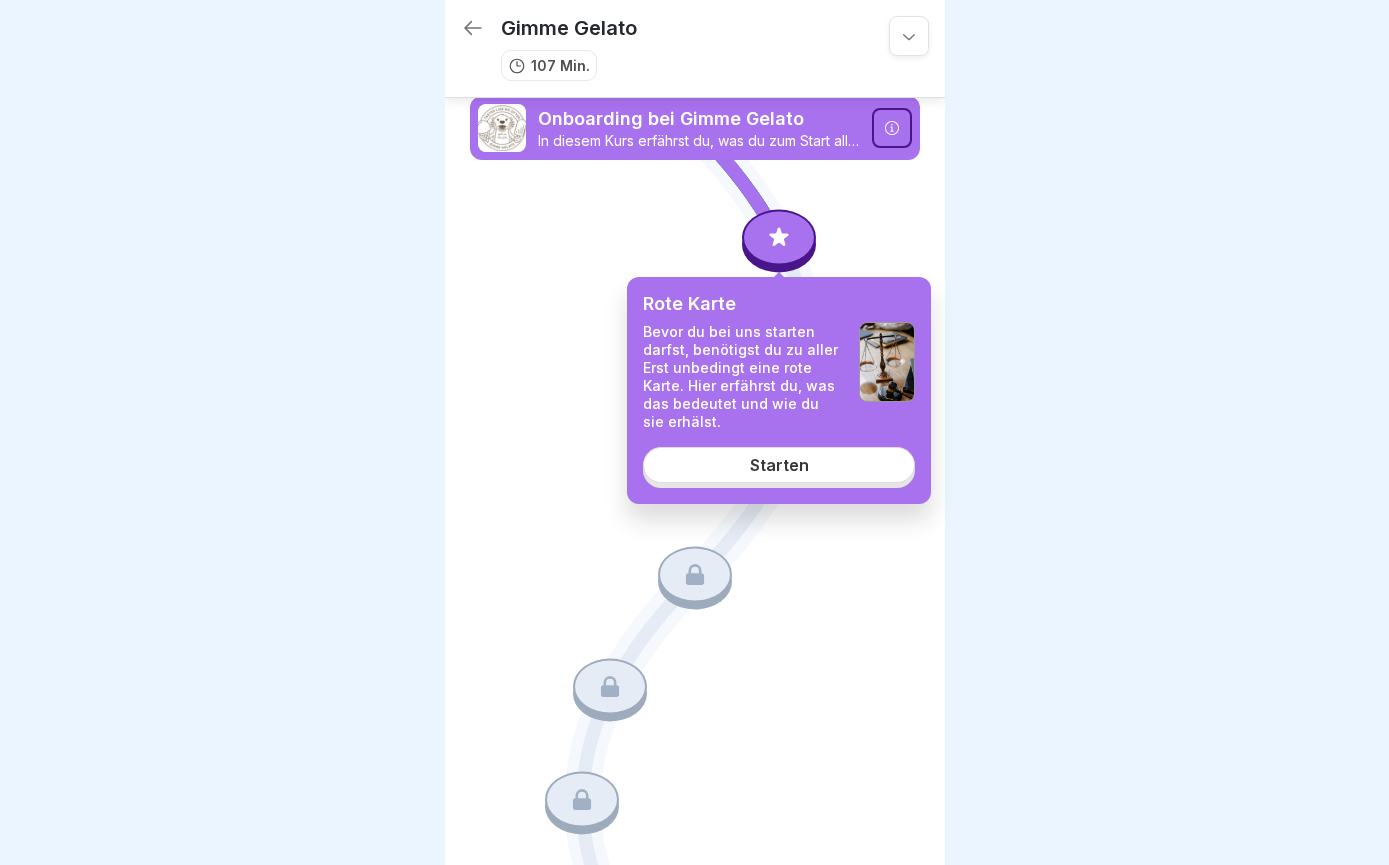 click on "Starten" at bounding box center (779, 465) 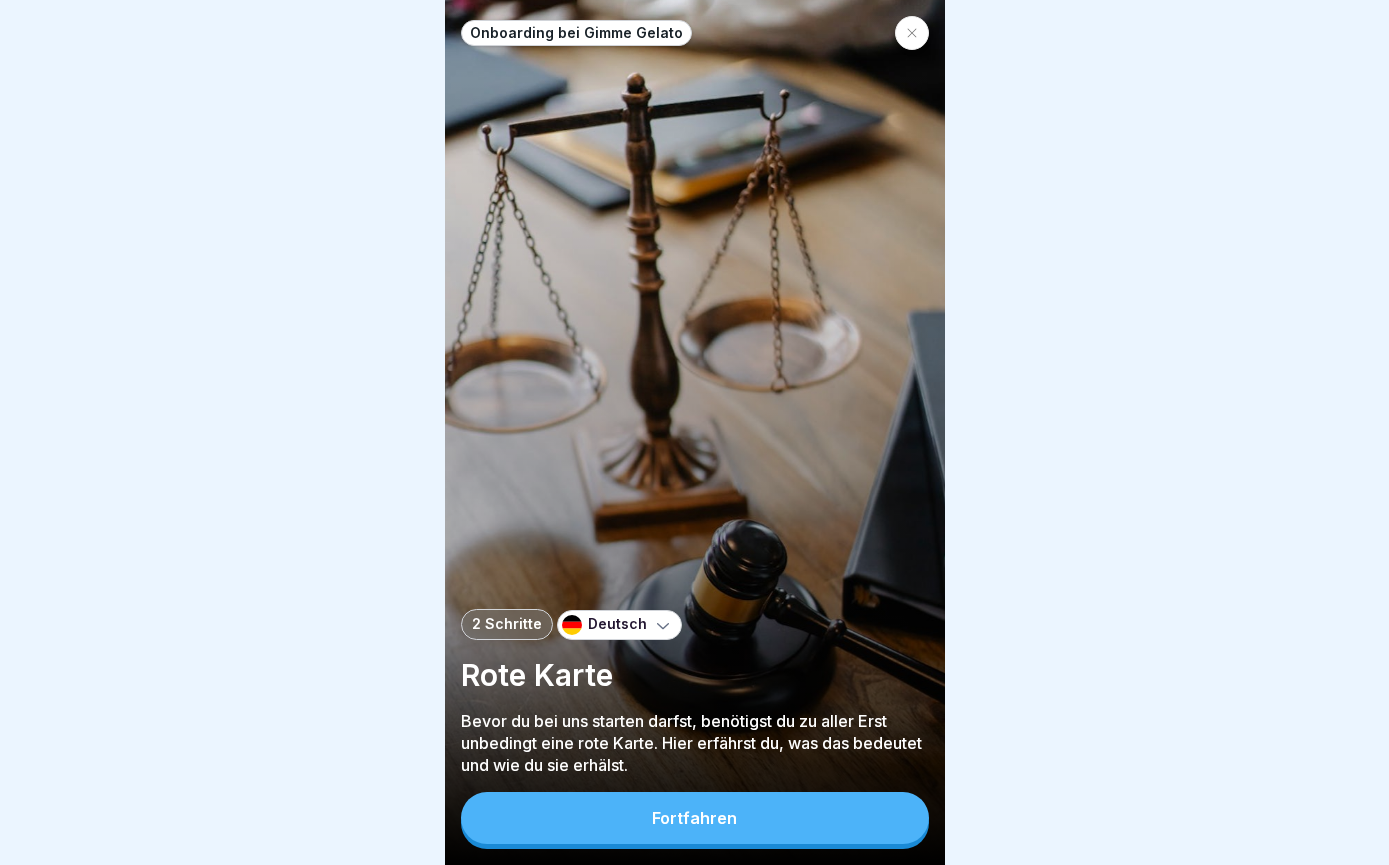 click on "Fortfahren" at bounding box center [695, 818] 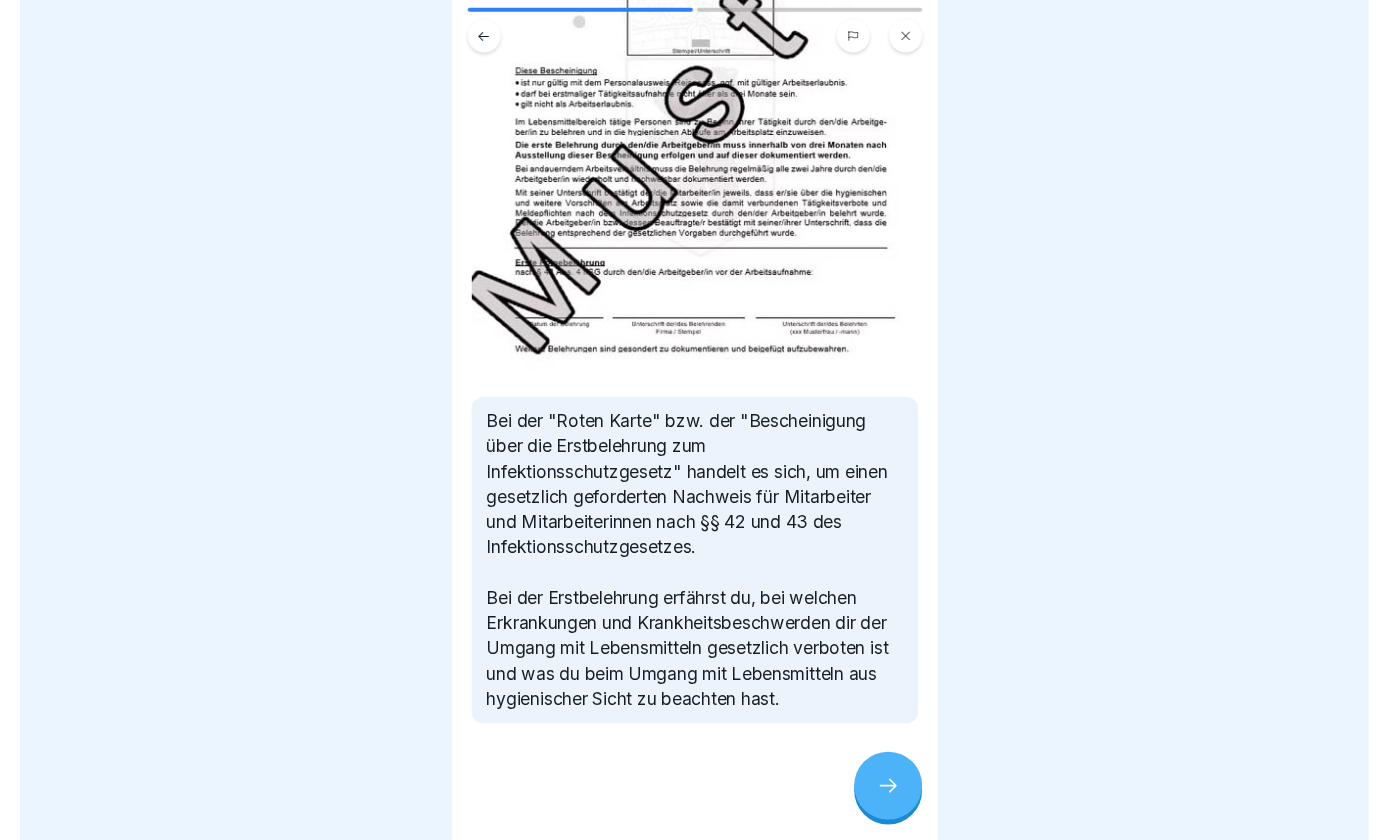scroll, scrollTop: 370, scrollLeft: 0, axis: vertical 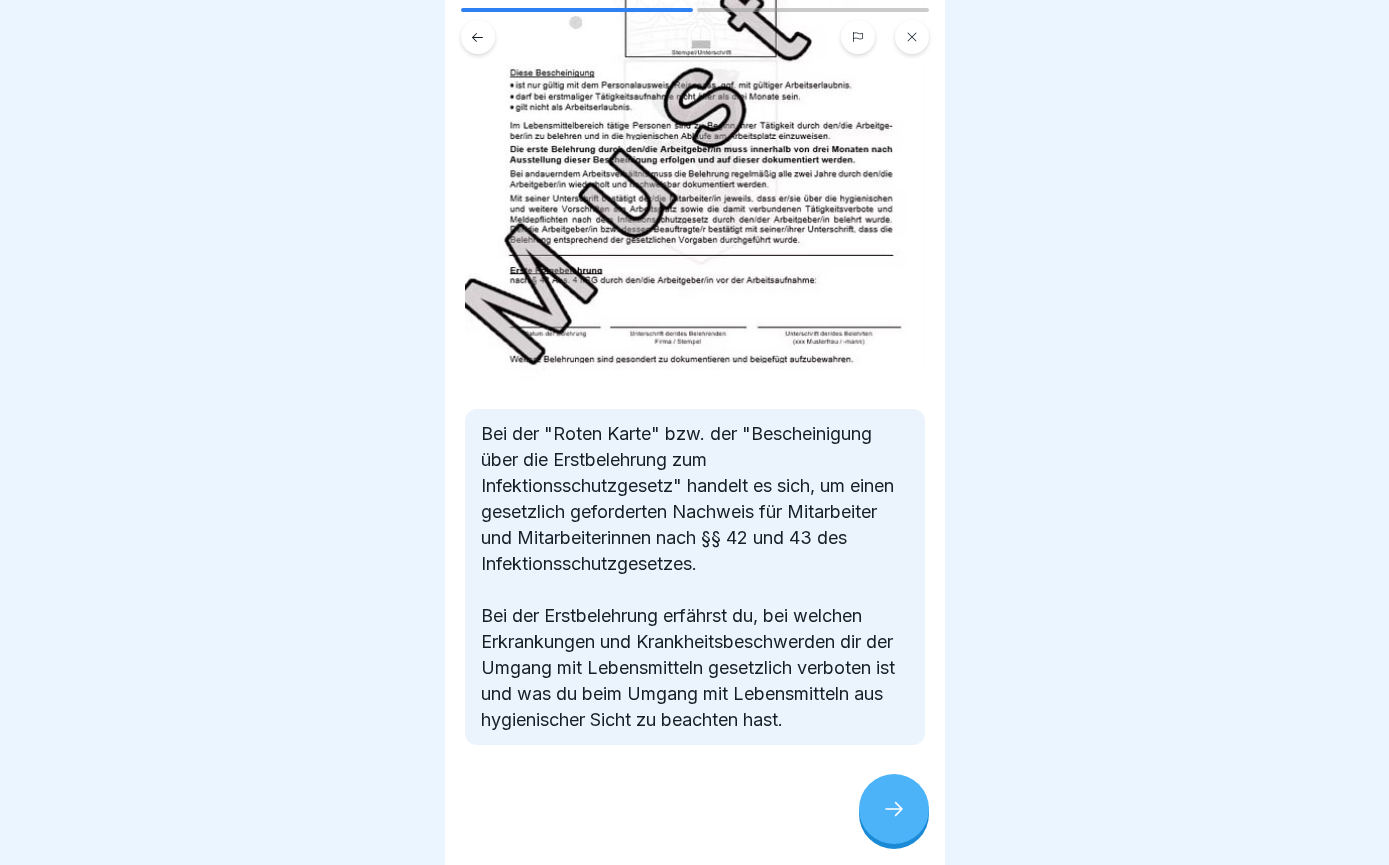 click at bounding box center (894, 809) 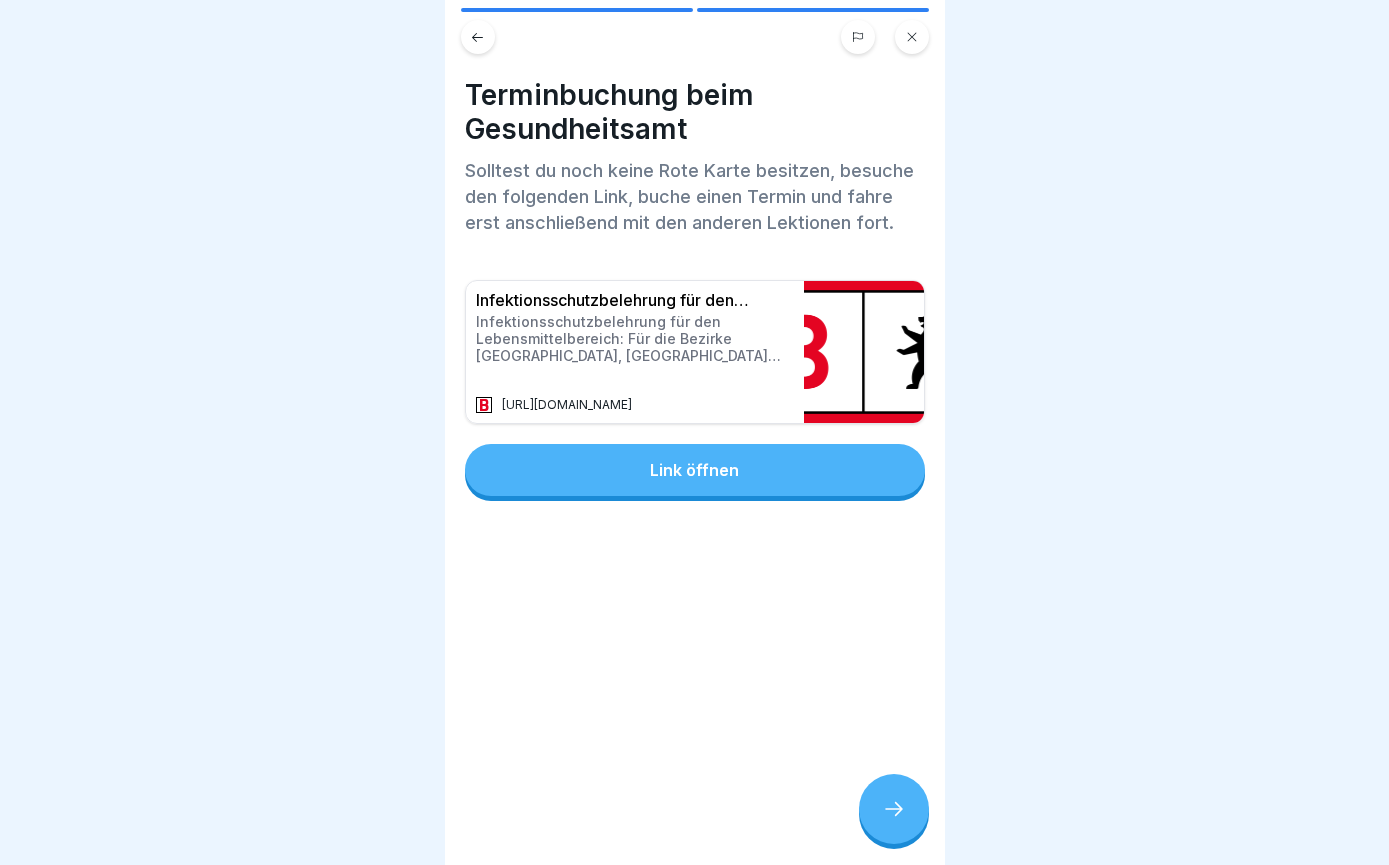 click on "Link öffnen" at bounding box center [694, 470] 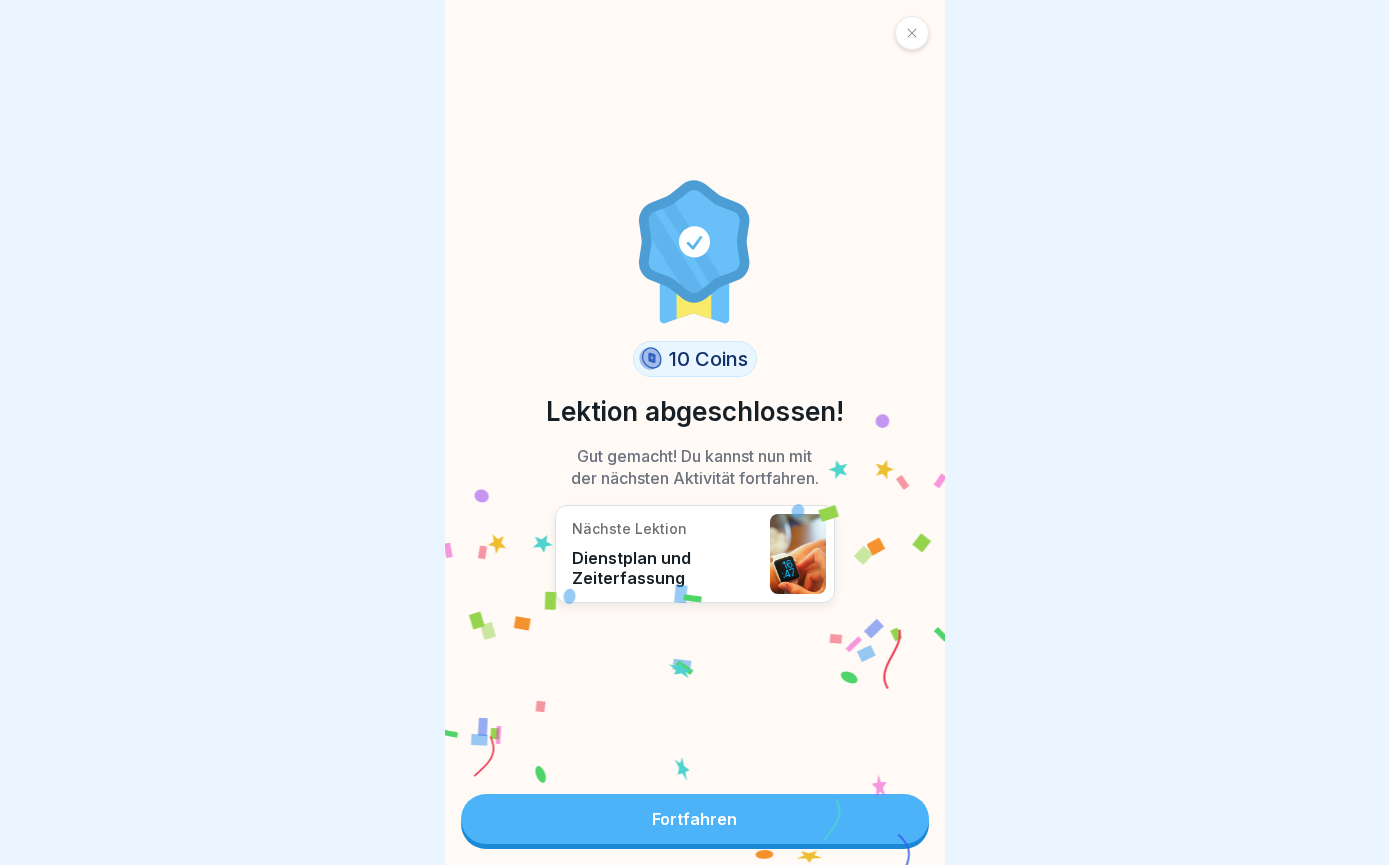 click on "Fortfahren" at bounding box center (695, 819) 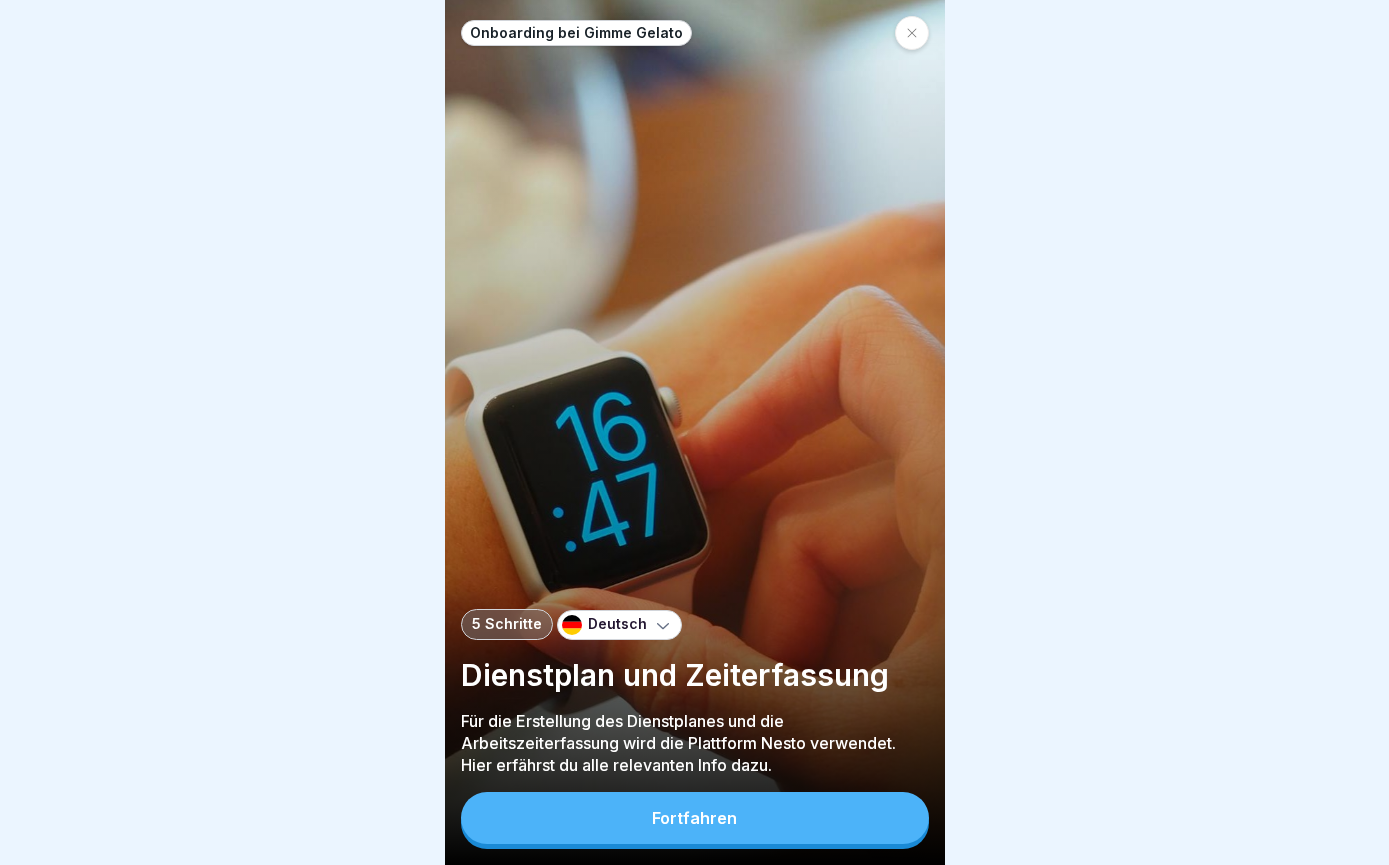 click on "Fortfahren" at bounding box center (695, 818) 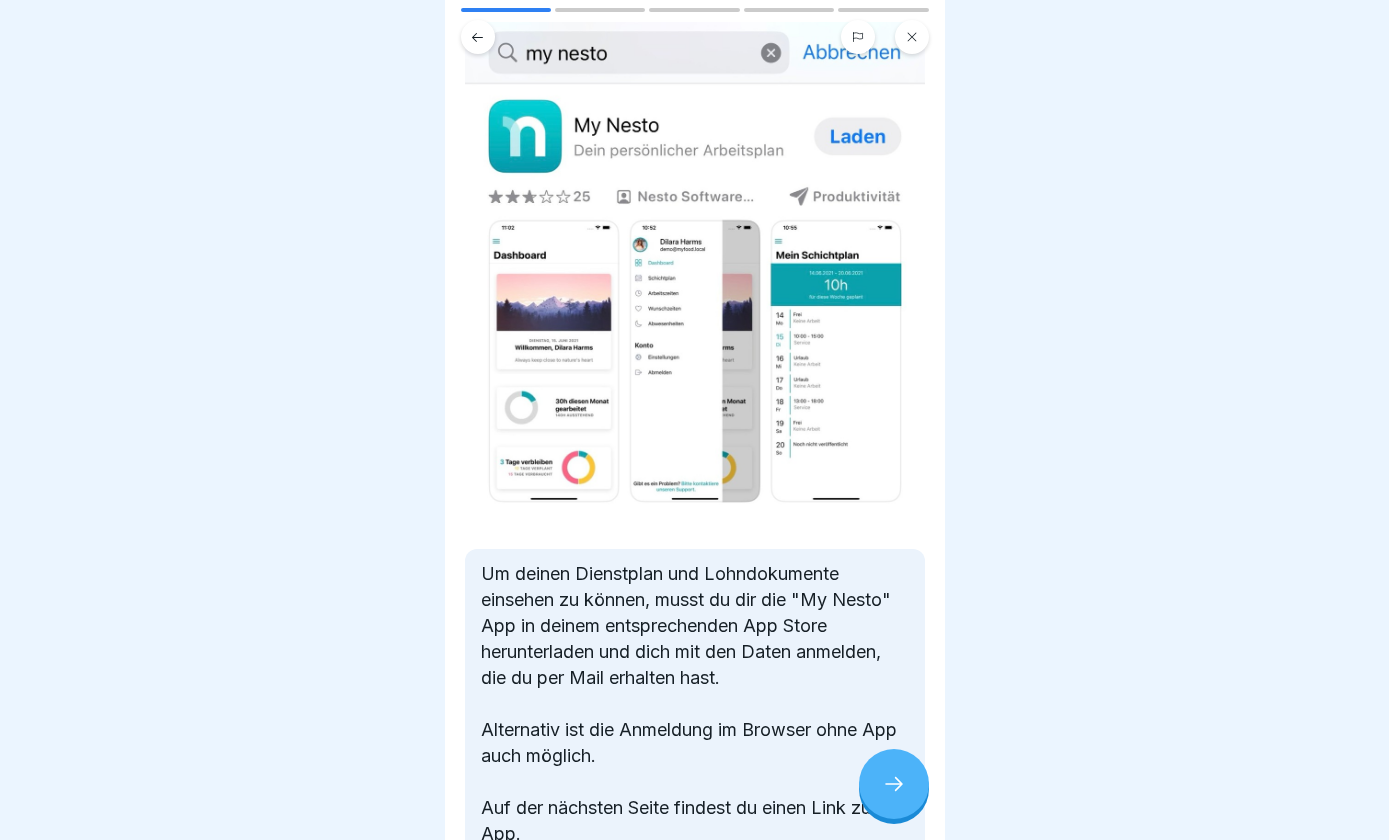 scroll, scrollTop: 133, scrollLeft: 0, axis: vertical 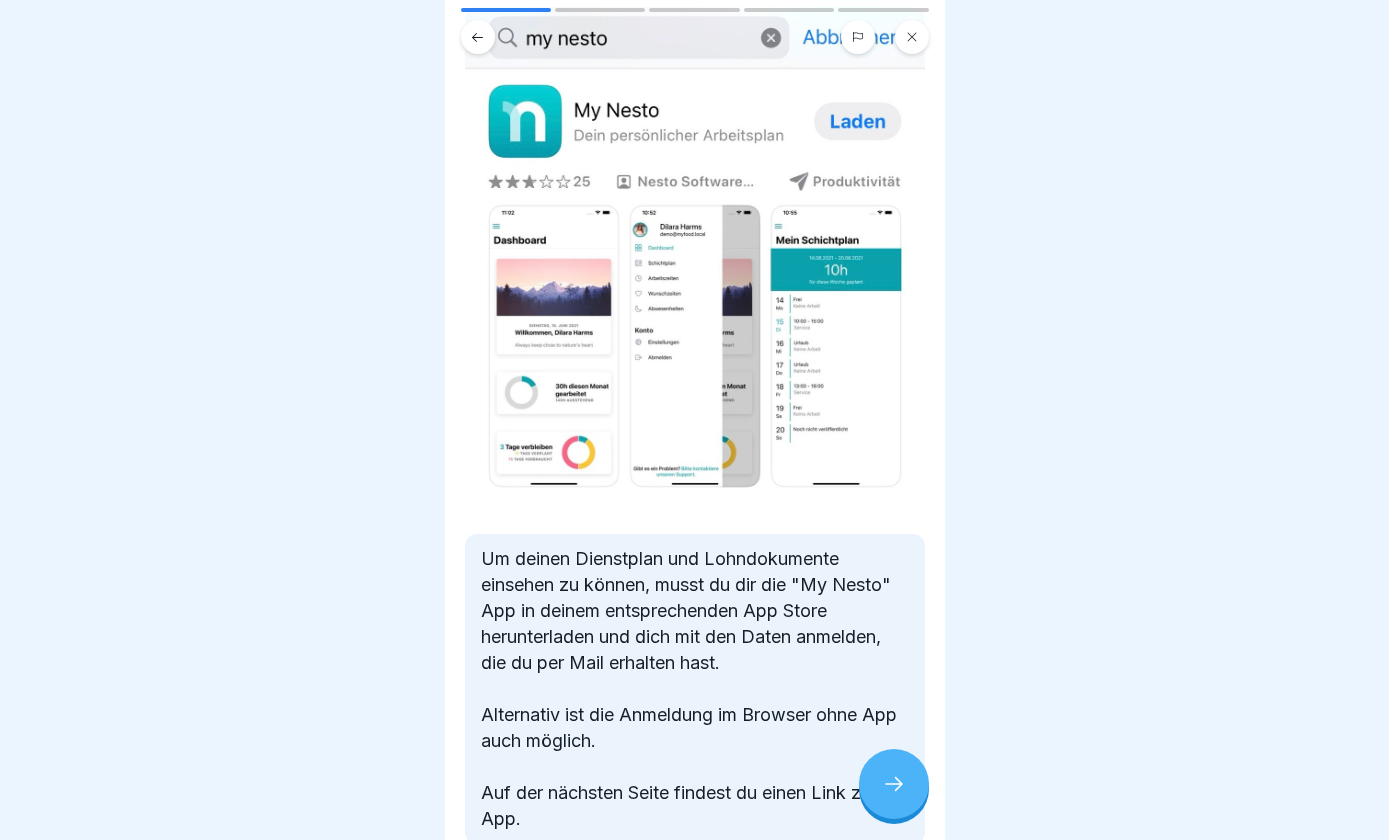 click at bounding box center (894, 784) 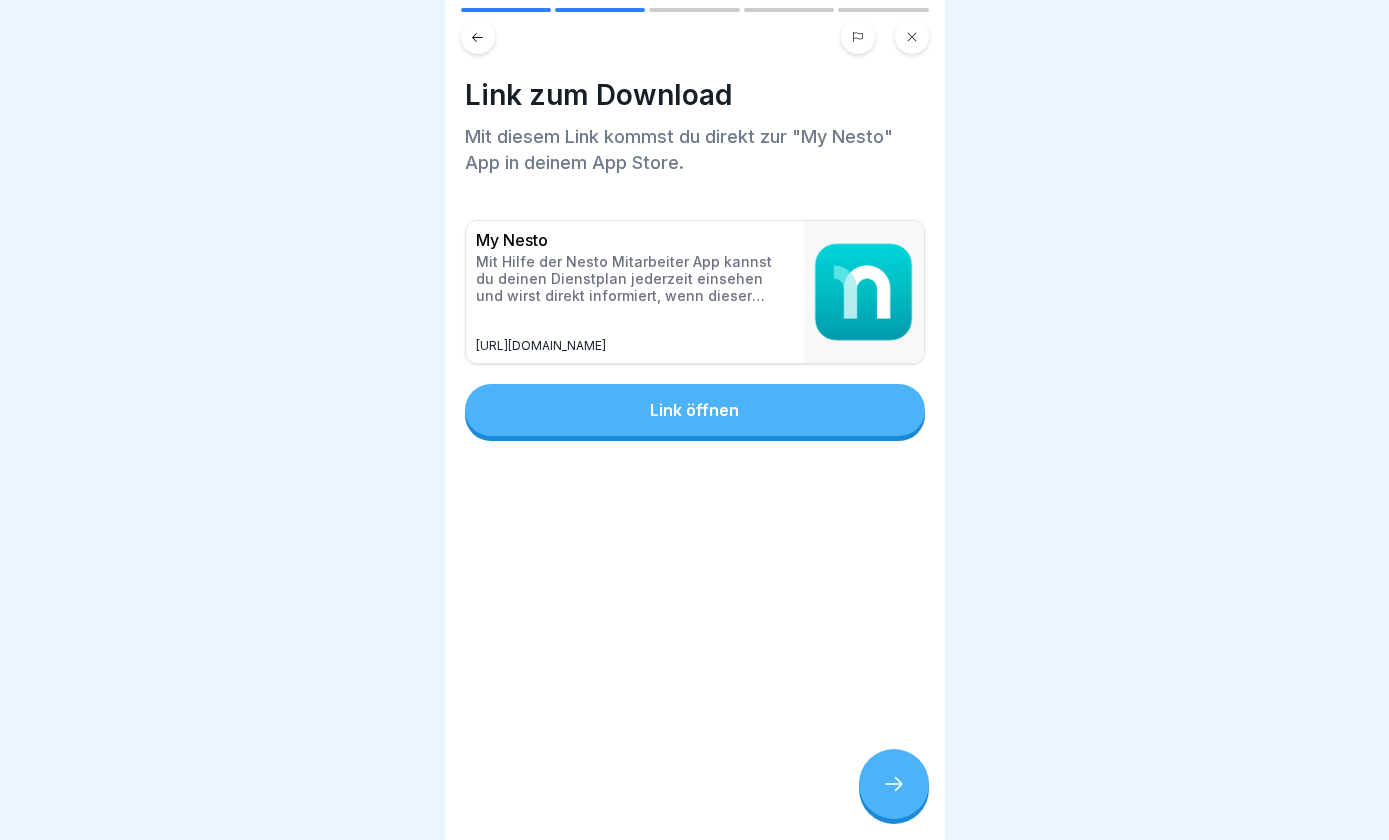 click 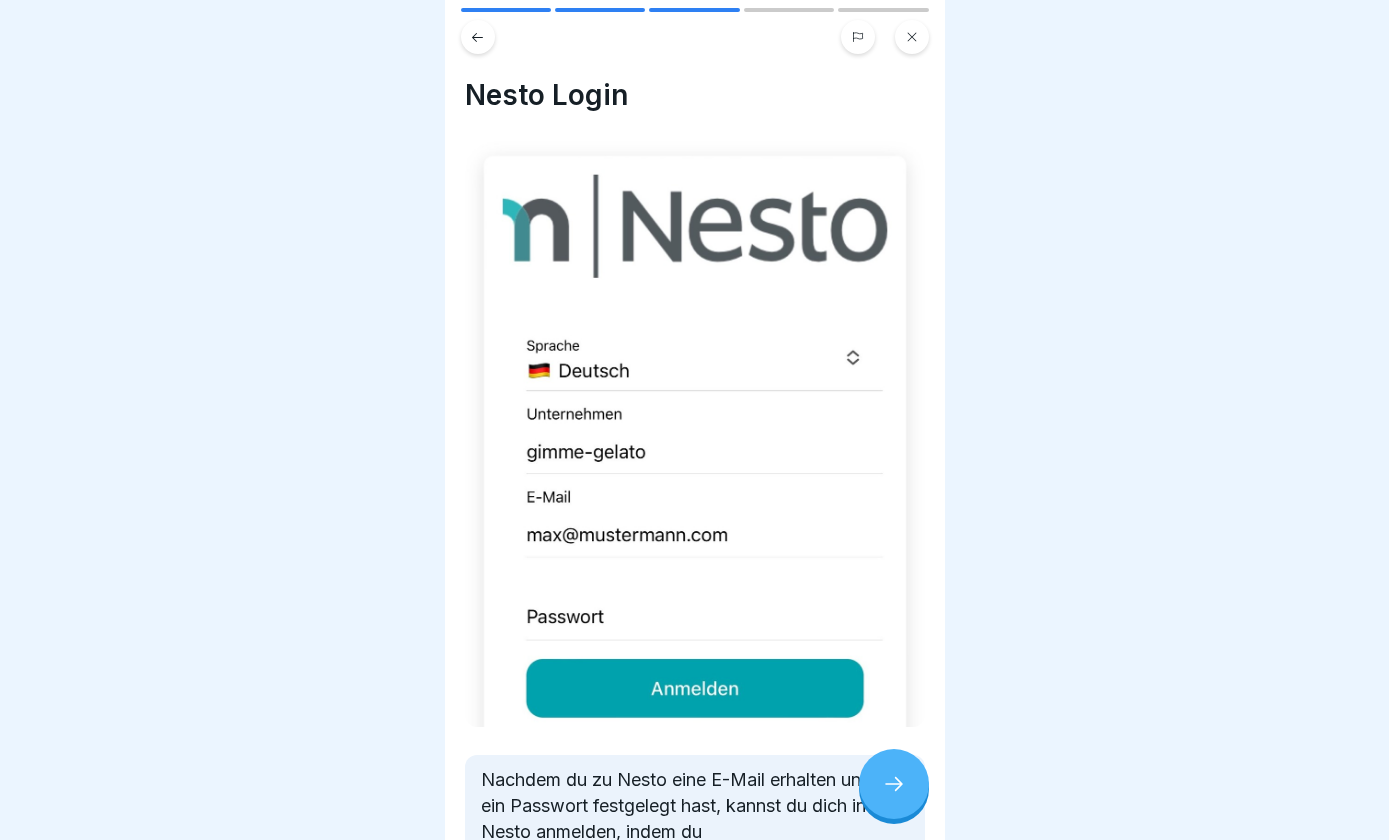 click 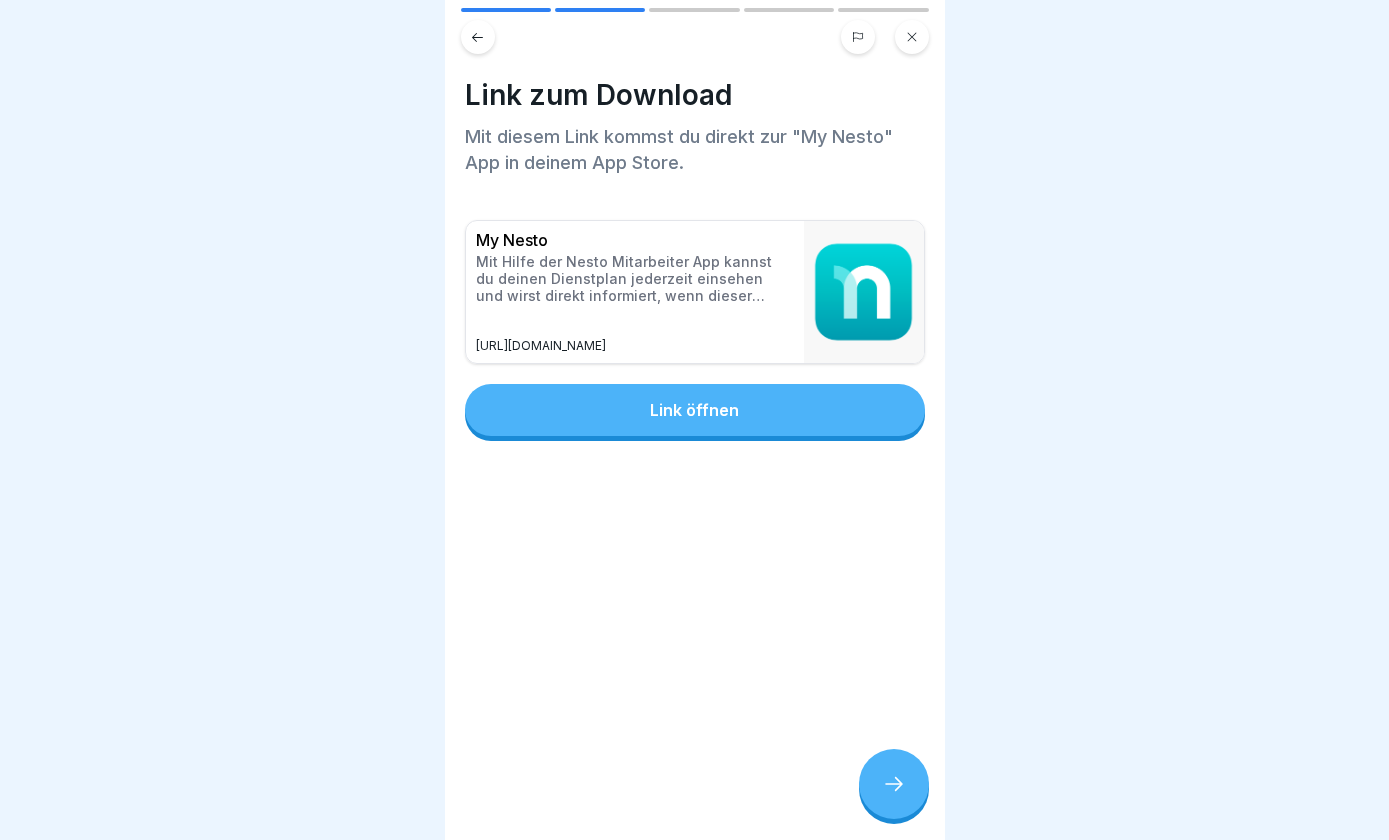 click on "Link öffnen" at bounding box center (695, 410) 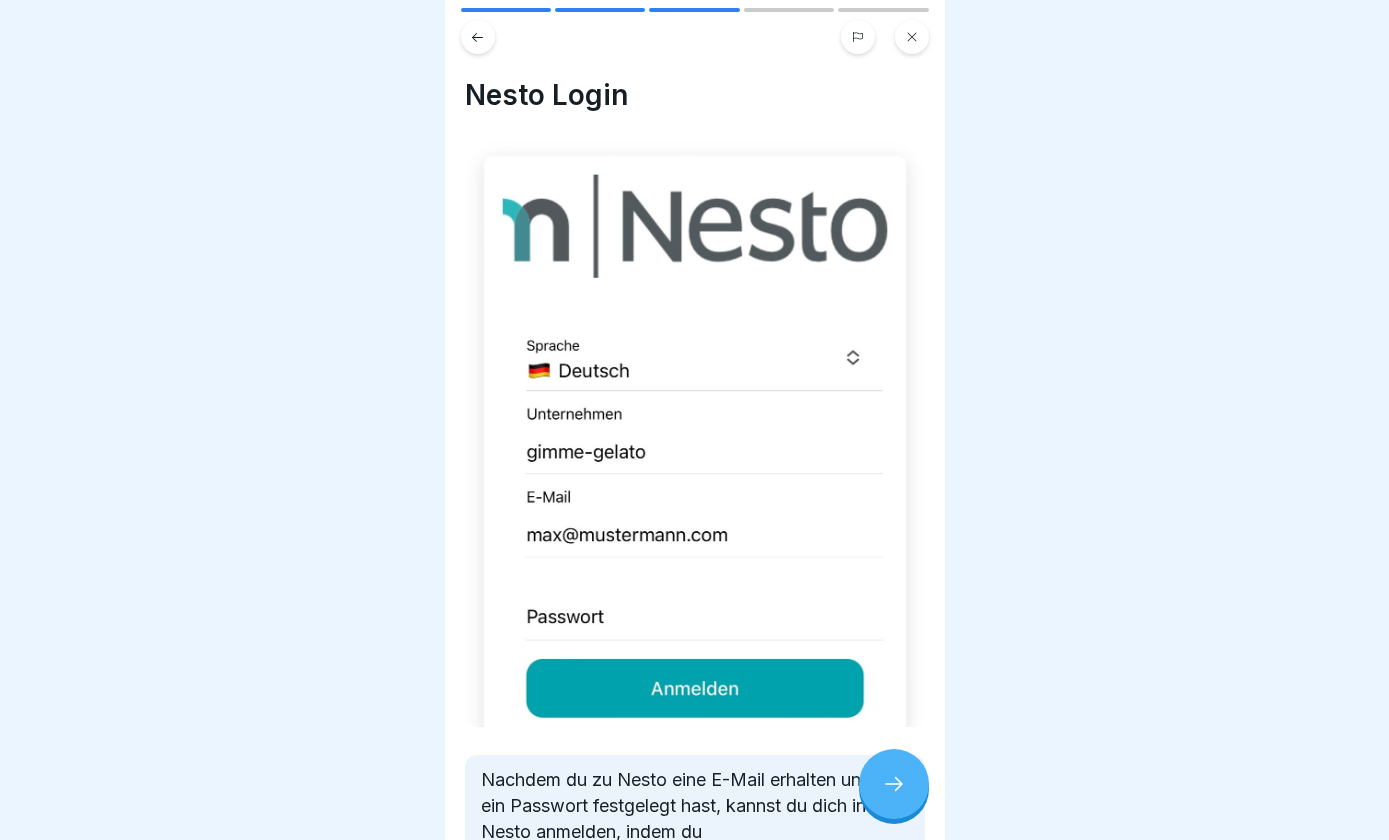 click 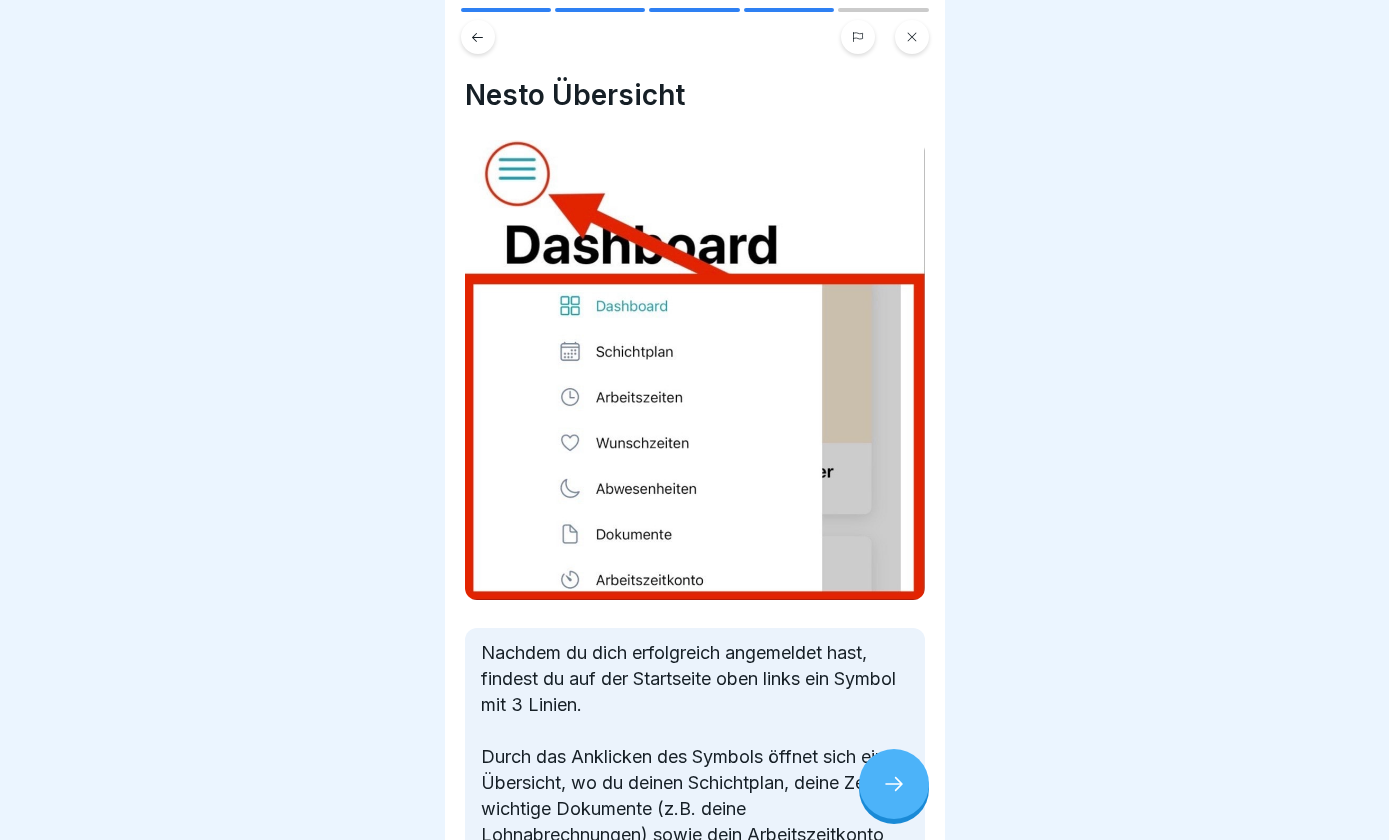 click 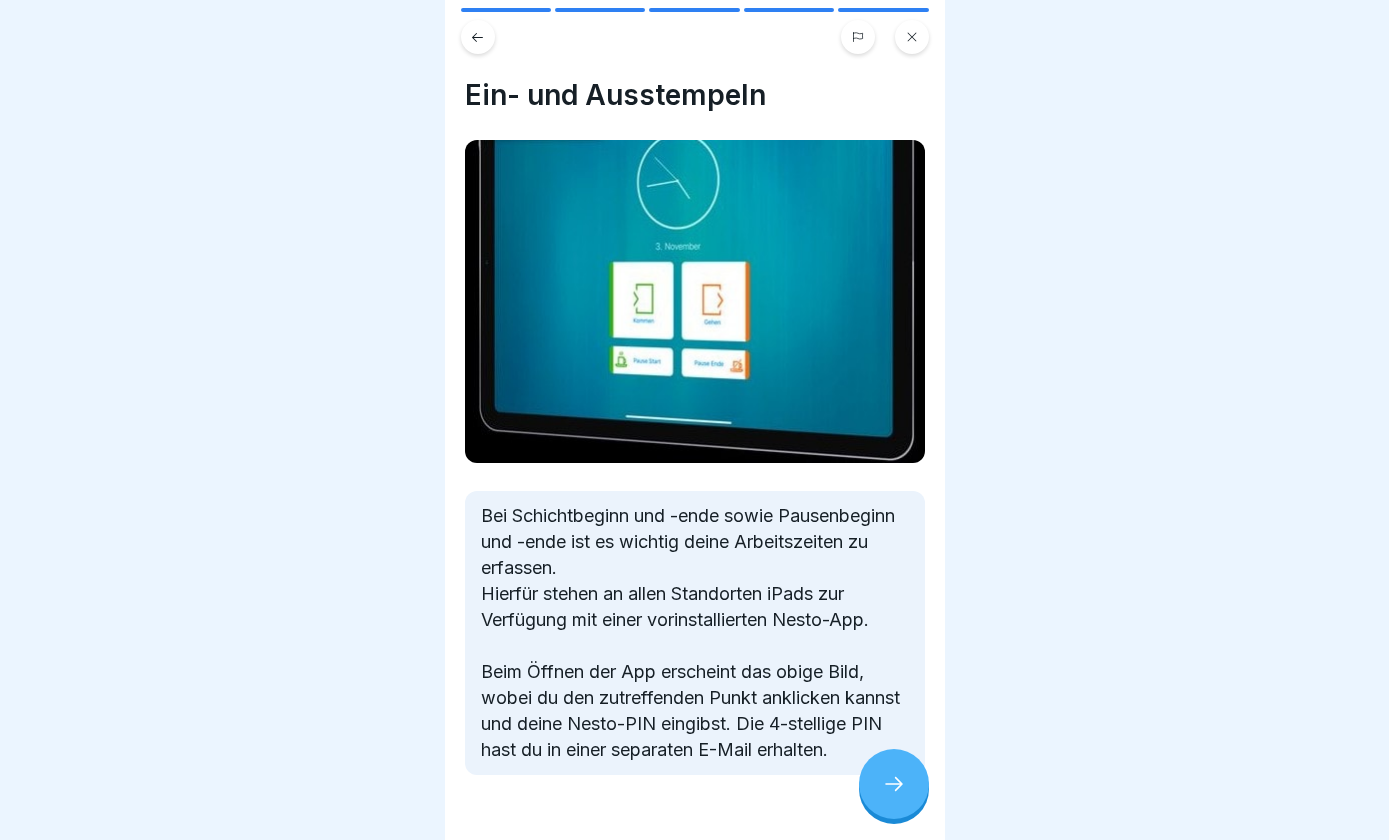 click at bounding box center (478, 37) 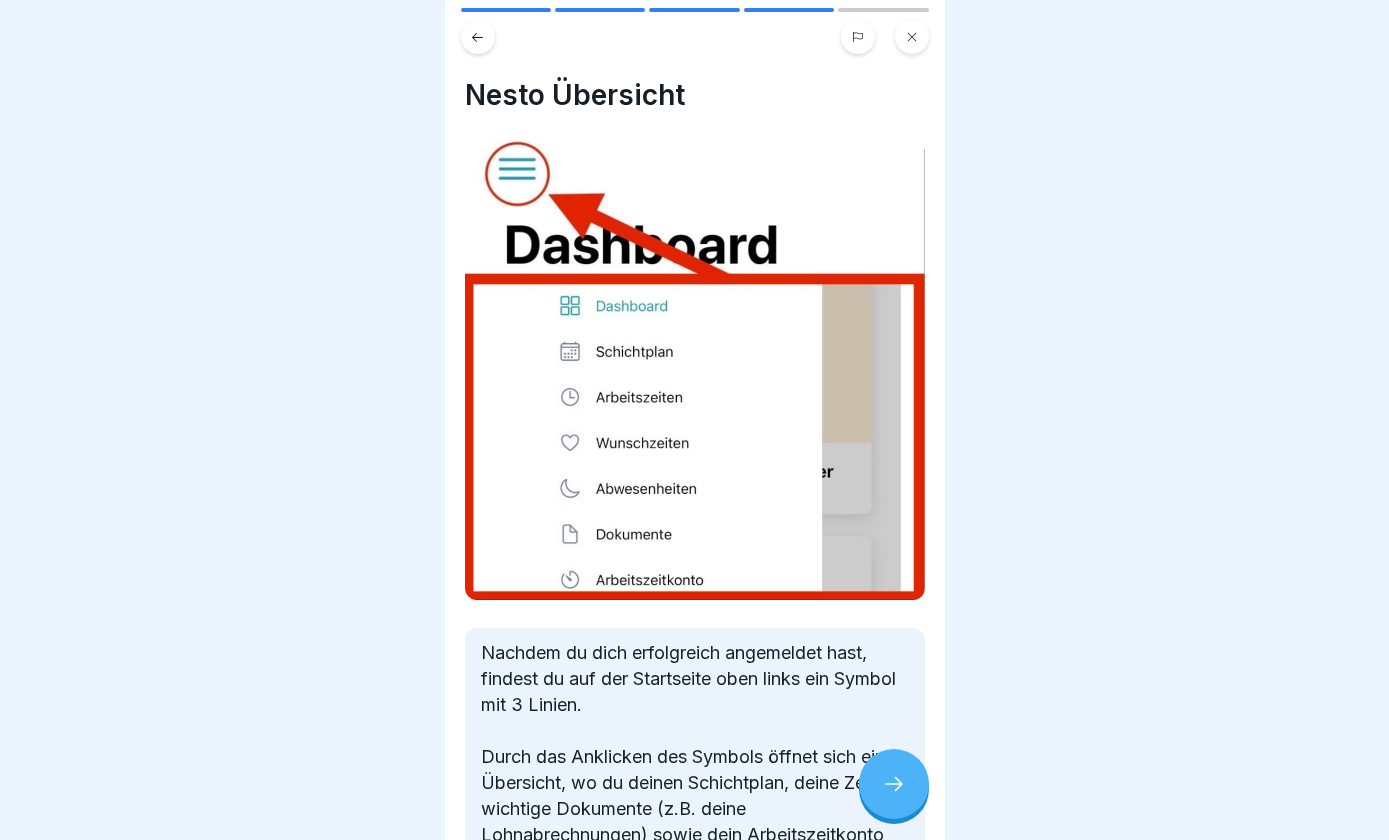 click at bounding box center (478, 37) 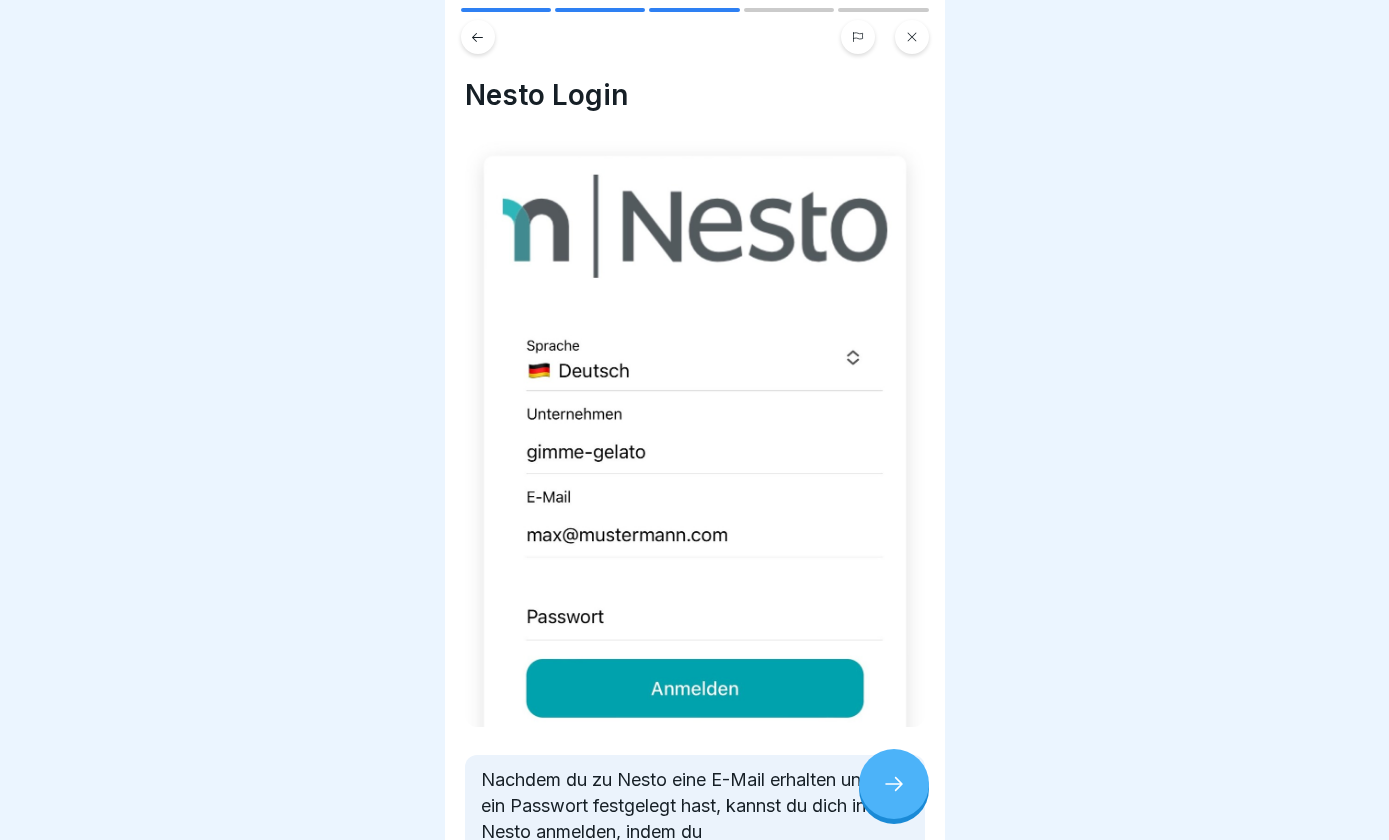 click at bounding box center (894, 784) 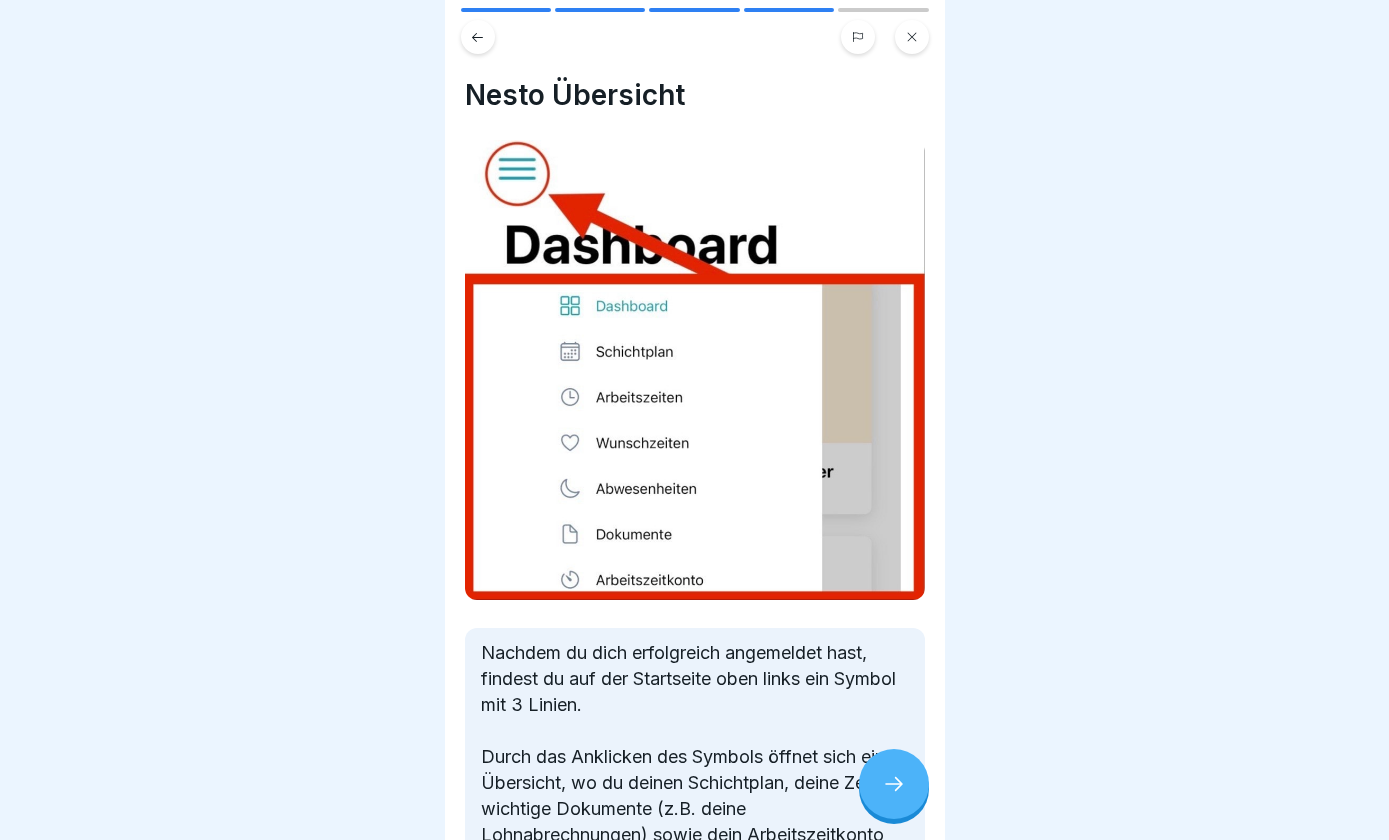 click at bounding box center (894, 784) 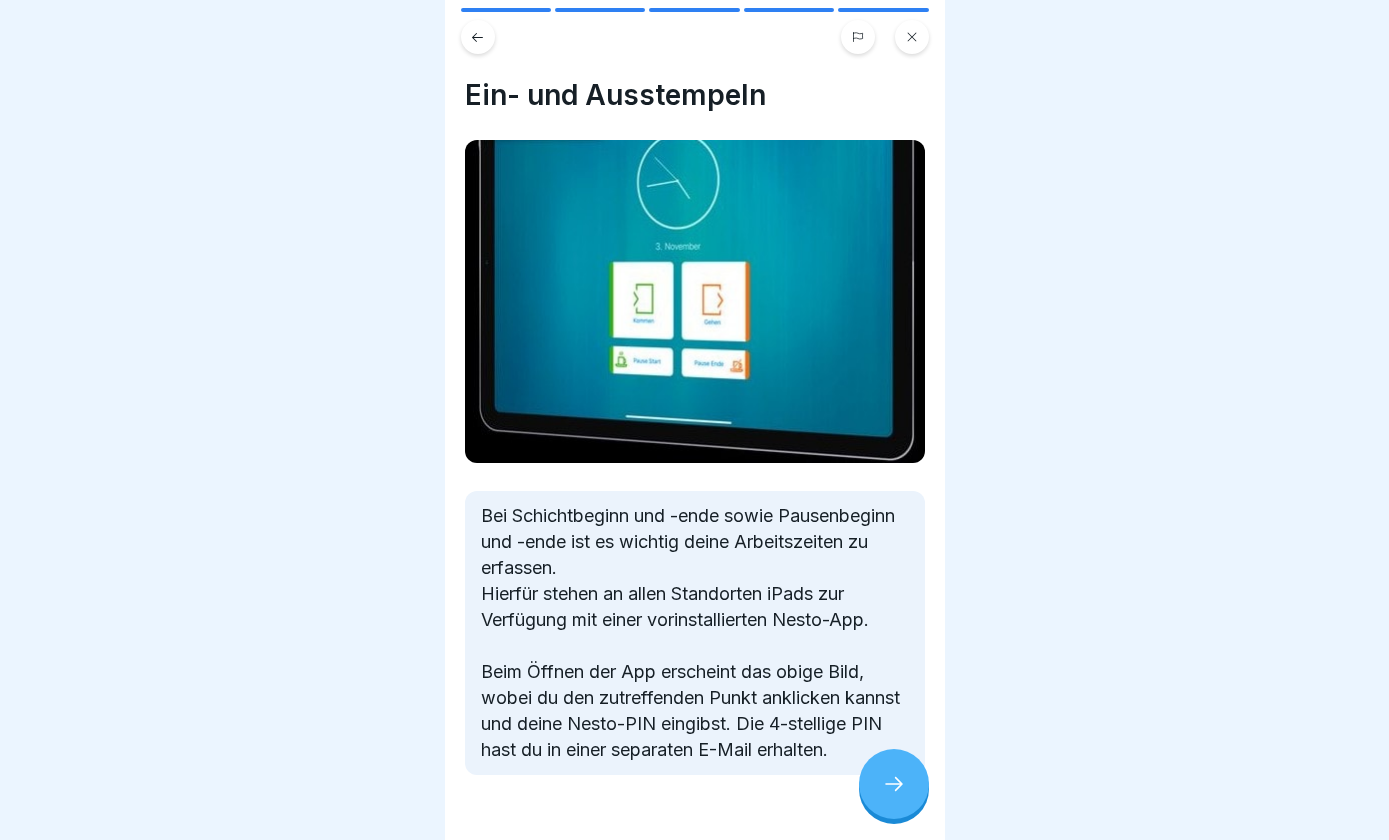 click at bounding box center [894, 784] 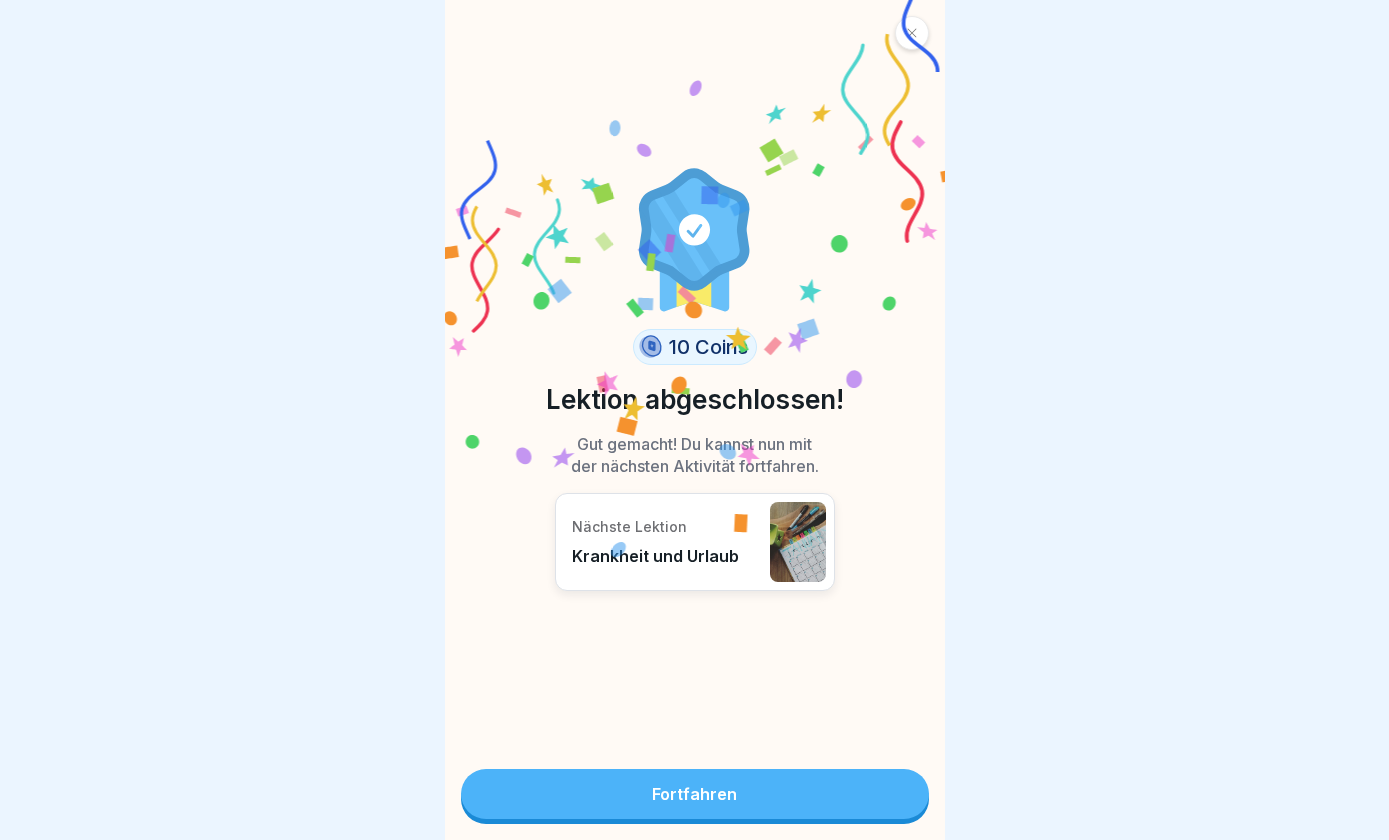 click on "Fortfahren" at bounding box center (695, 794) 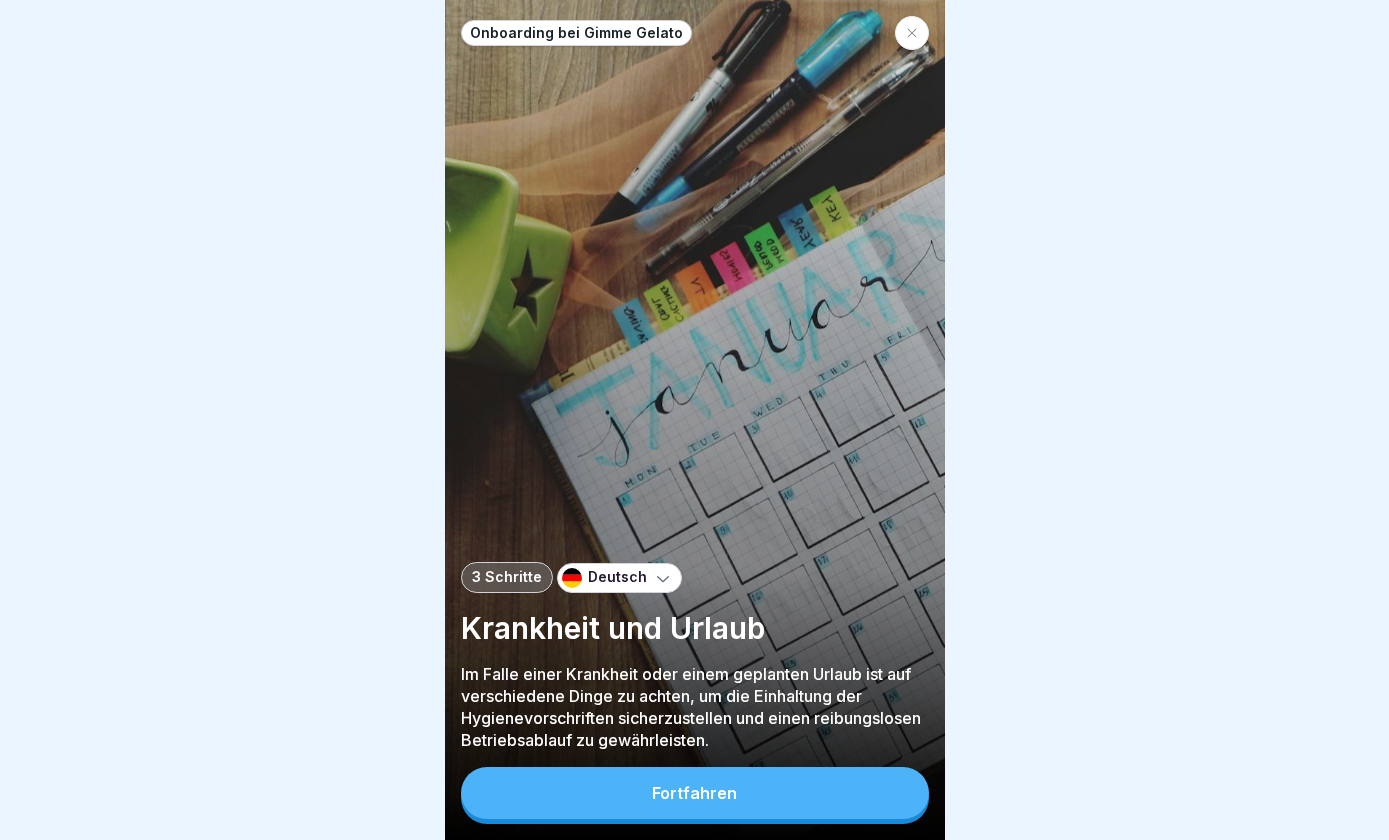 click on "Fortfahren" at bounding box center (695, 793) 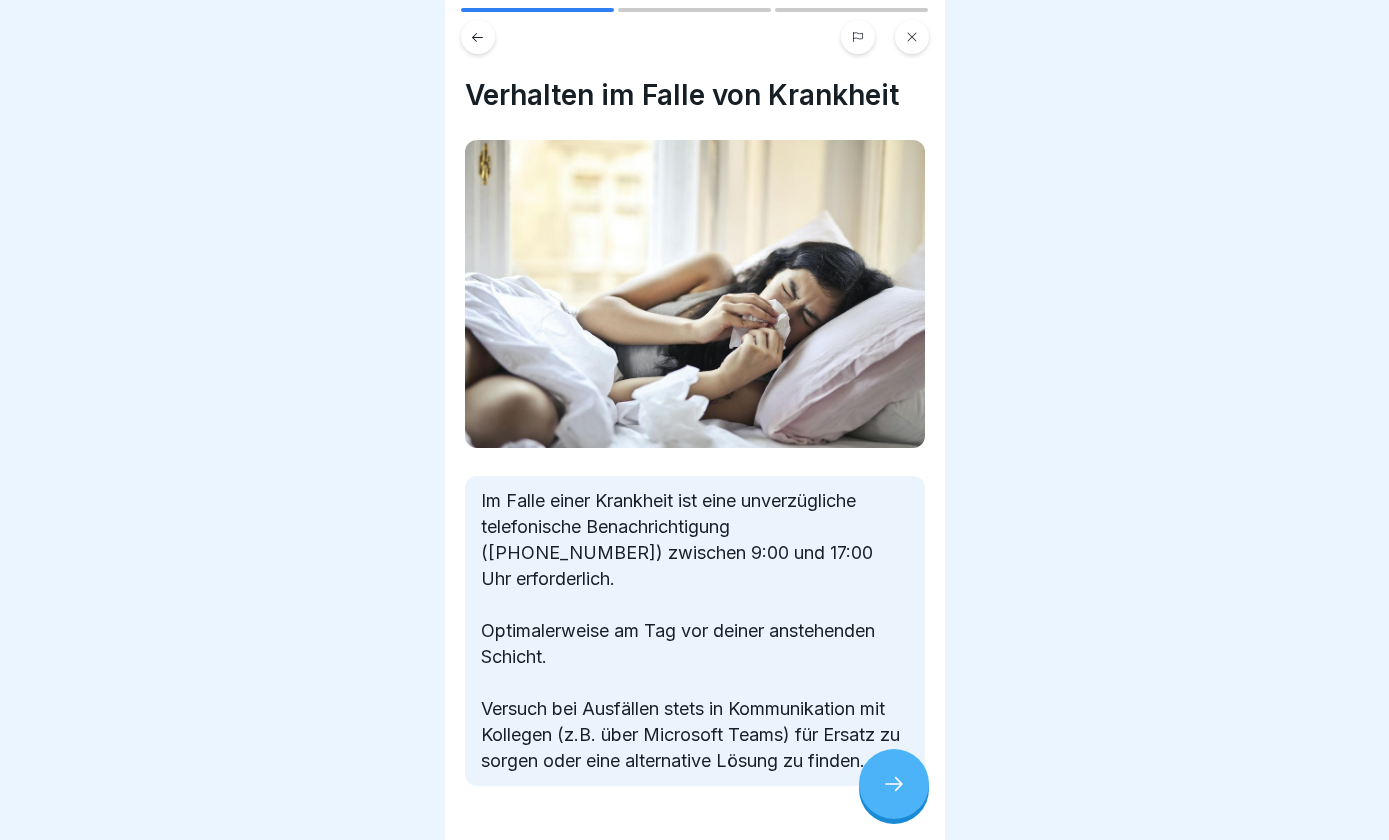 click 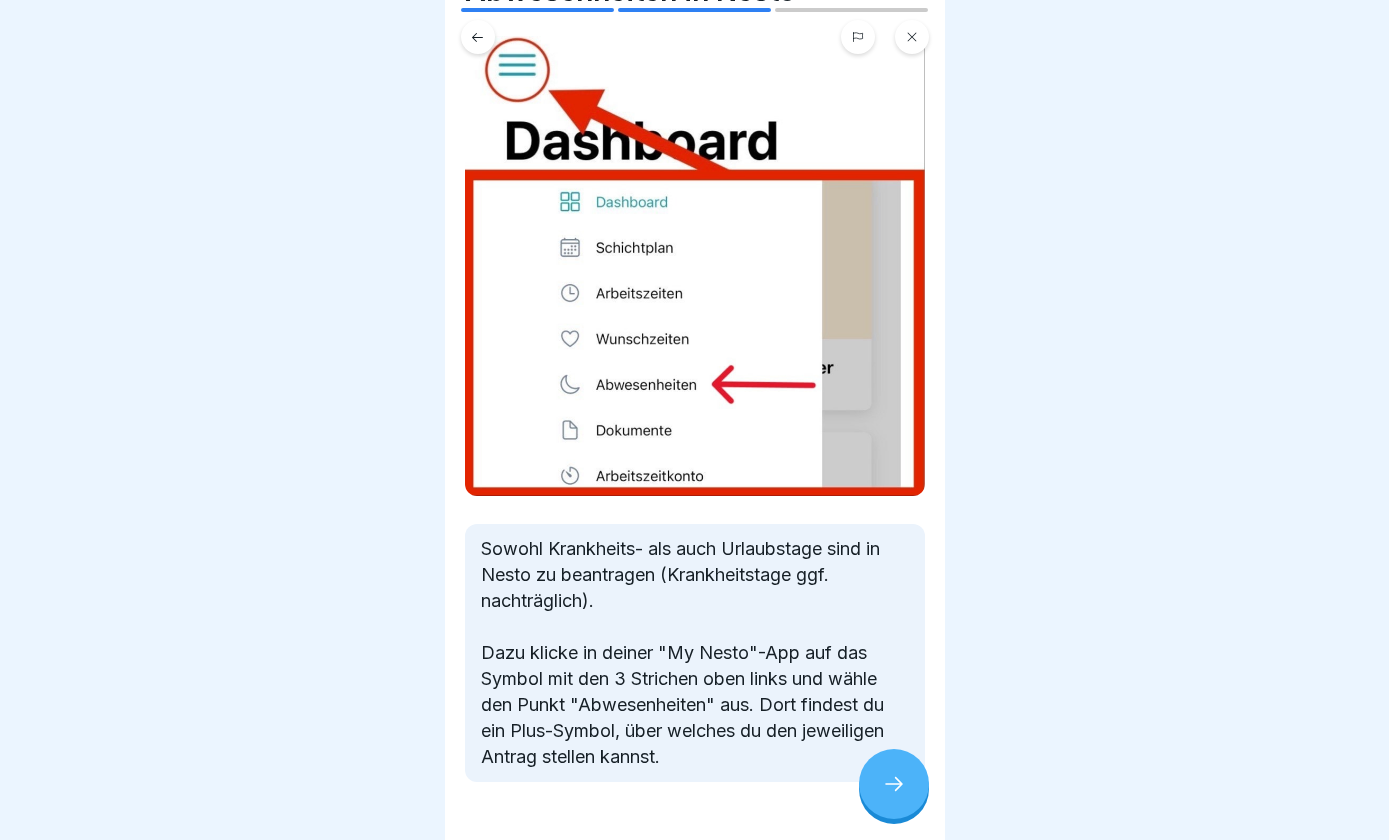 scroll, scrollTop: 106, scrollLeft: 0, axis: vertical 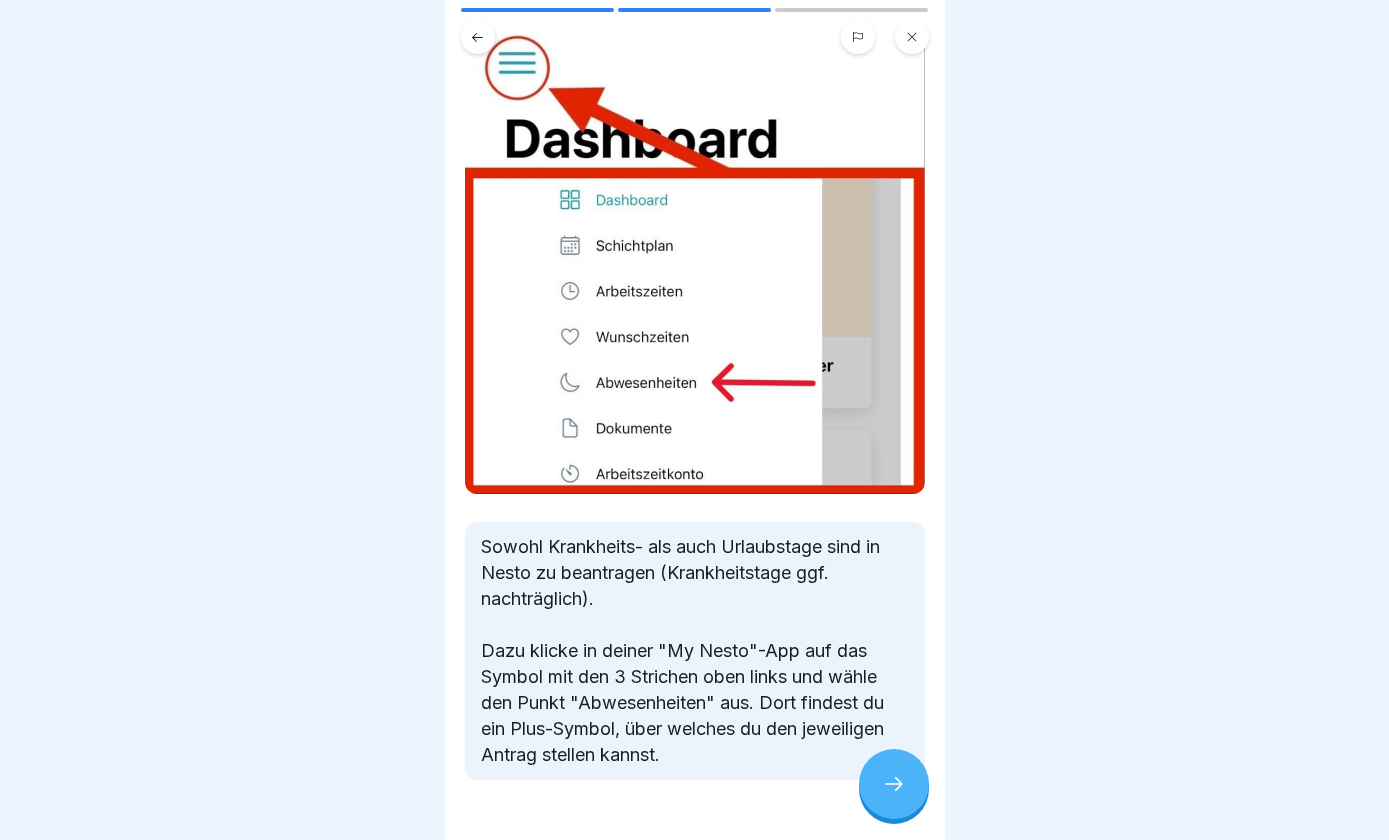 click at bounding box center (894, 784) 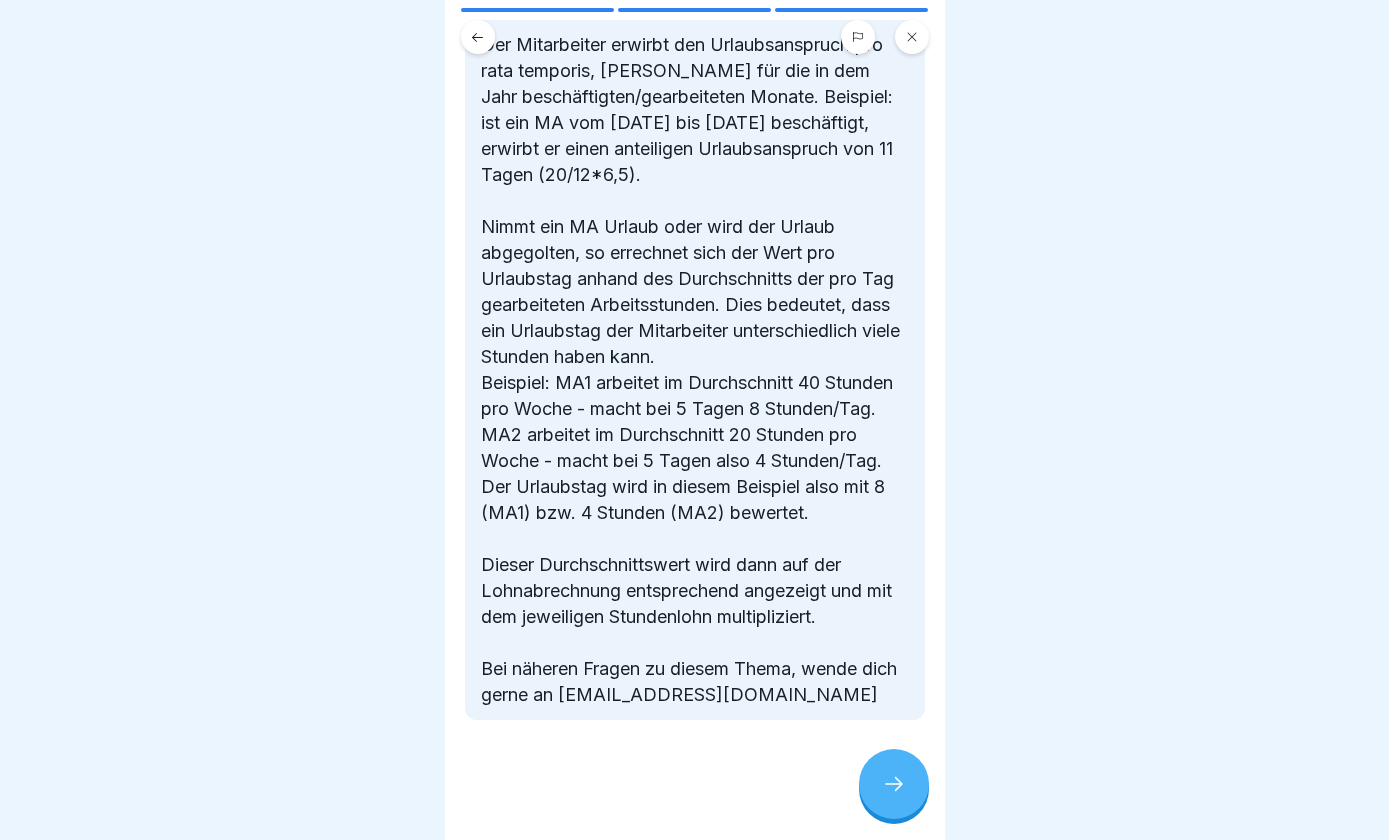 scroll, scrollTop: 536, scrollLeft: 0, axis: vertical 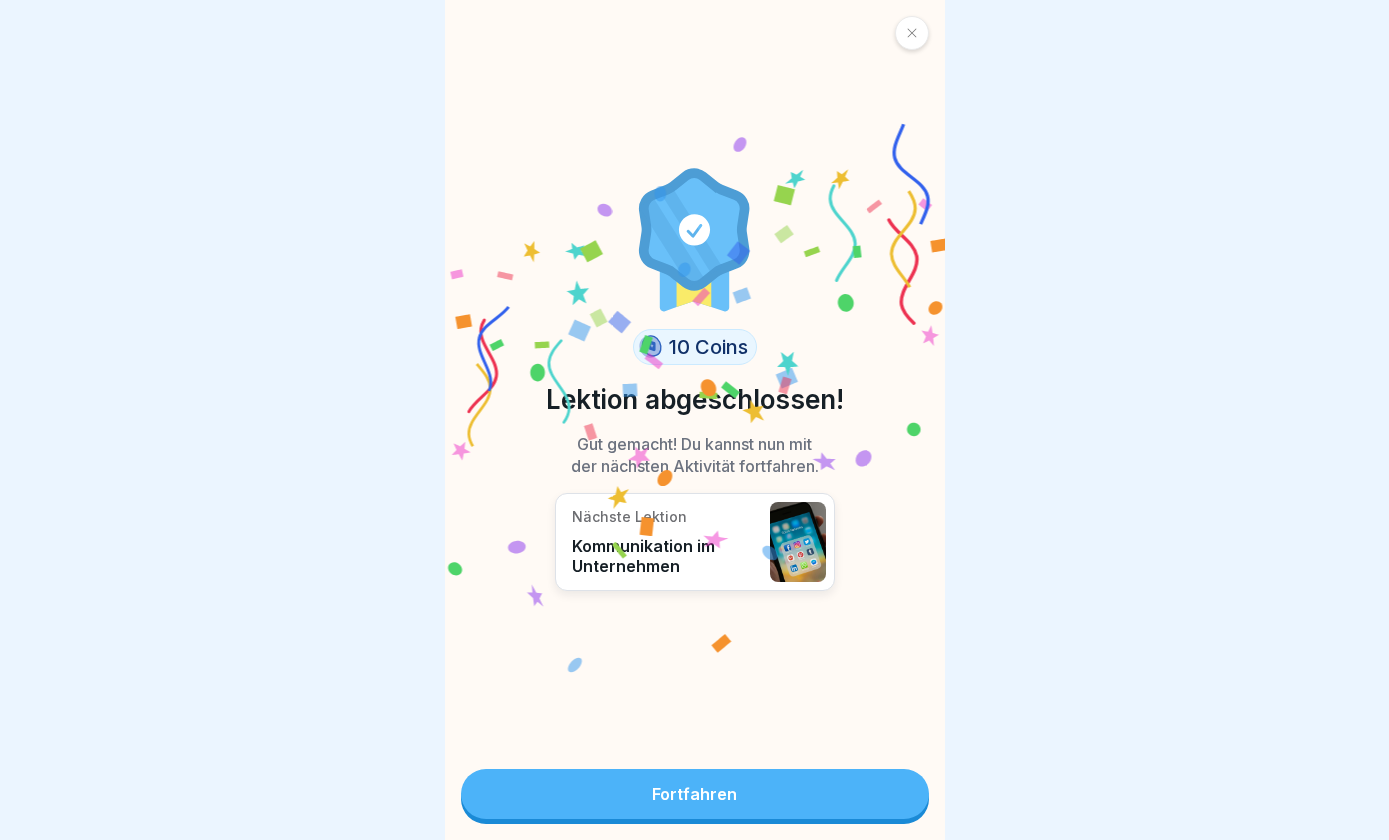 click on "Fortfahren" at bounding box center [695, 794] 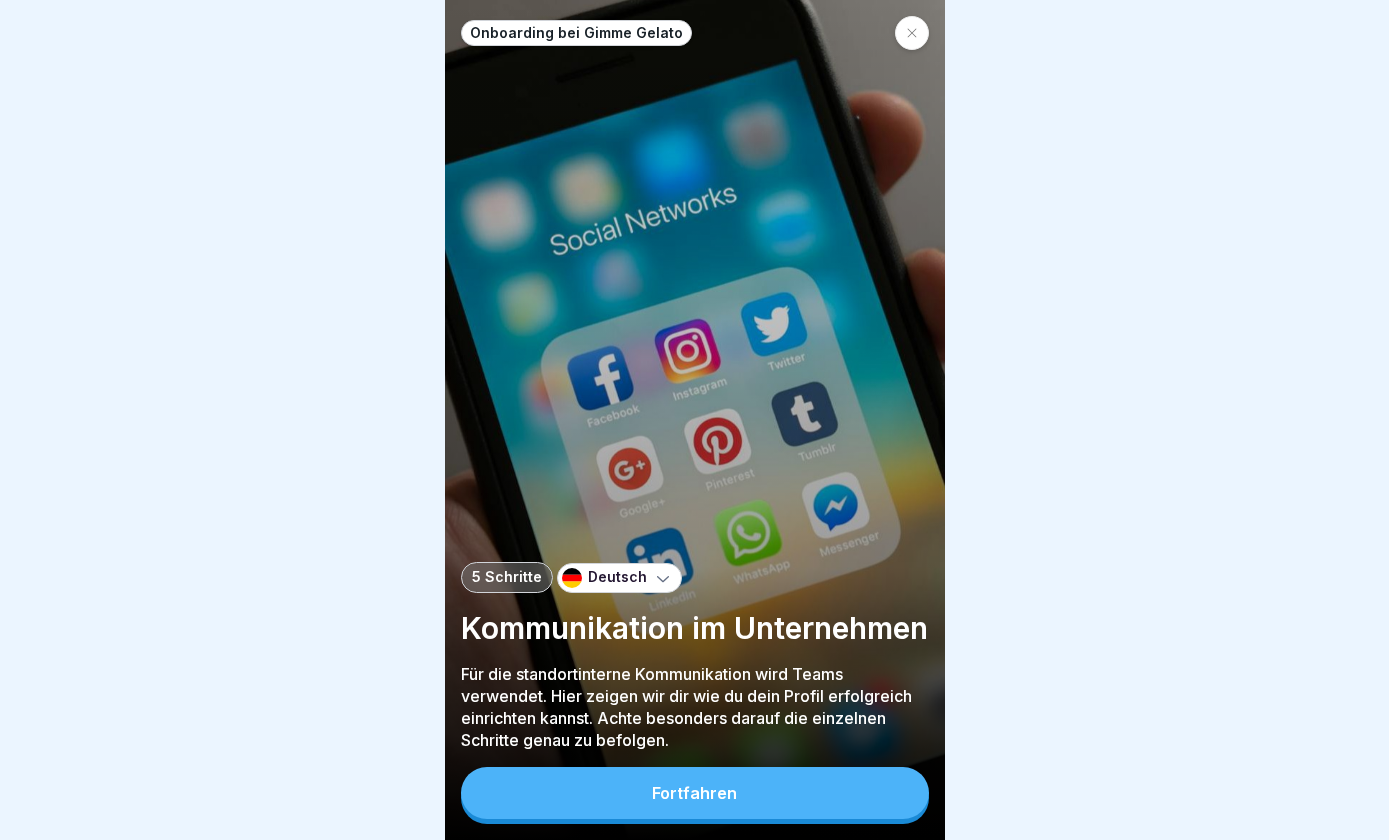 click on "Fortfahren" at bounding box center [695, 793] 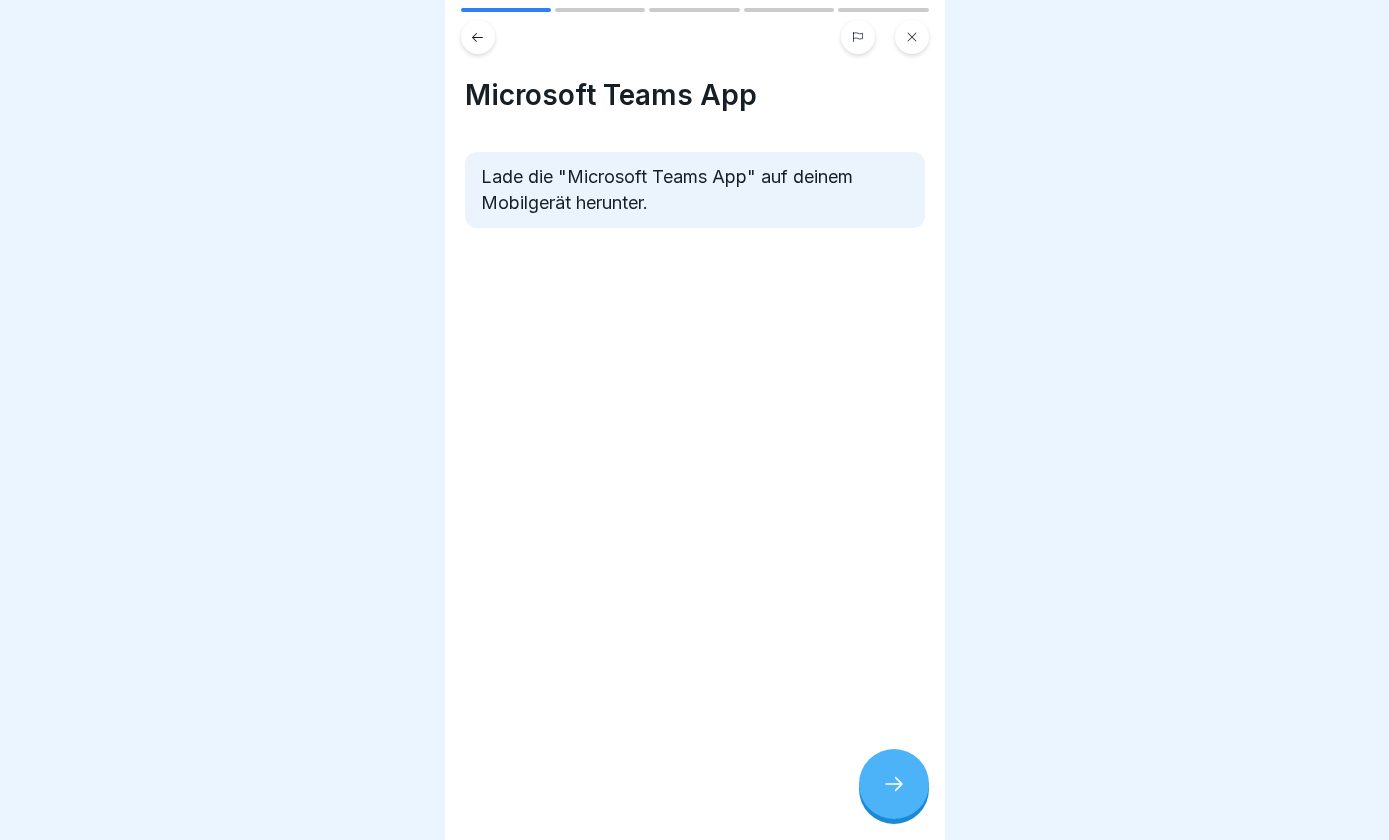 click at bounding box center (894, 784) 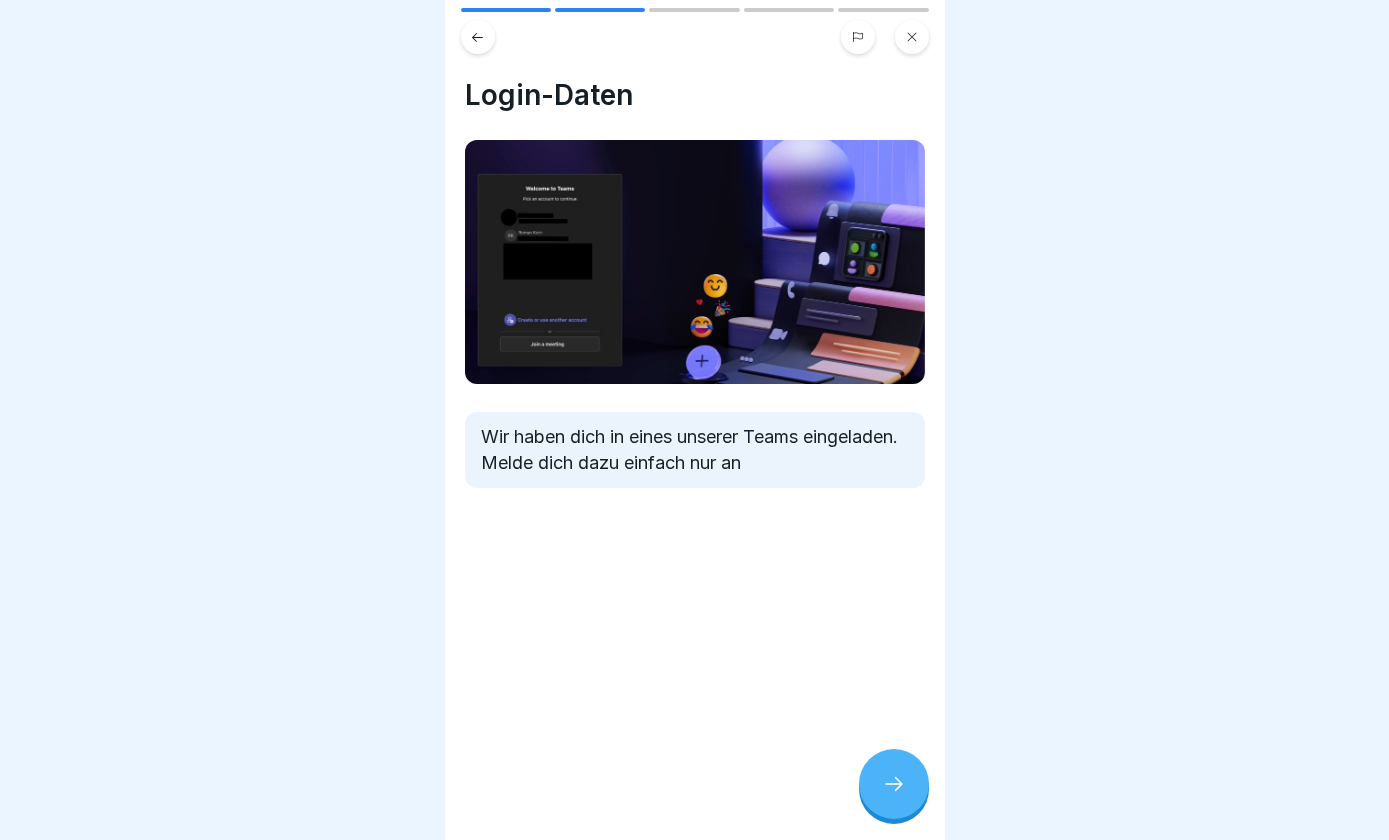 click 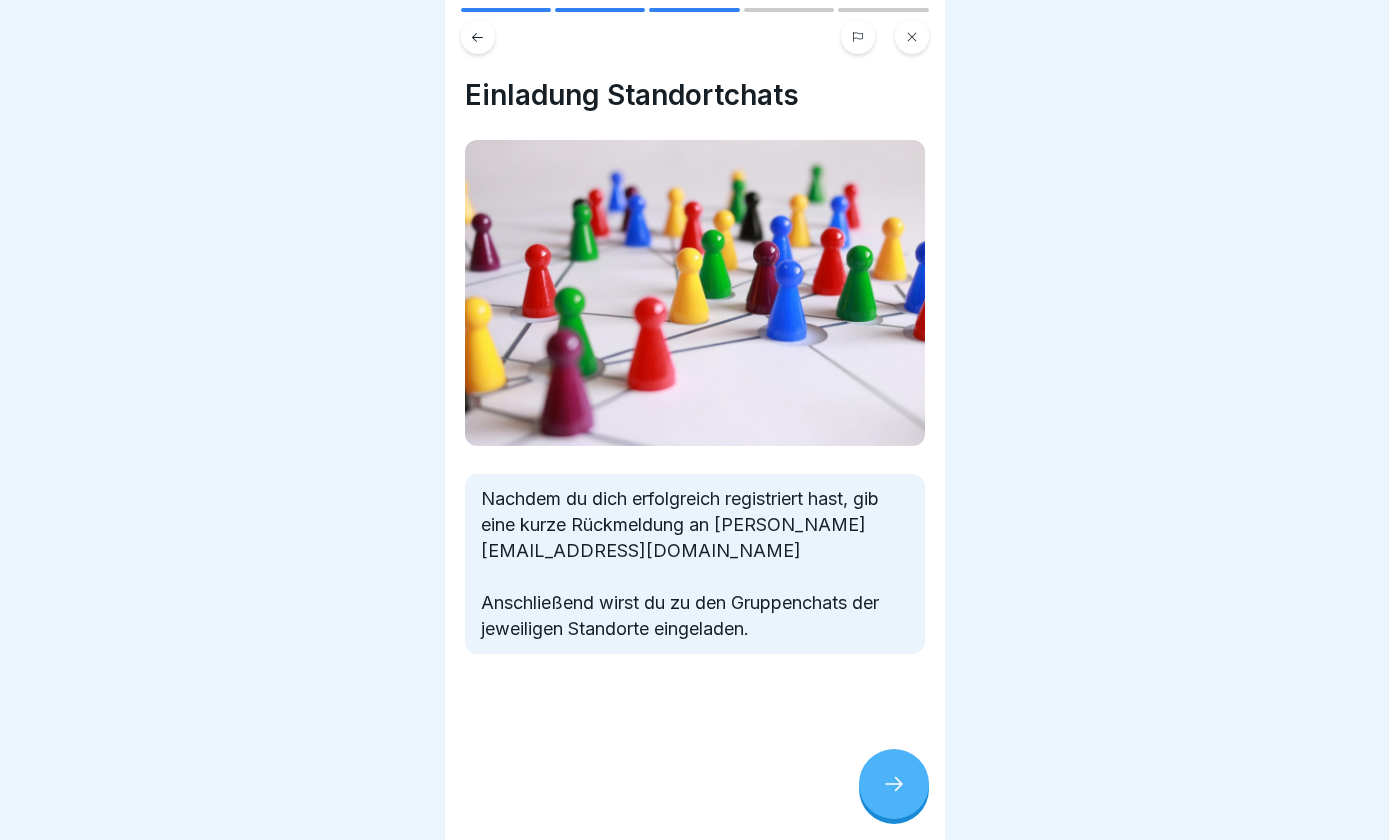 click on "Onboarding bei Gimme Gelato 5 Schritte Deutsch Kommunikation im Unternehmen Für die standortinterne Kommunikation wird Teams verwendet.
Hier zeigen wir dir wie du dein Profil erfolgreich einrichten kannst.
Achte besonders darauf die einzelnen Schritte genau zu befolgen. Fortfahren Microsoft Teams App Lade die "Microsoft Teams App" auf deinem Mobilgerät herunter.
Login-Daten Wir haben dich in eines unserer Teams eingeladen. Melde dich dazu einfach nur an Einladung Standortchats Nachdem du dich erfolgreich registriert hast, gib eine kurze Rückmeldung an [EMAIL_ADDRESS][DOMAIN_NAME]
Anschließend wirst du zu den Gruppenchats der jeweiligen Standorte eingeladen.
Bleibe immer Up-To-Date 1 Bounti 2 Microsoft Teams 3 NESTO Microsoft Teams Bleibe immer Up to Date, in Teams erfährst Du was bei uns so passiert.
Alle Neuigkeiten und Neuheiten, werden hier zeitnah veröffentlicht.
10 Coins Lektion abgeschlossen! Gut gemacht! Du kannst nun mit der nächsten Aktivität fortfahren. Nächste Lektion Fortfahren" at bounding box center [694, 420] 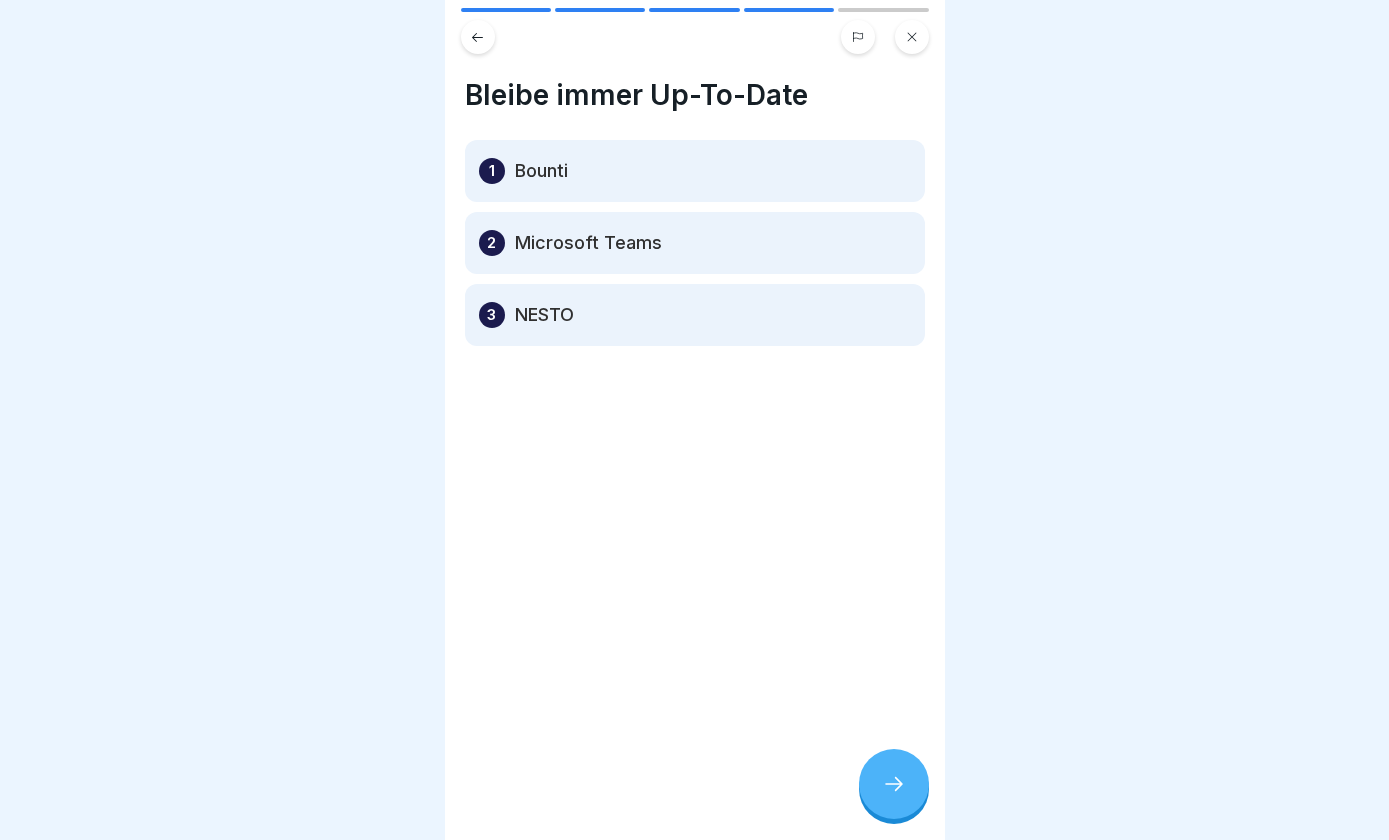 click 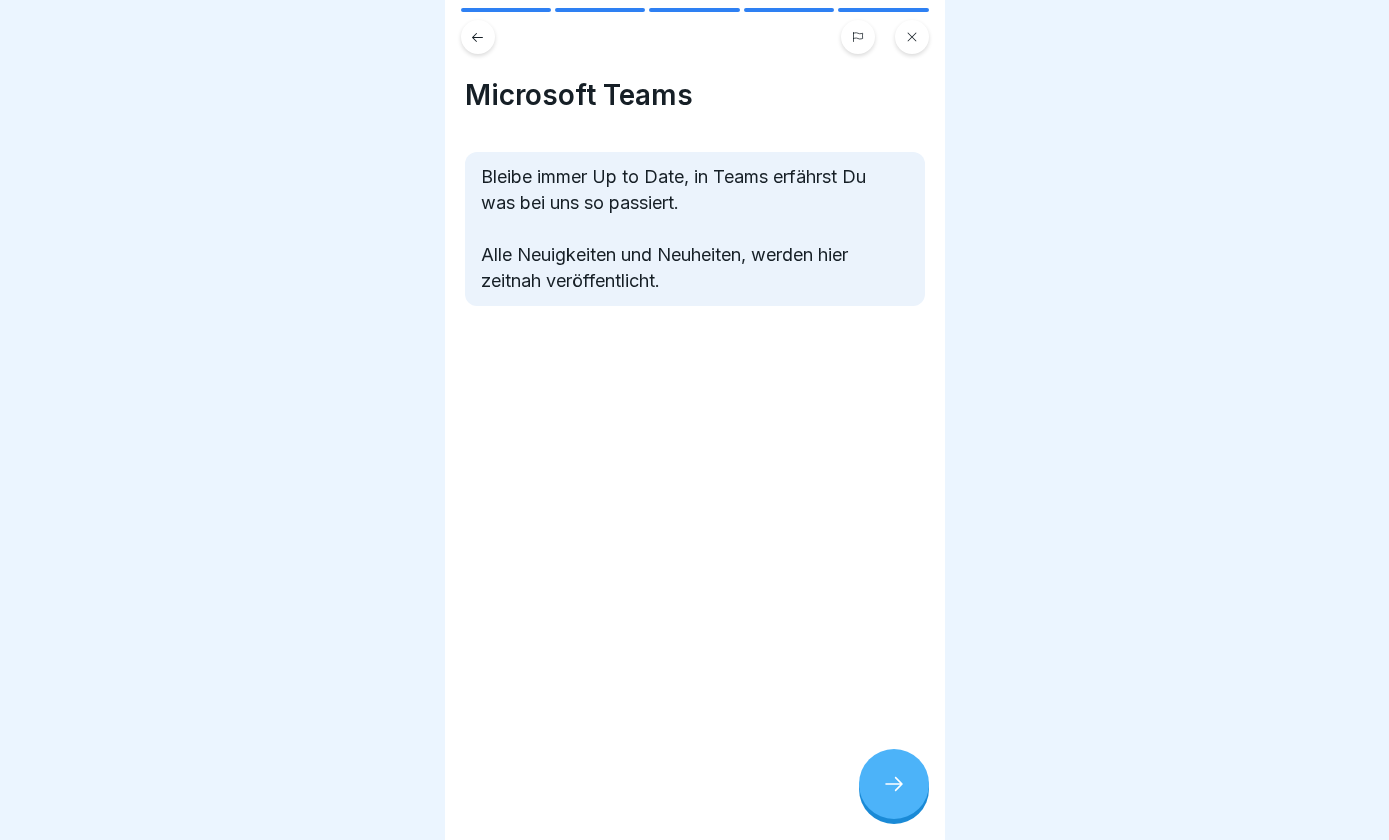 click 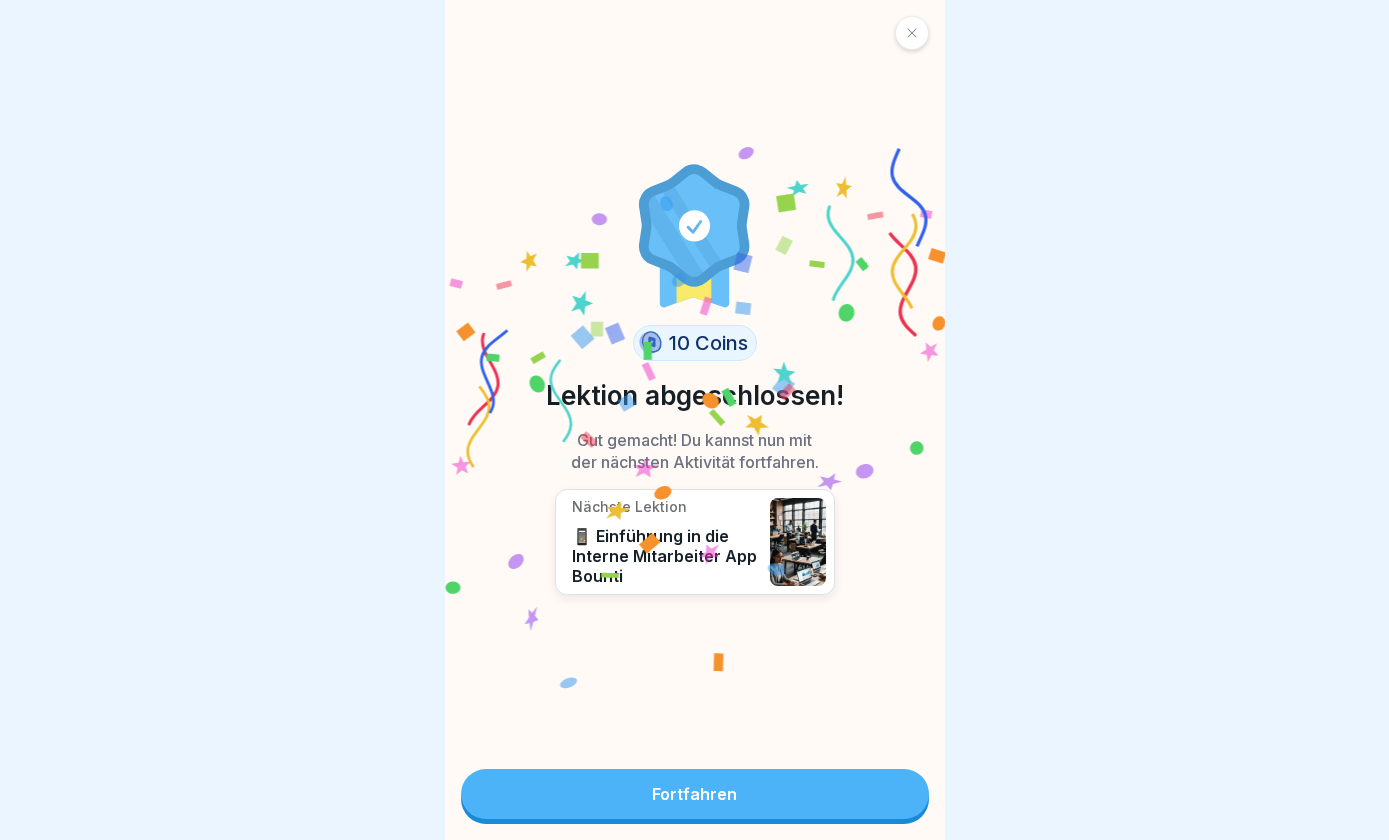 click on "Fortfahren" at bounding box center [695, 794] 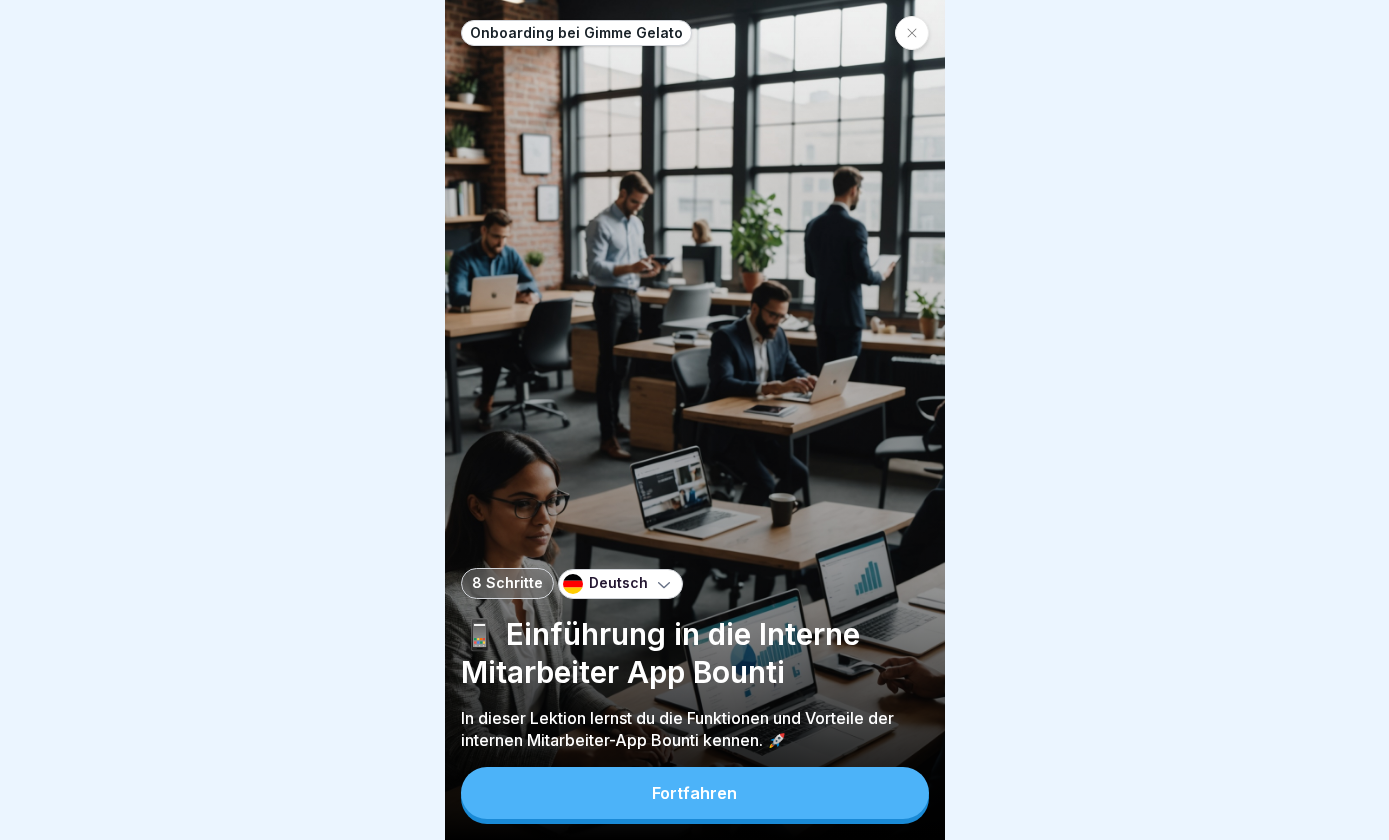 click on "Fortfahren" at bounding box center (695, 793) 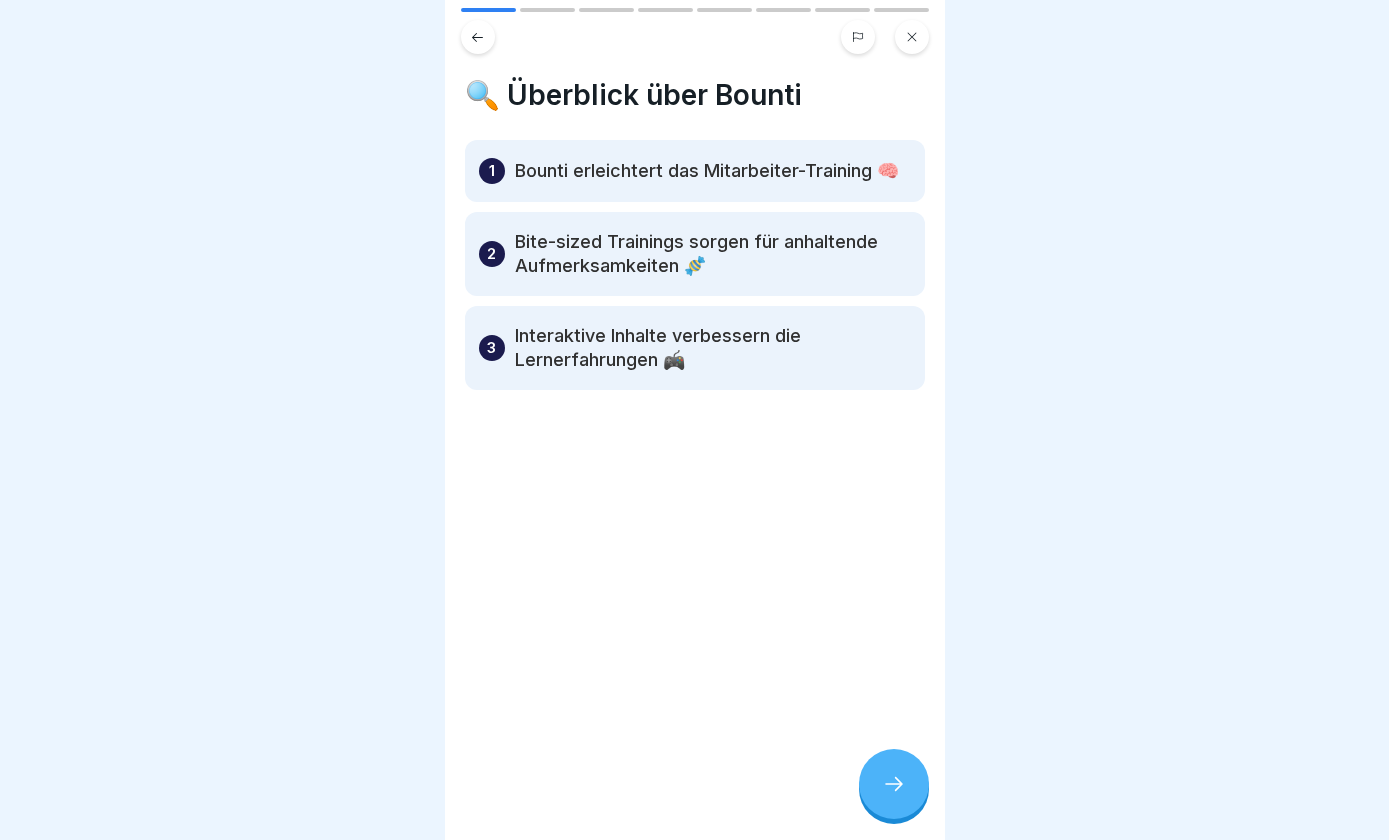 click 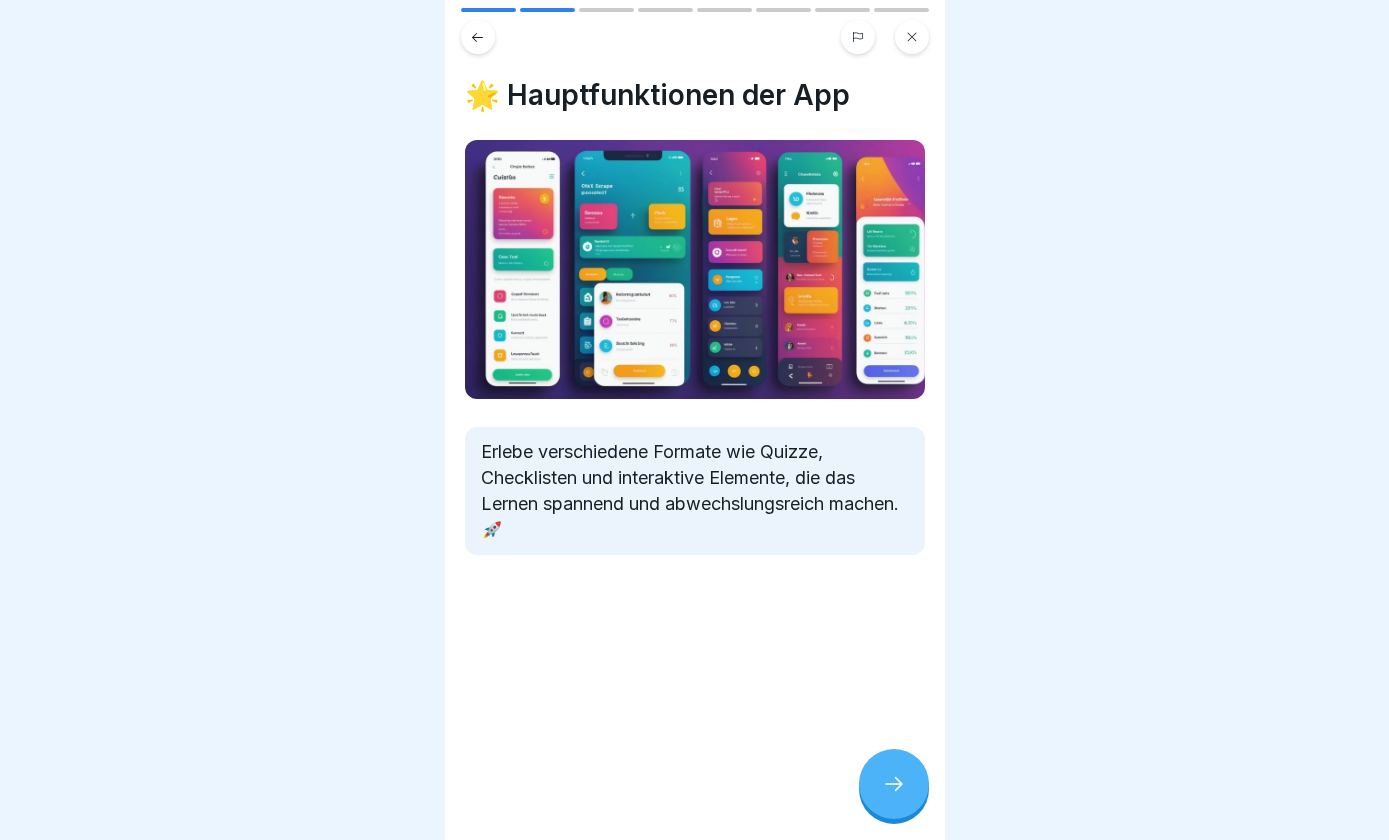 click on "Onboarding bei Gimme Gelato 8 Schritte Deutsch 📱 Einführung in die Interne Mitarbeiter App Bounti In dieser Lektion lernst du die Funktionen und Vorteile der internen Mitarbeiter-App Bounti kennen. 🚀 Fortfahren 🔍 Überblick über Bounti 1 Bounti erleichtert das Mitarbeiter-Training 🧠 2 Bite-sized Trainings sorgen für anhaltende Aufmerksamkeiten 🍬 3 Interaktive Inhalte verbessern die Lernerfahrungen 🎮 🌟 Hauptfunktionen der App Erlebe verschiedene Formate wie Quizze, Checklisten und interaktive Elemente, die das Lernen spannend und abwechslungsreich machen. 🚀 🛠️ Wichtige Werkzeuge in Bounti 1 Übersichtliche Benutzeroberfläche 🔍 2 Multimedia-Inhalte: Videos, Bilder und Texte 🖼️ 3 Interaktive Quizze und Übungen 🎯 4 Fortschrittsverfolgung und Auswertungen 📊 💡 Wusstest du schon? Die Bounti-App ermöglicht es dir, jederzeit und überall auf deine Lerninhalte zuzugreifen - sogar offline! 📱 ☑️ Wichtige Punkte Bitte kreuze alle Kästchen an. Offline-Zugriff A B" at bounding box center (694, 420) 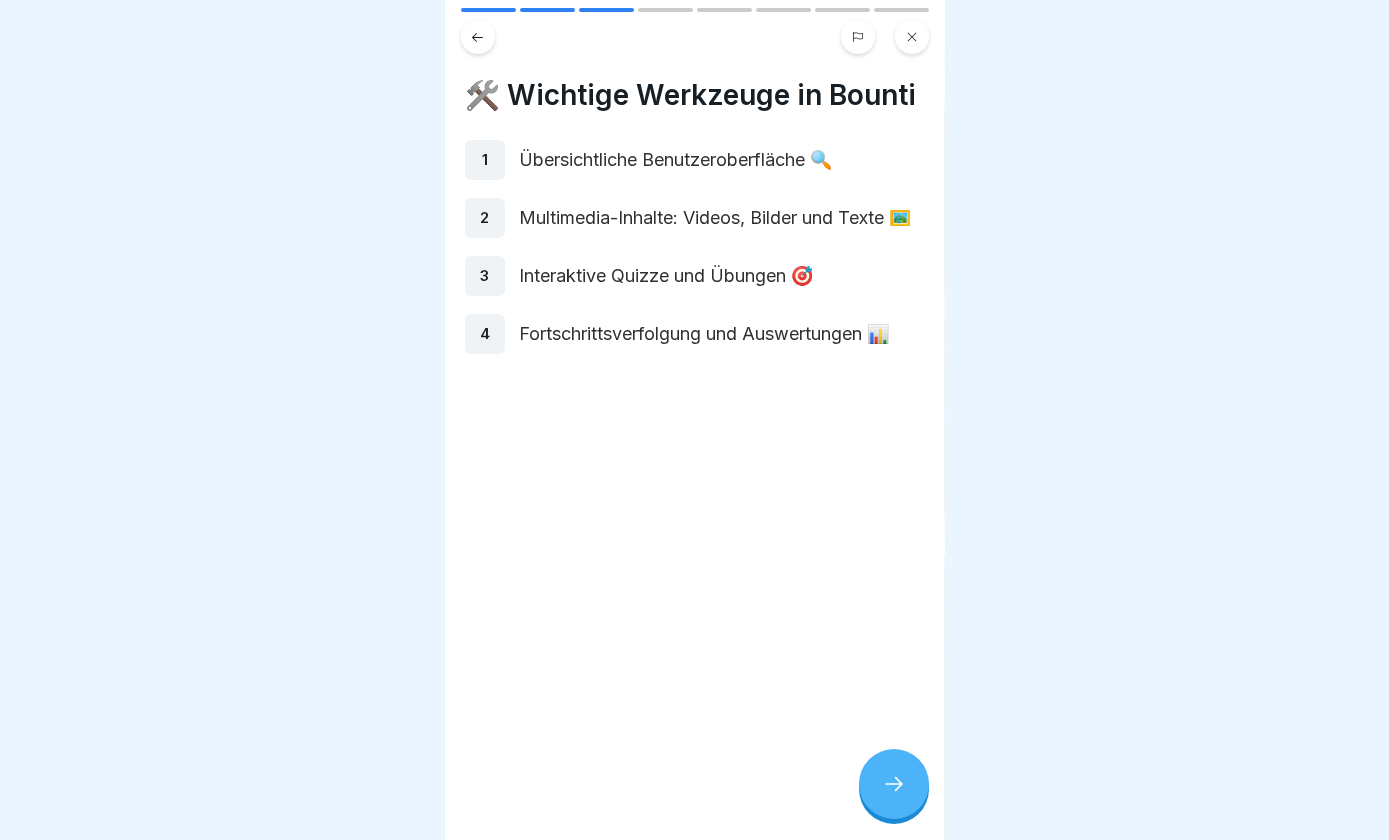 click 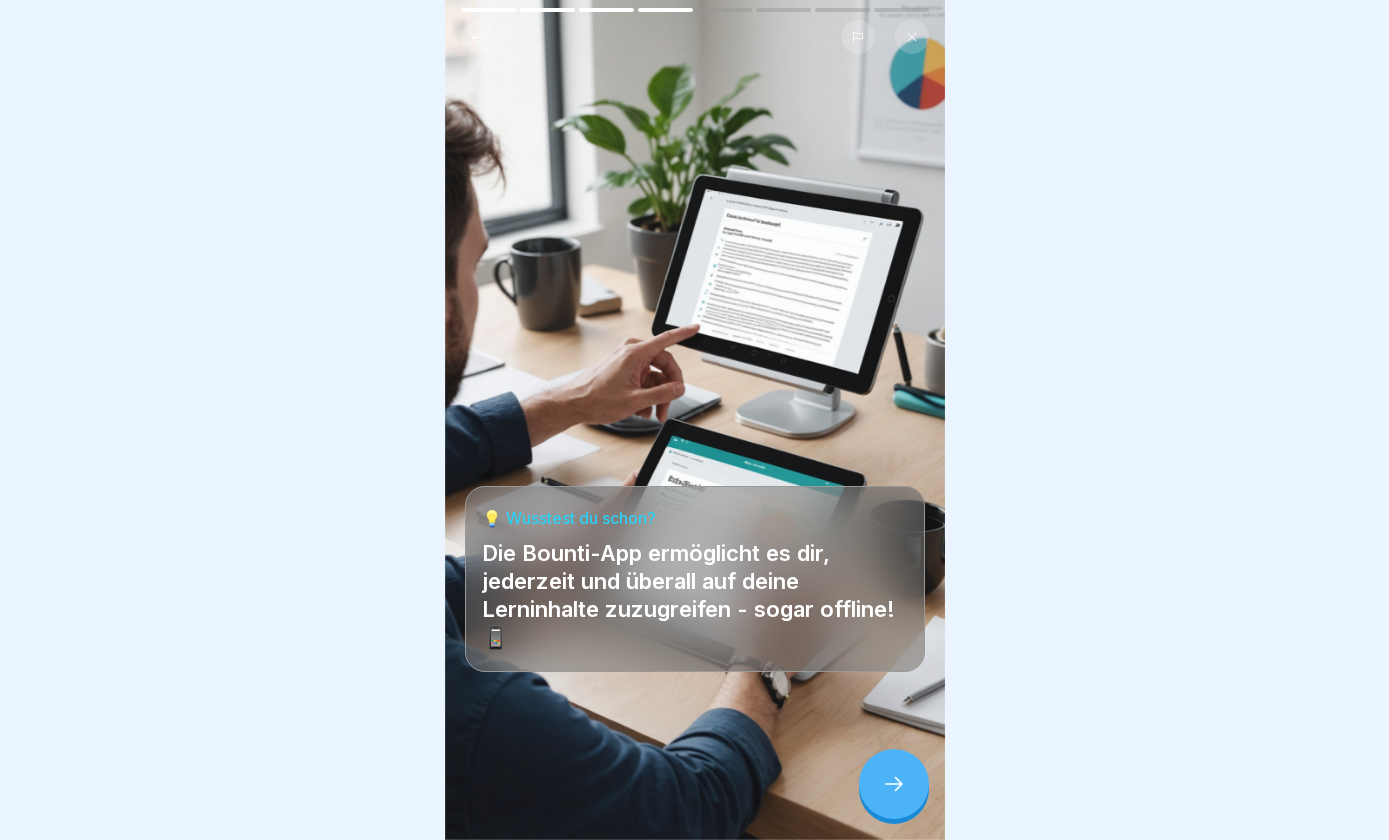 click 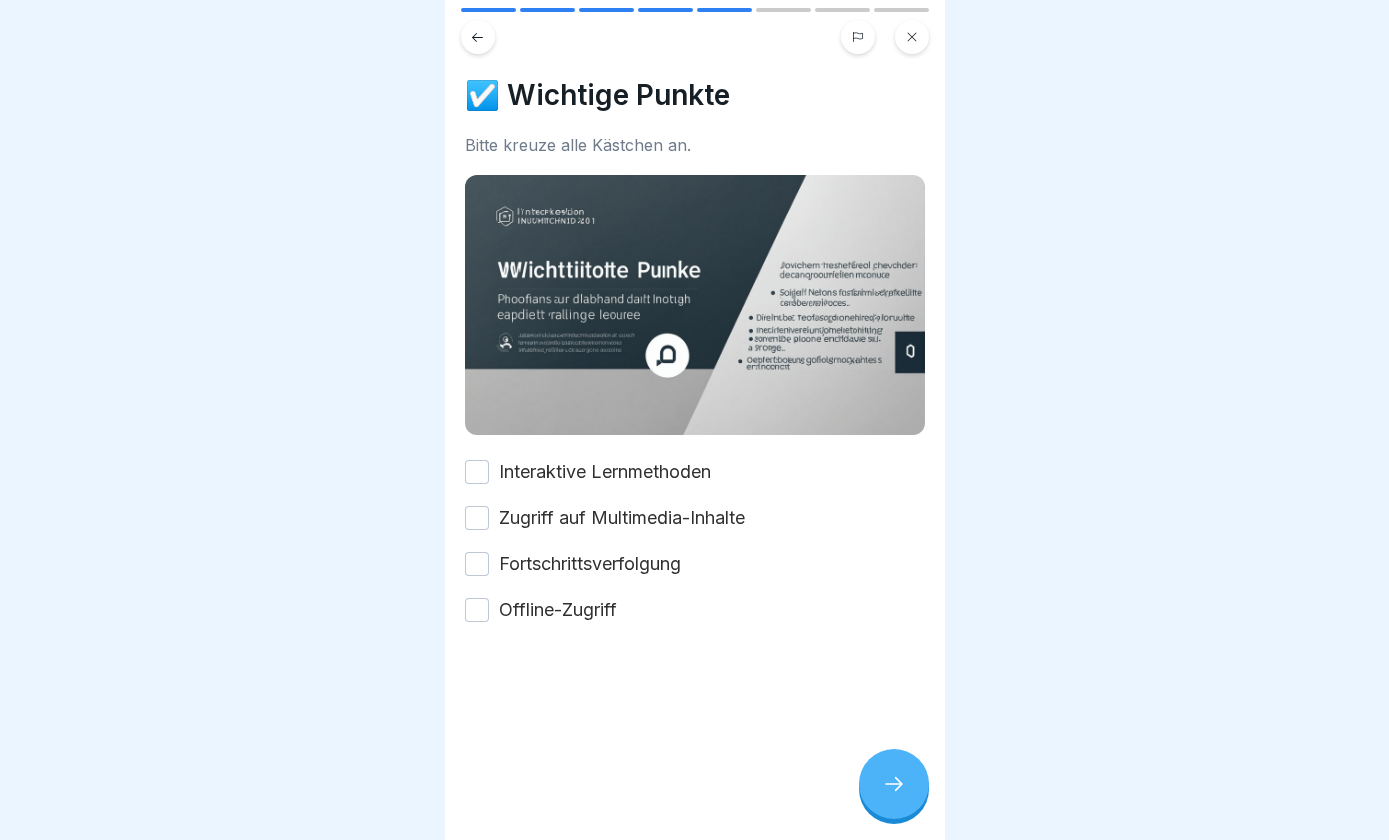 click on "Interaktive Lernmethoden" at bounding box center [477, 472] 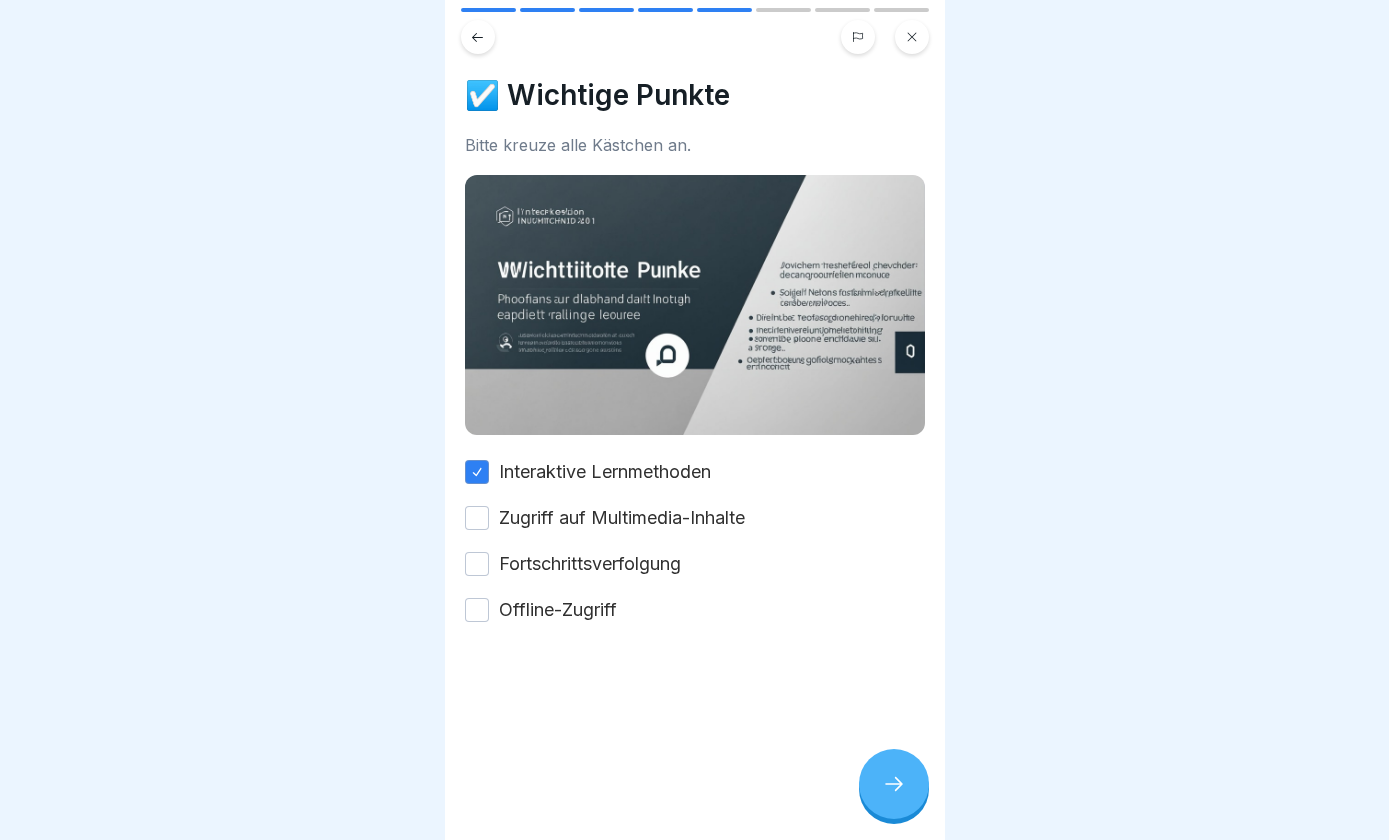 click on "Zugriff auf Multimedia-Inhalte" at bounding box center [477, 518] 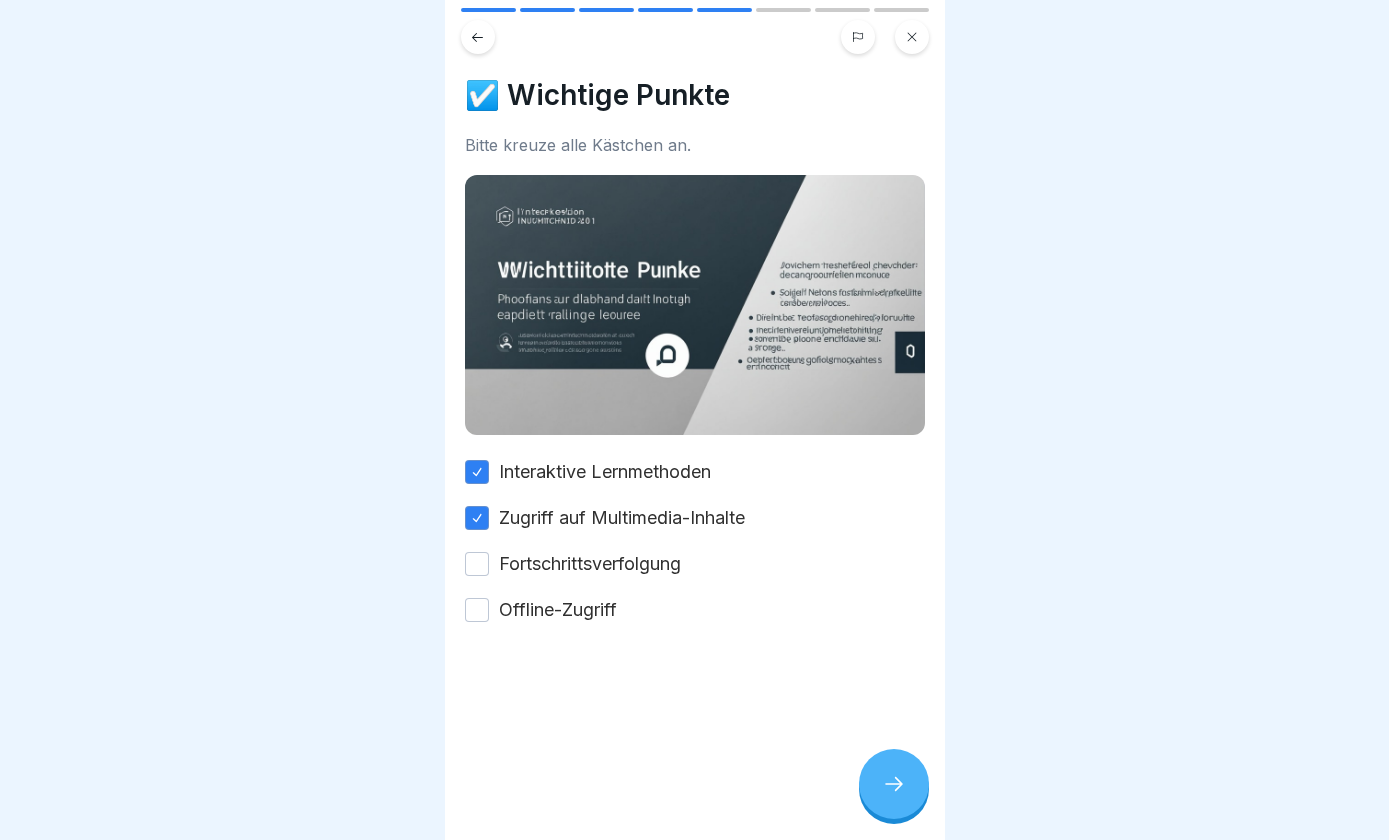 click on "Fortschrittsverfolgung" at bounding box center (477, 564) 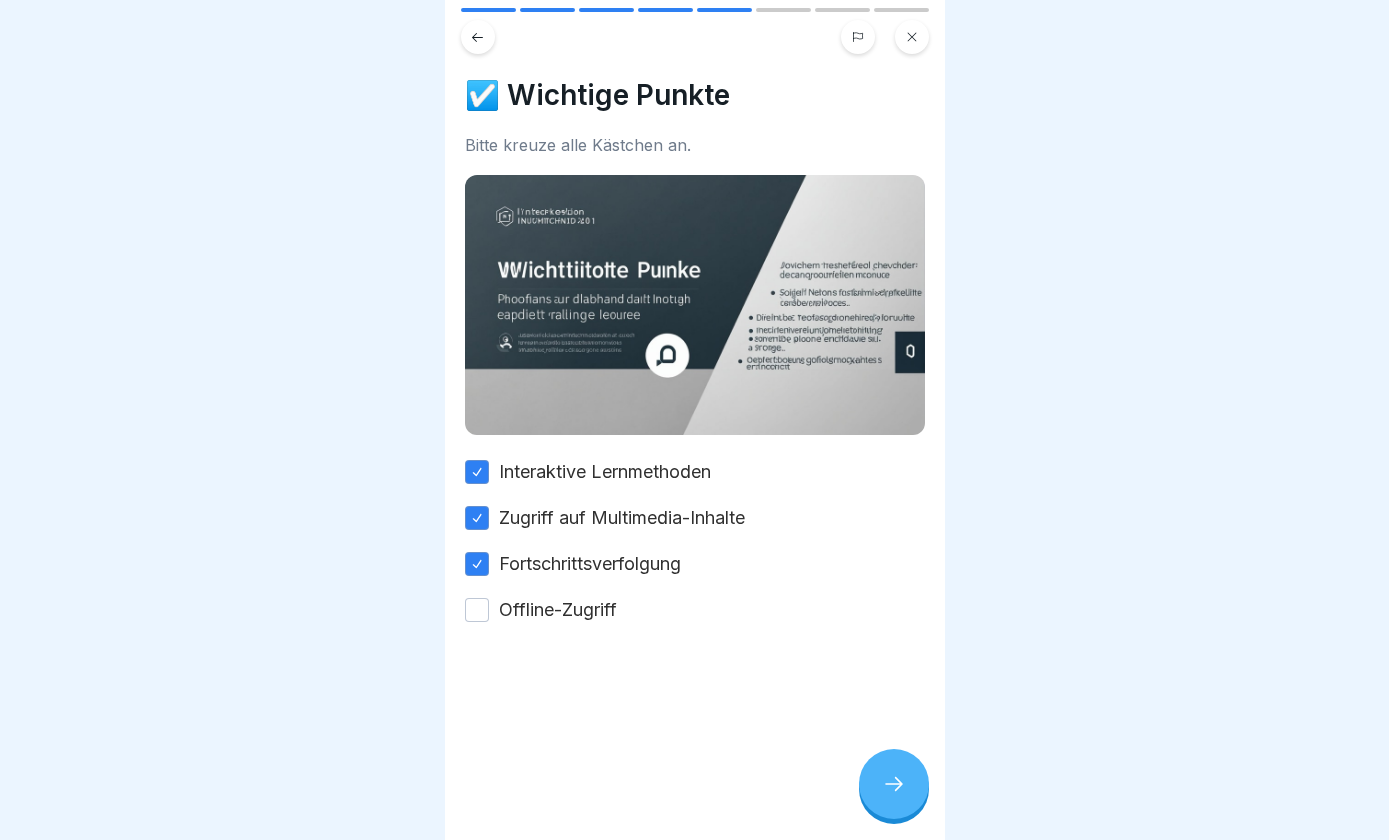 click on "Offline-Zugriff" at bounding box center (477, 610) 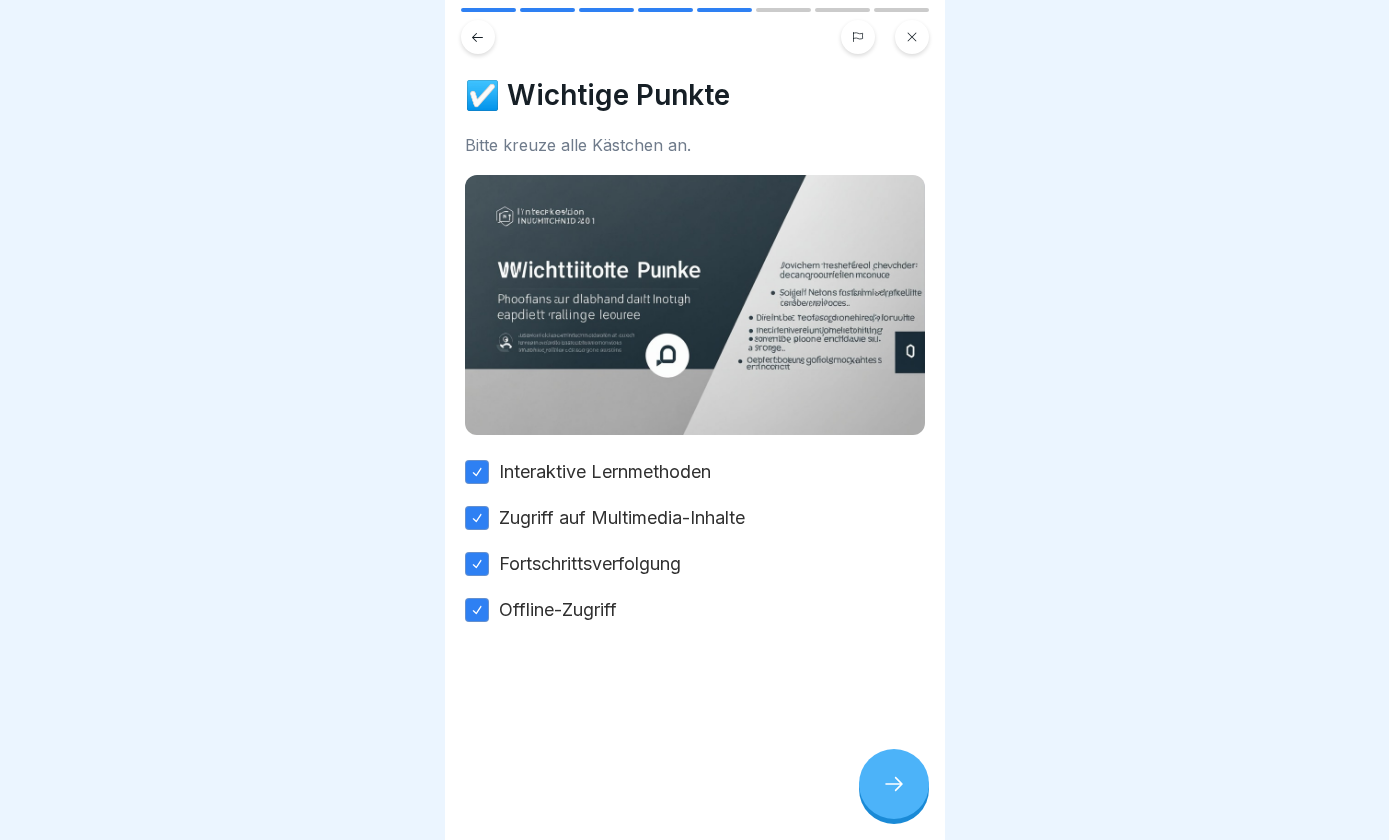click 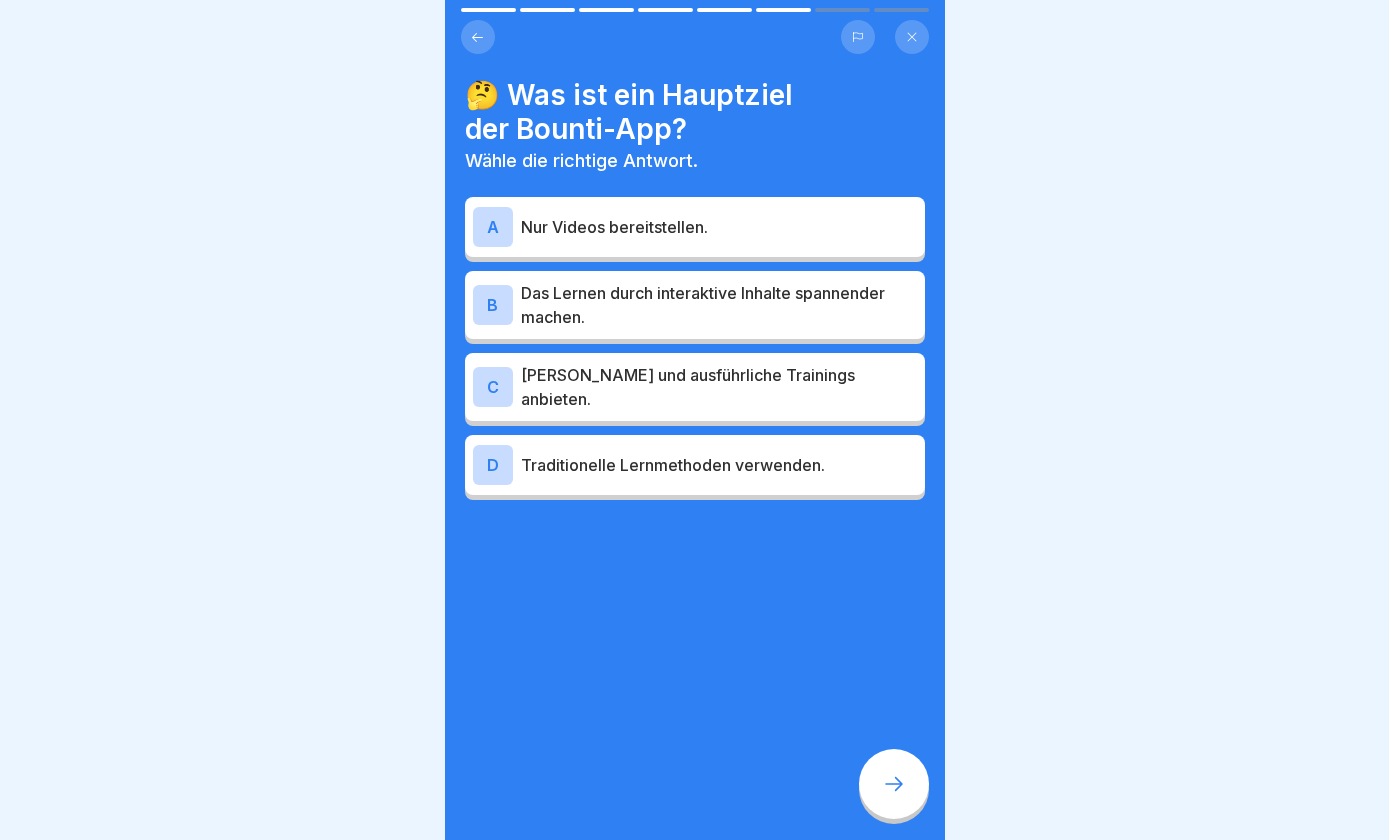 click on "Das Lernen durch interaktive Inhalte spannender machen." at bounding box center [719, 305] 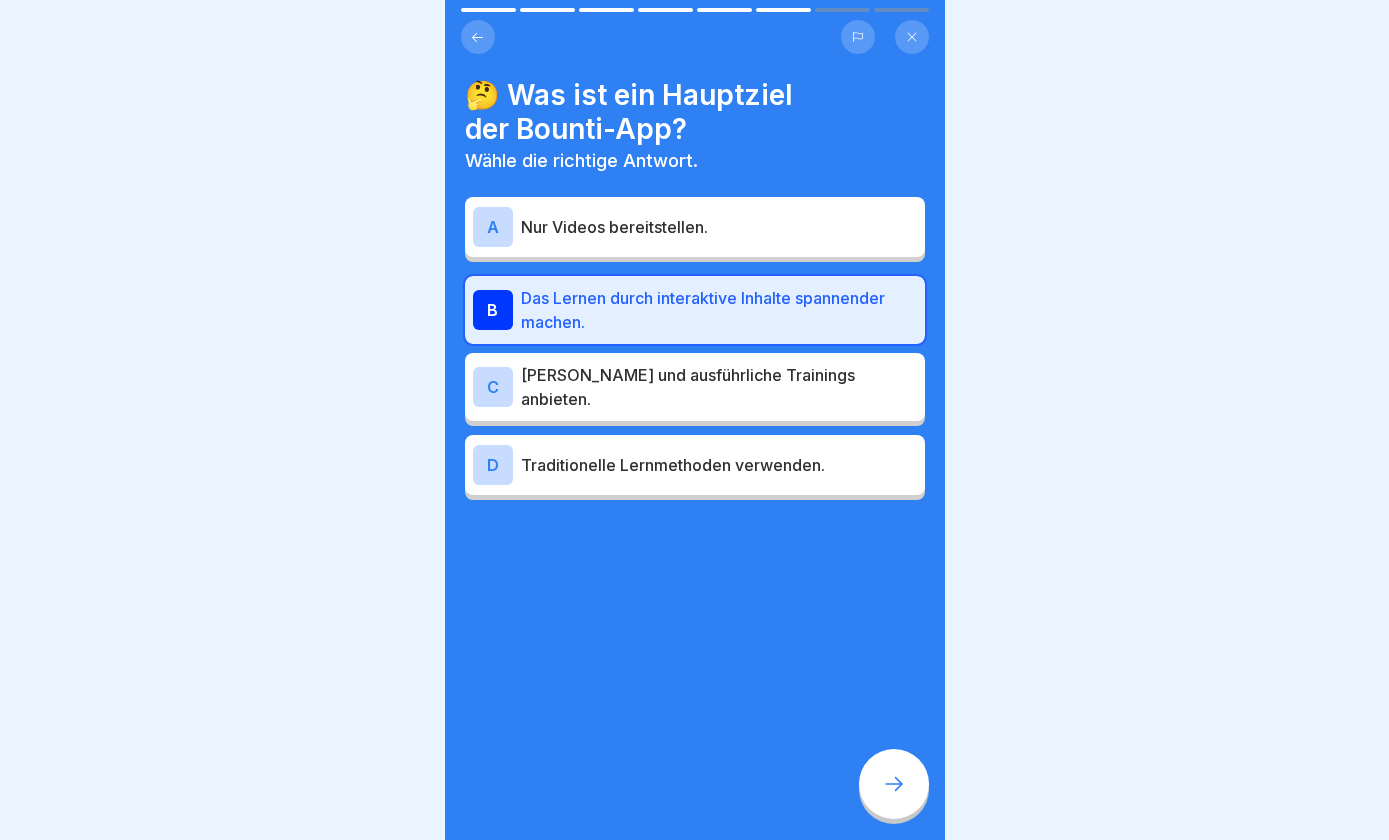 click 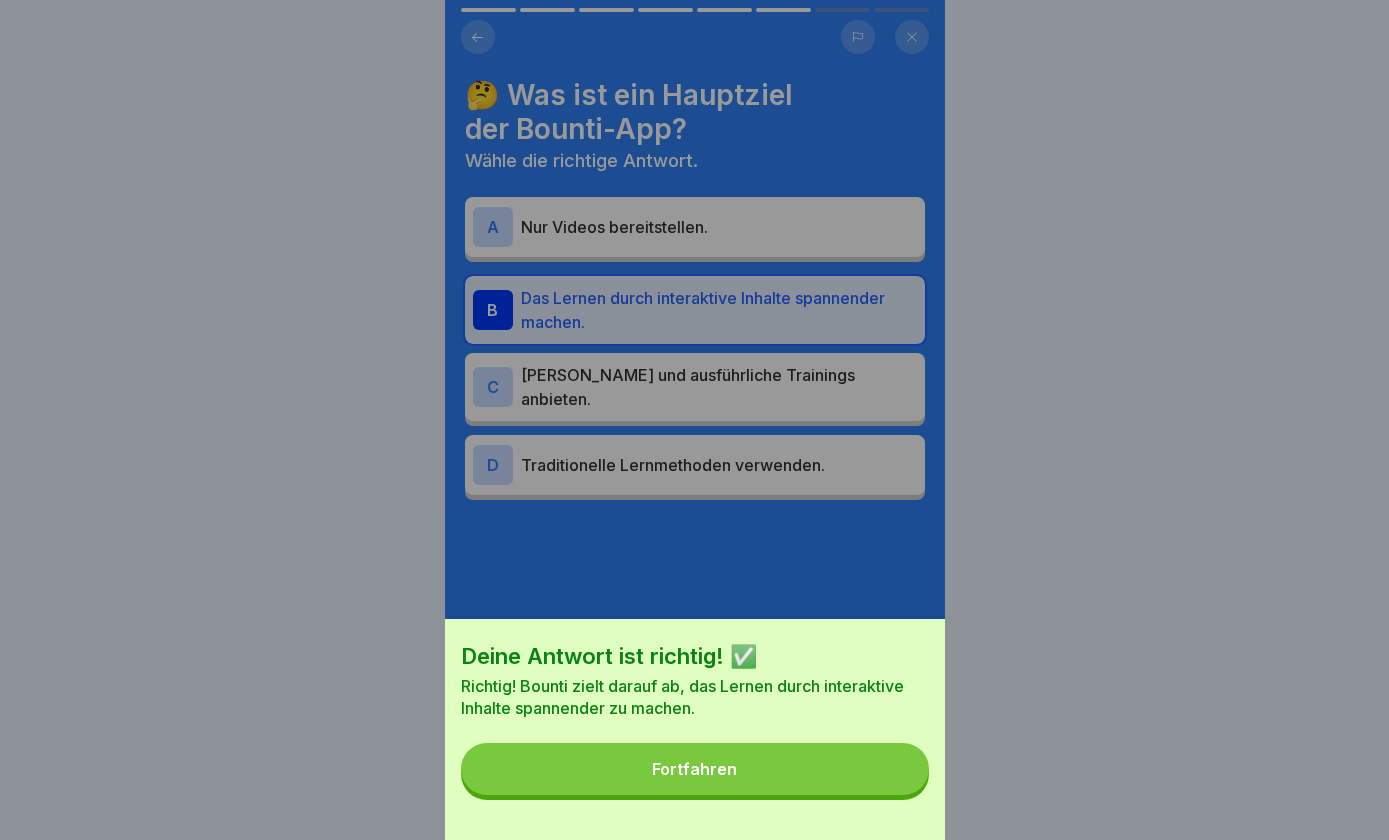 click on "Fortfahren" at bounding box center [695, 769] 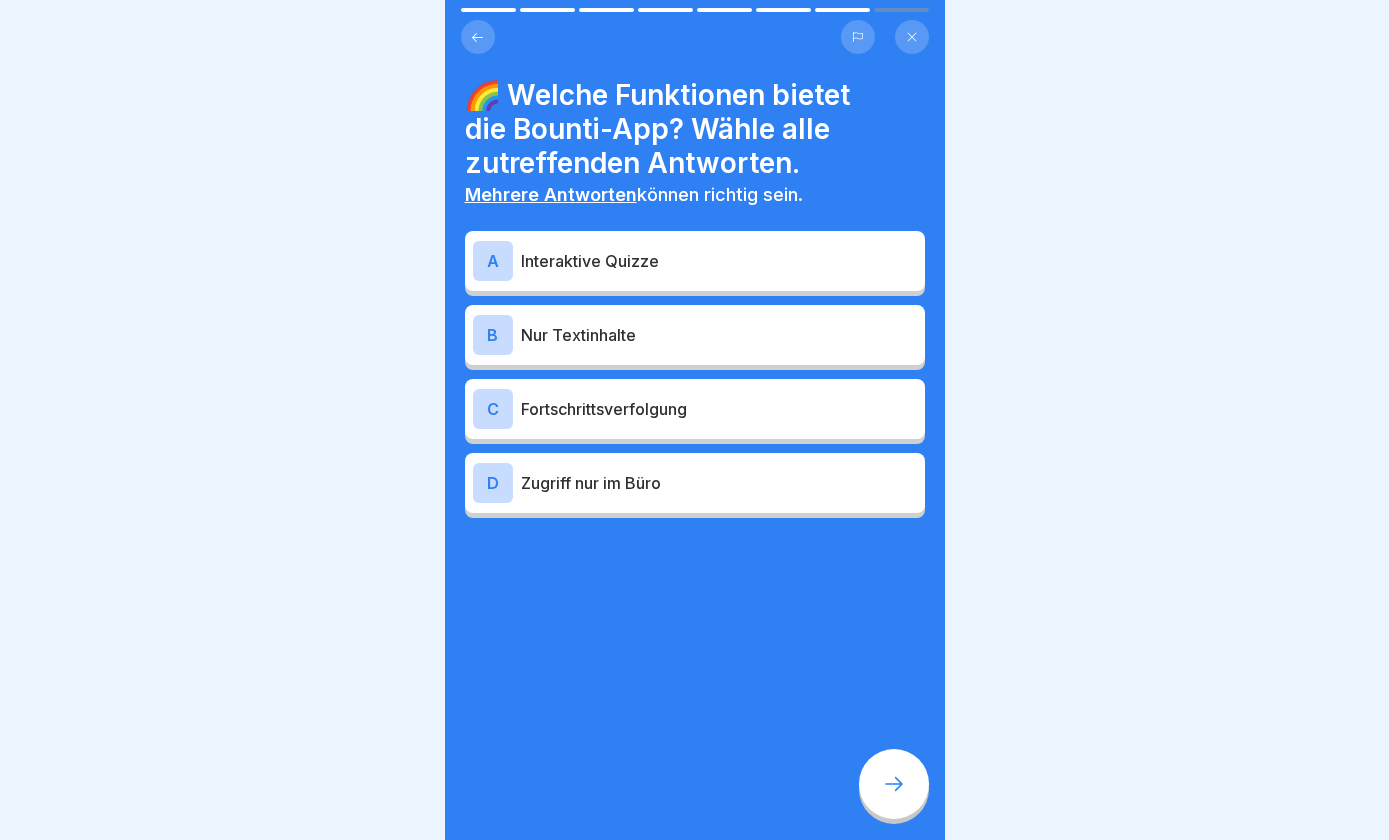 click on "A Interaktive Quizze" at bounding box center (695, 261) 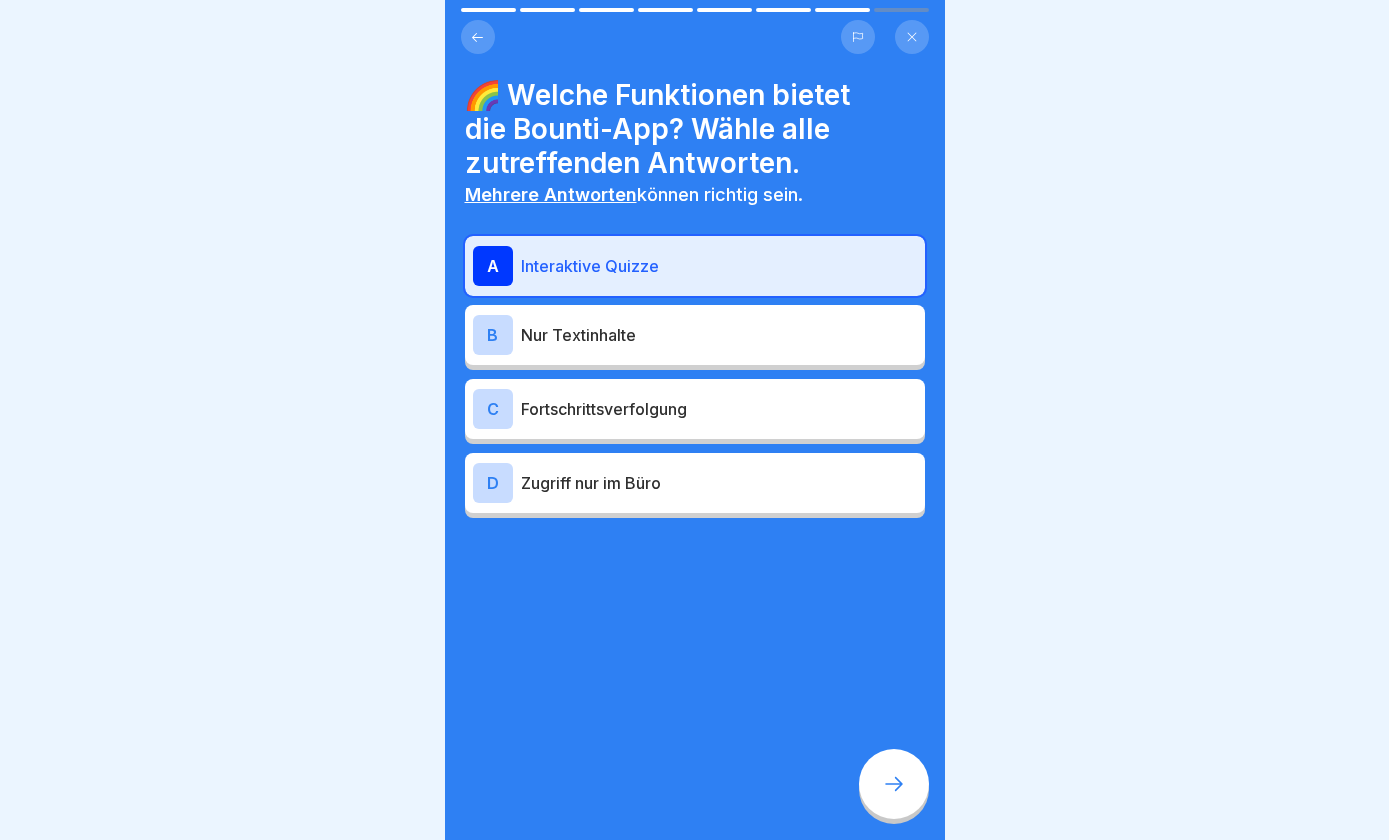 click on "Fortschrittsverfolgung" at bounding box center (719, 409) 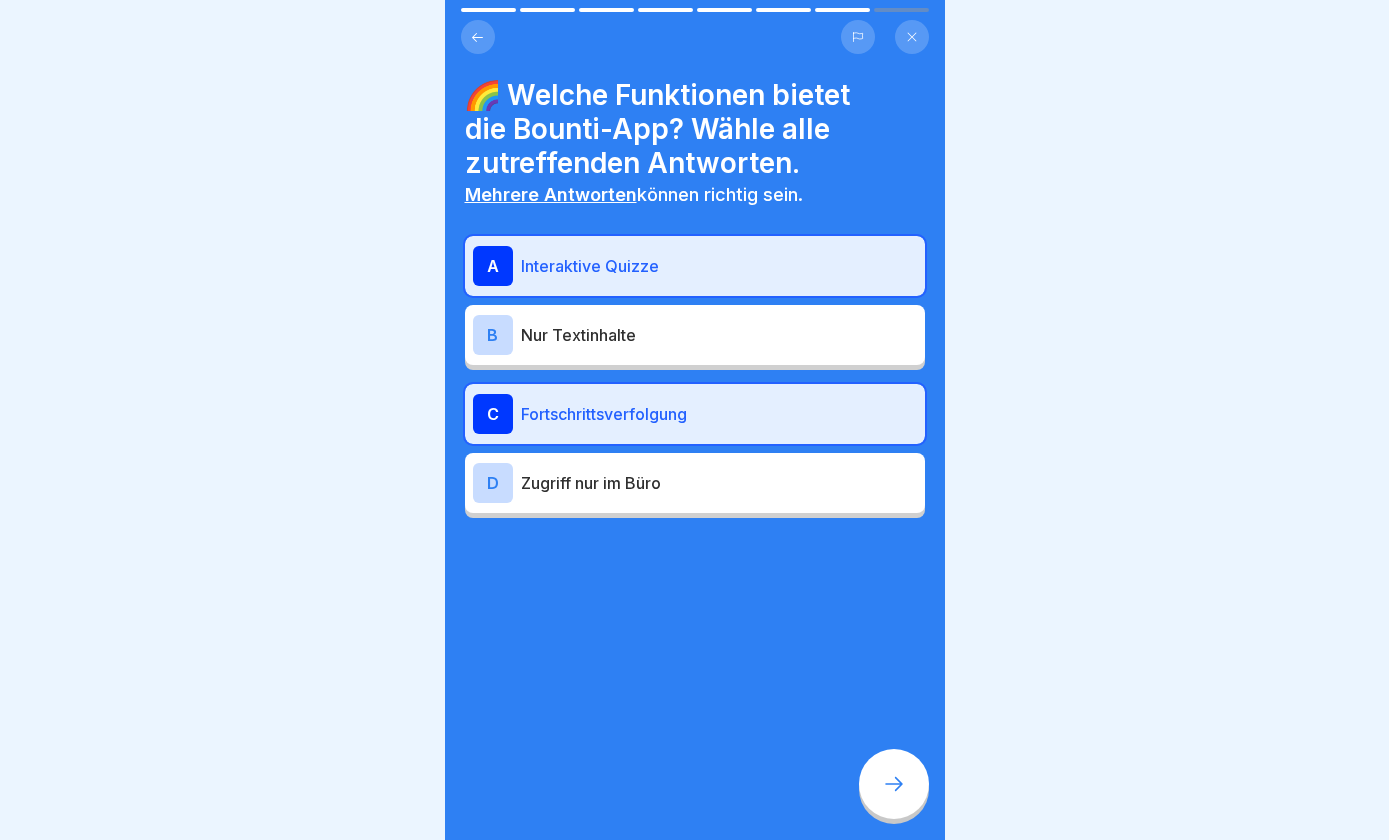 click at bounding box center (894, 784) 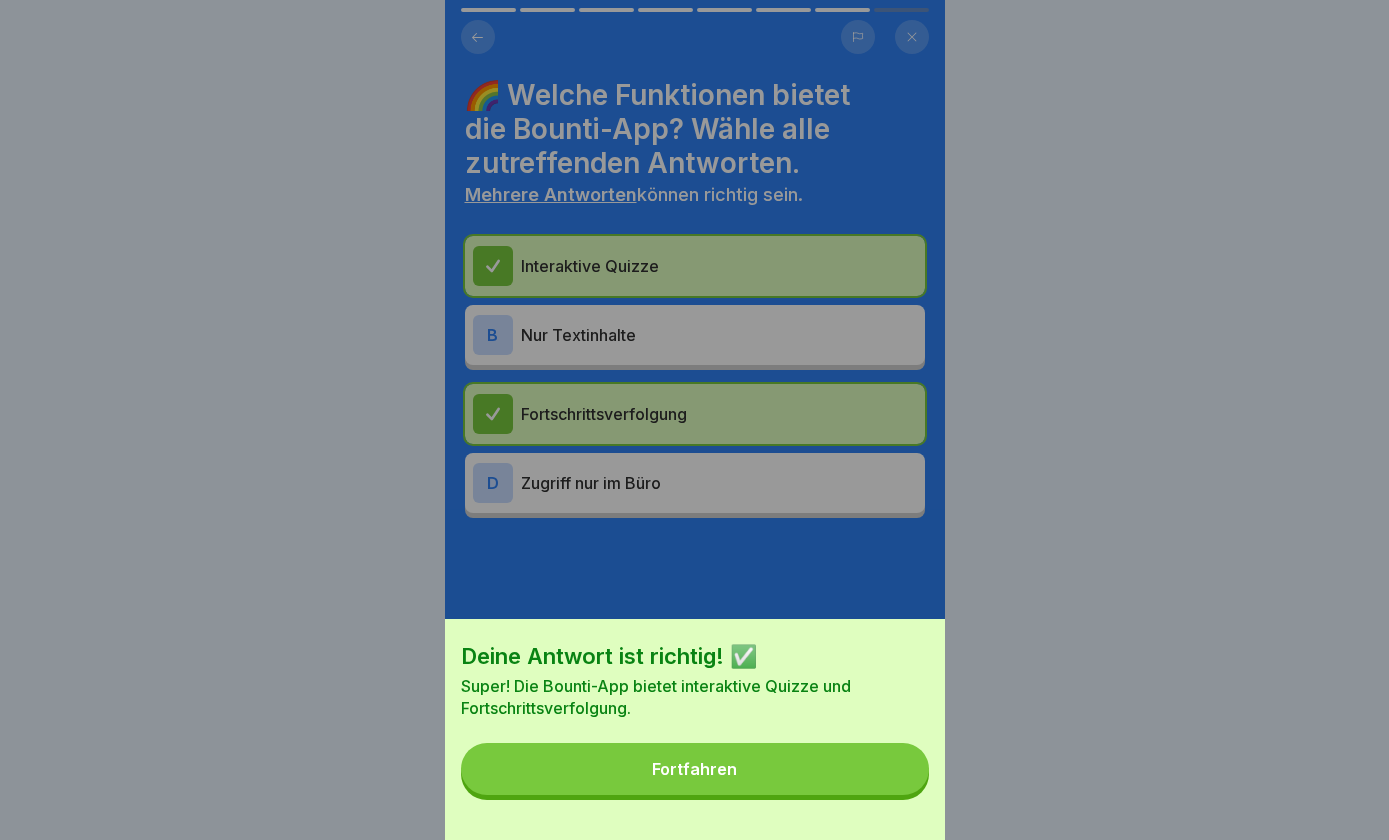 click on "Fortfahren" at bounding box center (695, 769) 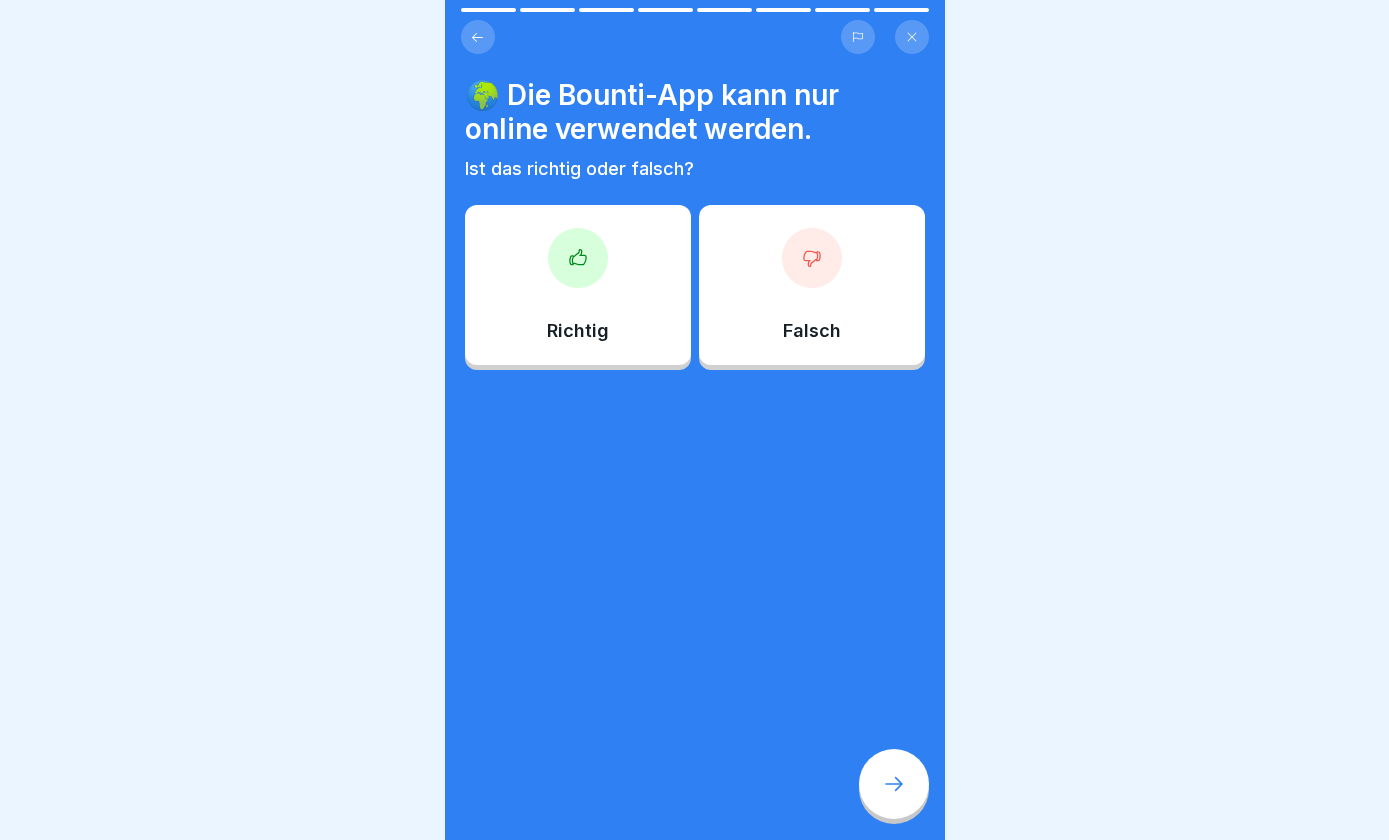 click on "Falsch" at bounding box center [812, 285] 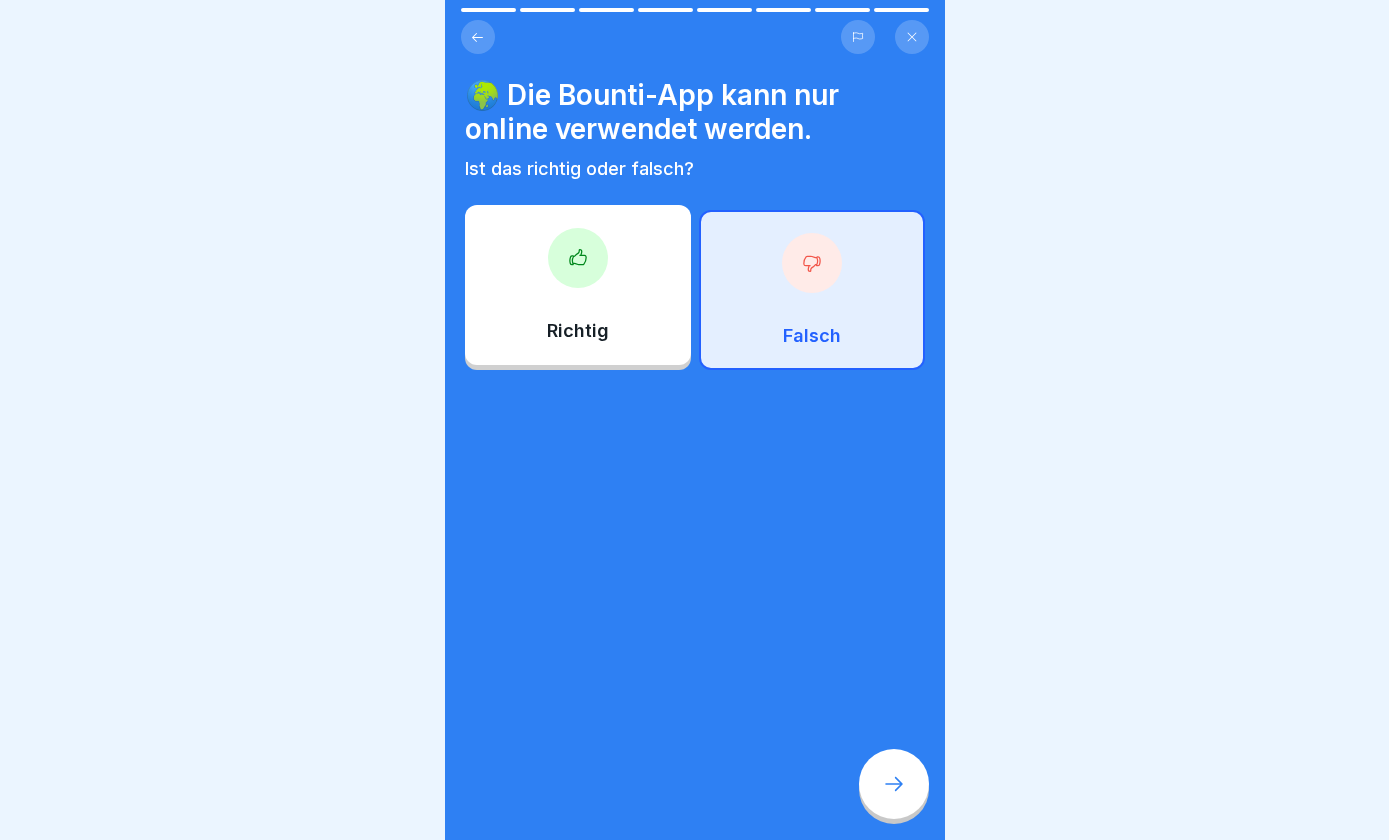 click at bounding box center [894, 784] 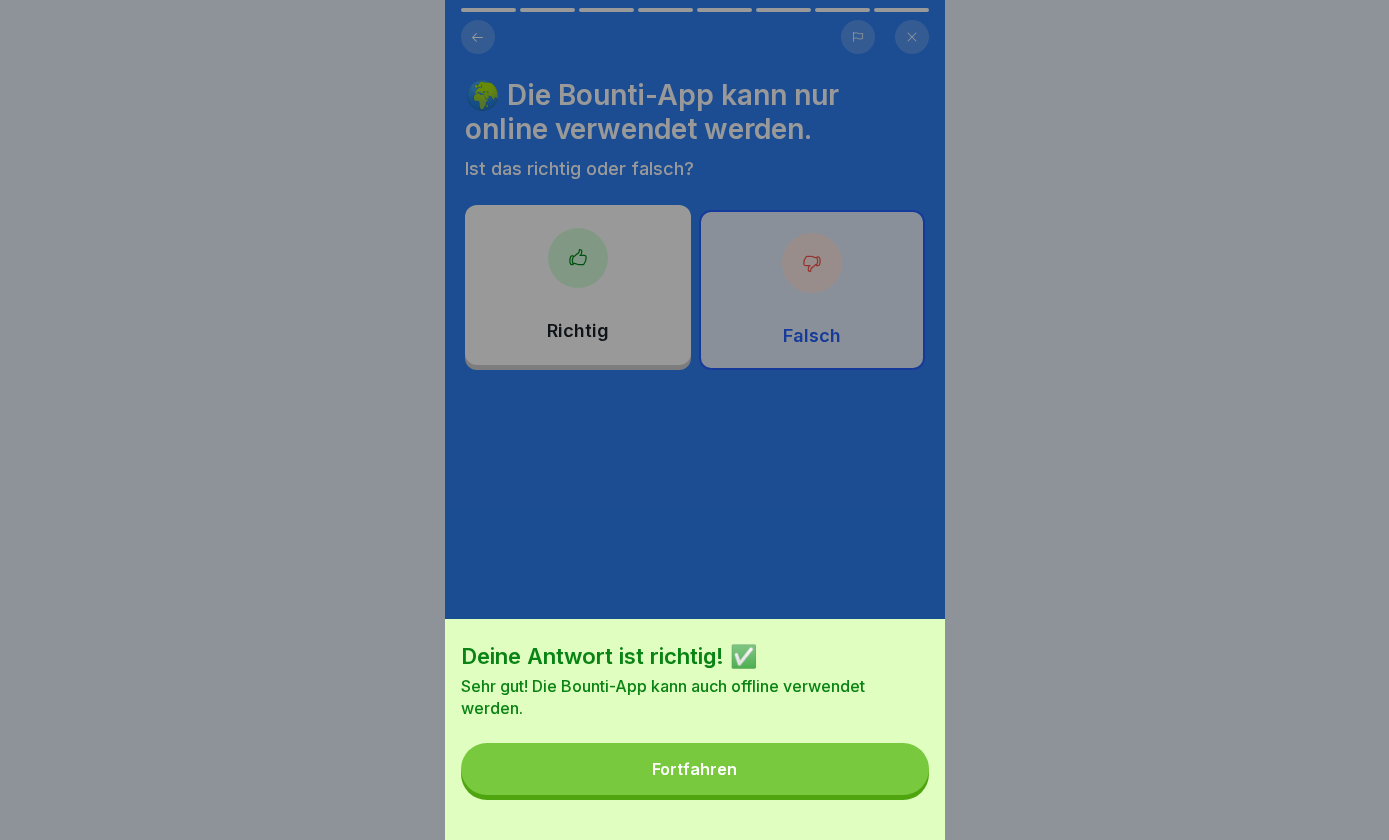 click on "Fortfahren" at bounding box center [695, 769] 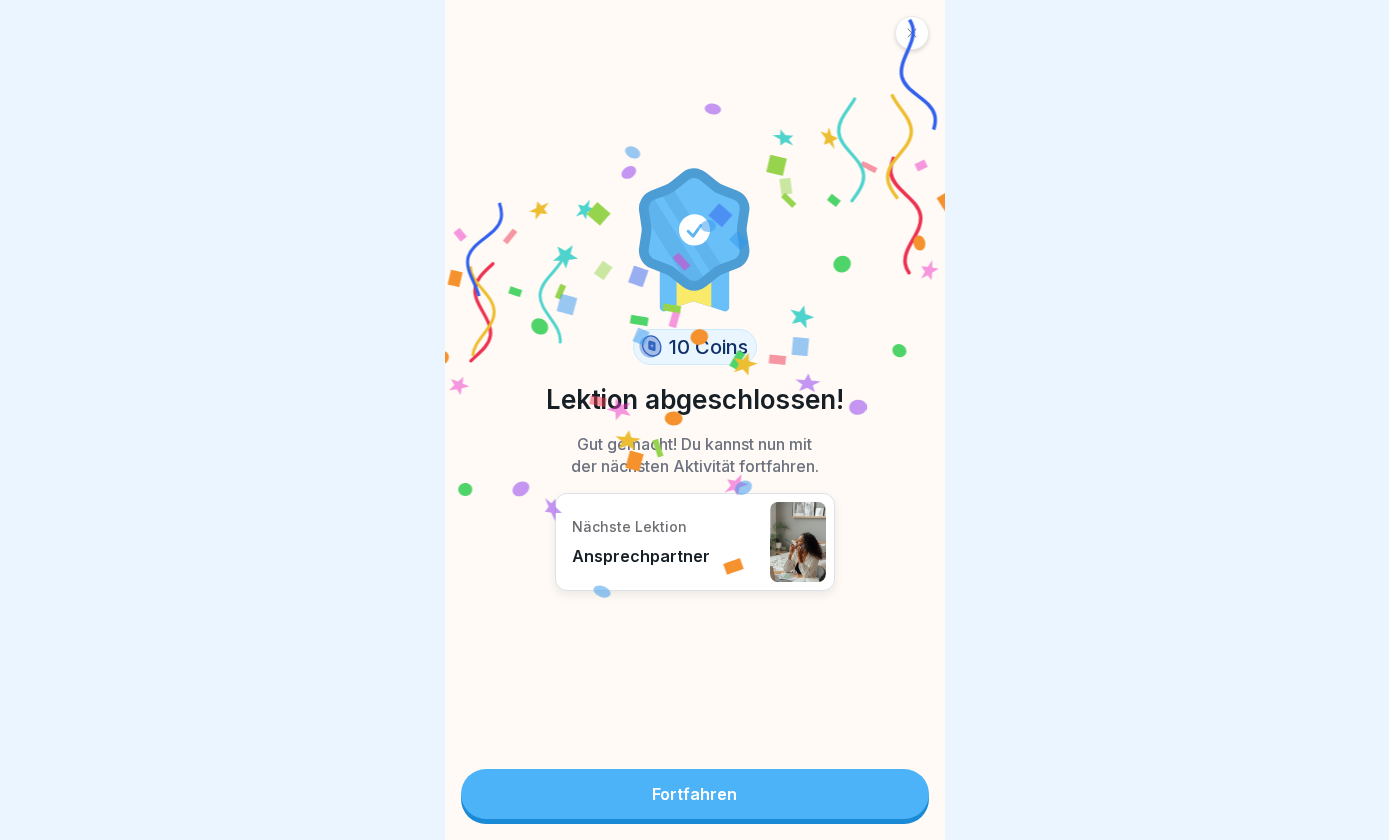 click on "Fortfahren" at bounding box center [695, 794] 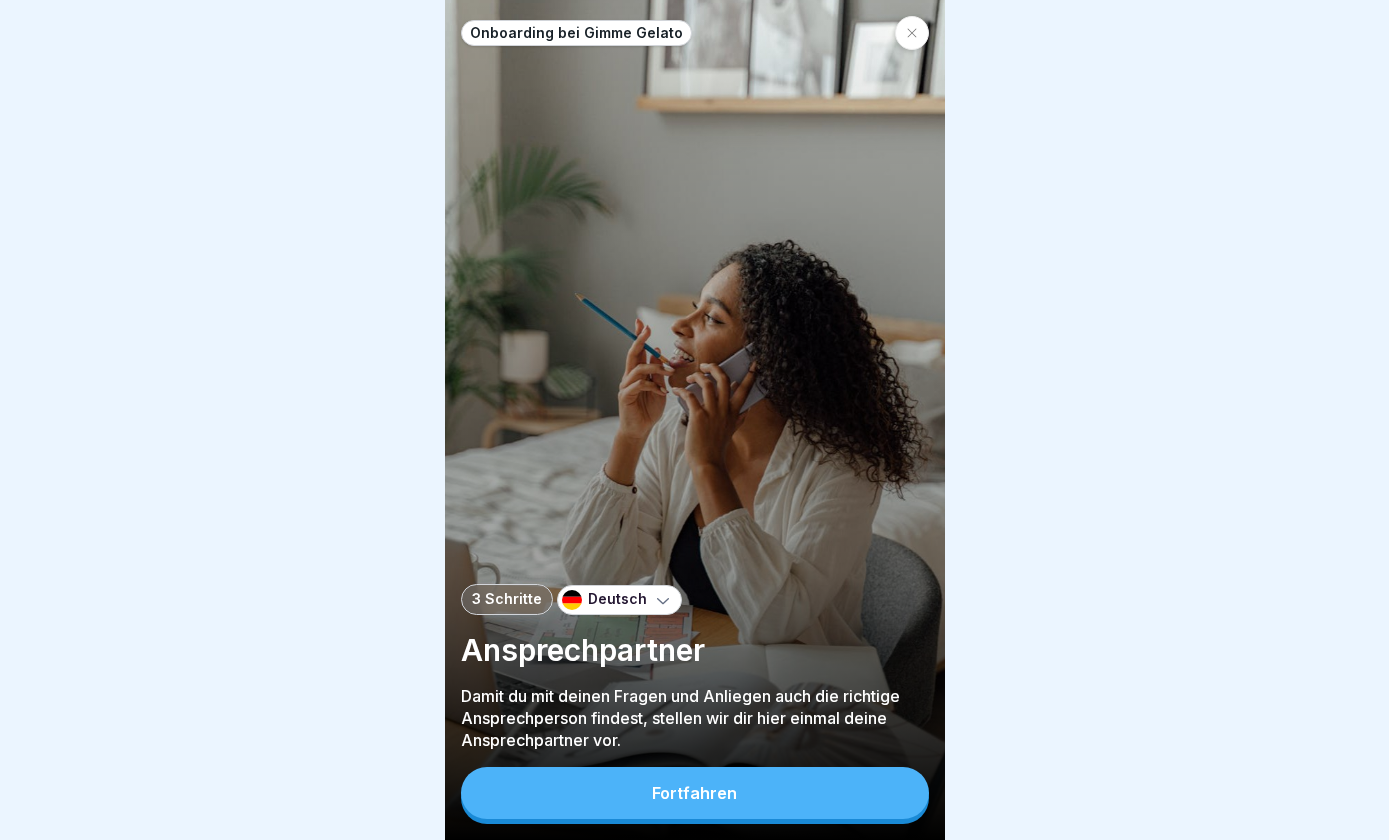 click on "Fortfahren" at bounding box center (695, 793) 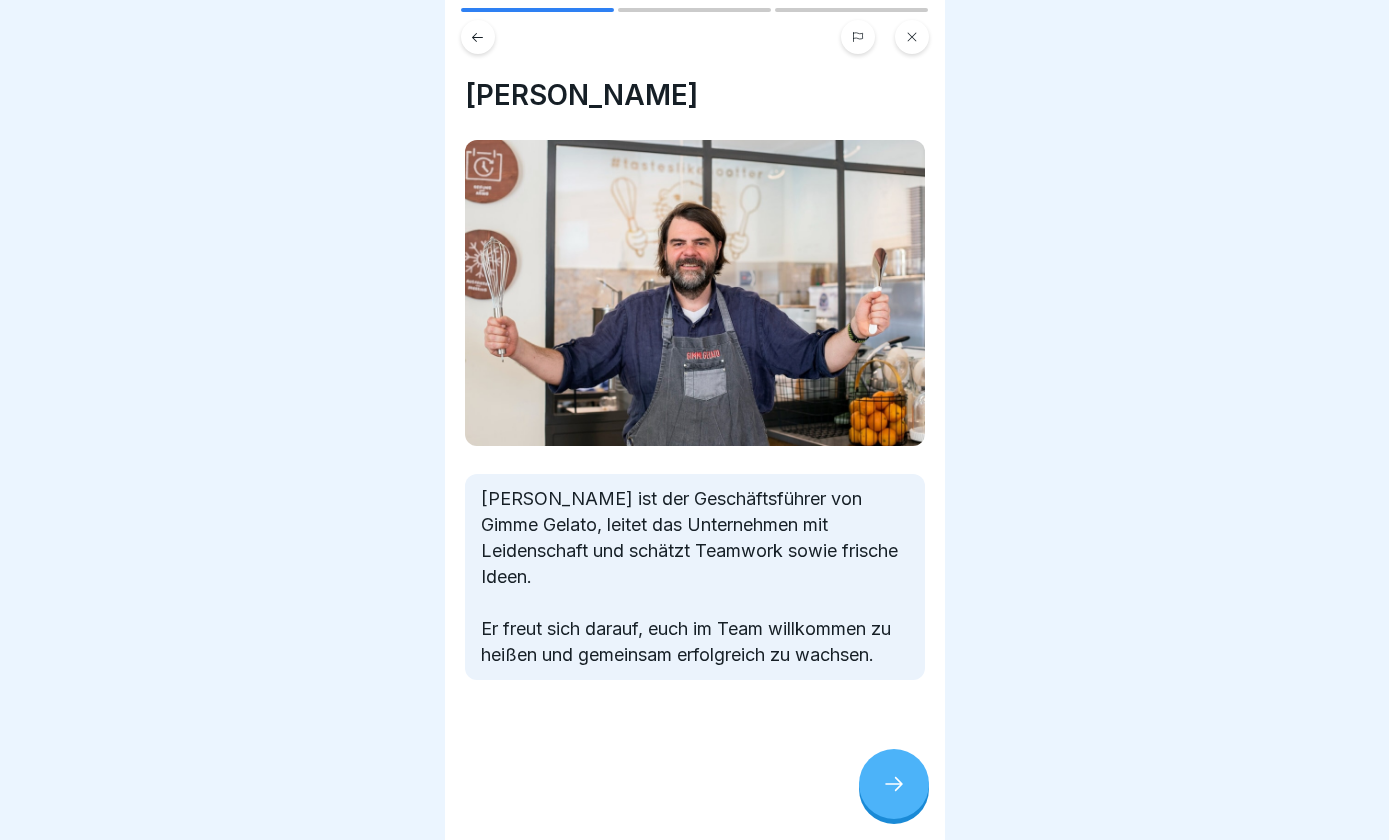 click at bounding box center [894, 784] 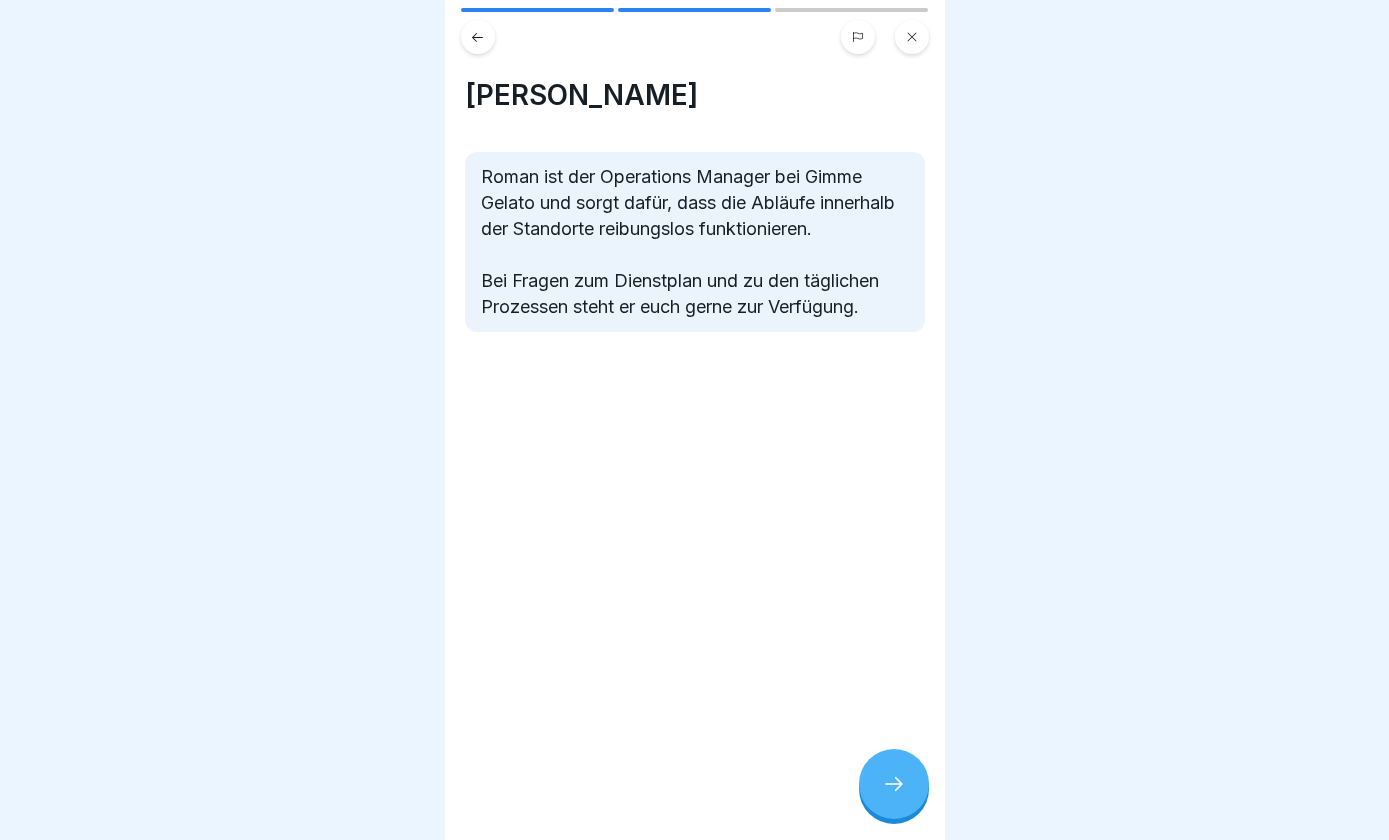 click 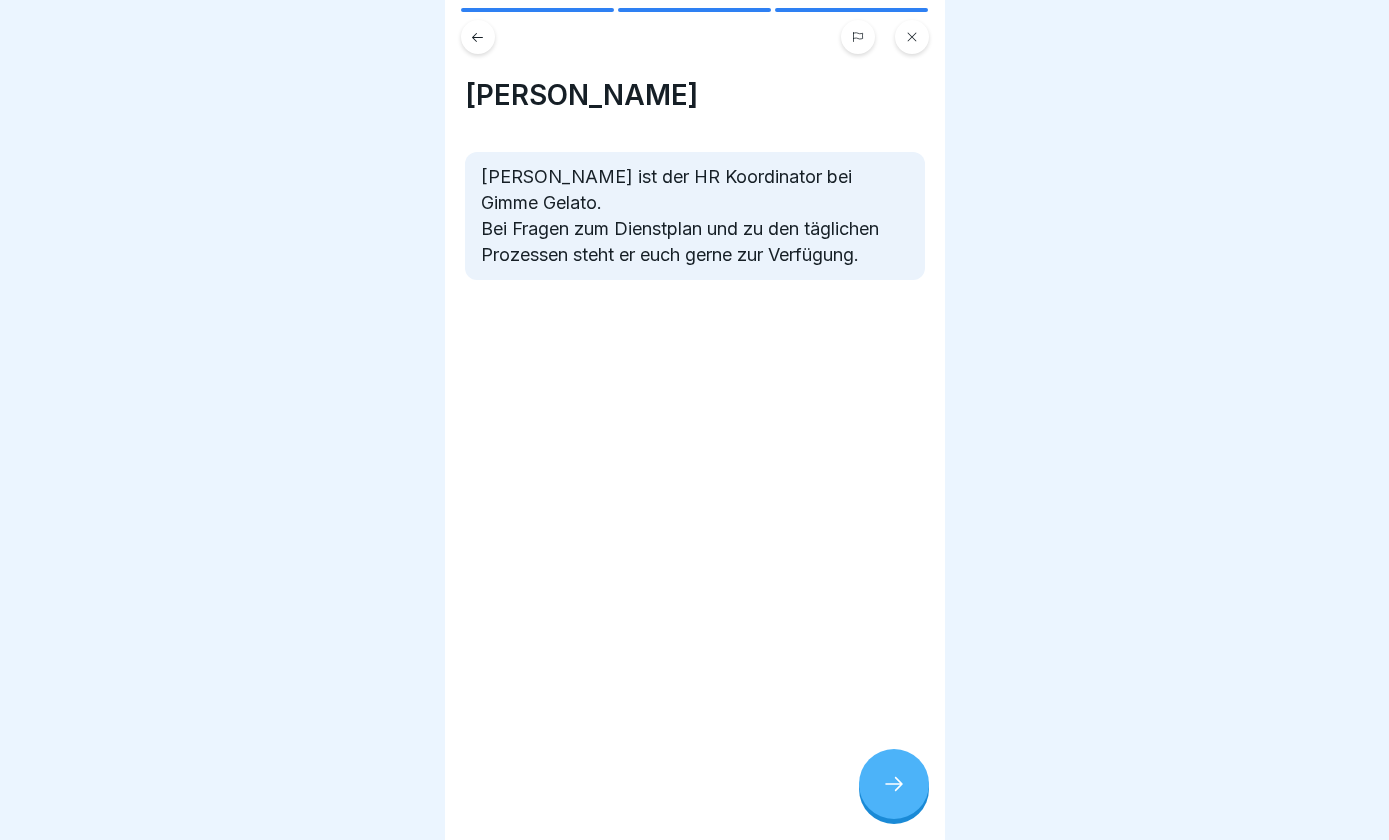 click on "Onboarding bei Gimme Gelato 3 Schritte Deutsch Ansprechpartner Damit du mit deinen Fragen und Anliegen auch die richtige Ansprechperson findest, stellen wir dir hier einmal deine Ansprechpartner vor. Fortfahren [PERSON_NAME] ist der Geschäftsführer von Gimme Gelato, leitet das Unternehmen mit Leidenschaft und schätzt Teamwork sowie frische Ideen.
Er freut sich darauf, euch im Team willkommen zu heißen und gemeinsam erfolgreich zu wachsen. [PERSON_NAME] ist der Operations Manager bei Gimme Gelato und sorgt dafür, dass die Abläufe innerhalb der Standorte reibungslos funktionieren.
Bei Fragen zum Dienstplan und zu den täglichen Prozessen steht er euch gerne zur Verfügung. [PERSON_NAME] ist der HR Koordinator bei Gimme Gelato.
Bei Fragen zum Dienstplan und zu den täglichen Prozessen steht er euch gerne zur Verfügung. 10 Coins Lektion abgeschlossen! Gut gemacht! Du kannst nun mit der nächsten Aktivität fortfahren. Nächste Lektion Wo arbeite ich? Fortfahren" at bounding box center [694, 420] 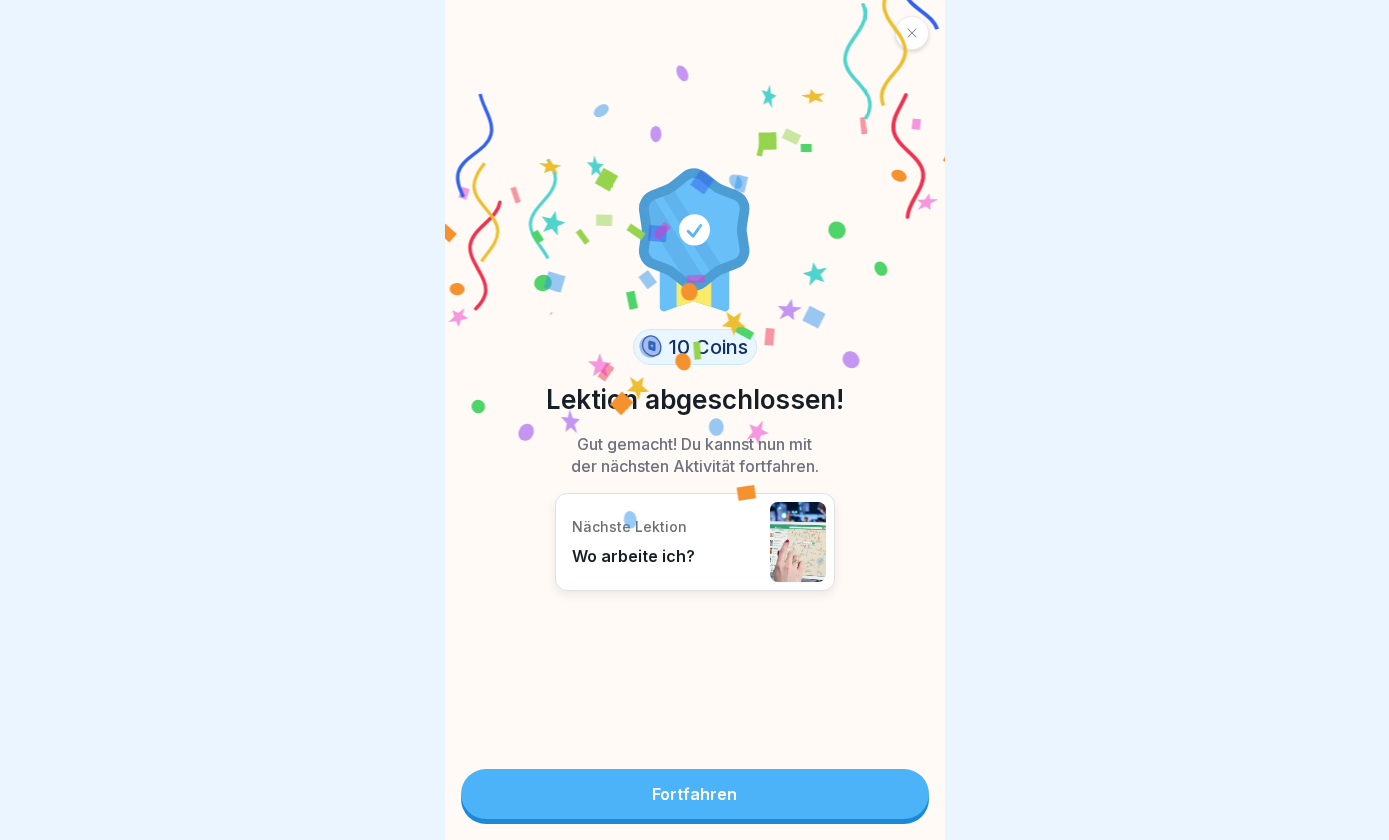 click on "Fortfahren" at bounding box center (695, 794) 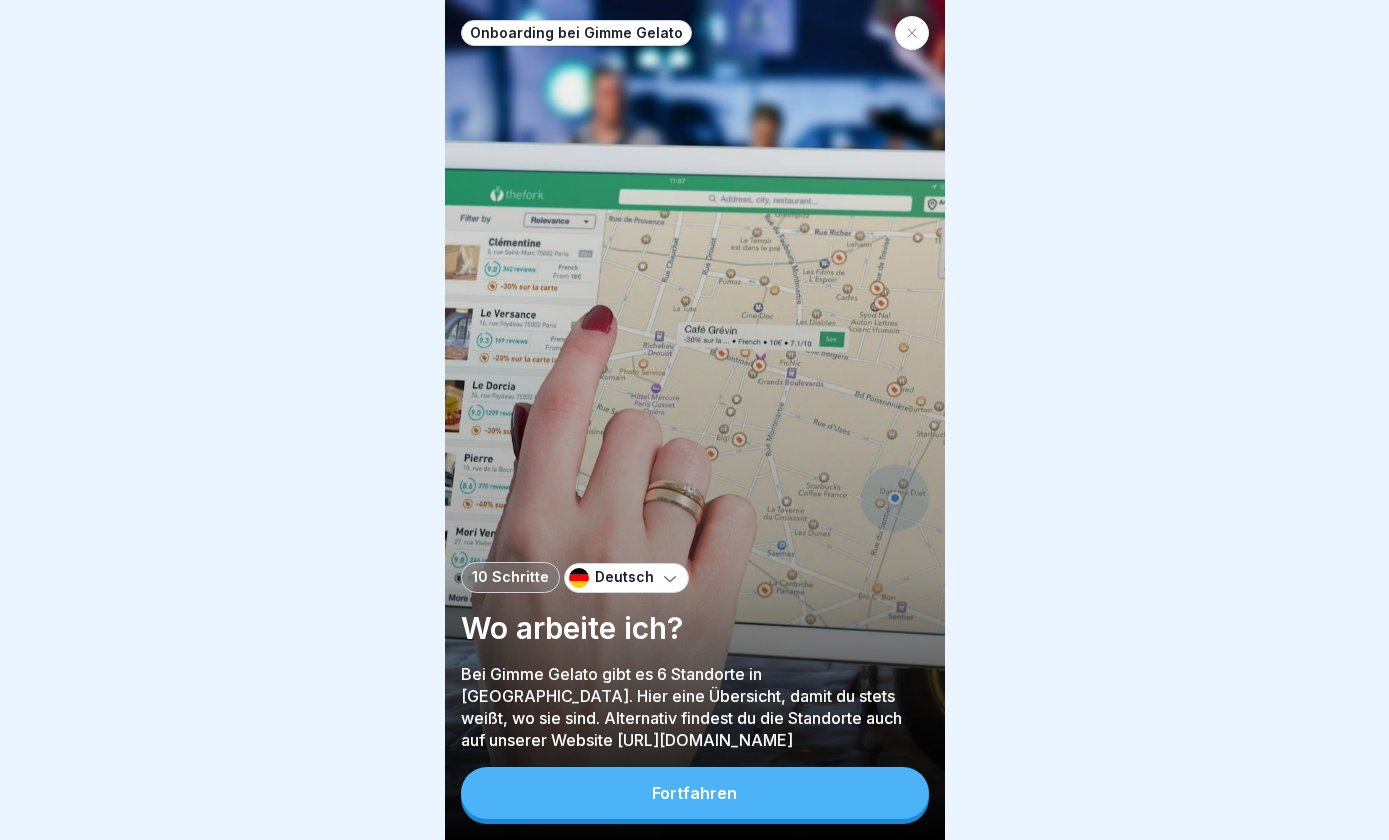 click on "Fortfahren" at bounding box center (695, 793) 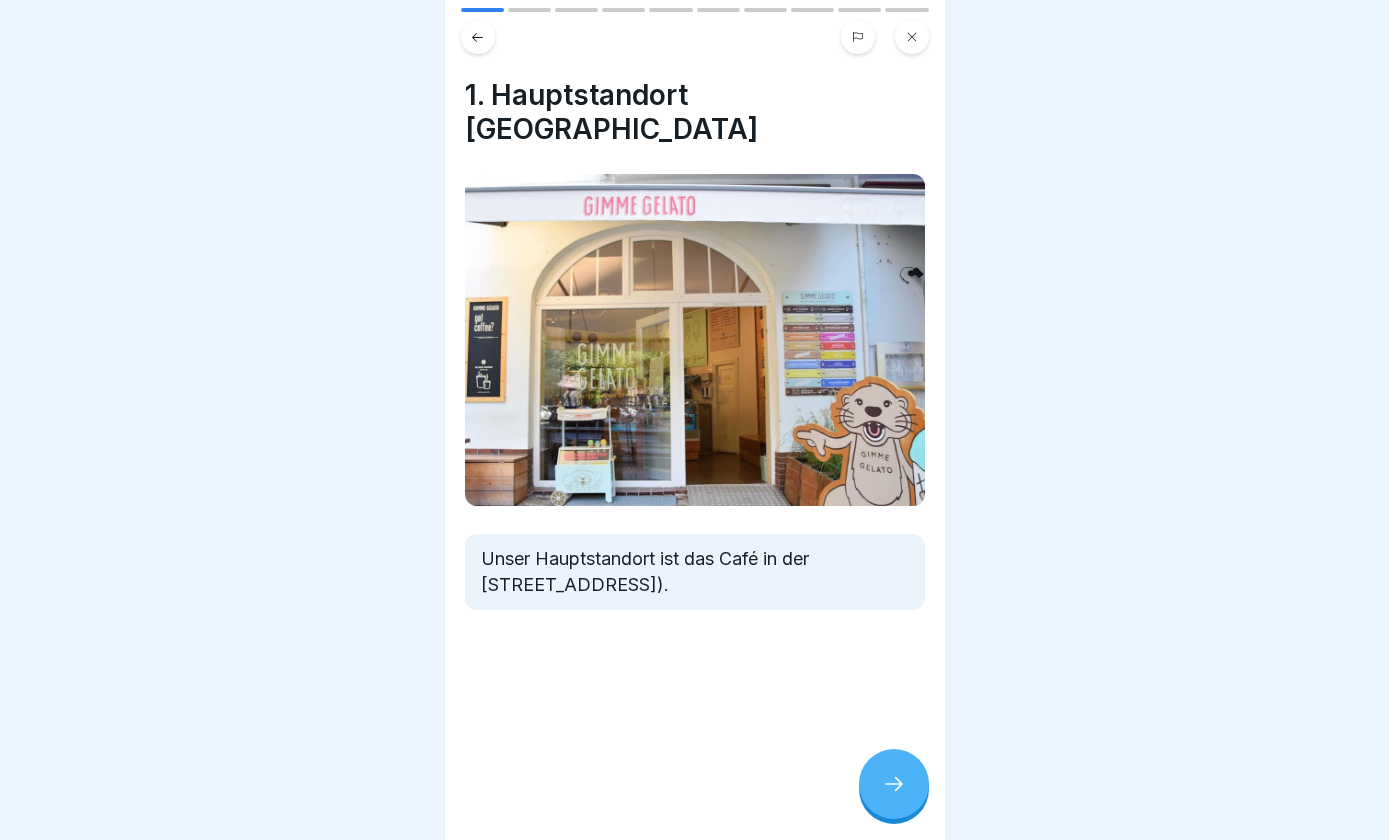 click at bounding box center (894, 784) 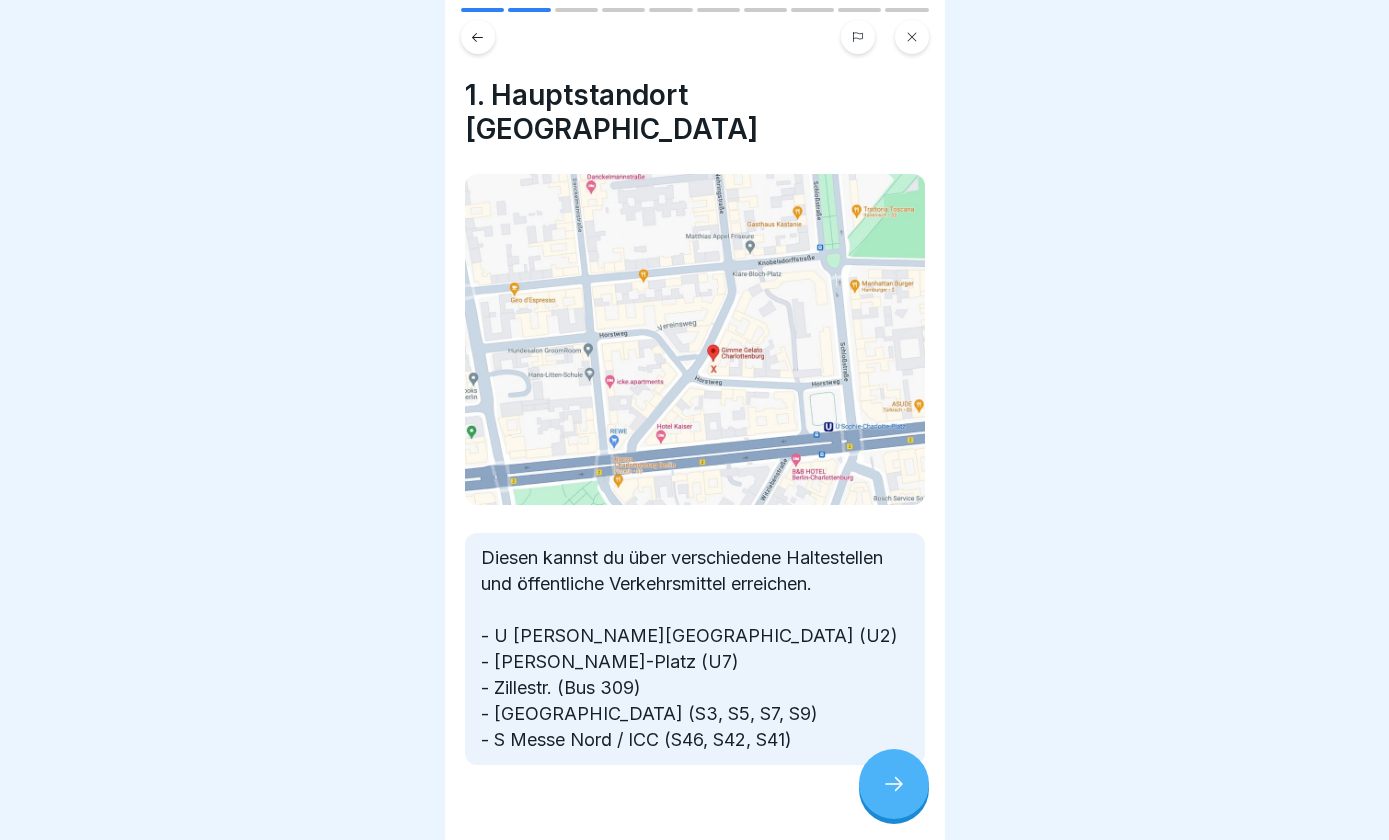 click at bounding box center (894, 784) 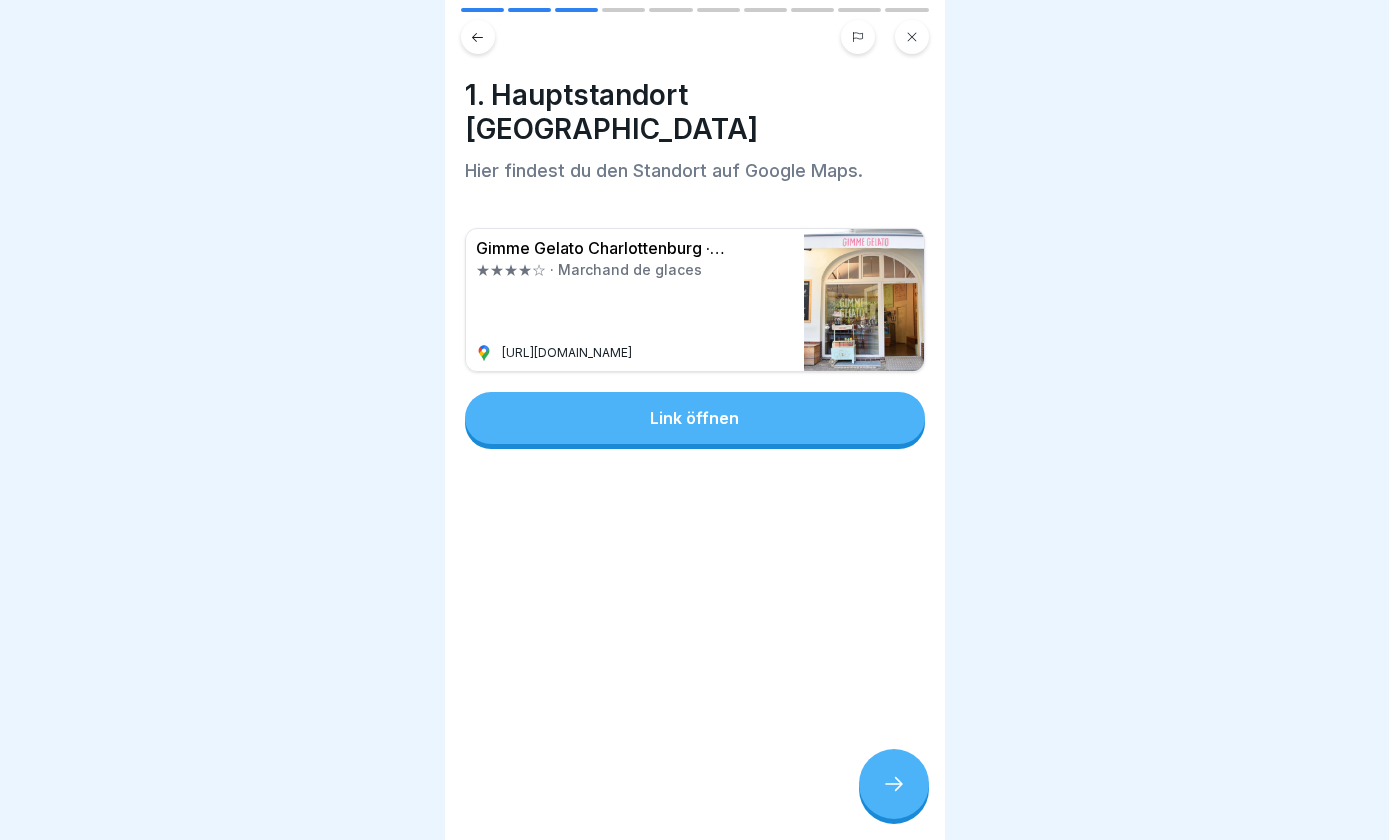 click at bounding box center (894, 784) 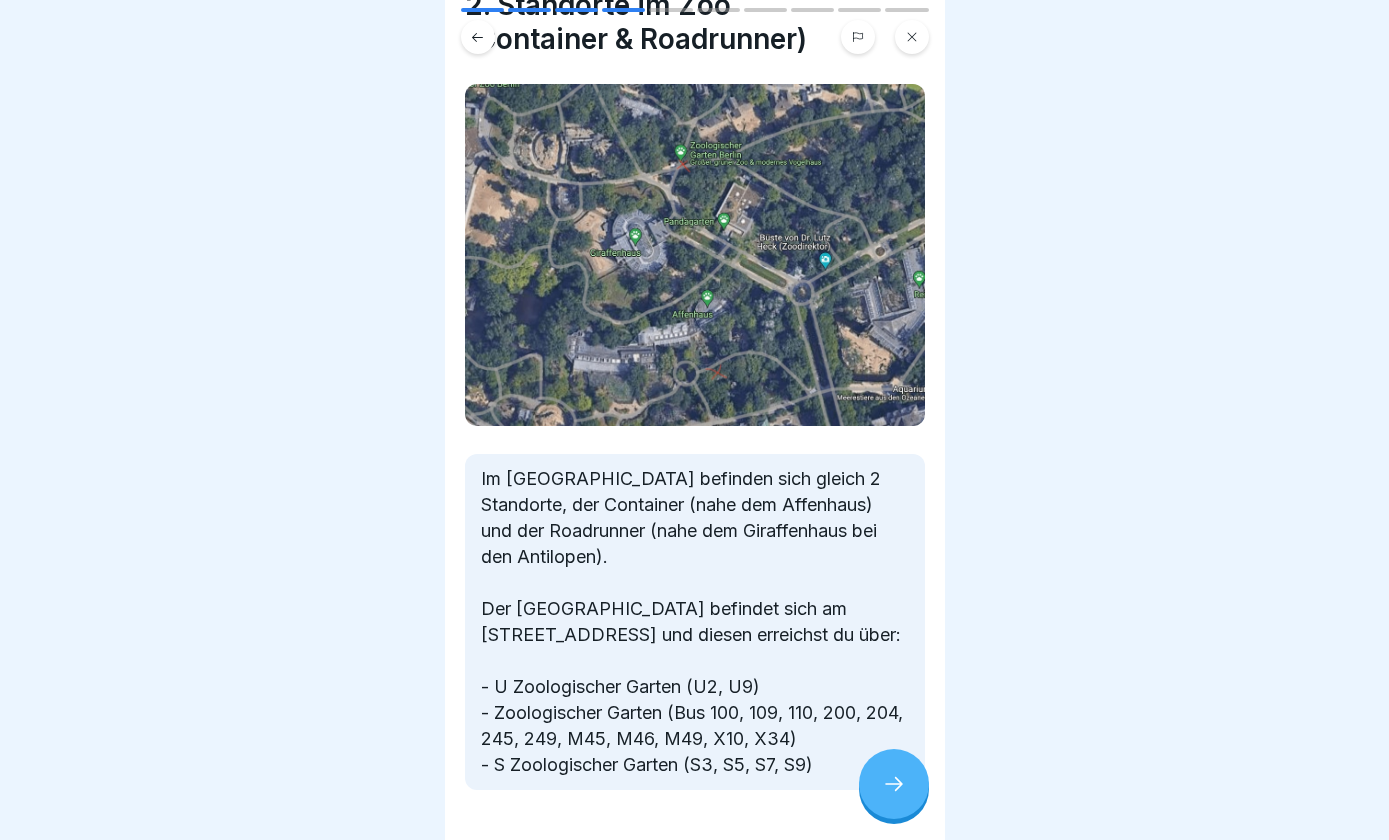 scroll, scrollTop: 97, scrollLeft: 0, axis: vertical 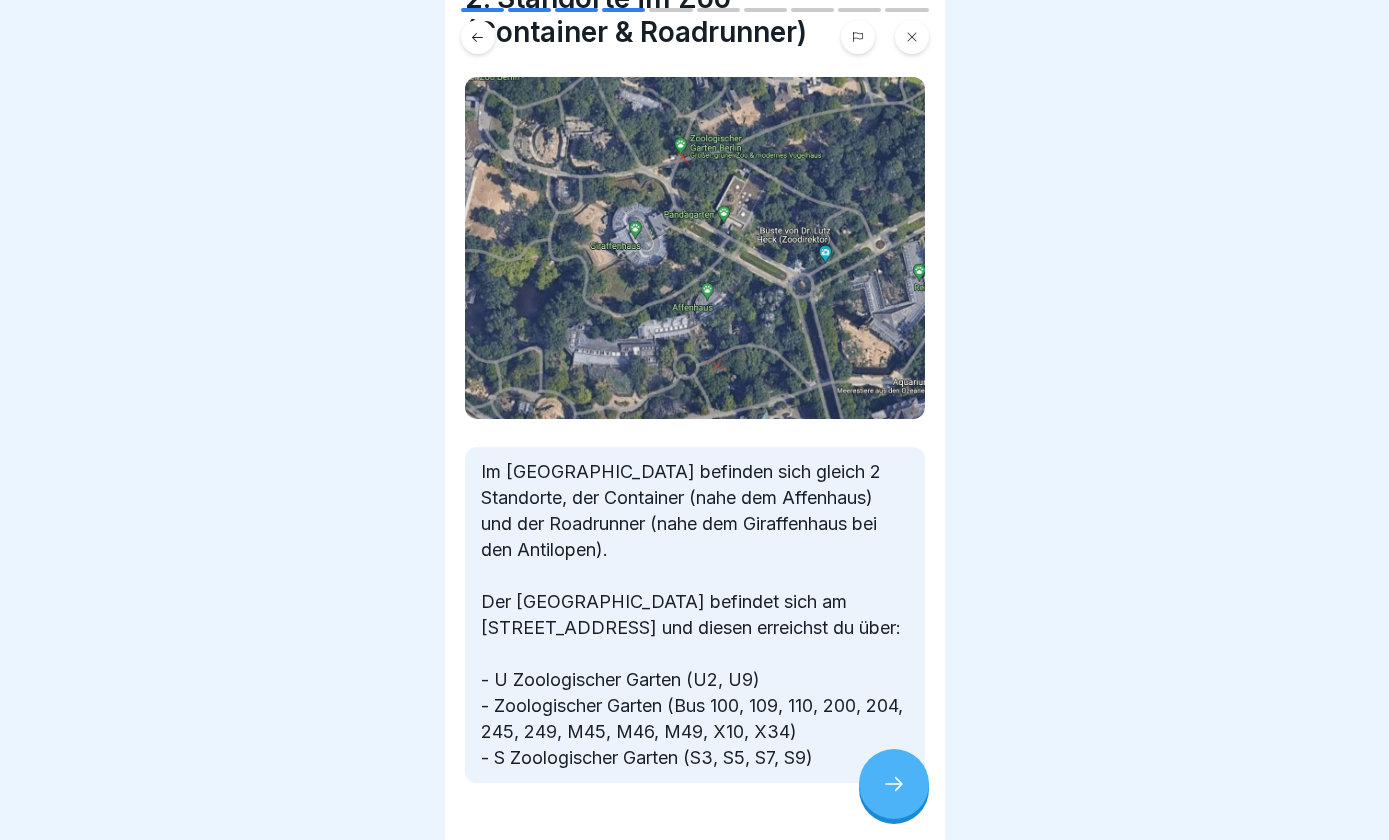 click 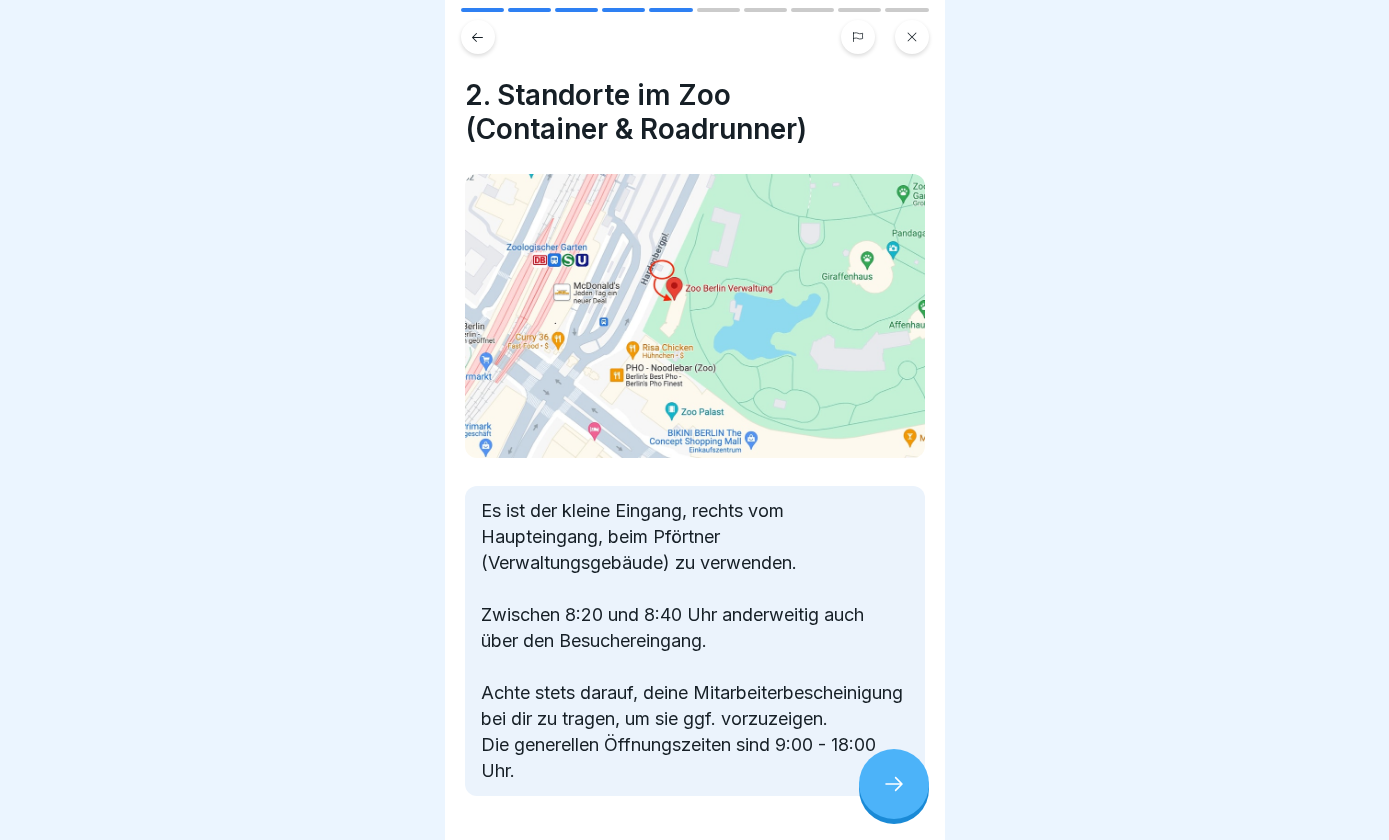 scroll, scrollTop: 17, scrollLeft: 0, axis: vertical 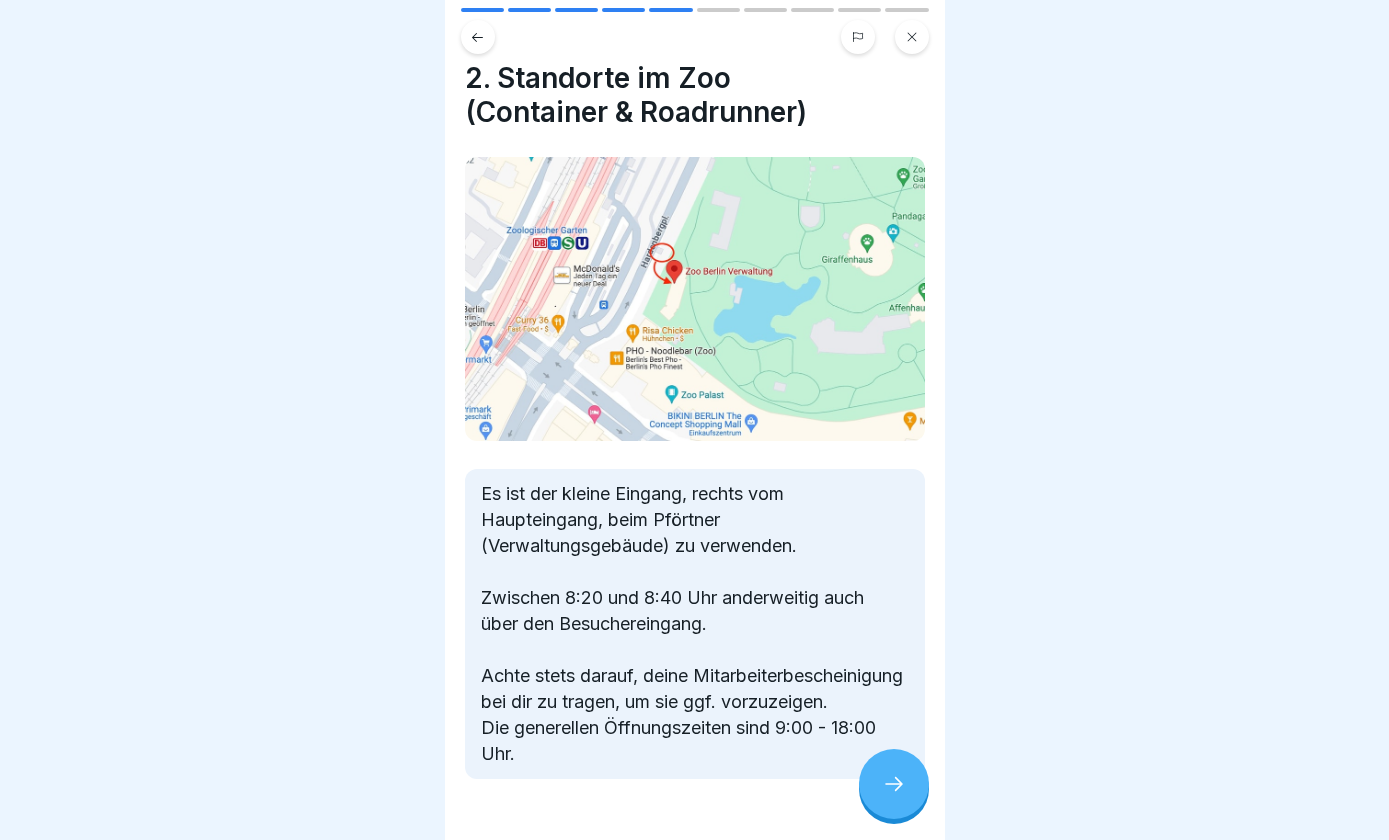 click at bounding box center [894, 784] 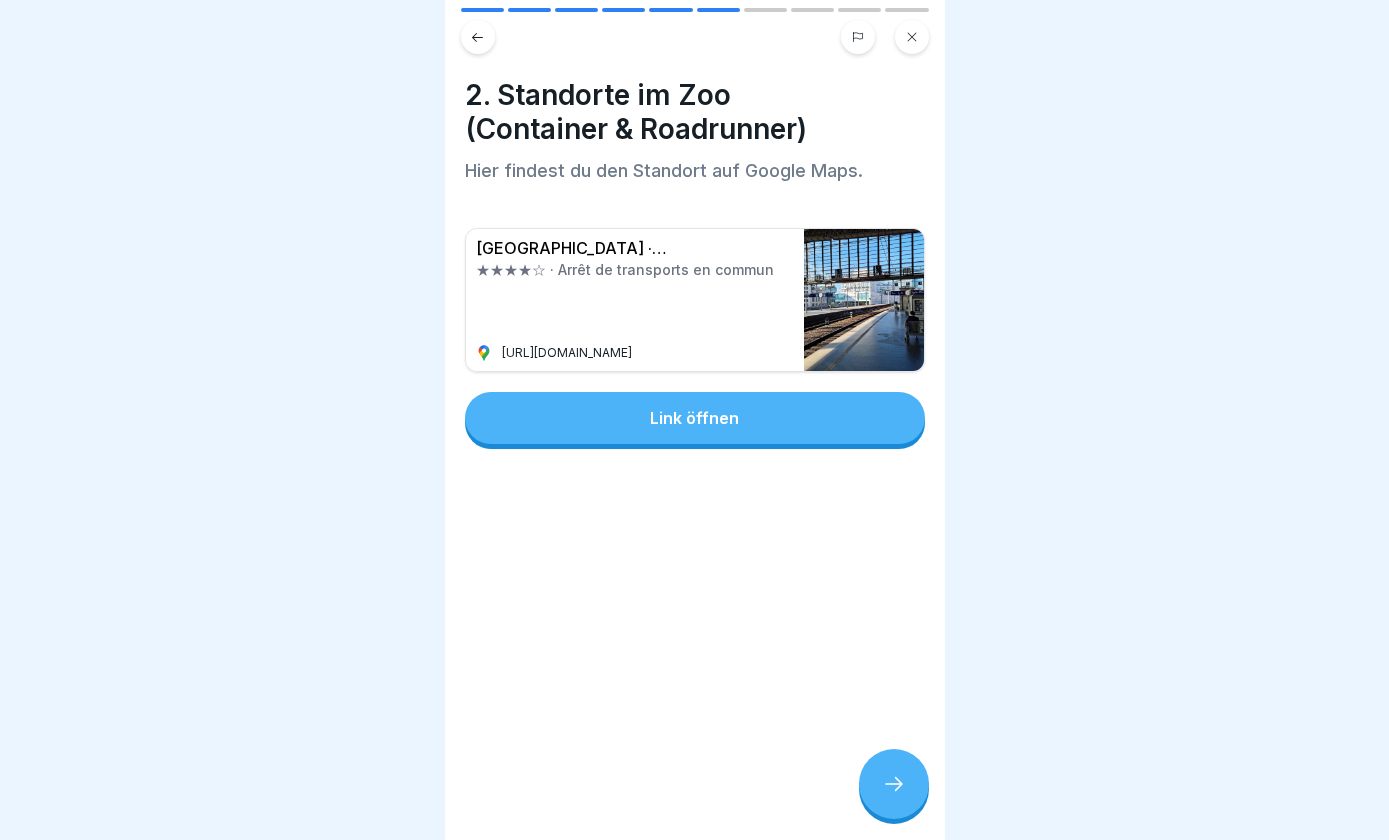 click at bounding box center [894, 784] 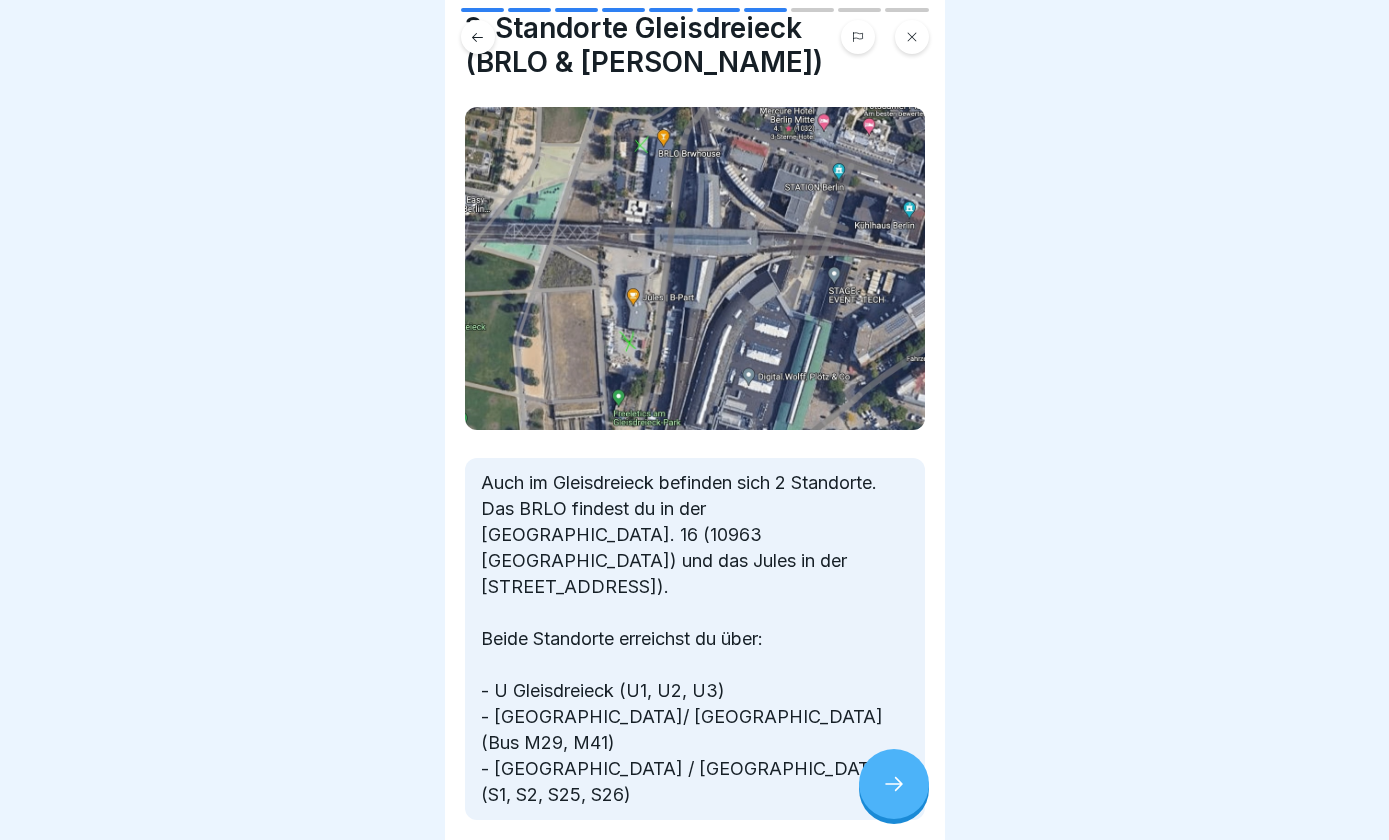 scroll, scrollTop: 68, scrollLeft: 0, axis: vertical 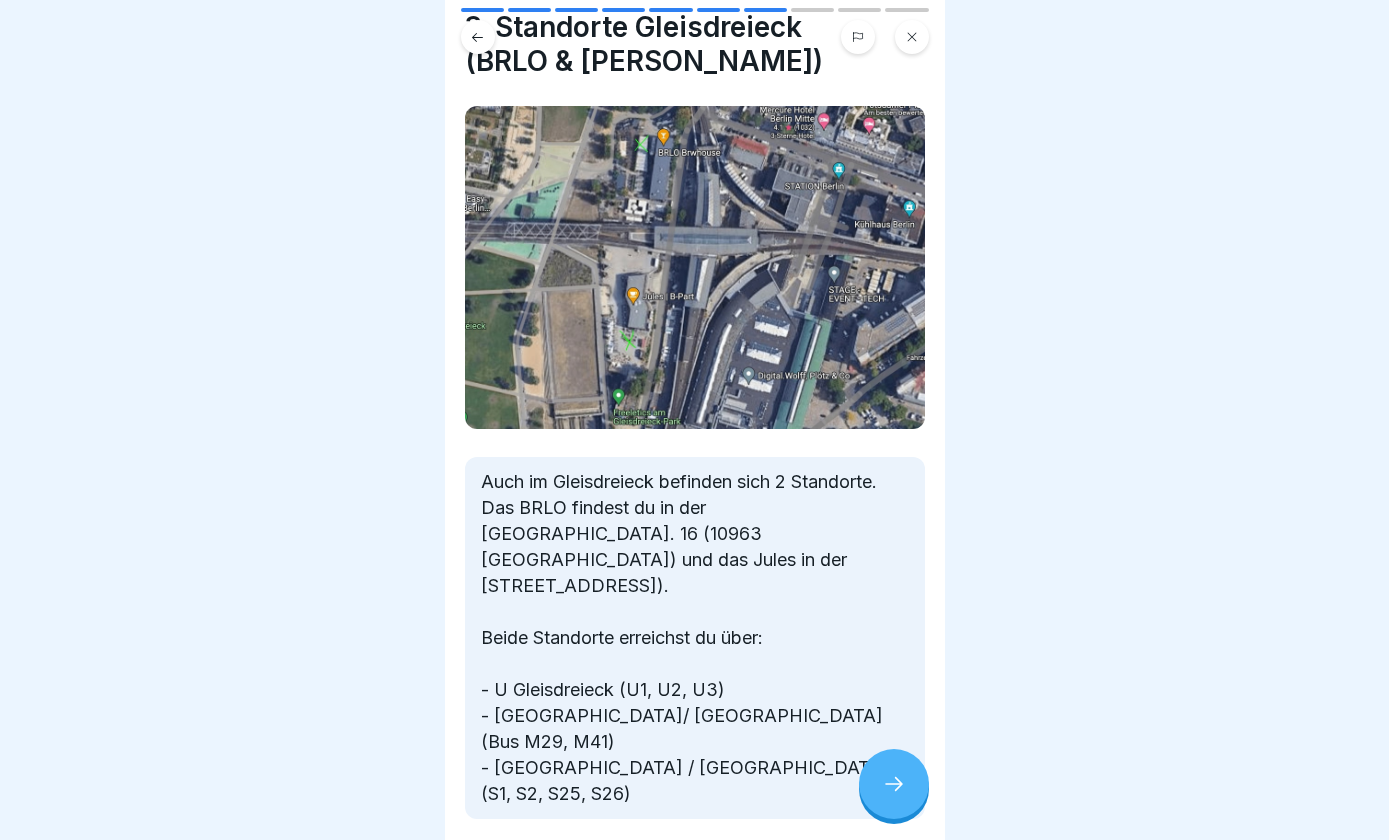 click 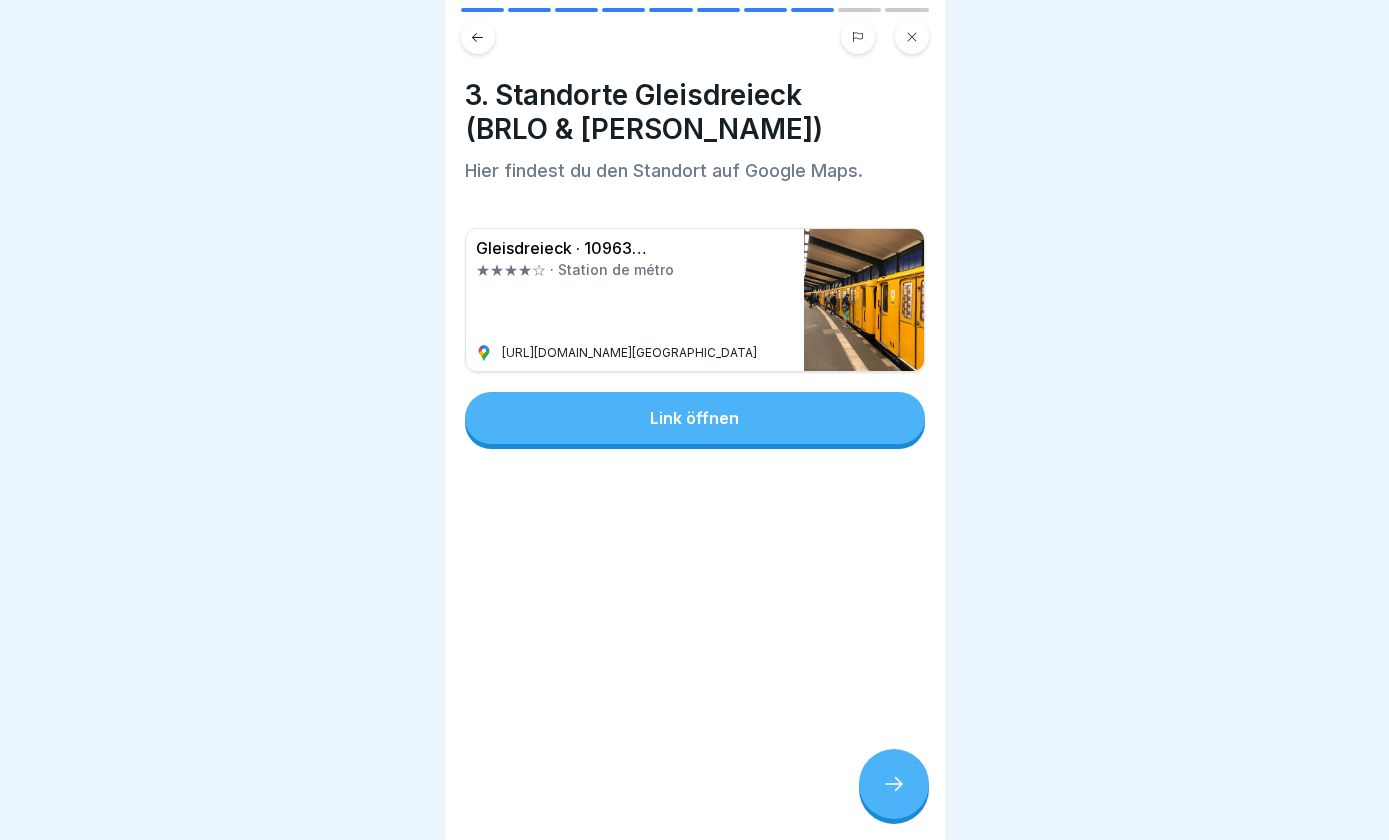 click at bounding box center (894, 784) 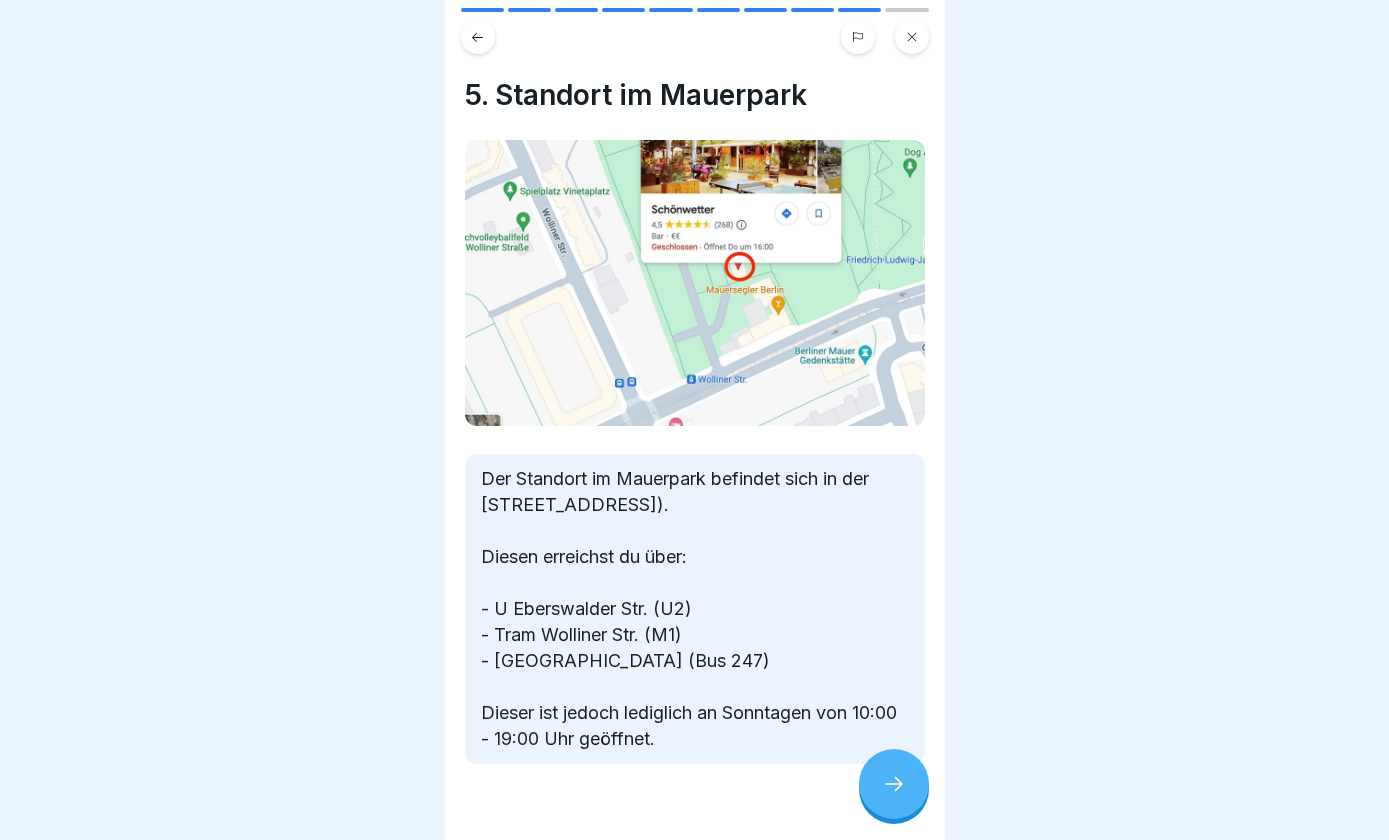 click at bounding box center [894, 784] 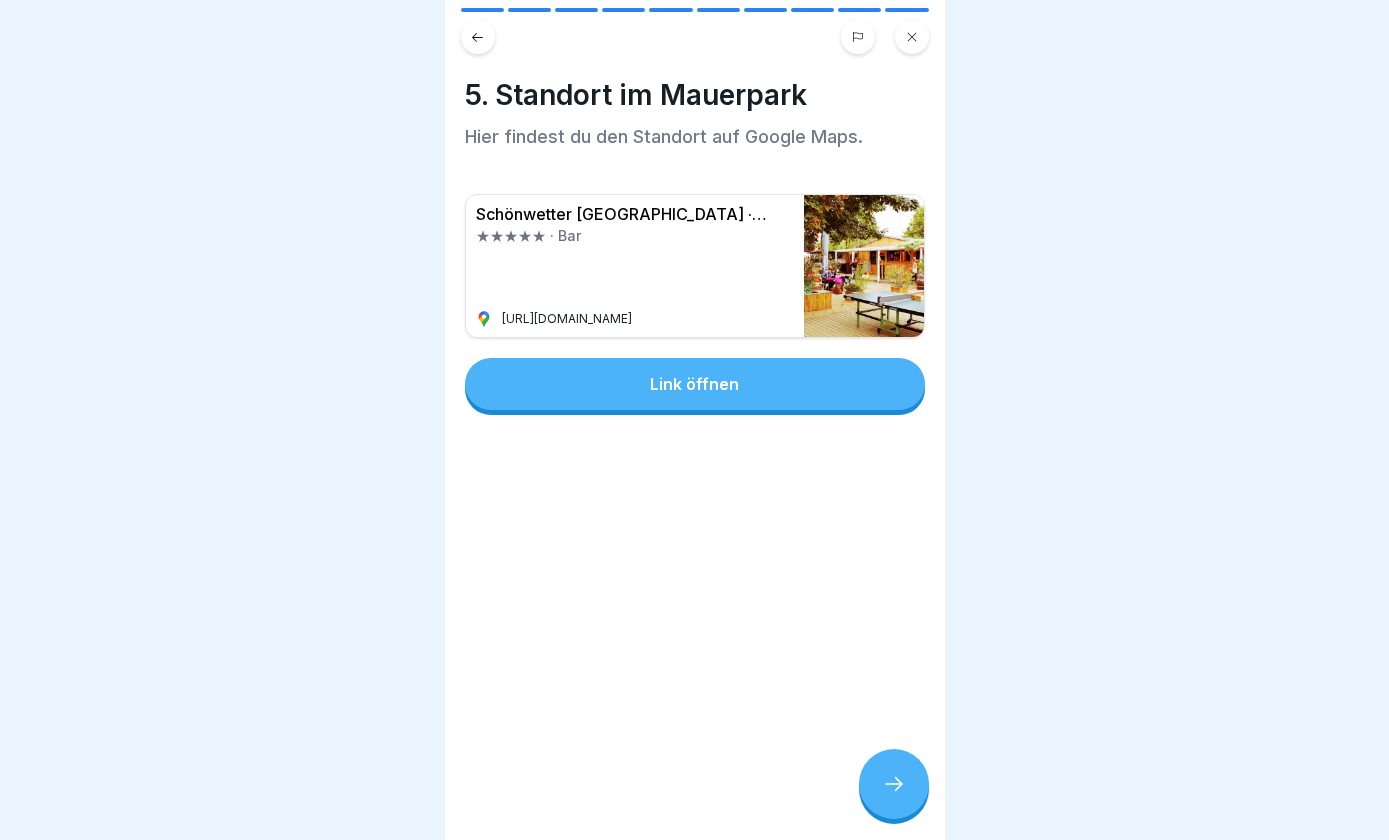 click at bounding box center (894, 784) 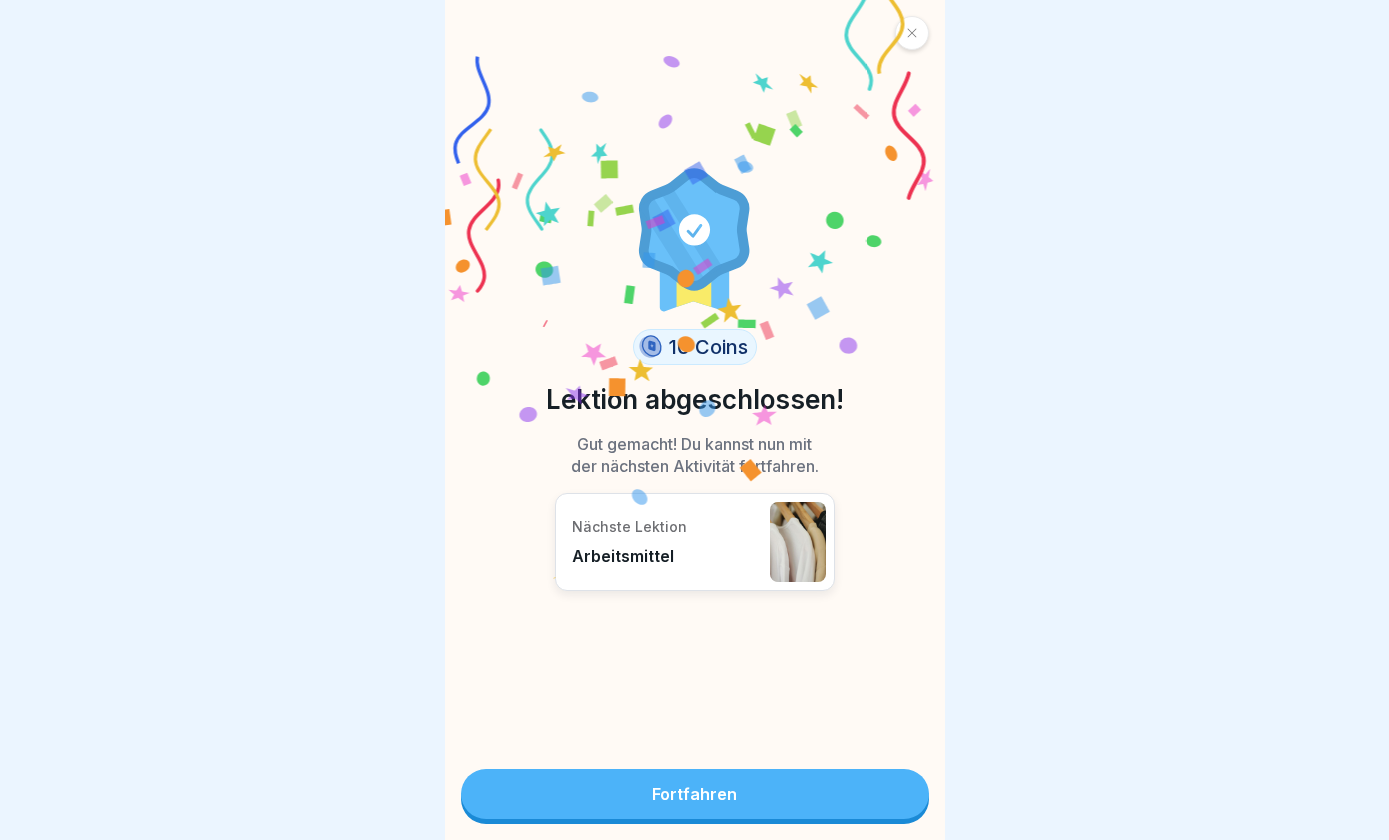 click on "Fortfahren" at bounding box center [695, 794] 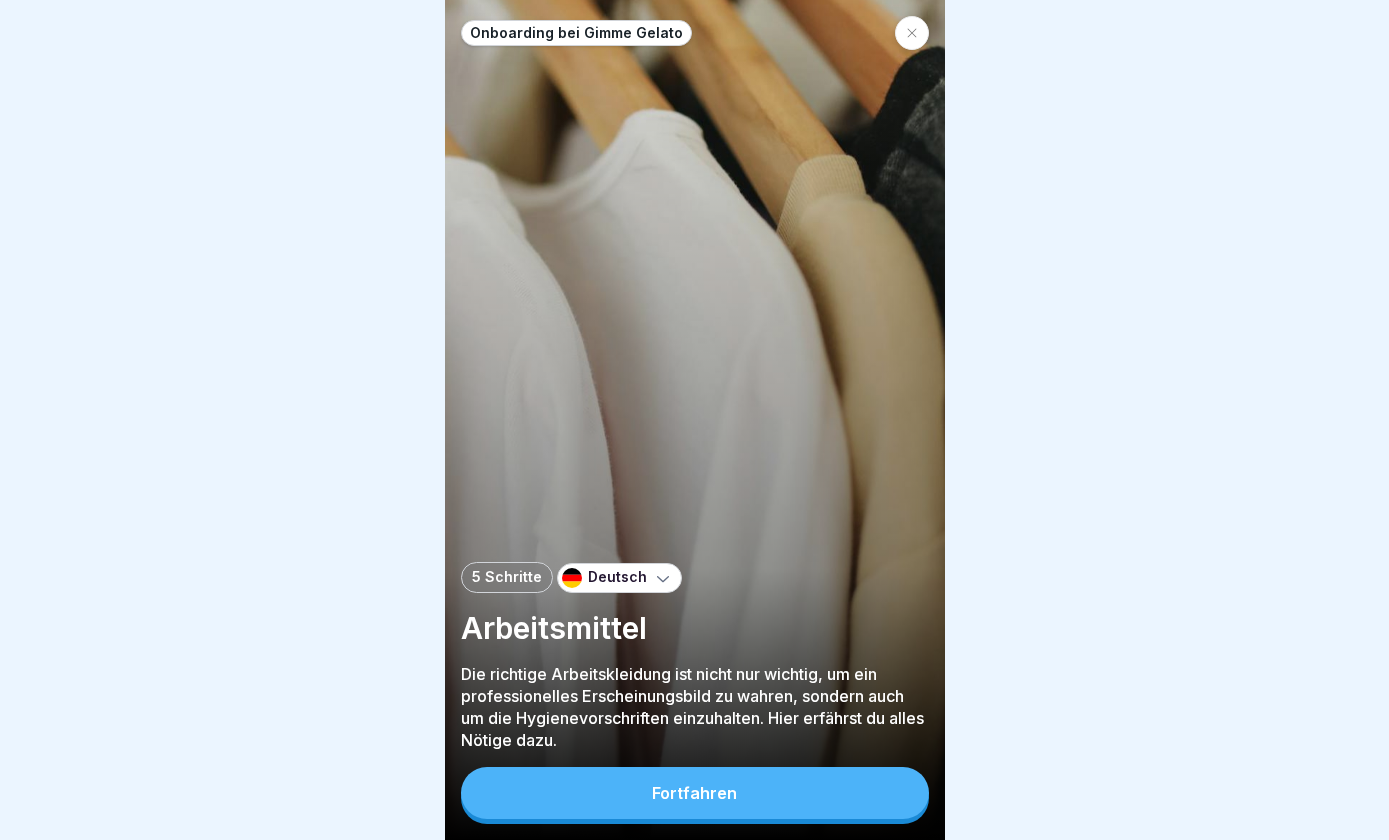 click on "Fortfahren" at bounding box center [695, 793] 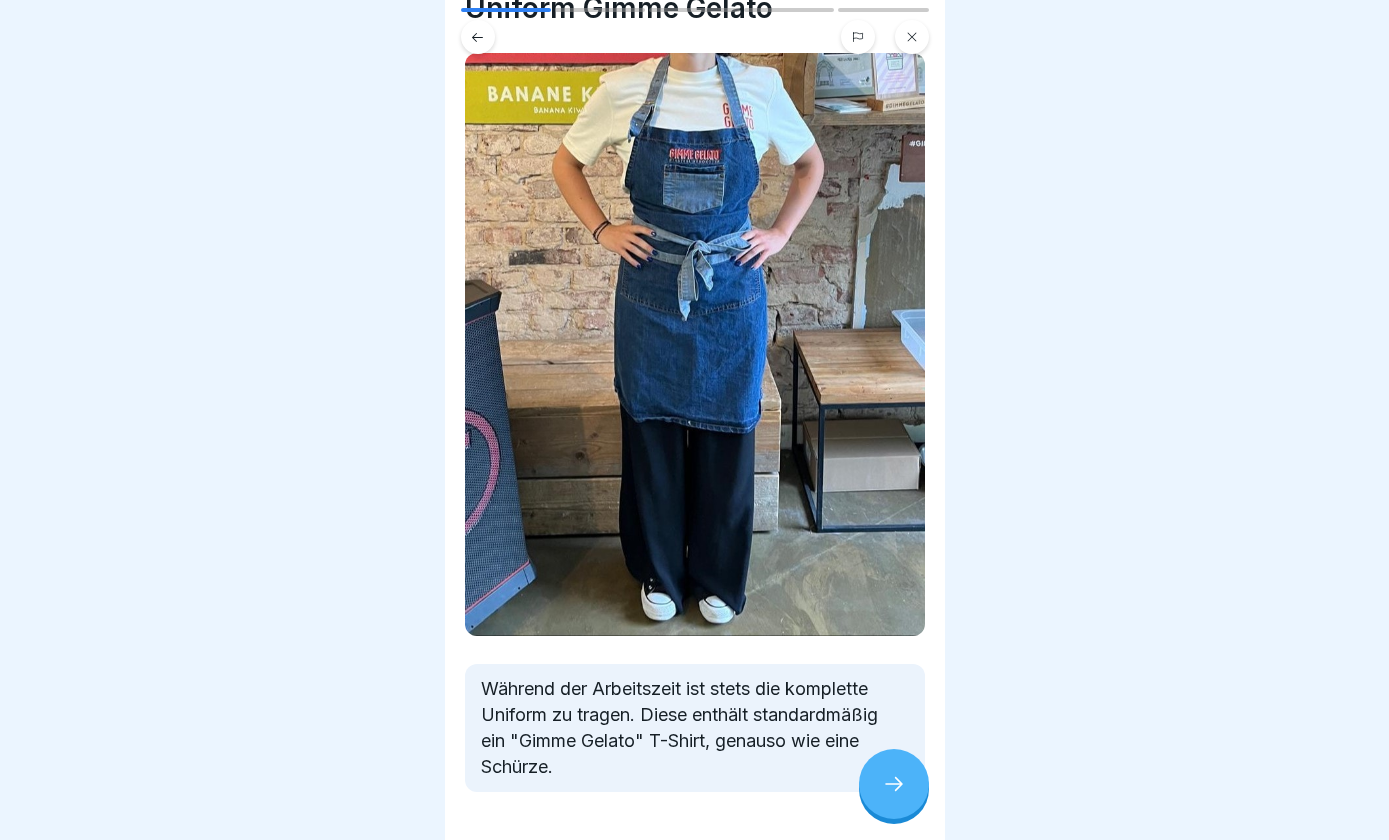 scroll, scrollTop: 90, scrollLeft: 0, axis: vertical 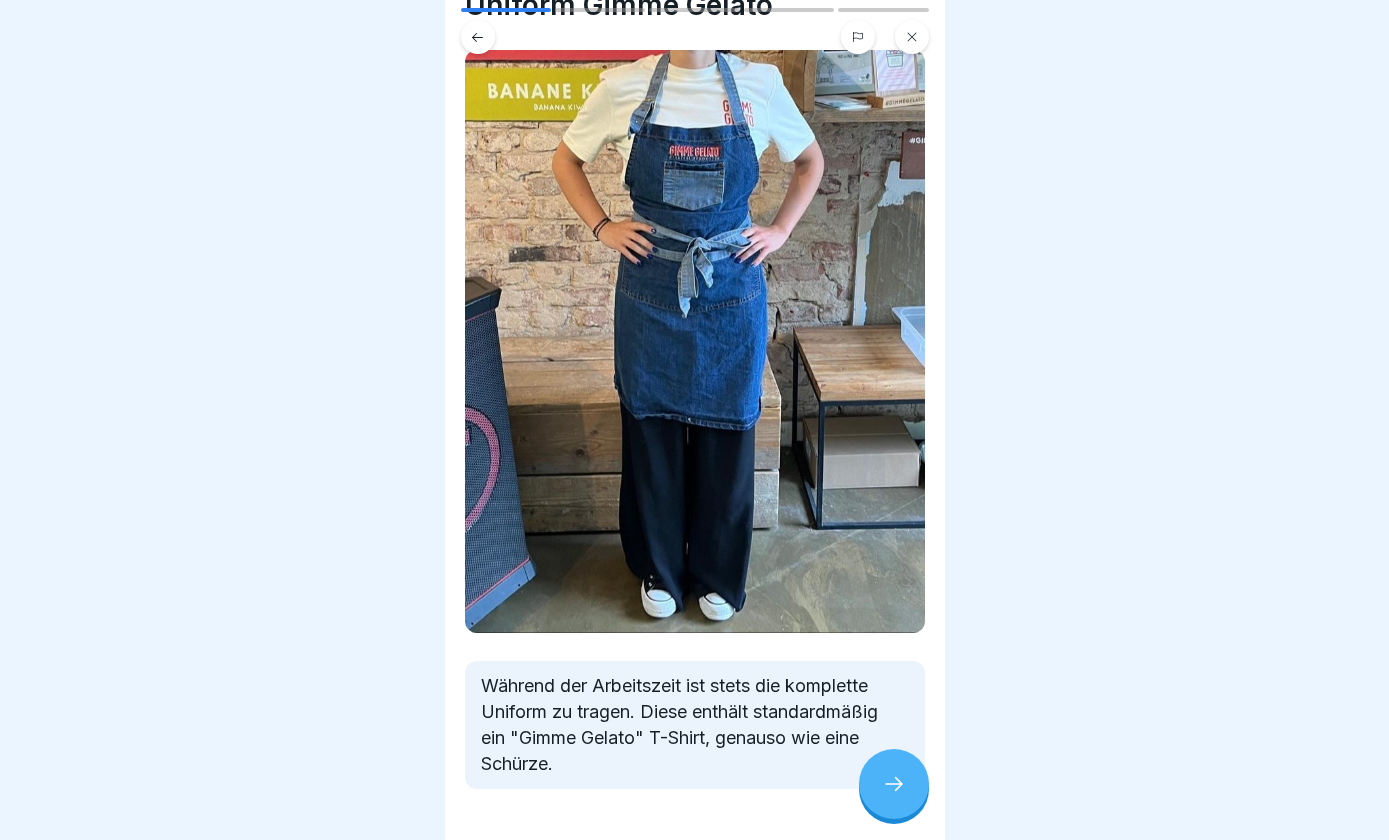 click 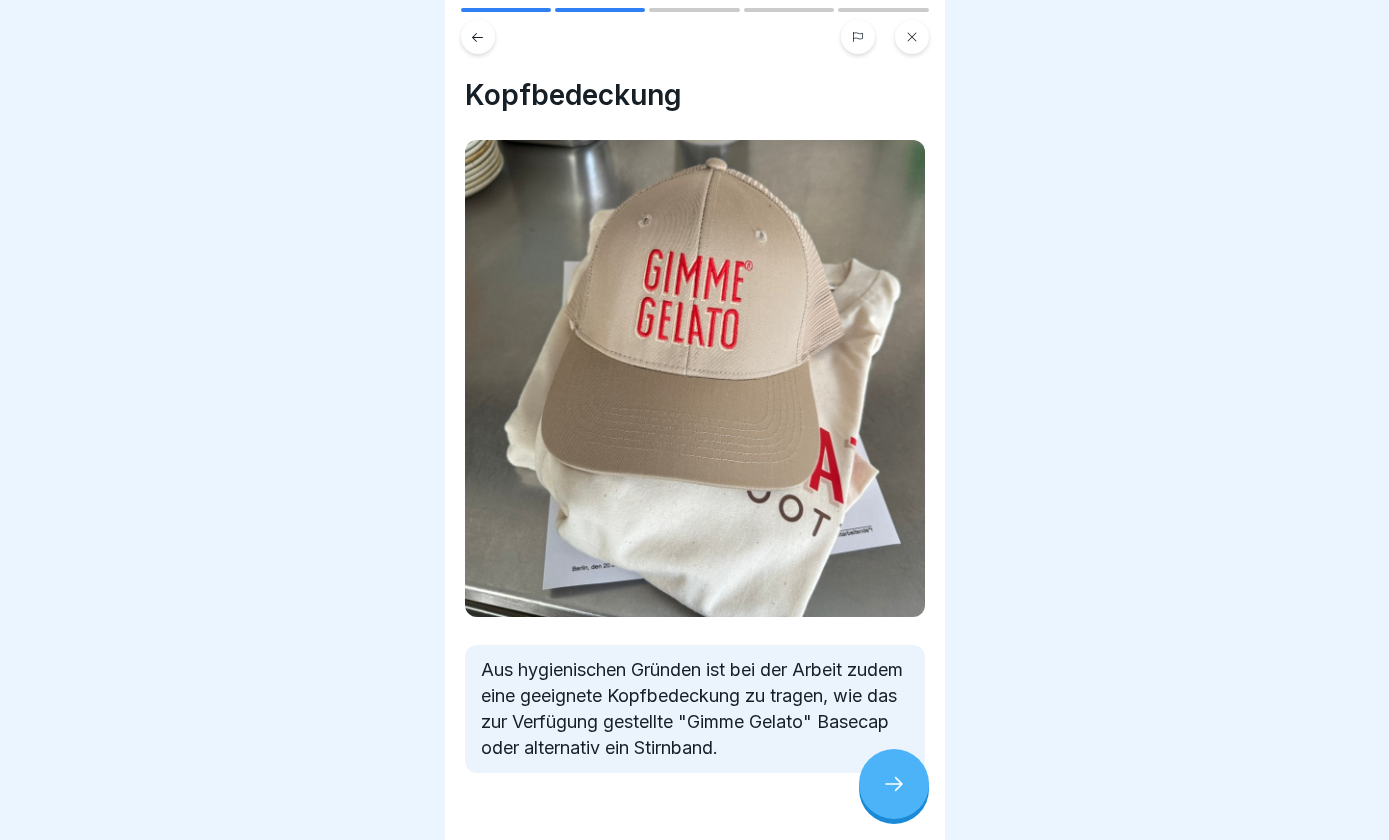 click 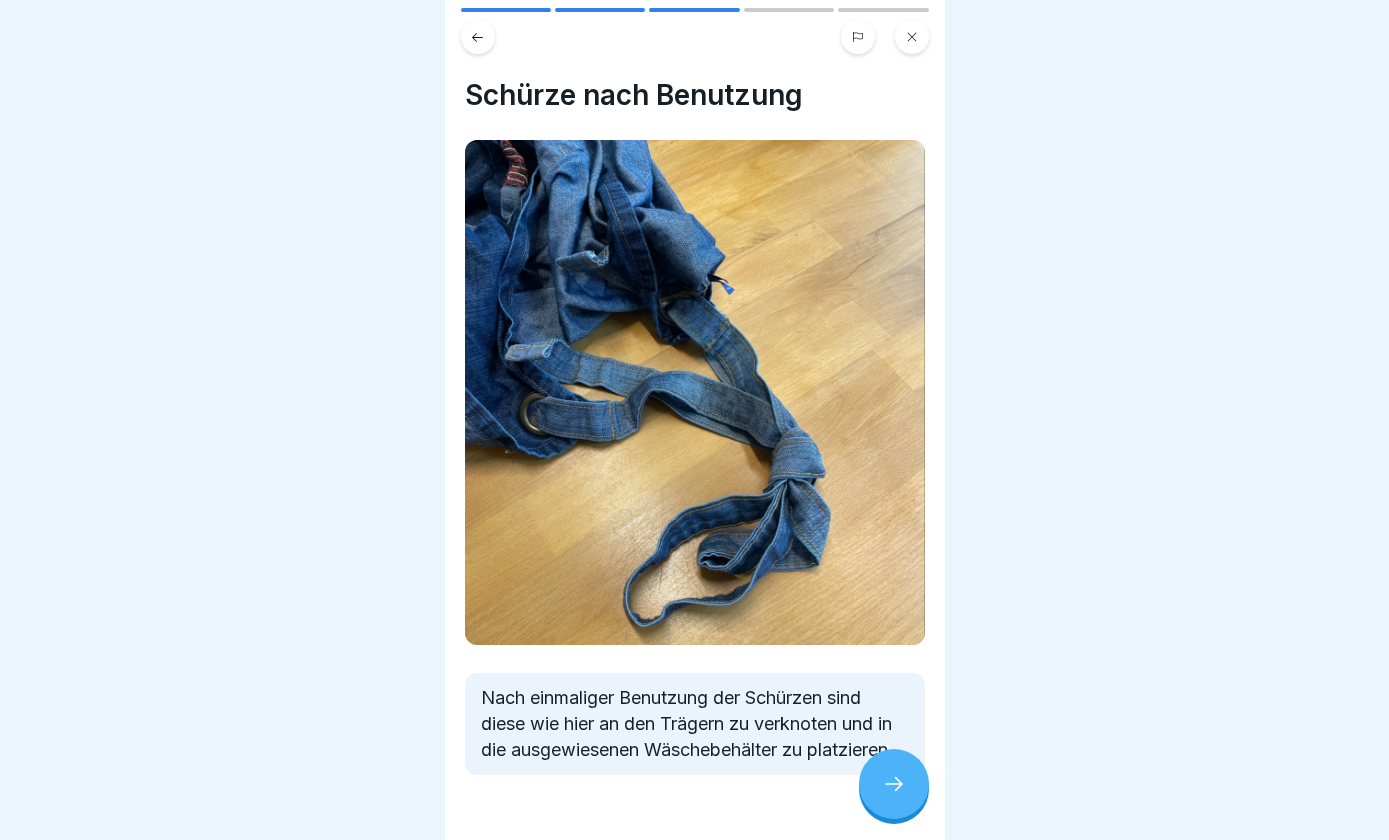 click 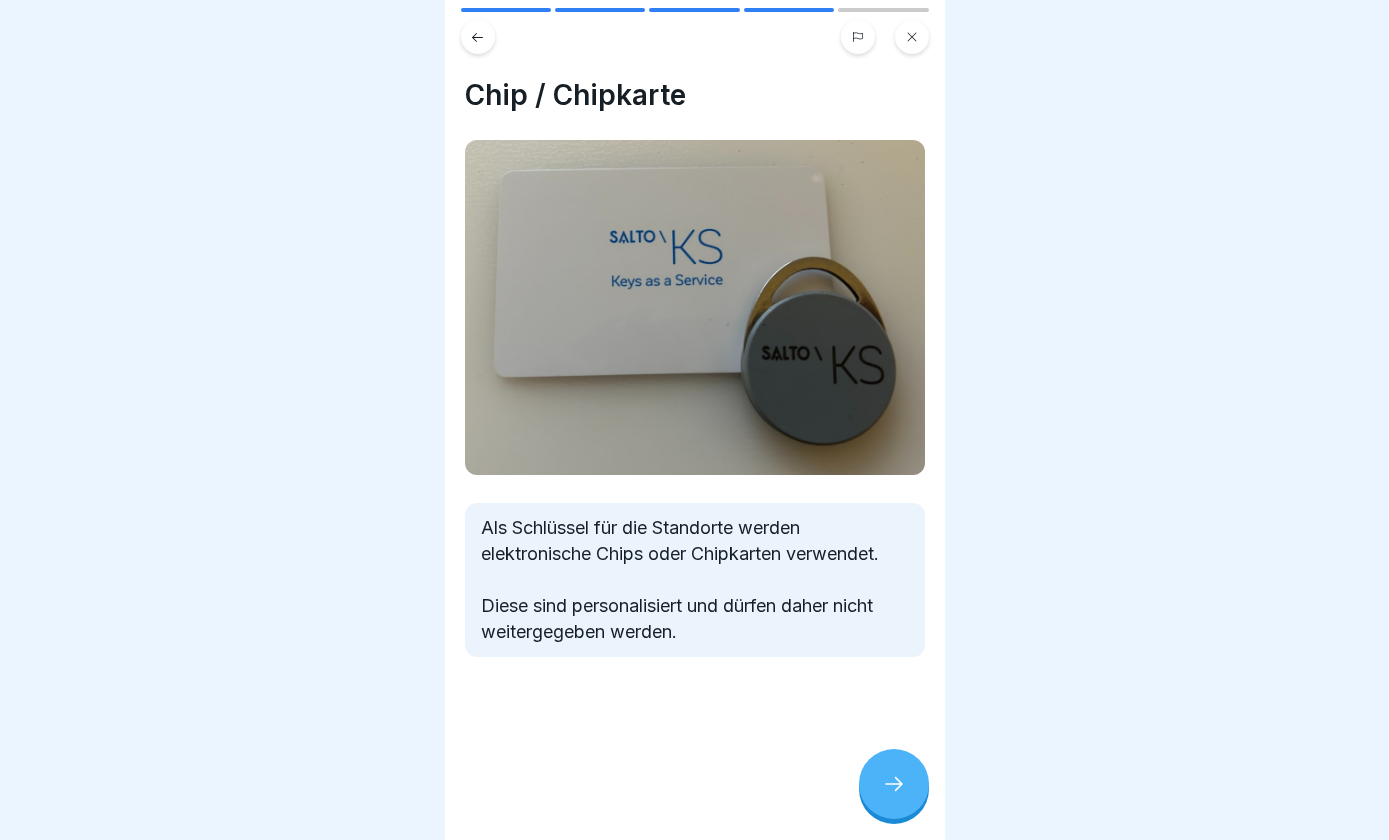 click on "Onboarding bei Gimme Gelato 5 Schritte Deutsch Arbeitsmittel Die richtige Arbeitskleidung ist nicht nur wichtig, um ein professionelles Erscheinungsbild zu wahren, sondern auch um die Hygienevorschriften einzuhalten.
Hier erfährst du alles Nötige dazu. Fortfahren Uniform Gimme Gelato Während der Arbeitszeit ist stets die komplette Uniform zu tragen. Diese enthält standardmäßig ein "Gimme Gelato" T-Shirt, genauso wie eine Schürze. Kopfbedeckung Aus hygienischen Gründen ist bei der Arbeit zudem eine geeignete Kopfbedeckung zu tragen, wie das zur Verfügung gestellte "Gimme Gelato" Basecap oder alternativ ein Stirnband. Schürze nach Benutzung Nach einmaliger Benutzung der Schürzen sind diese wie hier an den Trägern zu verknoten und in die ausgewiesenen Wäschebehälter zu platzieren. Chip / Chipkarte Als Schlüssel für die Standorte werden elektronische Chips oder Chipkarten verwendet.
Diese sind personalisiert und dürfen daher nicht weitergegeben werden. Verwendung des Chips / der Chipkarte" at bounding box center [694, 420] 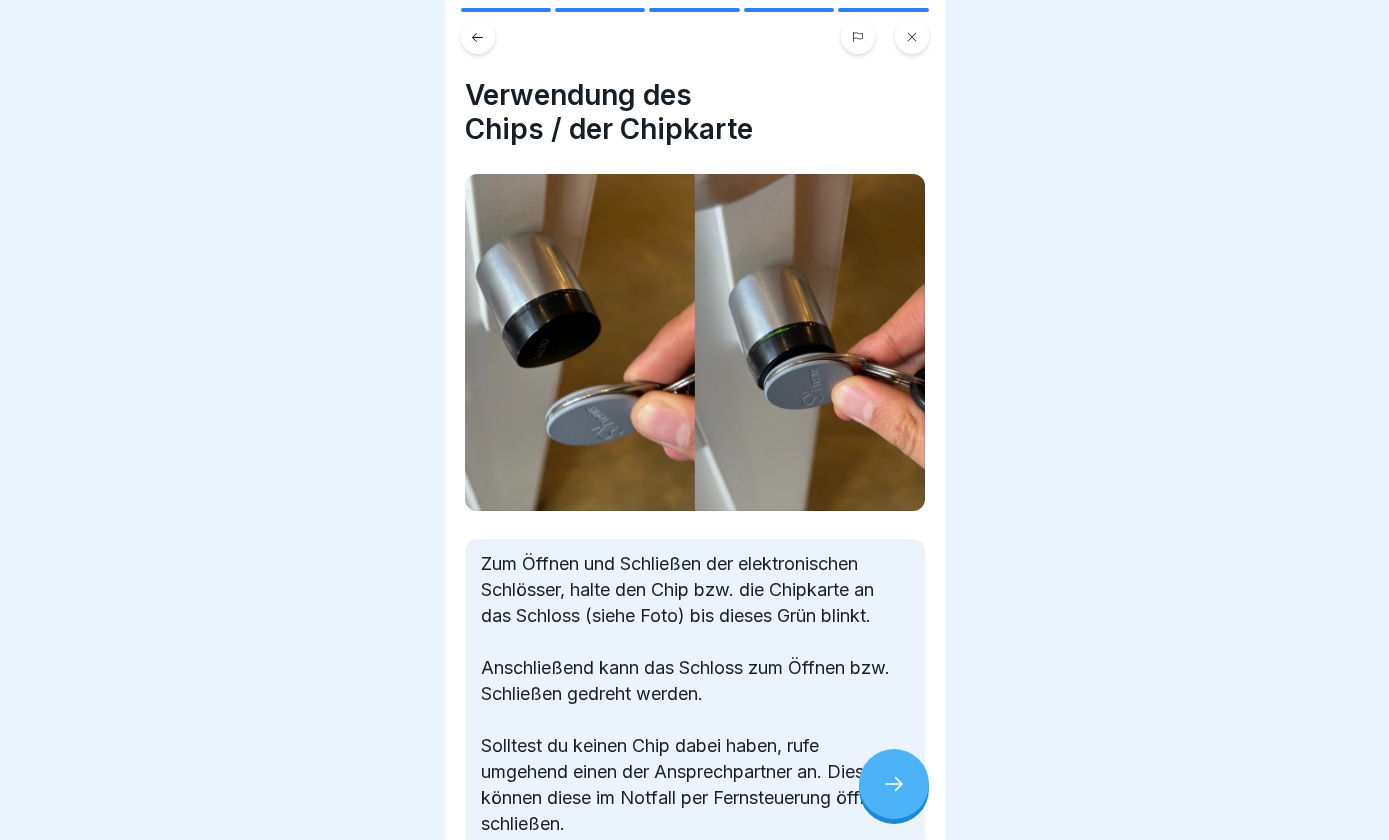 click 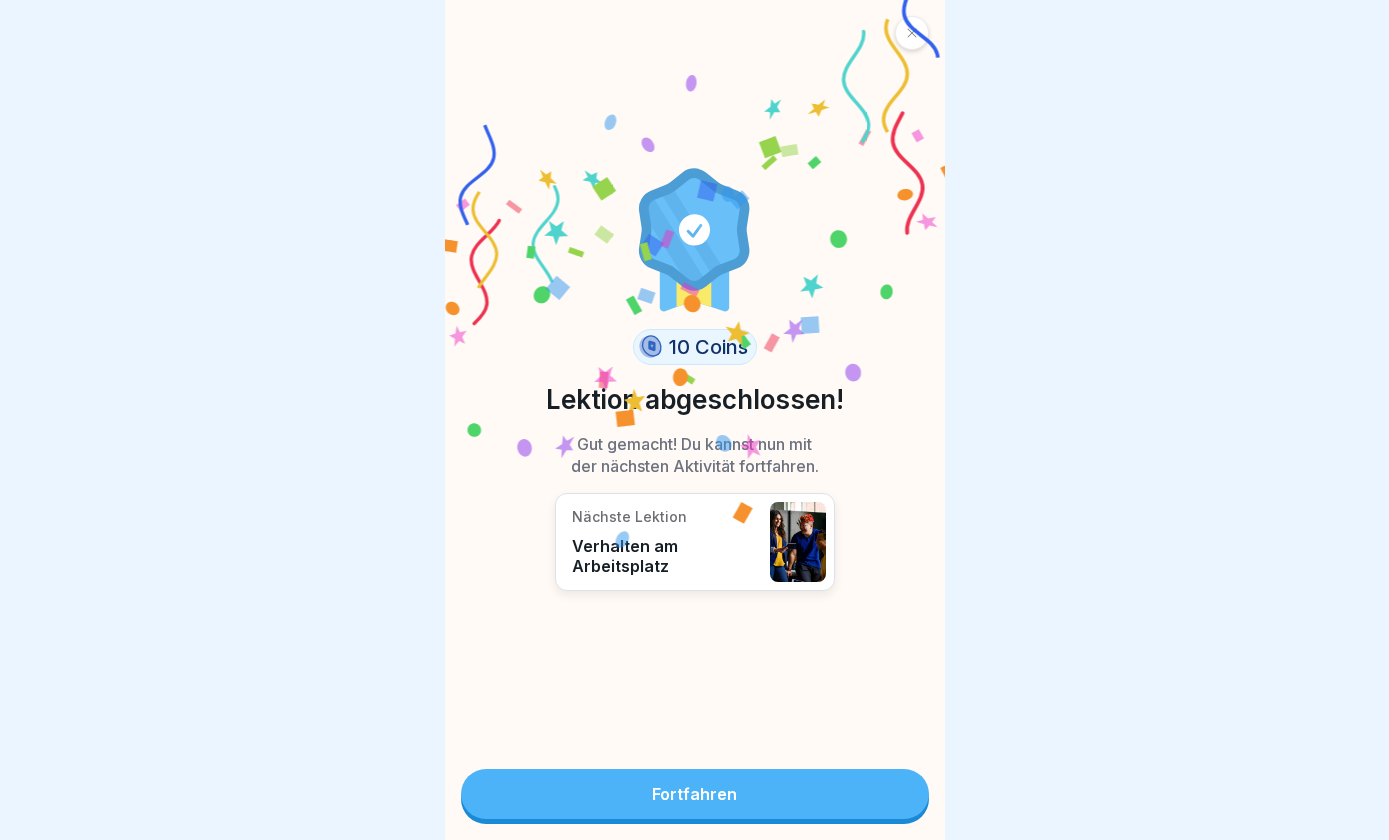 click on "Fortfahren" at bounding box center (695, 794) 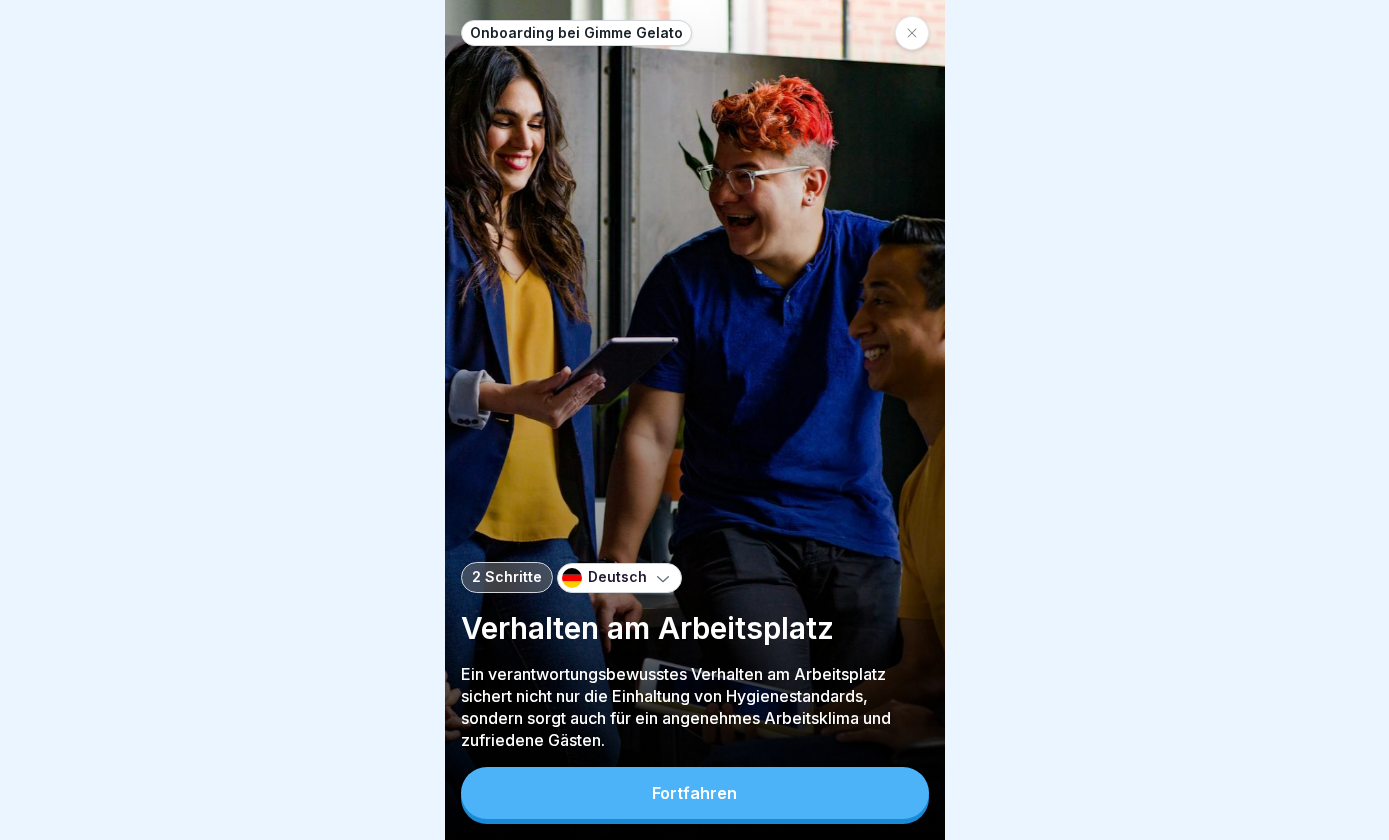 click on "Onboarding bei Gimme Gelato 2 Schritte Deutsch Verhalten am Arbeitsplatz Ein verantwortungsbewusstes Verhalten am Arbeitsplatz sichert nicht nur die Einhaltung von Hygienestandards, sondern sorgt auch für ein angenehmes Arbeitsklima und zufriedene Gästen. Fortfahren Hygiene Hygiene und Sauberkeit haben im Verkauf oberste Priorität.
Stelle sicher, dass du regelmäßig (insb. vor Schichtbeginn und nach Pausenende) deine Hände wäschst und die Arbeitsflächen stets sauber hältst.
Hygienevorschriften müssen jederzeit eingehalten werden, um die Qualität unserer Produkte und die Sicherheit der Gäste zu gewährleisten. Verhaltenskodex Ein respektvoller und freundlicher Umgang mit Mitarbeitenden und Gästen ist bei uns essentiell.
Unterstütze dein Team, arbeite offen zusammen und behalte immer einen höflichen Ton.
Den Gästen gegenüber solltest du stets hilfsbereit, geduldig und aufmerksam sein, um ein positives Erlebnis zu schaffen. 10 Coins Lektion abgeschlossen! Nächste Lektion Technische Probleme" at bounding box center (694, 420) 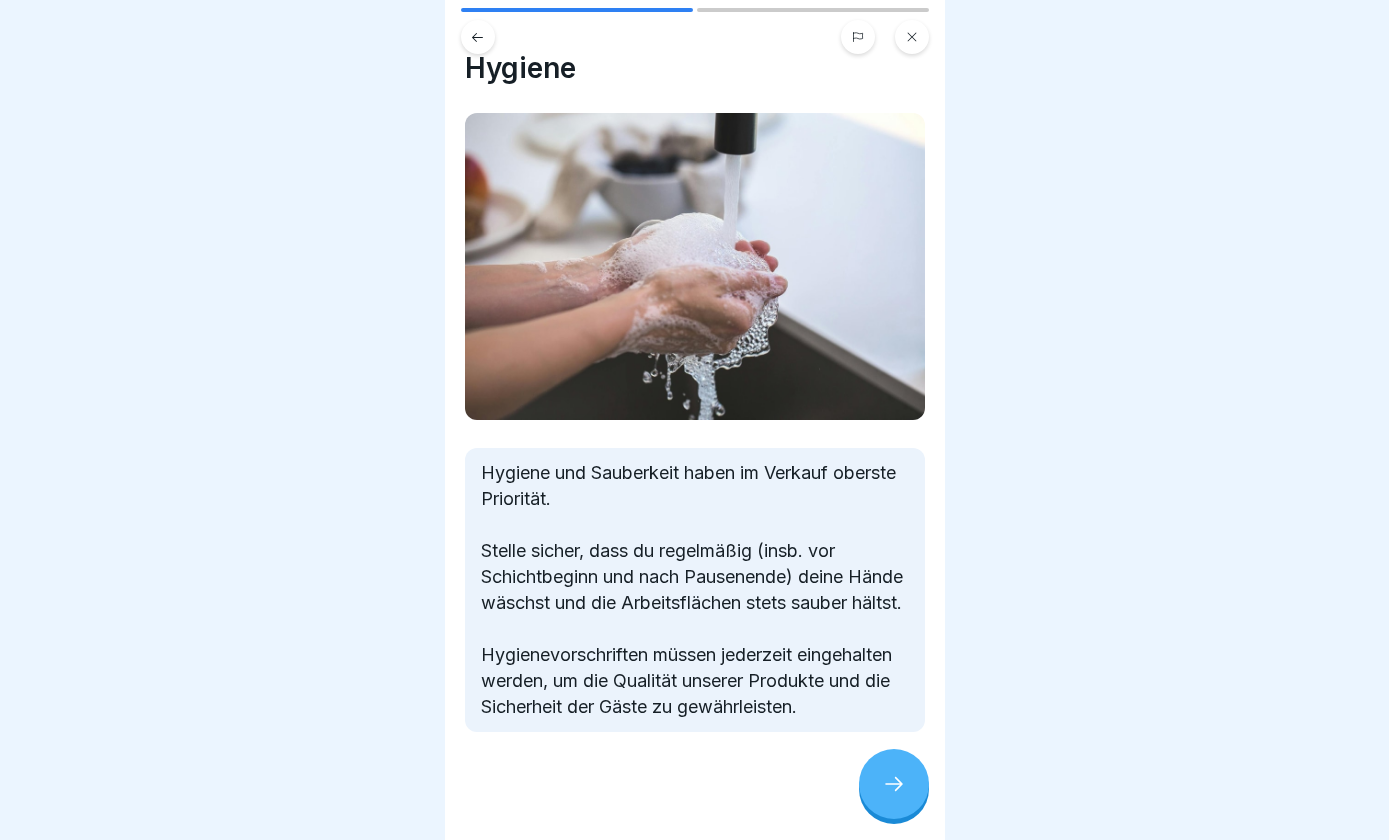 scroll, scrollTop: 34, scrollLeft: 0, axis: vertical 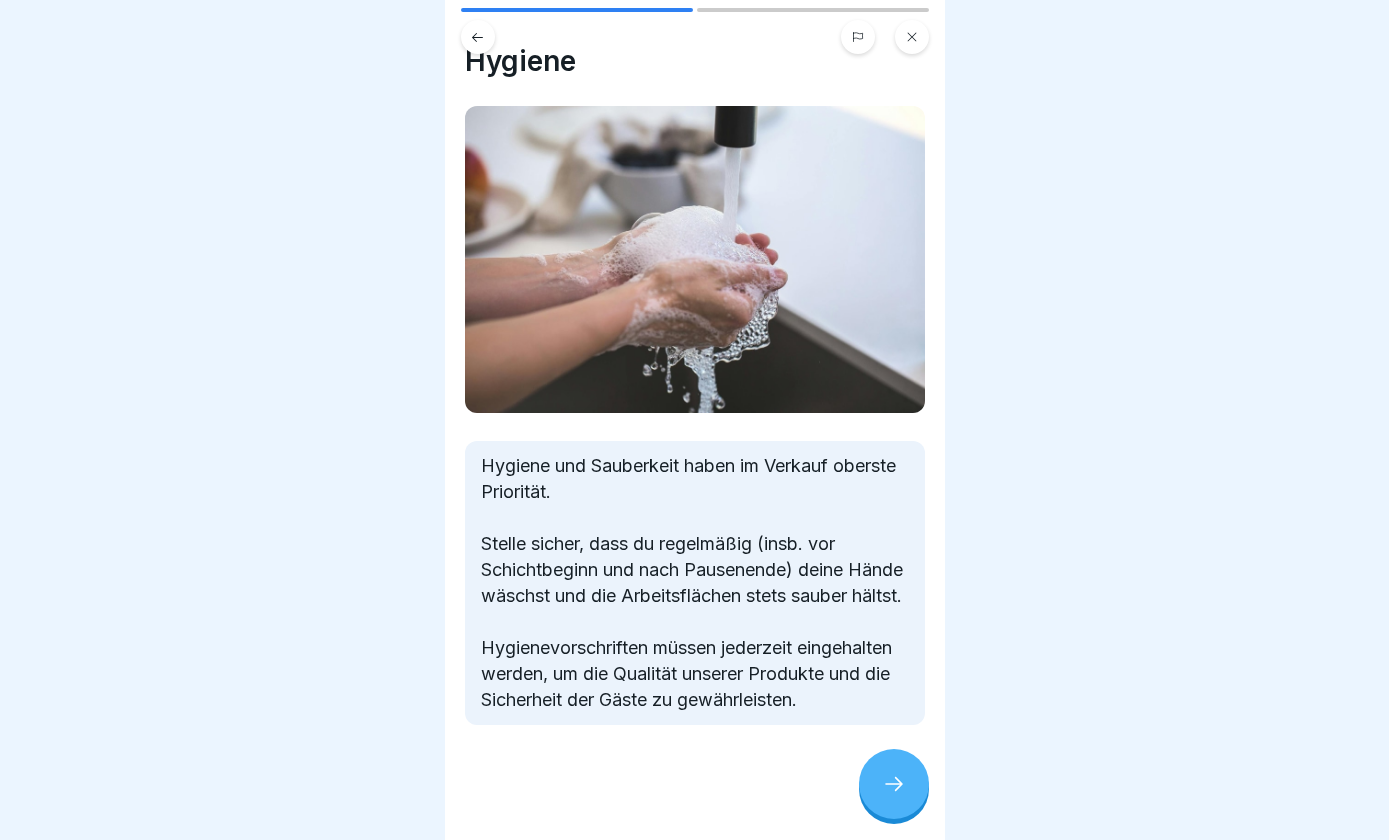 click 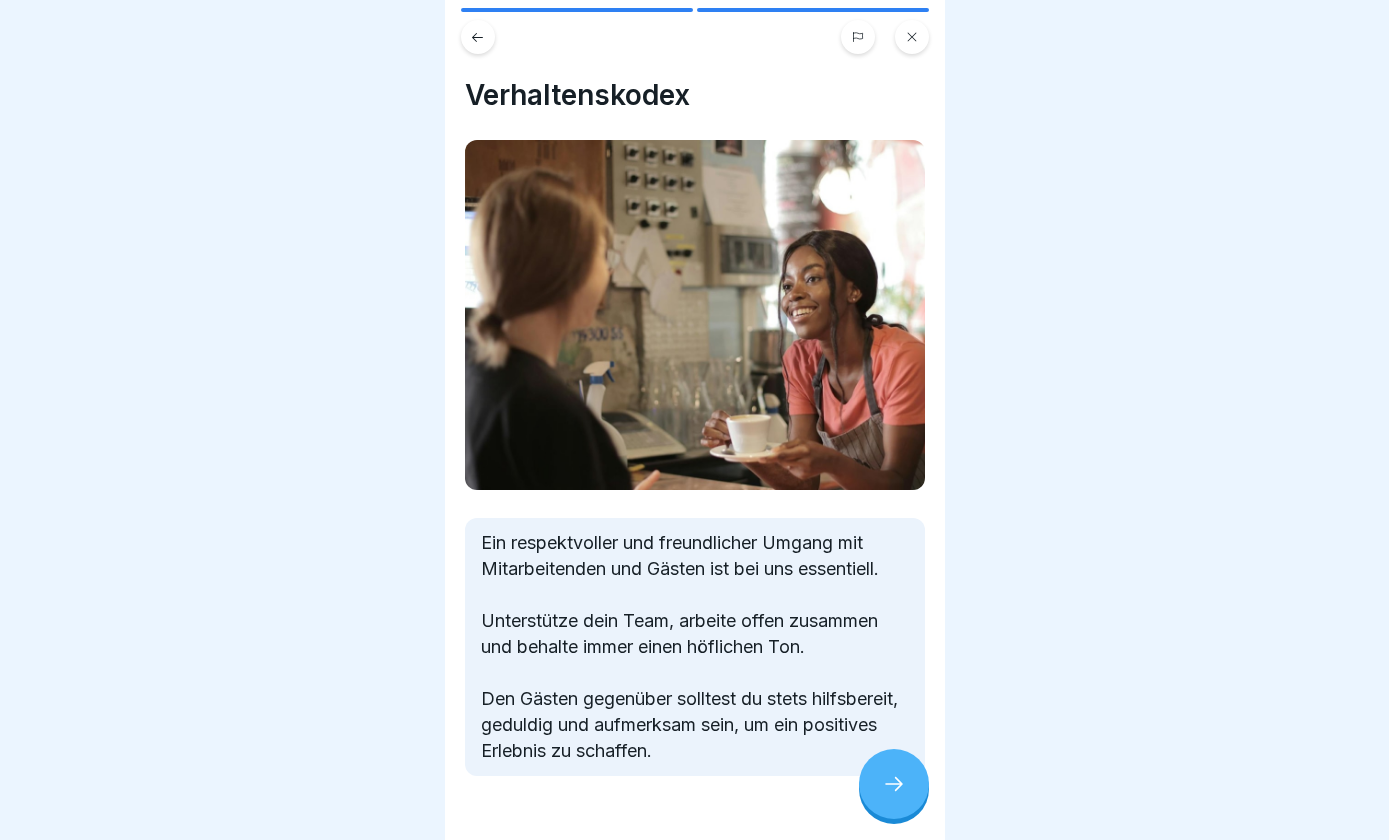 click on "Onboarding bei Gimme Gelato 2 Schritte Deutsch Verhalten am Arbeitsplatz Ein verantwortungsbewusstes Verhalten am Arbeitsplatz sichert nicht nur die Einhaltung von Hygienestandards, sondern sorgt auch für ein angenehmes Arbeitsklima und zufriedene Gästen. Fortfahren Hygiene Hygiene und Sauberkeit haben im Verkauf oberste Priorität.
Stelle sicher, dass du regelmäßig (insb. vor Schichtbeginn und nach Pausenende) deine Hände wäschst und die Arbeitsflächen stets sauber hältst.
Hygienevorschriften müssen jederzeit eingehalten werden, um die Qualität unserer Produkte und die Sicherheit der Gäste zu gewährleisten. Verhaltenskodex Ein respektvoller und freundlicher Umgang mit Mitarbeitenden und Gästen ist bei uns essentiell.
Unterstütze dein Team, arbeite offen zusammen und behalte immer einen höflichen Ton.
Den Gästen gegenüber solltest du stets hilfsbereit, geduldig und aufmerksam sein, um ein positives Erlebnis zu schaffen. 10 Coins Lektion abgeschlossen! Nächste Lektion Technische Probleme" at bounding box center (694, 420) 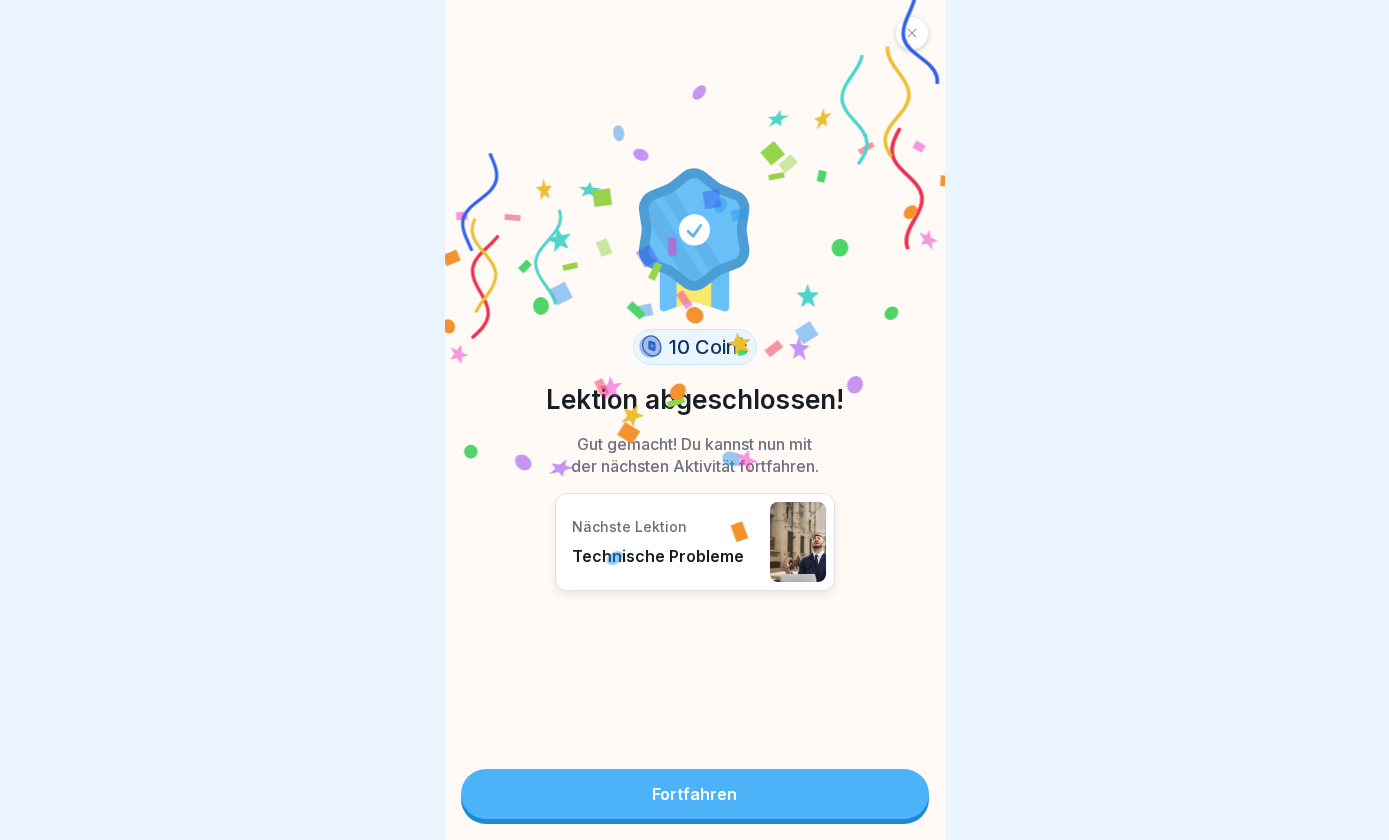 click on "Fortfahren" at bounding box center [695, 794] 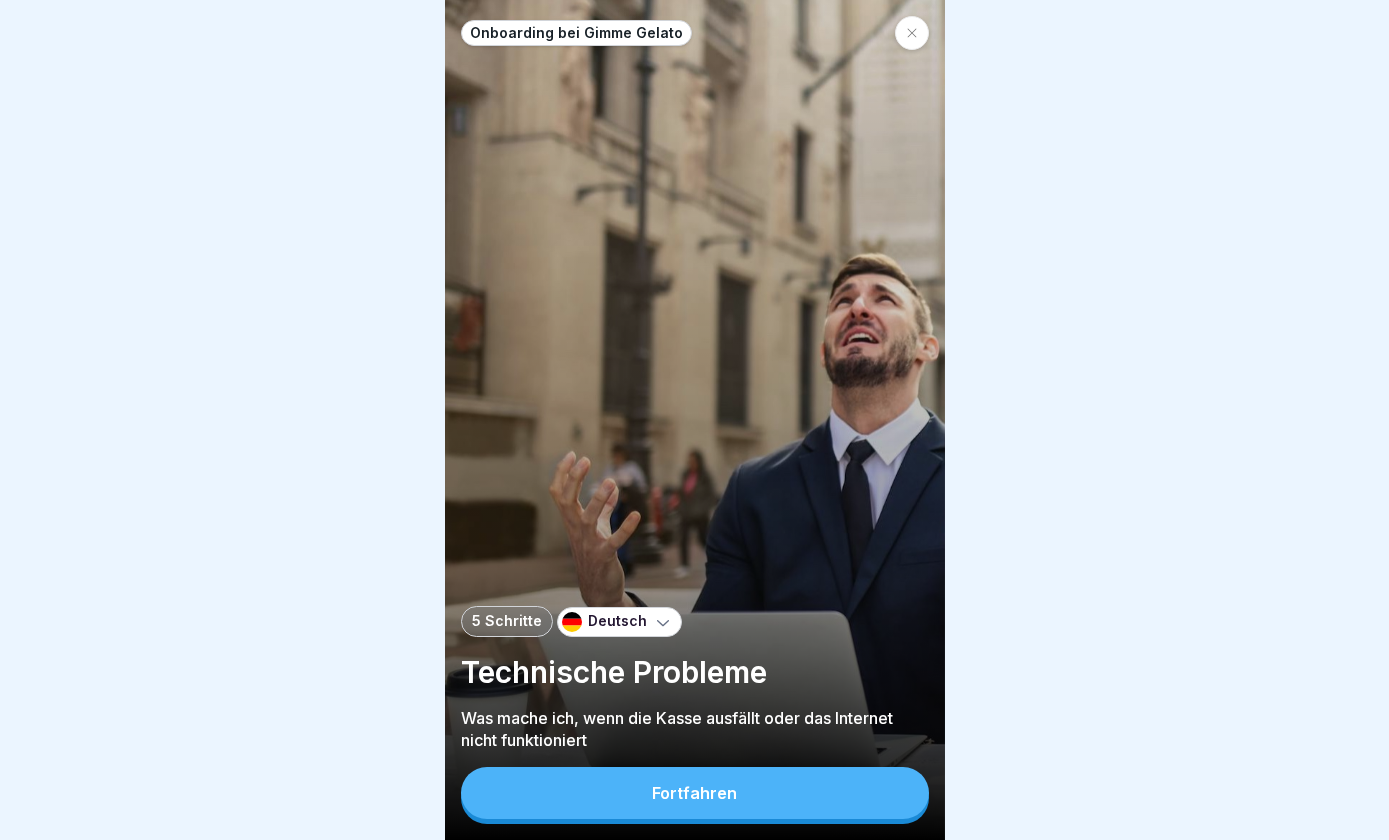 click on "Fortfahren" at bounding box center (695, 793) 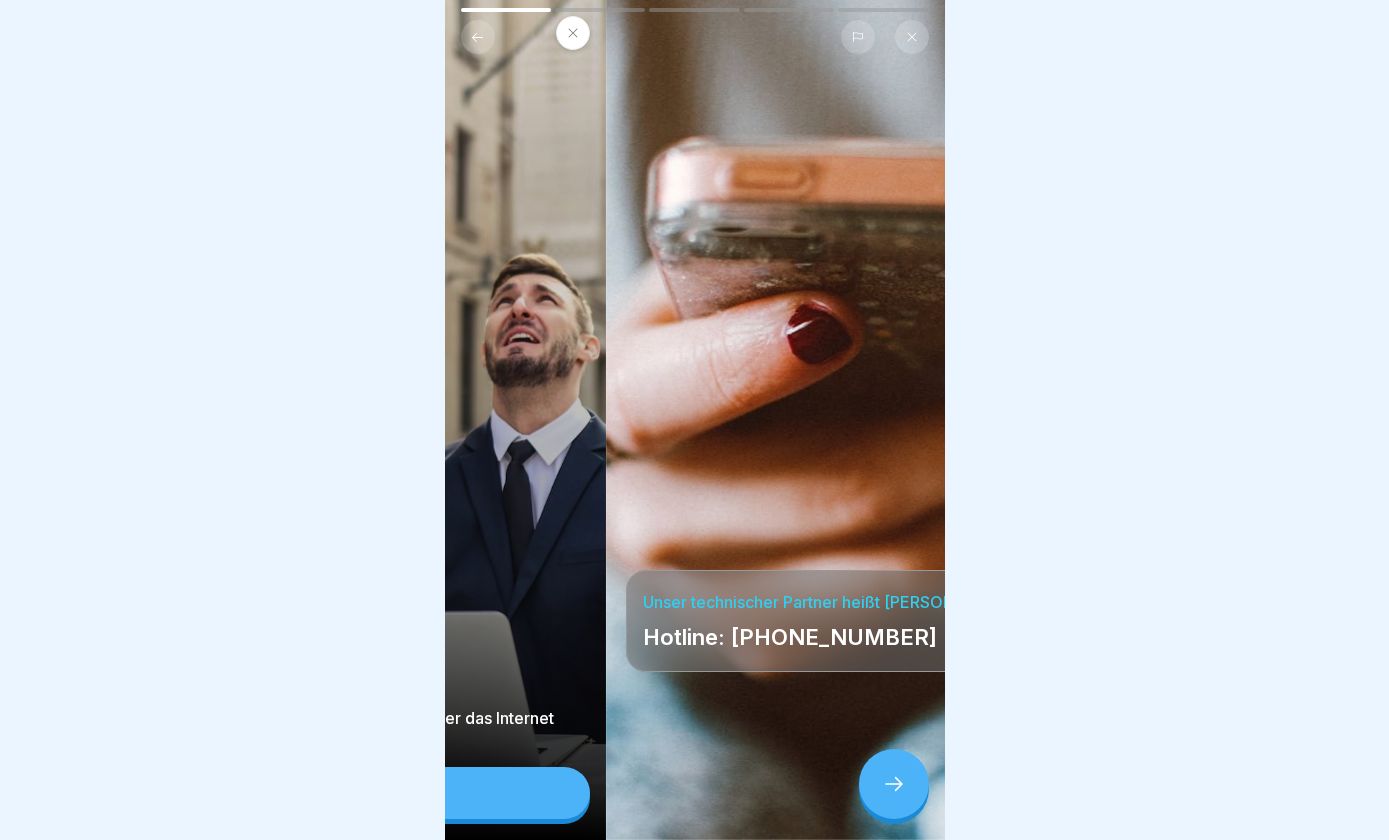 click on "Unser technischer Partner heißt Varyon Hotline: [PHONE_NUMBER]" at bounding box center [856, 621] 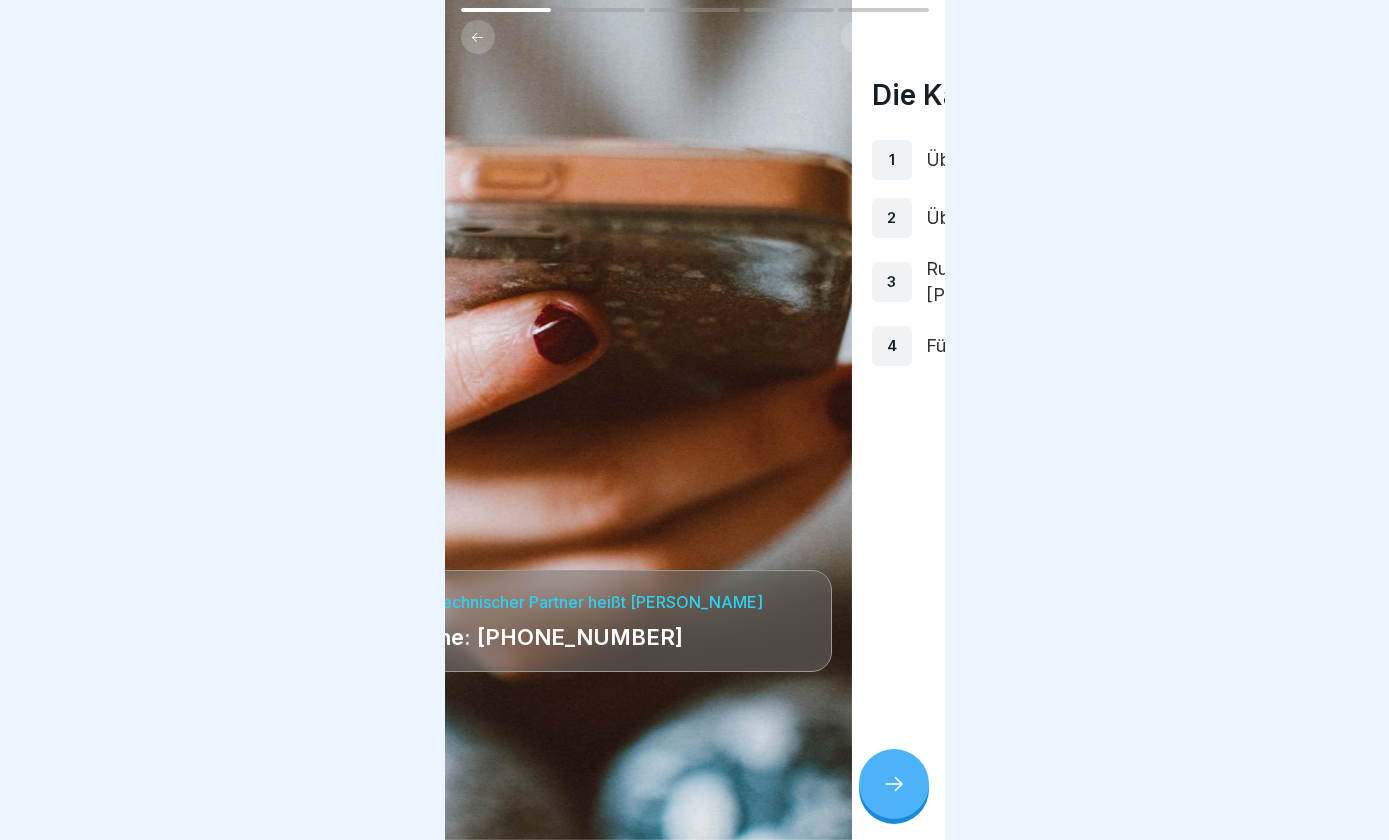 click on "Hotline: [PHONE_NUMBER]" at bounding box center [602, 637] 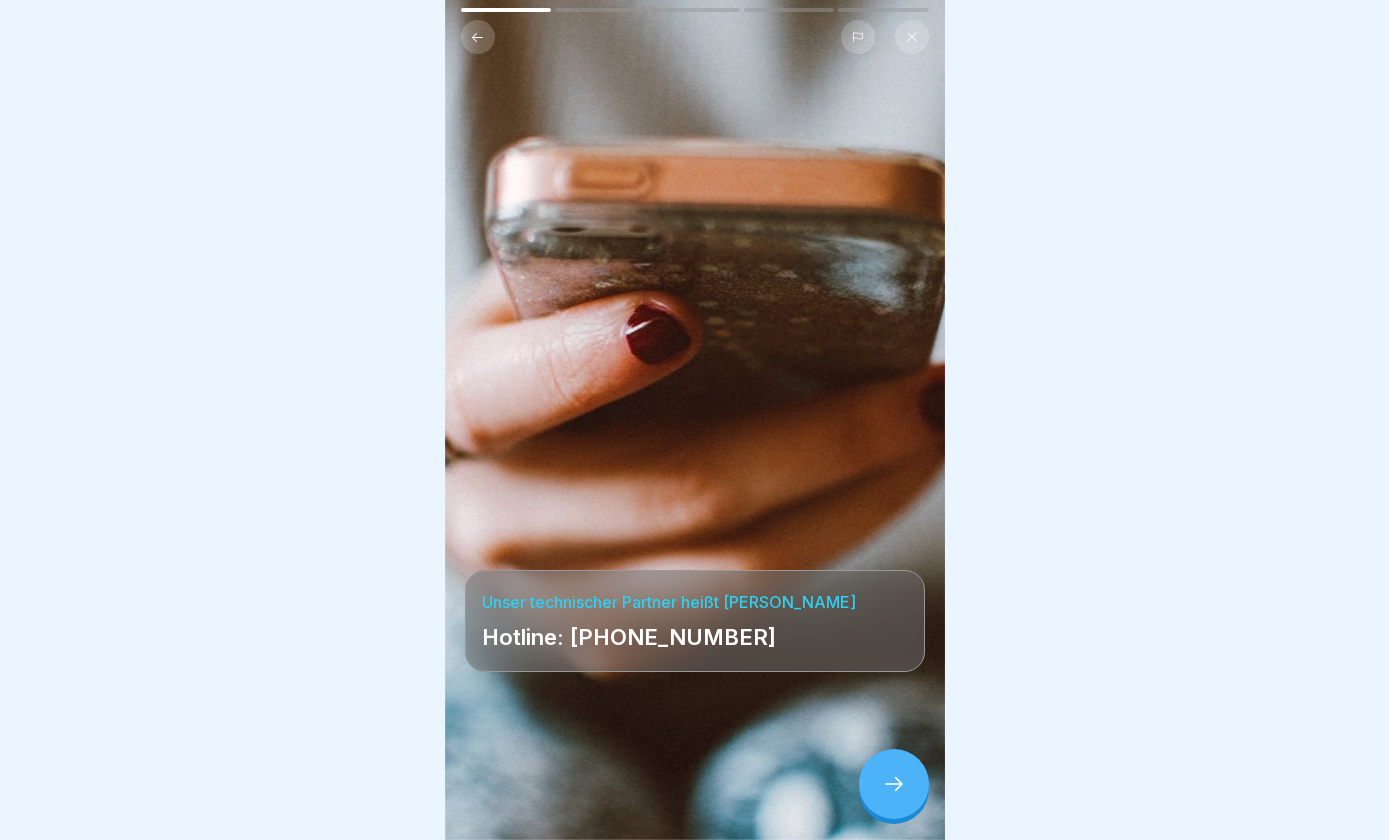 click on "Unser technischer Partner heißt Varyon Hotline: [PHONE_NUMBER]" at bounding box center [695, 420] 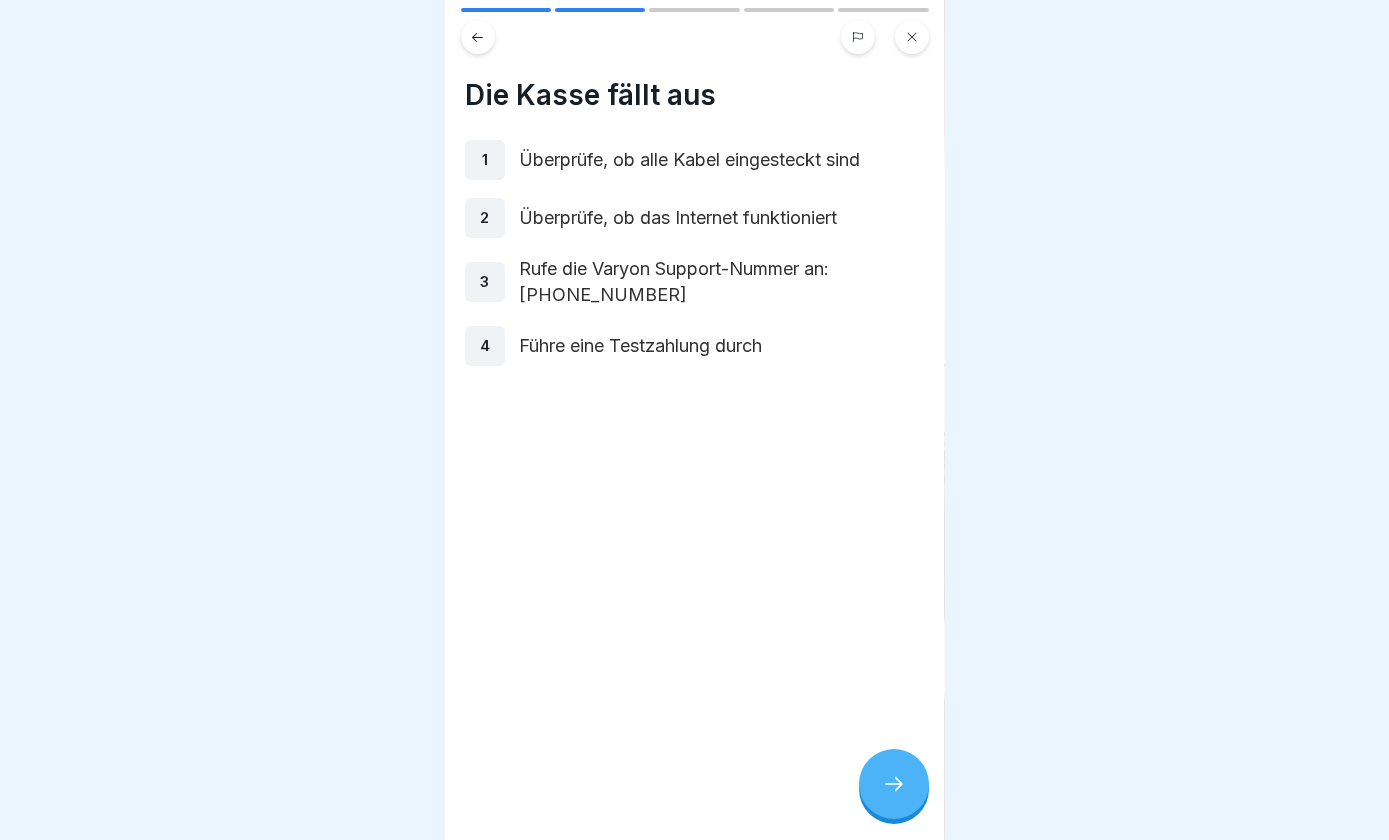 click 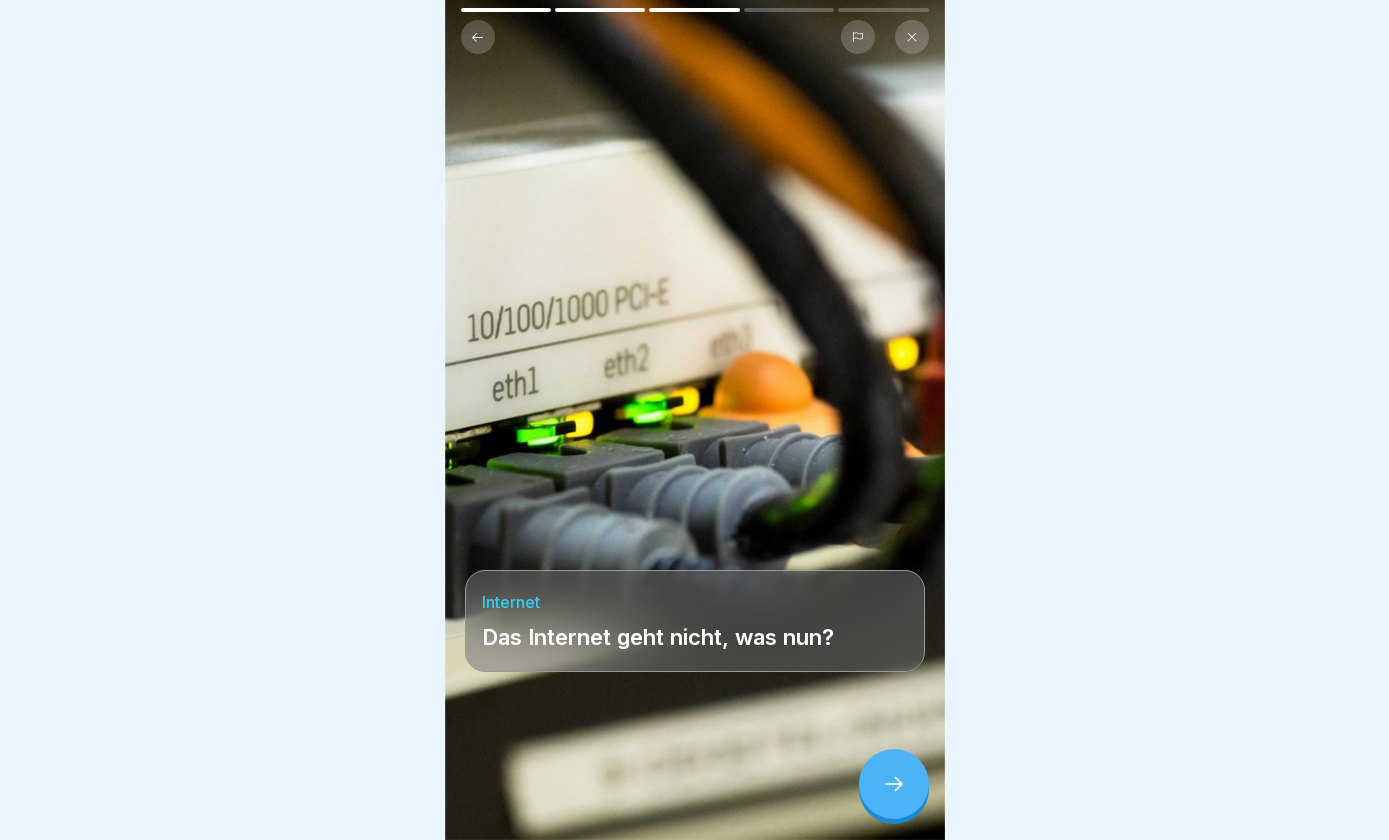 click 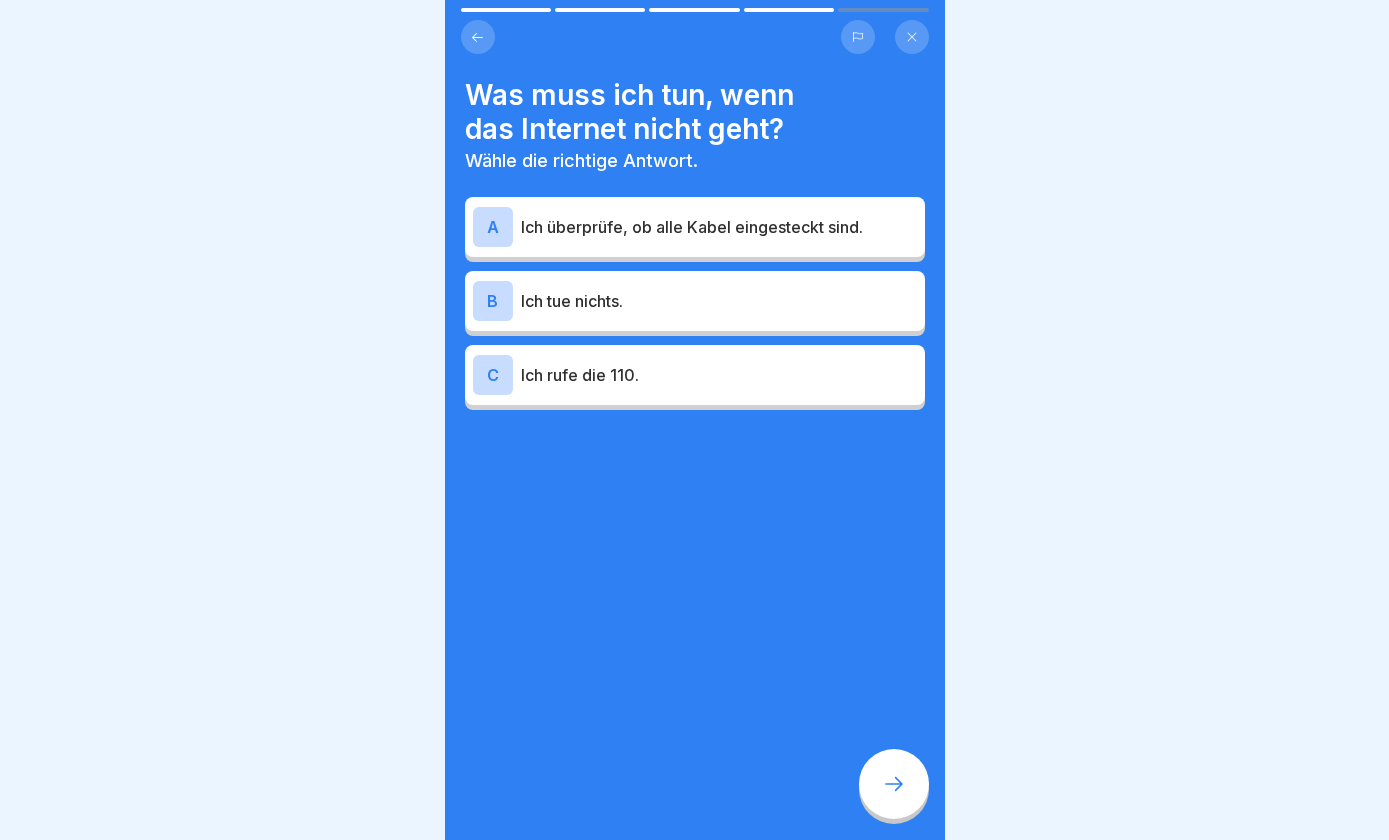 click on "A Ich überprüfe, ob alle Kabel eingesteckt sind." at bounding box center (695, 227) 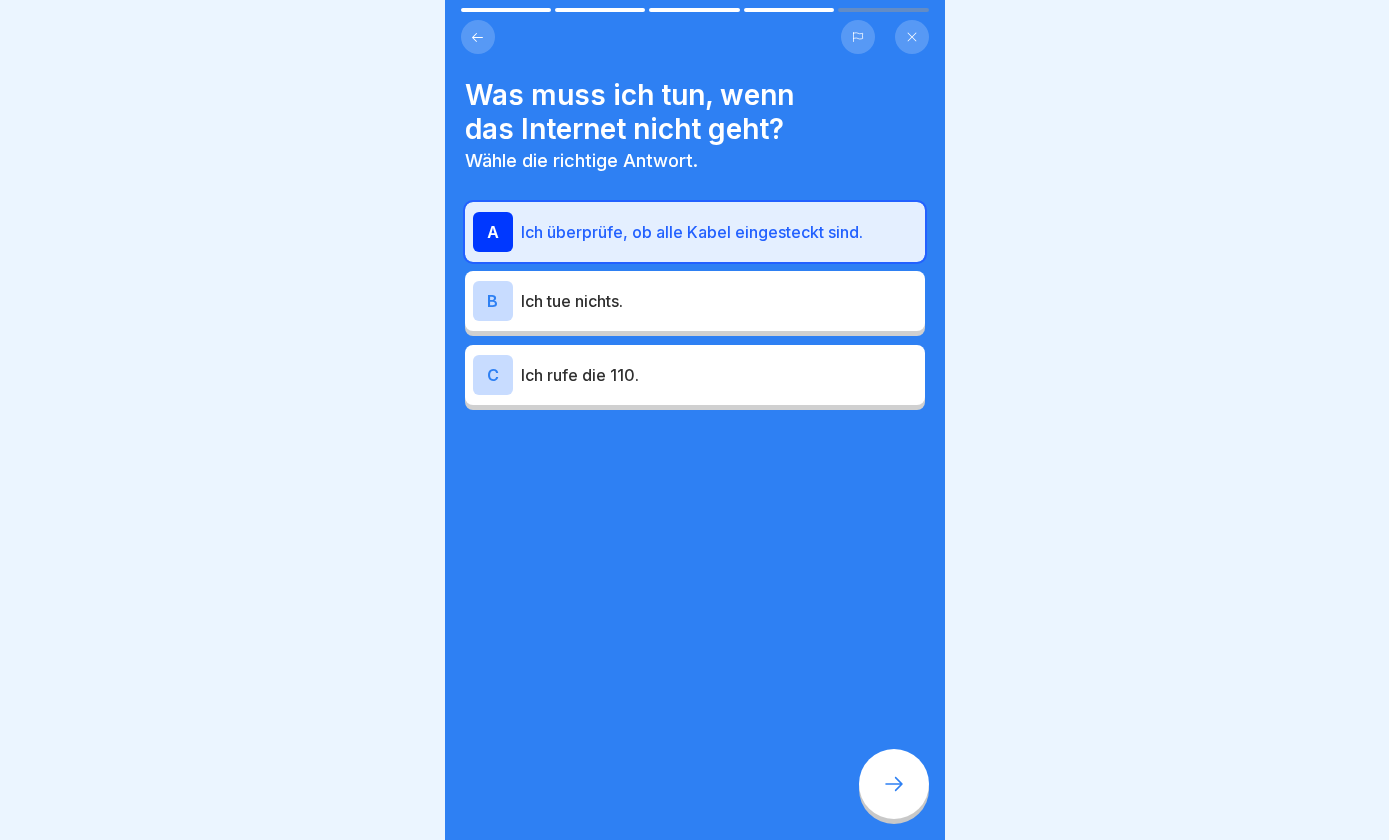 click 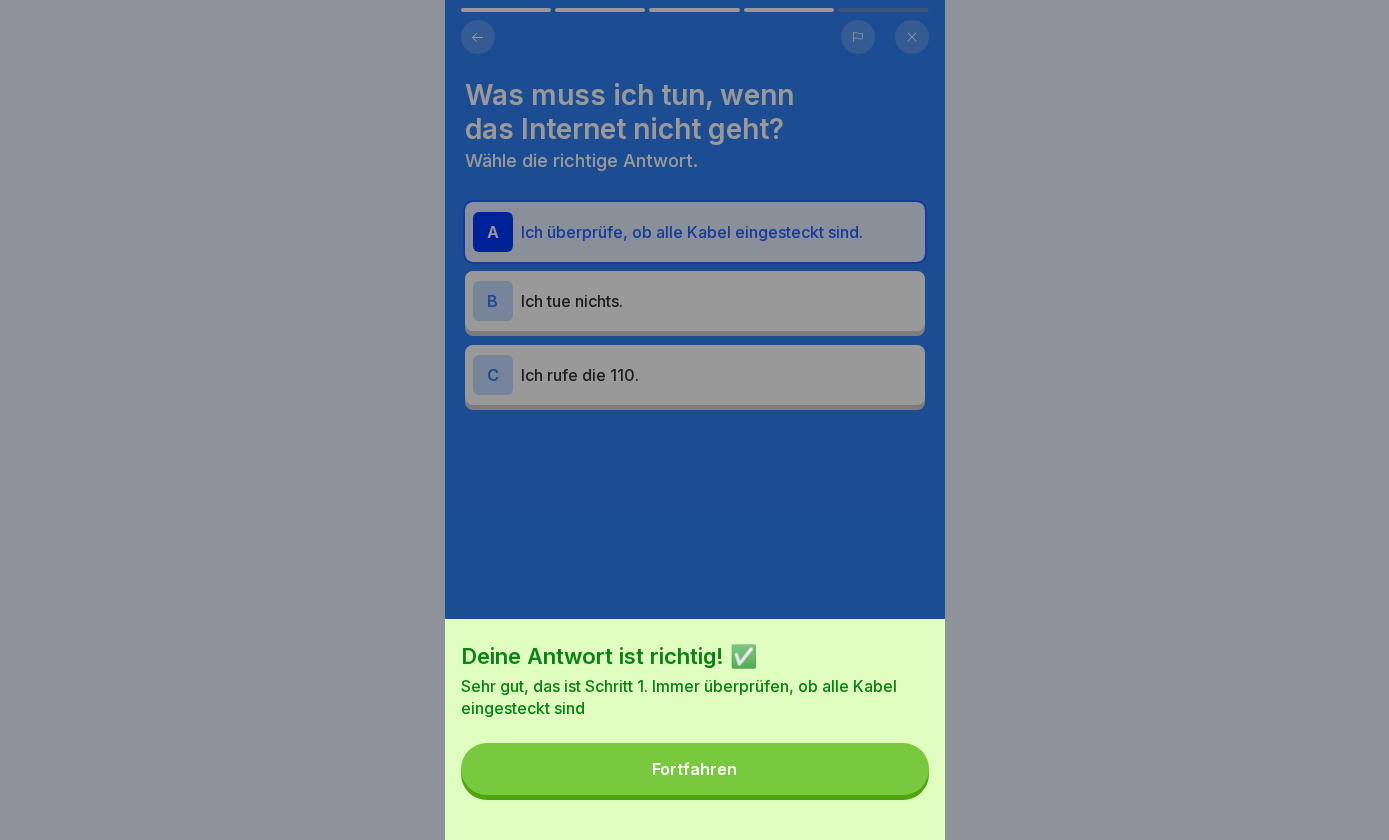 click on "Fortfahren" at bounding box center [695, 769] 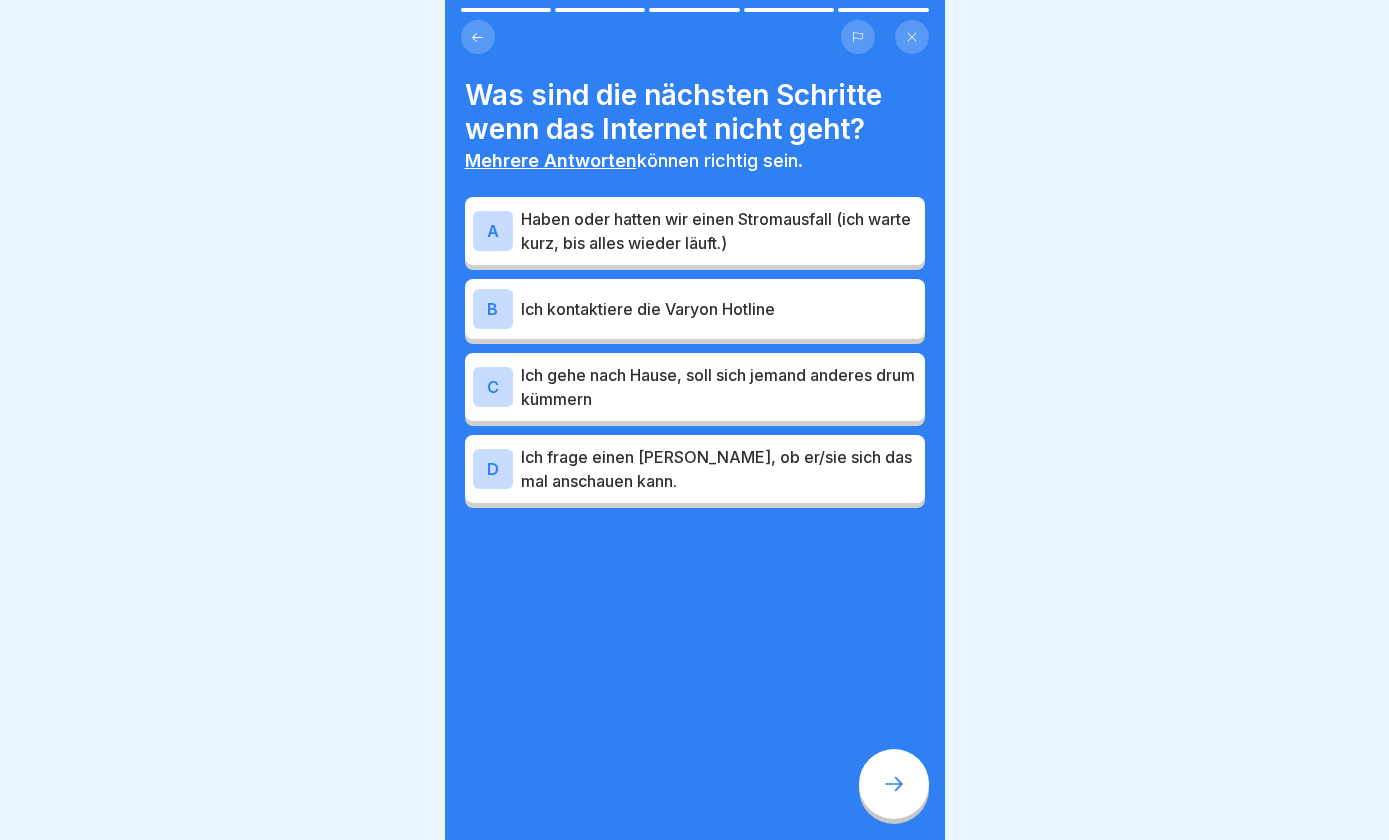 click on "Haben oder hatten wir einen Stromausfall (ich warte kurz, bis alles wieder läuft.)" at bounding box center (719, 231) 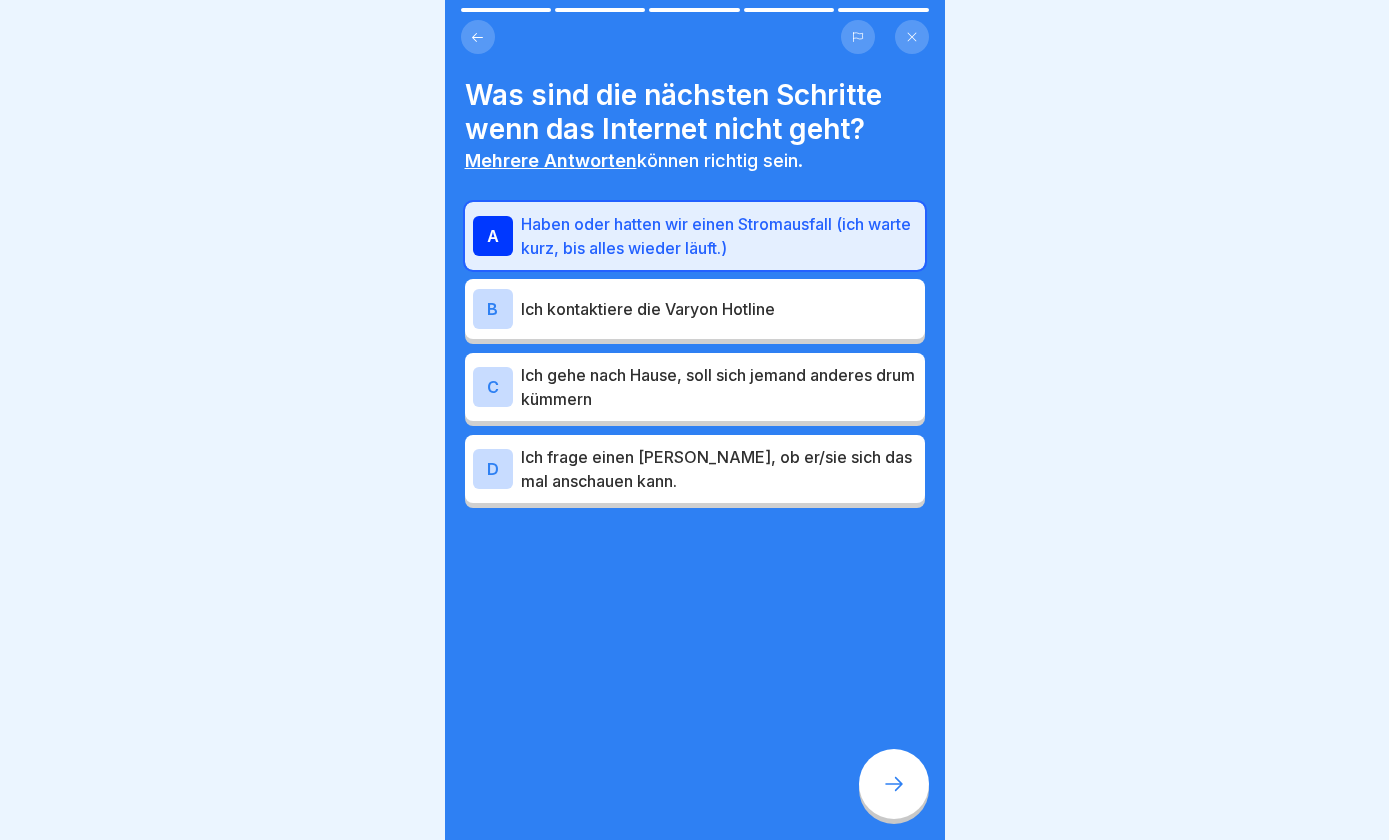 click on "Ich kontaktiere die Varyon Hotline" at bounding box center (719, 309) 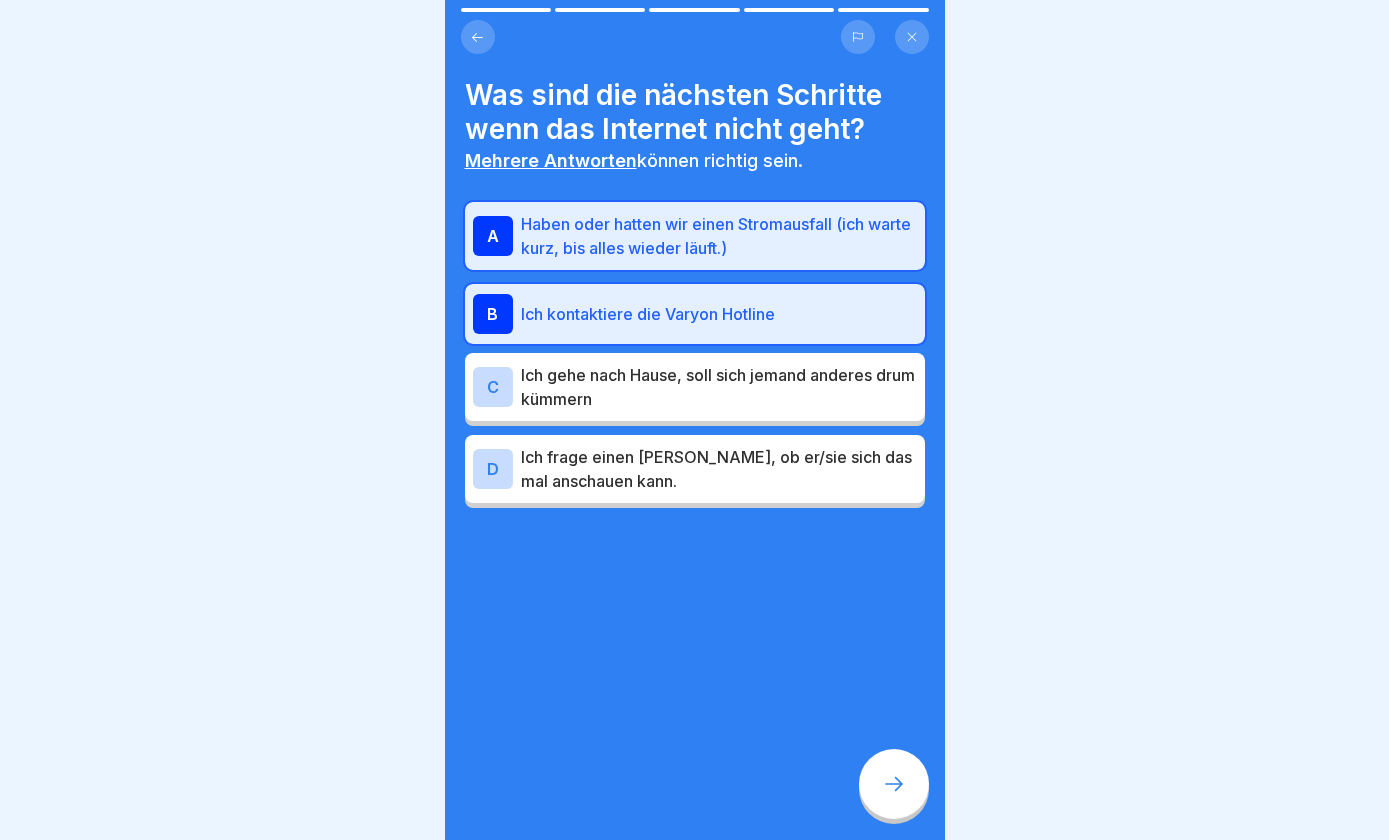 click at bounding box center (894, 784) 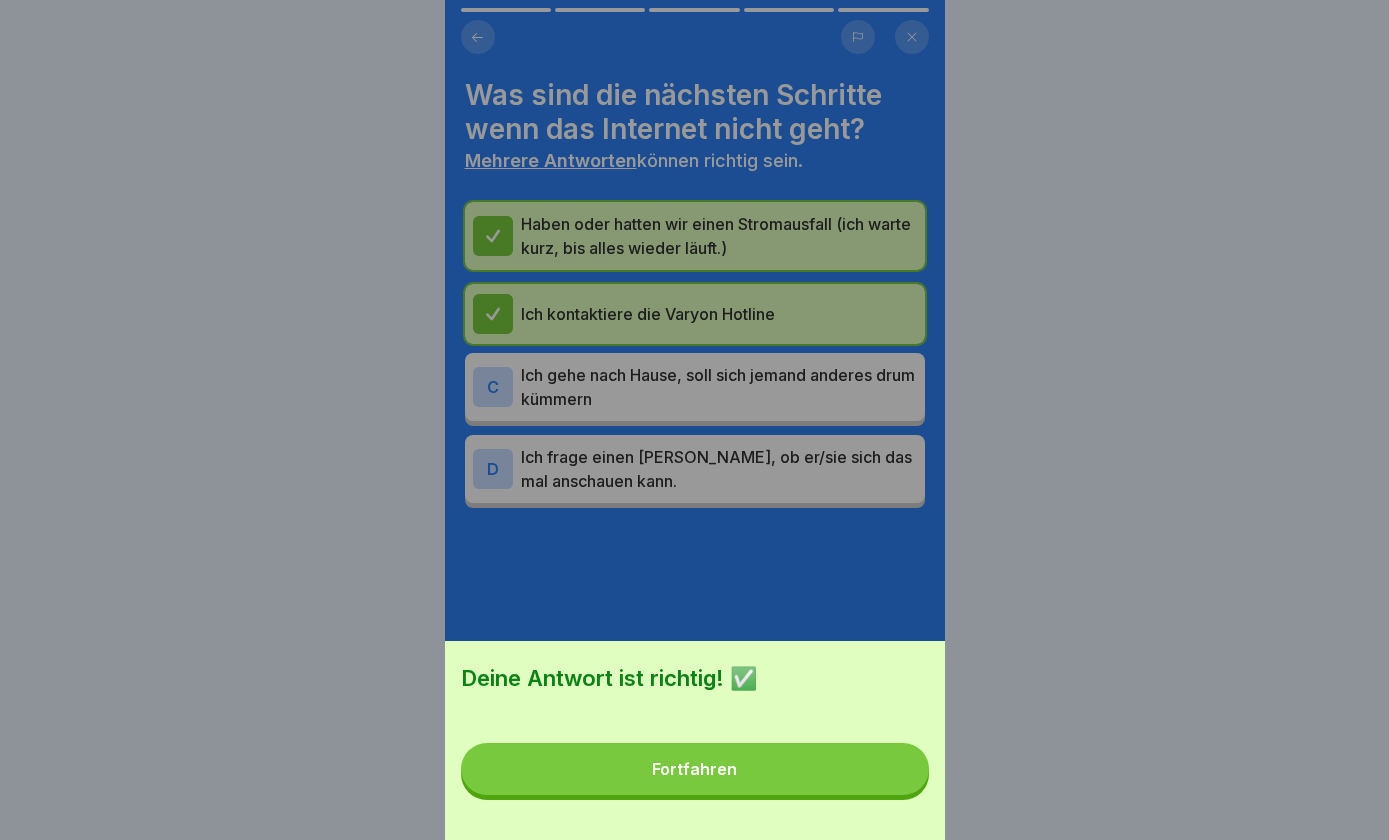 click on "Fortfahren" at bounding box center (695, 769) 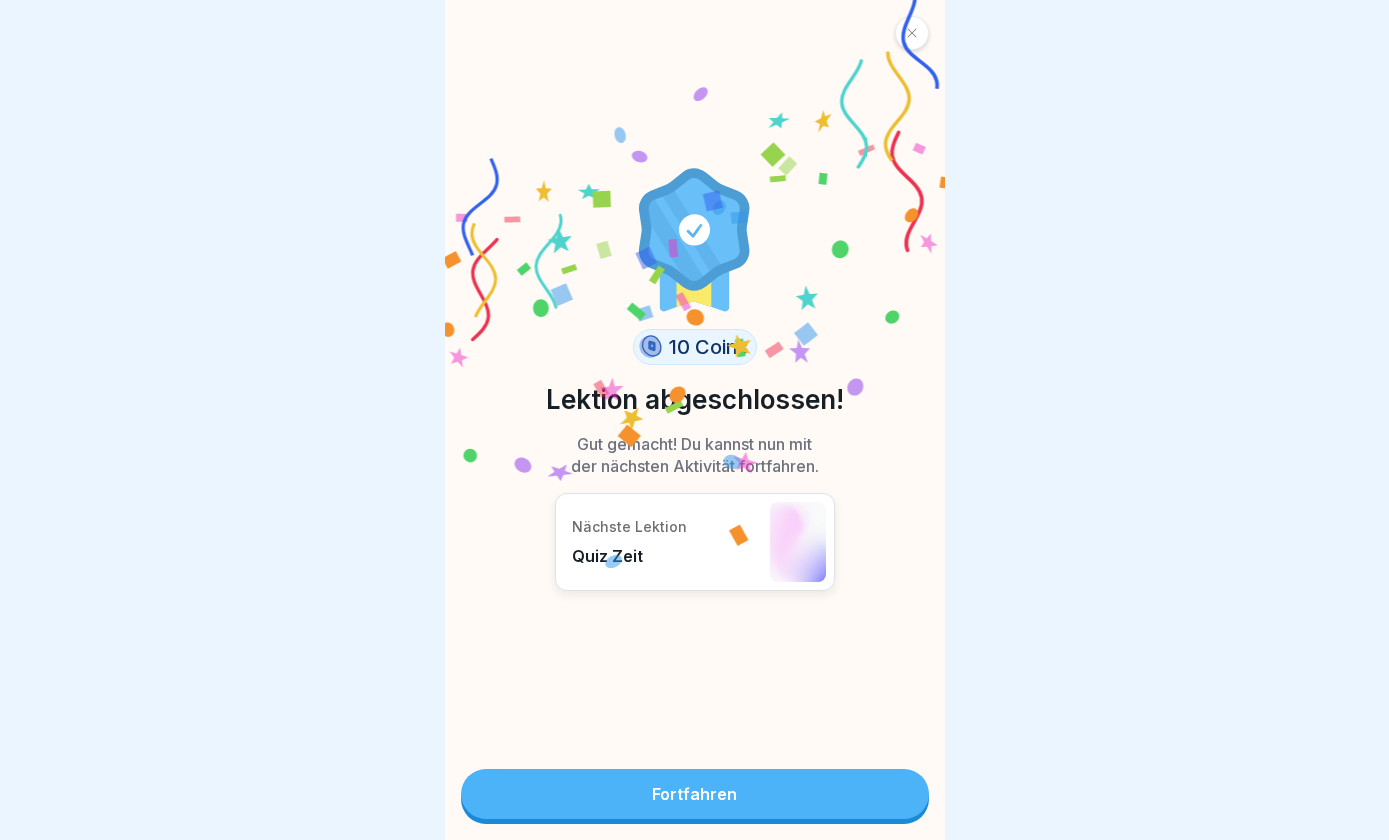 click on "Fortfahren" at bounding box center (695, 794) 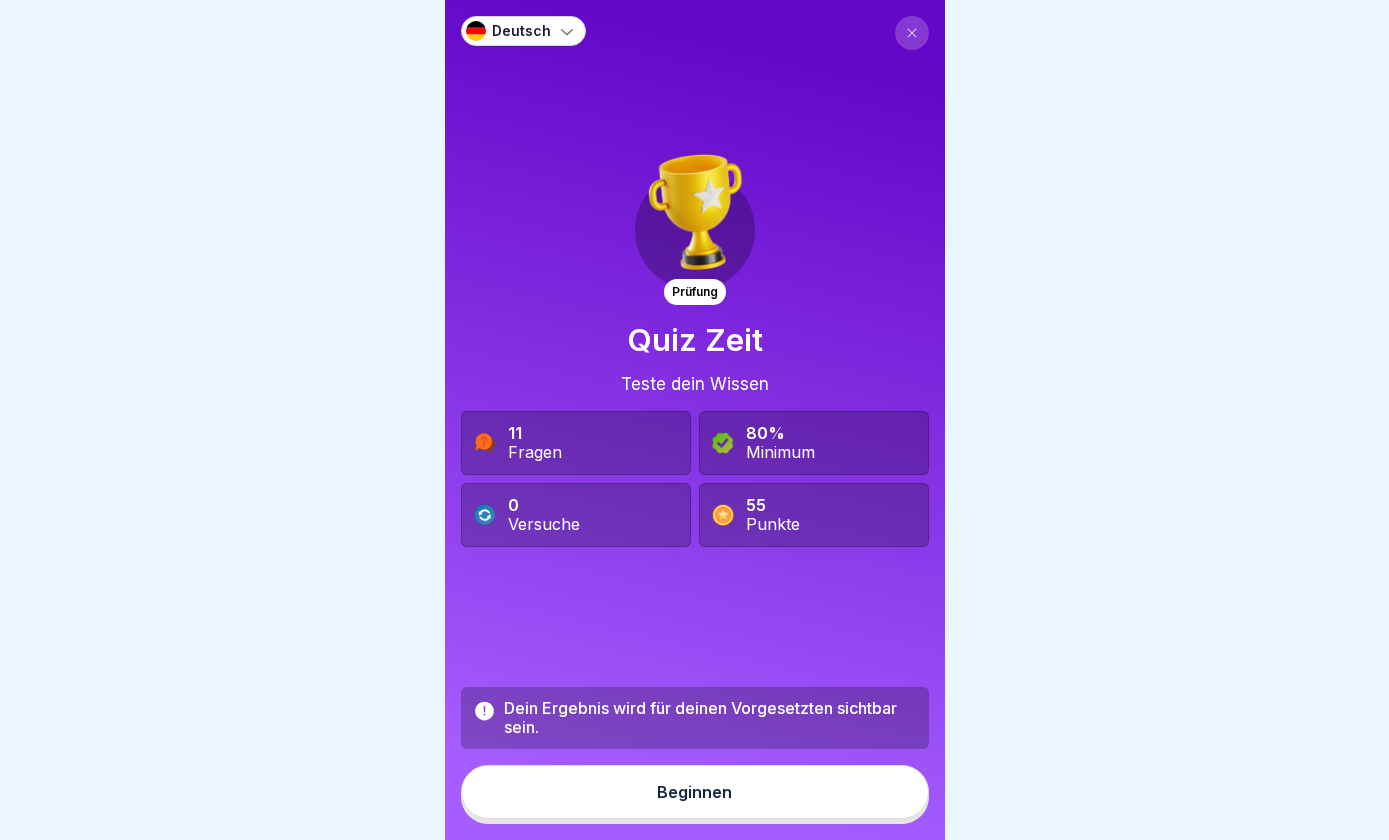click on "Beginnen" at bounding box center (695, 792) 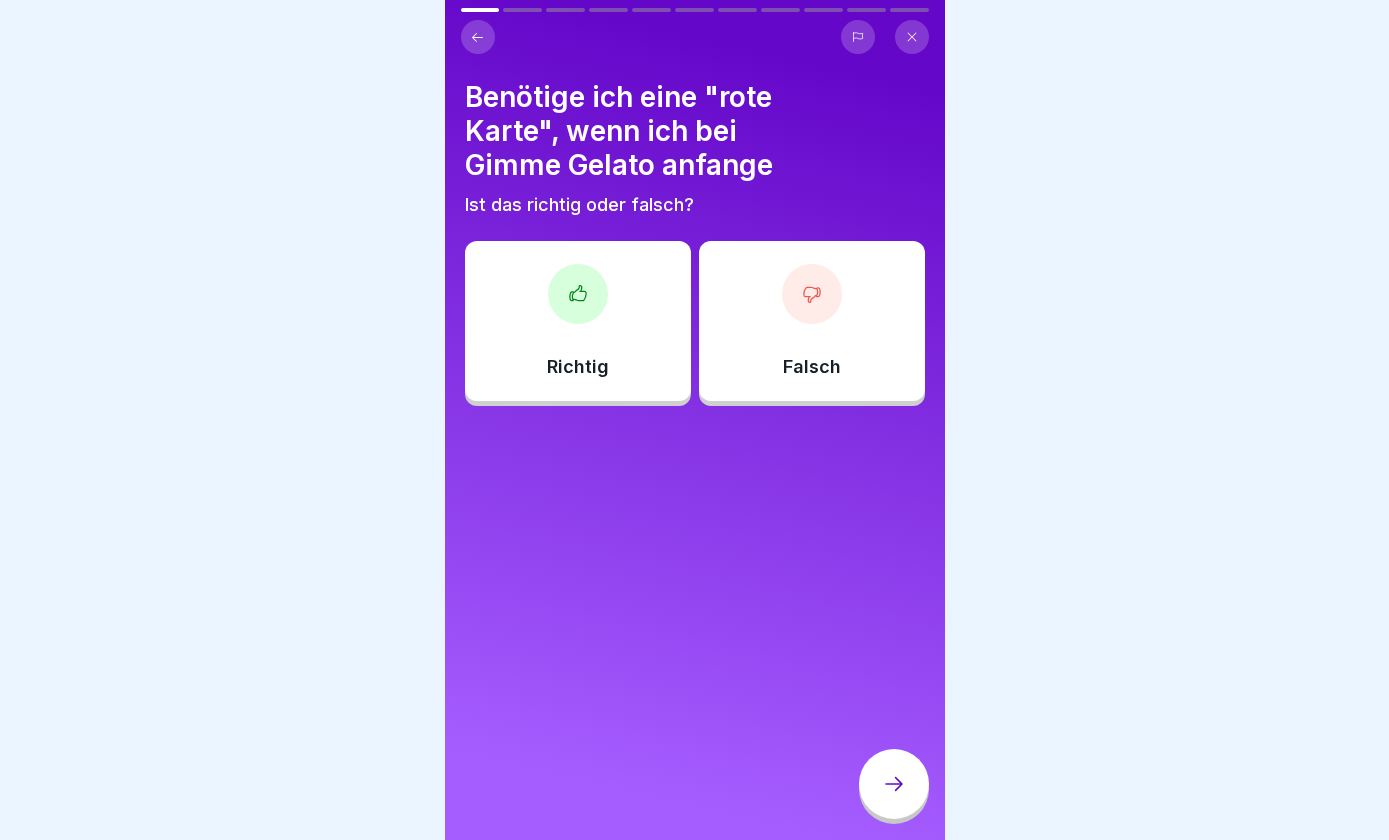 click on "Richtig" at bounding box center (578, 321) 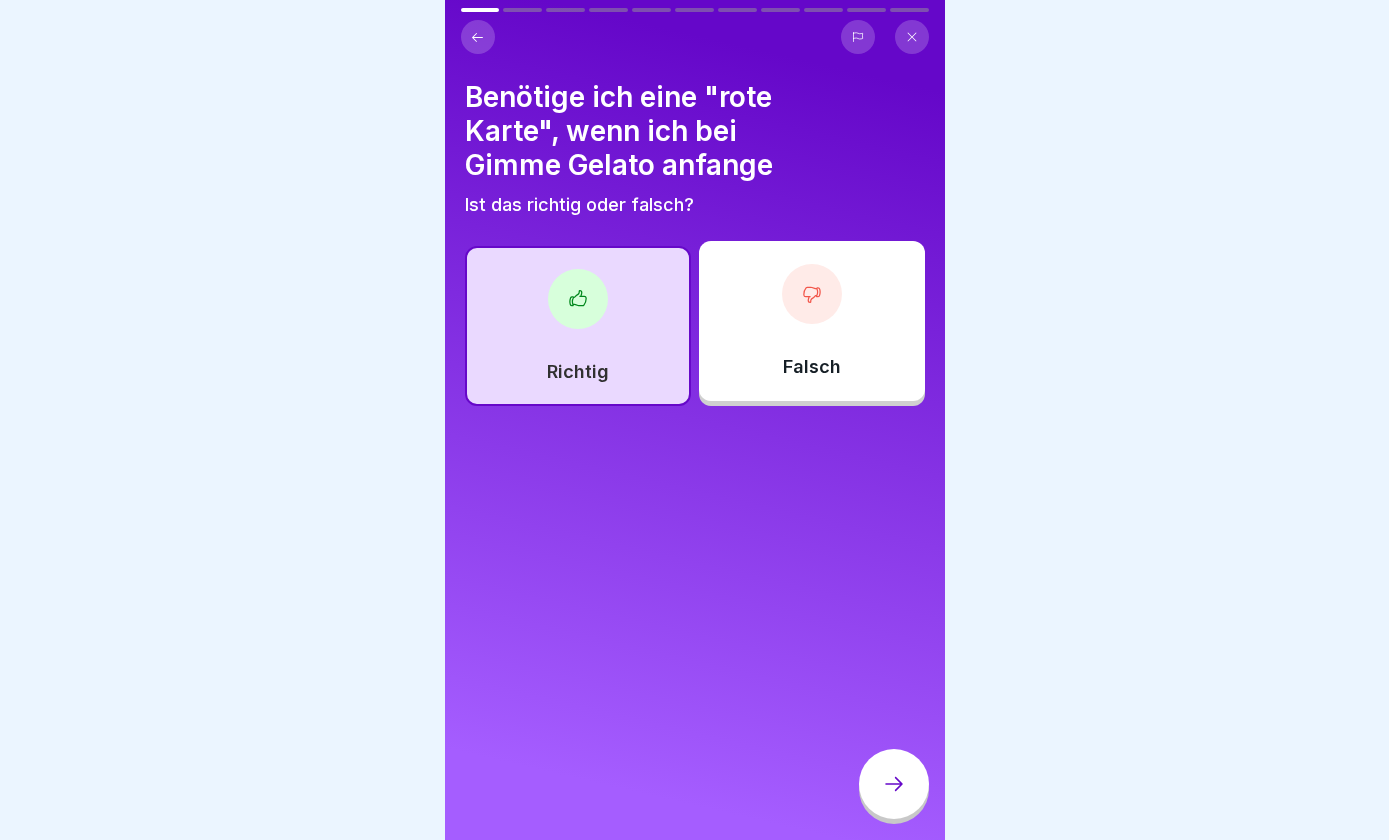 click 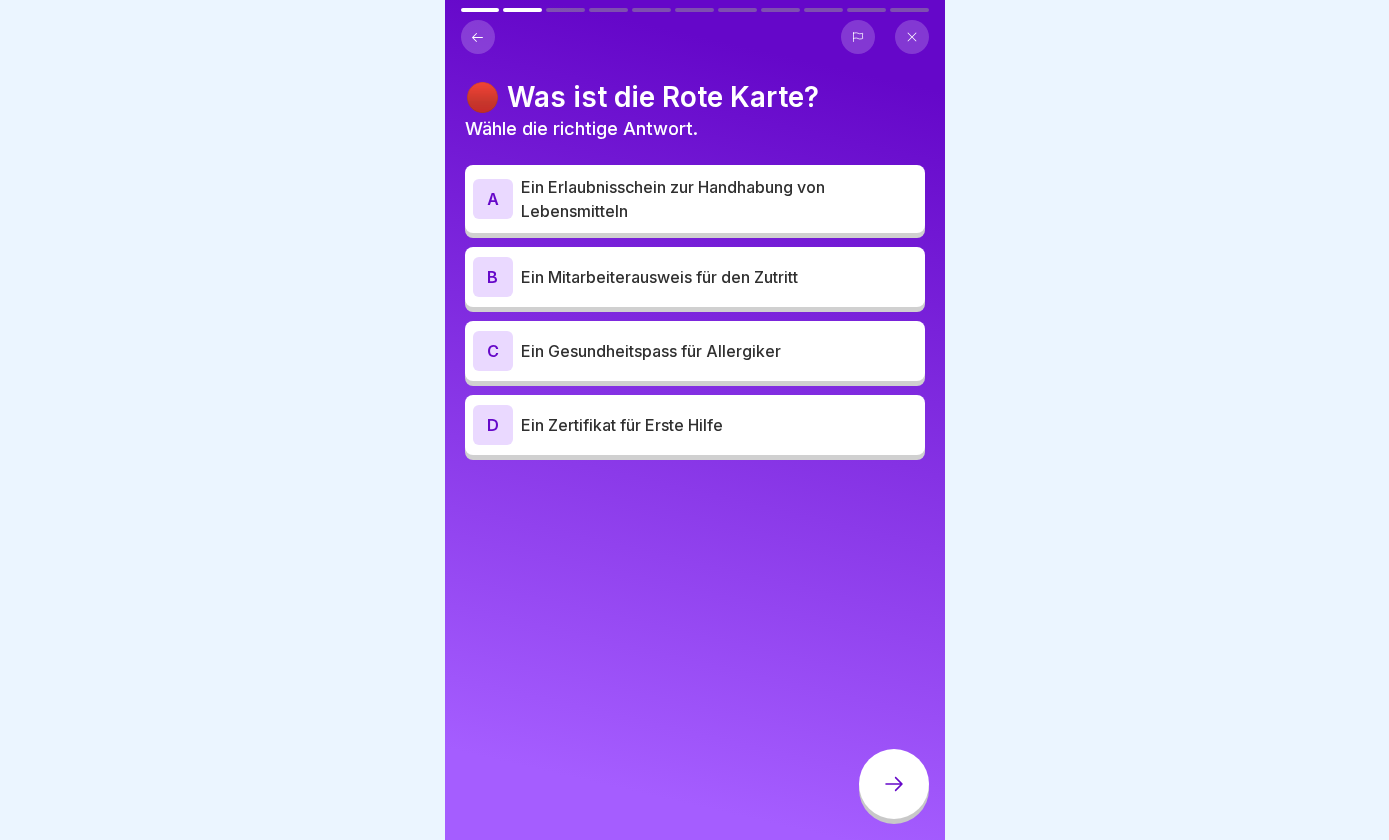 click on "Ein Erlaubnisschein zur Handhabung von Lebensmitteln" at bounding box center [719, 199] 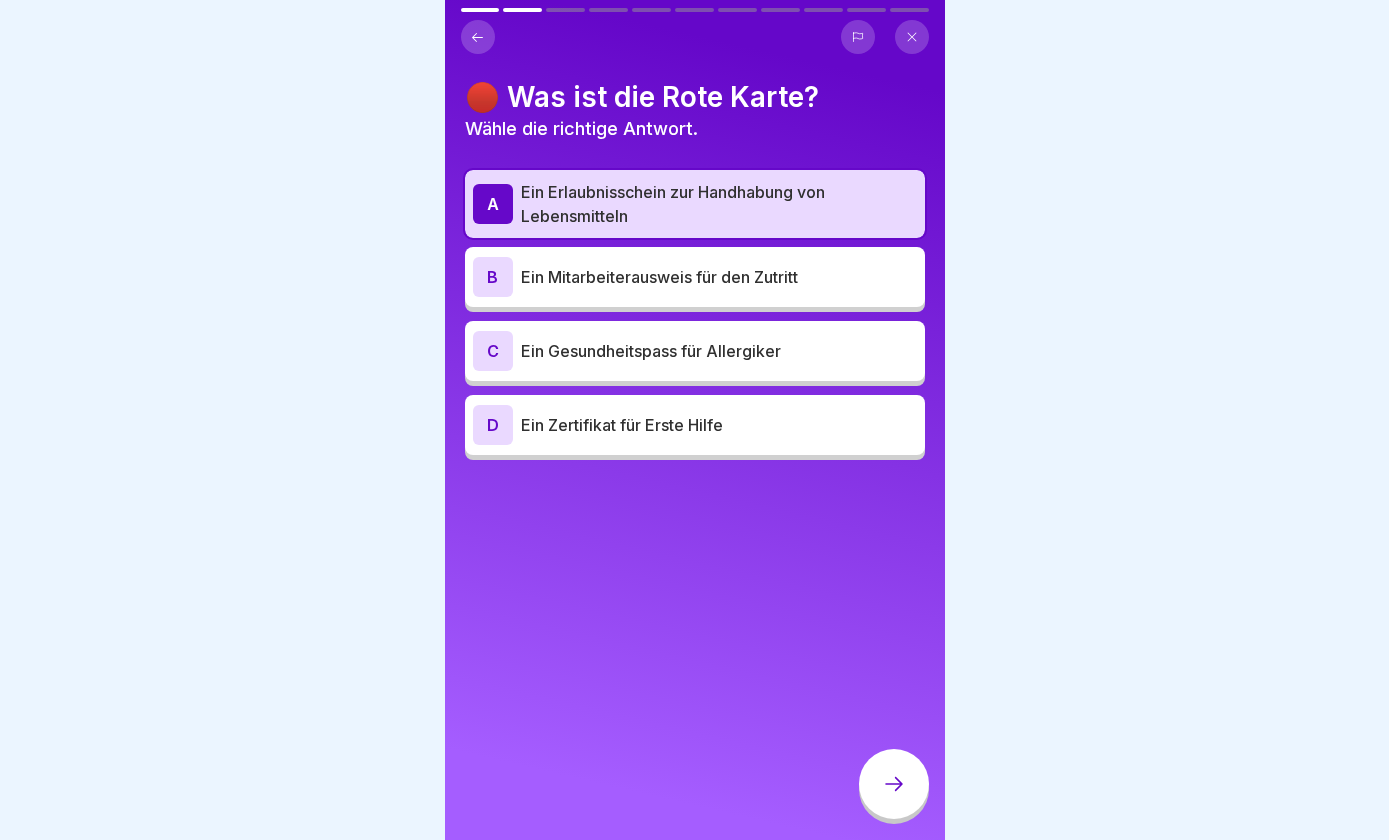 click 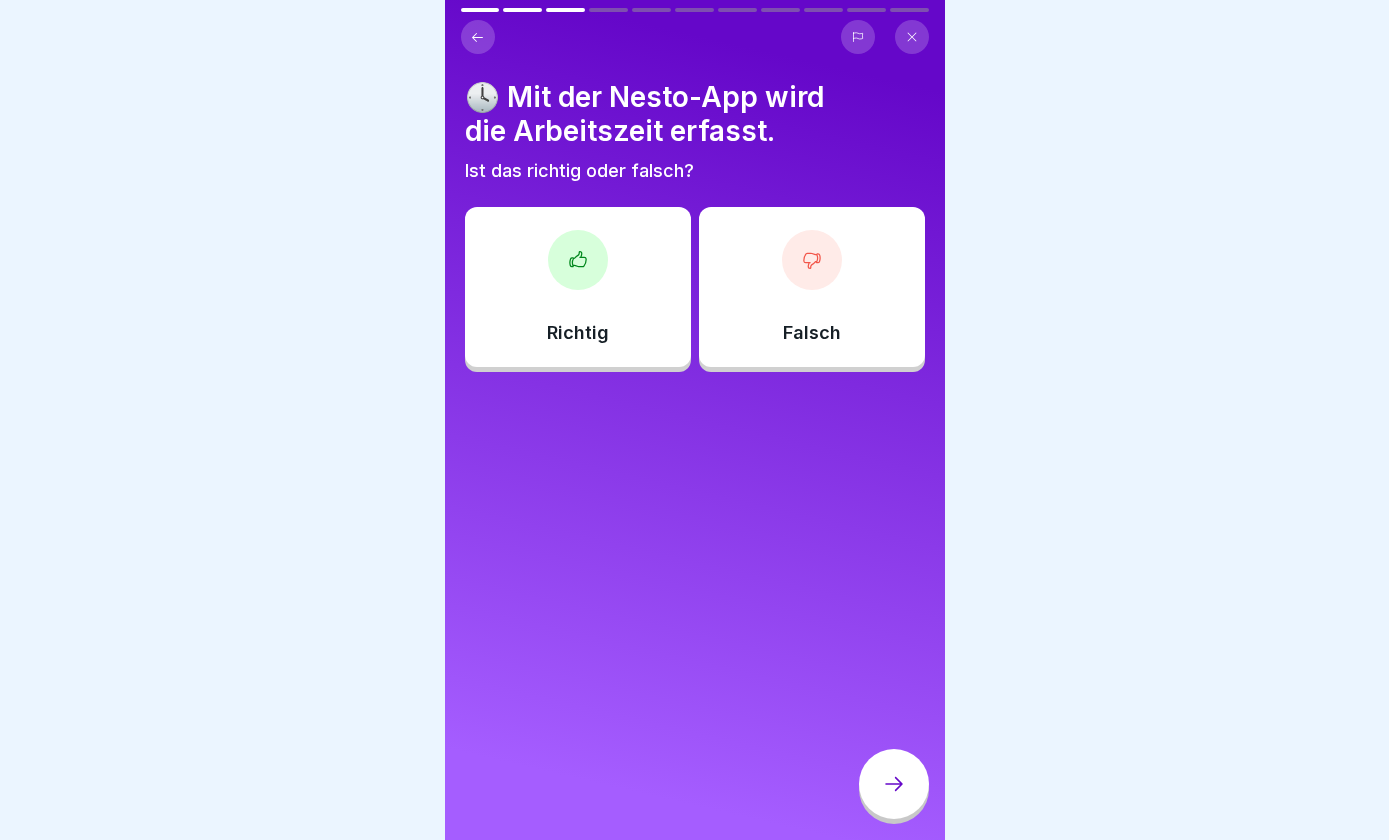 click on "Richtig" at bounding box center [578, 287] 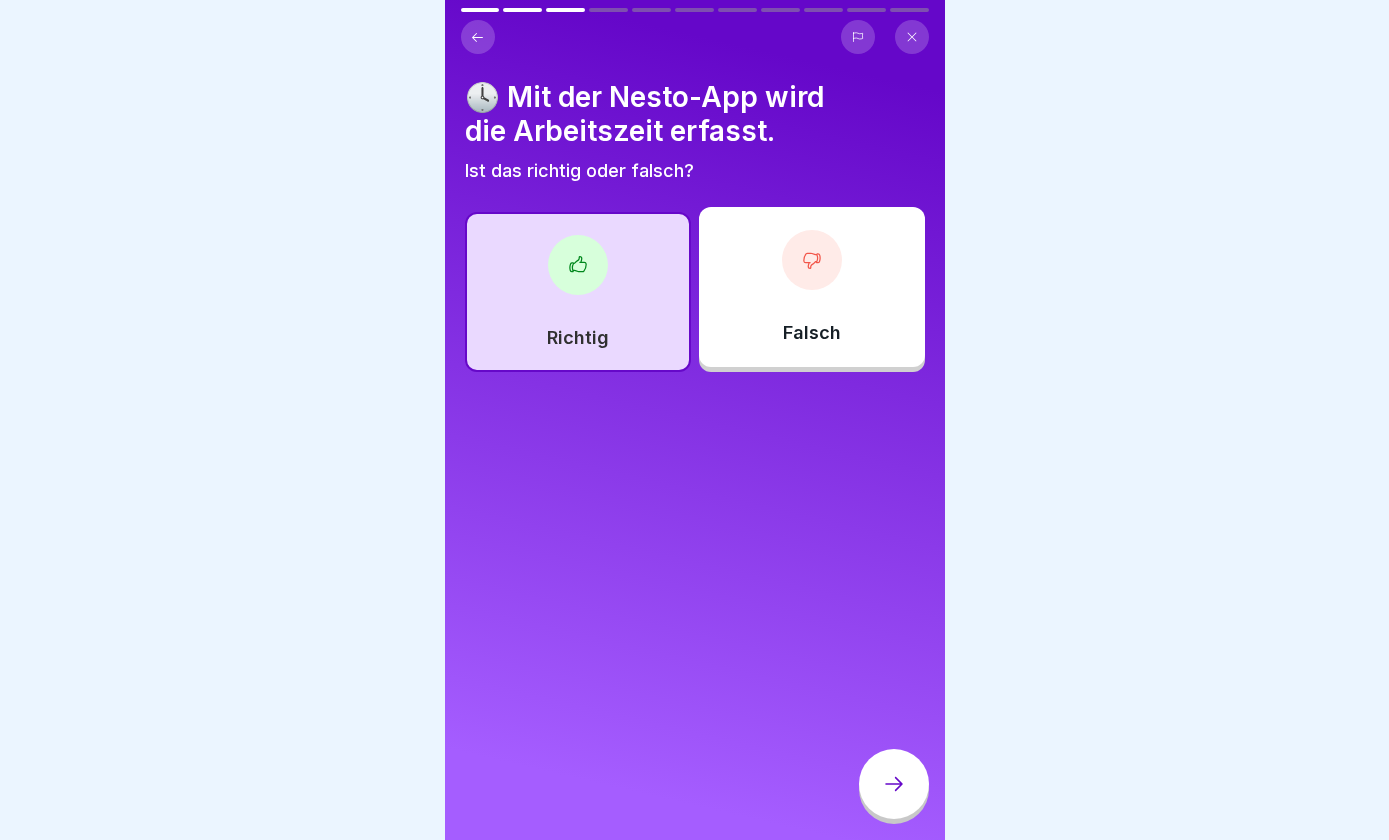 click 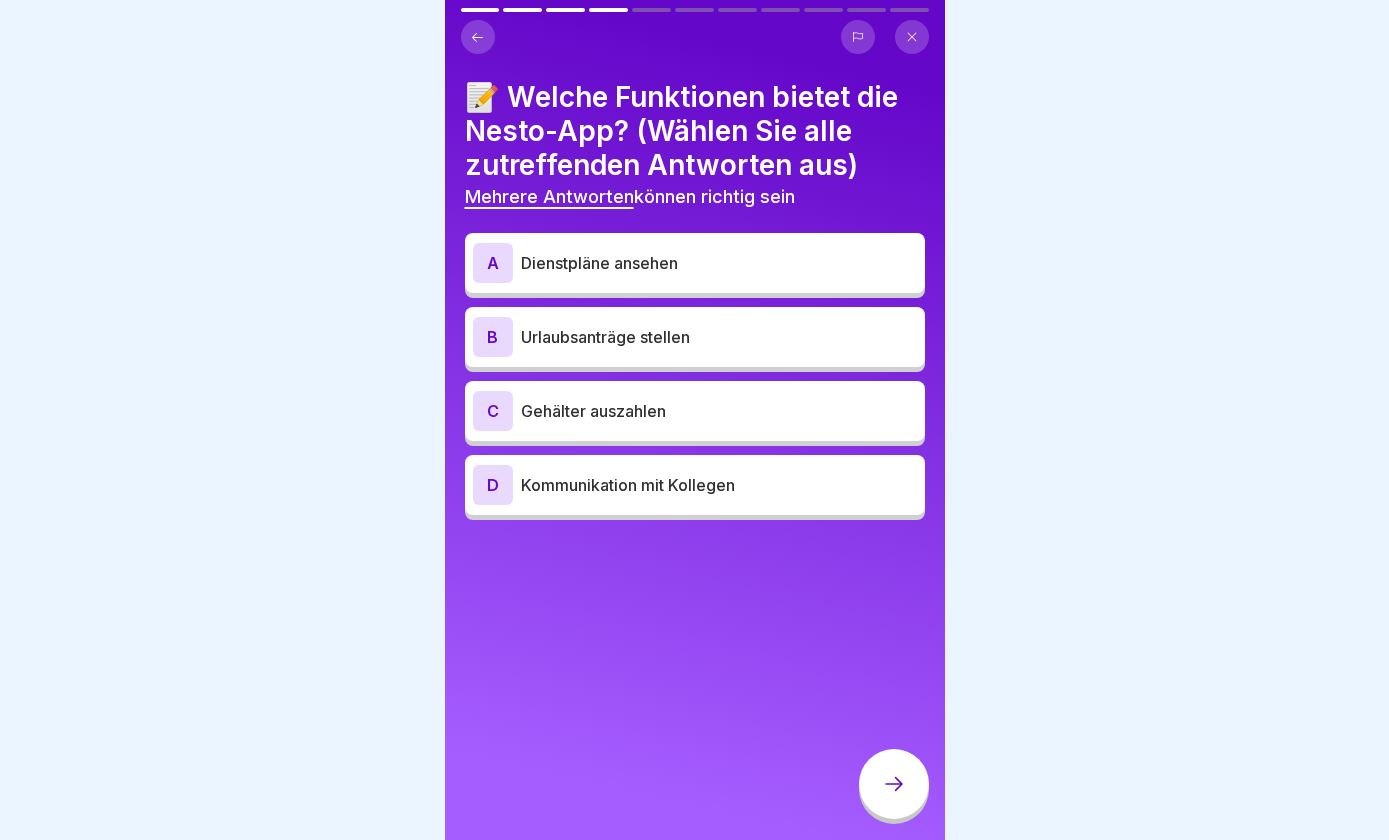 click on "Dienstpläne ansehen" at bounding box center (719, 263) 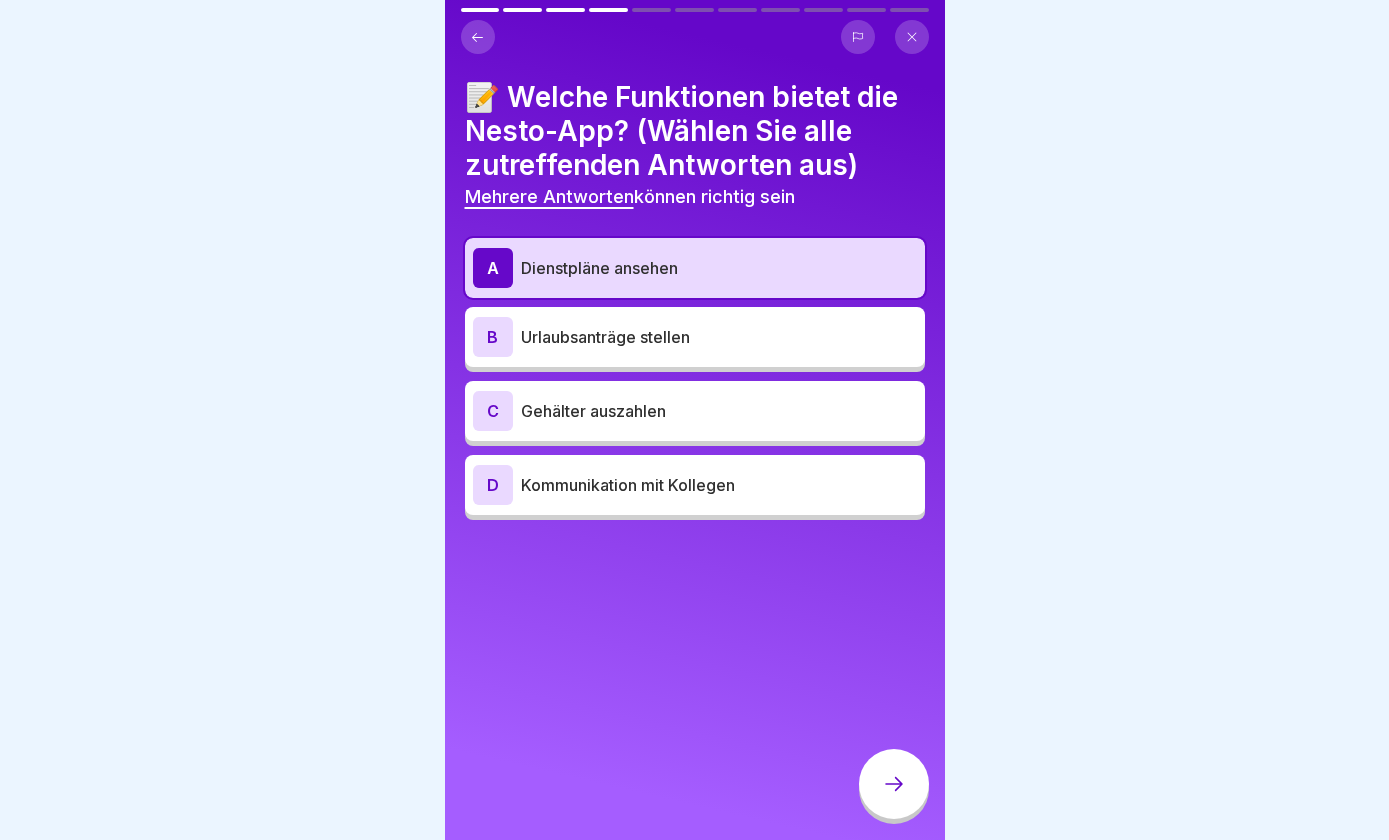 click on "B Urlaubsanträge stellen" at bounding box center [695, 337] 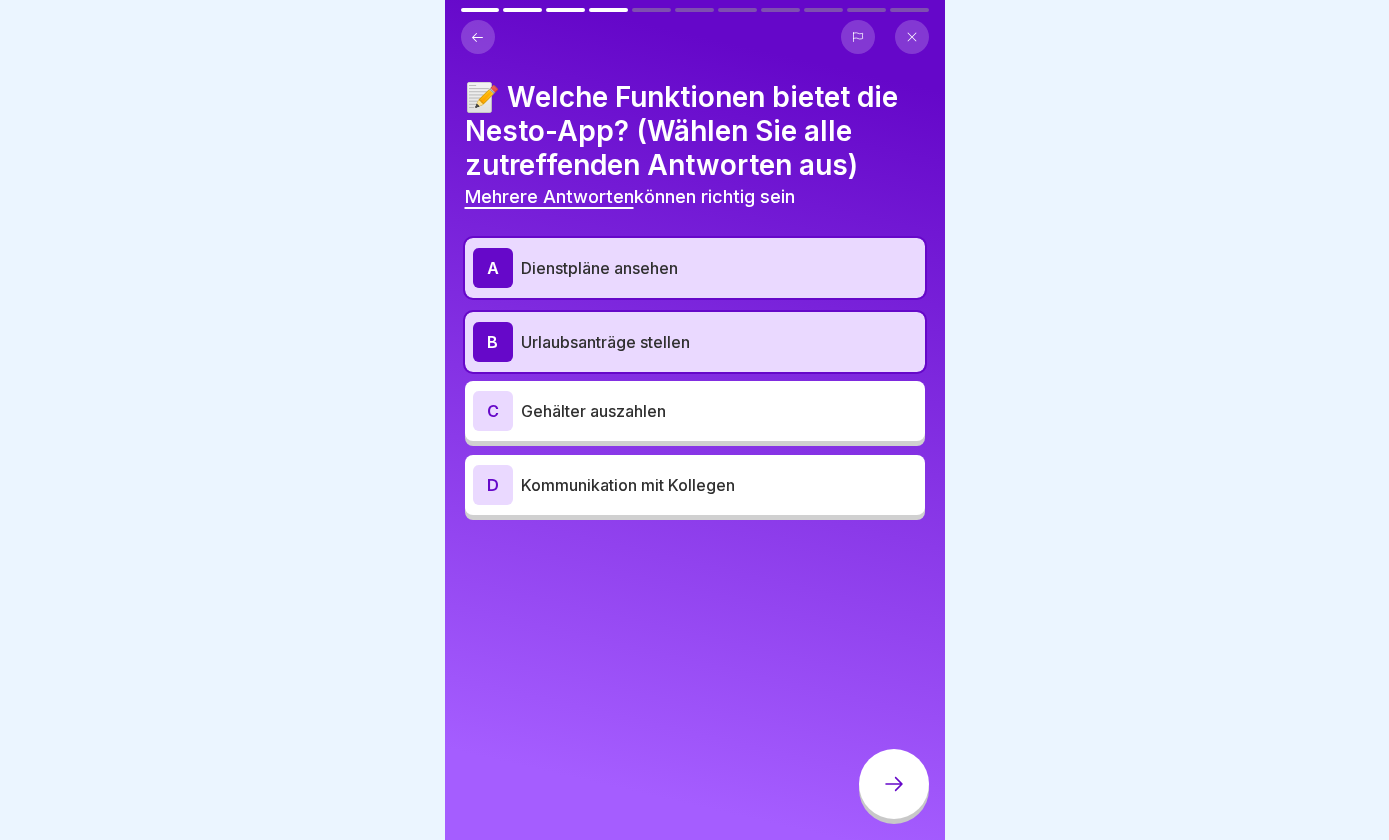 click at bounding box center (894, 784) 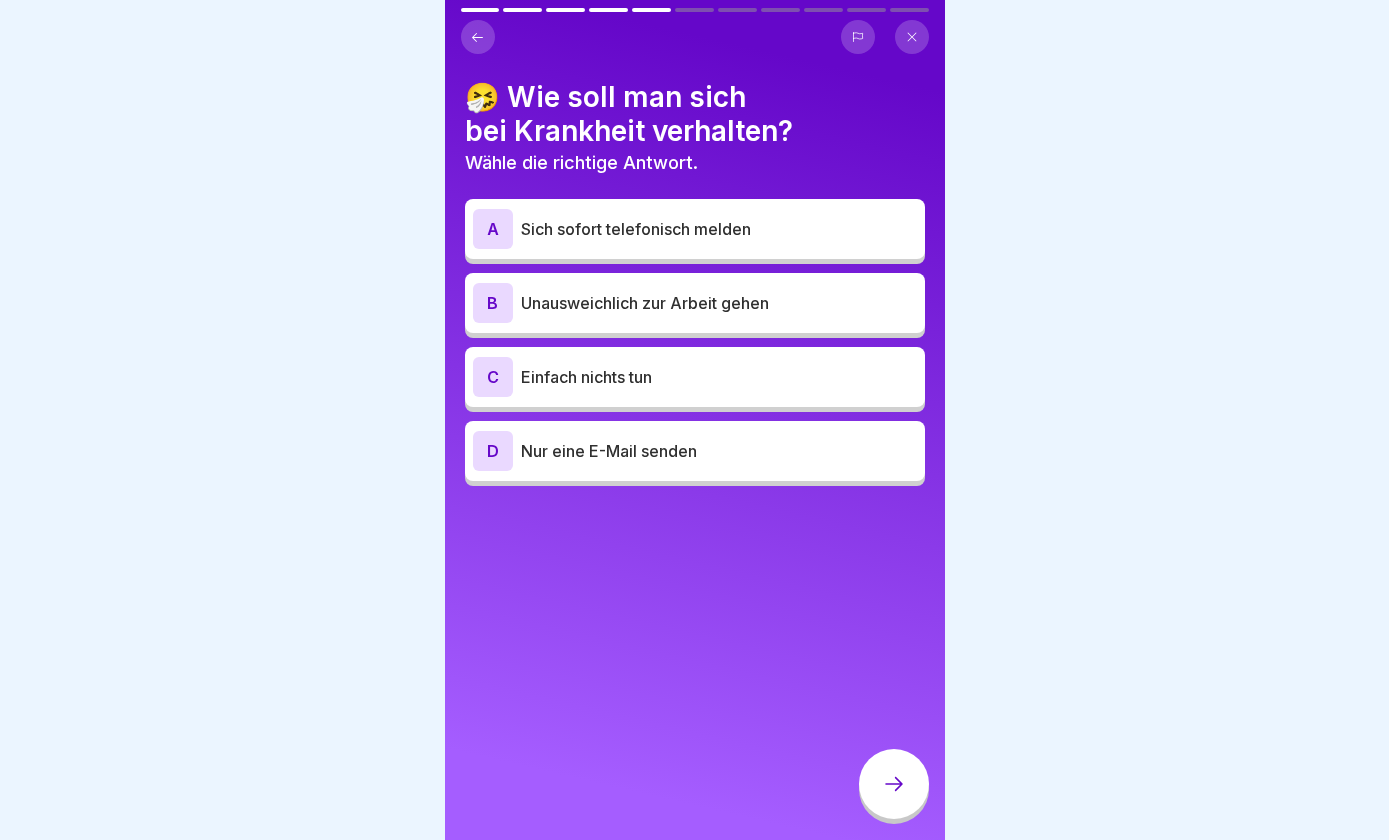 click on "A Sich sofort telefonisch melden" at bounding box center [695, 229] 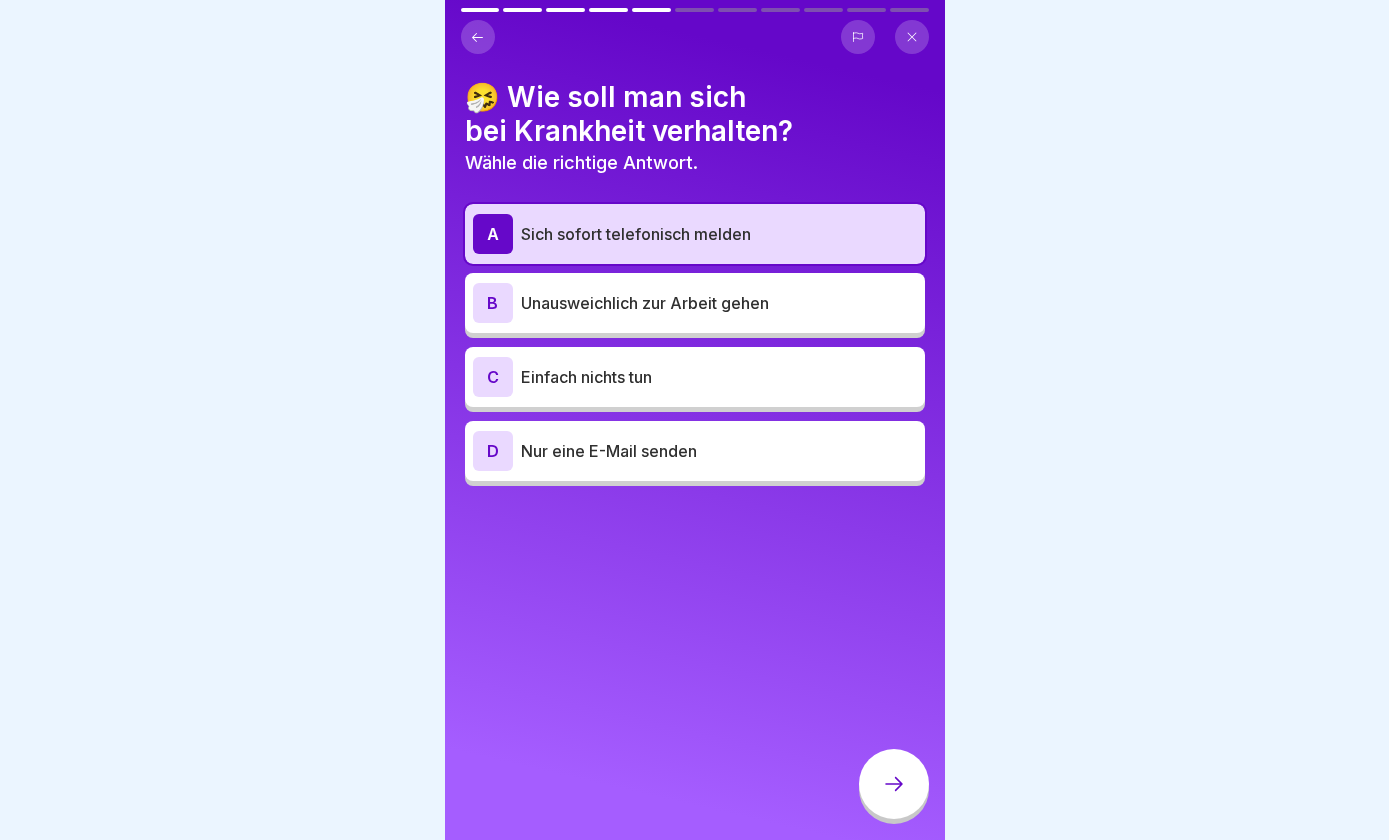 click 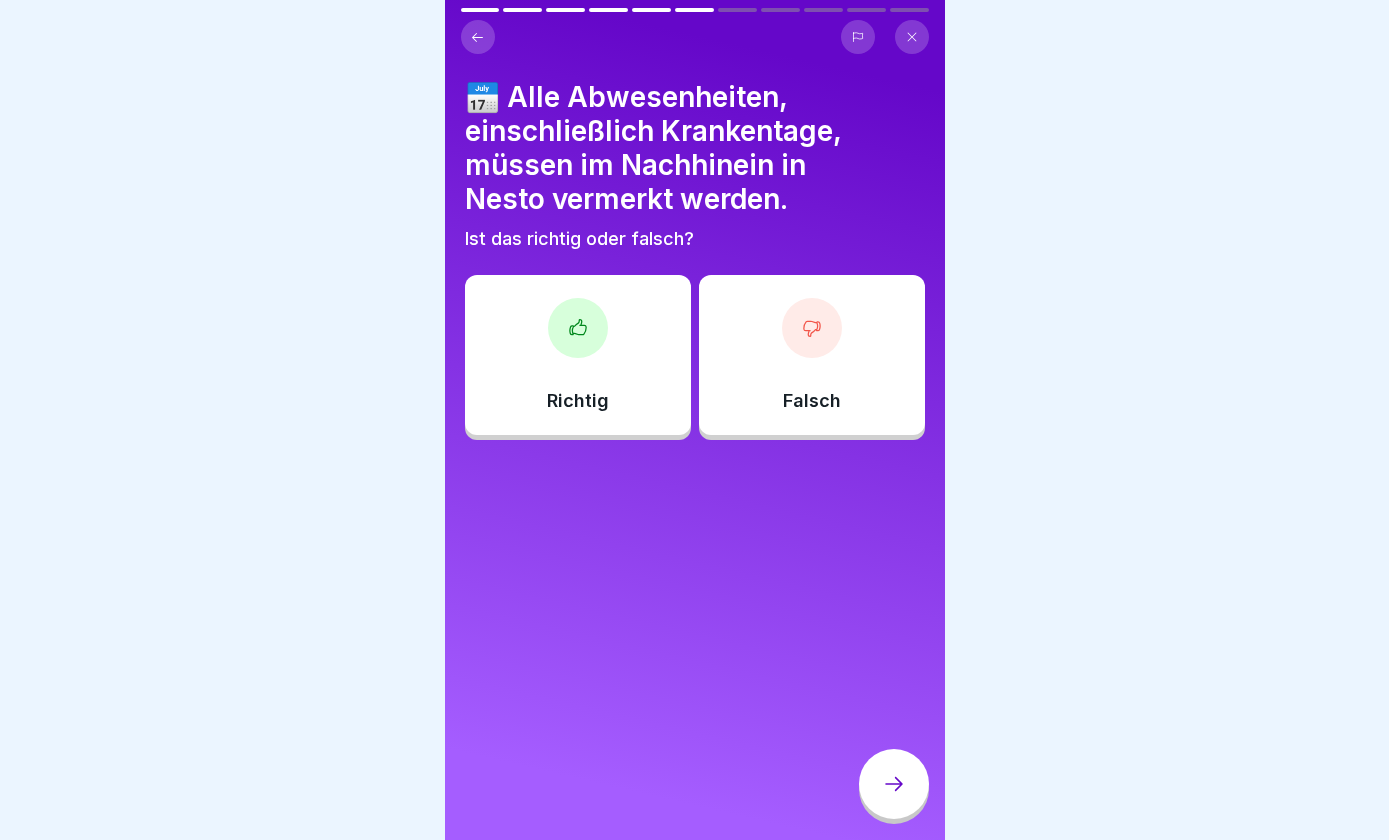 click on "Richtig" at bounding box center (578, 355) 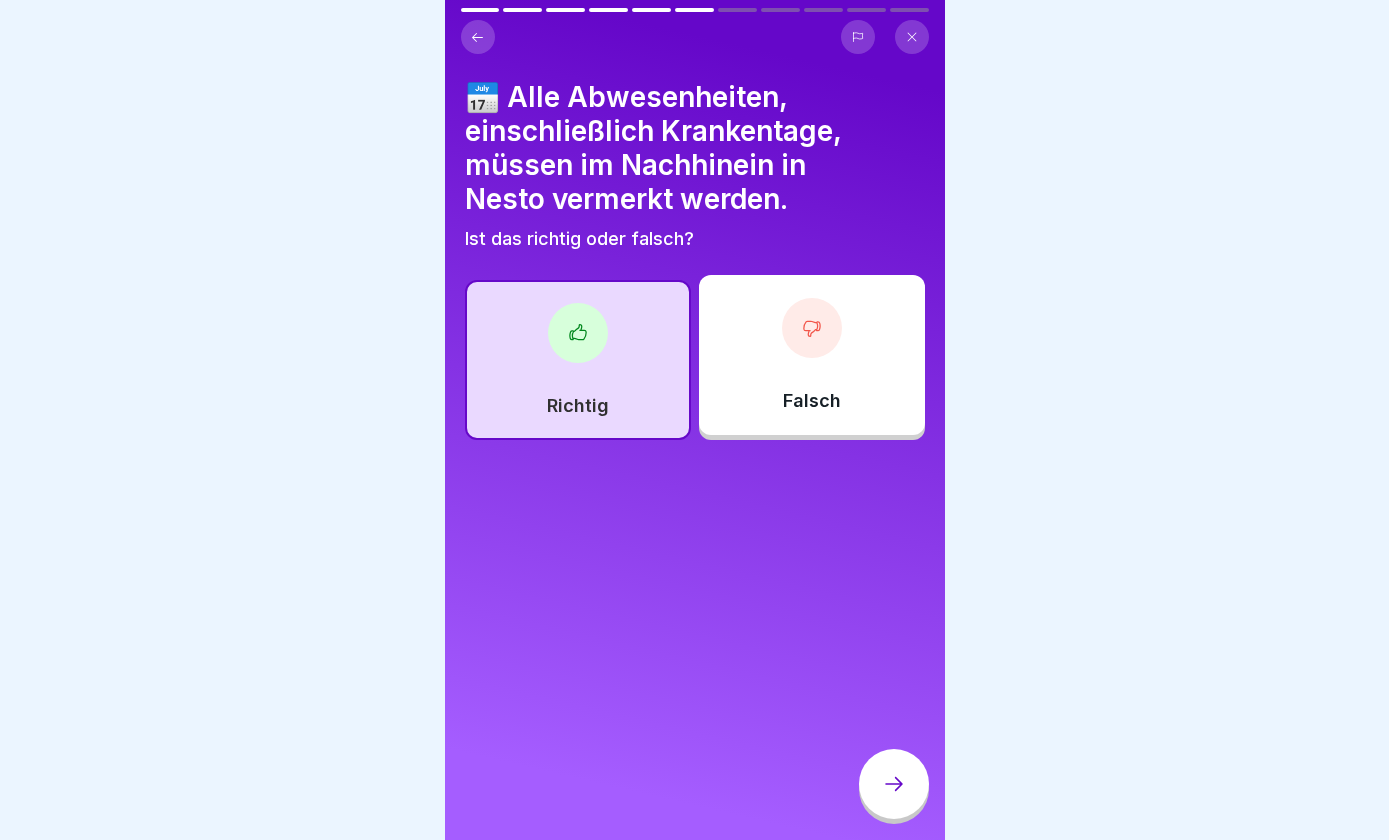 click 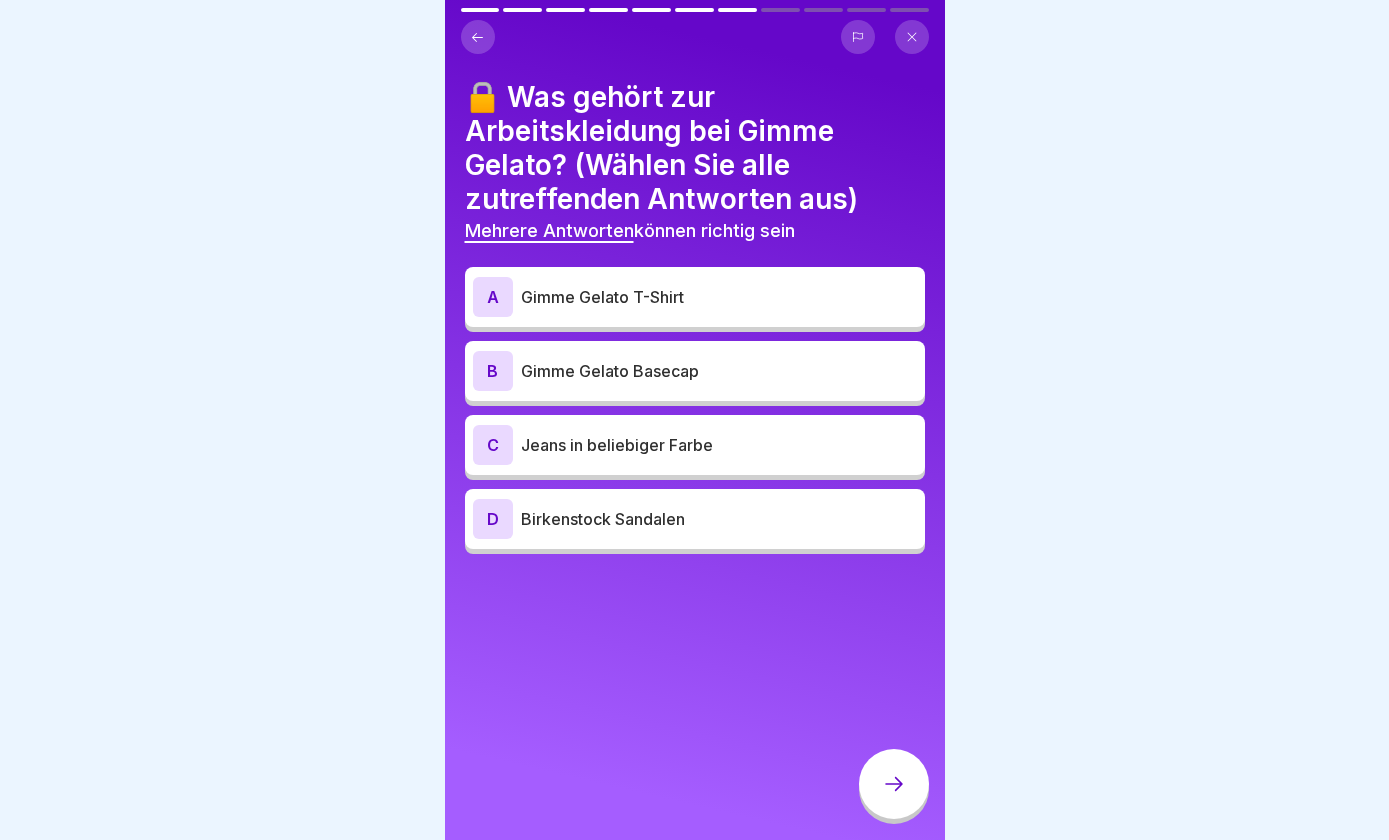 click on "Gimme Gelato T-Shirt" at bounding box center [719, 297] 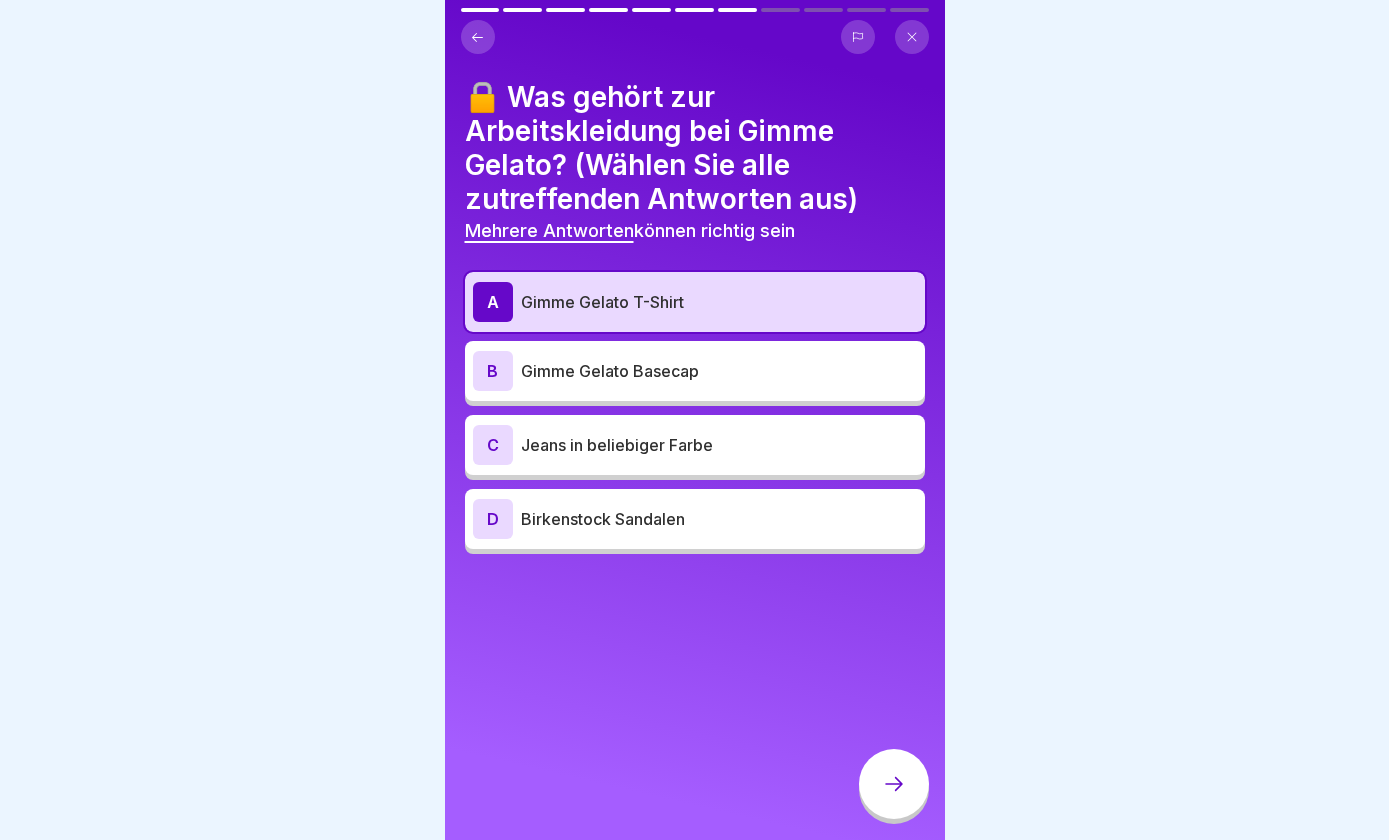 click on "B Gimme Gelato Basecap" at bounding box center (695, 371) 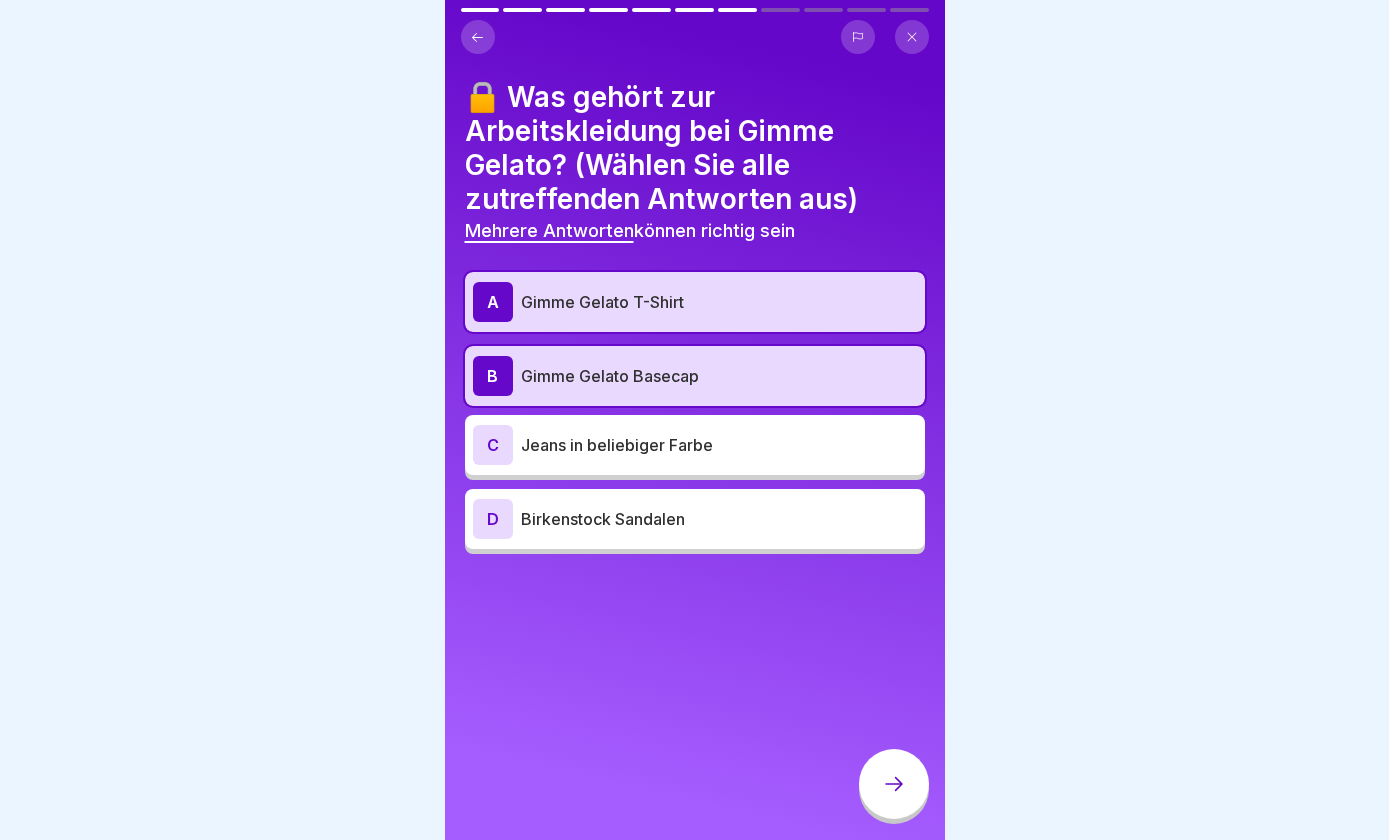 click 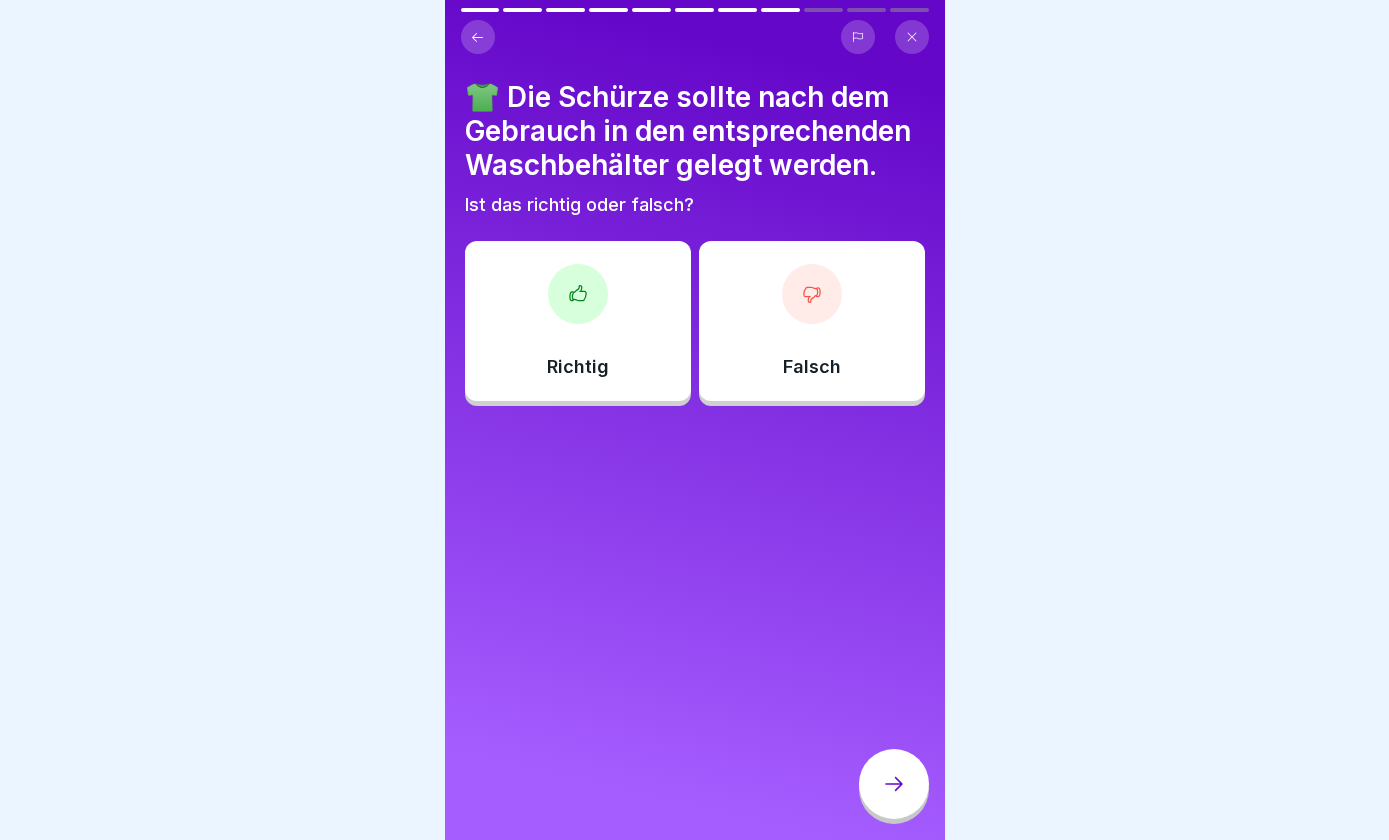 click on "Richtig" at bounding box center [578, 321] 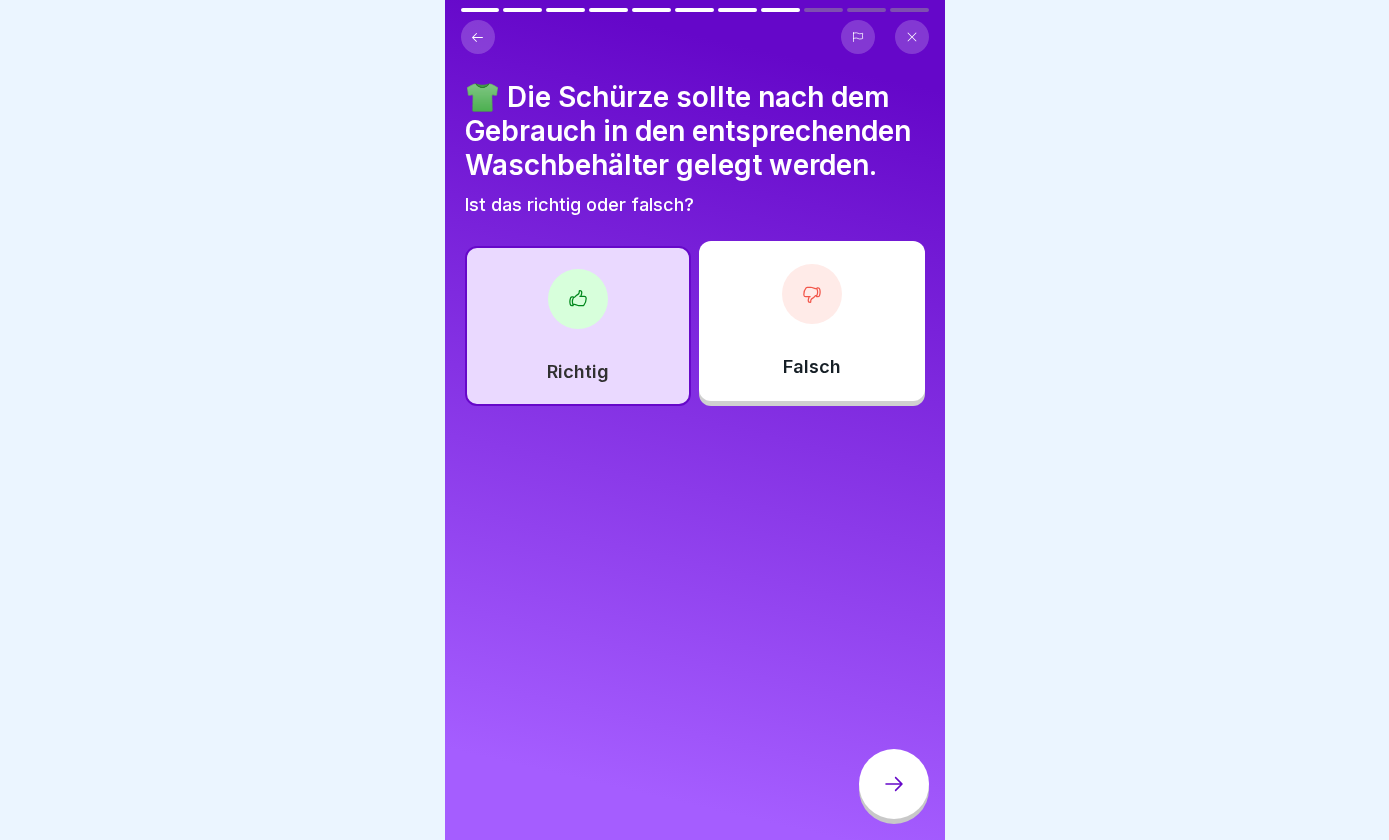 click 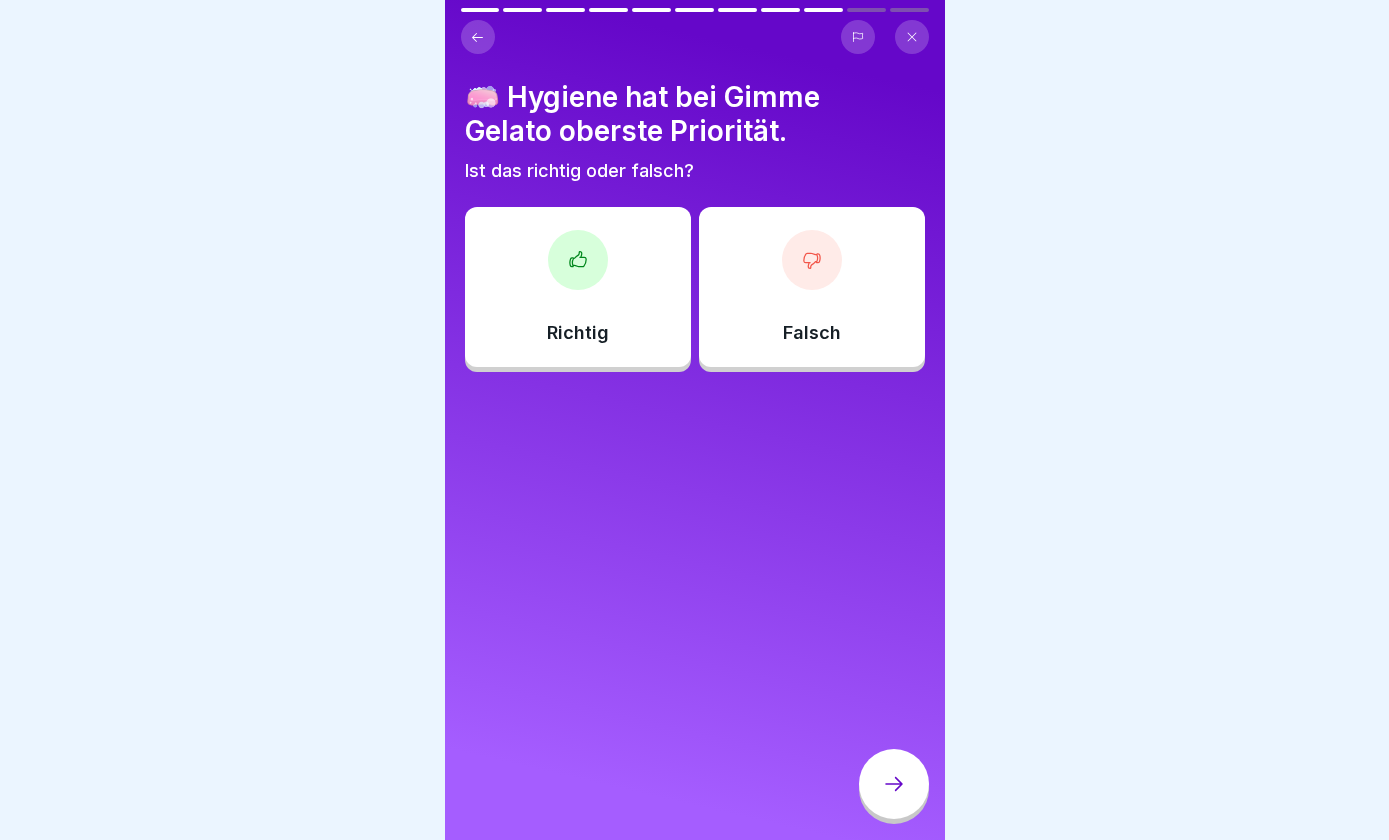 click on "Richtig" at bounding box center [578, 333] 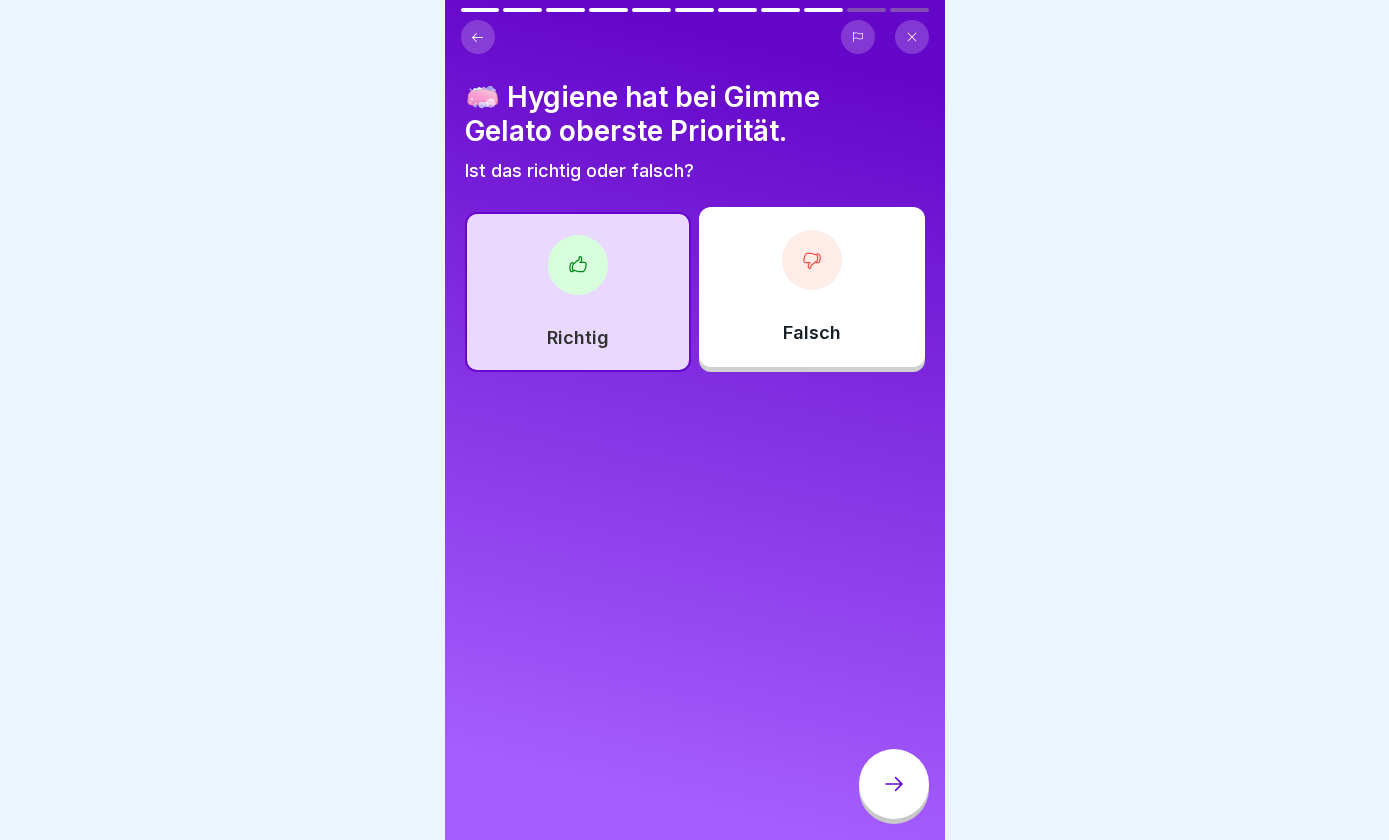click at bounding box center [894, 784] 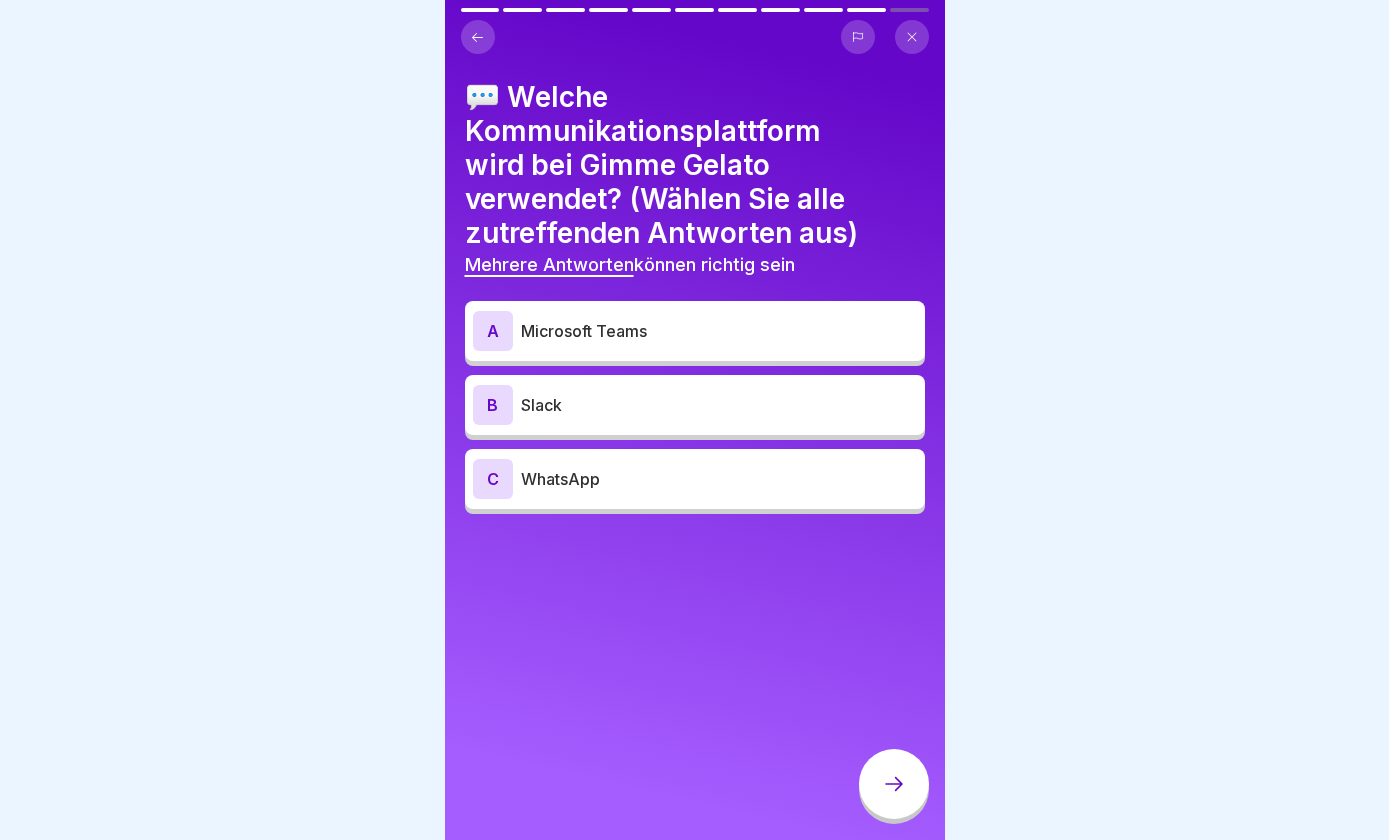 click on "Microsoft Teams" at bounding box center [719, 331] 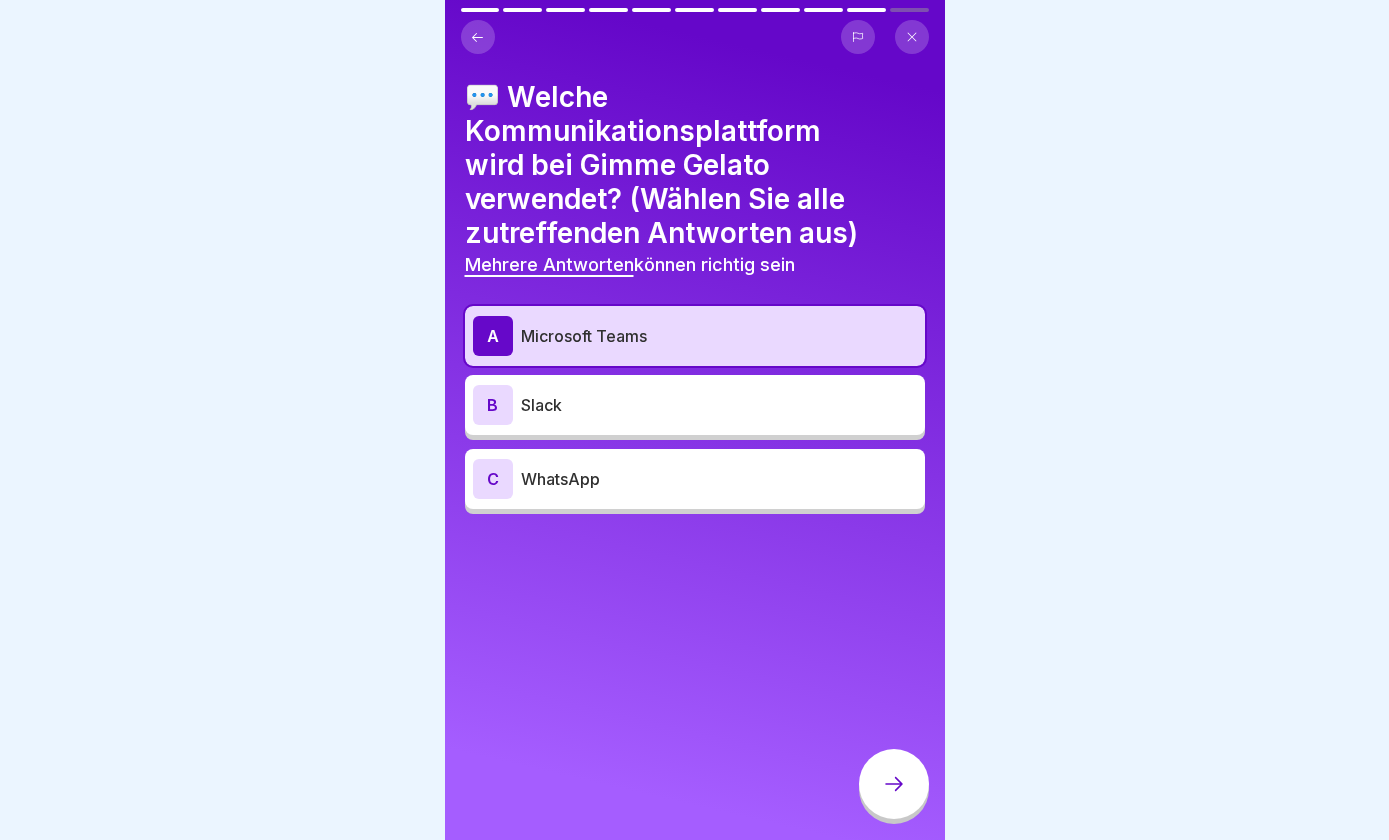 click 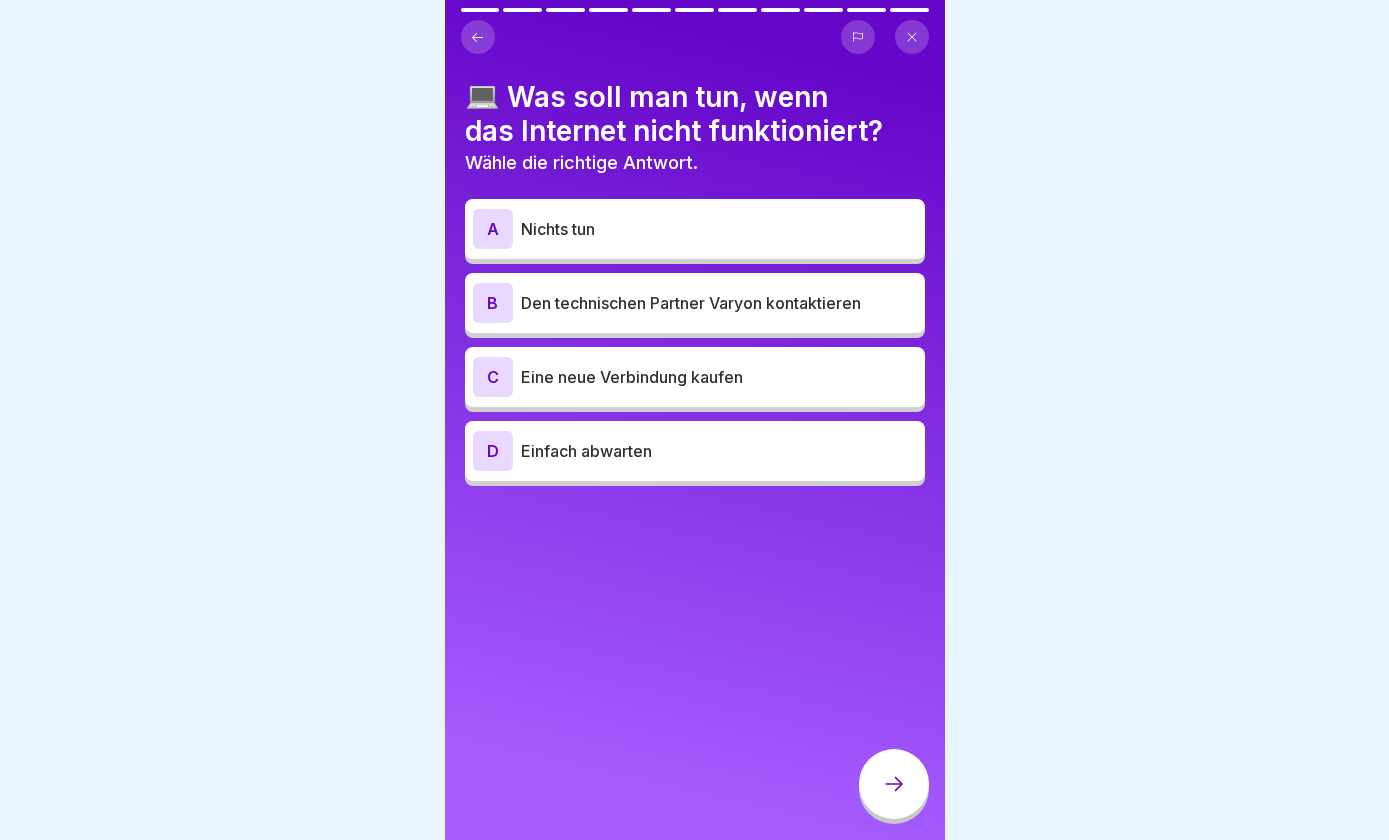 click on "Den technischen Partner Varyon kontaktieren" at bounding box center [719, 303] 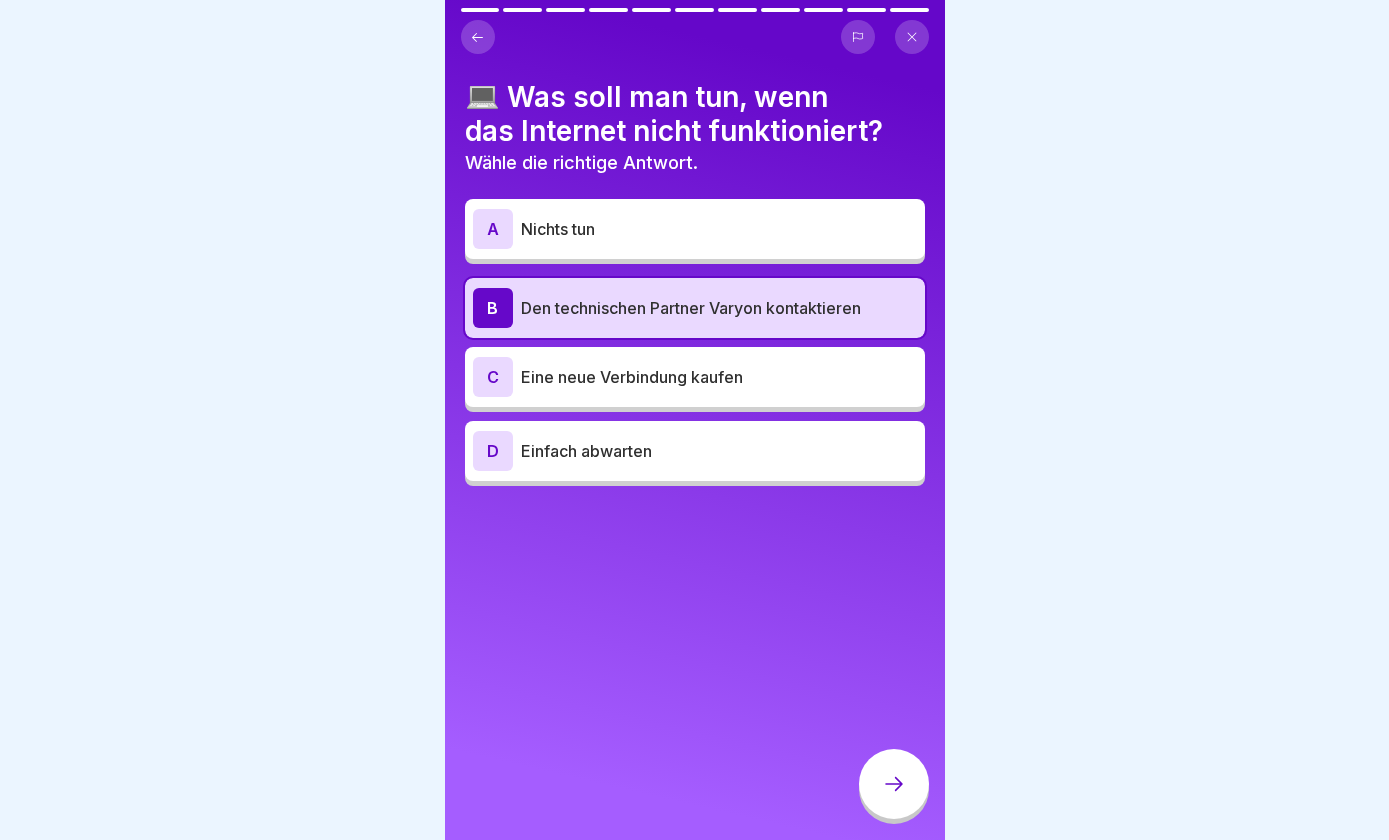 click at bounding box center (894, 784) 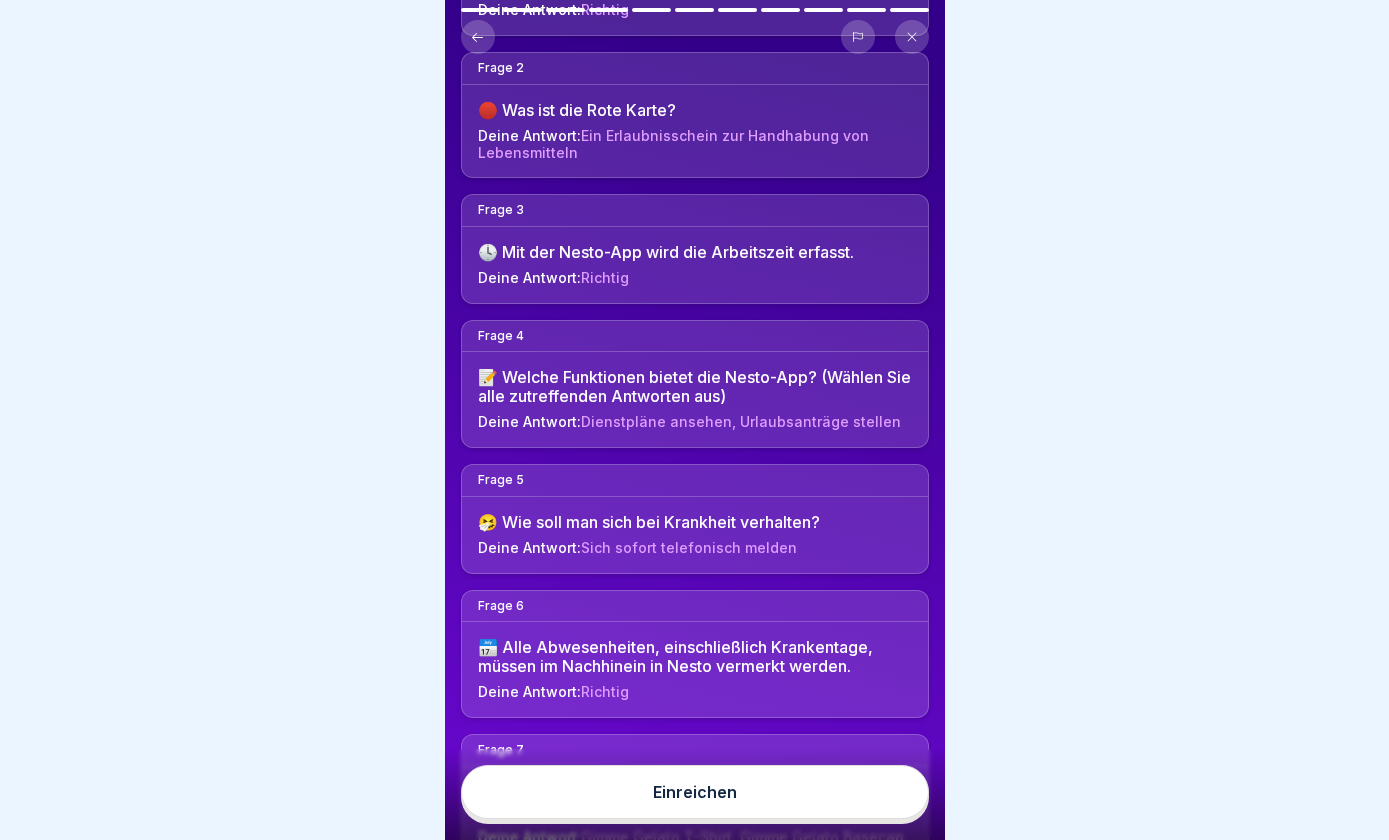 scroll, scrollTop: 346, scrollLeft: 0, axis: vertical 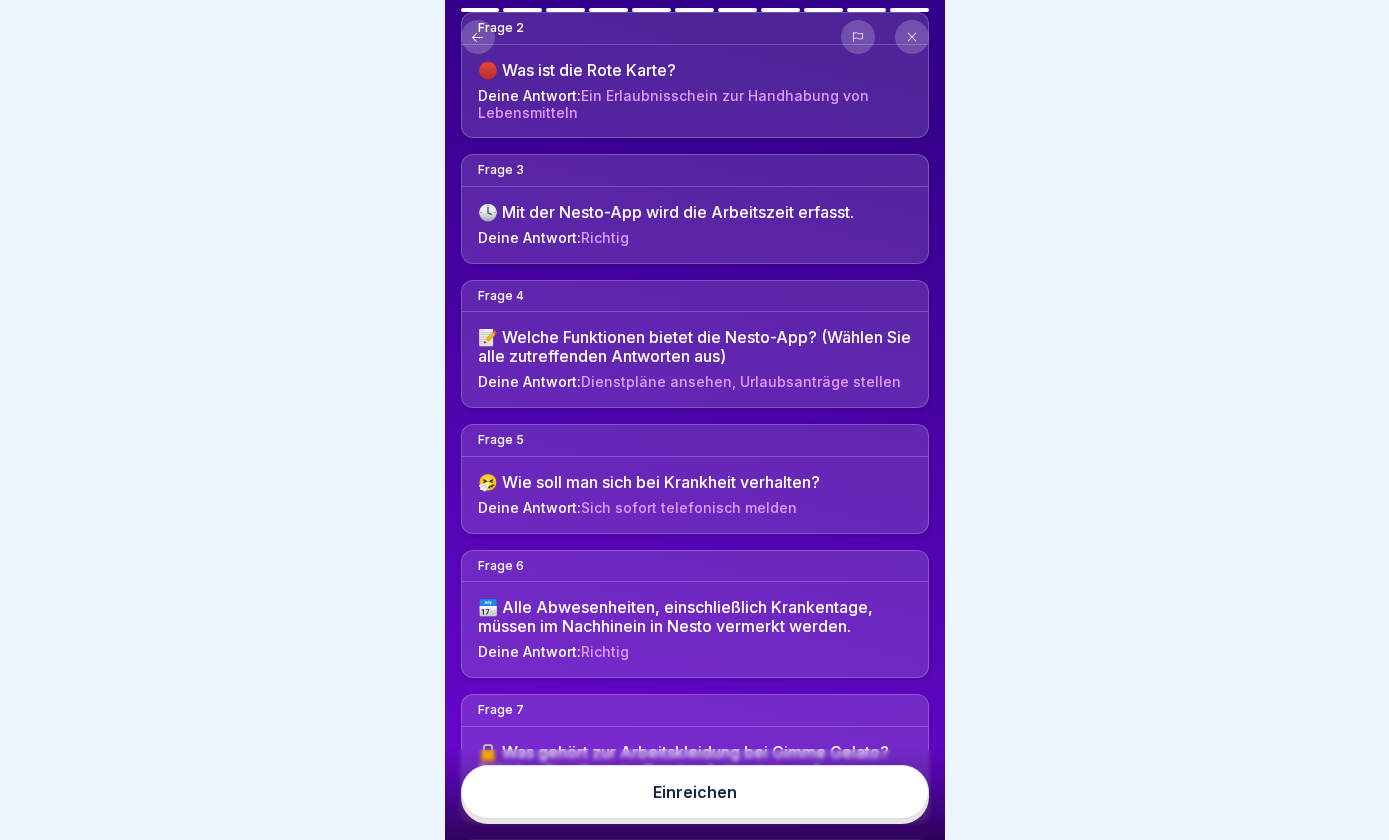 click on "Einreichen" at bounding box center [695, 792] 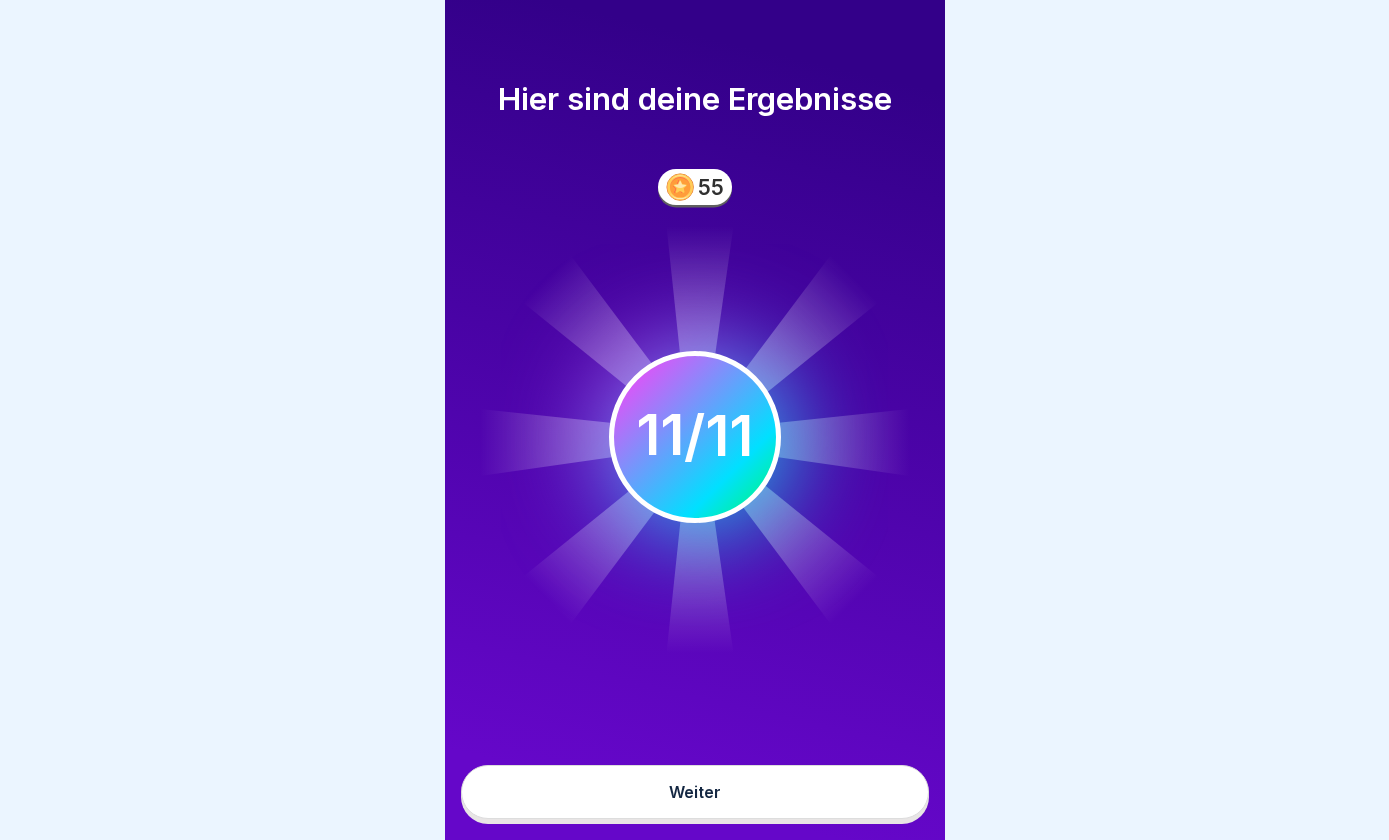 click on "Weiter" at bounding box center (695, 792) 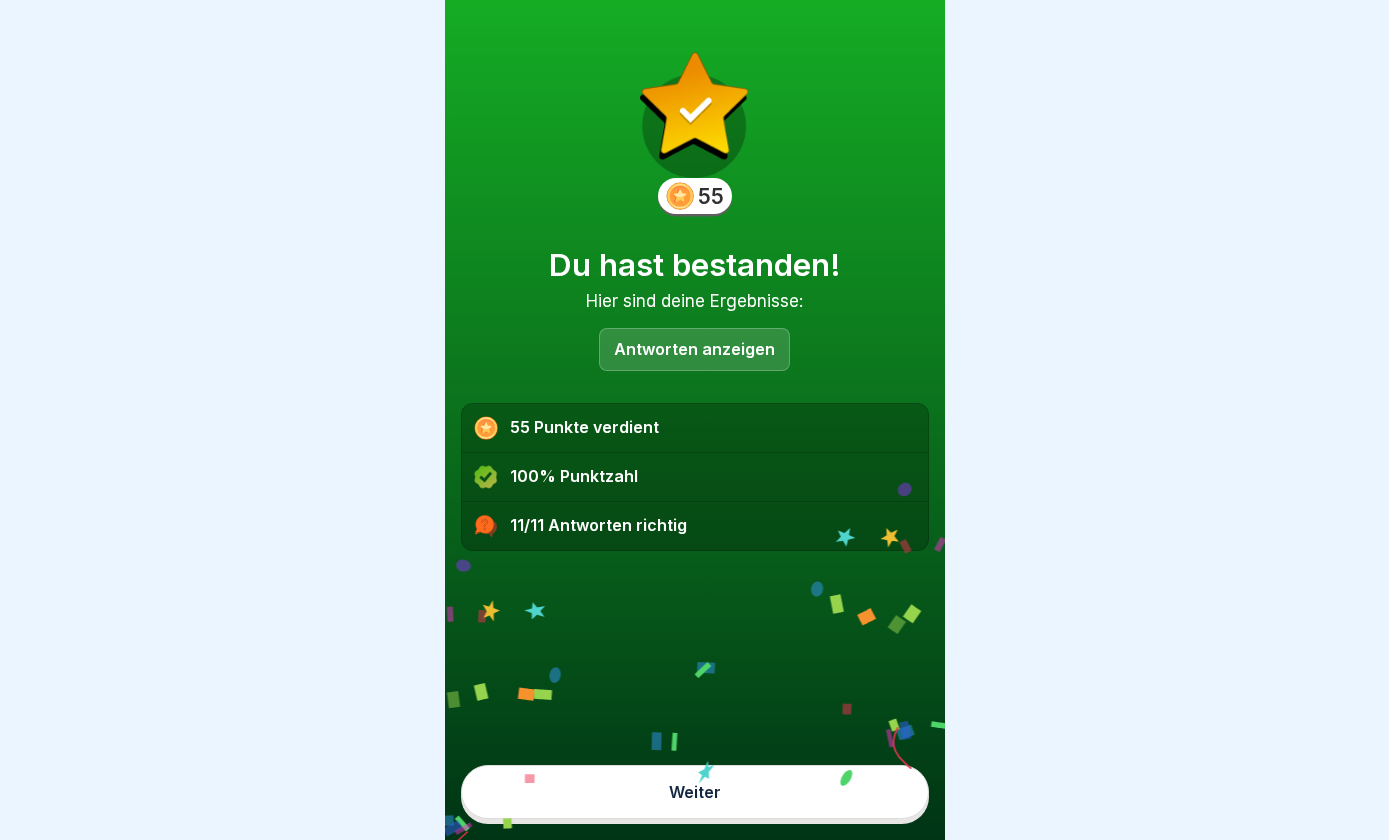 click on "Weiter" at bounding box center [695, 792] 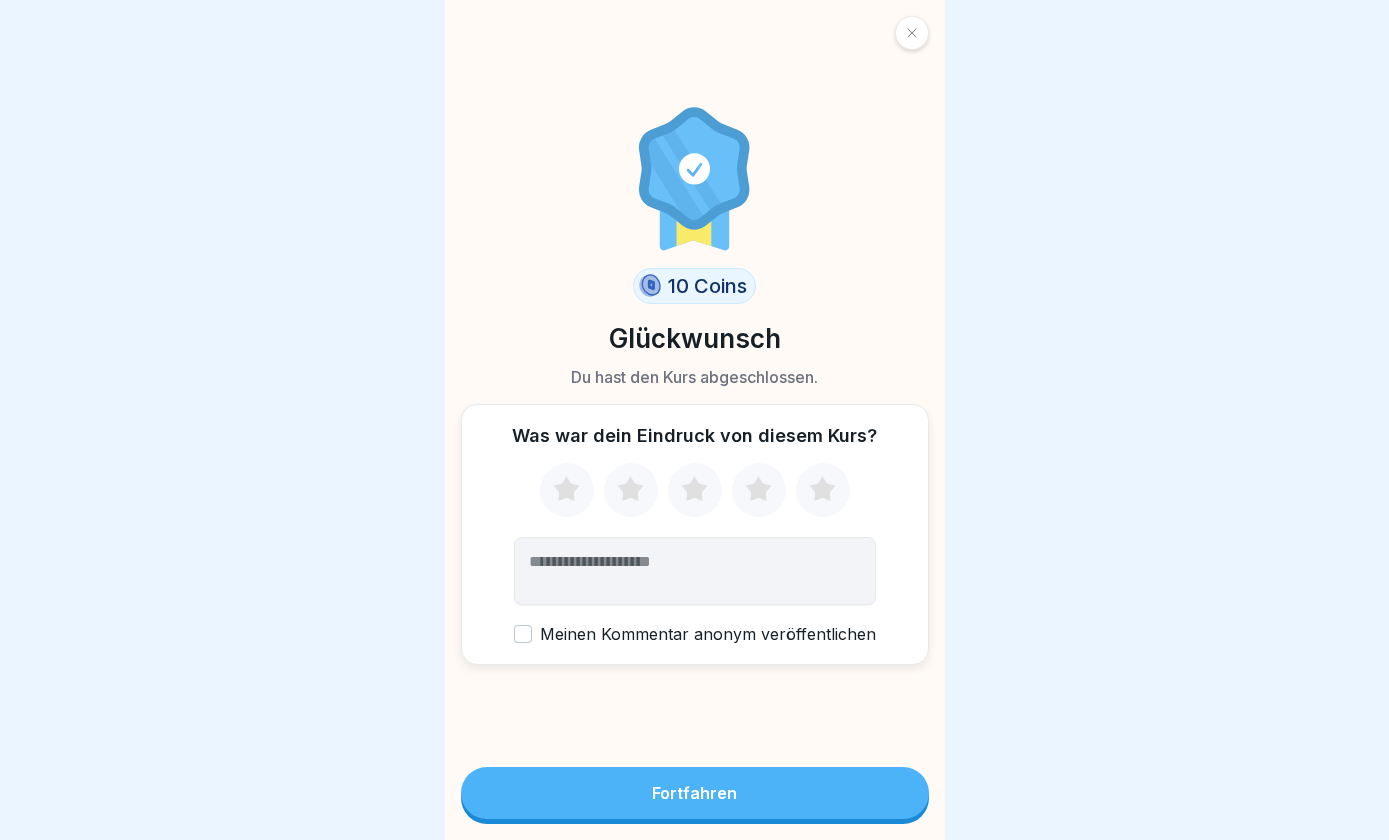 click 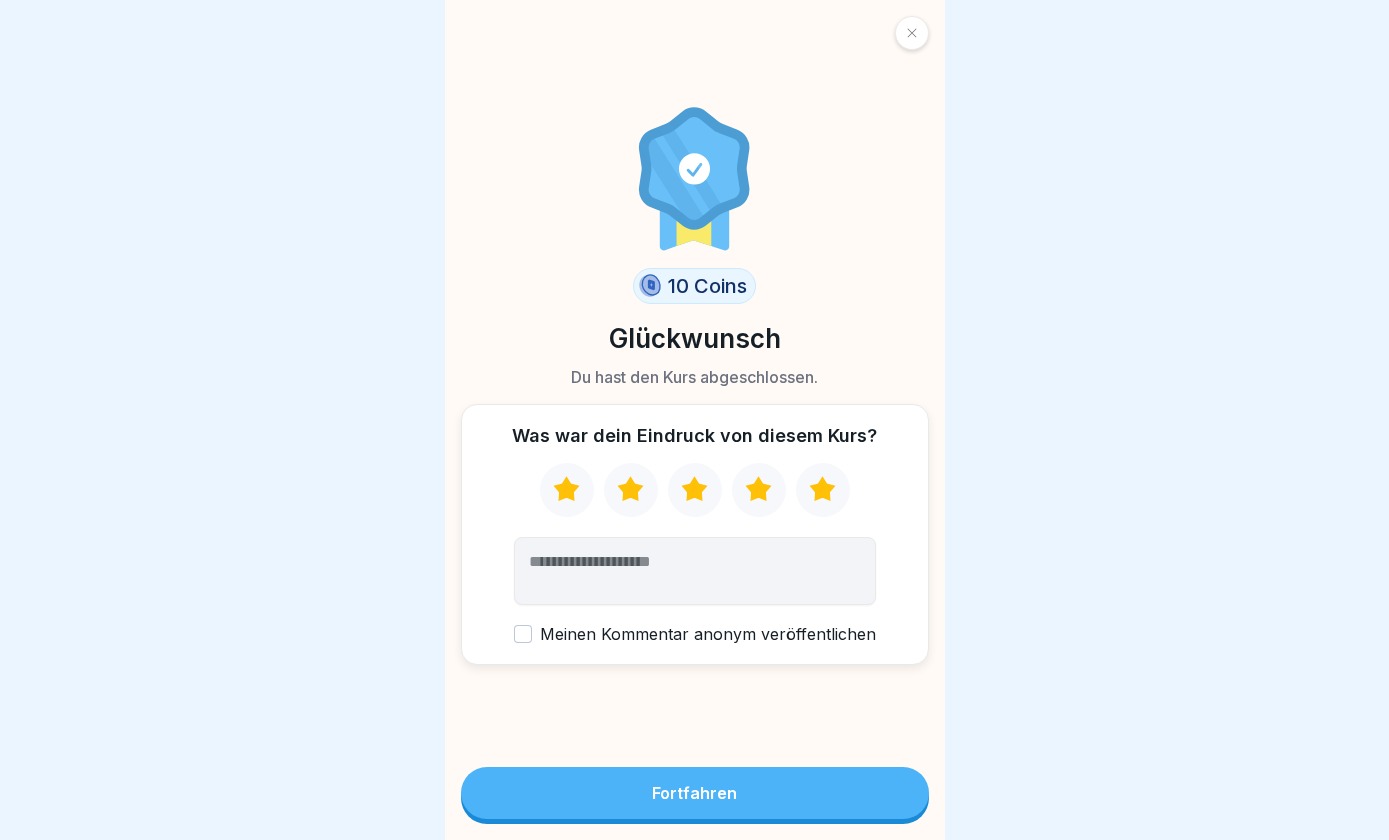 click on "Fortfahren" at bounding box center (695, 793) 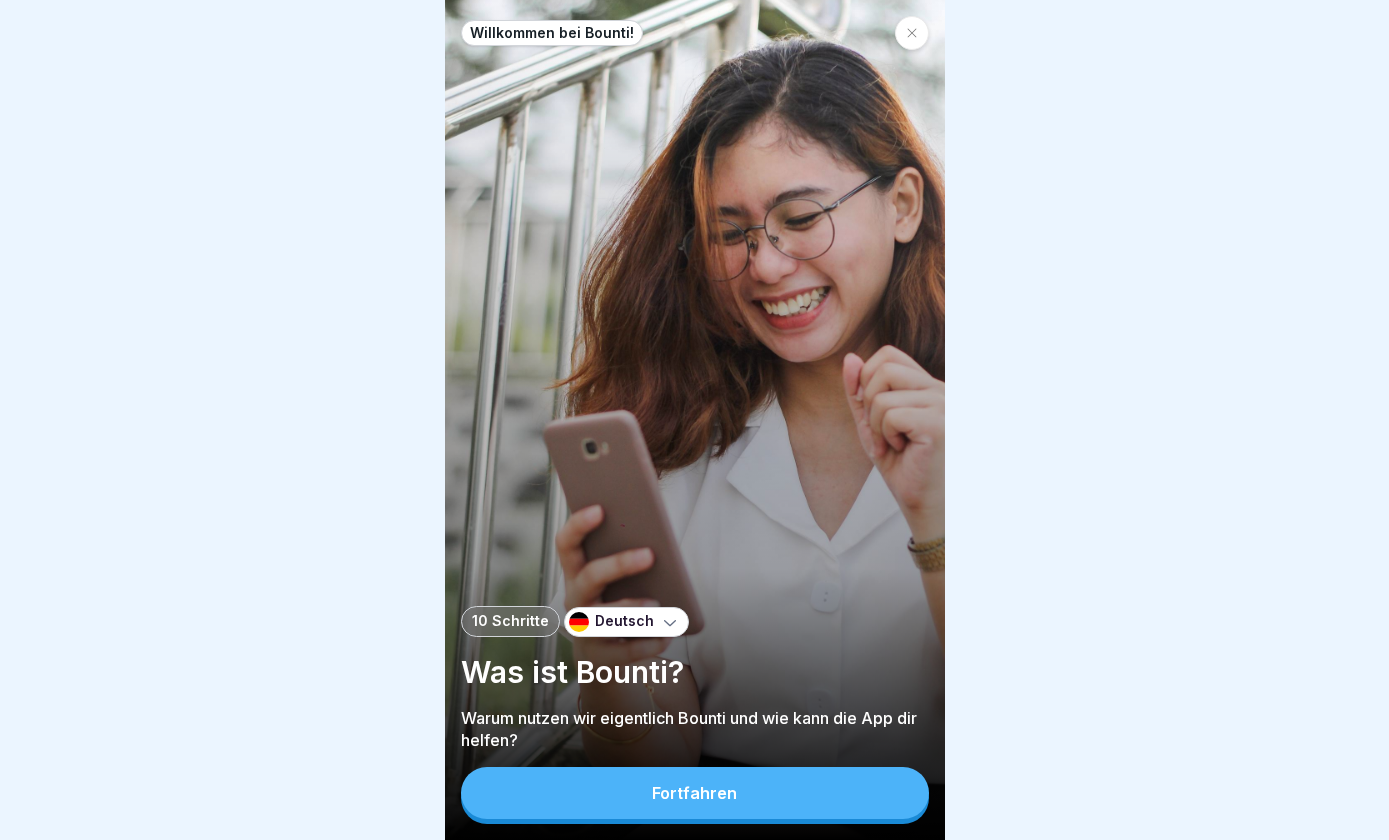 click on "Fortfahren" at bounding box center (695, 793) 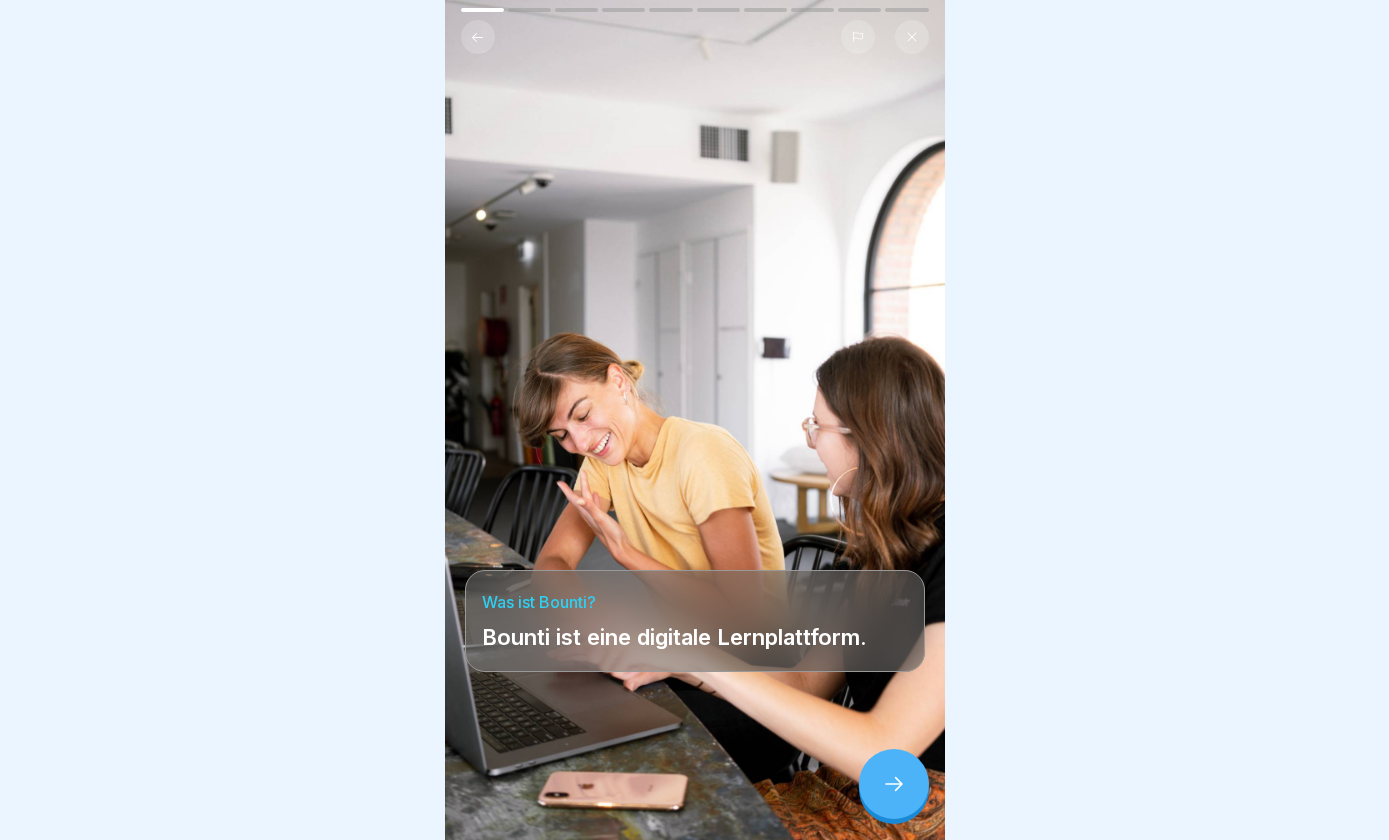 click at bounding box center [894, 784] 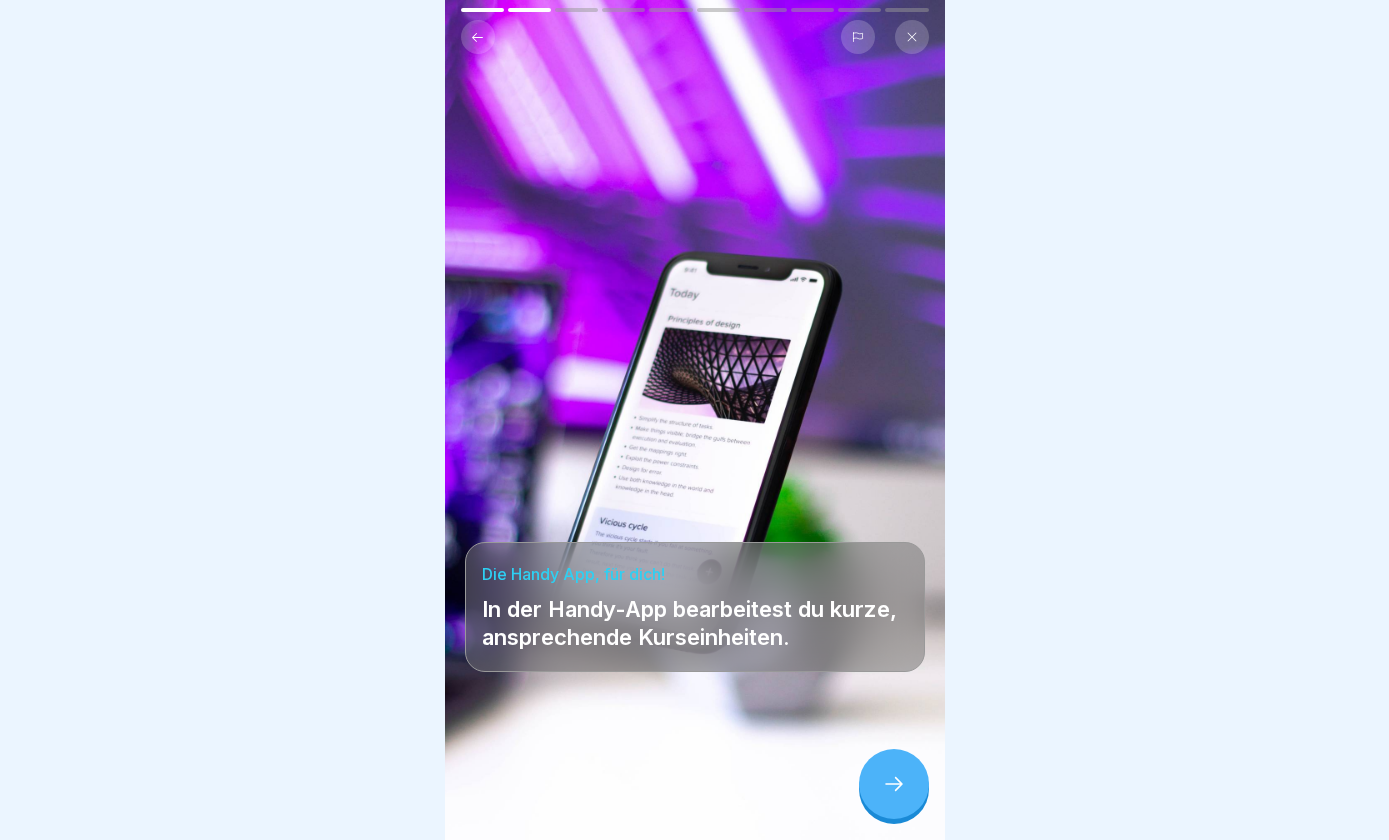 click 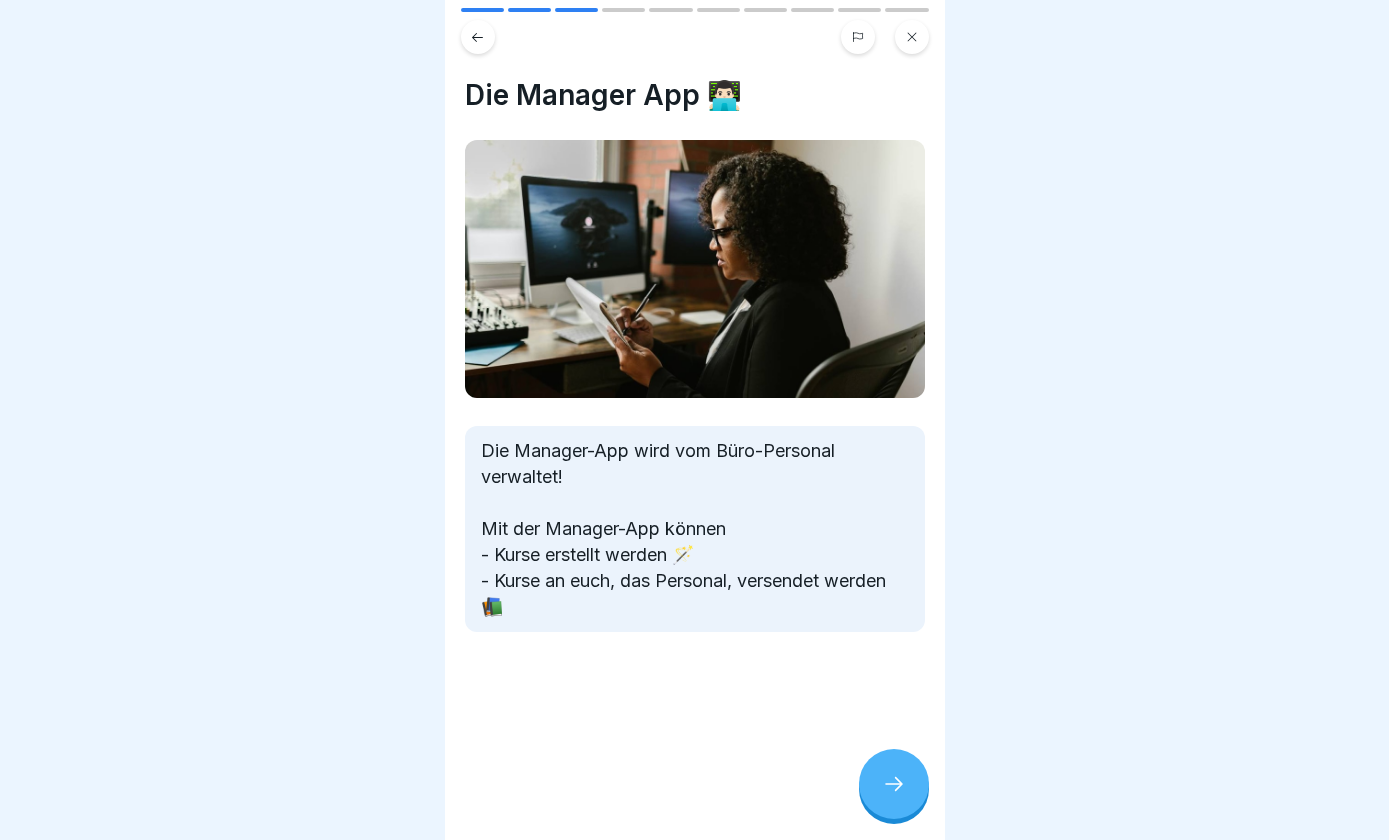 click 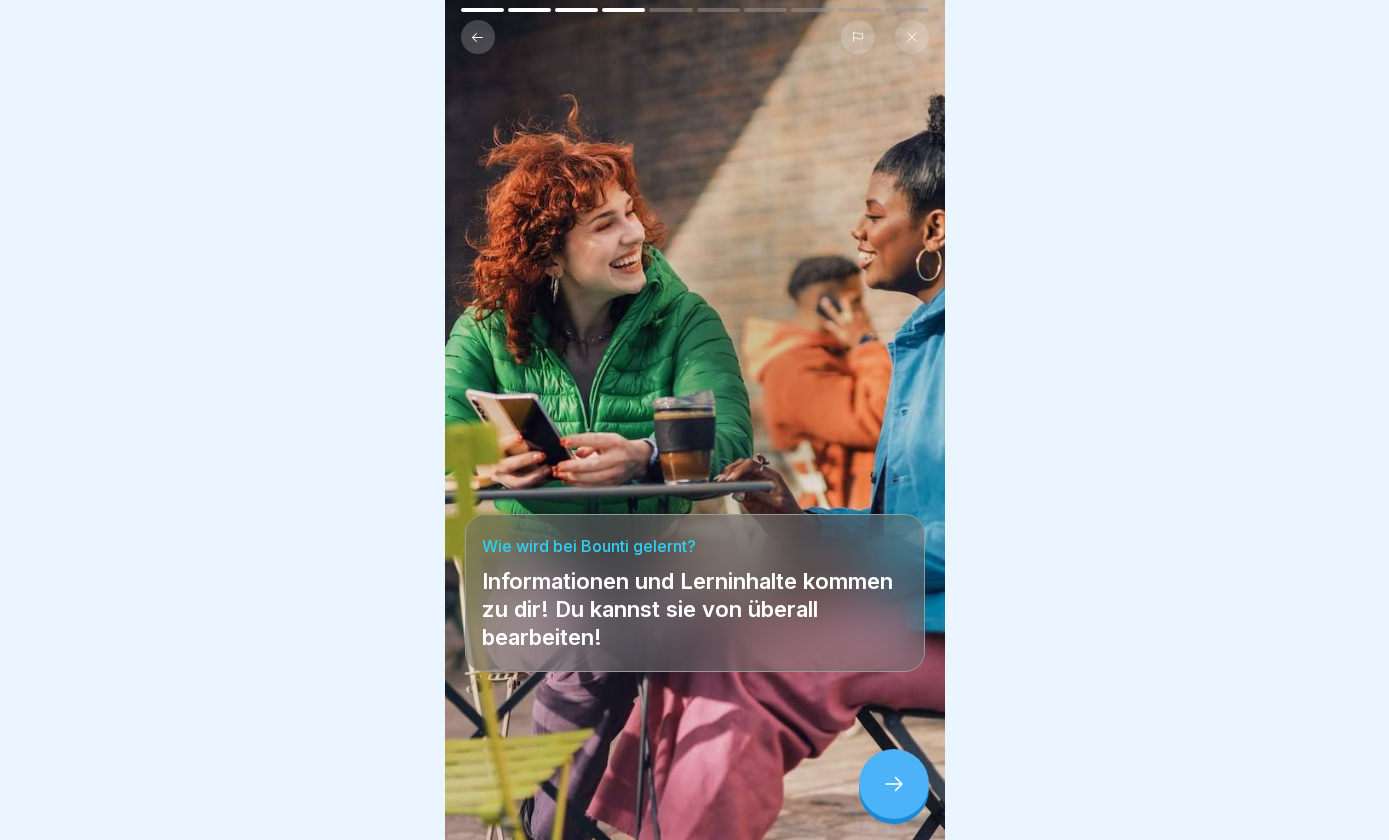 click 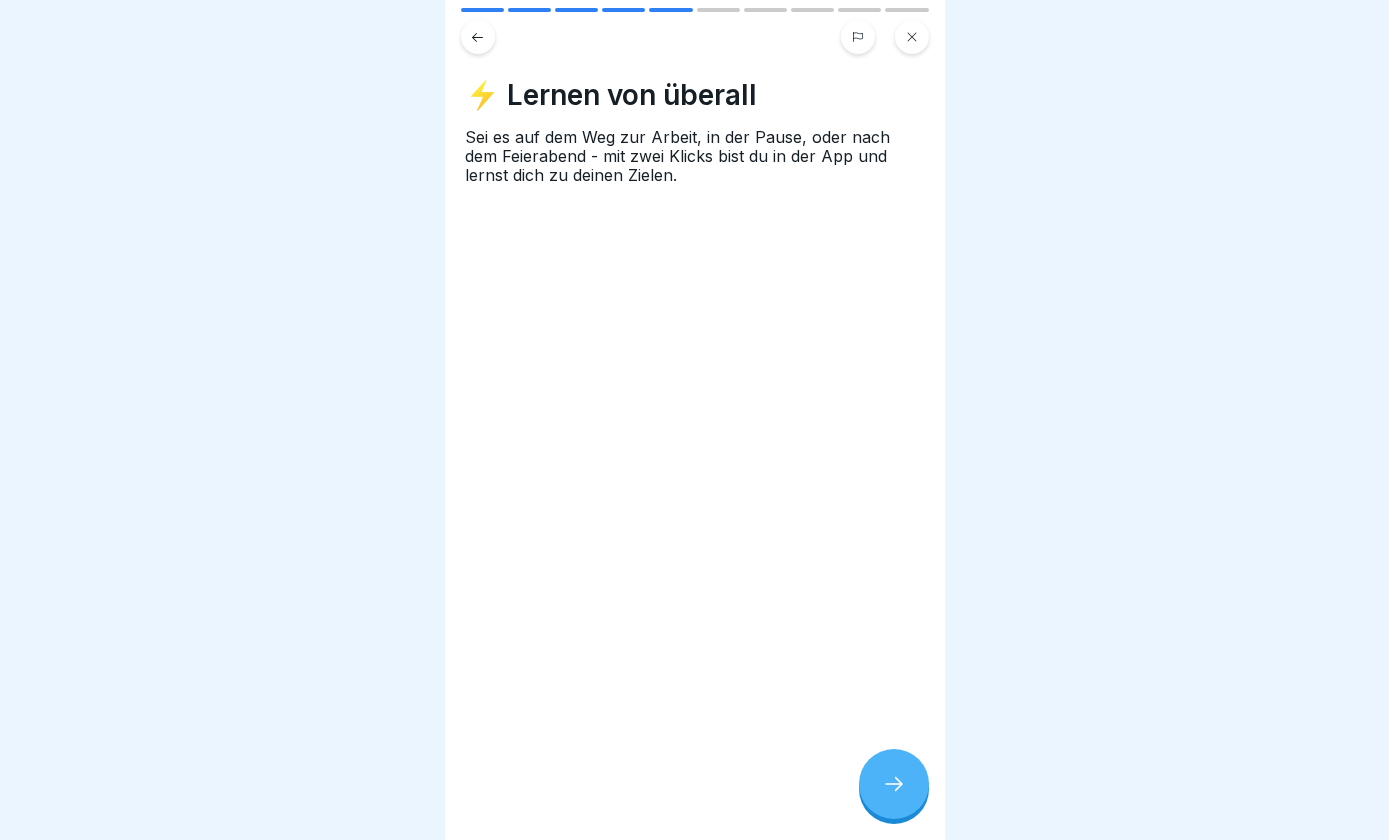 click at bounding box center (894, 784) 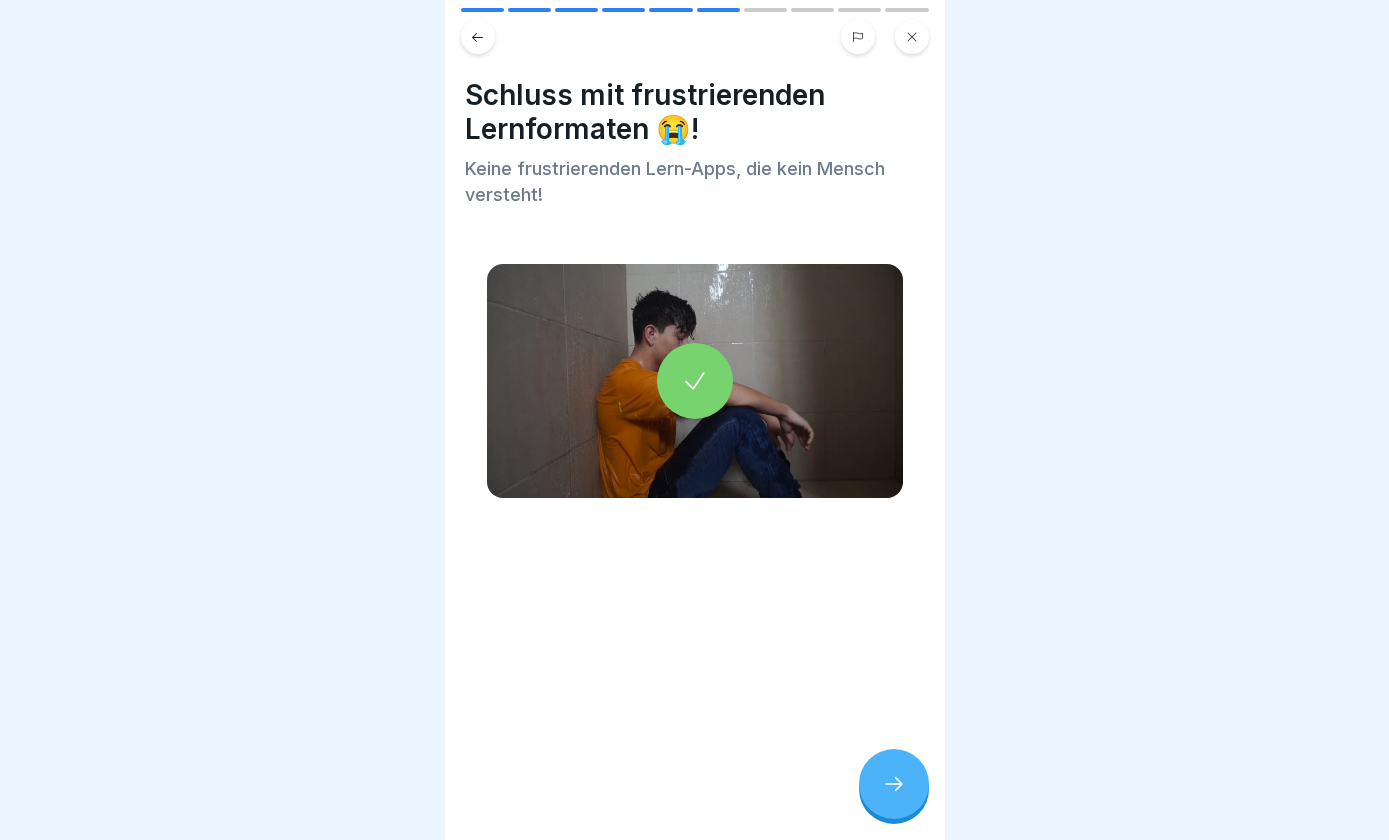 click at bounding box center (894, 784) 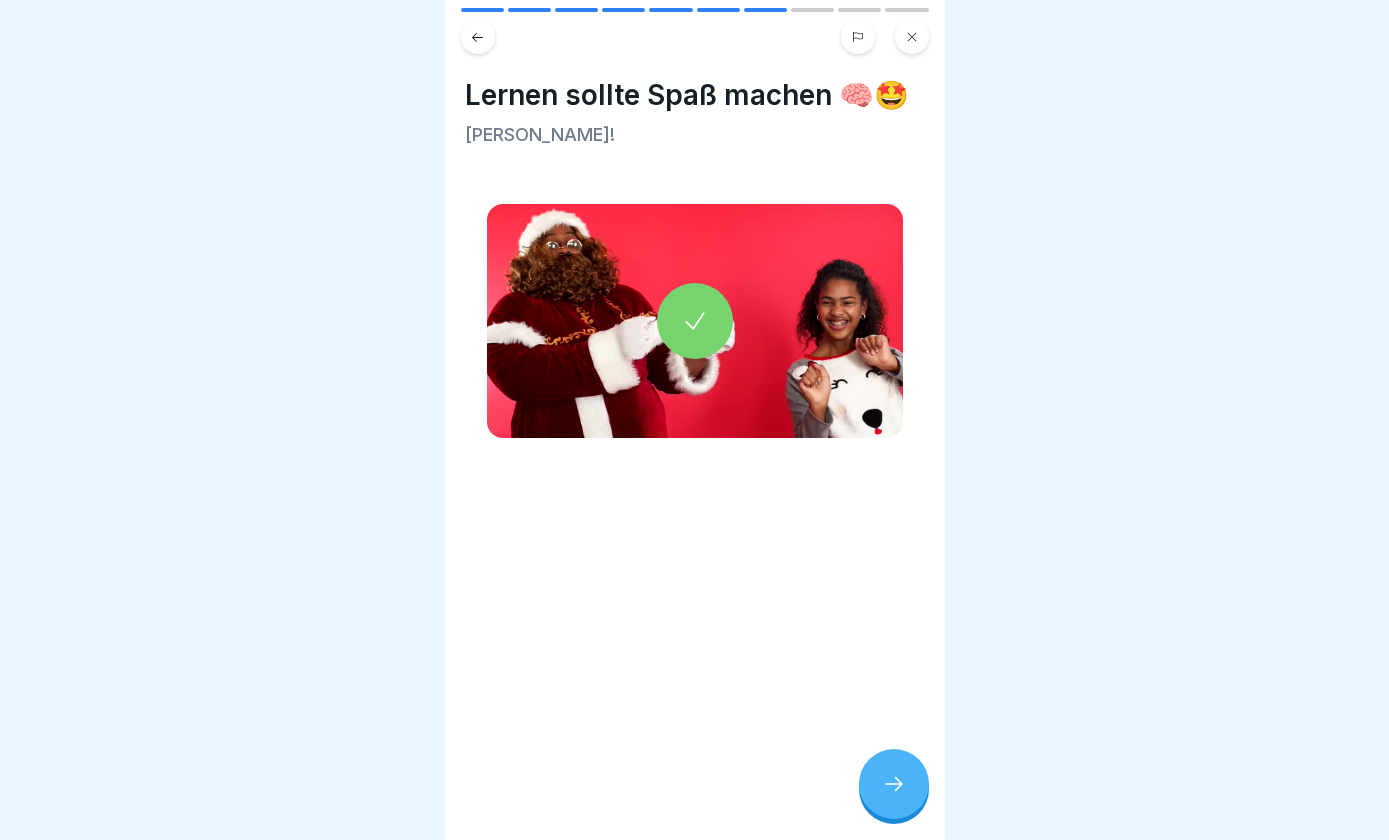 click at bounding box center [894, 784] 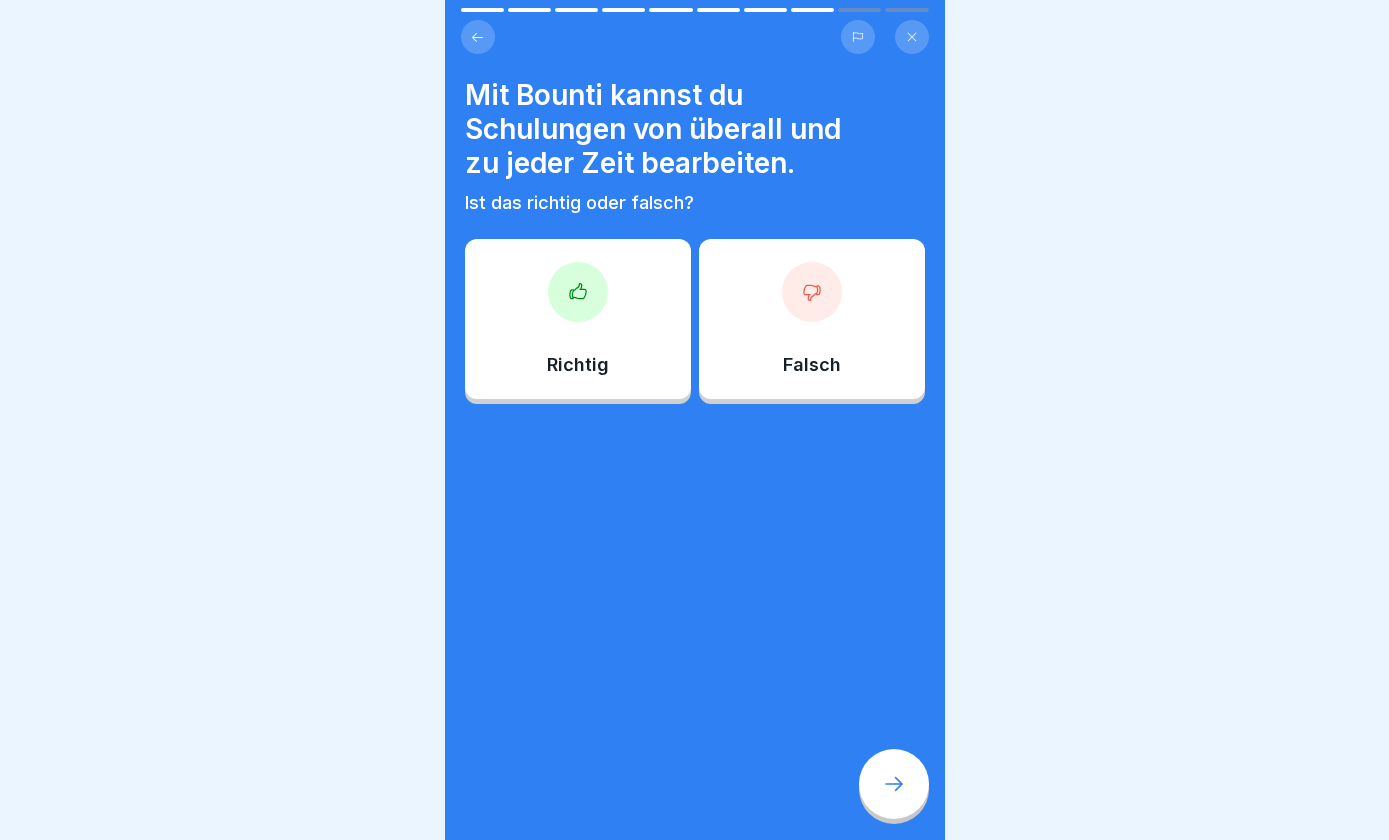 click on "Richtig" at bounding box center (578, 319) 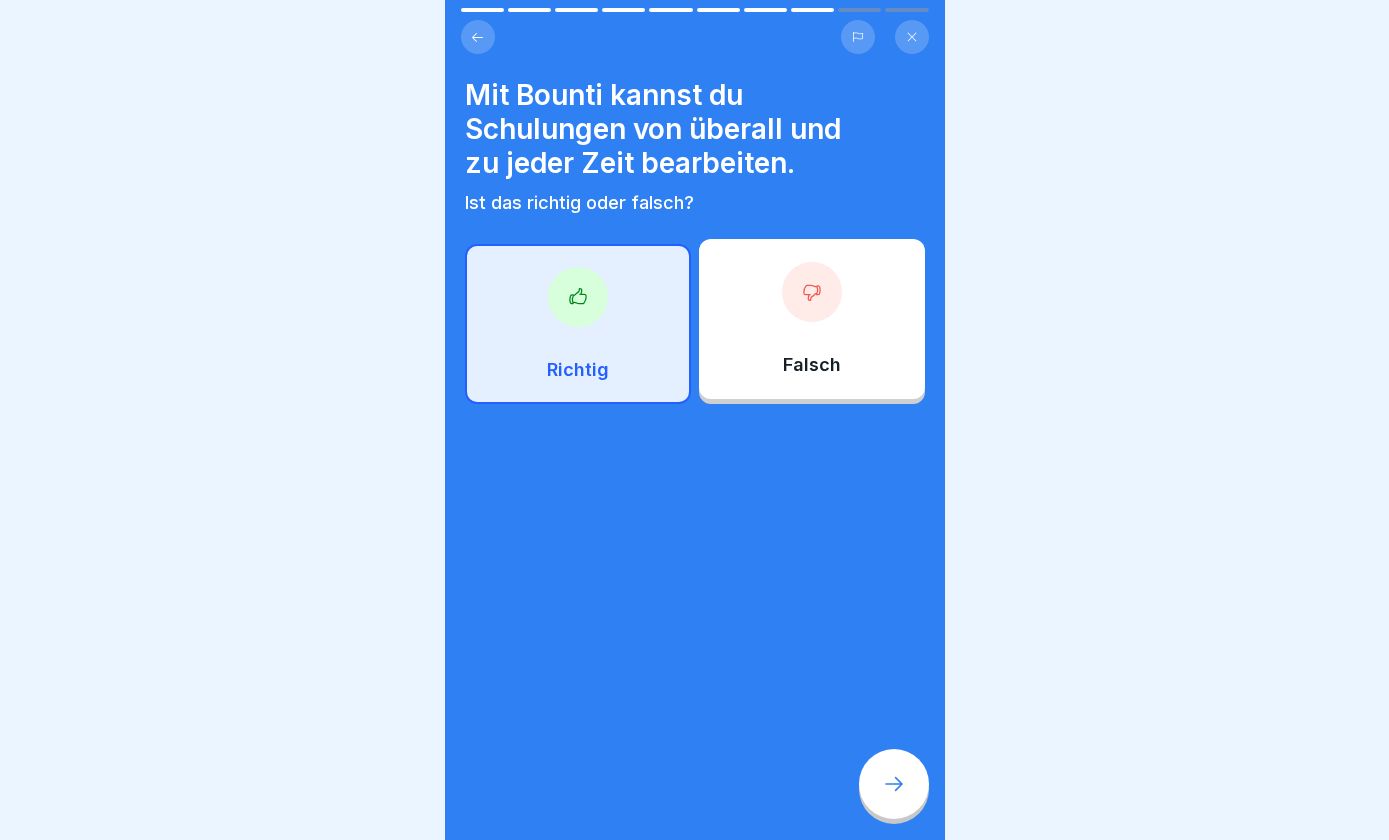 click 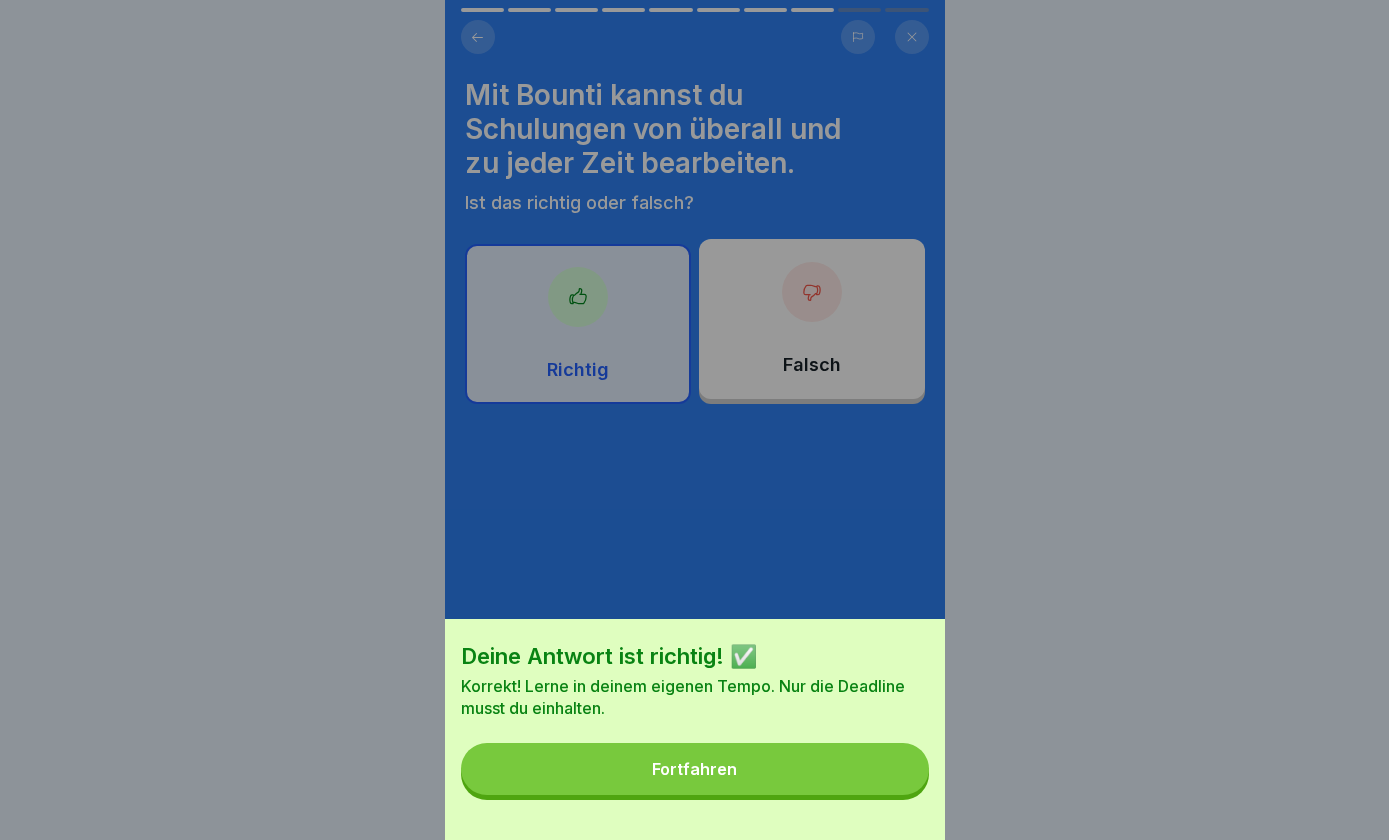 click on "Fortfahren" at bounding box center [695, 769] 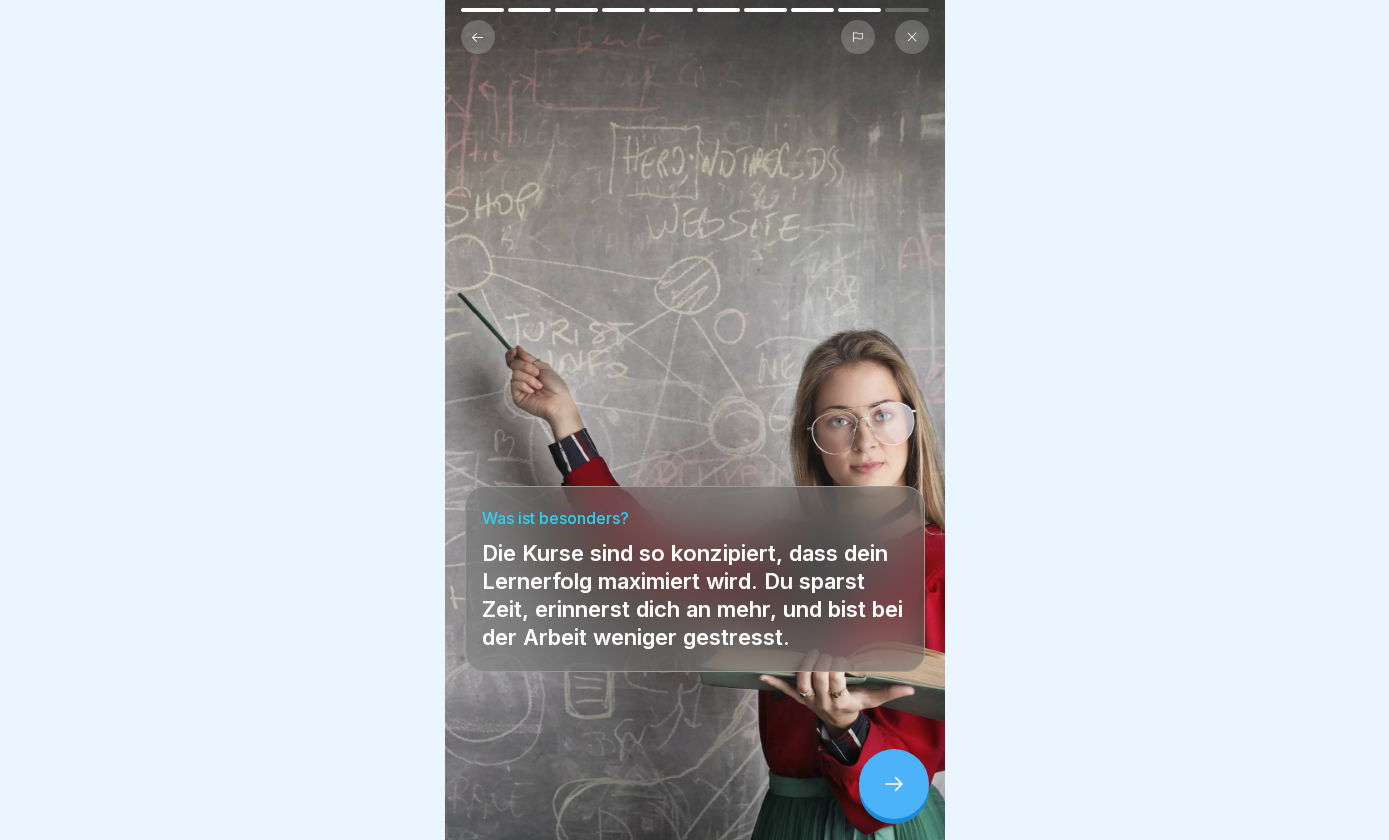 click 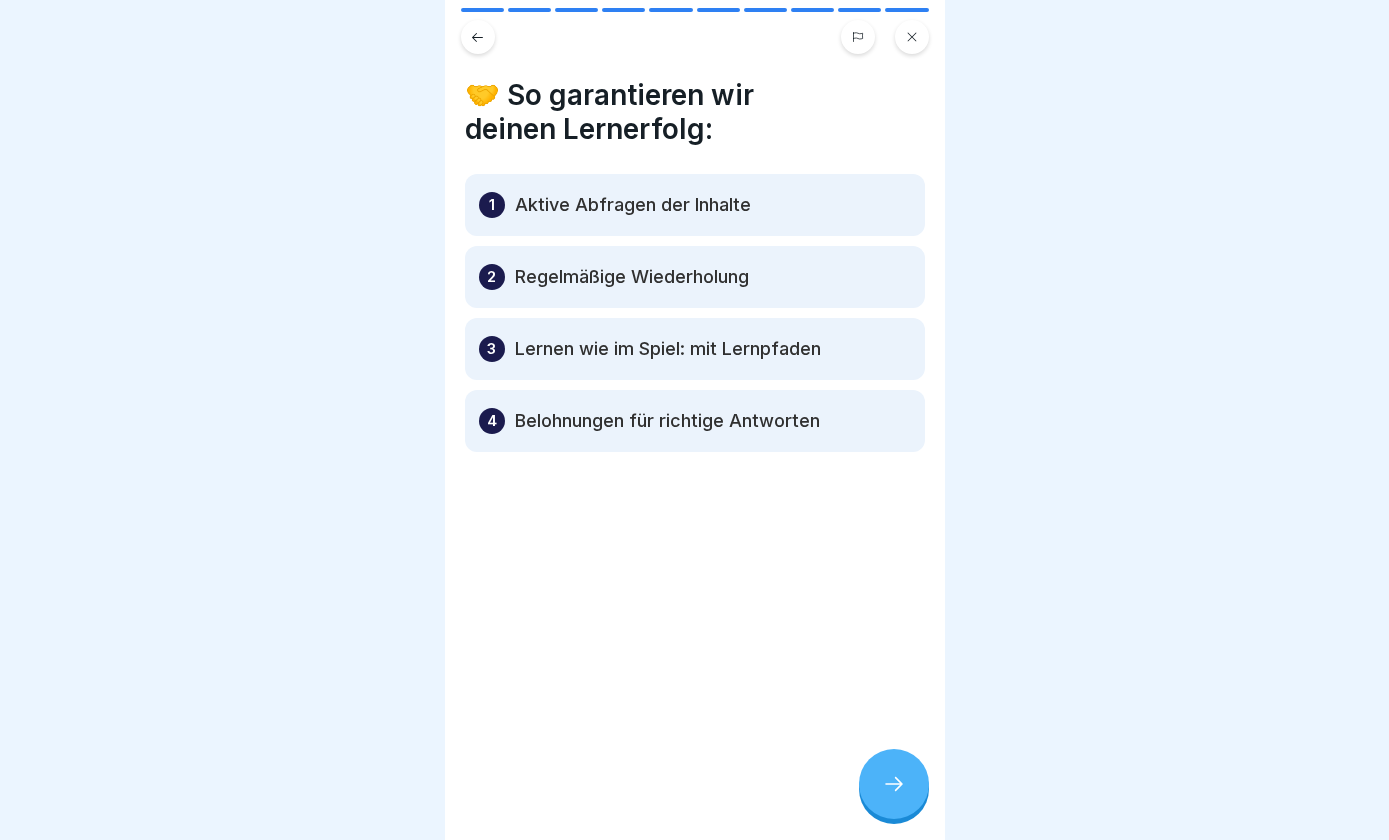 click on "Aktive Abfragen der Inhalte" at bounding box center (633, 205) 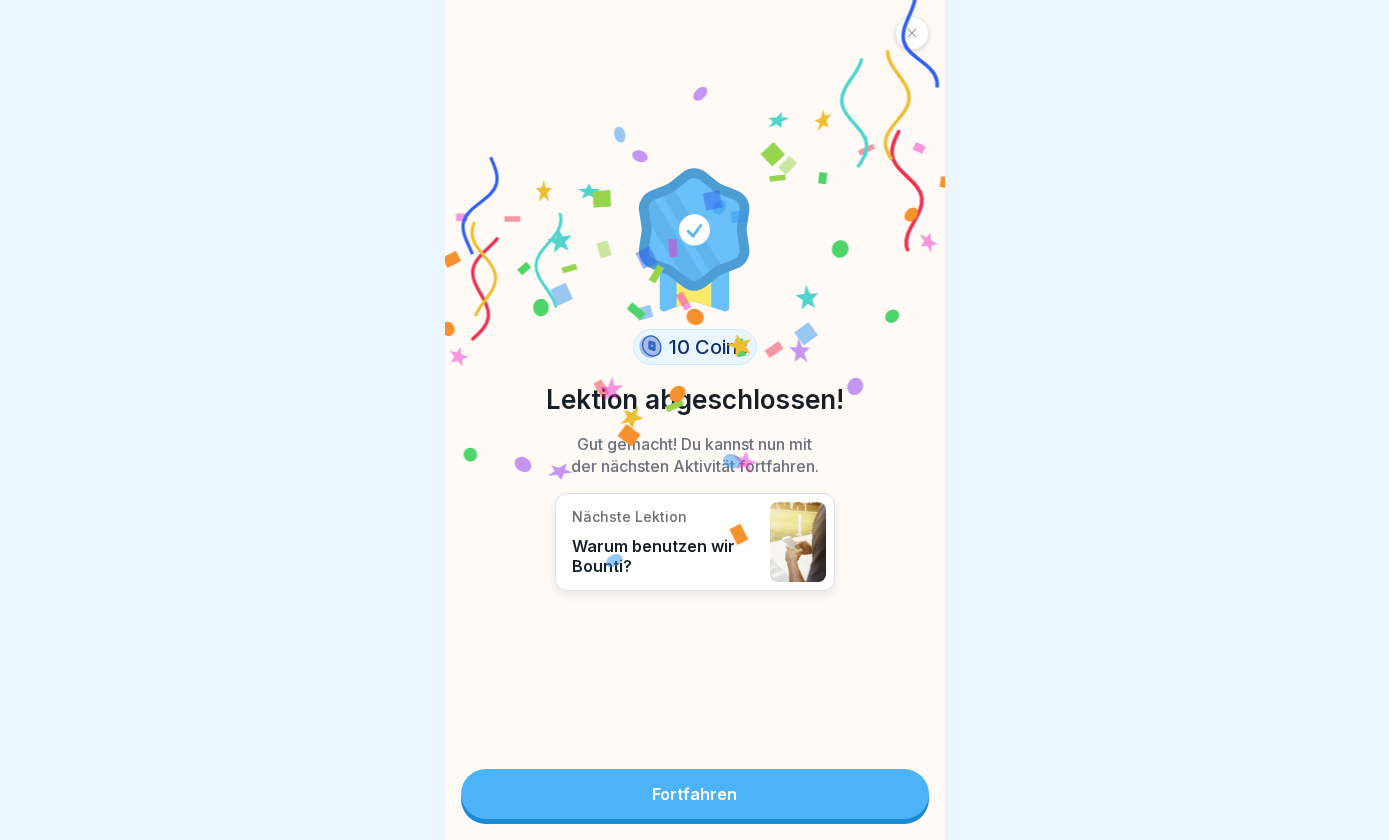 click on "Fortfahren" at bounding box center (695, 794) 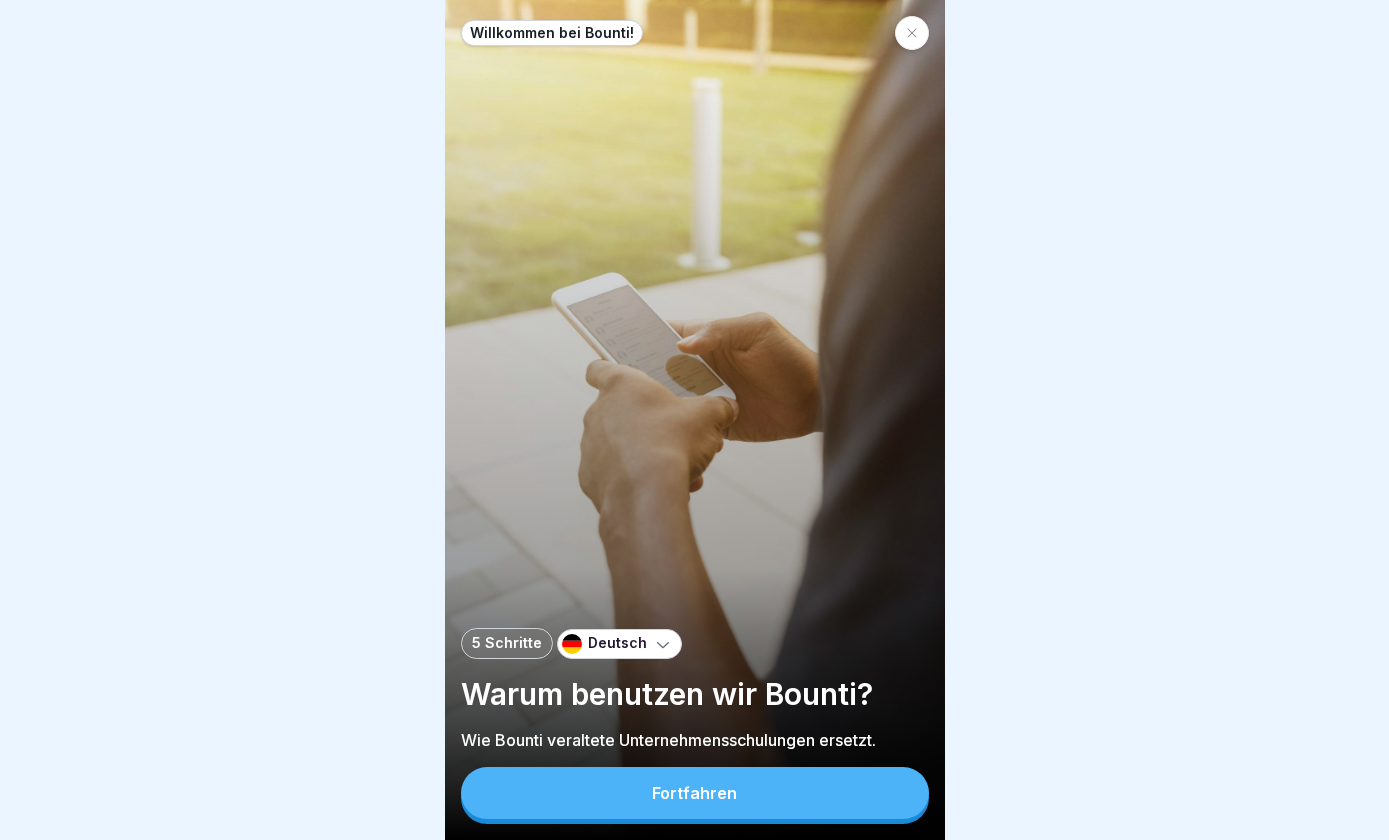 click on "Fortfahren" at bounding box center (695, 793) 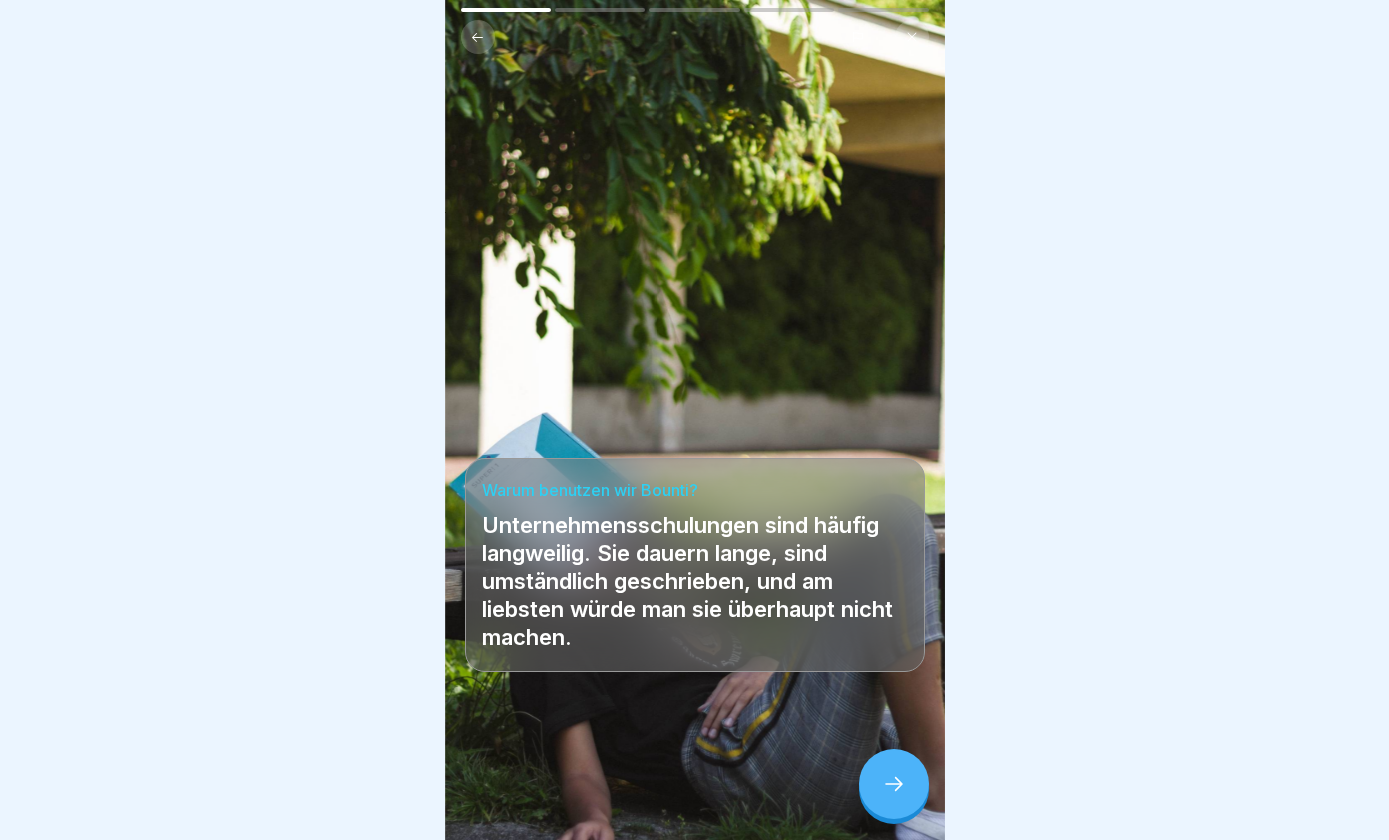 click at bounding box center [894, 784] 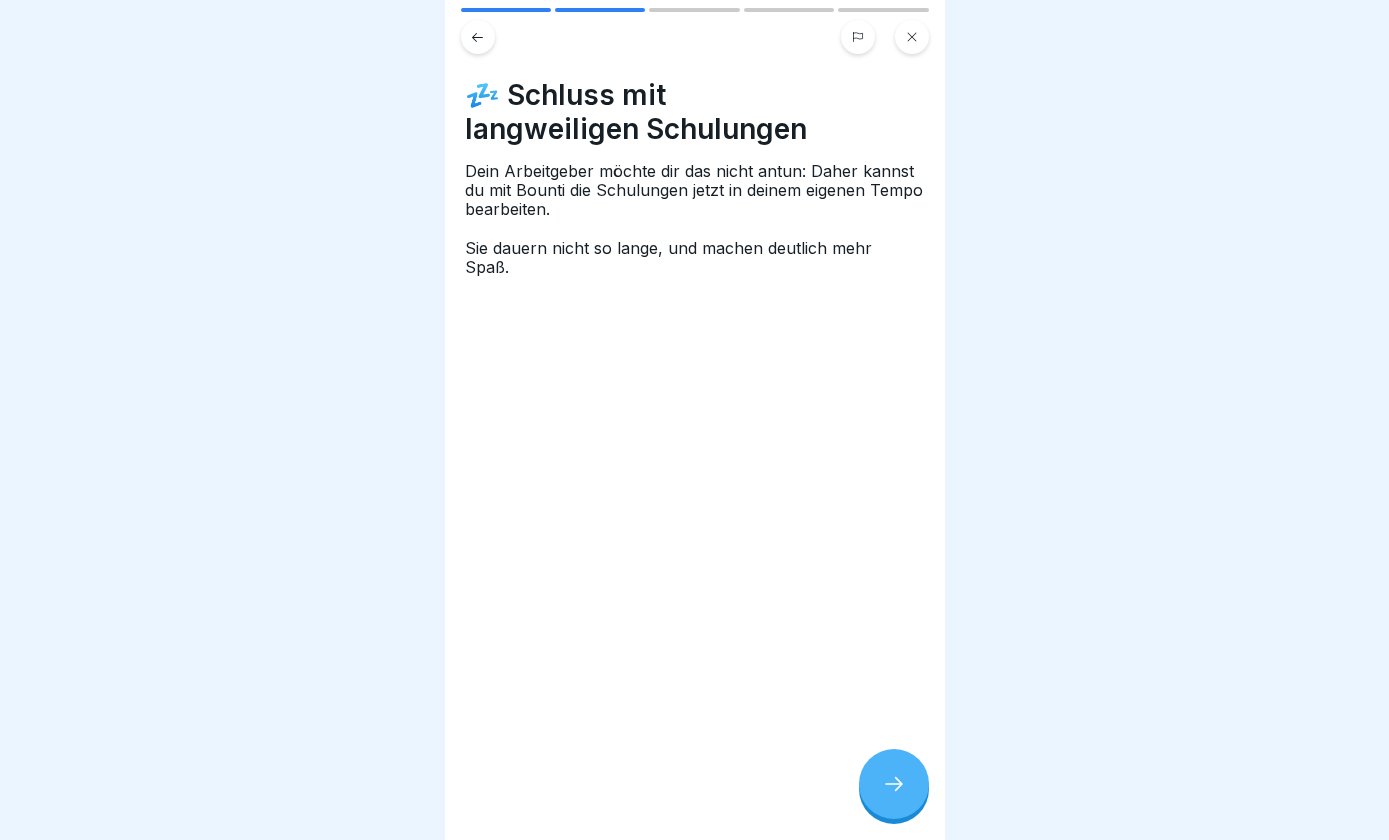 click at bounding box center (894, 784) 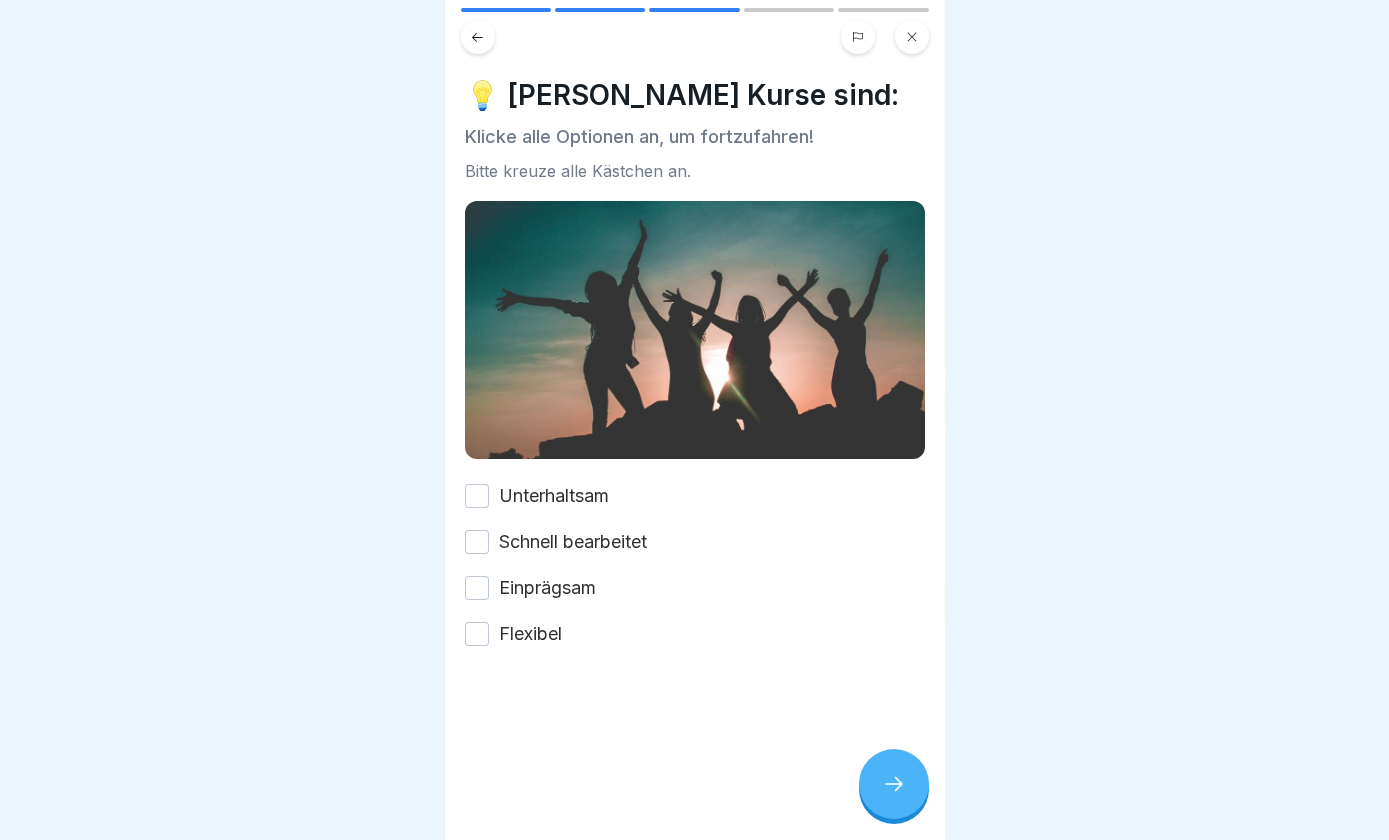 click on "Unterhaltsam" at bounding box center (477, 496) 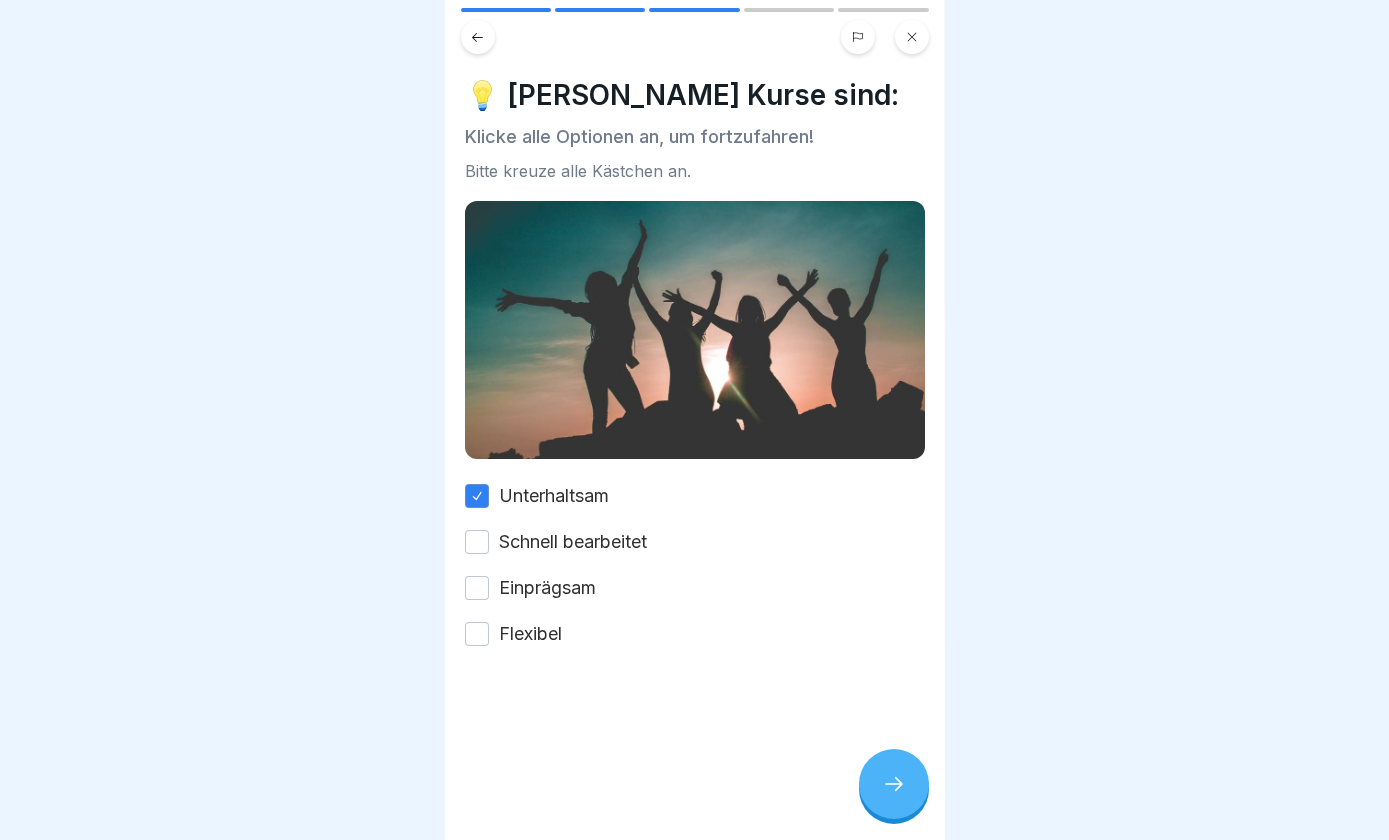 click on "Schnell bearbeitet" at bounding box center [477, 542] 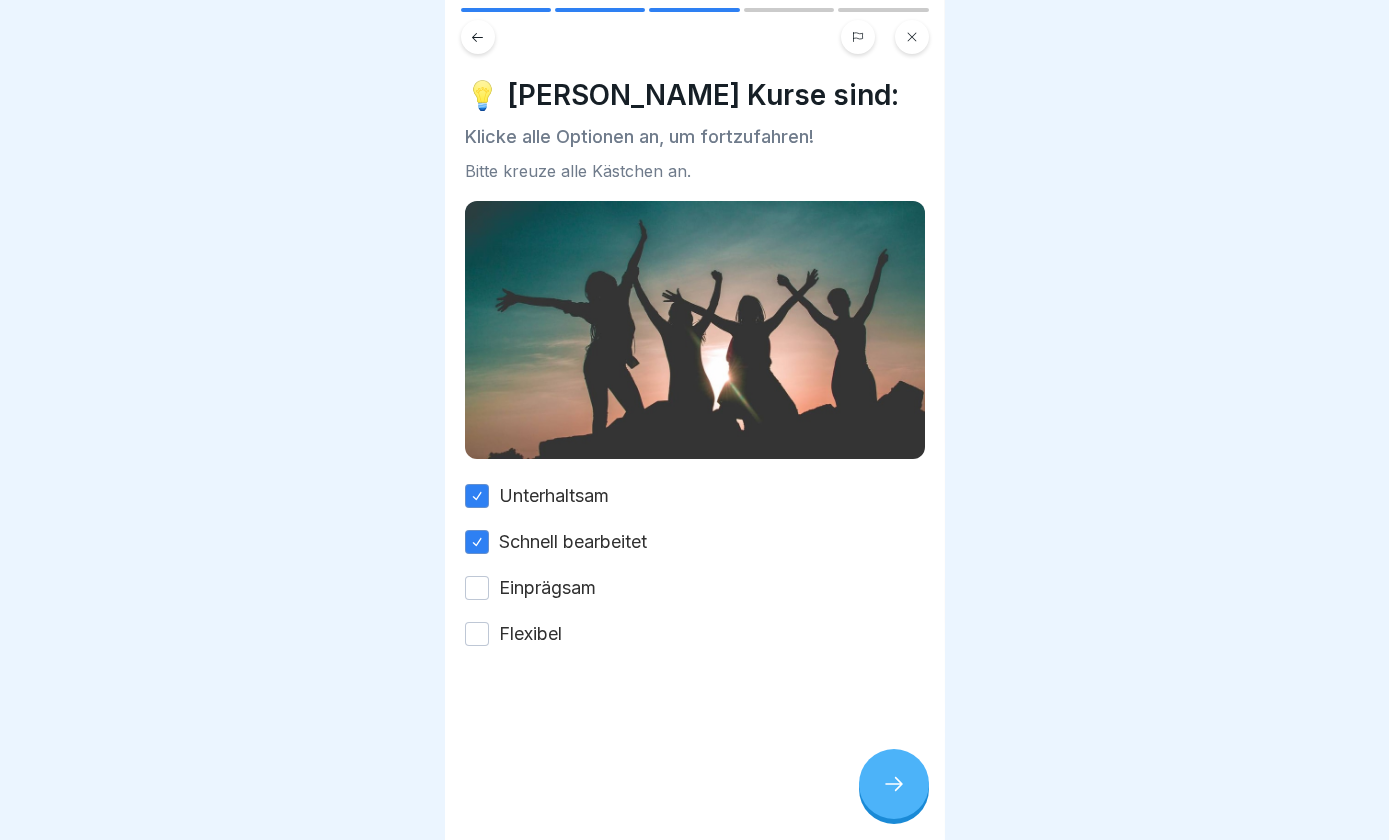 click on "Einprägsam" at bounding box center (477, 588) 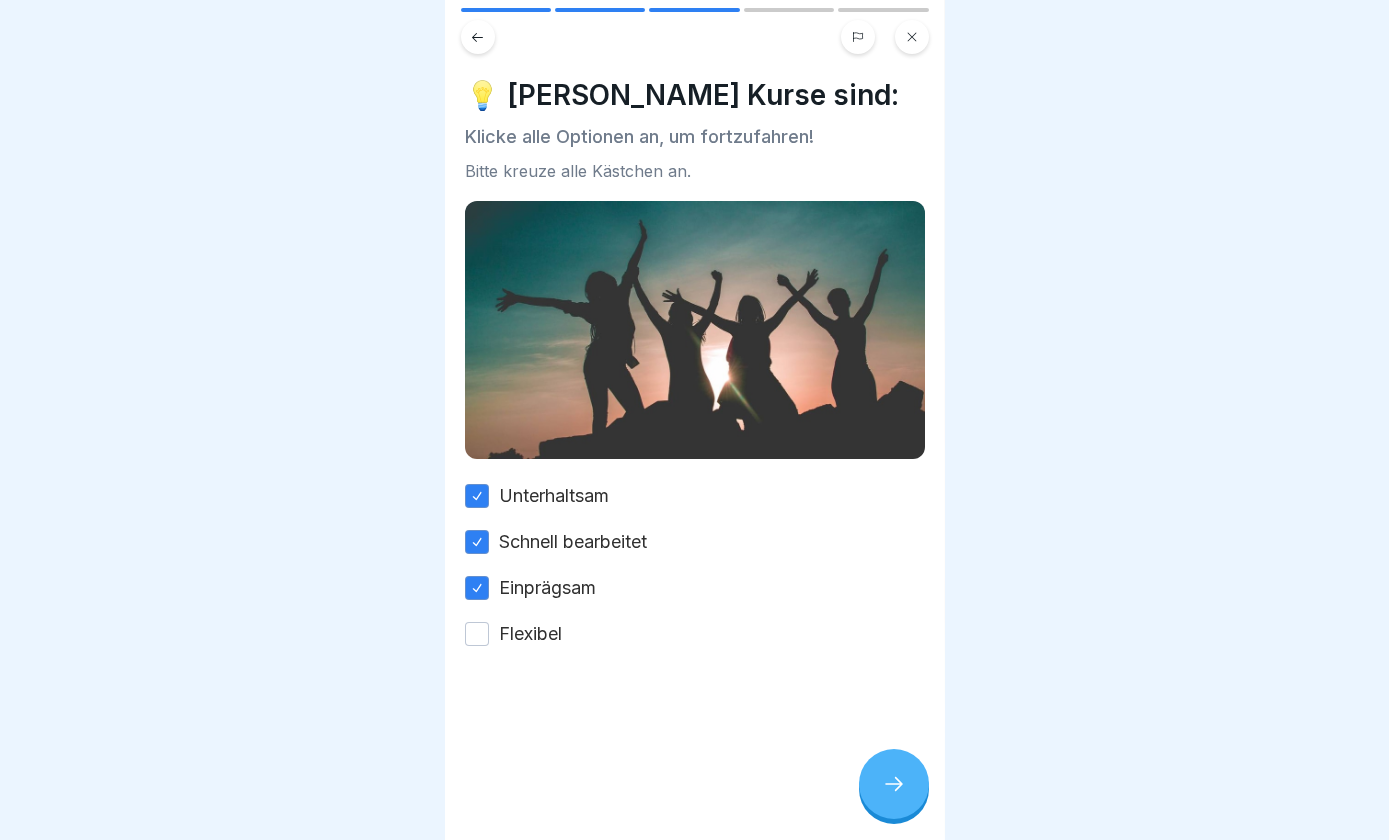 click on "Flexibel" at bounding box center (477, 634) 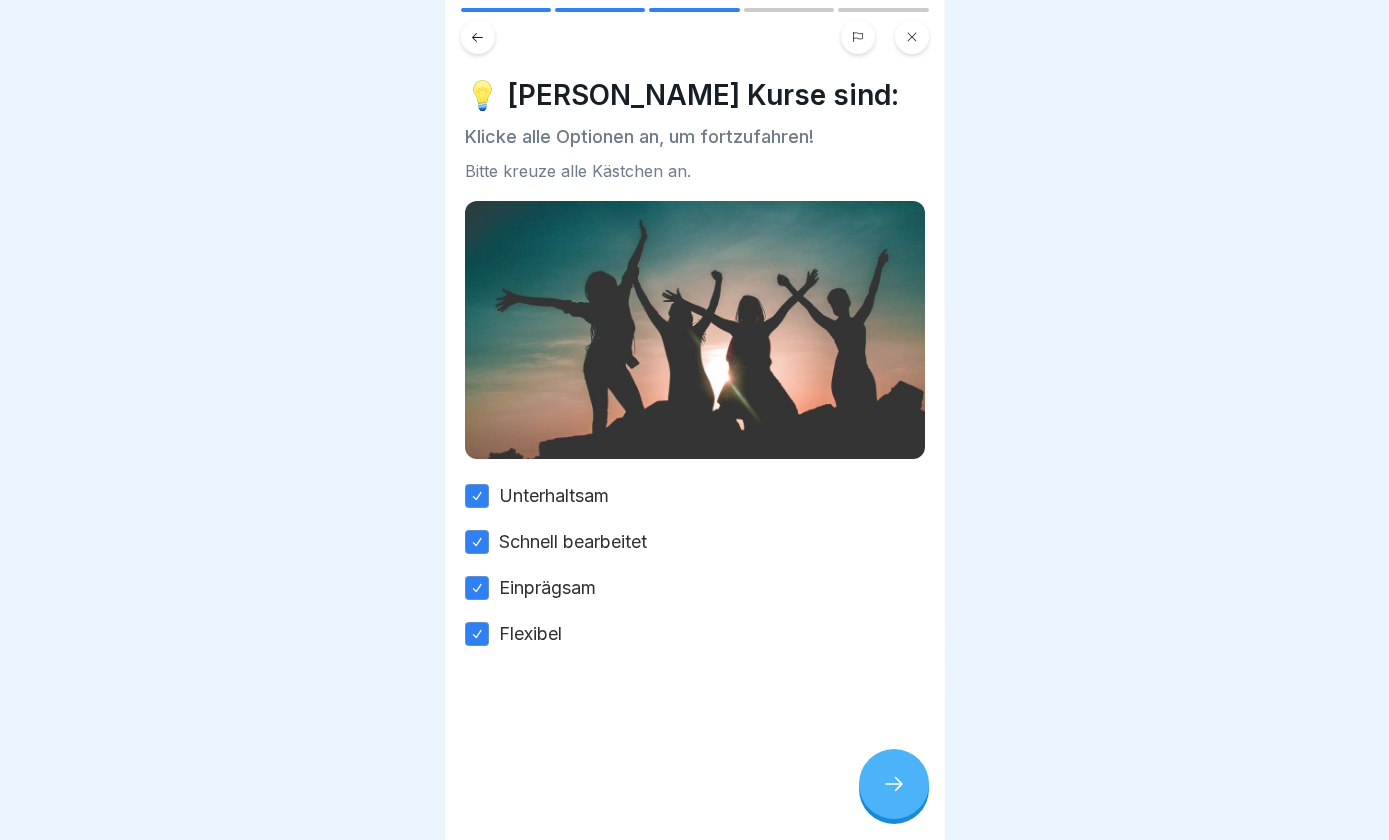 click 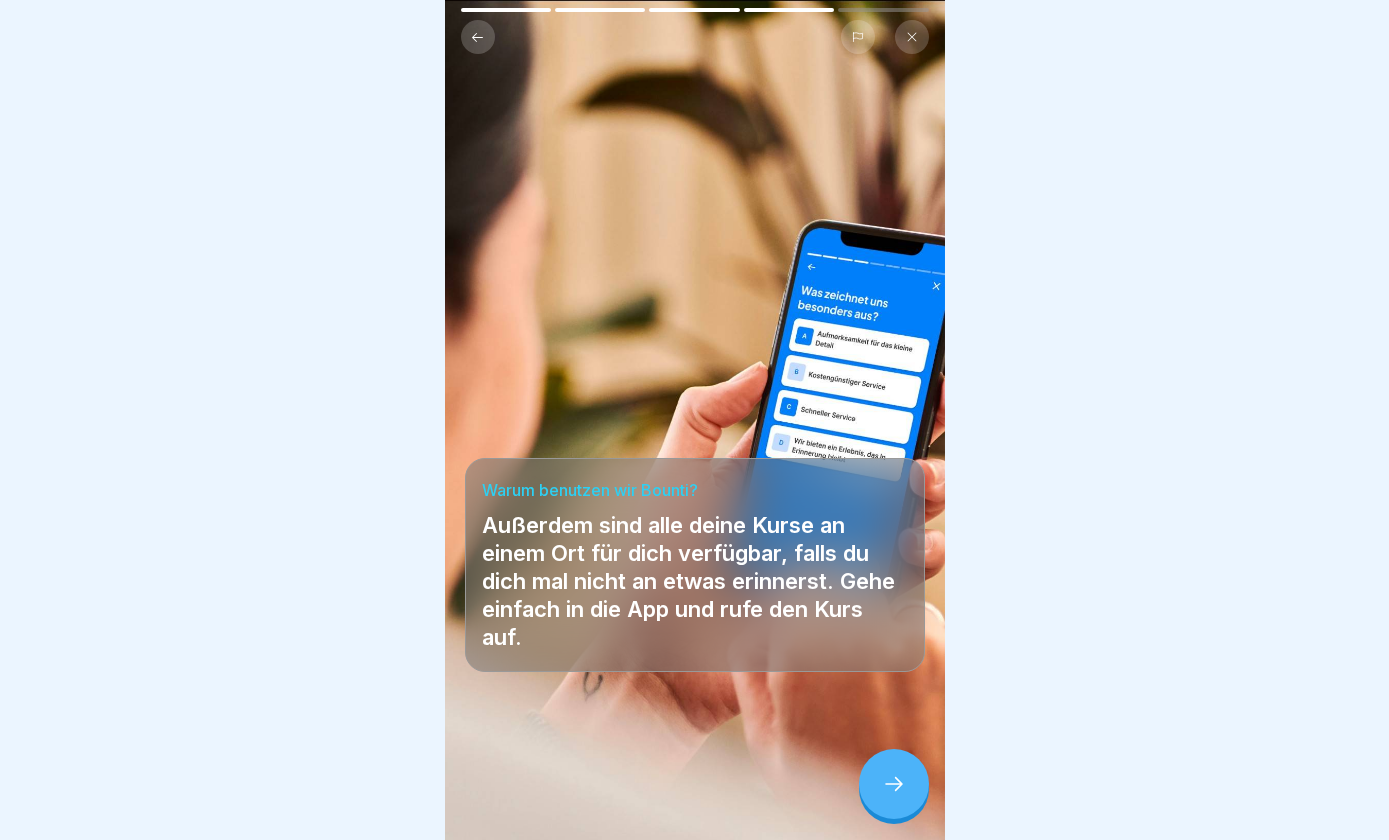 click 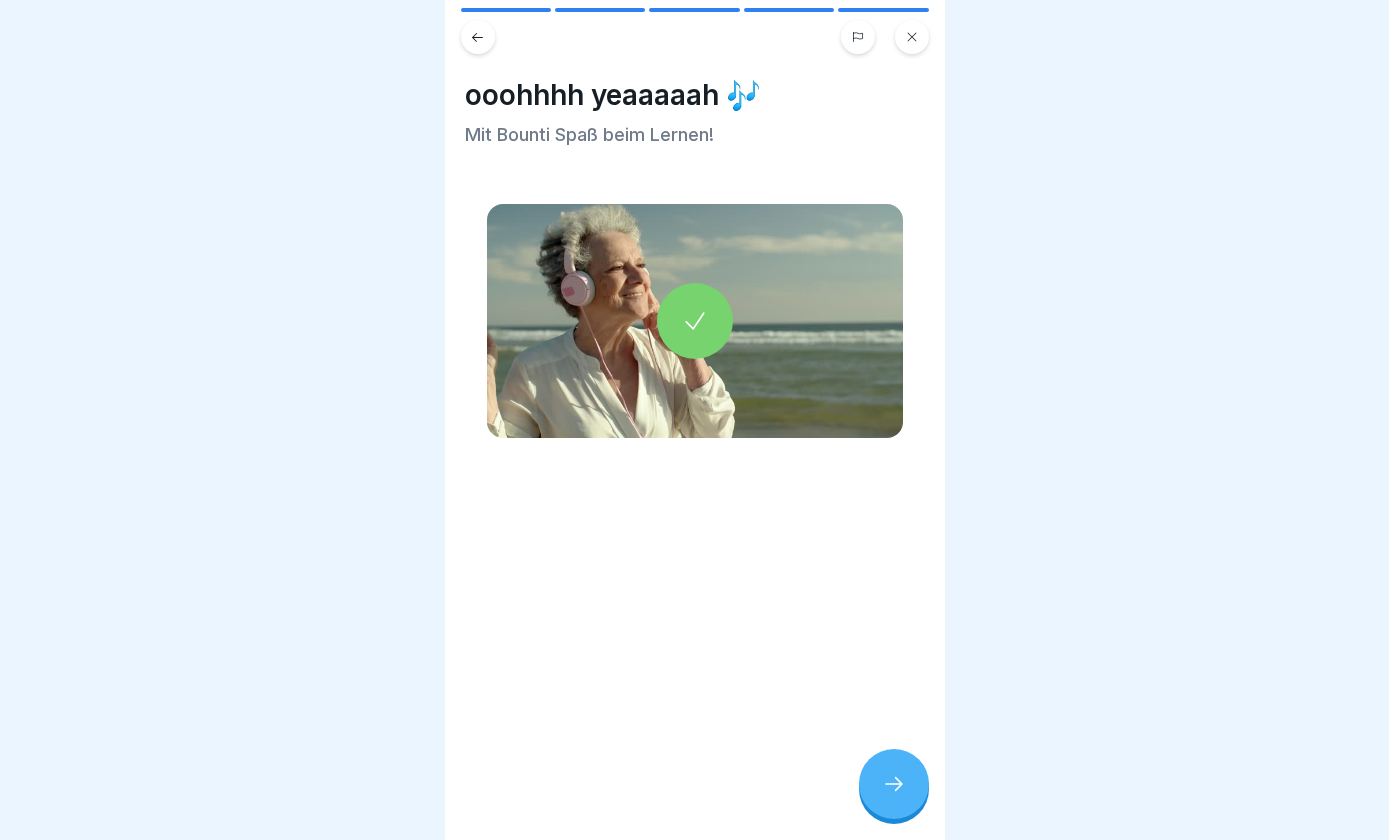 click 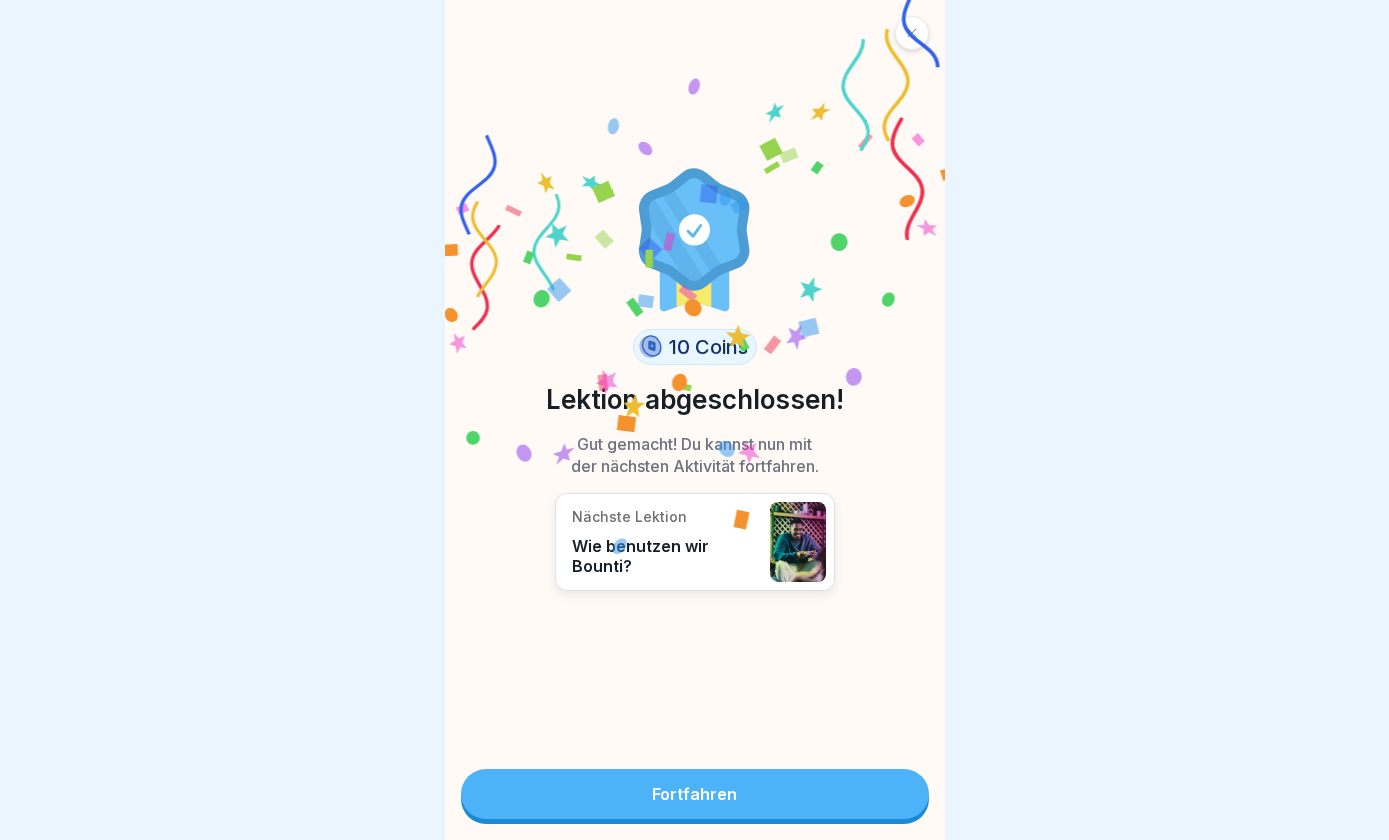 click on "Fortfahren" at bounding box center [695, 794] 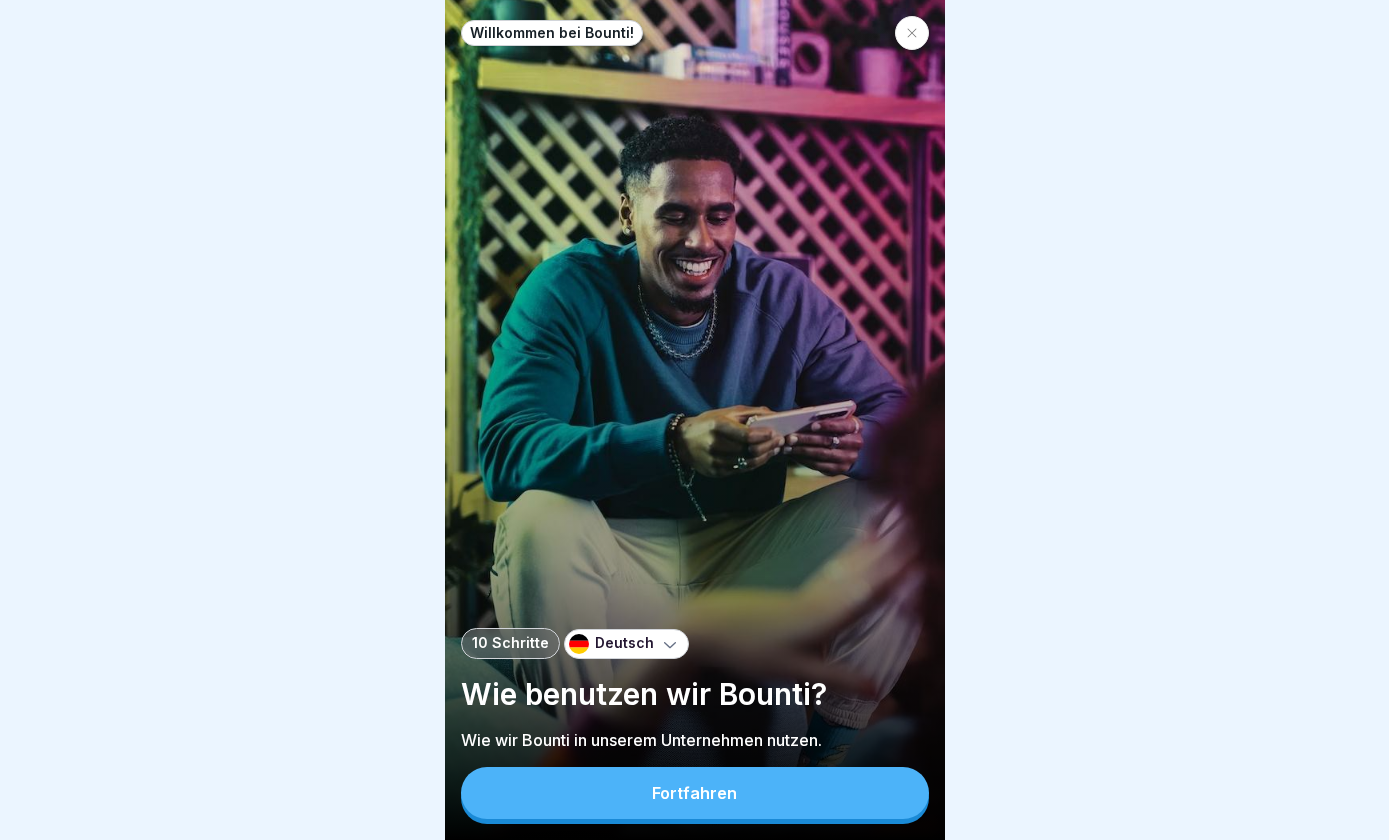 click on "Fortfahren" at bounding box center [695, 793] 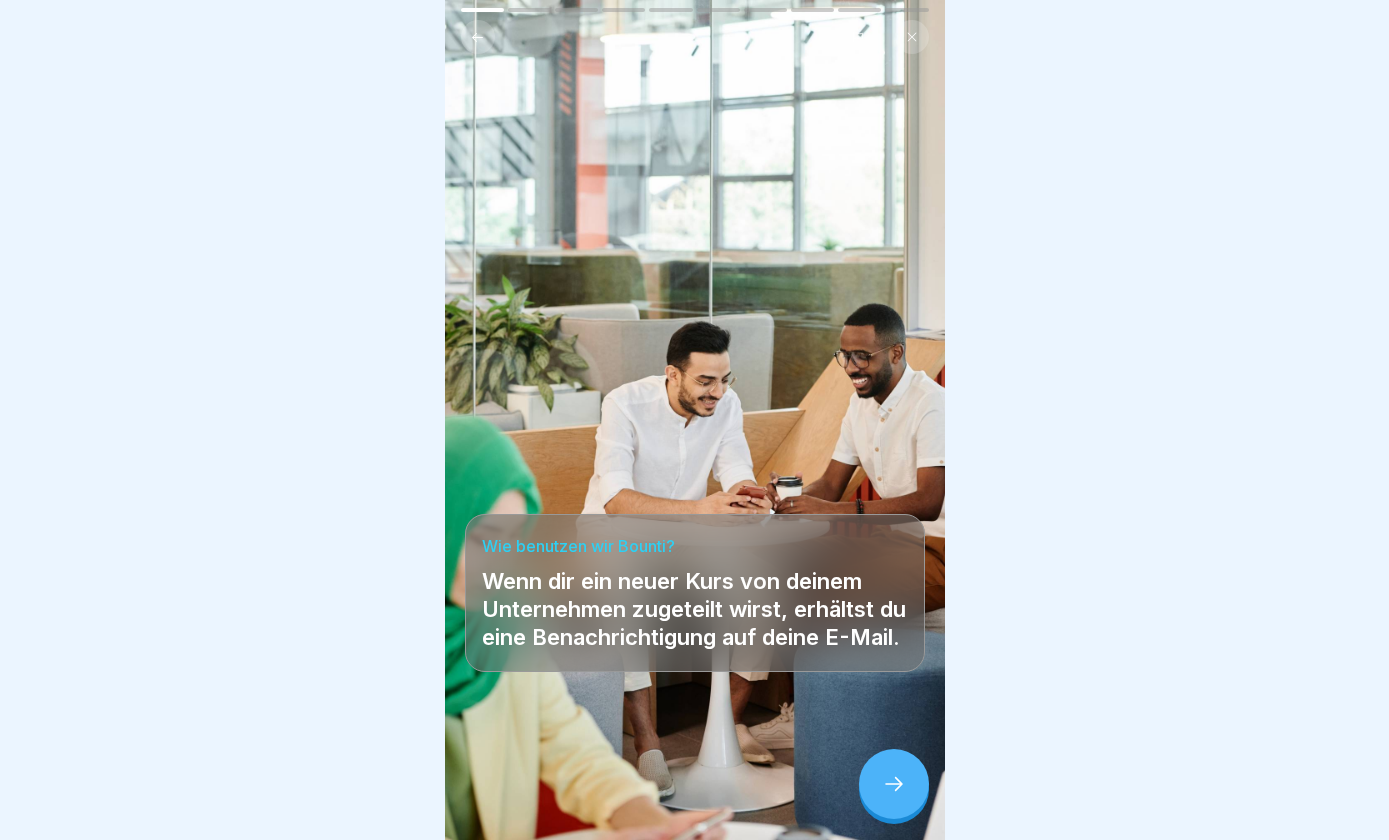 click at bounding box center [894, 784] 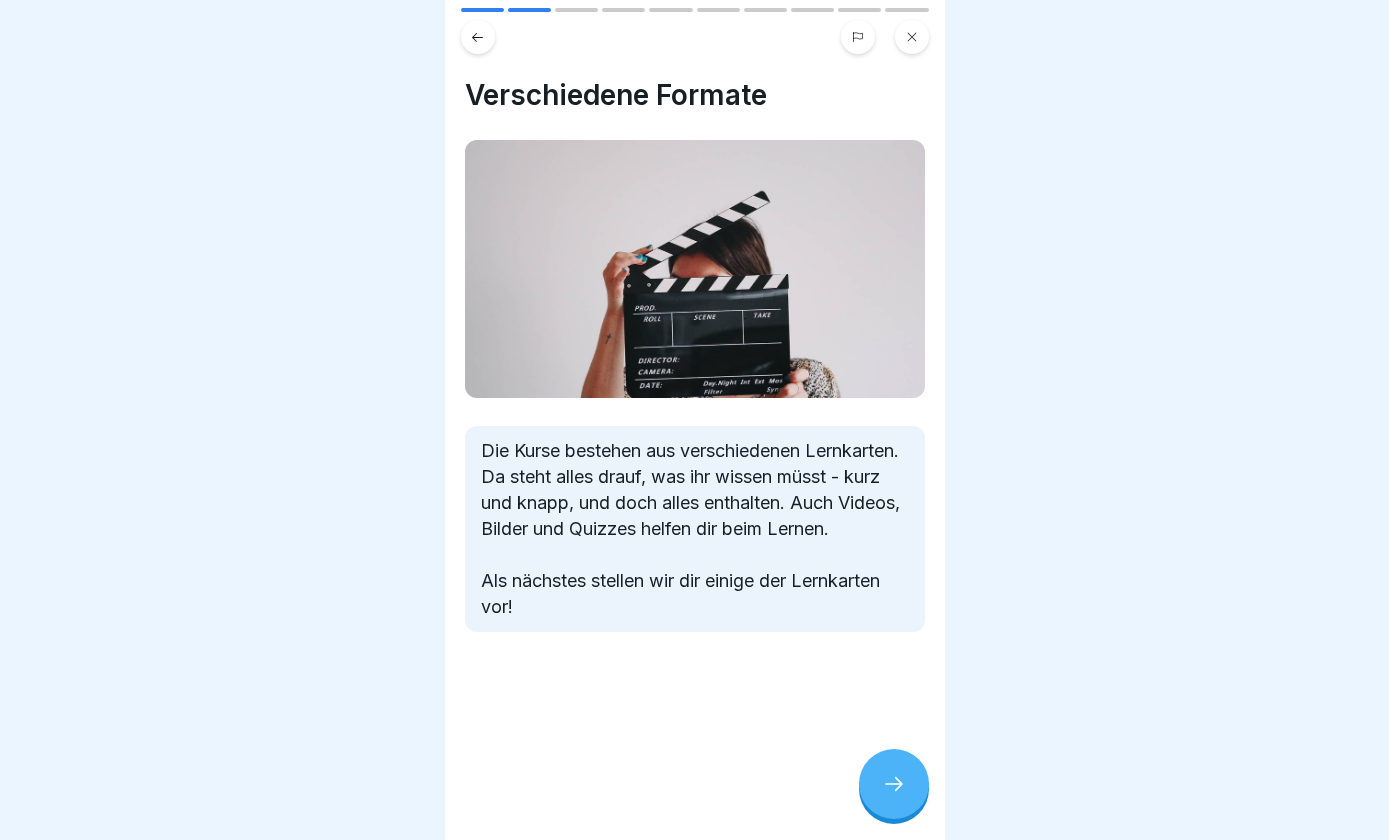 click on "Willkommen bei Bounti!  10 Schritte Deutsch Wie benutzen wir Bounti? Wie wir Bounti in unserem Unternehmen nutzen. Fortfahren Wie benutzen wir Bounti? Wenn dir ein neuer Kurs von deinem Unternehmen zugeteilt wirst, erhältst du eine Benachrichtigung auf deine E-Mail. Verschiedene Formate Die Kurse bestehen aus verschiedenen Lernkarten. Da steht alles drauf, was ihr wissen müsst - kurz und knapp, und doch alles enthalten. Auch Videos, Bilder und Quizzes helfen dir beim Lernen.
Als nächstes stellen wir dir einige der Lernkarten vor! 🔀 Mit der Checkliste behältst du alles im Blick. Klicke alle Boxen an, um fortzufahren! Bitte kreuze alle Kästchen an. Alles, was du wissen musst. Alles, woran du dich erinnern solltest. Alles auf einen Blick. Arbeite die Punkte einfach Stück für Stück ab! 💬 Die Textkarte dreht sich um Informationen. Hier werden dir ausführlichere Texte geboten, wenn Bilder oder Listen mal nicht ausreichen.       Wie benutzen wir Bounti? 🧳 Alles in einer App! Mehrere Antworten" at bounding box center [694, 420] 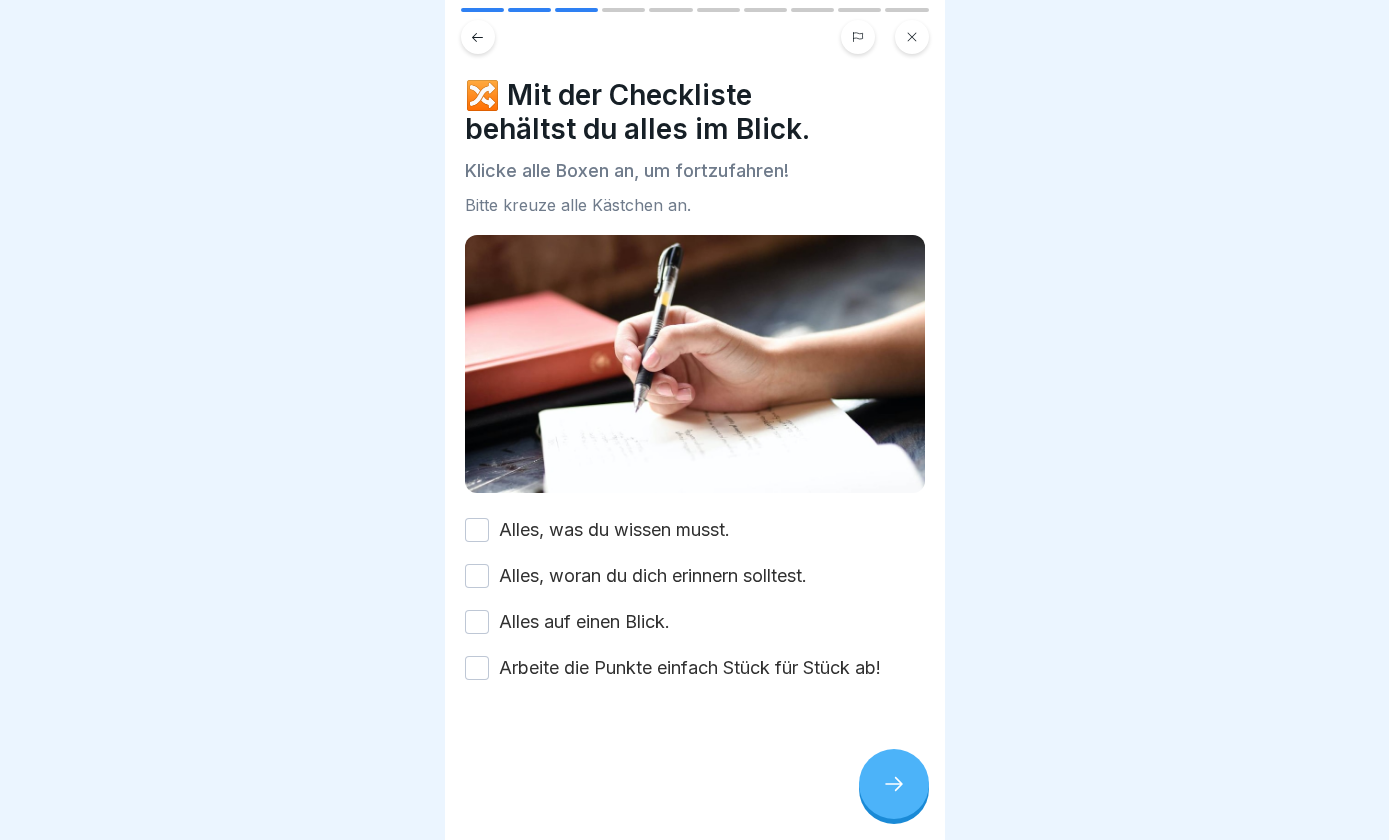 click on "Alles, was du wissen musst." at bounding box center [477, 530] 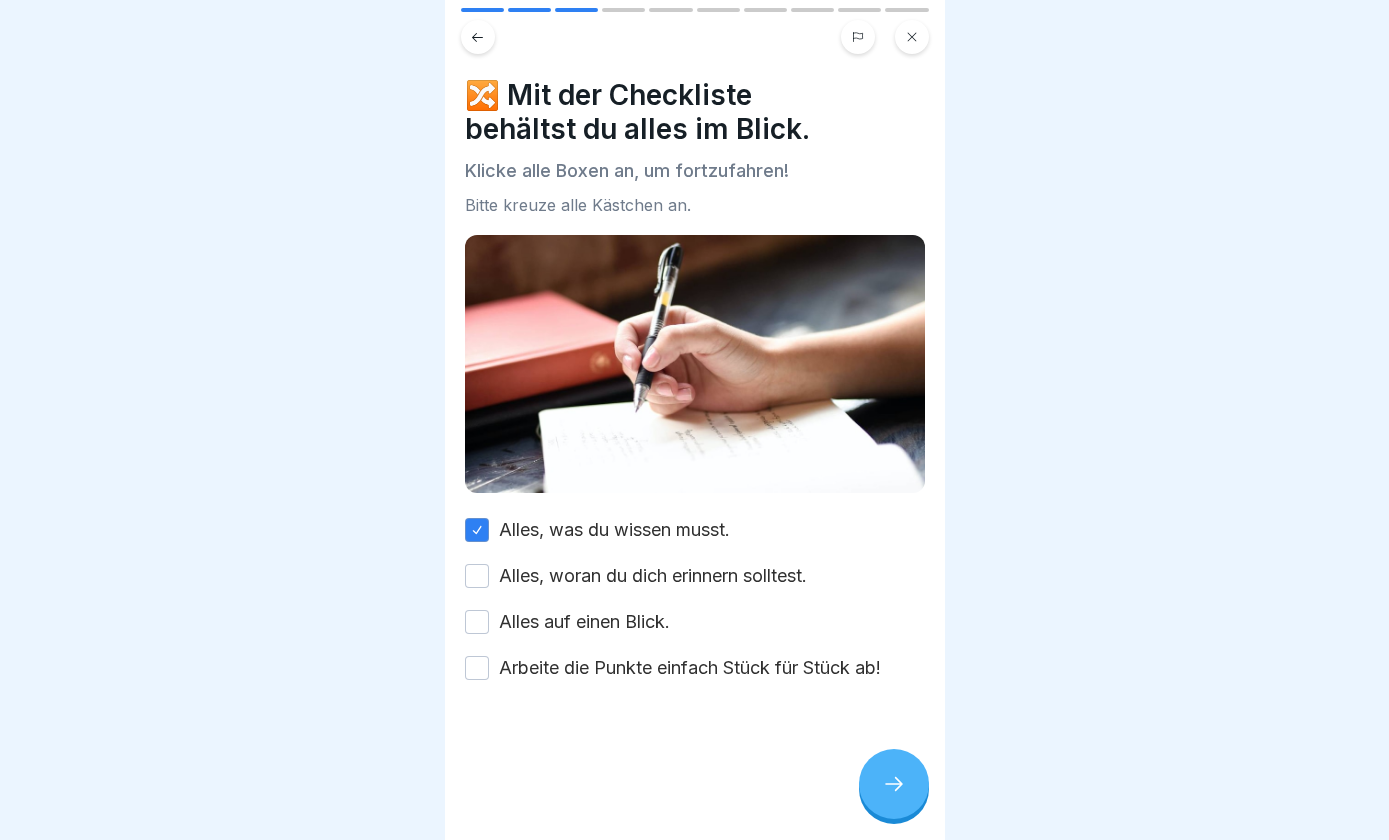click on "Alles, woran du dich erinnern solltest." at bounding box center (477, 576) 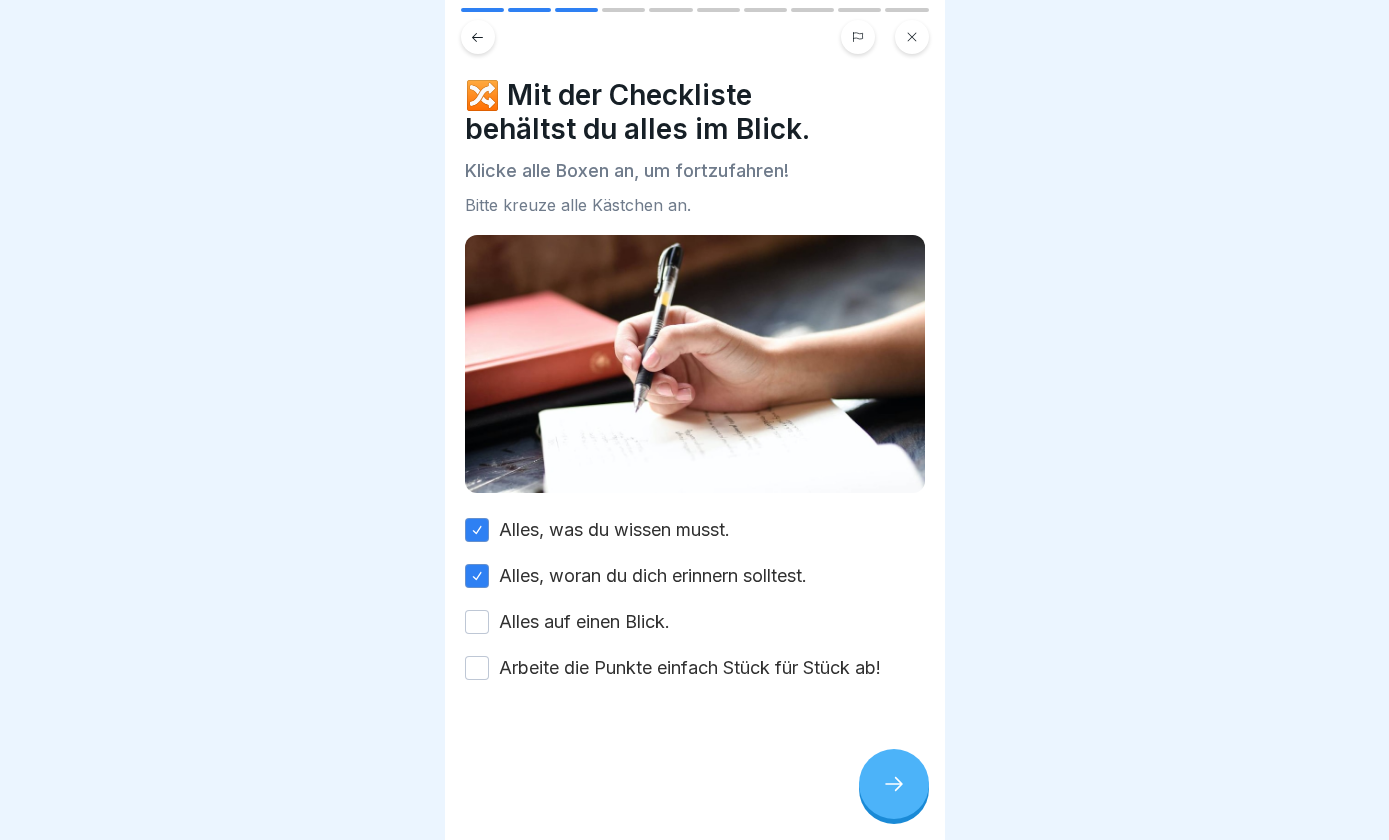 click on "Alles, was du wissen musst. Alles, woran du dich erinnern solltest. Alles auf einen Blick. Arbeite die Punkte einfach Stück für Stück ab!" at bounding box center (695, 599) 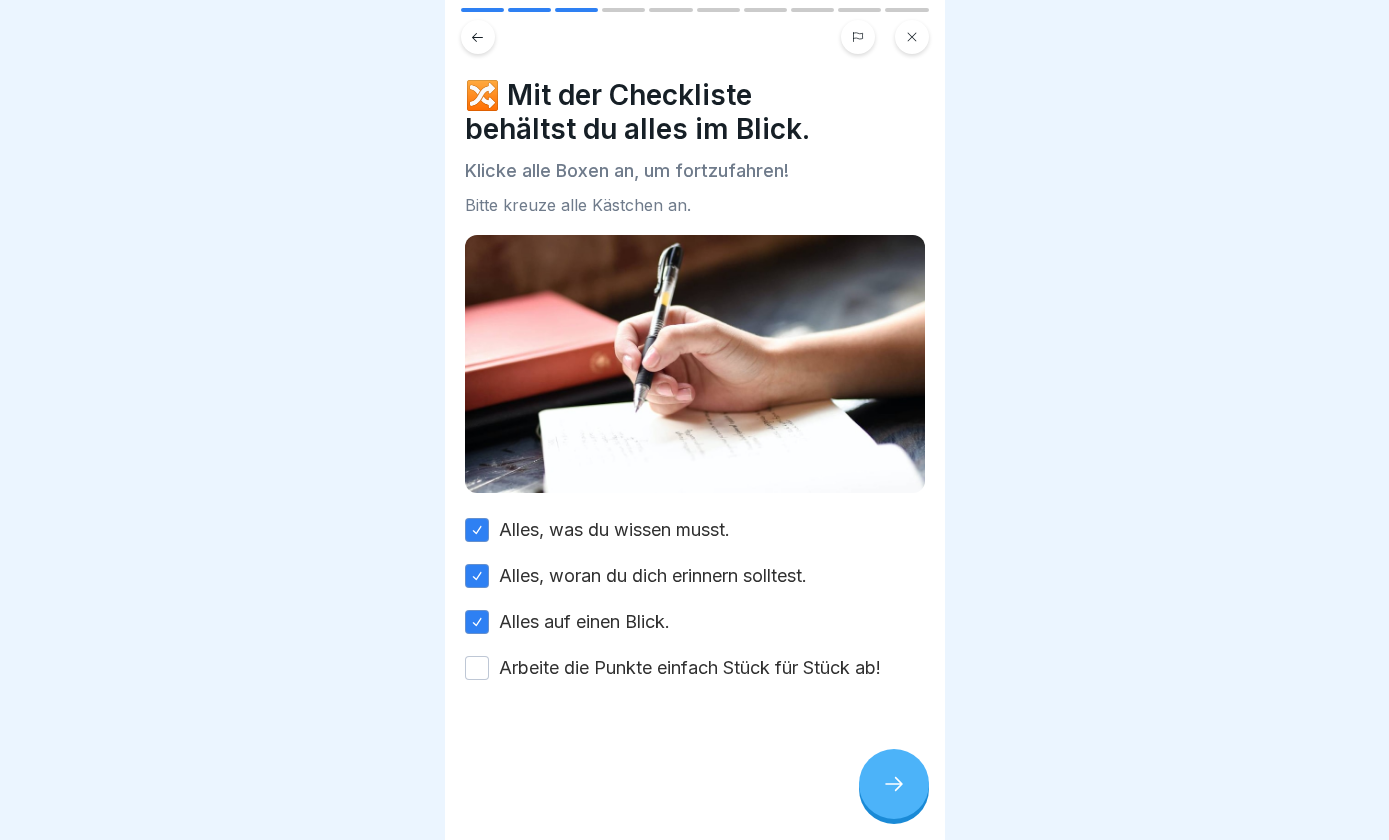 click on "Arbeite die Punkte einfach Stück für Stück ab!" at bounding box center [477, 668] 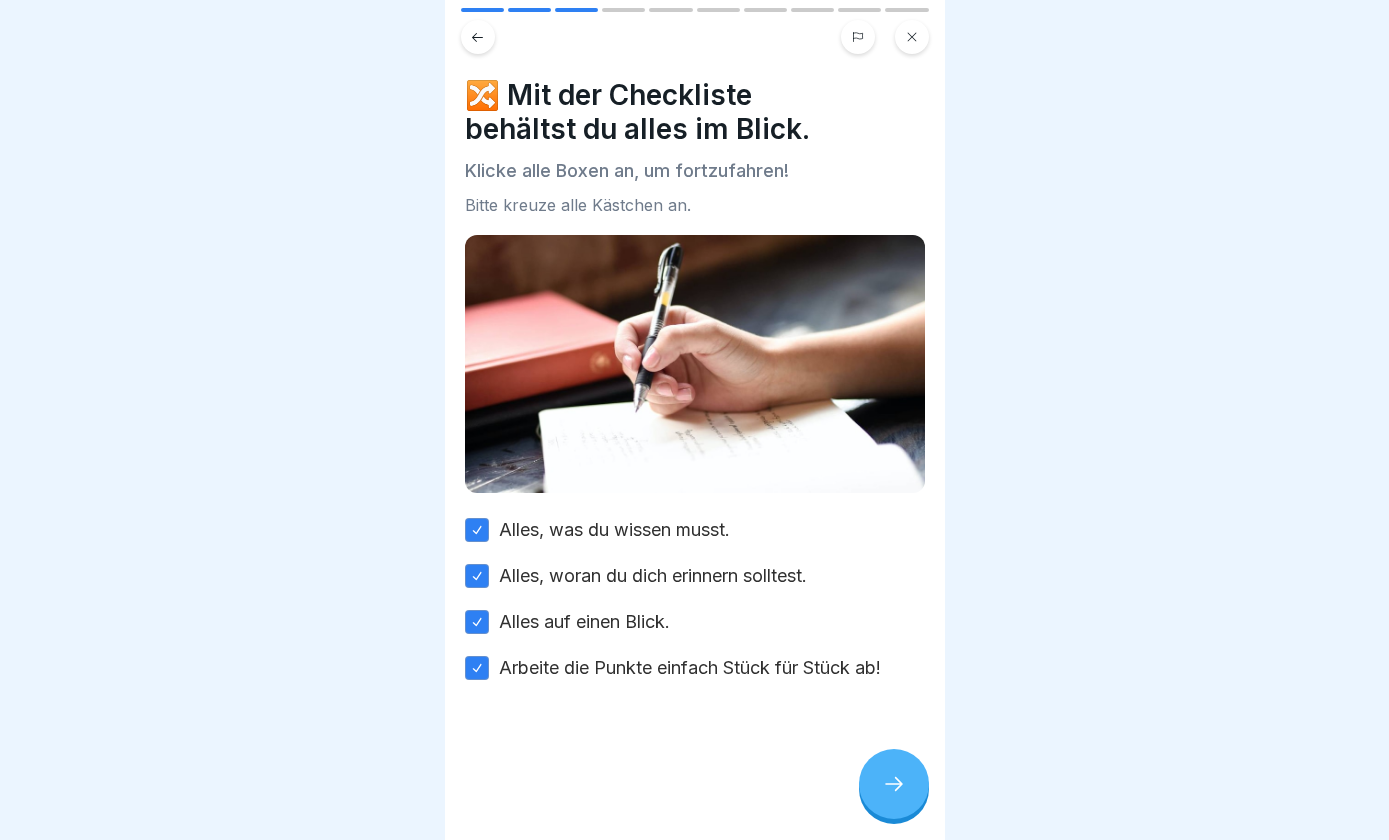 click on "🔀 Mit der Checkliste behältst du alles im Blick. Klicke alle Boxen an, um fortzufahren! Bitte kreuze alle Kästchen an. Alles, was du wissen musst. Alles, woran du dich erinnern solltest. Alles auf einen Blick. Arbeite die Punkte einfach Stück für Stück ab!" at bounding box center (695, 420) 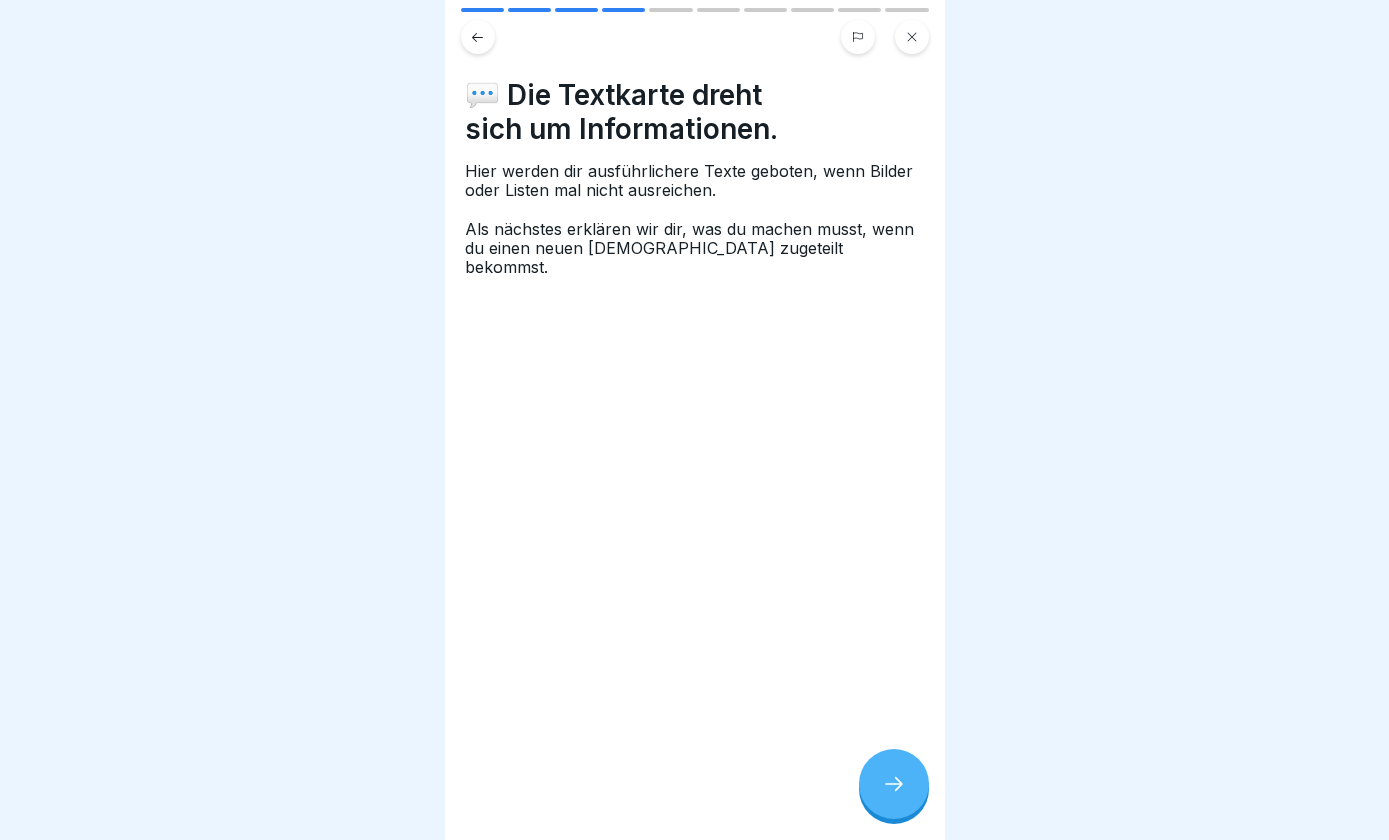 click 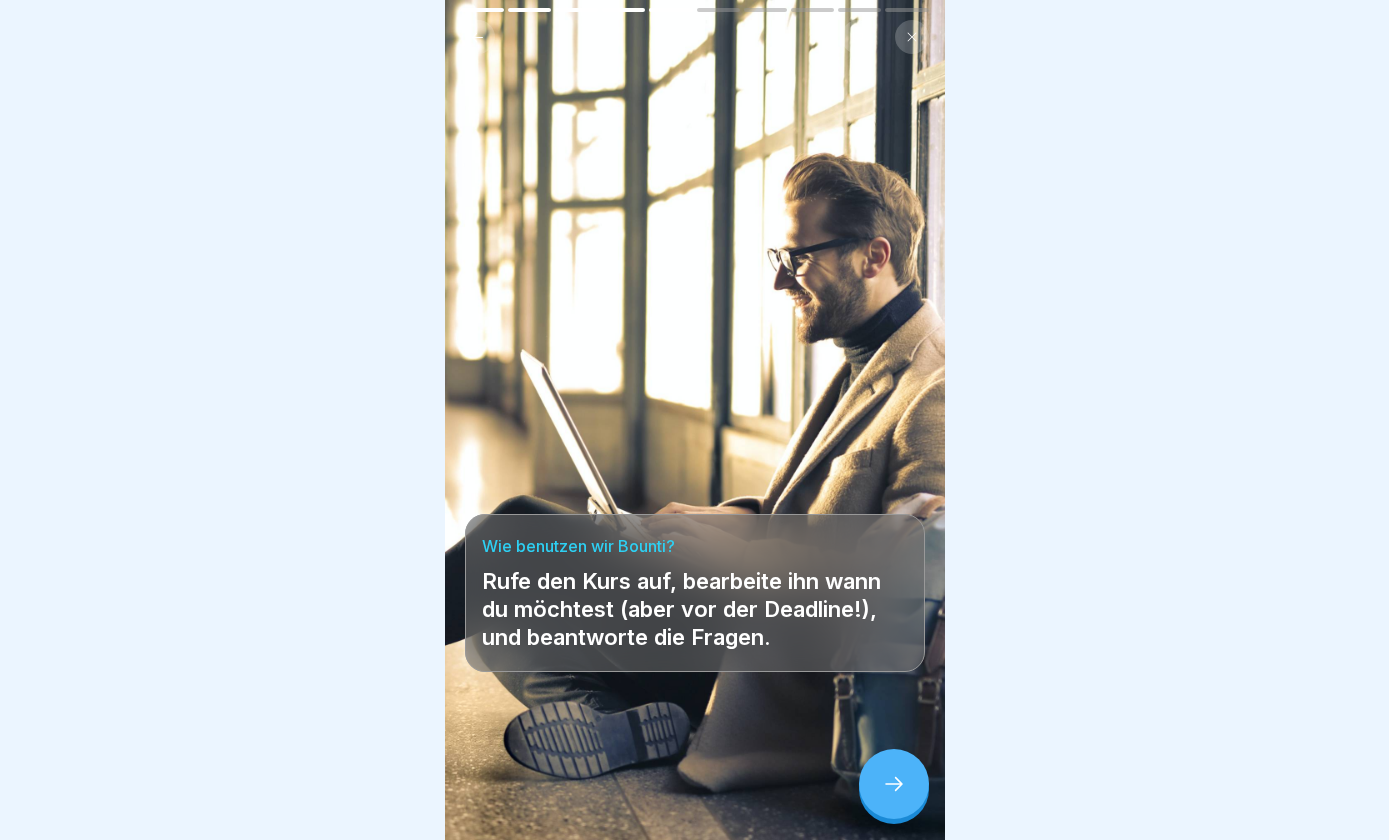 click 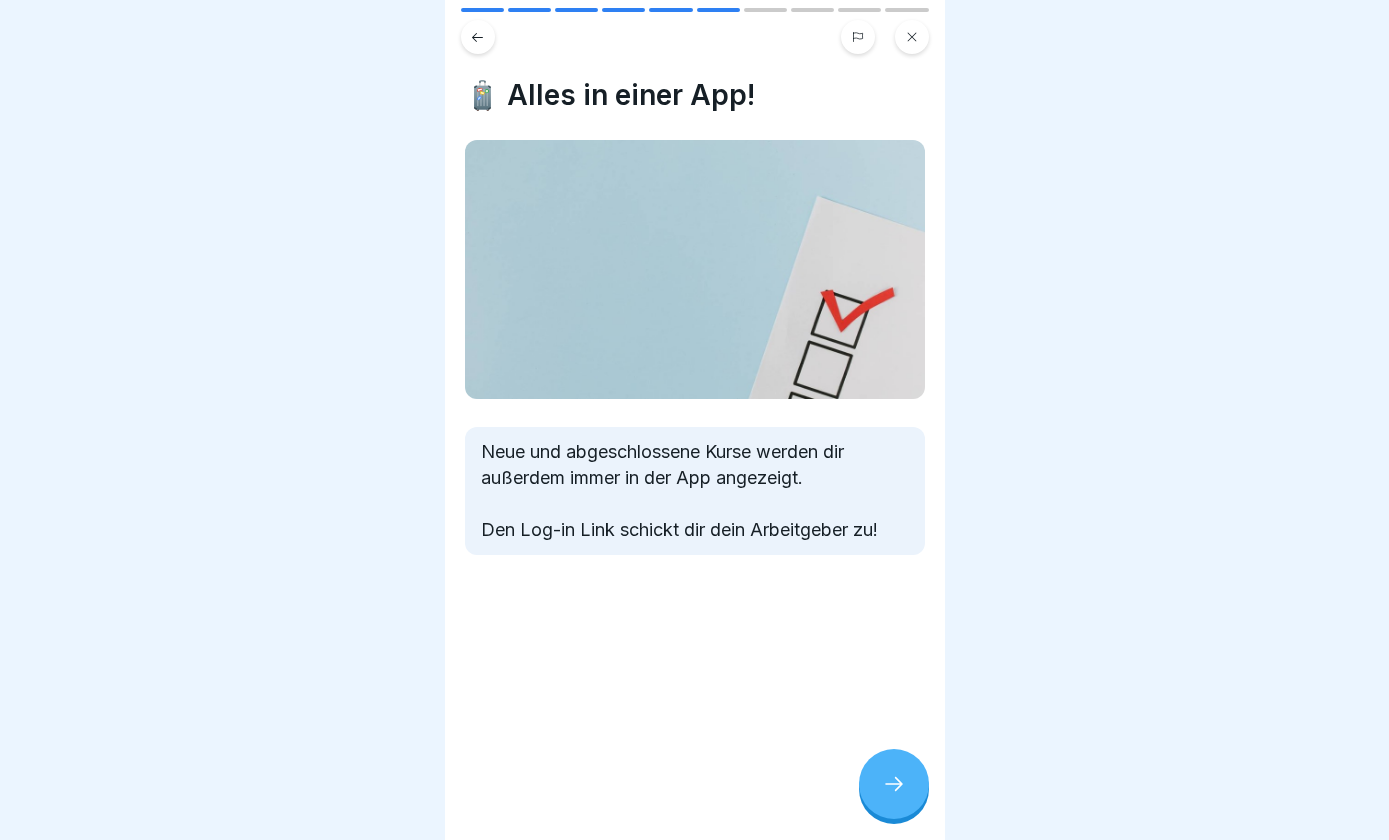 click 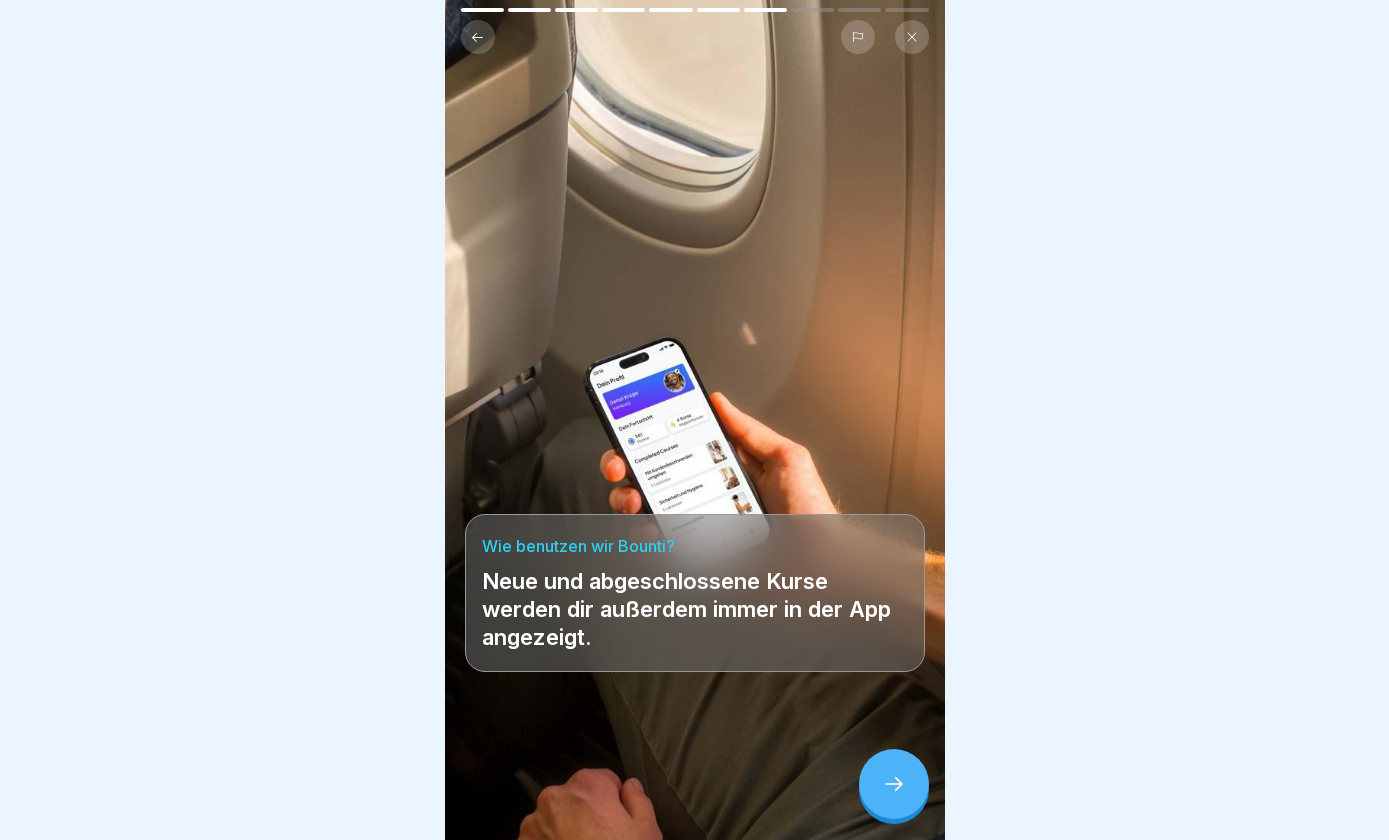 click 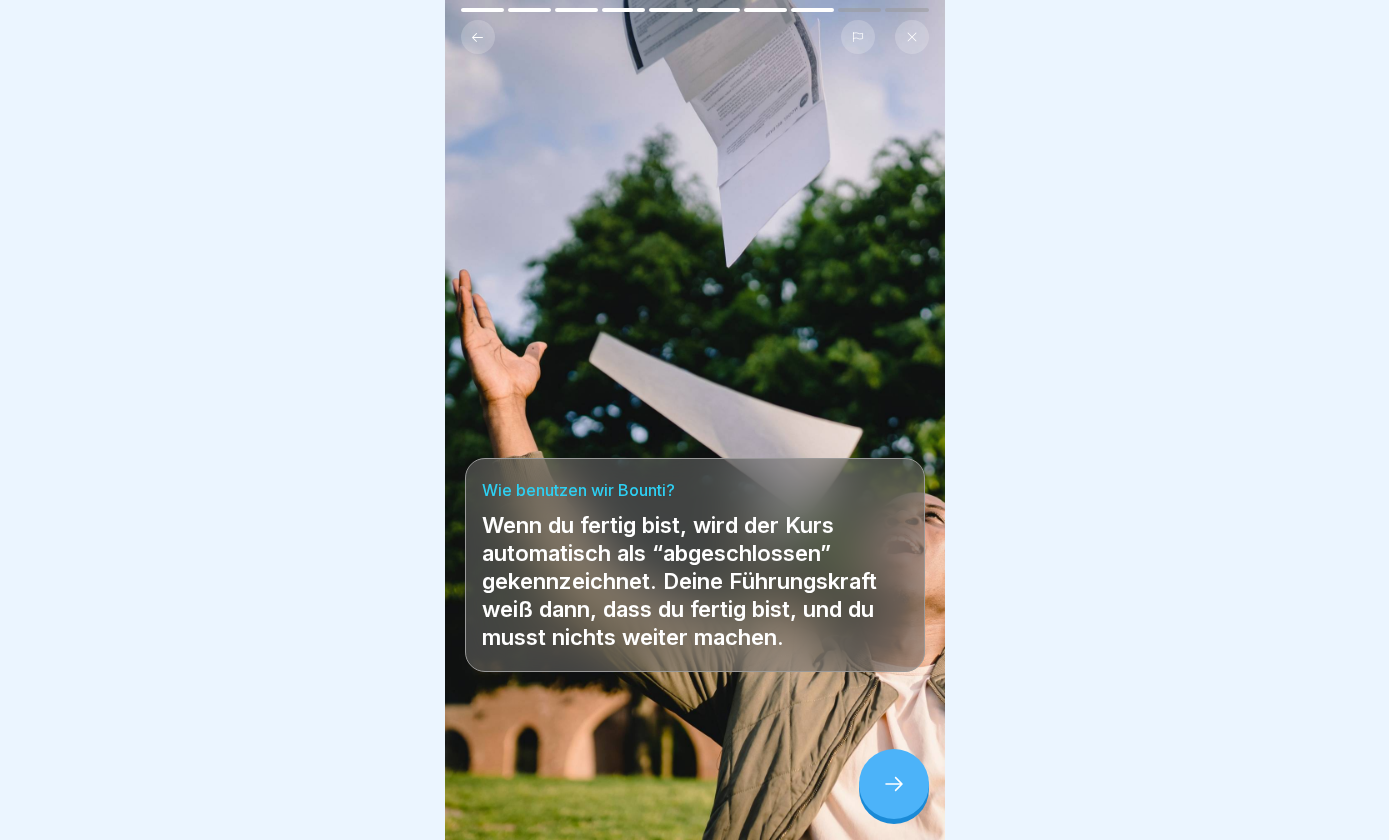 click 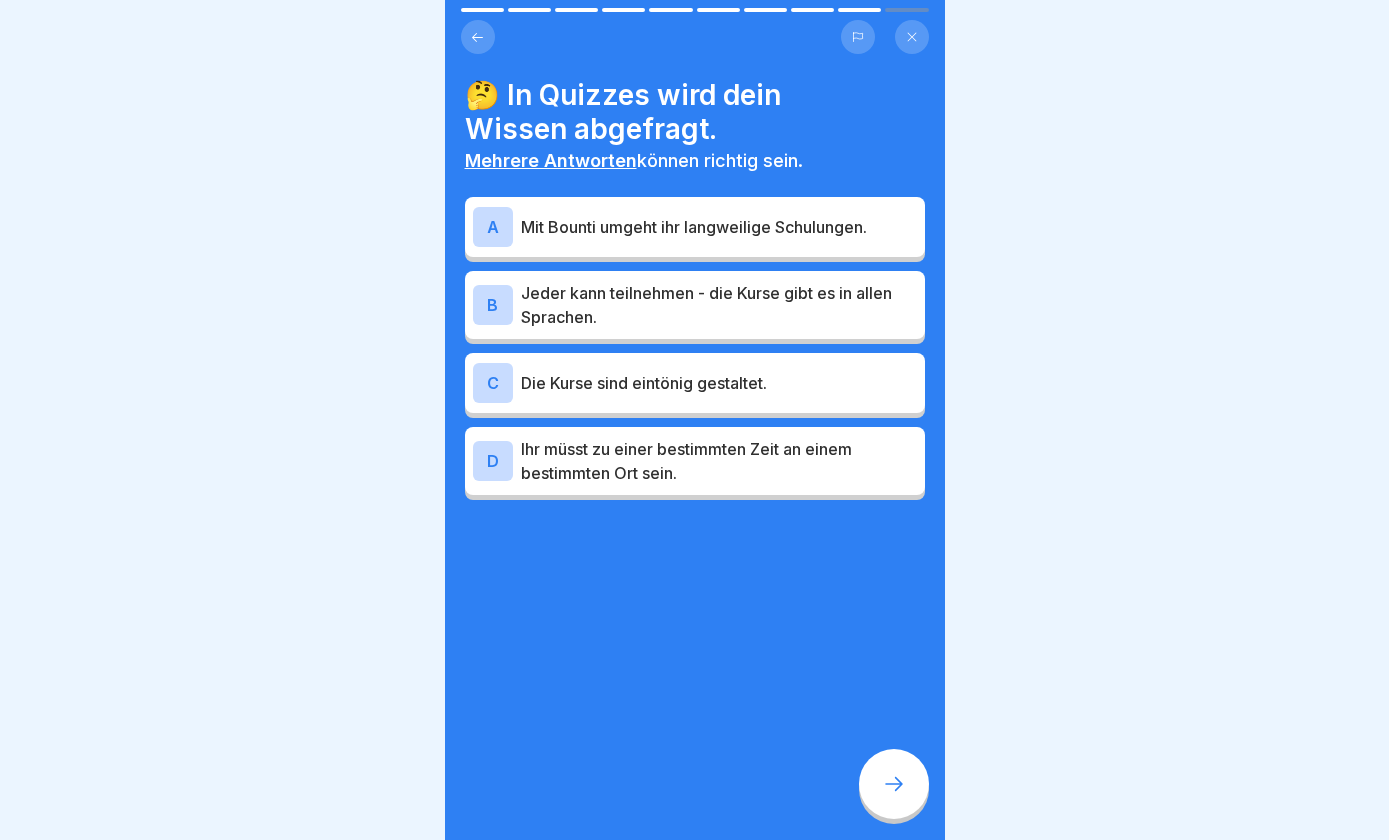 click on "A Mit Bounti umgeht ihr langweilige Schulungen." at bounding box center [695, 227] 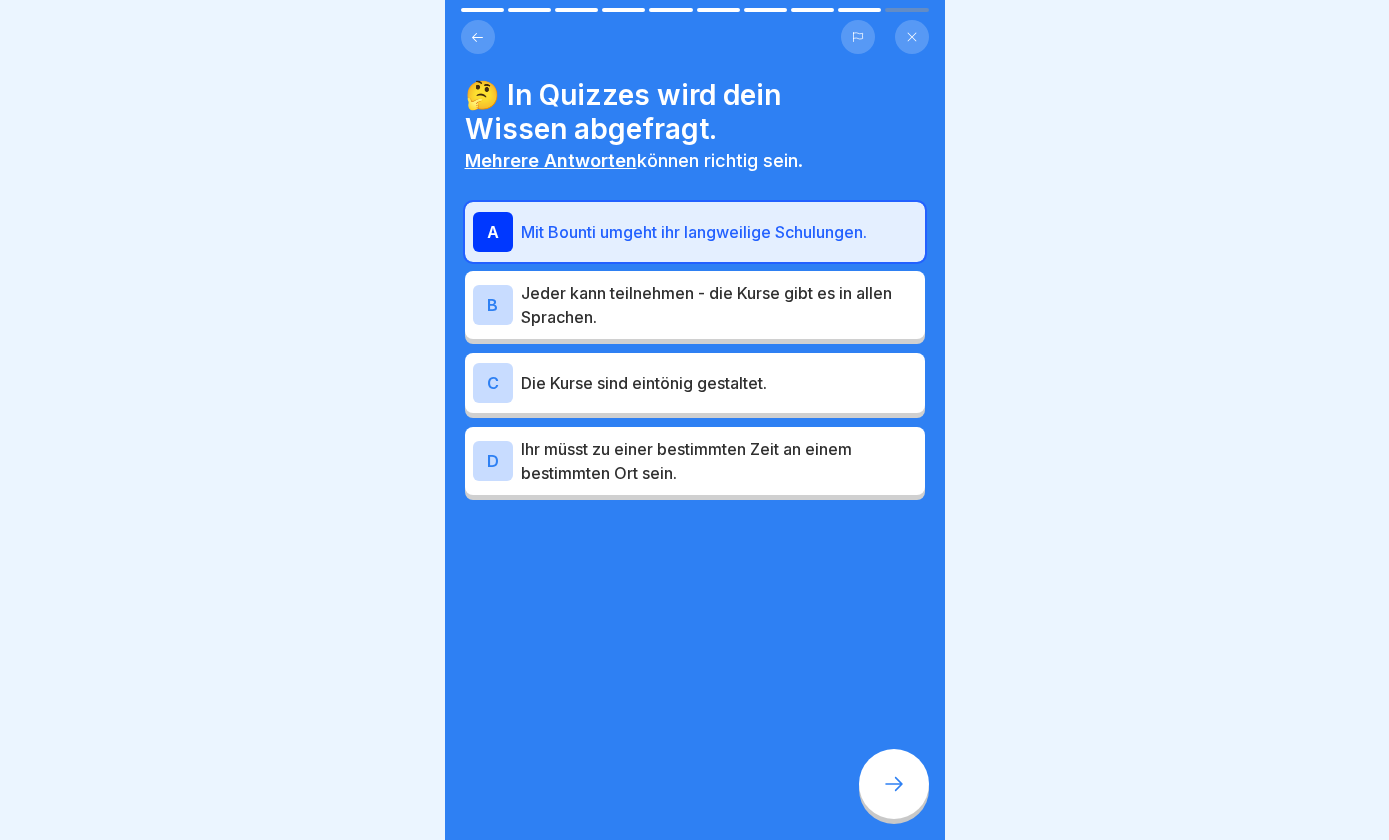 click on "Jeder kann teilnehmen - die Kurse gibt es in allen Sprachen." at bounding box center (719, 305) 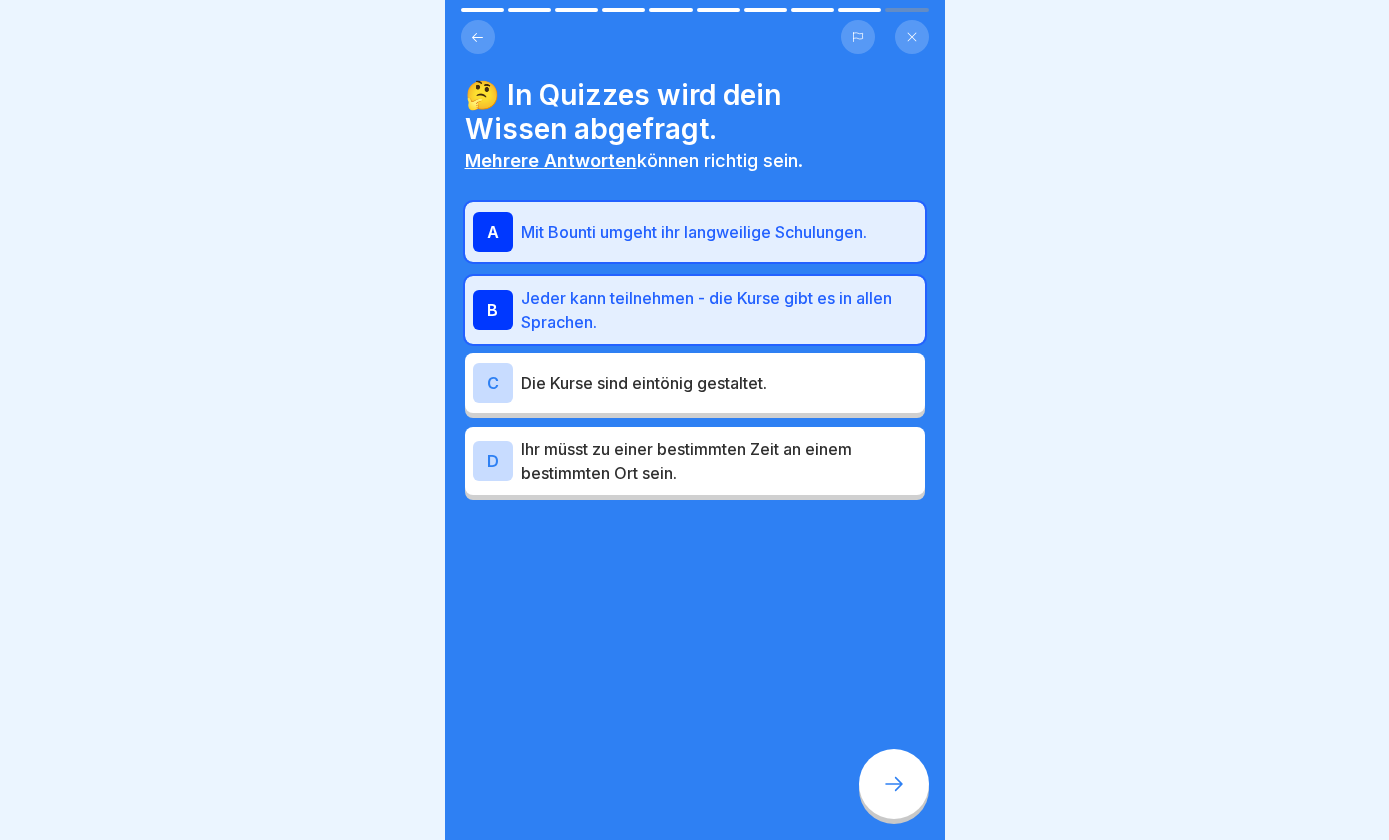 click at bounding box center (894, 784) 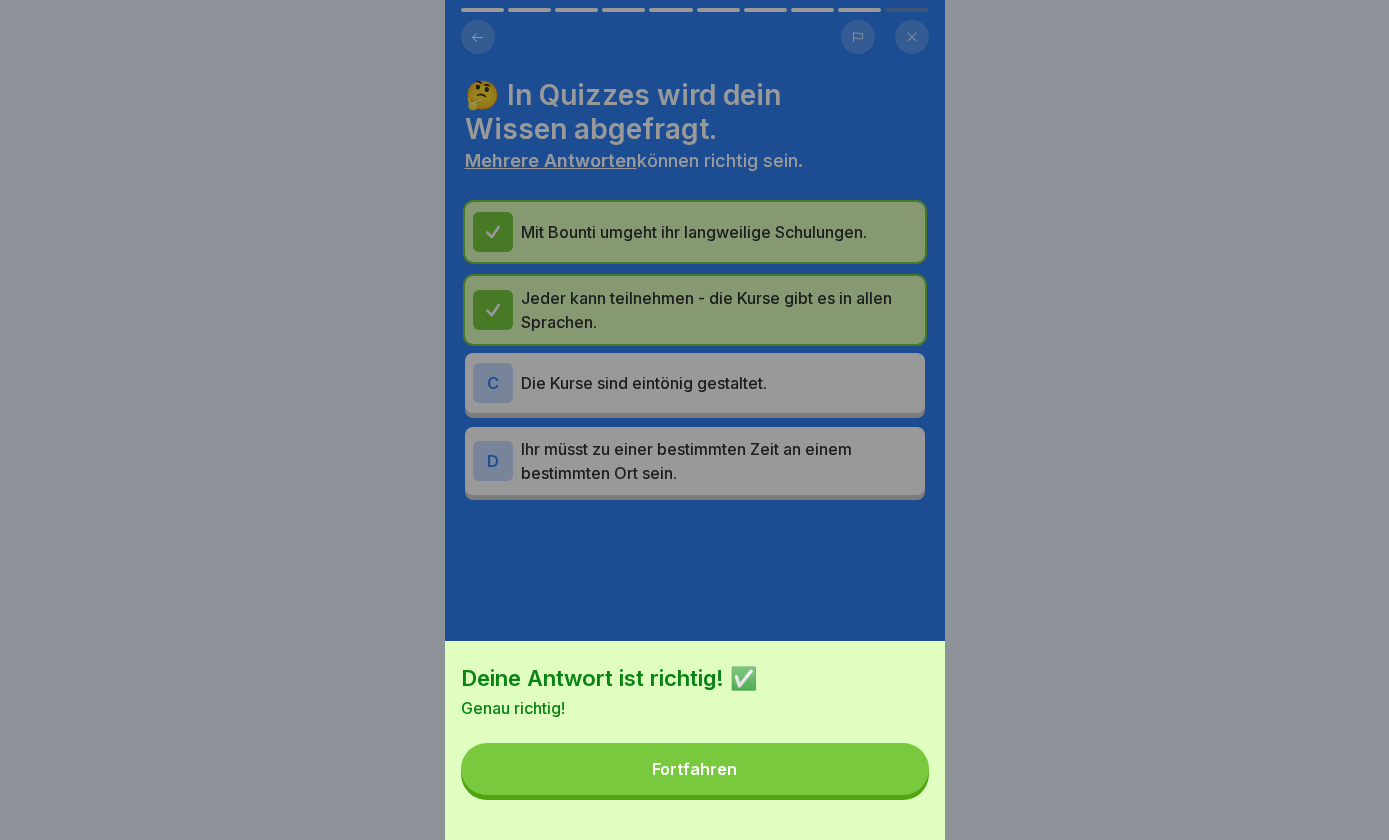 click on "Fortfahren" at bounding box center (695, 769) 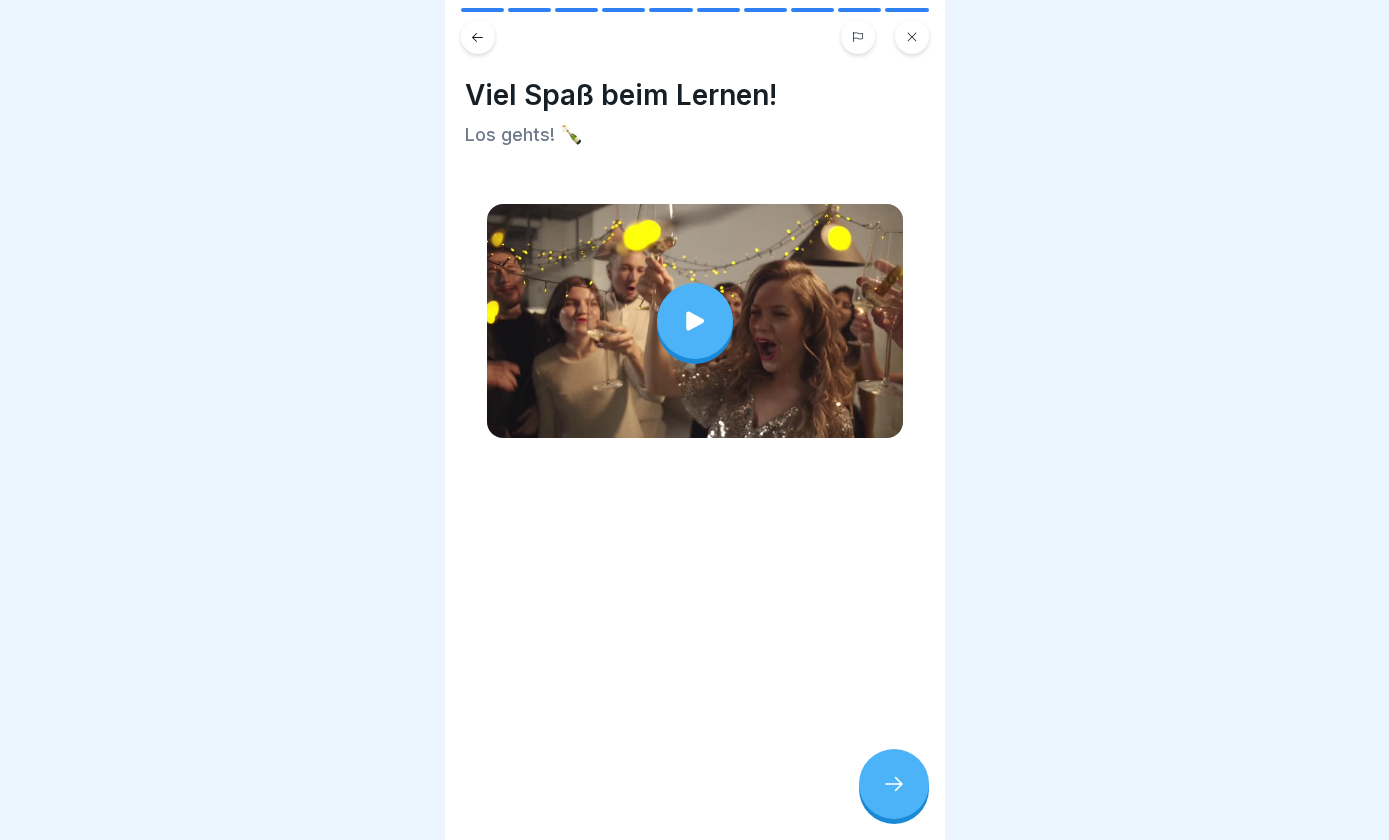 click at bounding box center [695, 321] 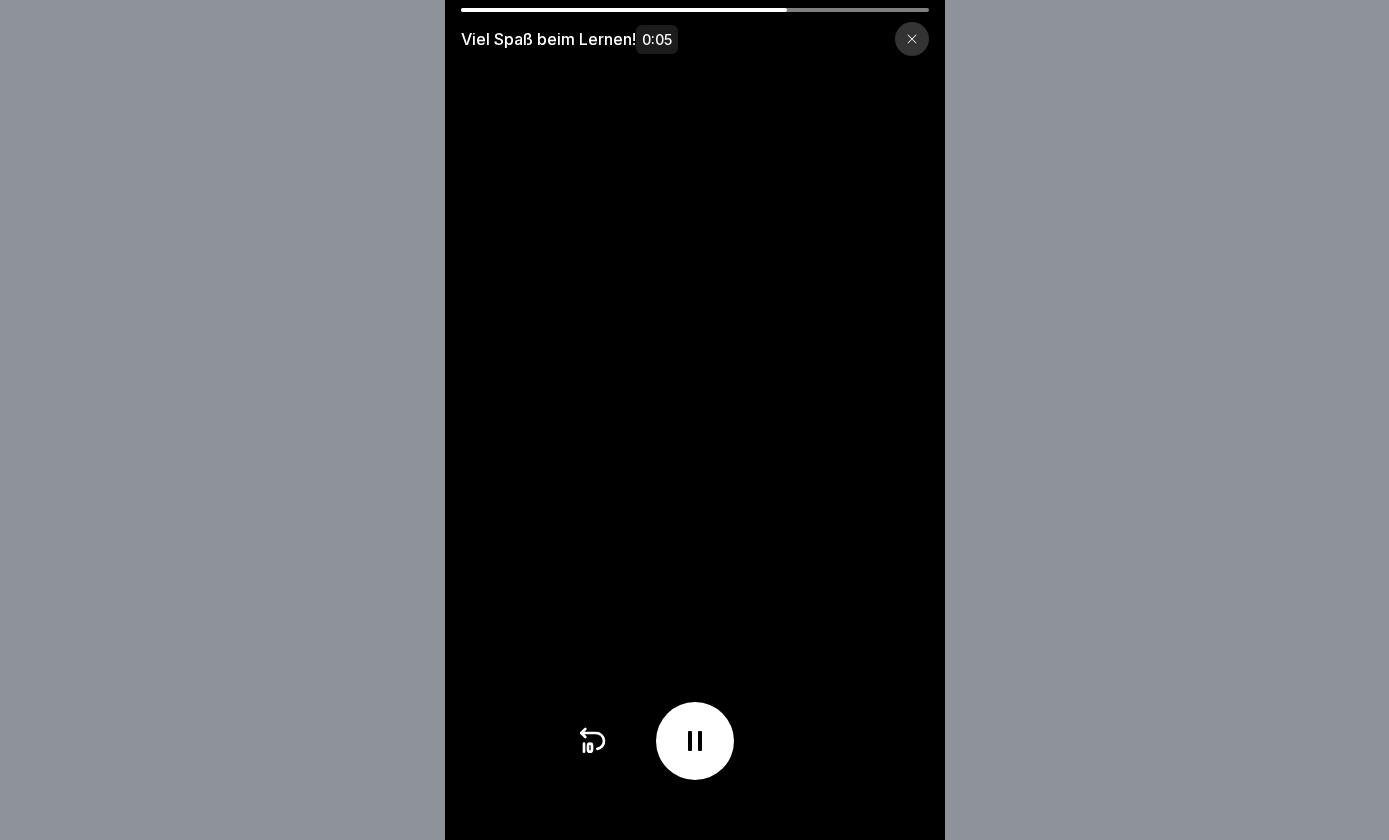 click at bounding box center [695, 420] 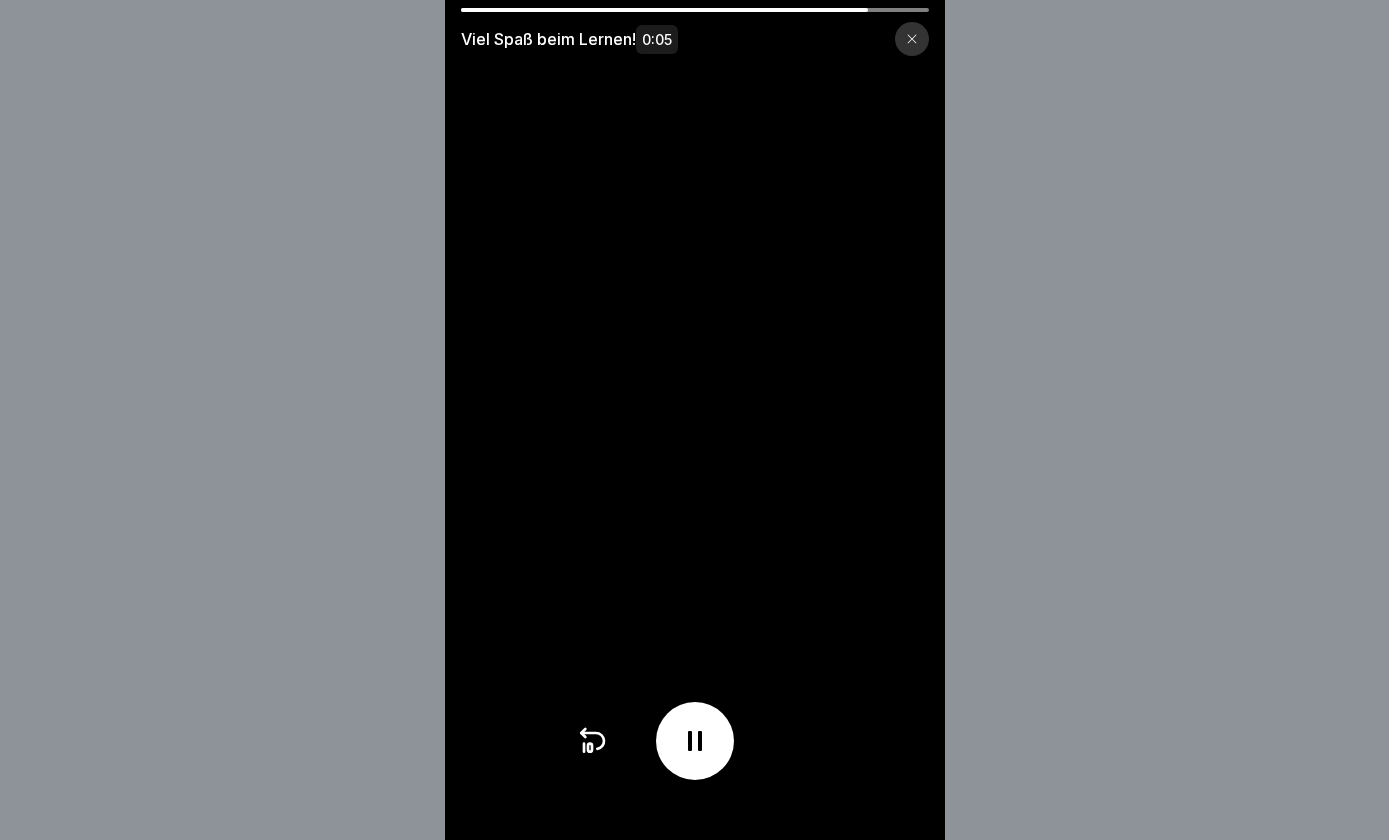 click 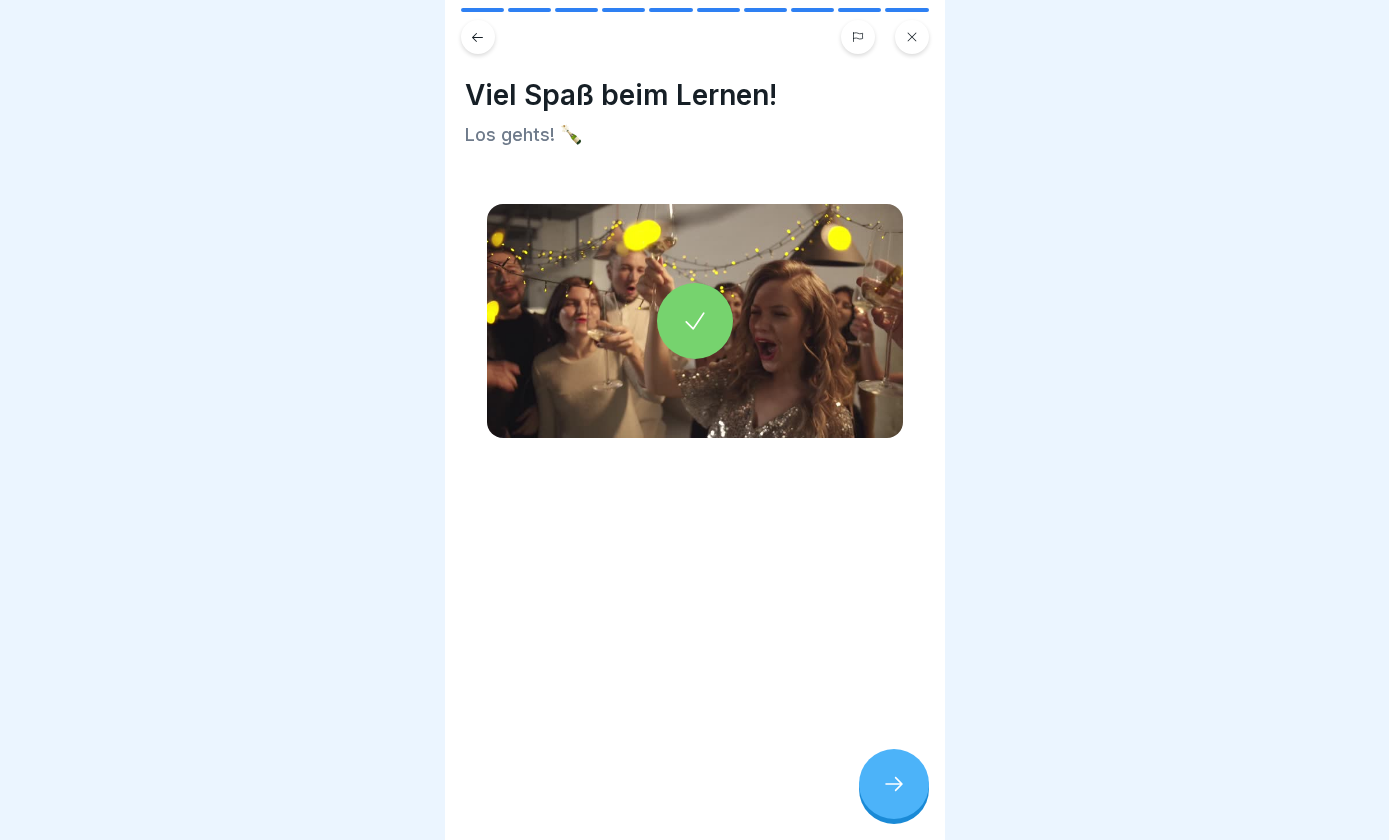 click at bounding box center [894, 784] 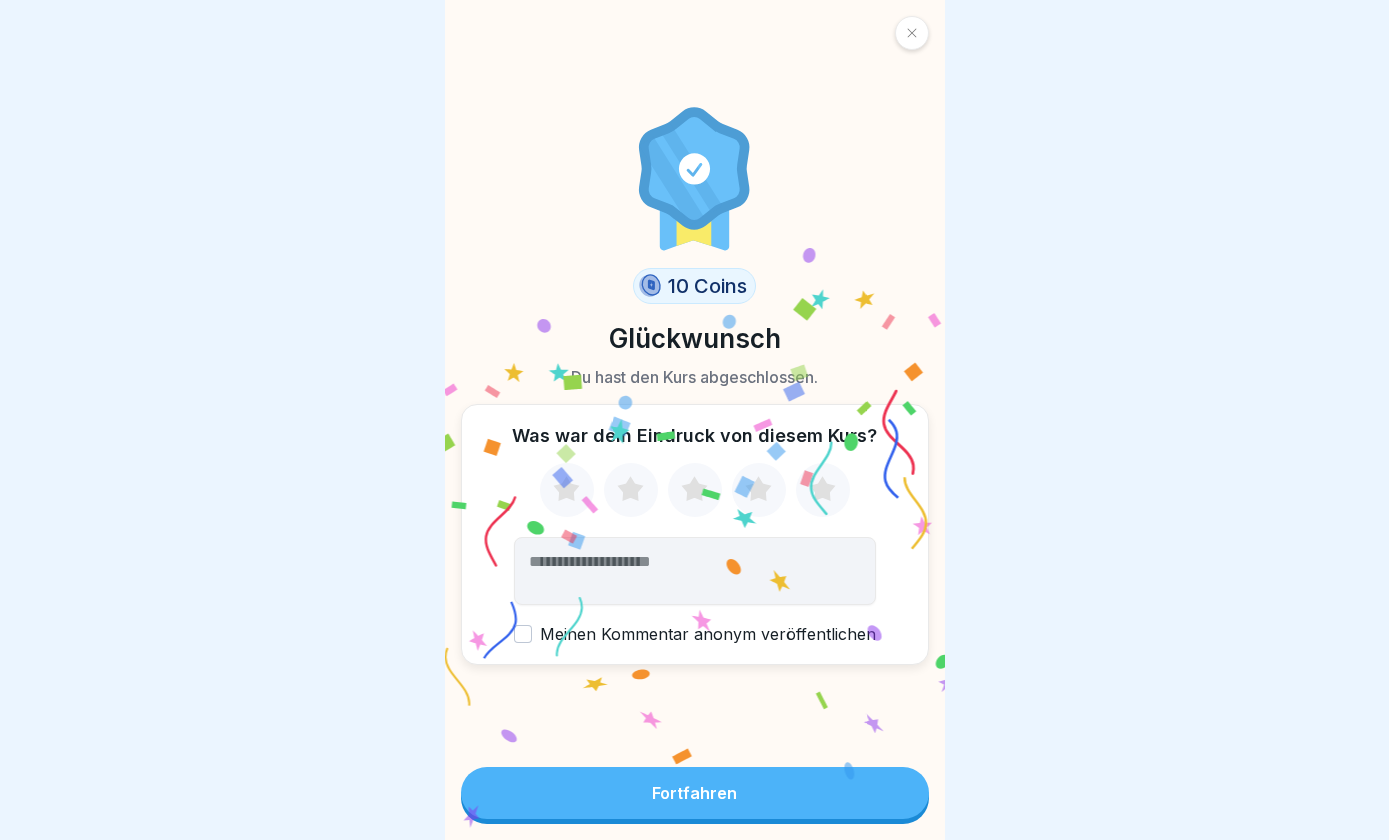click on "Fortfahren" at bounding box center [695, 793] 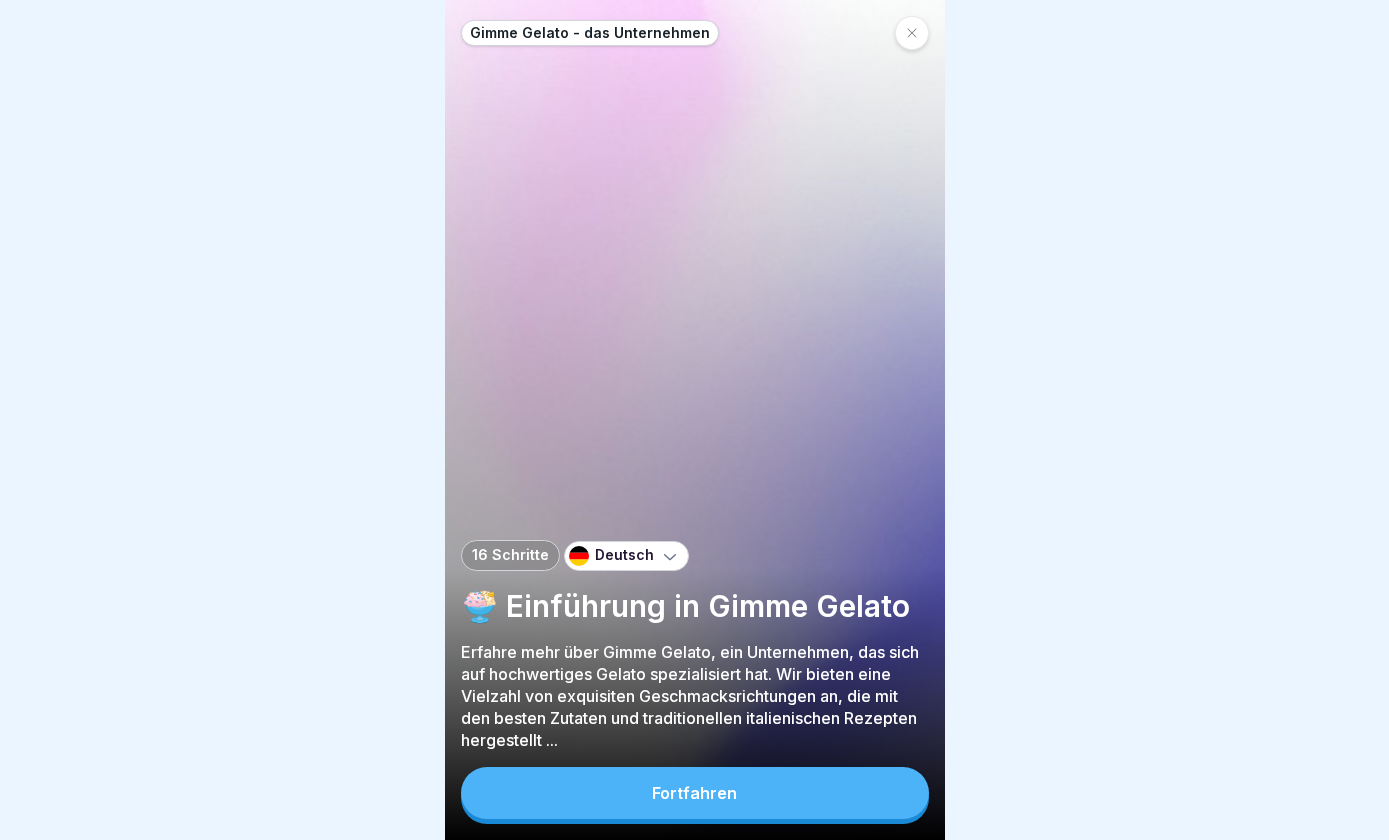 click on "Gimme Gelato - das Unternehmen 16 Schritte Deutsch 🍨 Einführung in Gimme Gelato Erfahre mehr über Gimme Gelato, ein Unternehmen, das sich auf hochwertiges Gelato spezialisiert hat. Wir bieten eine Vielzahl von exquisiten Geschmacksrichtungen an, die mit den besten Zutaten und traditionellen italienischen Rezepten hergestellt ... Fortfahren Gimme Gelato #tasteslikenootter Unser Maskottchen Jimmy der Otter 🍧 Unsere Philosophie bei Gimme Gelato 1 Hochwertiges Gelato mit den besten Zutaten und traditionellen Rezepten 🍨 2 Einzigartiger Geschmack und unvergessliche Gelato-Erlebnisse 🍦 3 Vielfalt an exquisiten Geschmacksrichtungen 🌈 4 Leidenschaft für authentisches italienisches Gelato 🇮🇹 🍦 Das Gimme Gelato Versprechen 🍦 Wir möchten unseren Kunden ein einzigartiges Gelato-Erlebnis bieten, indem wir hochwertiges Gelato mit den besten Zutaten und traditionellen italienischen Rezepten herstellen. 🍨 🍧 Unsere Geschmacksrichtungen sind unter anderem 1 Schokolade 2 Vanille 3 Erdbeere 4" at bounding box center [694, 420] 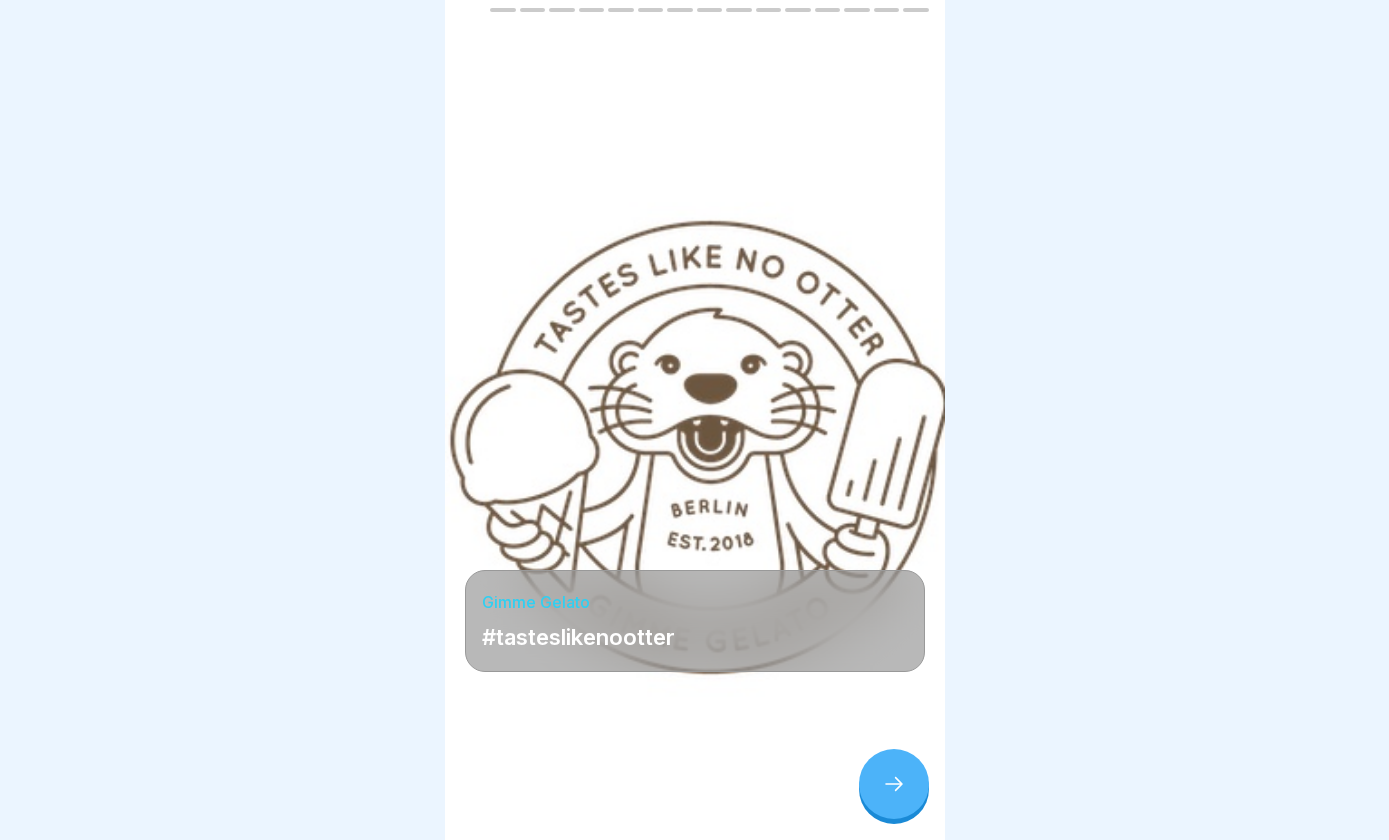 click 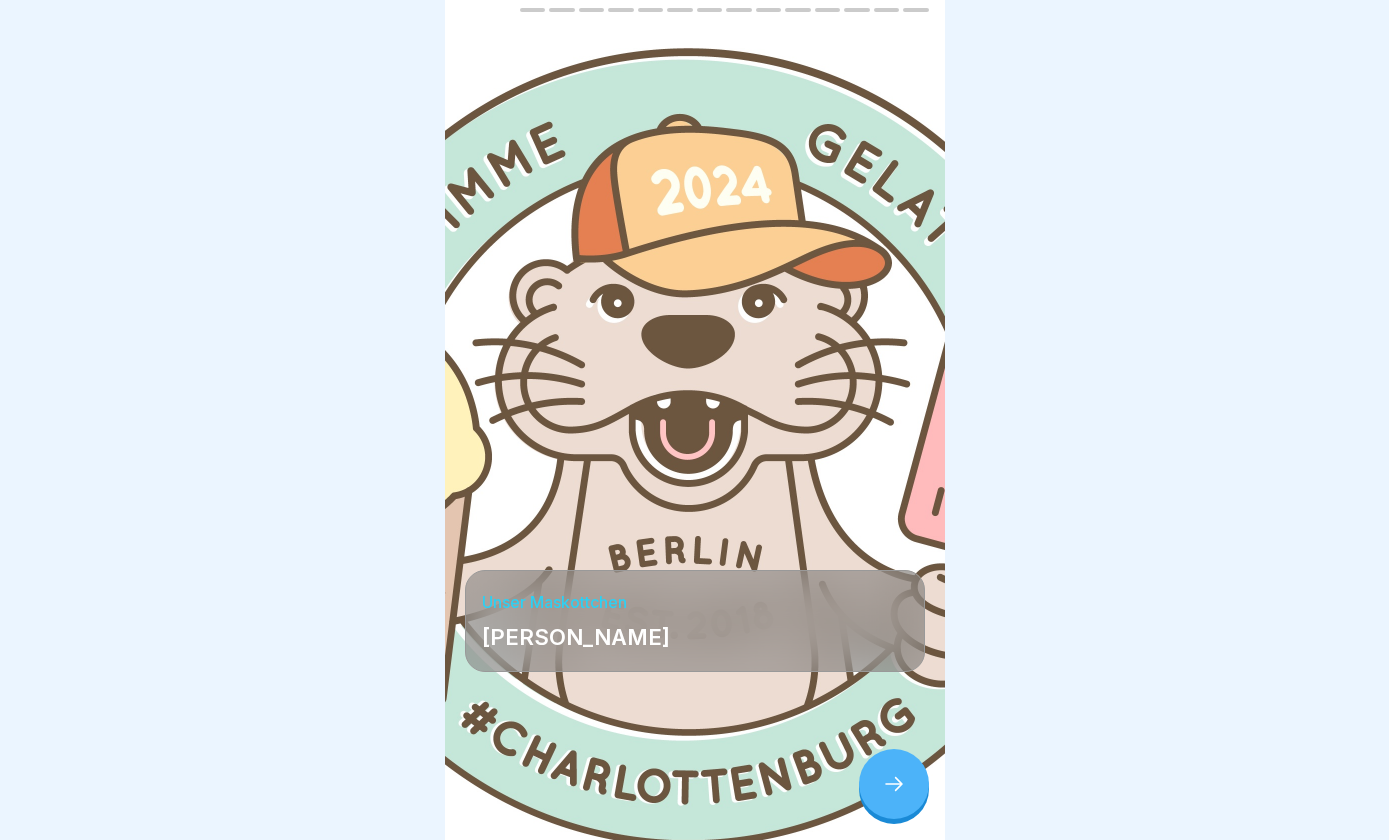 click 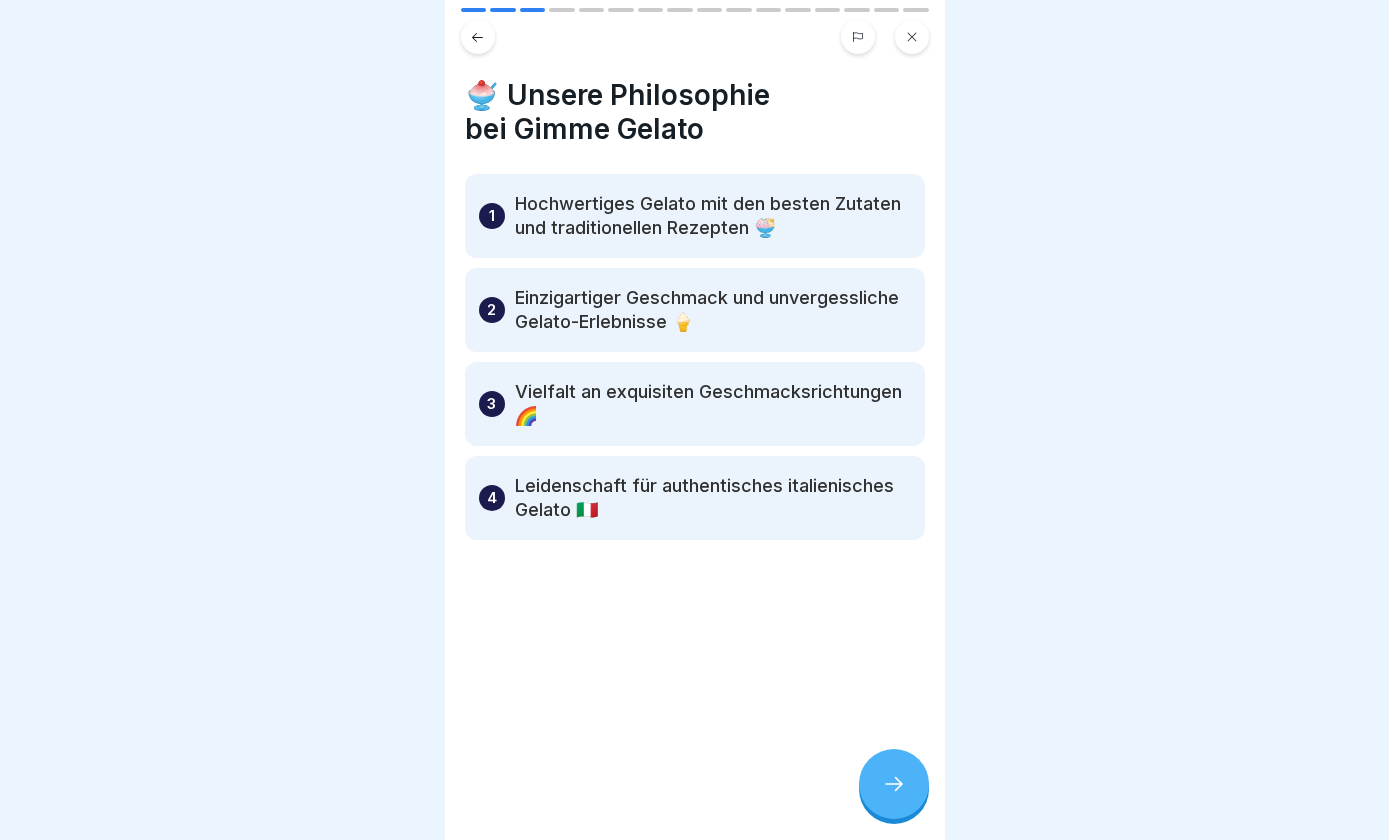 click on "Hochwertiges Gelato mit den besten Zutaten und traditionellen Rezepten 🍨" at bounding box center [713, 216] 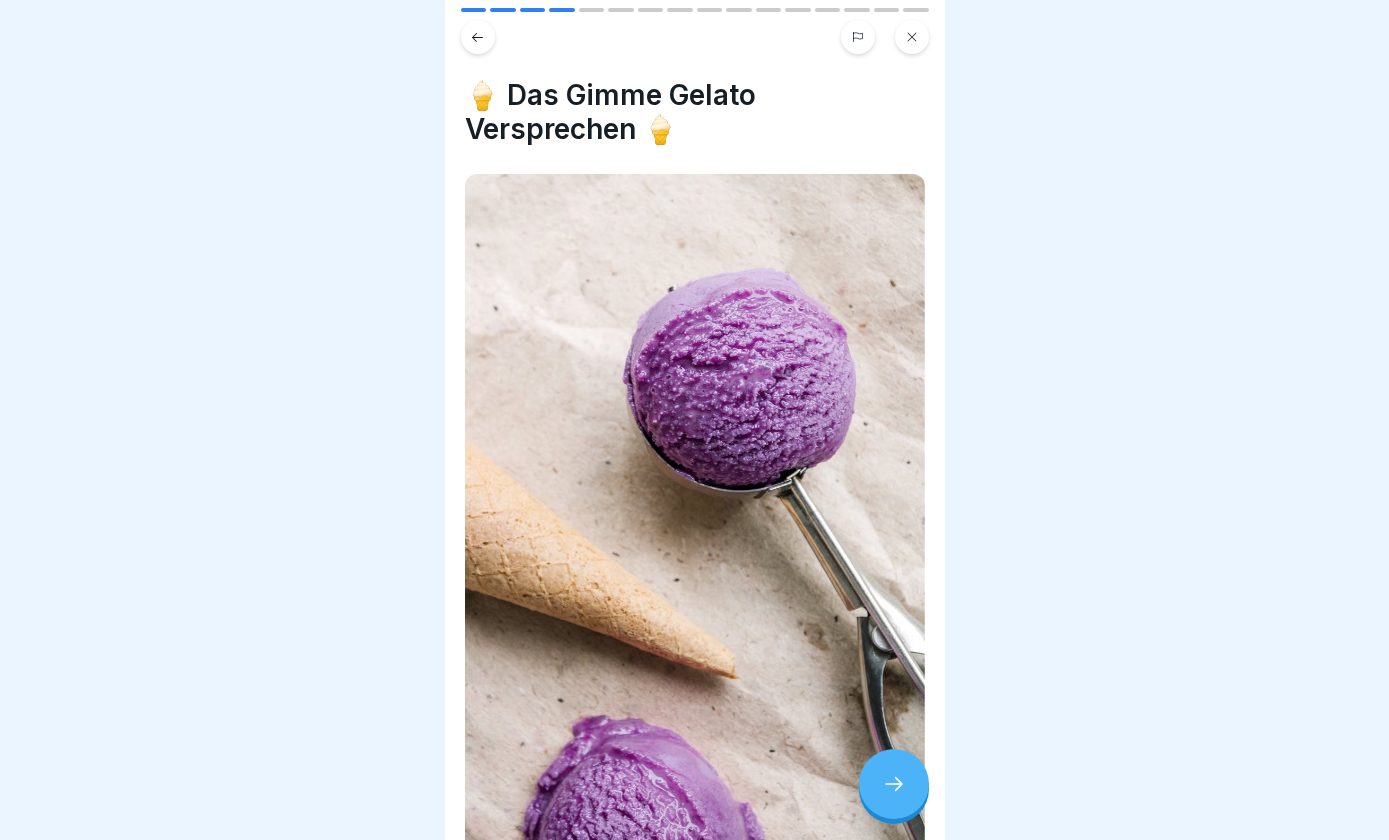click 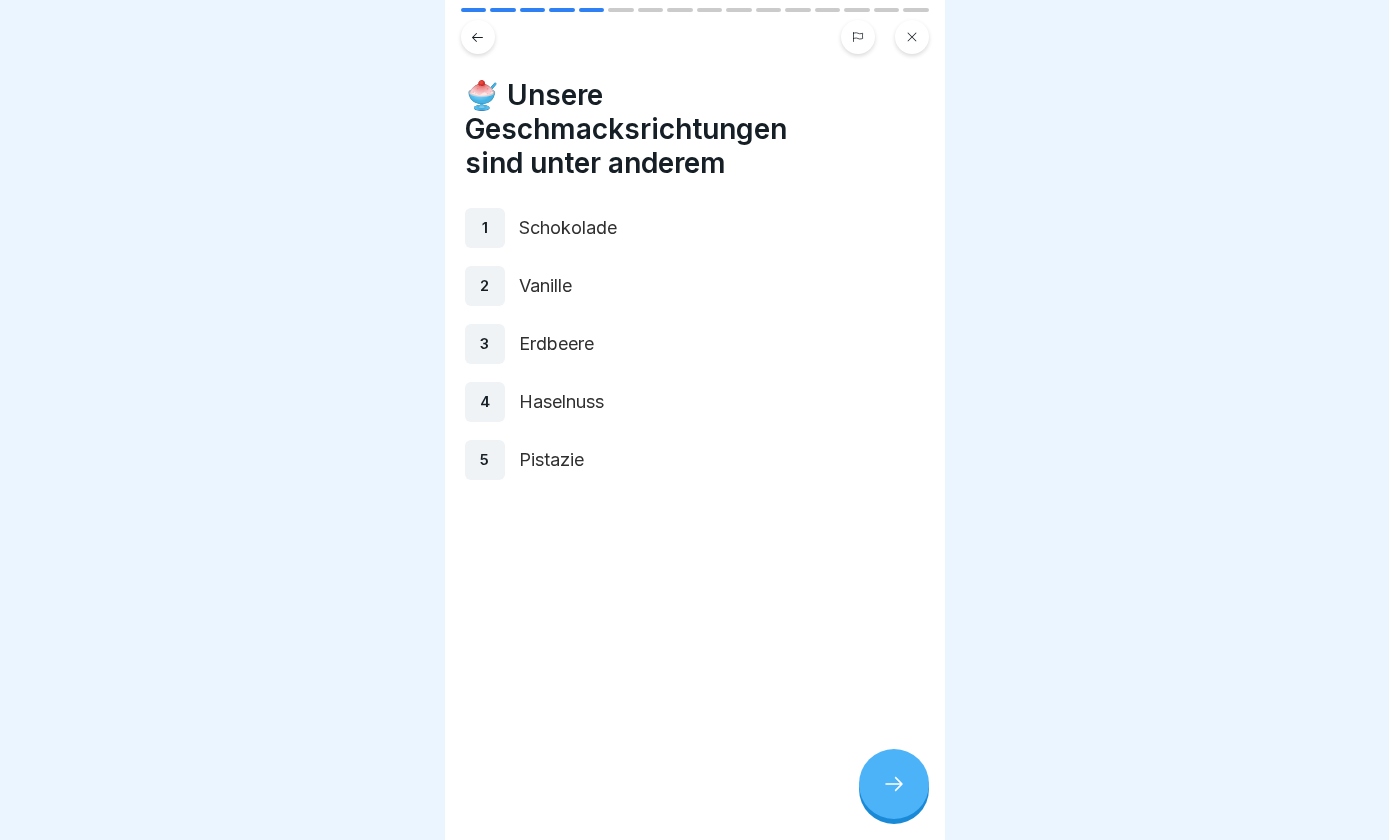 click 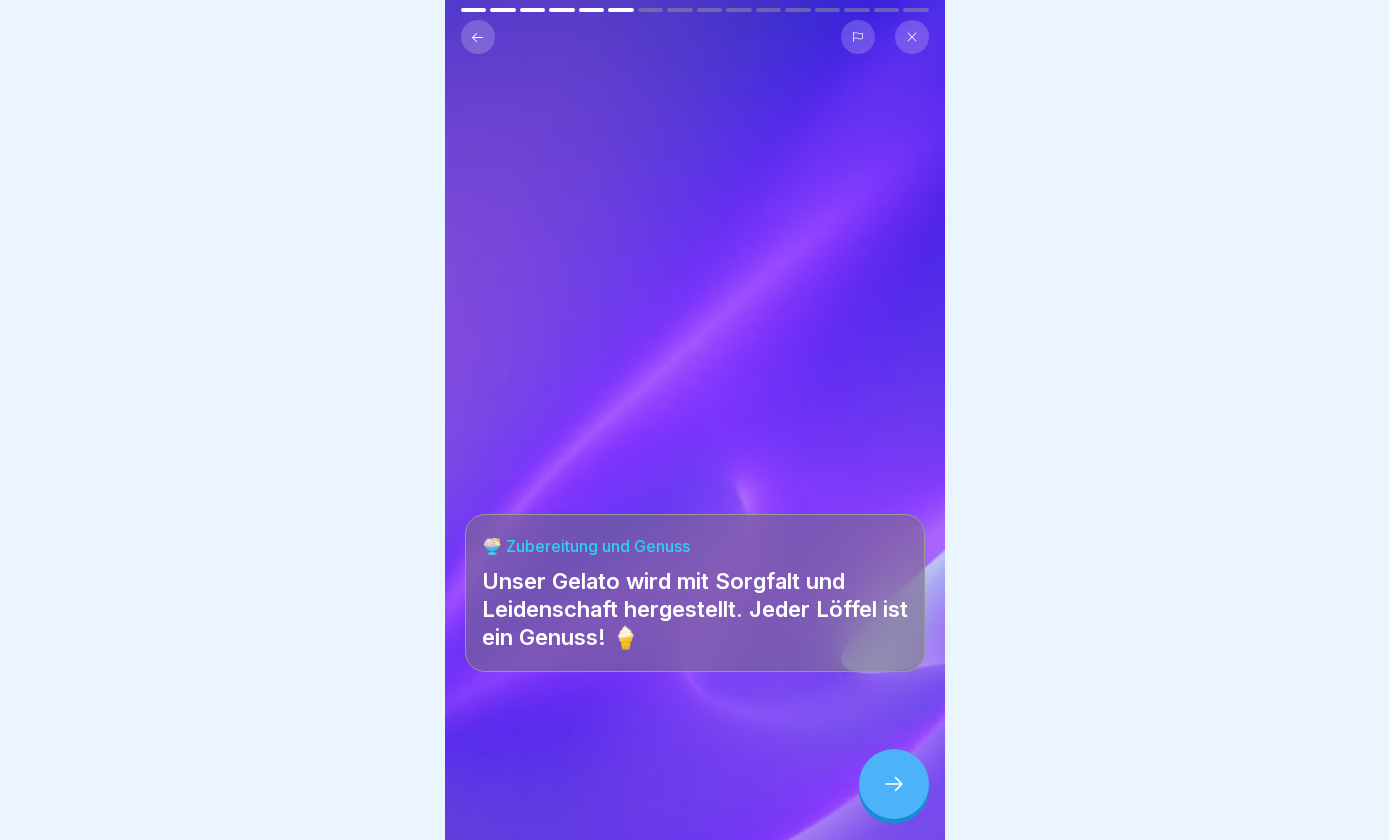 click 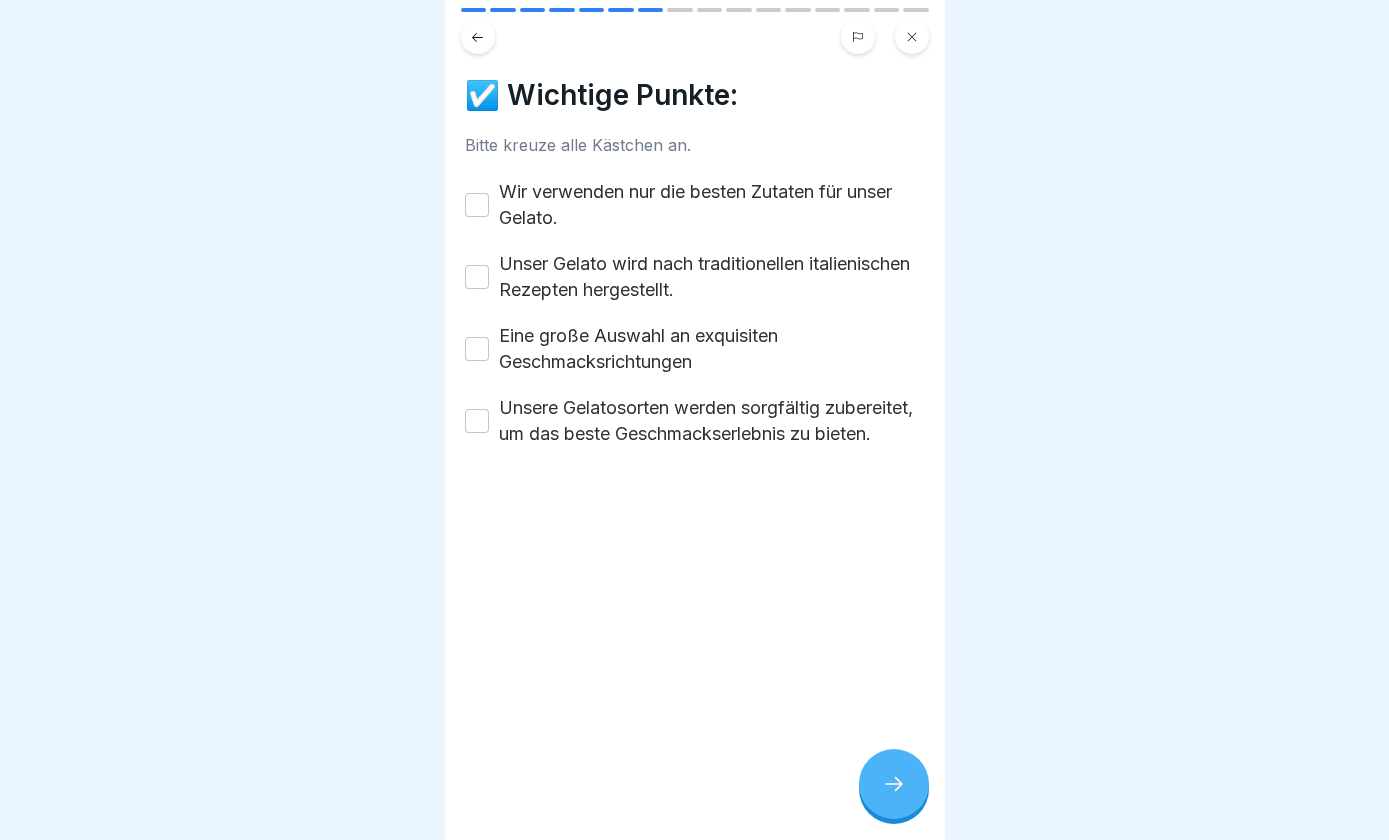 click on "Wir verwenden nur die besten Zutaten für unser Gelato." at bounding box center [477, 205] 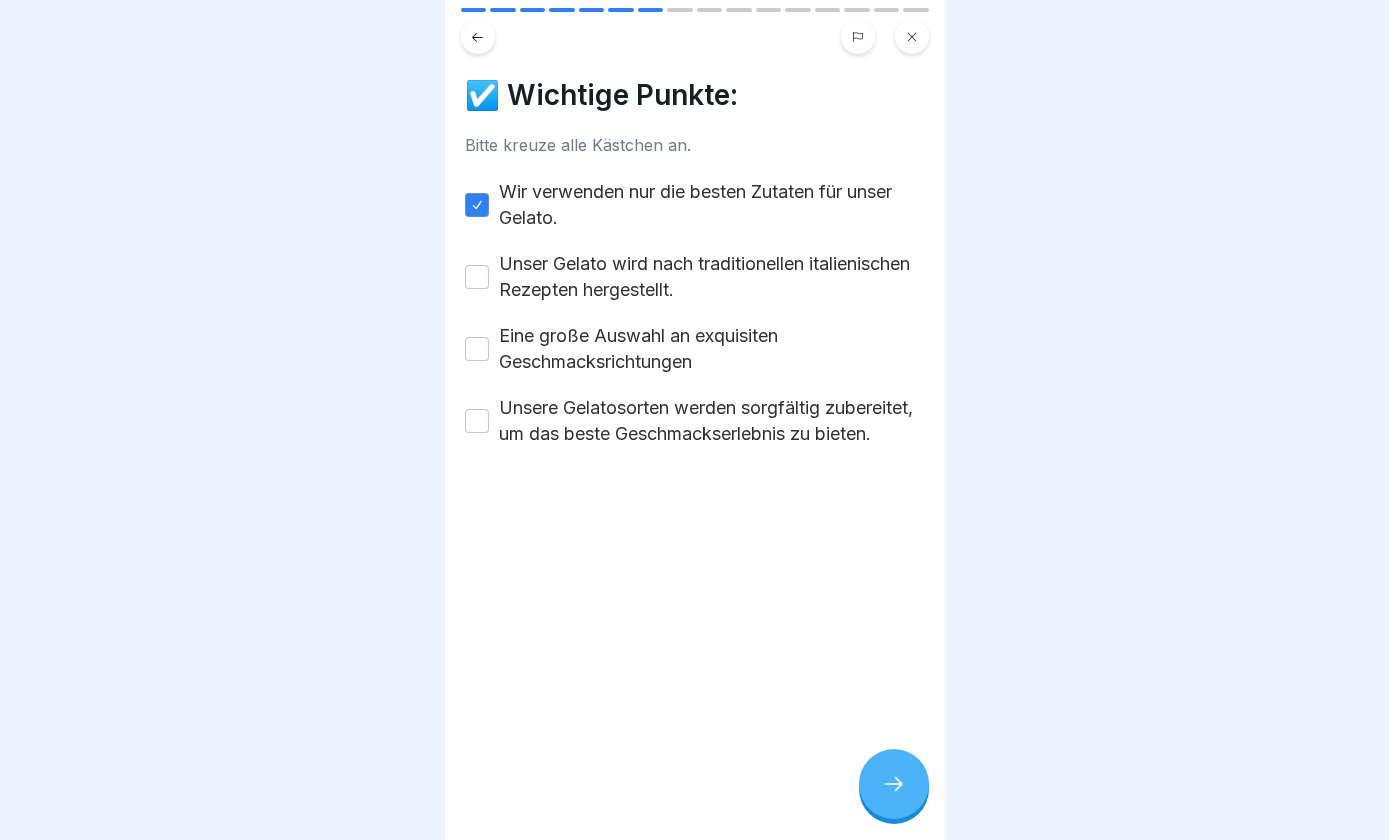 click on "Unser Gelato wird nach traditionellen italienischen Rezepten hergestellt." at bounding box center [477, 277] 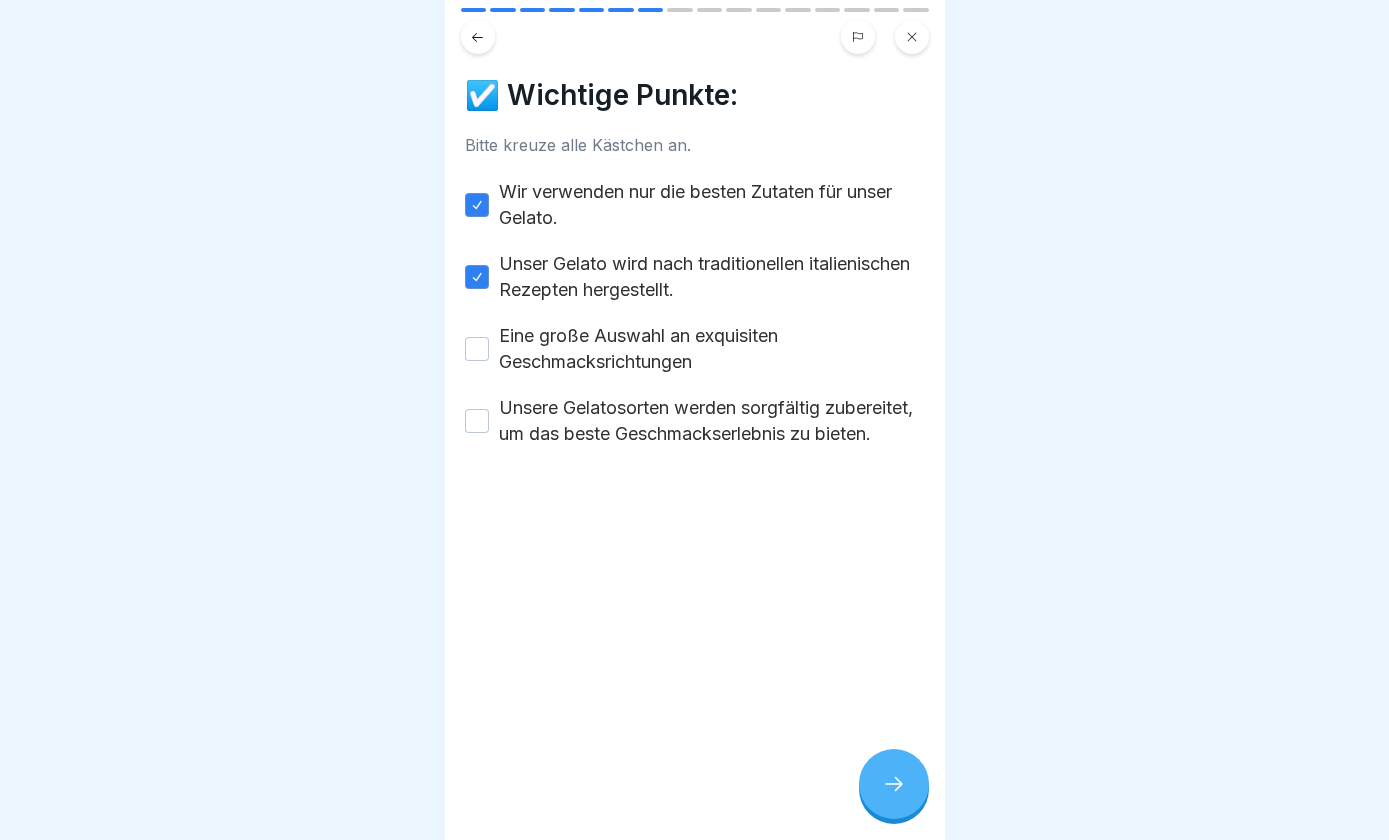 click on "Eine große Auswahl an exquisiten Geschmacksrichtungen" at bounding box center [695, 349] 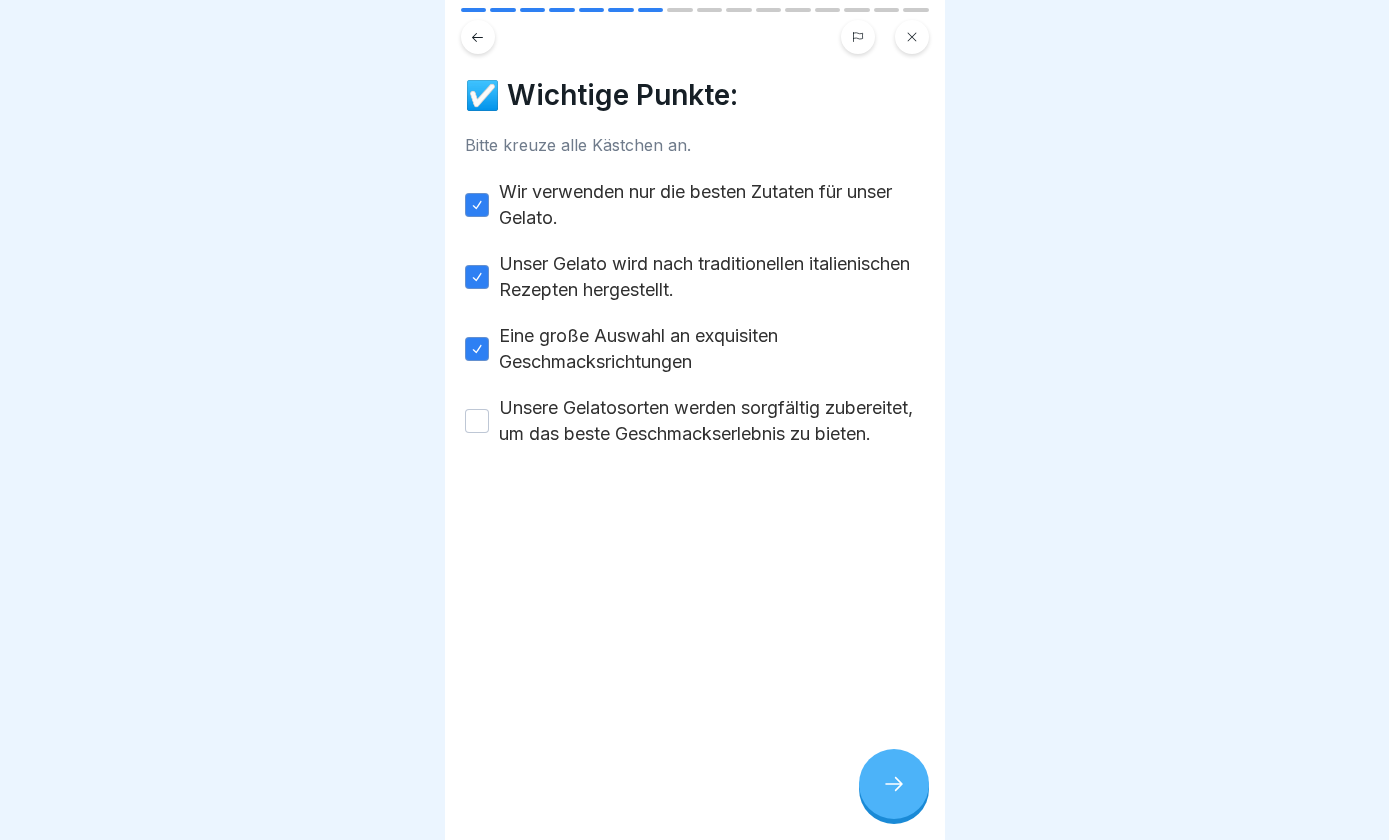 click on "Unsere Gelatosorten werden sorgfältig zubereitet, um das beste Geschmackserlebnis zu bieten." at bounding box center (477, 421) 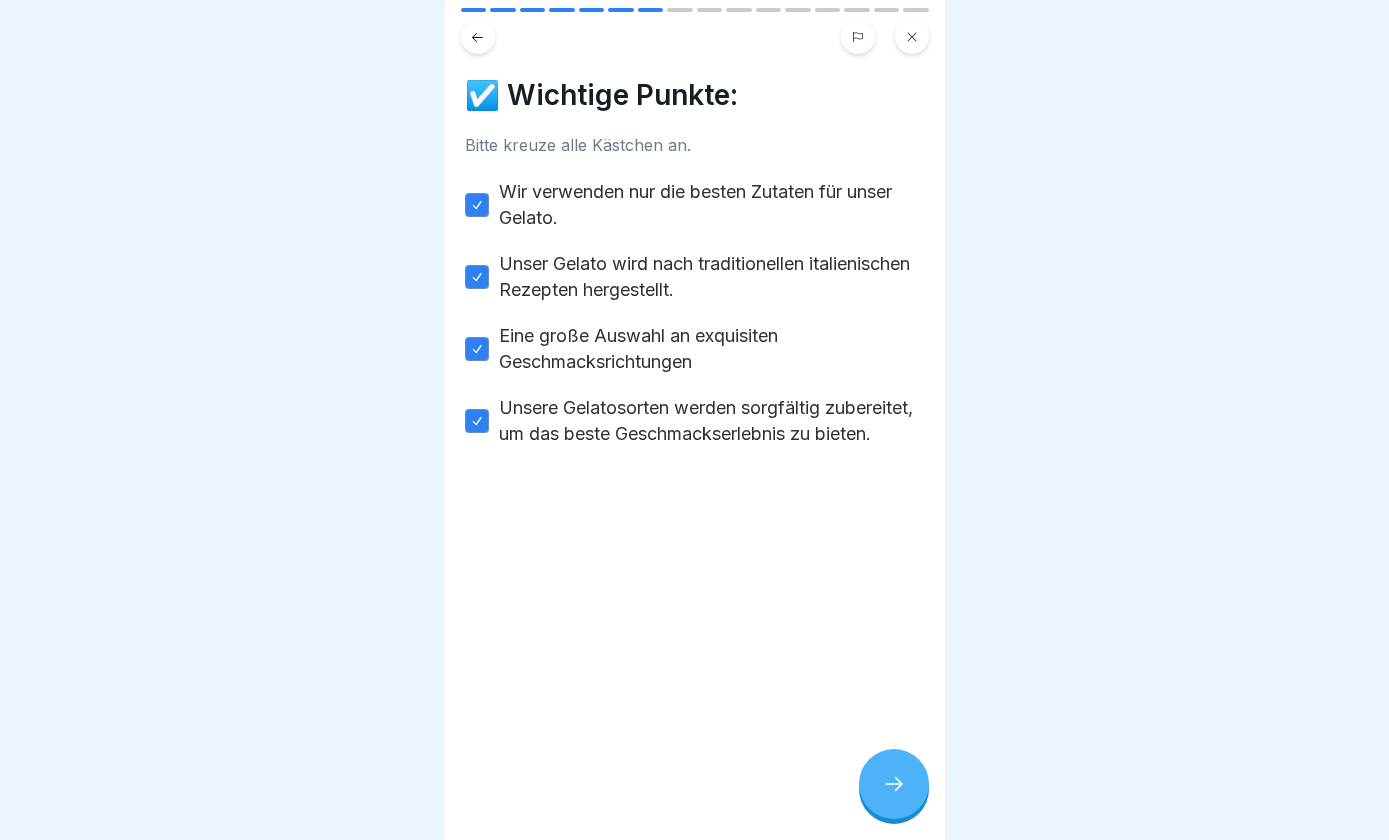click at bounding box center [894, 784] 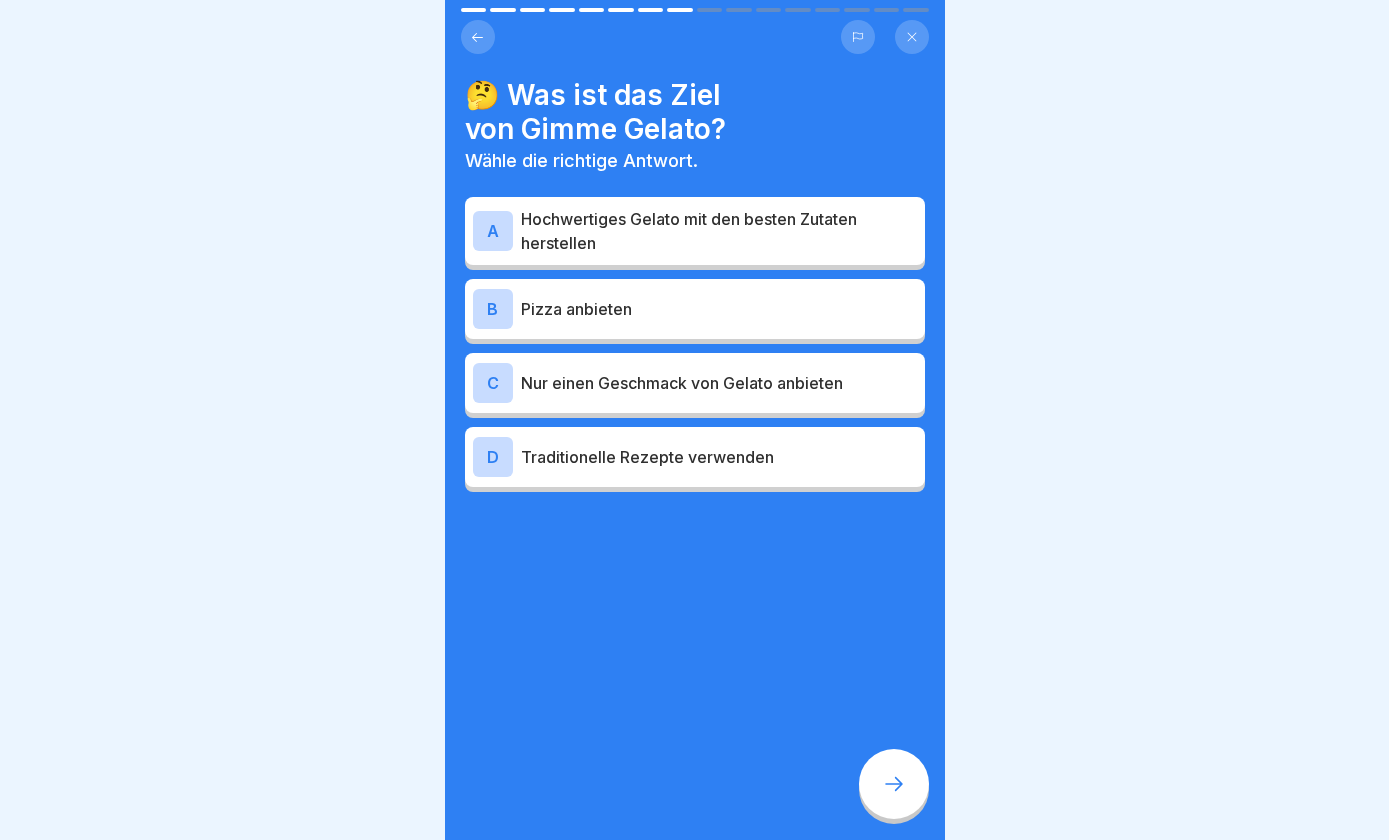 click on "Hochwertiges Gelato mit den besten Zutaten herstellen" at bounding box center (719, 231) 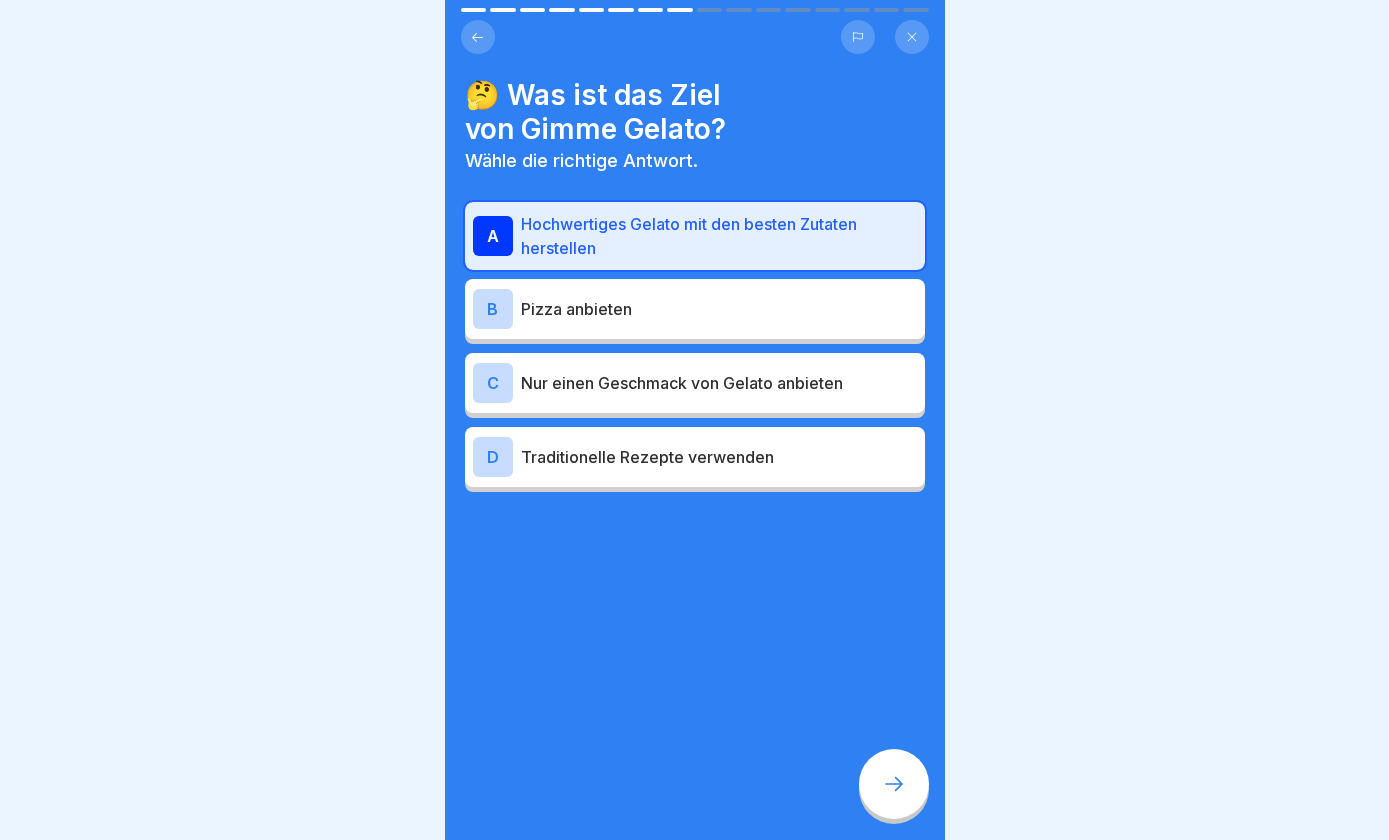 click on "D Traditionelle Rezepte verwenden" at bounding box center (695, 457) 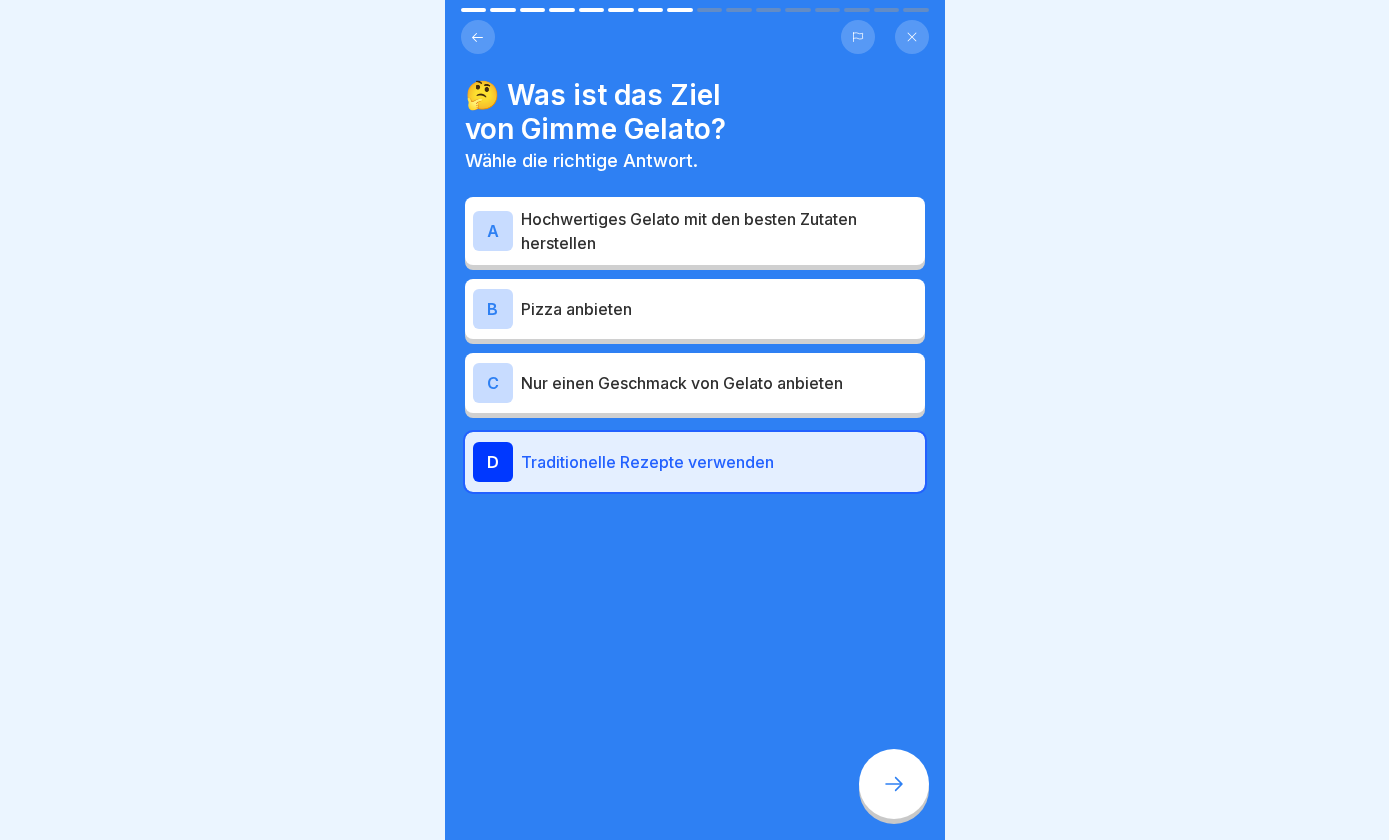 click on "Hochwertiges Gelato mit den besten Zutaten herstellen" at bounding box center (719, 231) 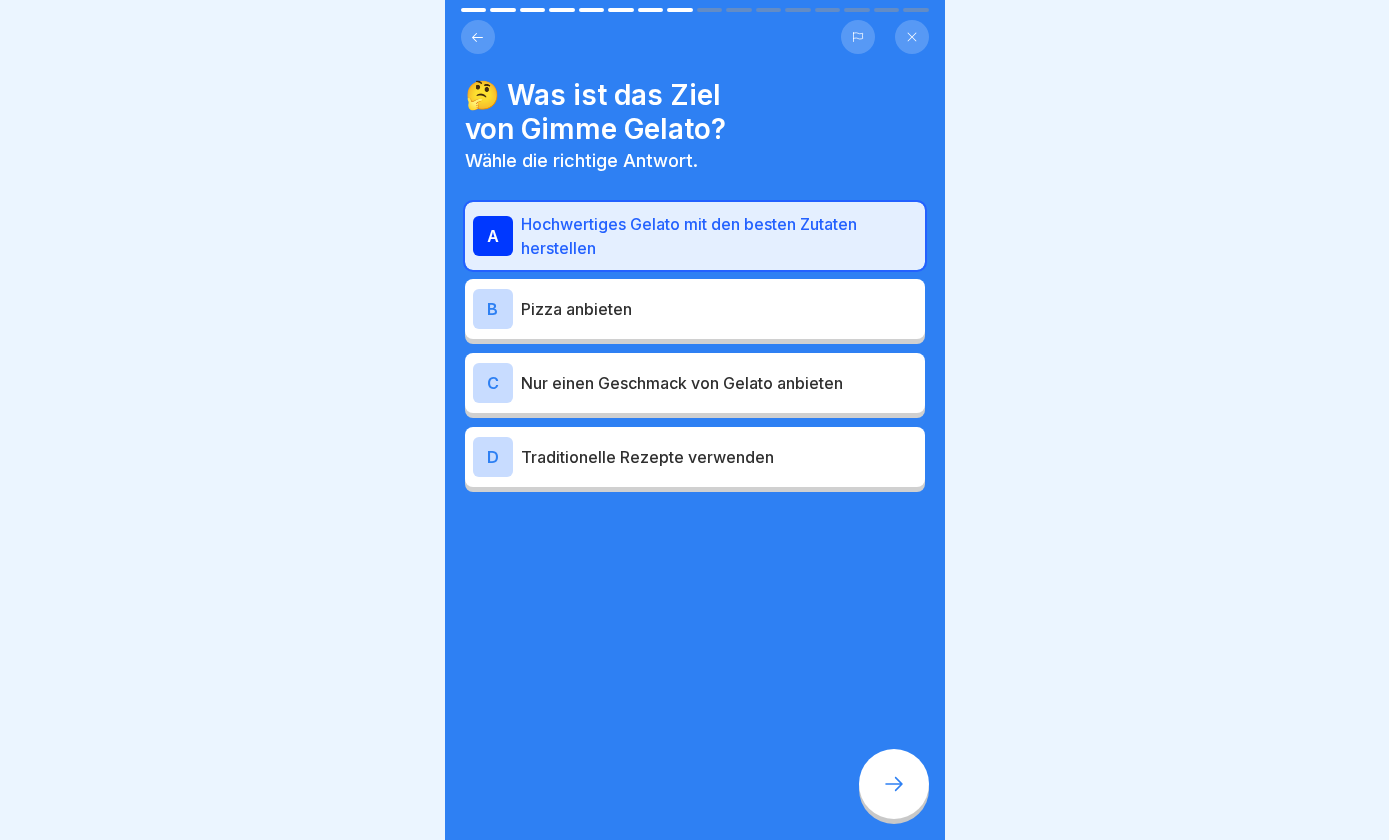 click 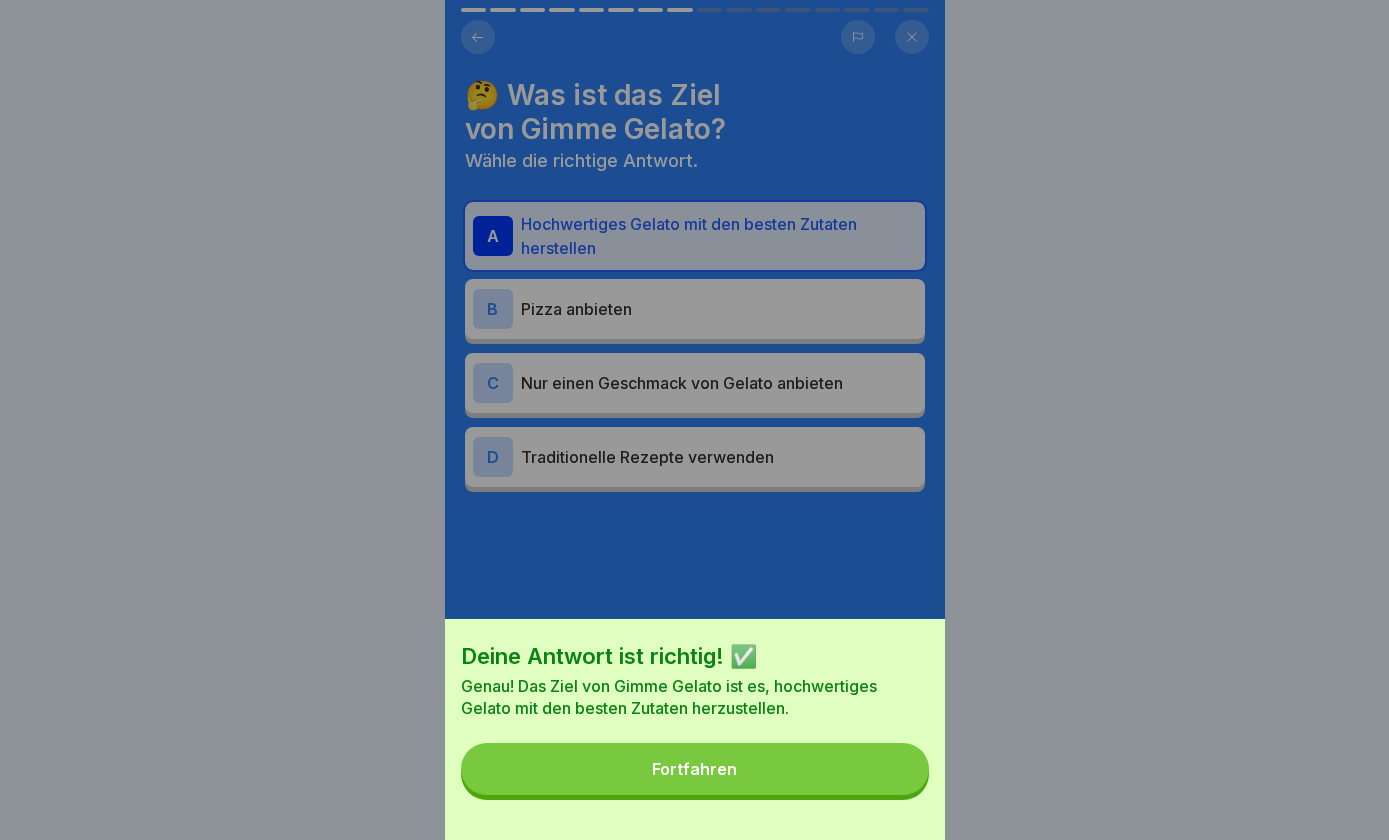 click on "Fortfahren" at bounding box center (695, 769) 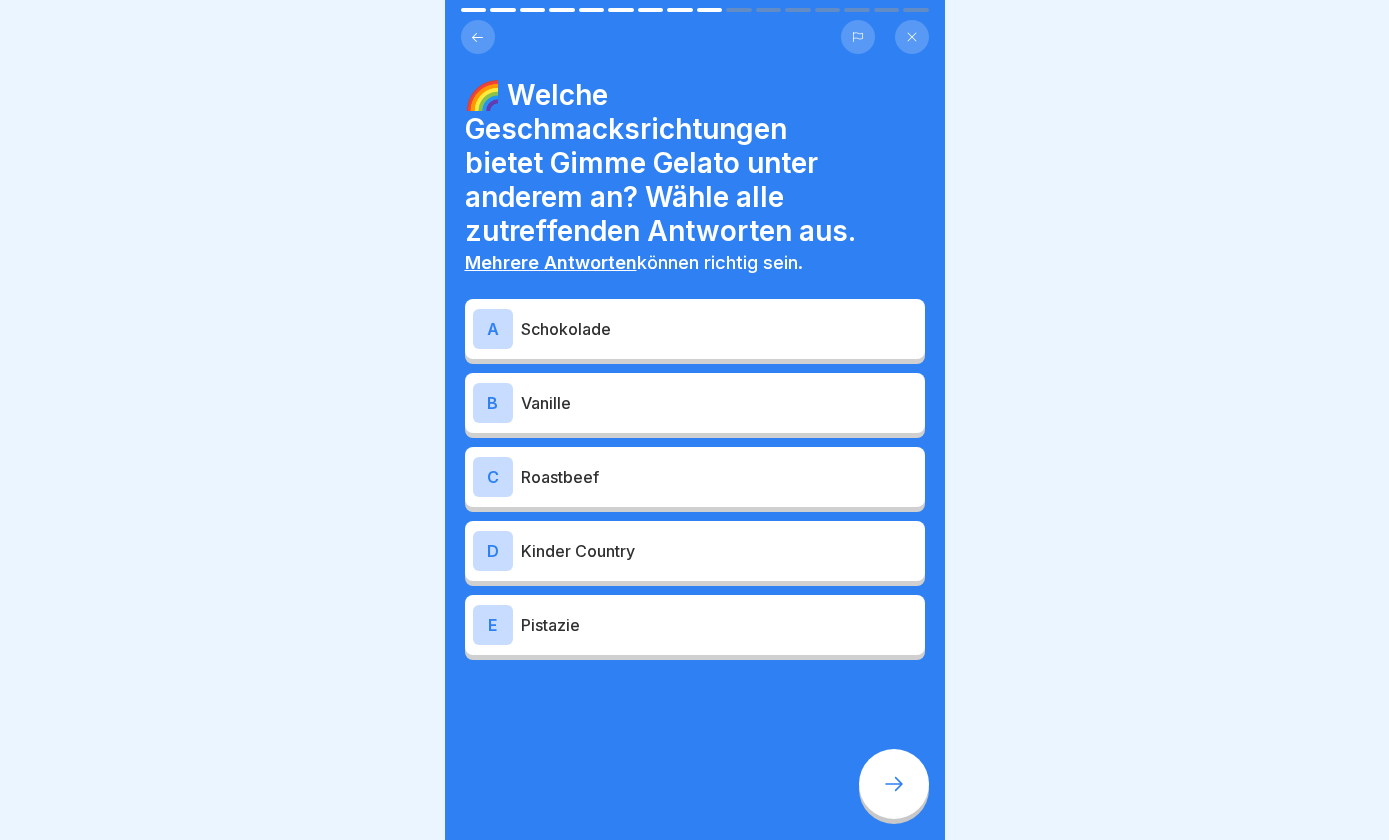 click on "Schokolade" at bounding box center (719, 329) 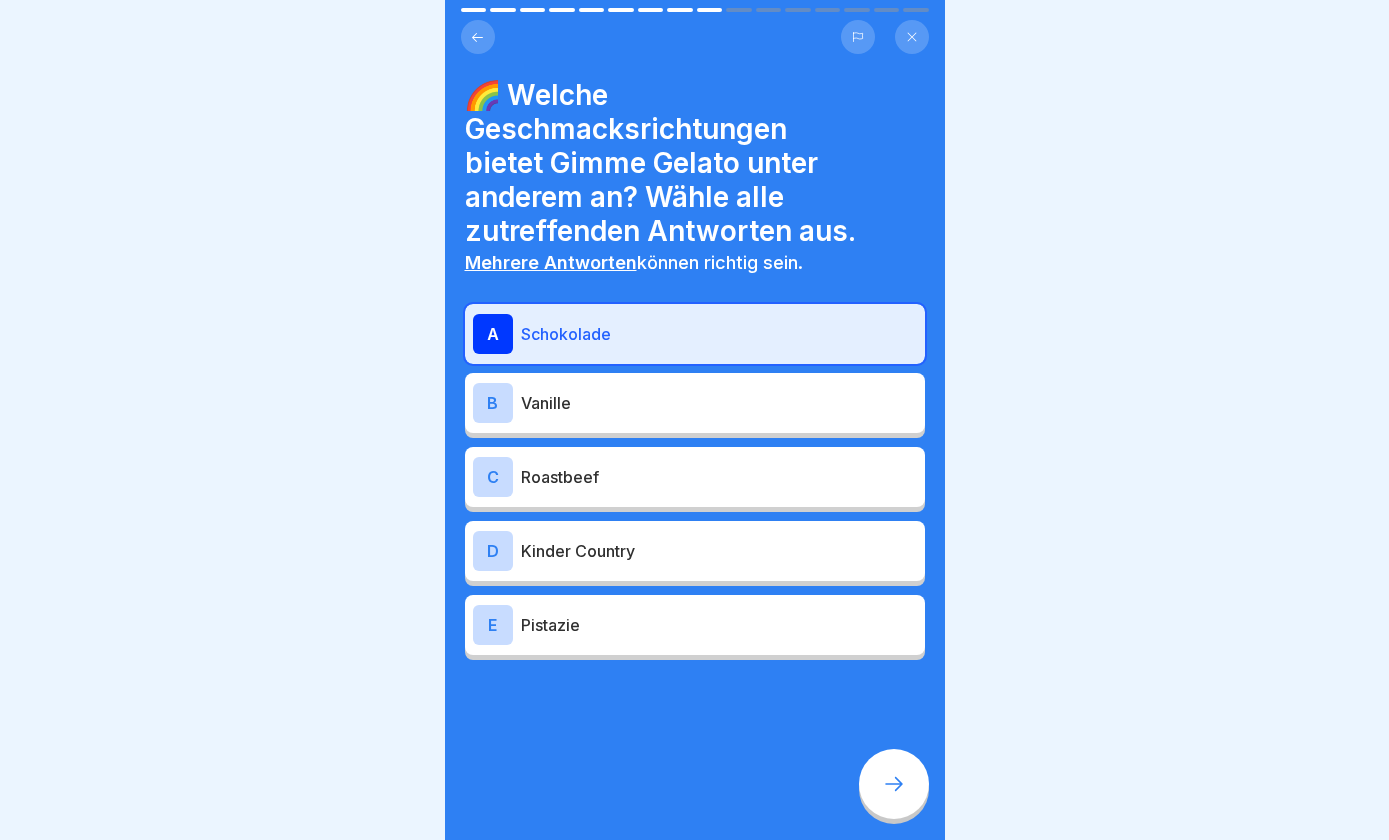 click on "B Vanille" at bounding box center (695, 403) 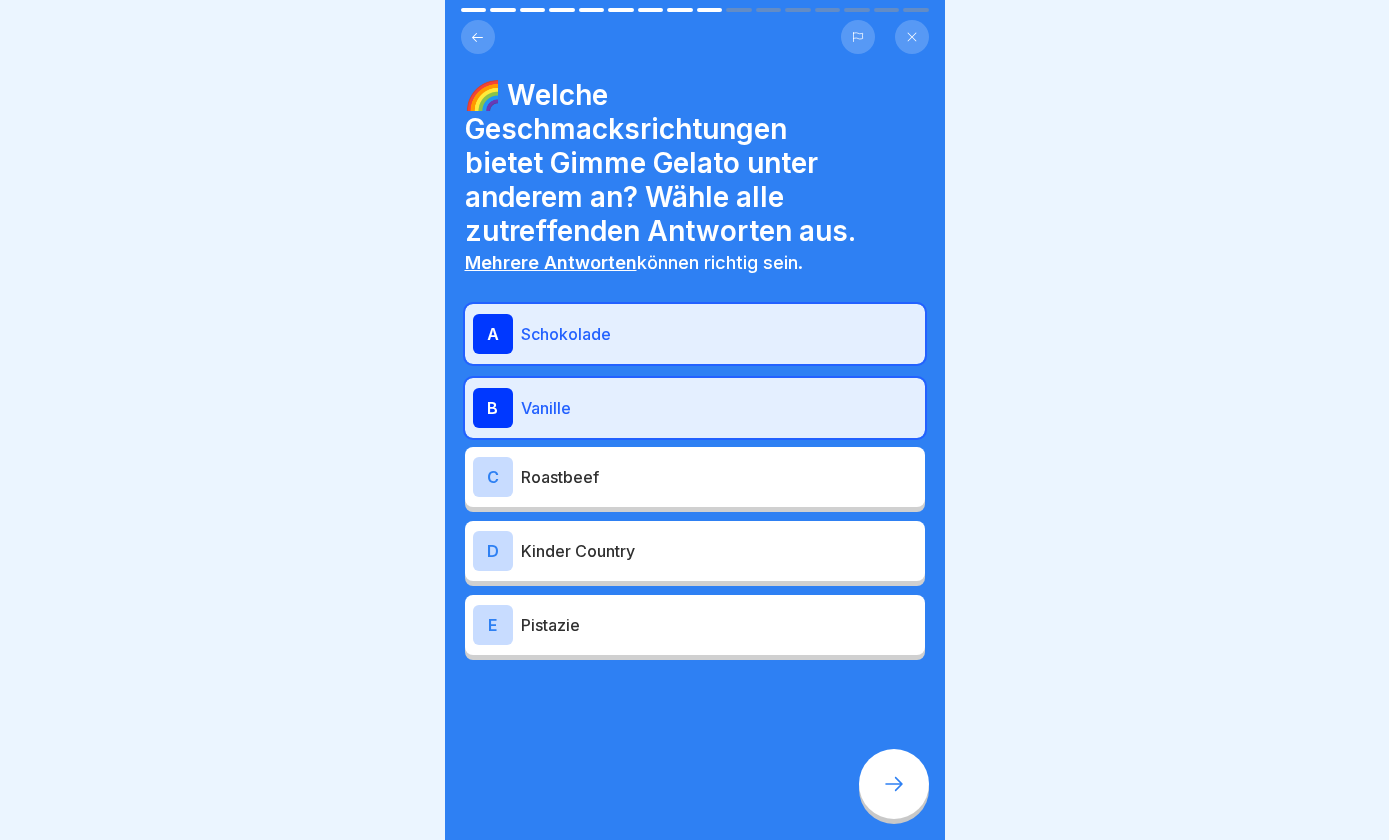 click on "Pistazie" at bounding box center (719, 625) 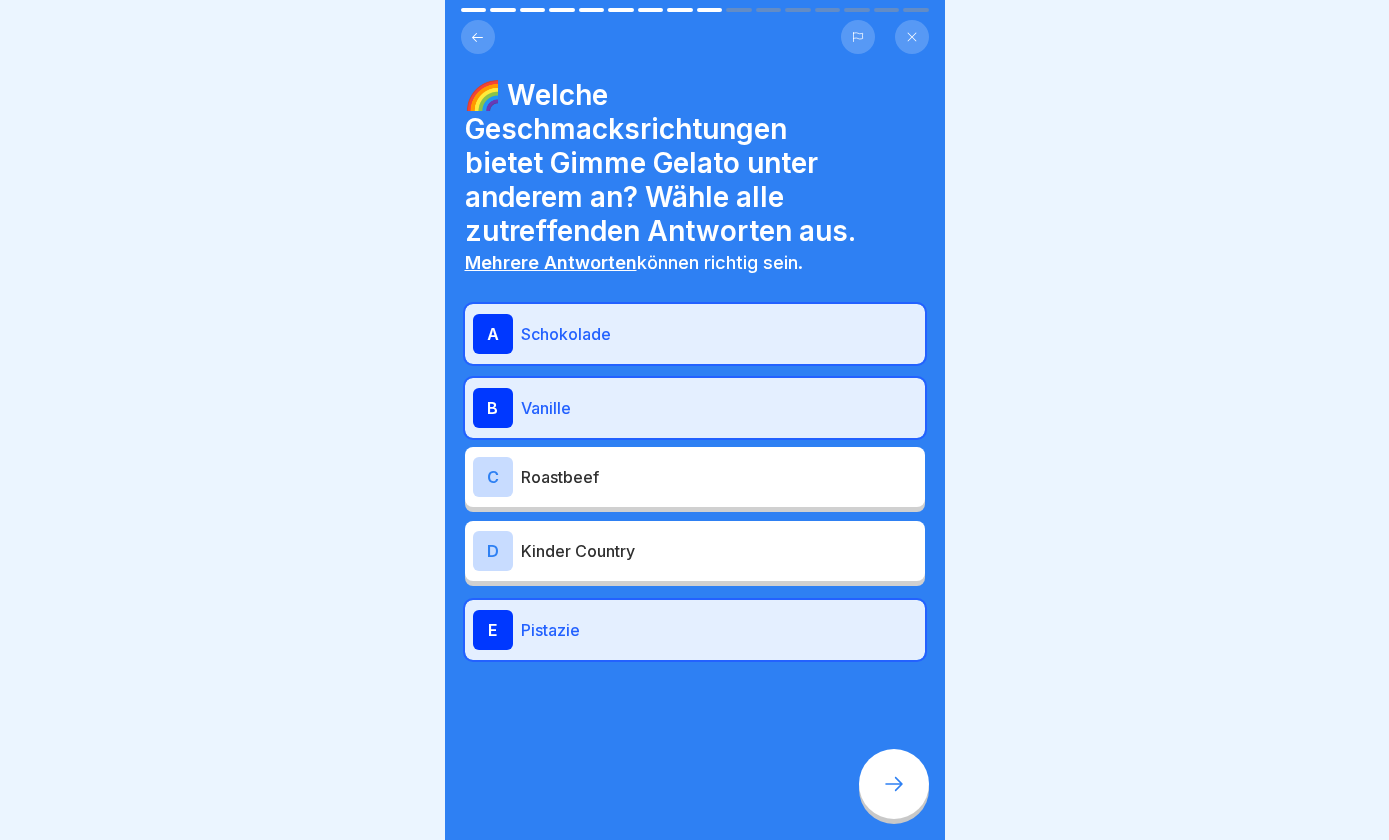 click 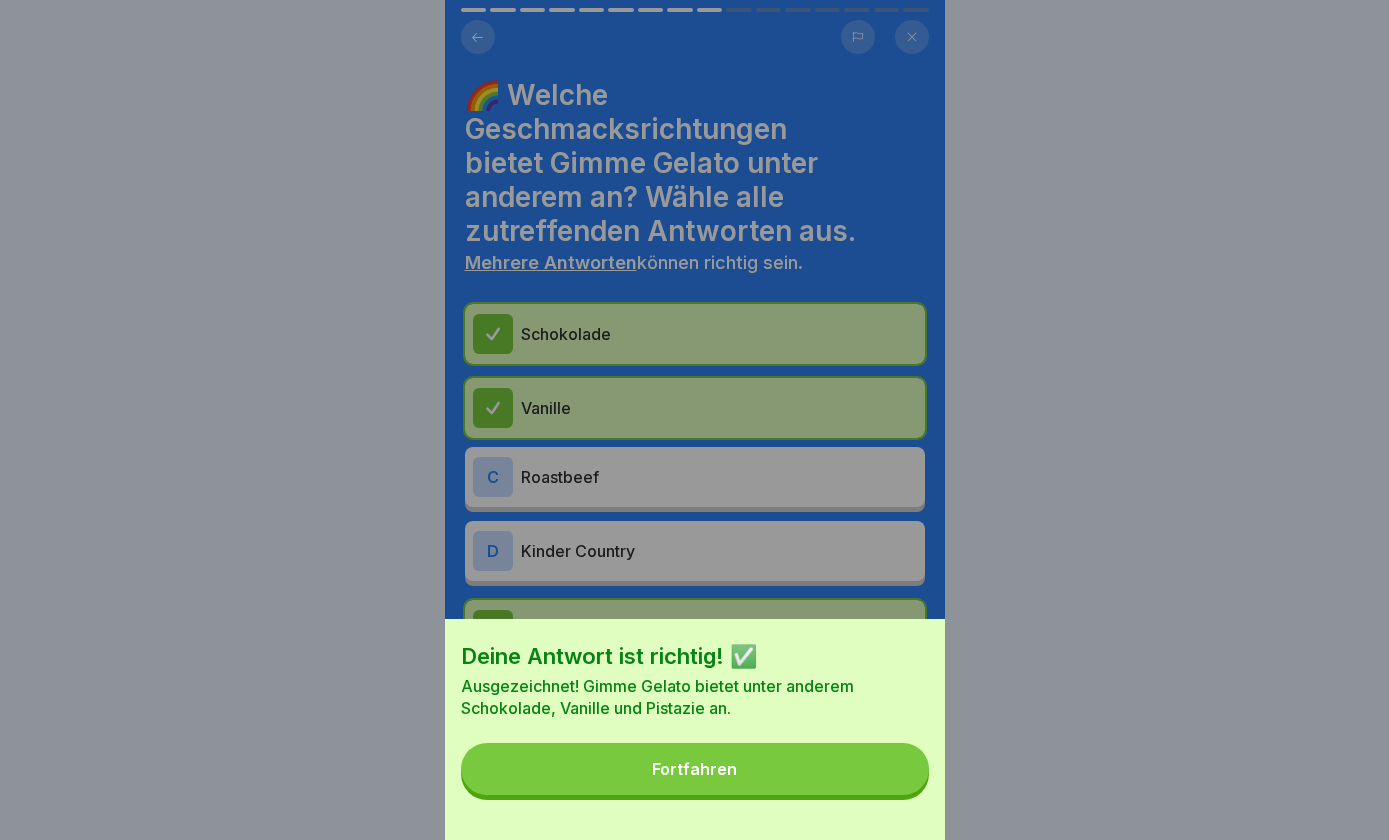click on "Fortfahren" at bounding box center [695, 769] 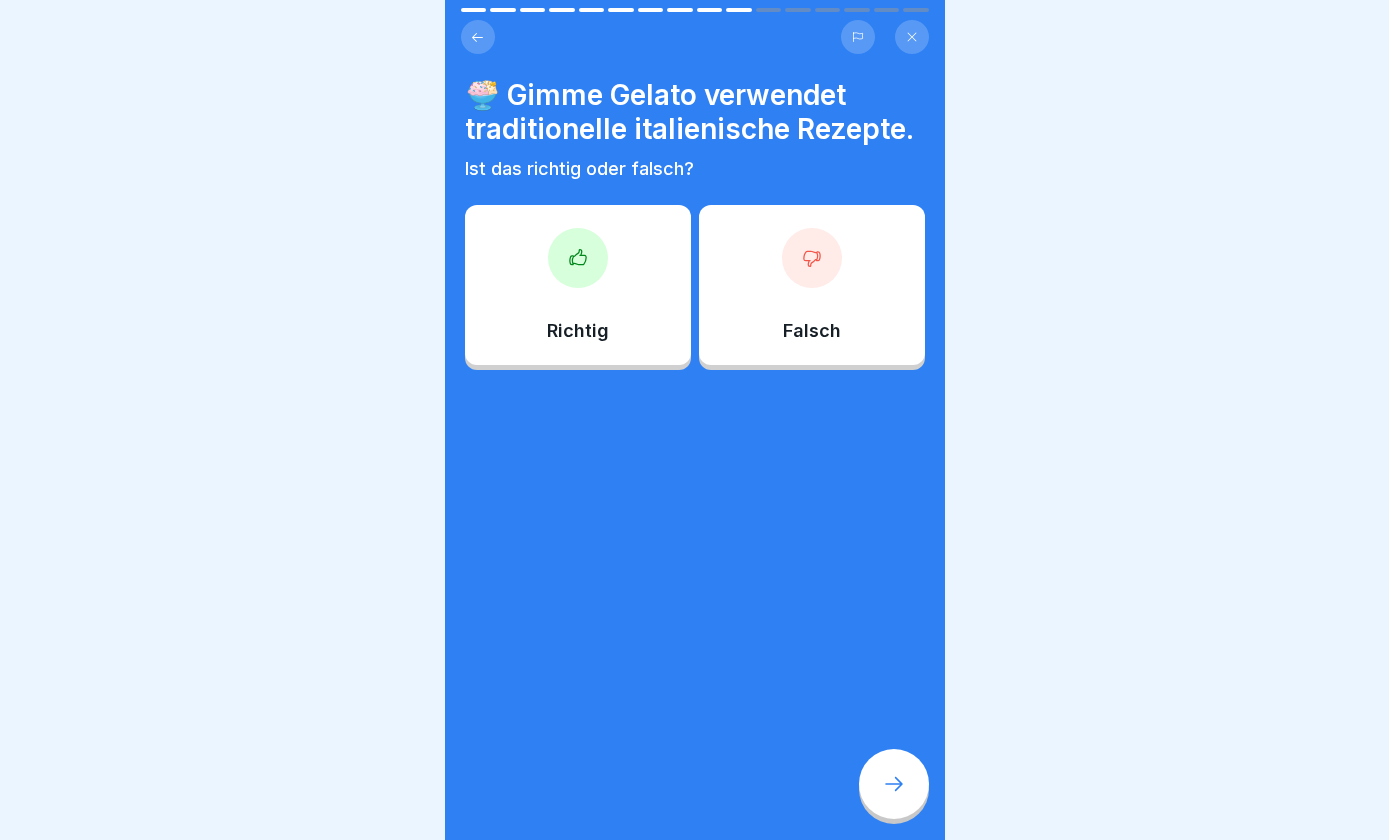 click on "Richtig" at bounding box center [578, 331] 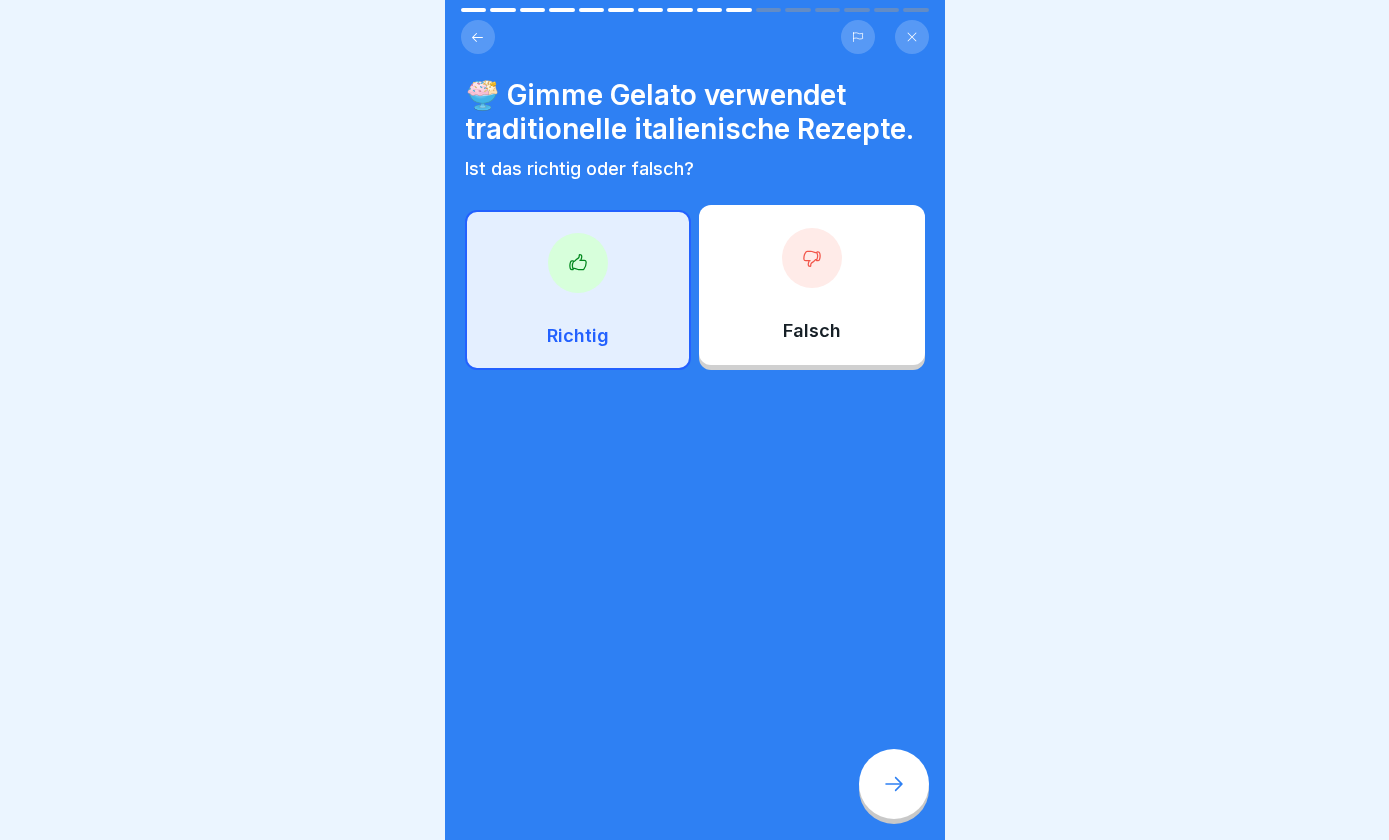 click 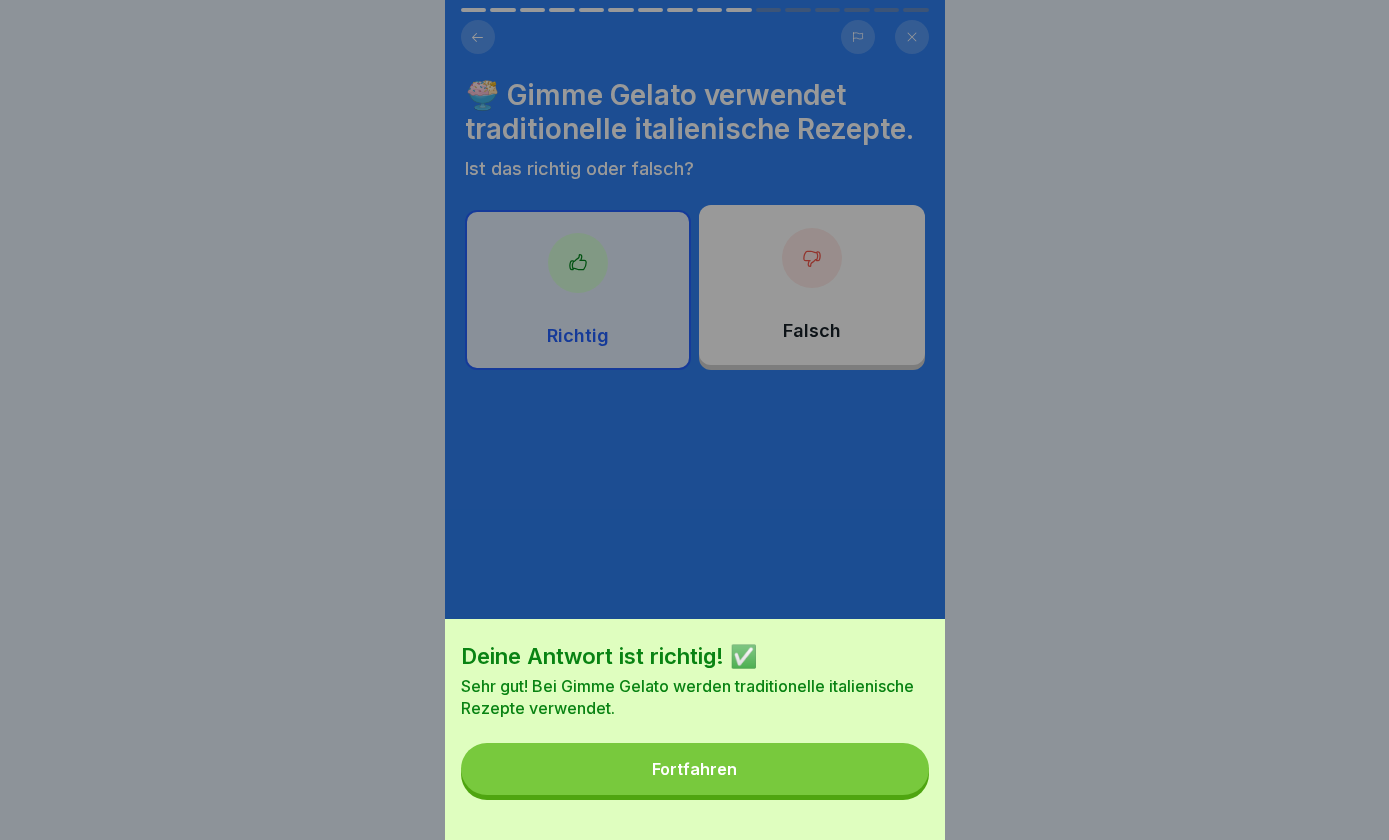 click on "Fortfahren" at bounding box center (695, 769) 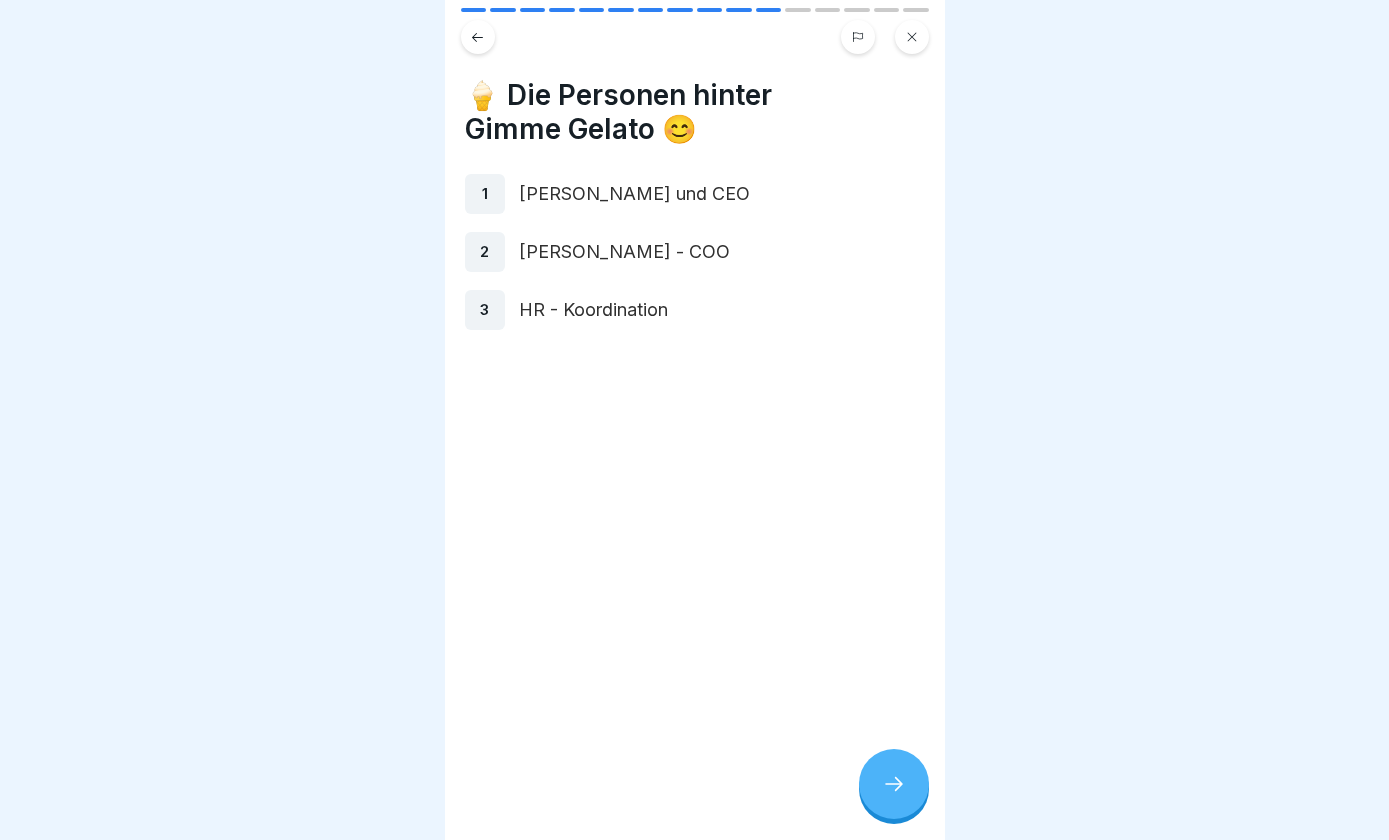 click on "1" at bounding box center [485, 194] 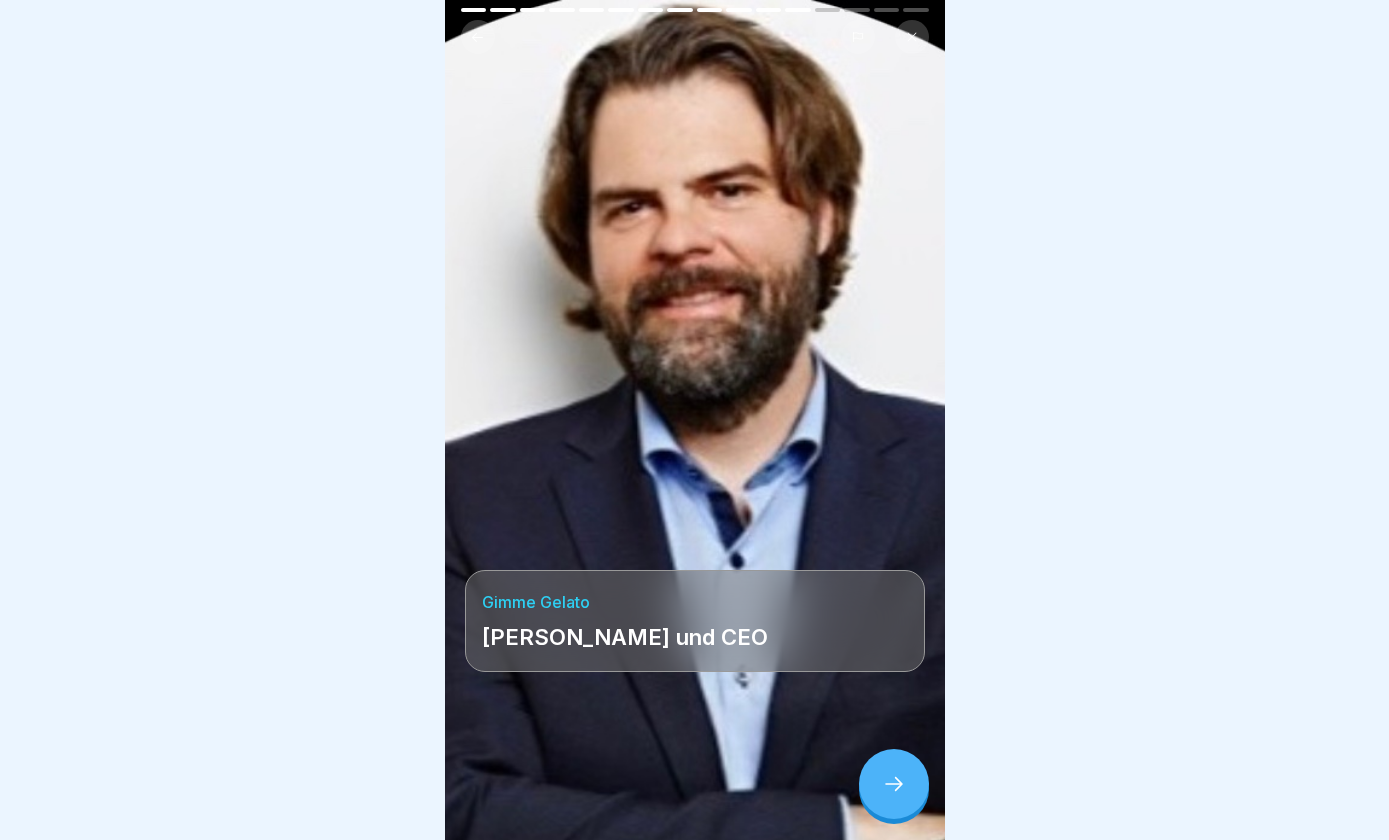 click at bounding box center [894, 784] 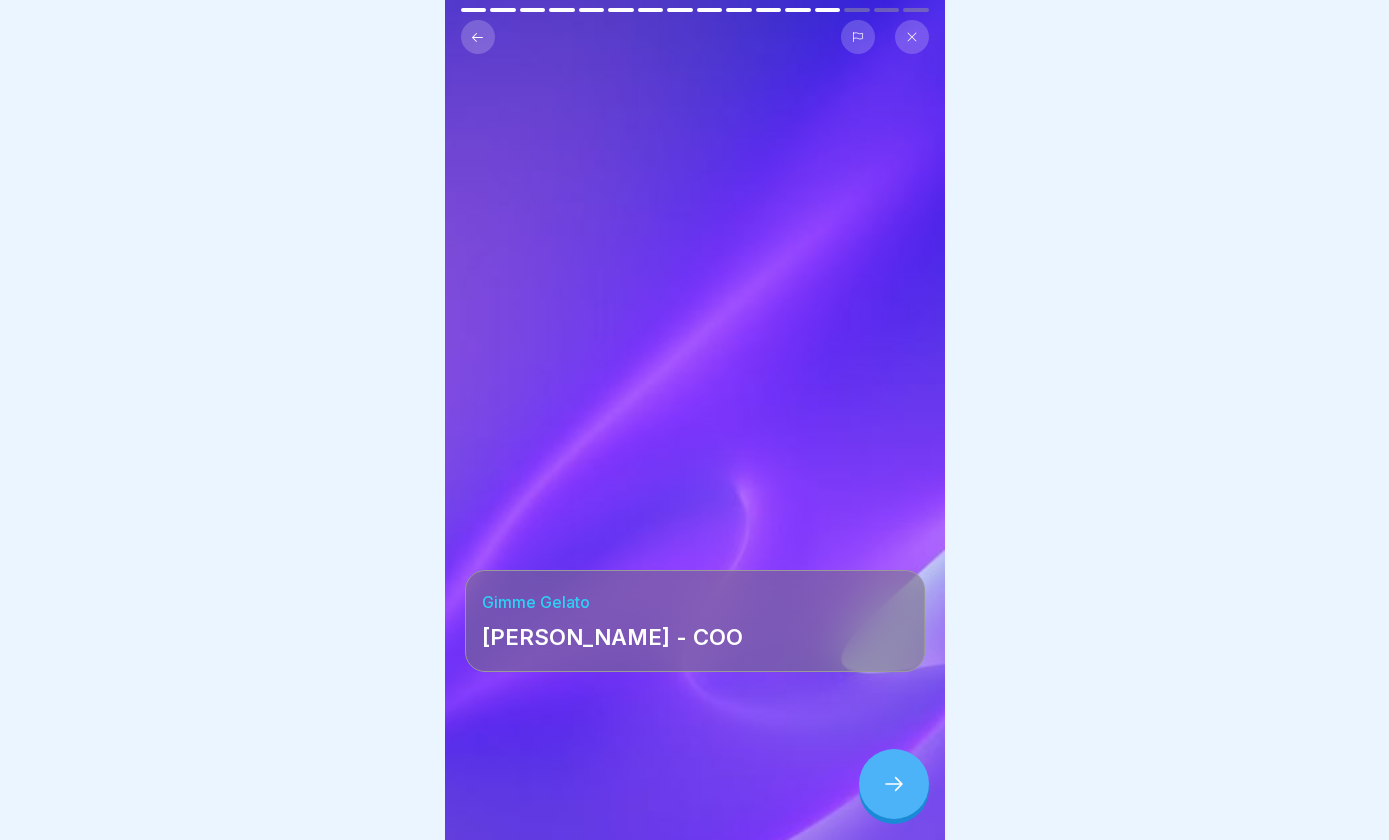 click 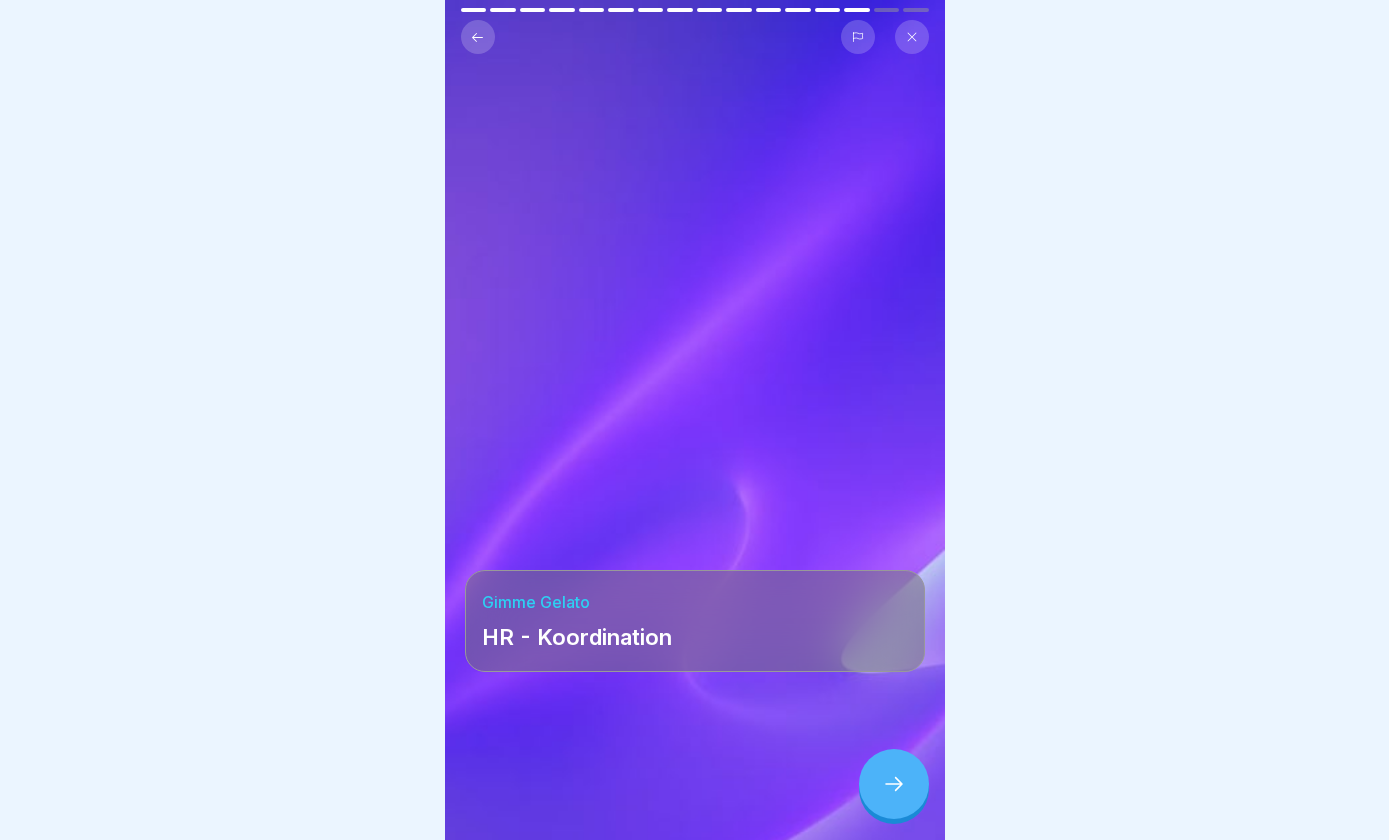 click 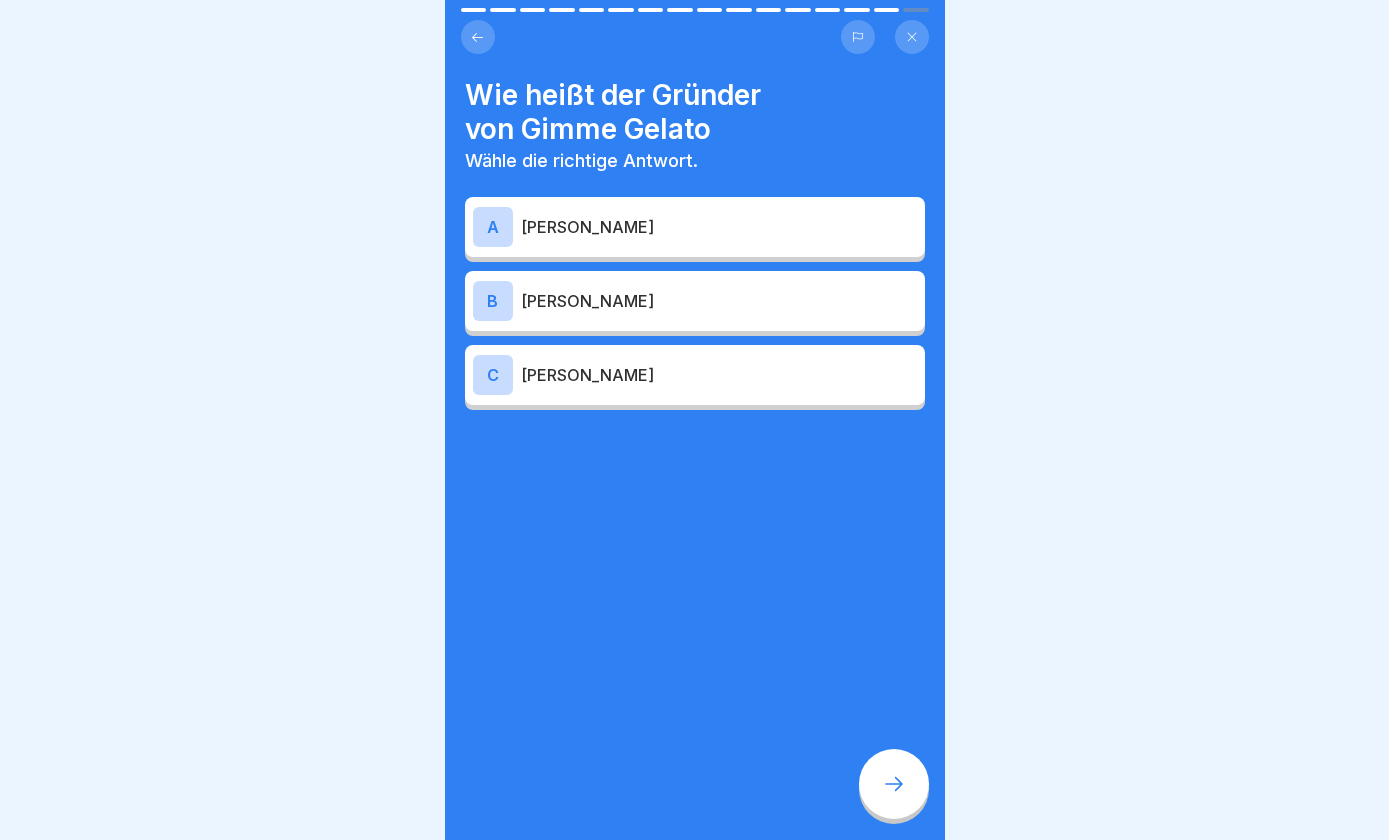 click on "[PERSON_NAME]" at bounding box center (719, 301) 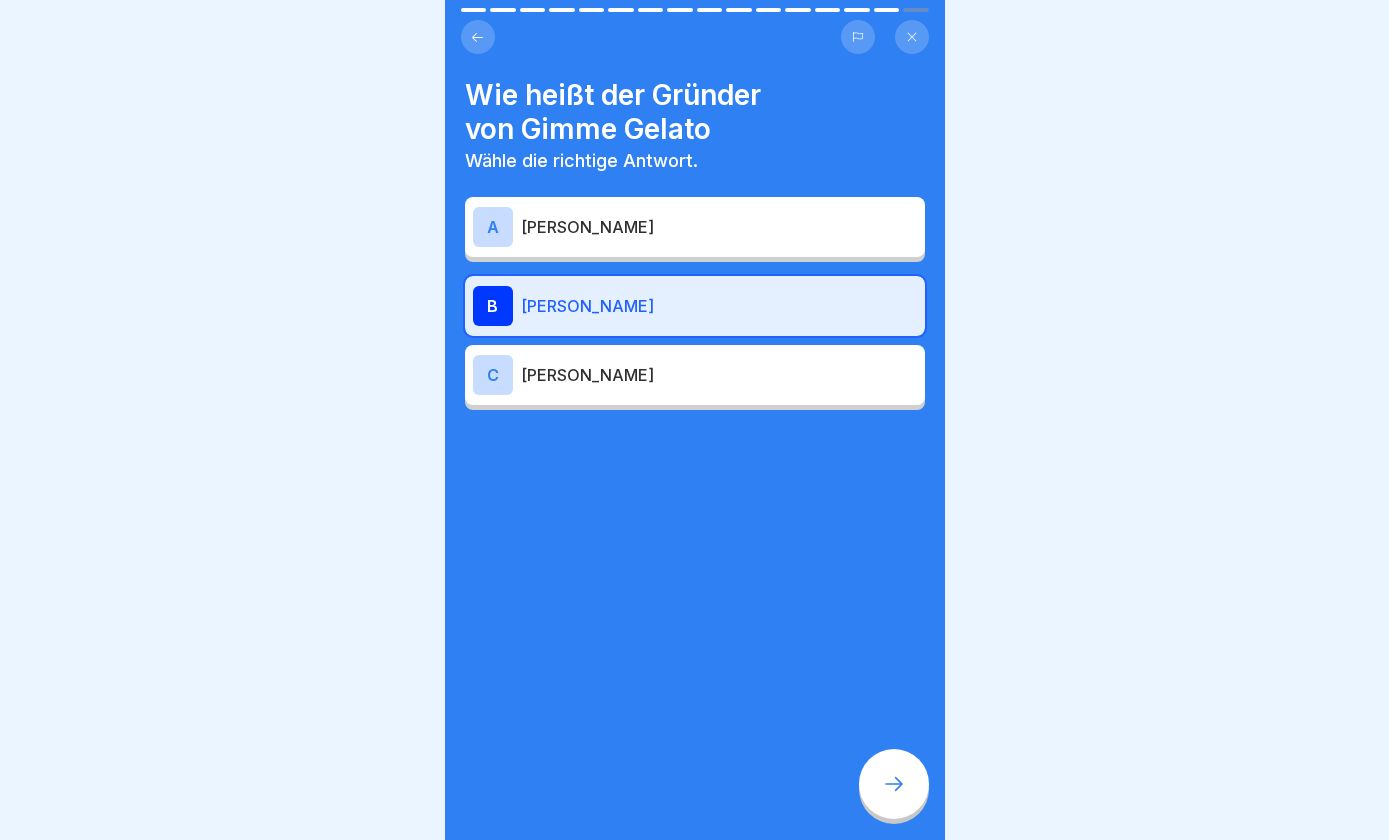 click 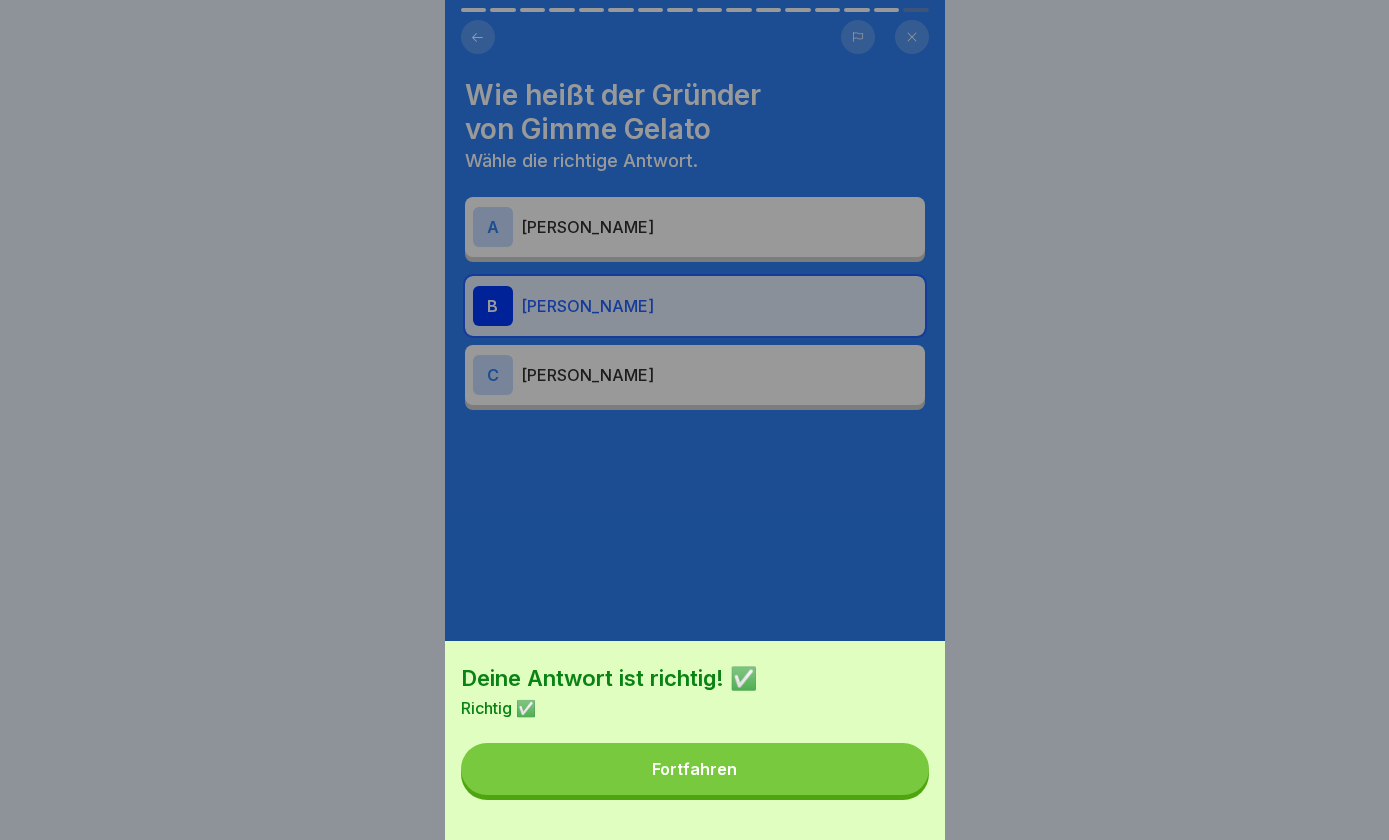 click on "Fortfahren" at bounding box center (695, 769) 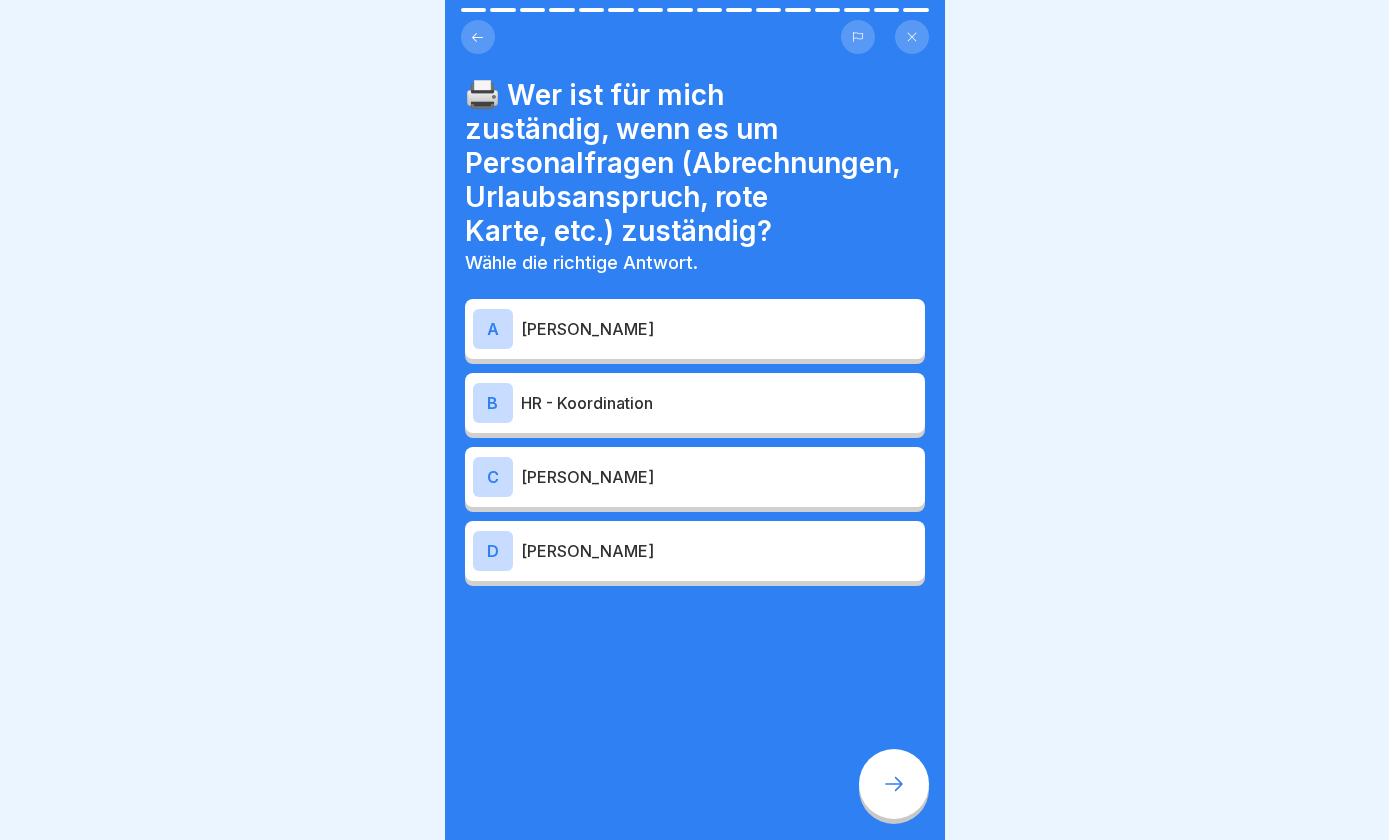 click on "B HR - Koordination" at bounding box center (695, 403) 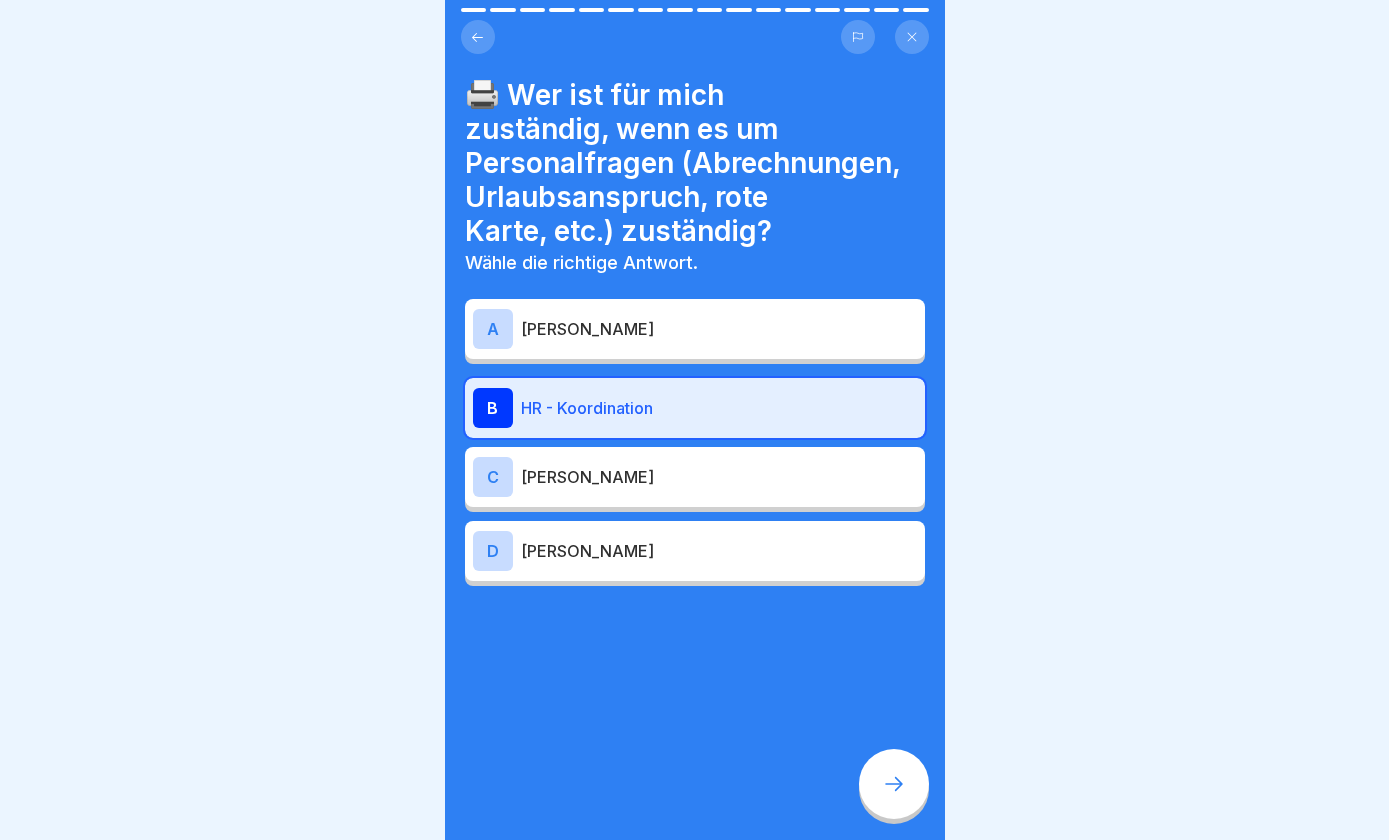 click 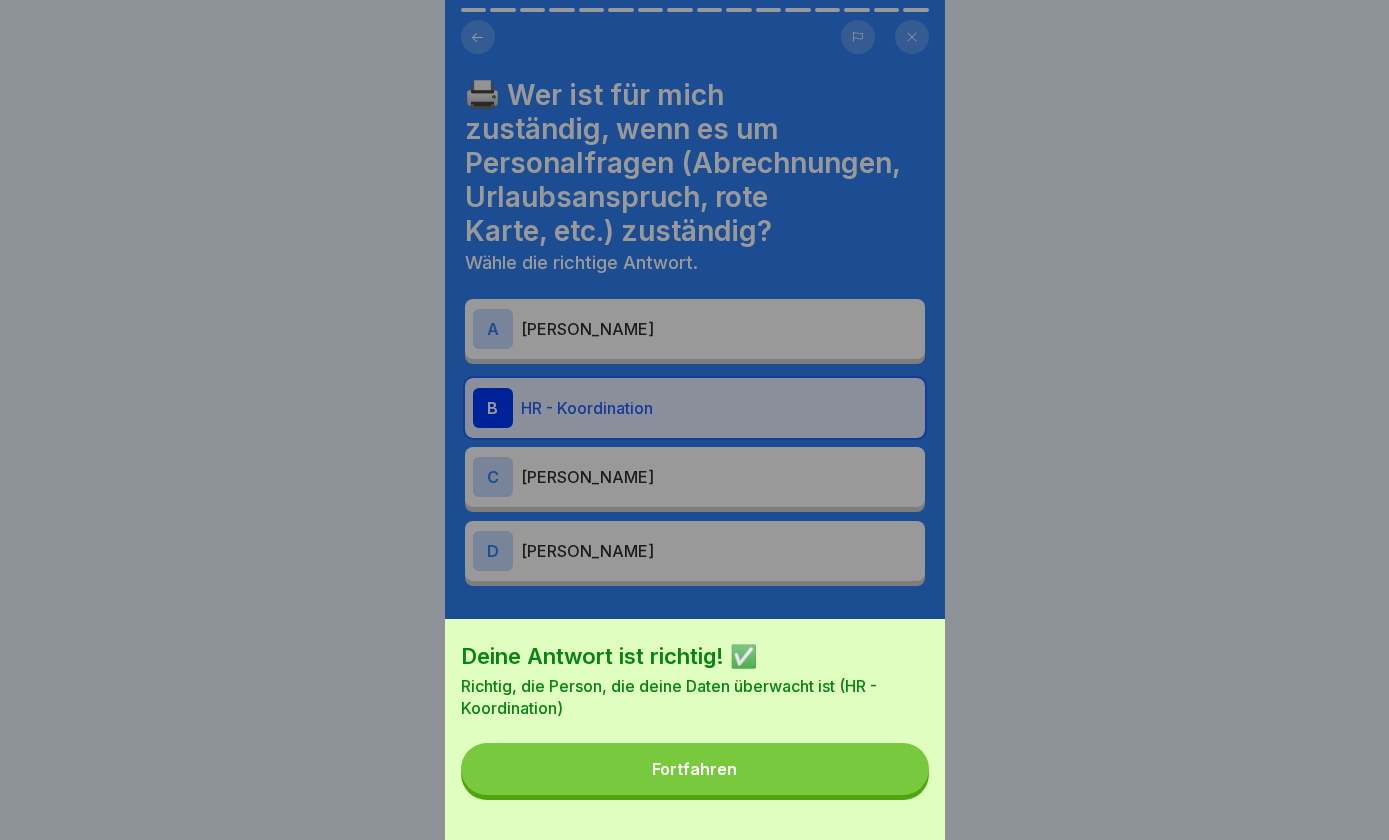 click on "Fortfahren" at bounding box center (695, 769) 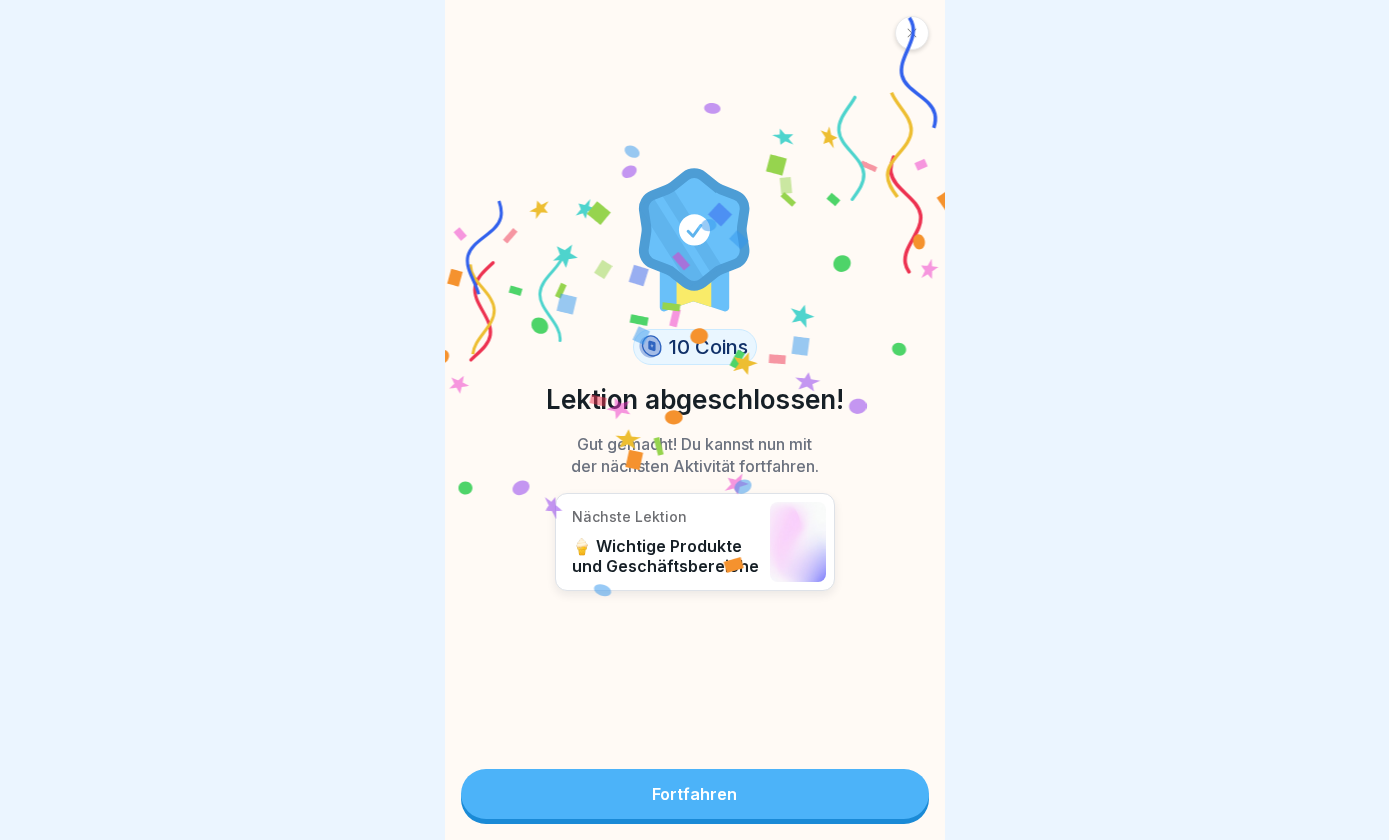 click on "Fortfahren" at bounding box center (695, 794) 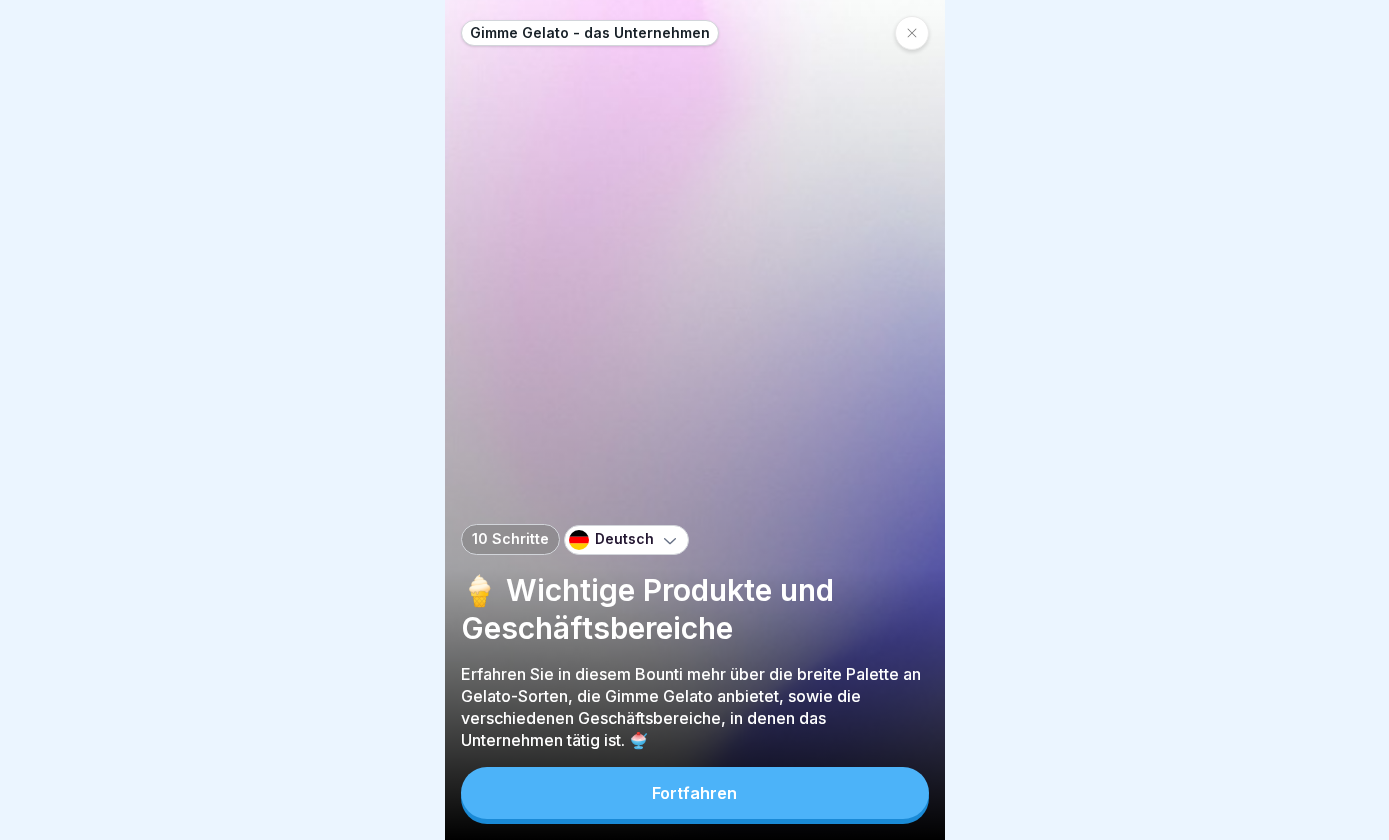 click on "Fortfahren" at bounding box center (695, 793) 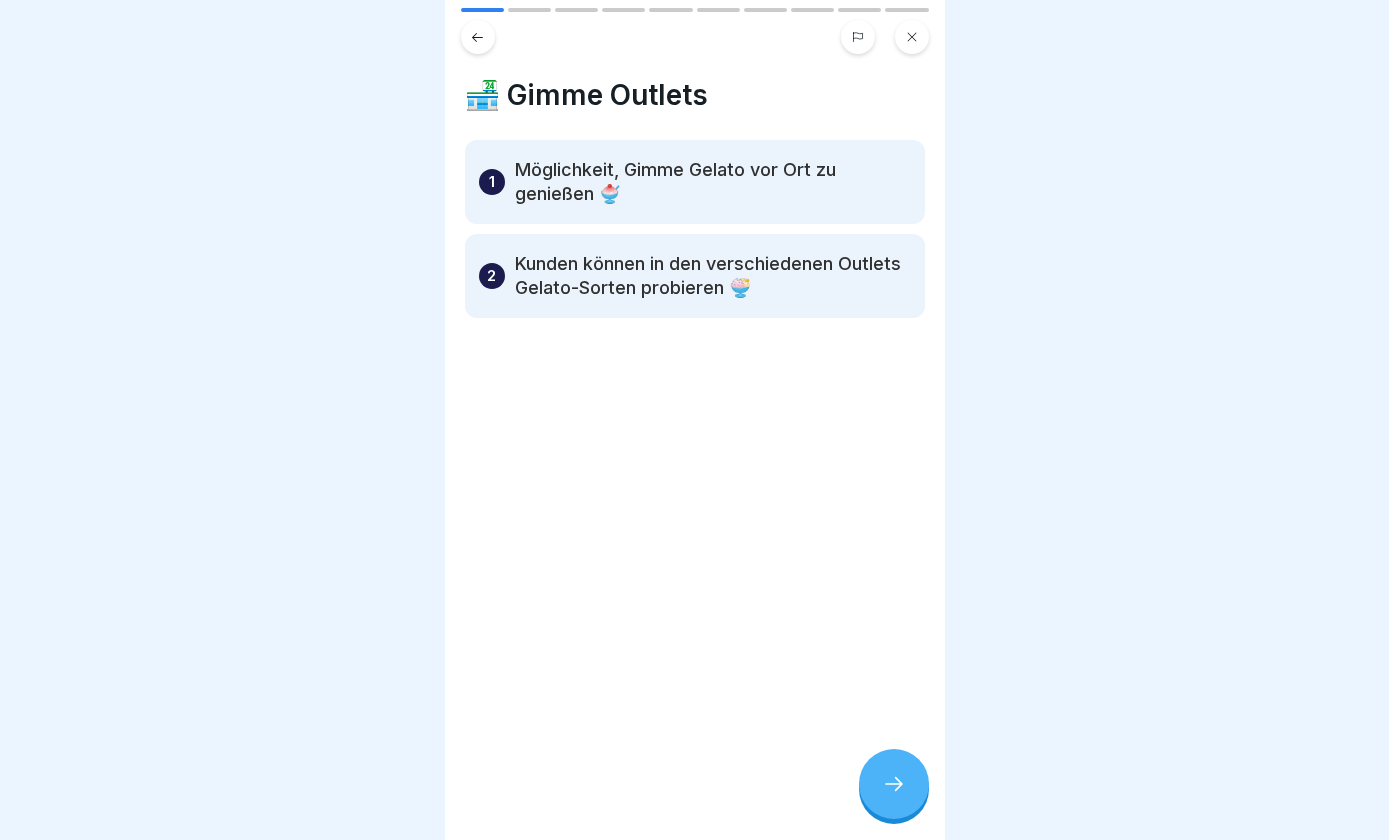 click on "Möglichkeit, Gimme Gelato vor Ort zu genießen 🍧" at bounding box center (713, 182) 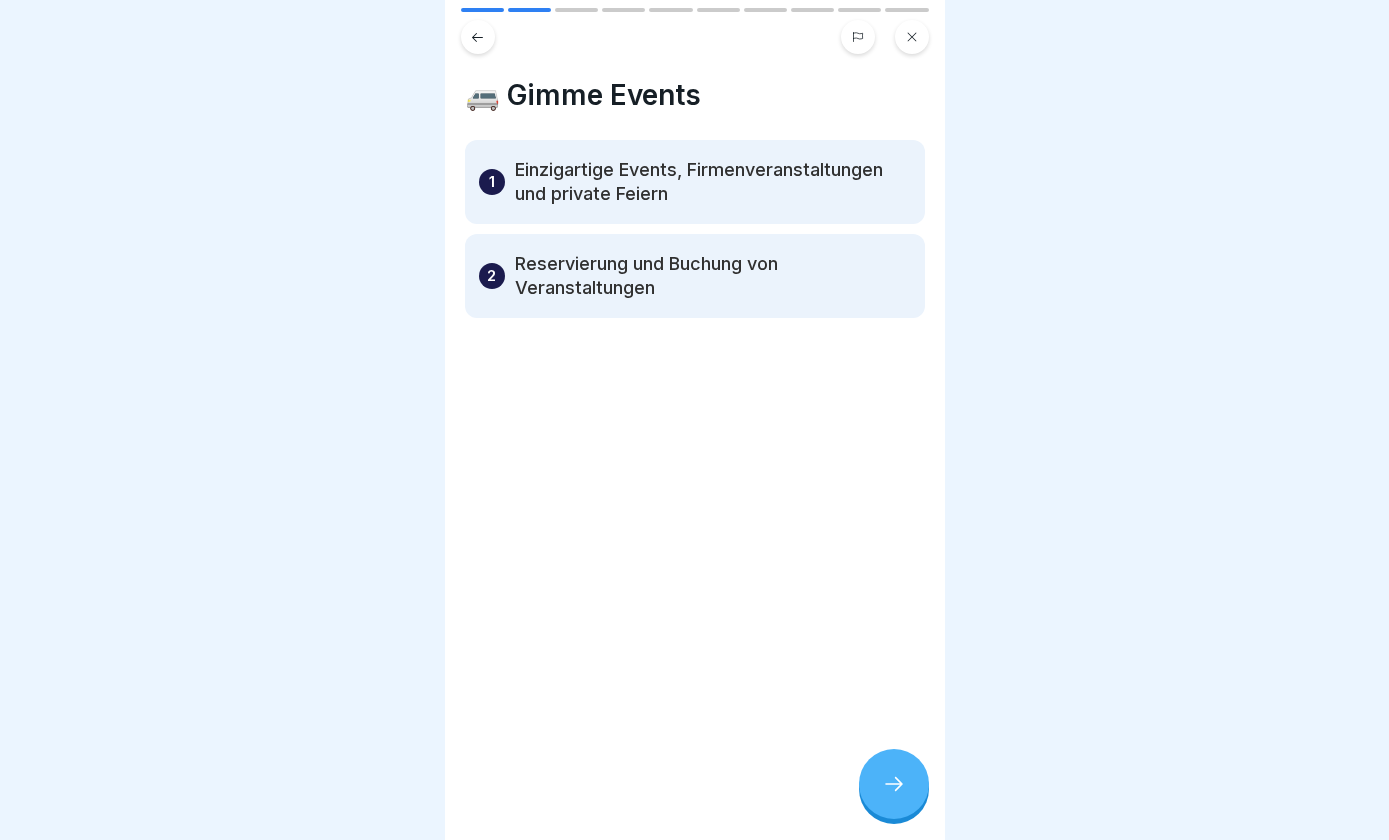 click at bounding box center [894, 784] 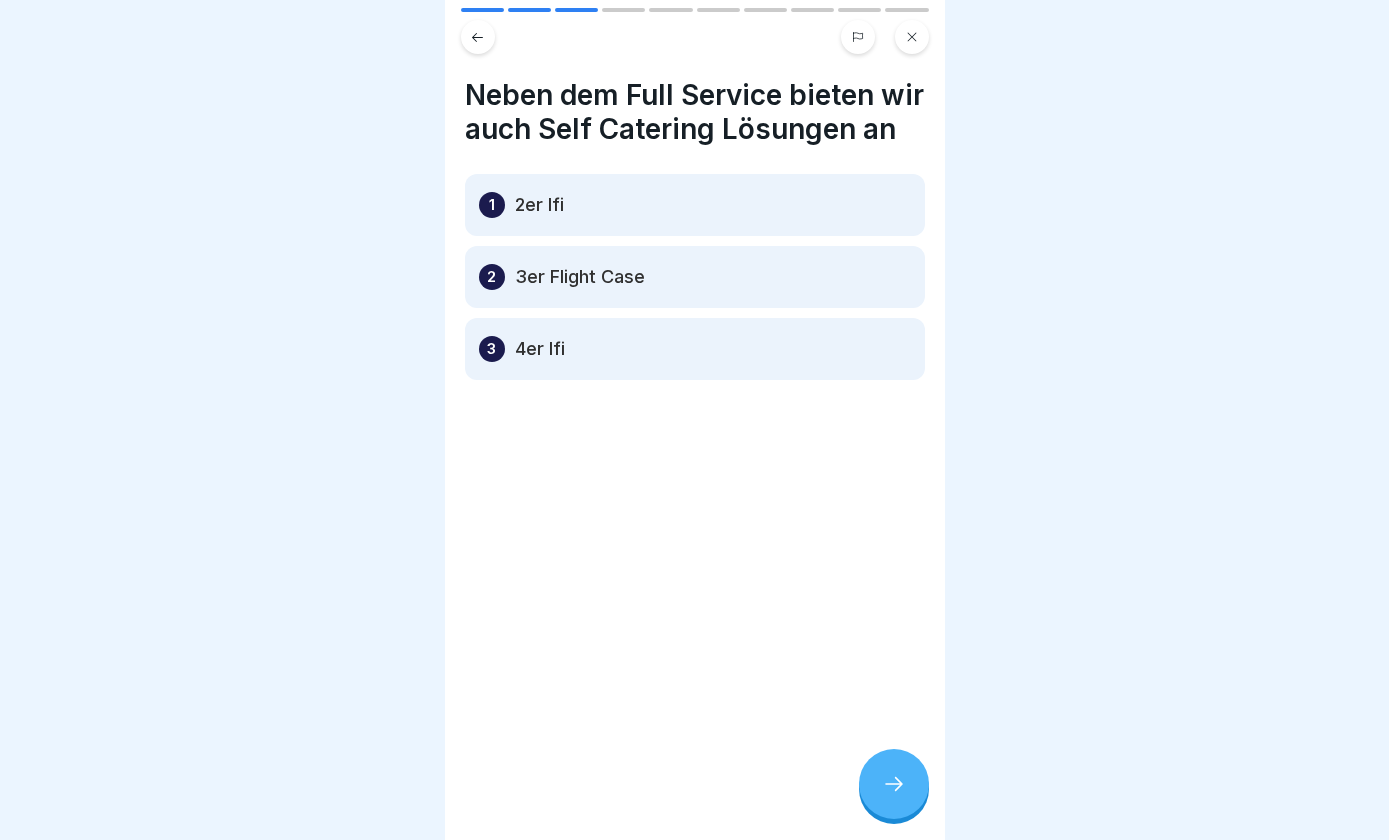 click at bounding box center (894, 784) 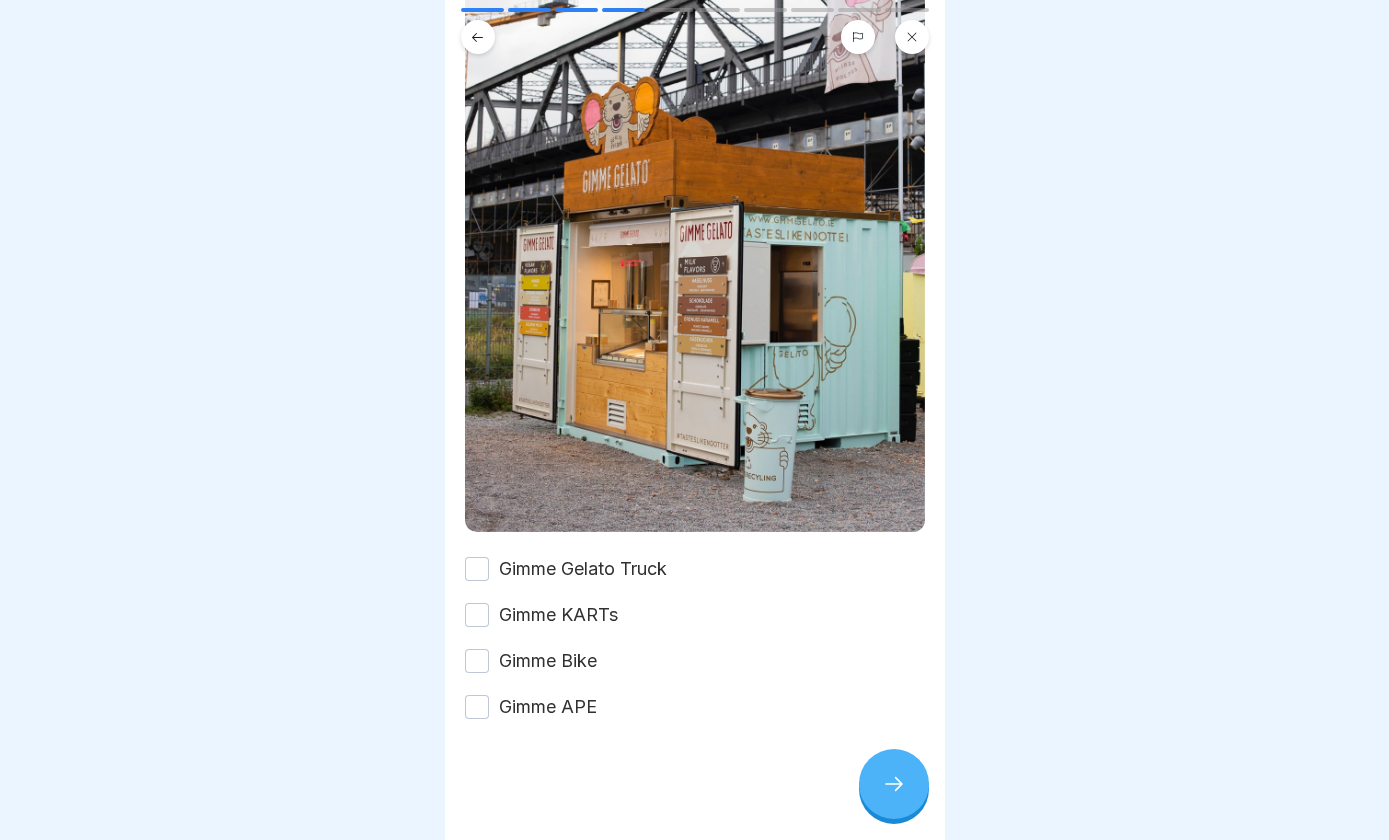 scroll, scrollTop: 401, scrollLeft: 0, axis: vertical 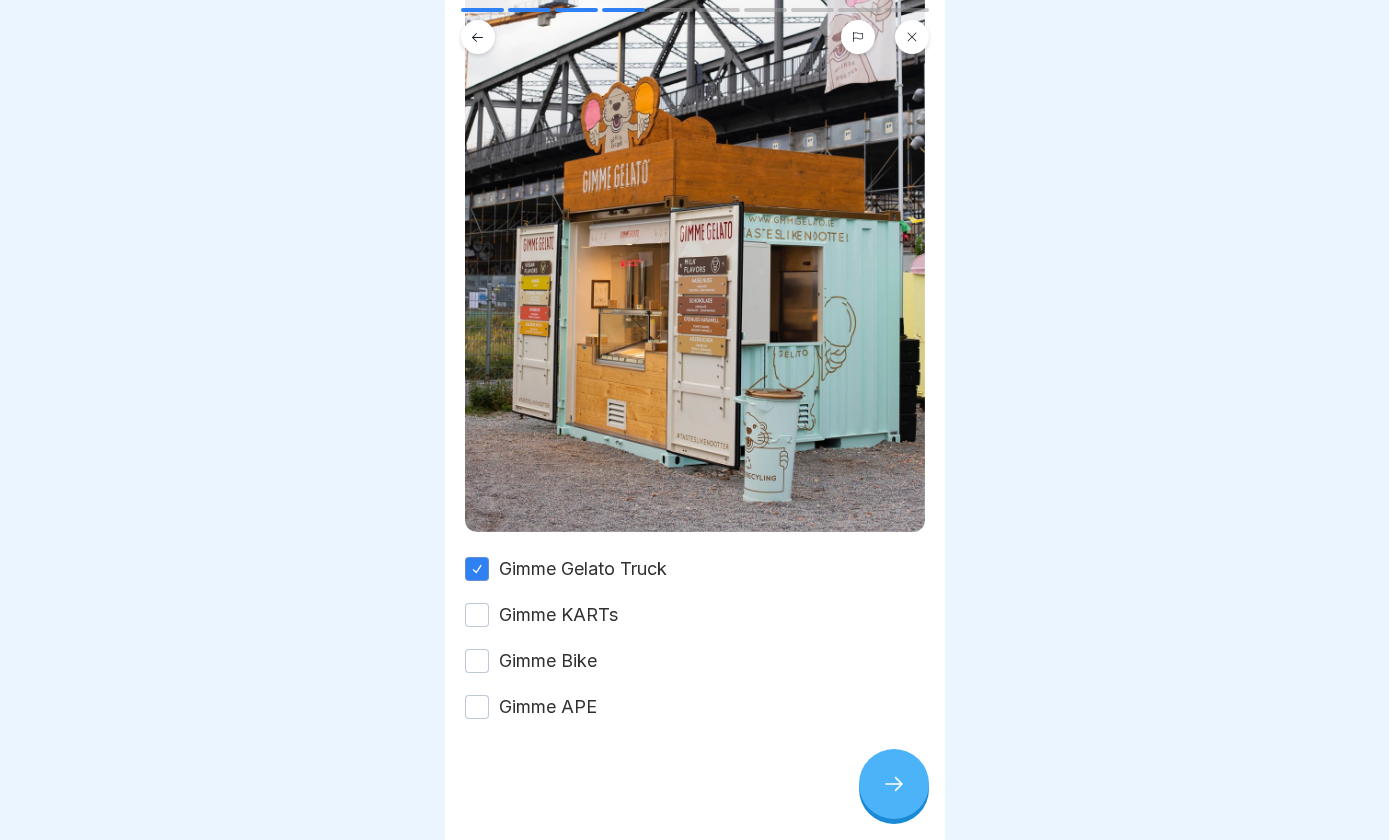 click on "Gimme KARTs" at bounding box center [477, 615] 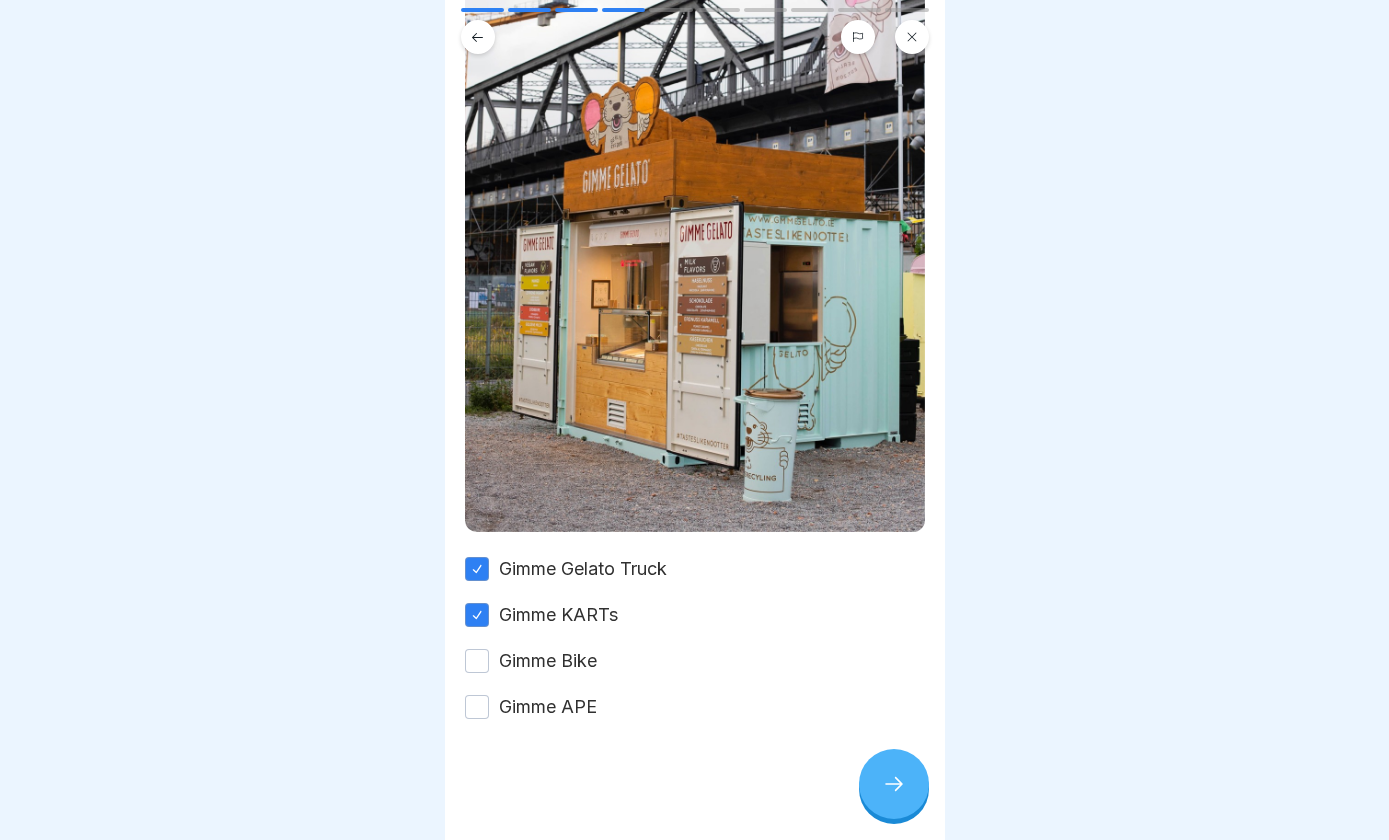 click on "Gimme Bike" at bounding box center (695, 661) 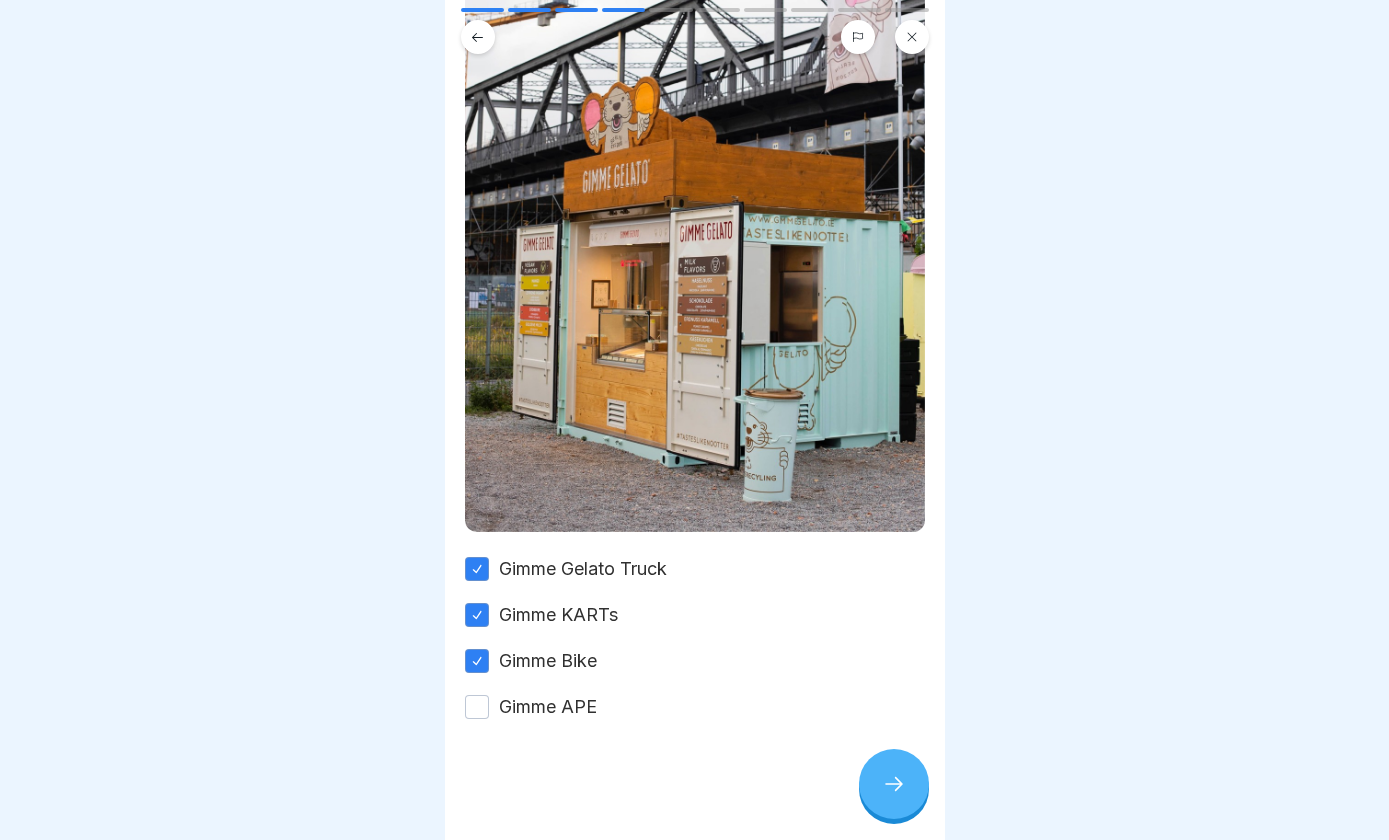 click on "Gimme APE" at bounding box center (477, 707) 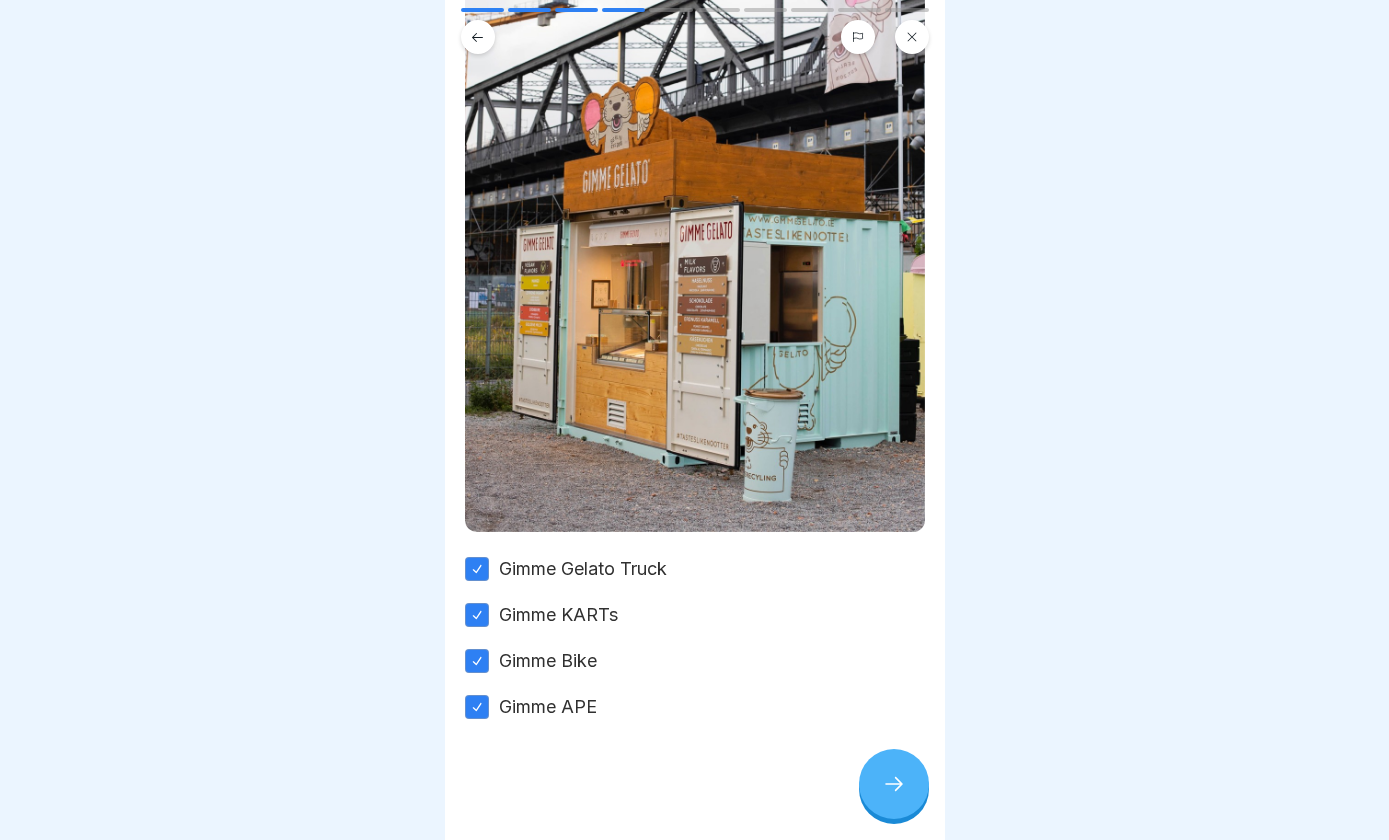 click 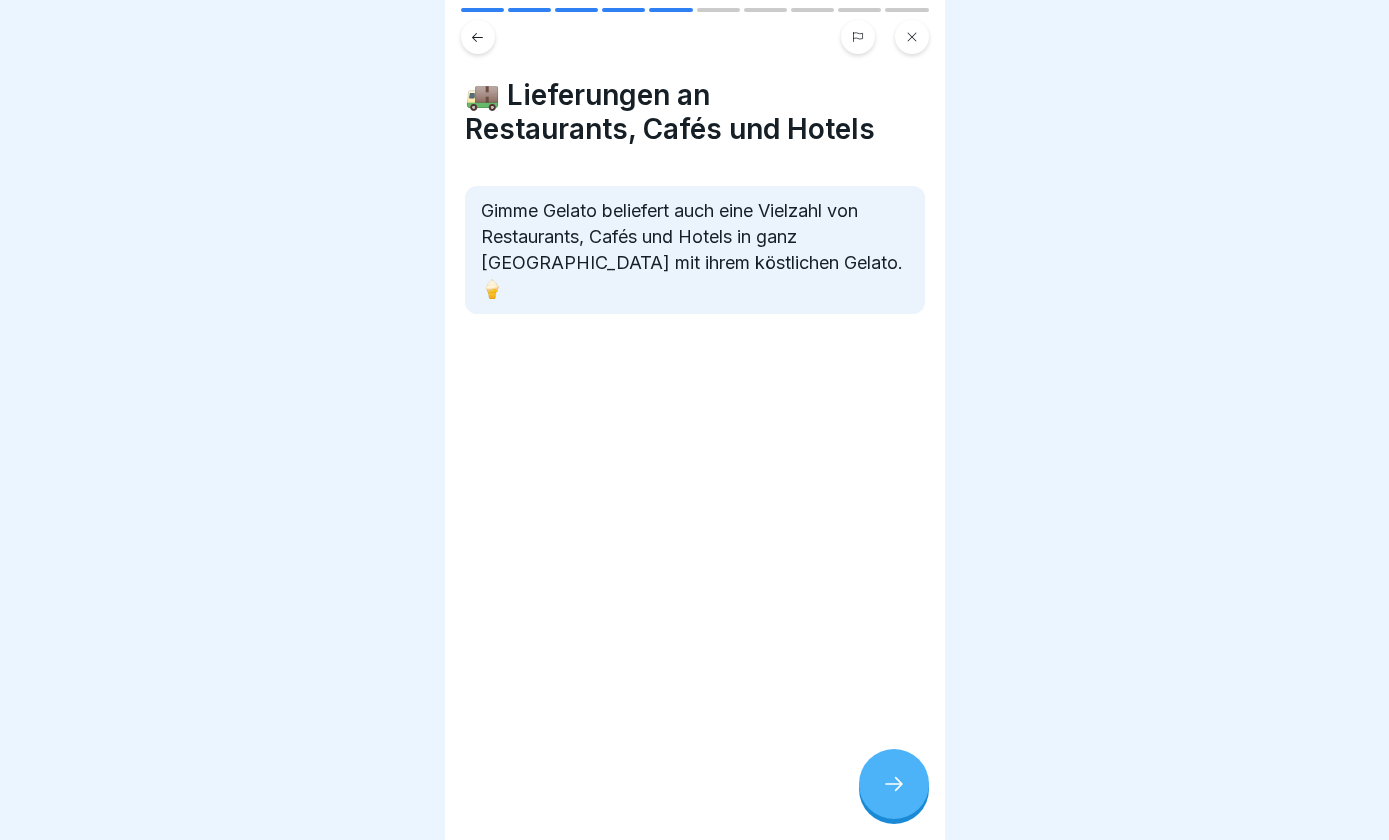 click 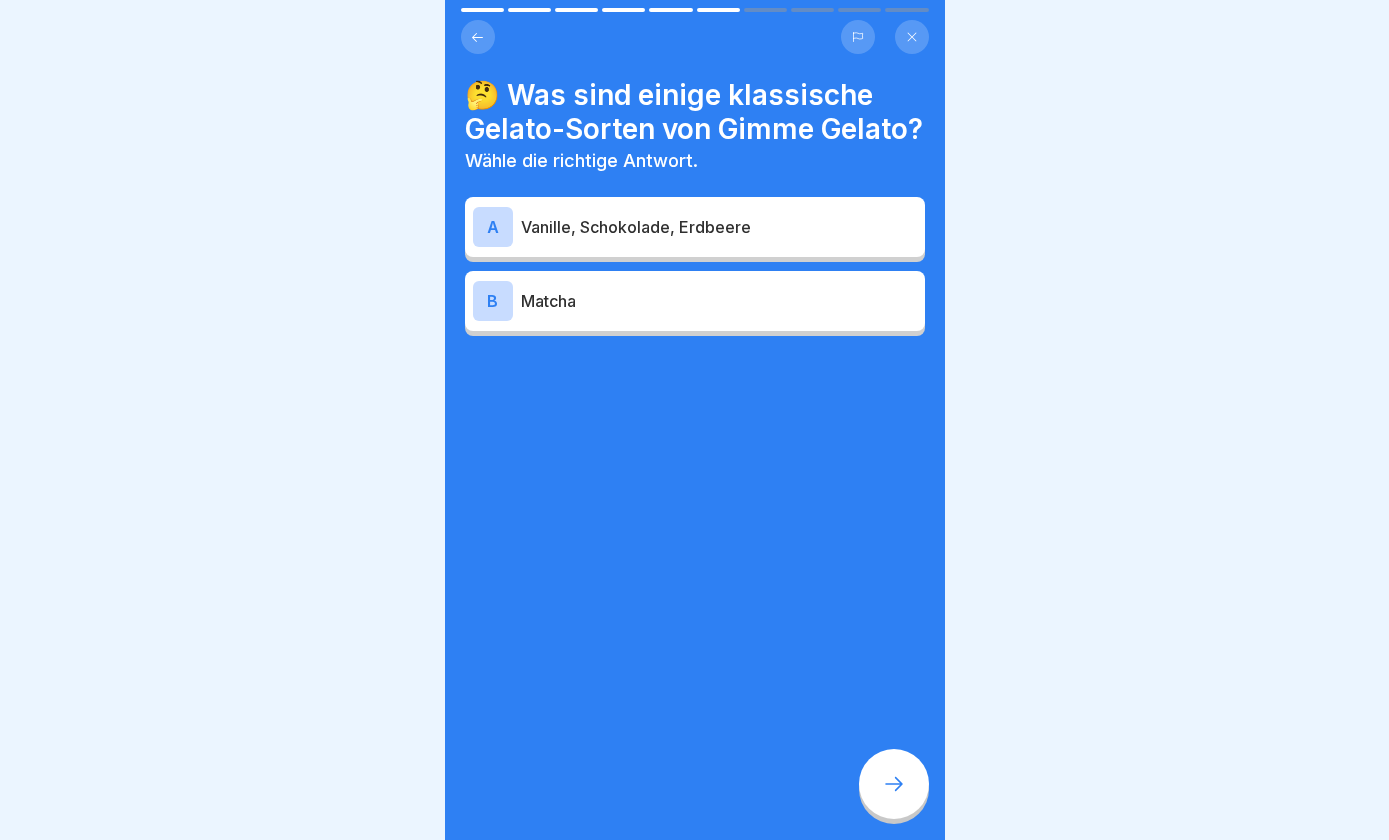 click on "Vanille, Schokolade, Erdbeere" at bounding box center (719, 227) 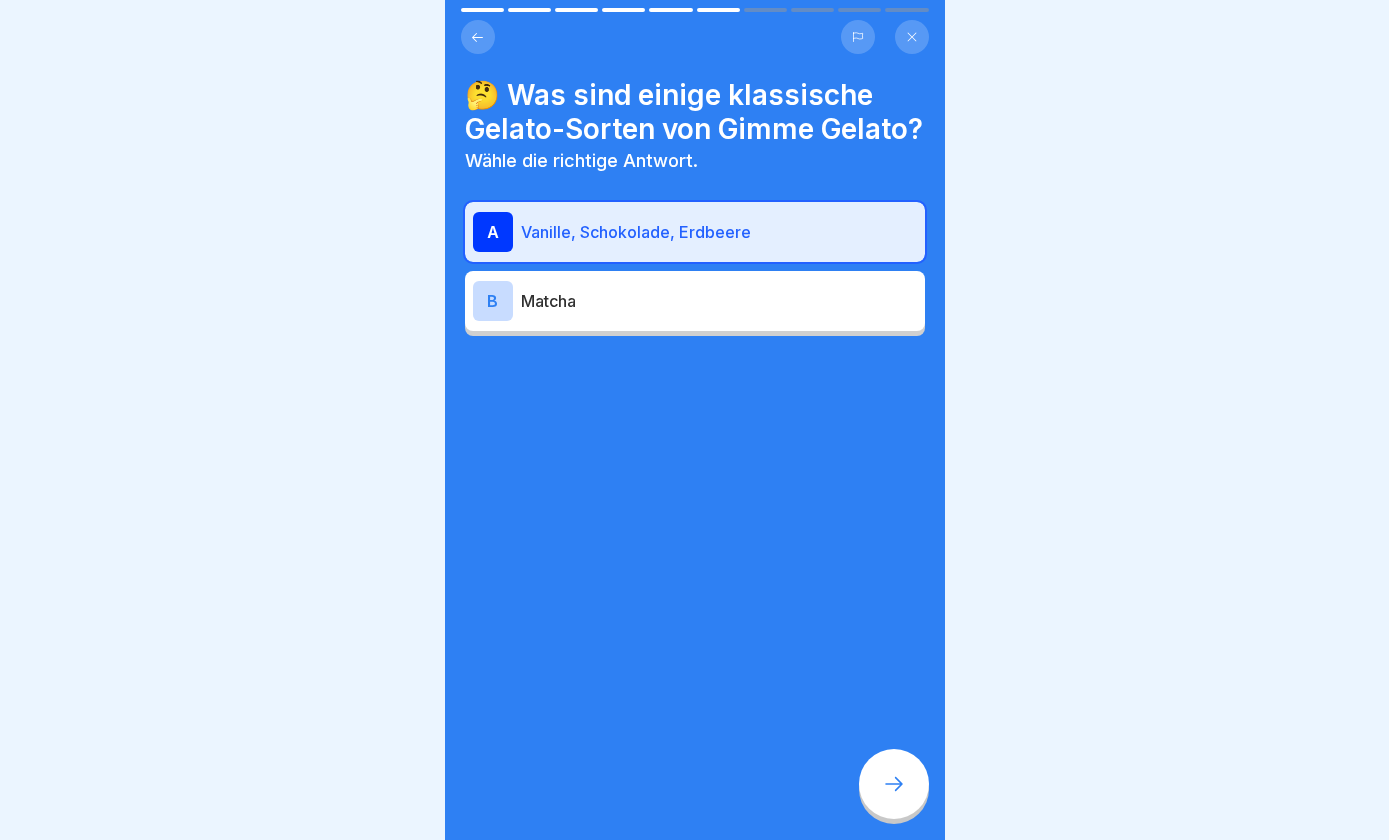 click at bounding box center [894, 784] 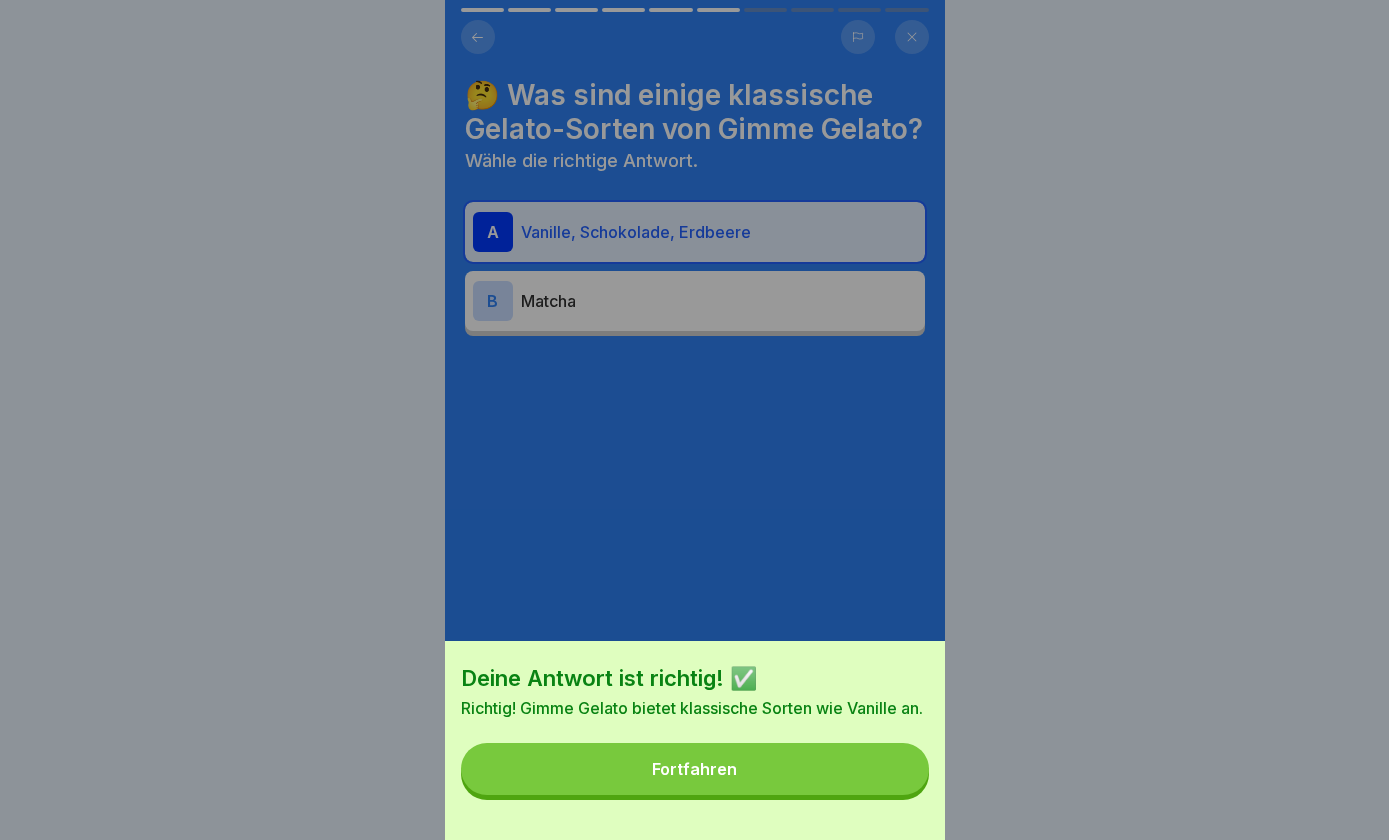 click on "Fortfahren" at bounding box center [695, 769] 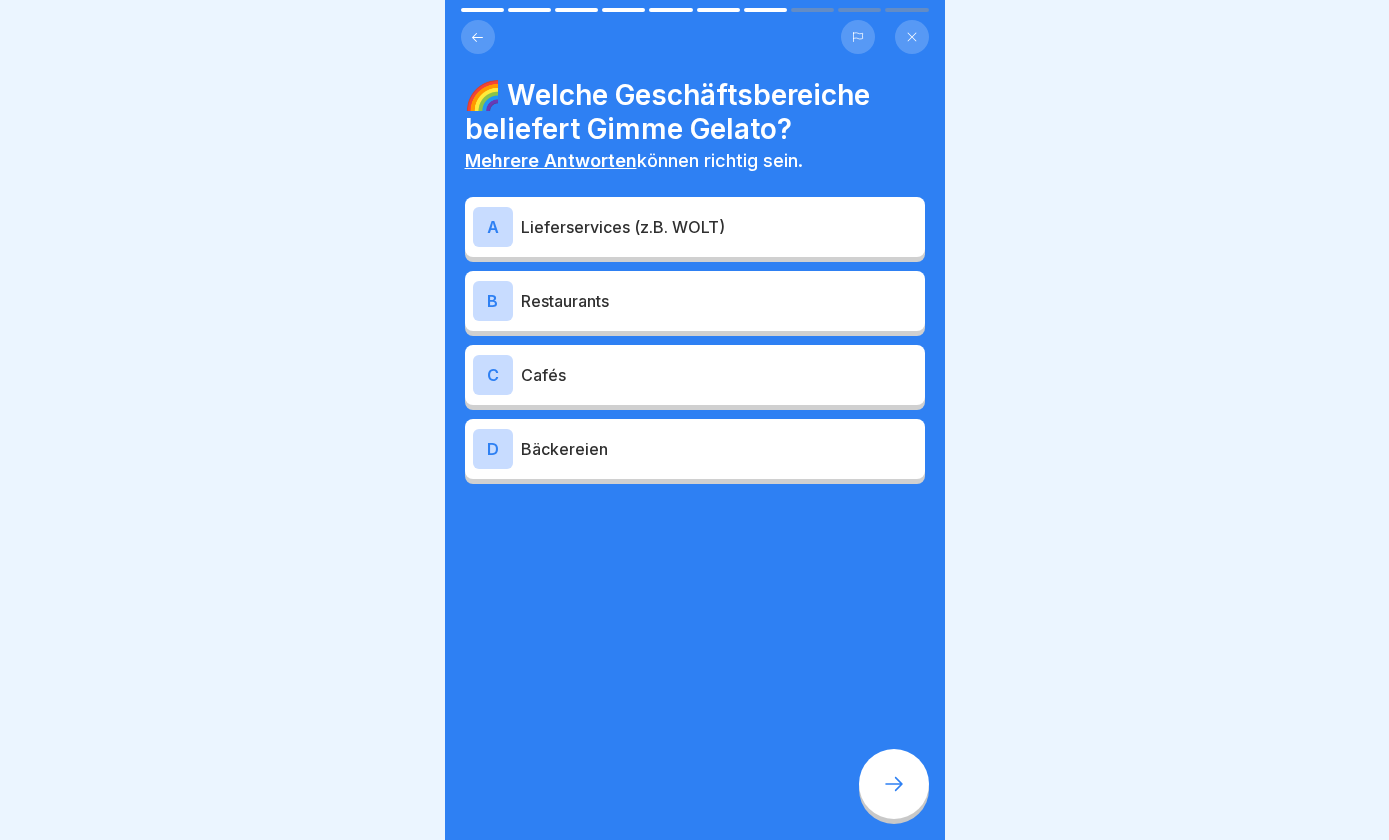 click on "Restaurants" at bounding box center (719, 301) 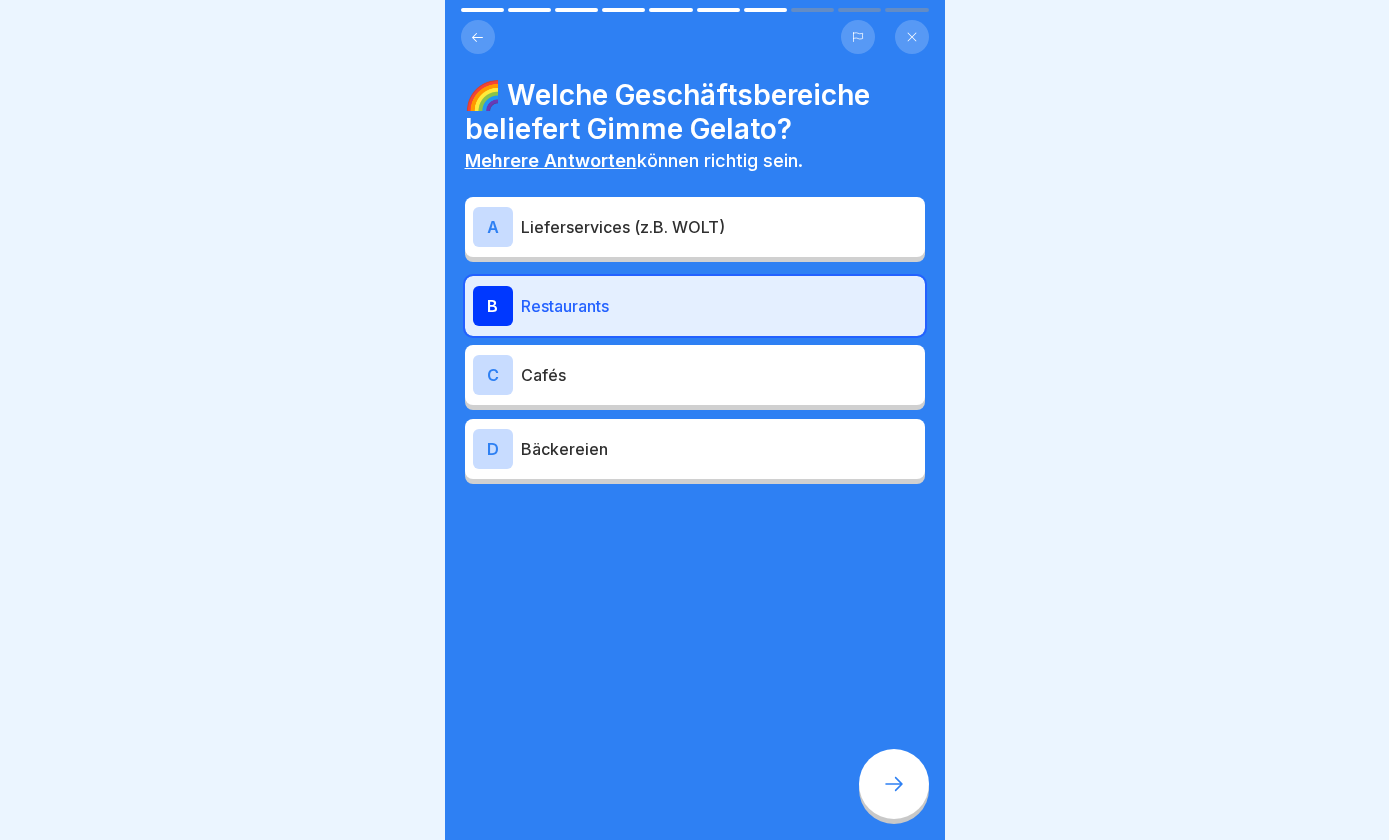 click on "Cafés" at bounding box center [719, 375] 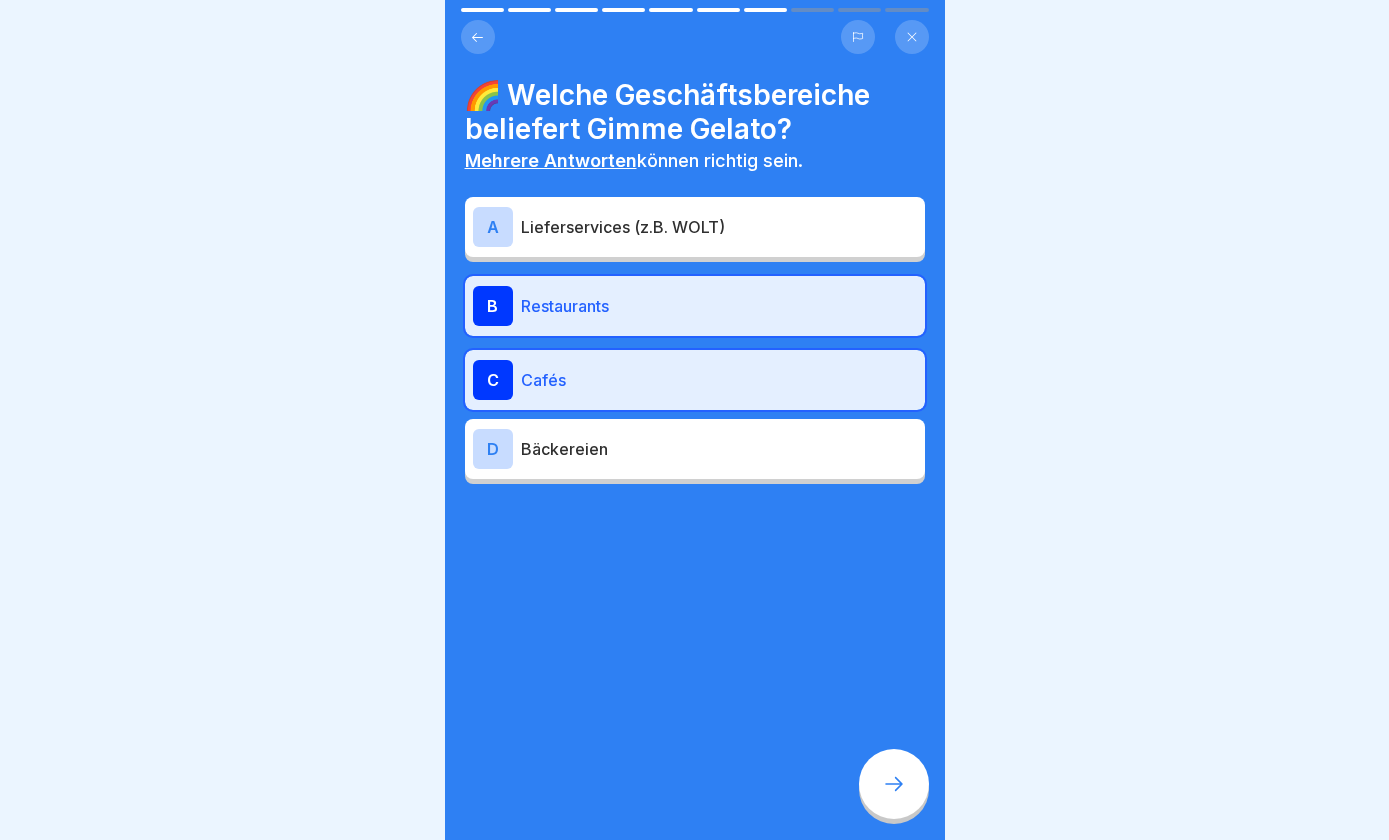 click on "D Bäckereien" at bounding box center [695, 449] 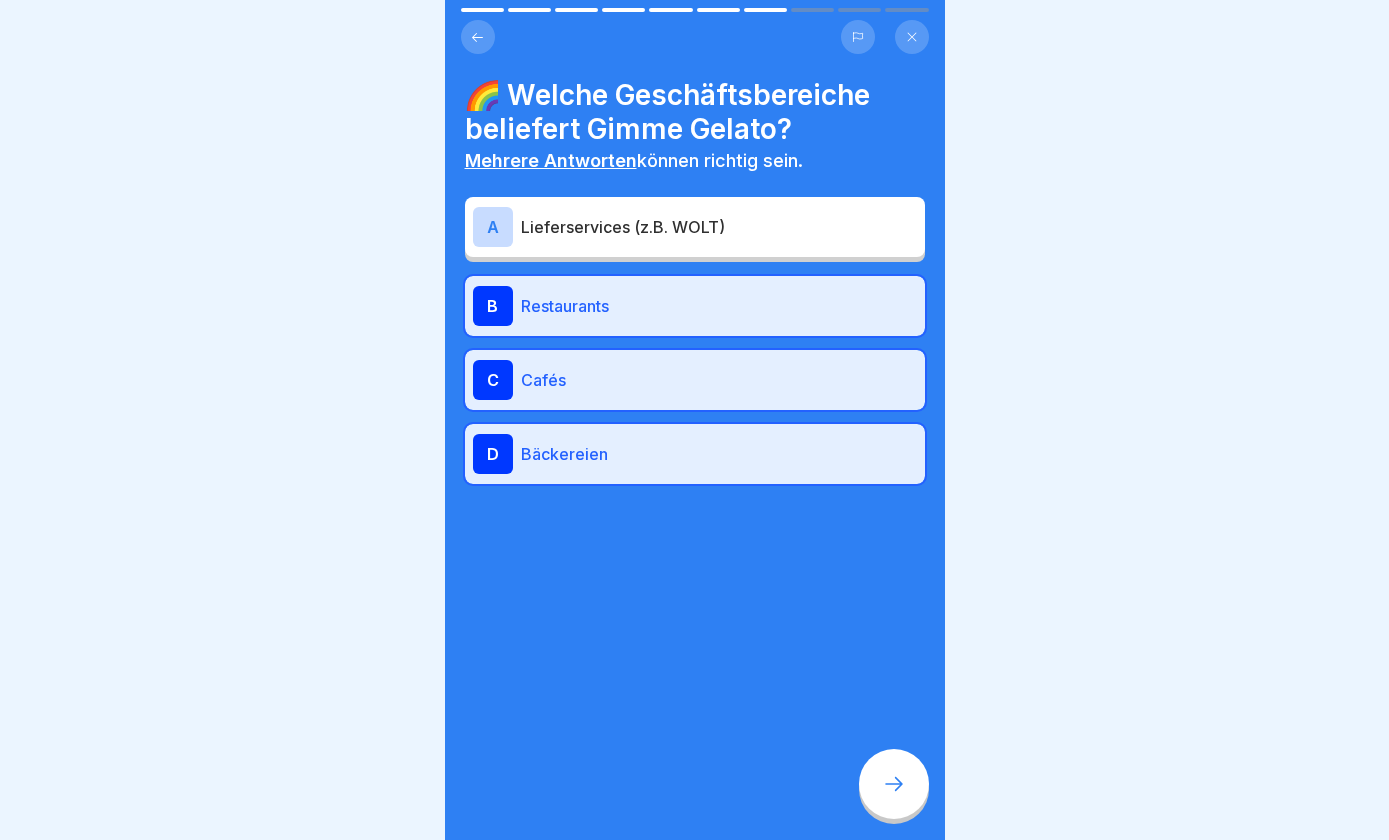click 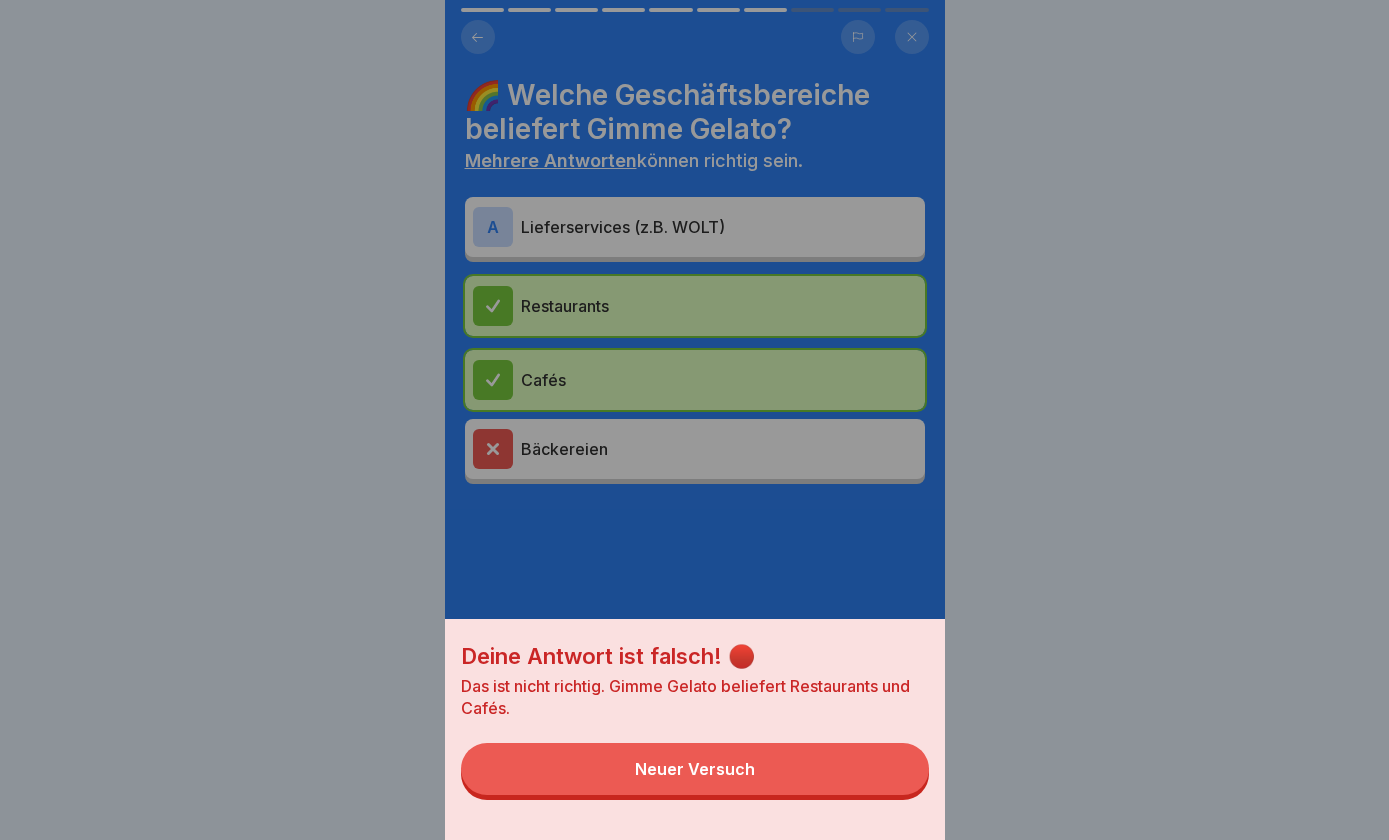click on "Neuer Versuch" at bounding box center [695, 769] 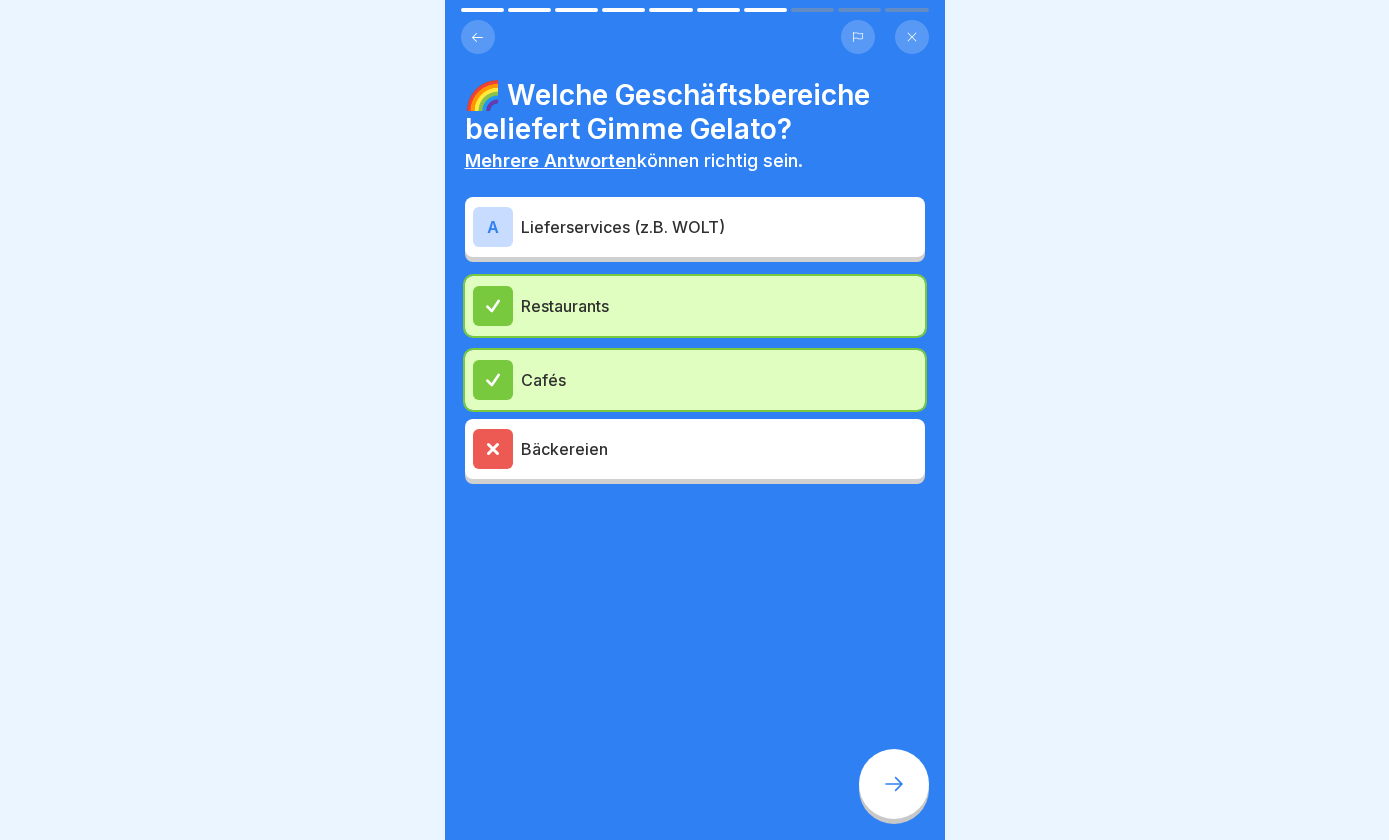 click on "Bäckereien" at bounding box center (695, 449) 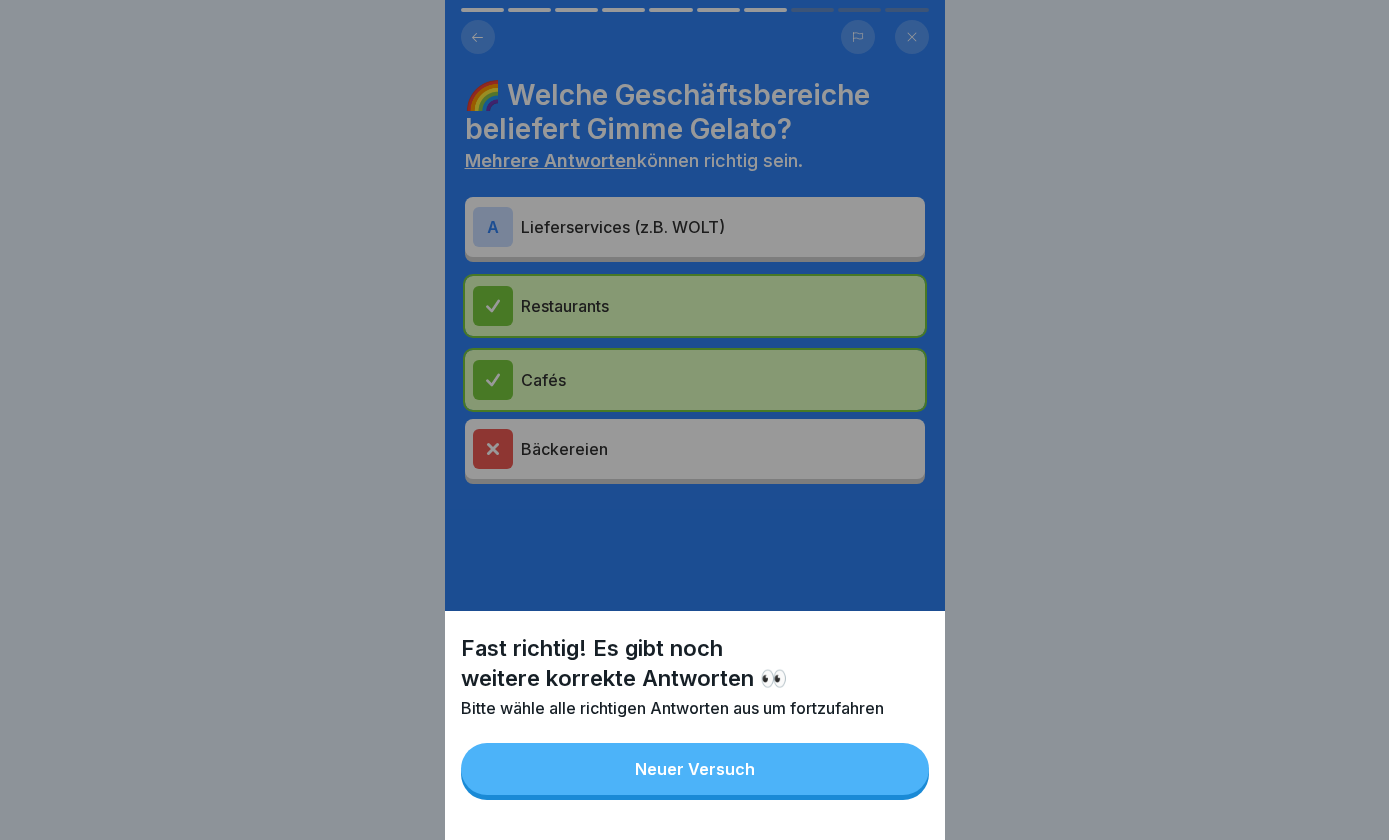 click on "Neuer Versuch" at bounding box center [695, 769] 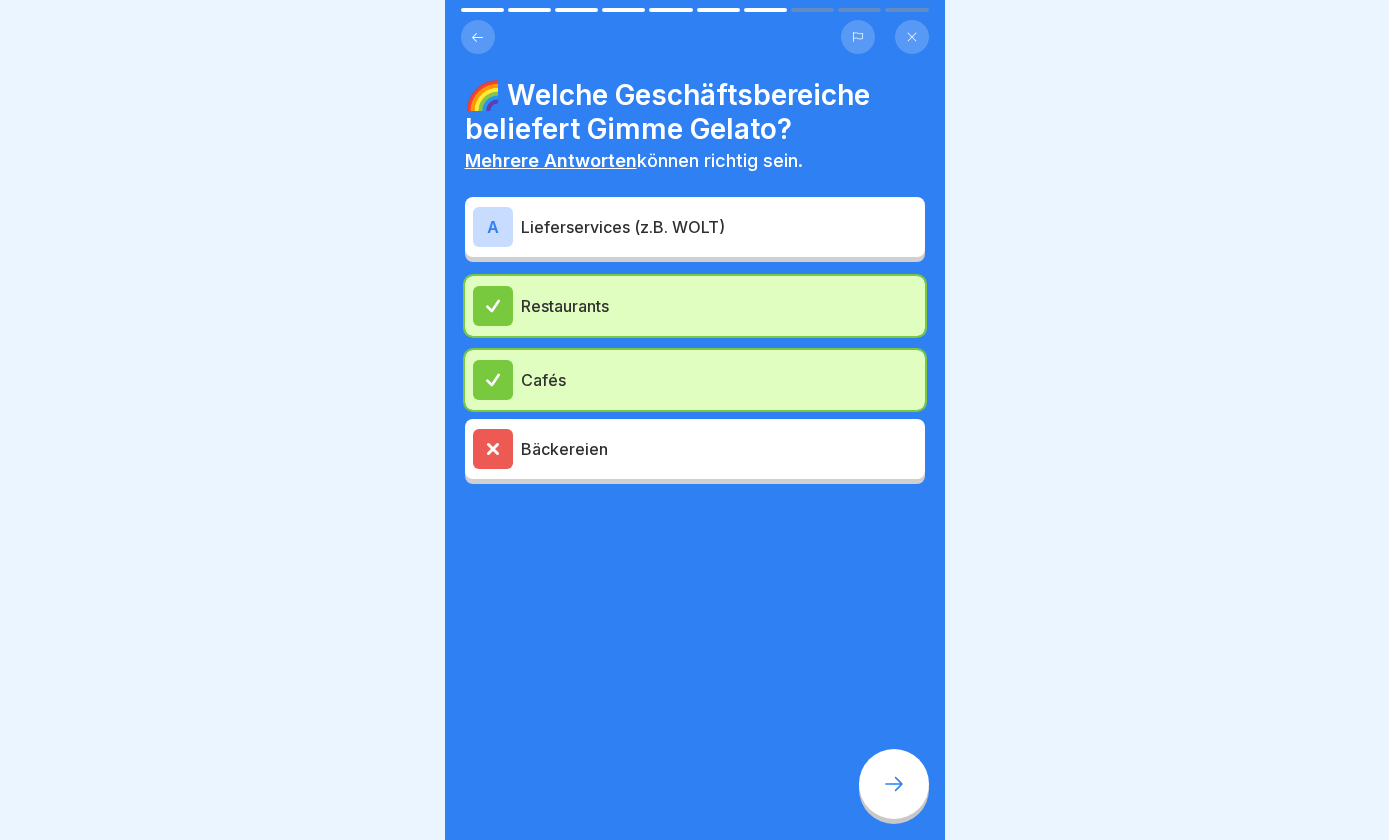 click on "Lieferservices (z.B. WOLT)" at bounding box center (719, 227) 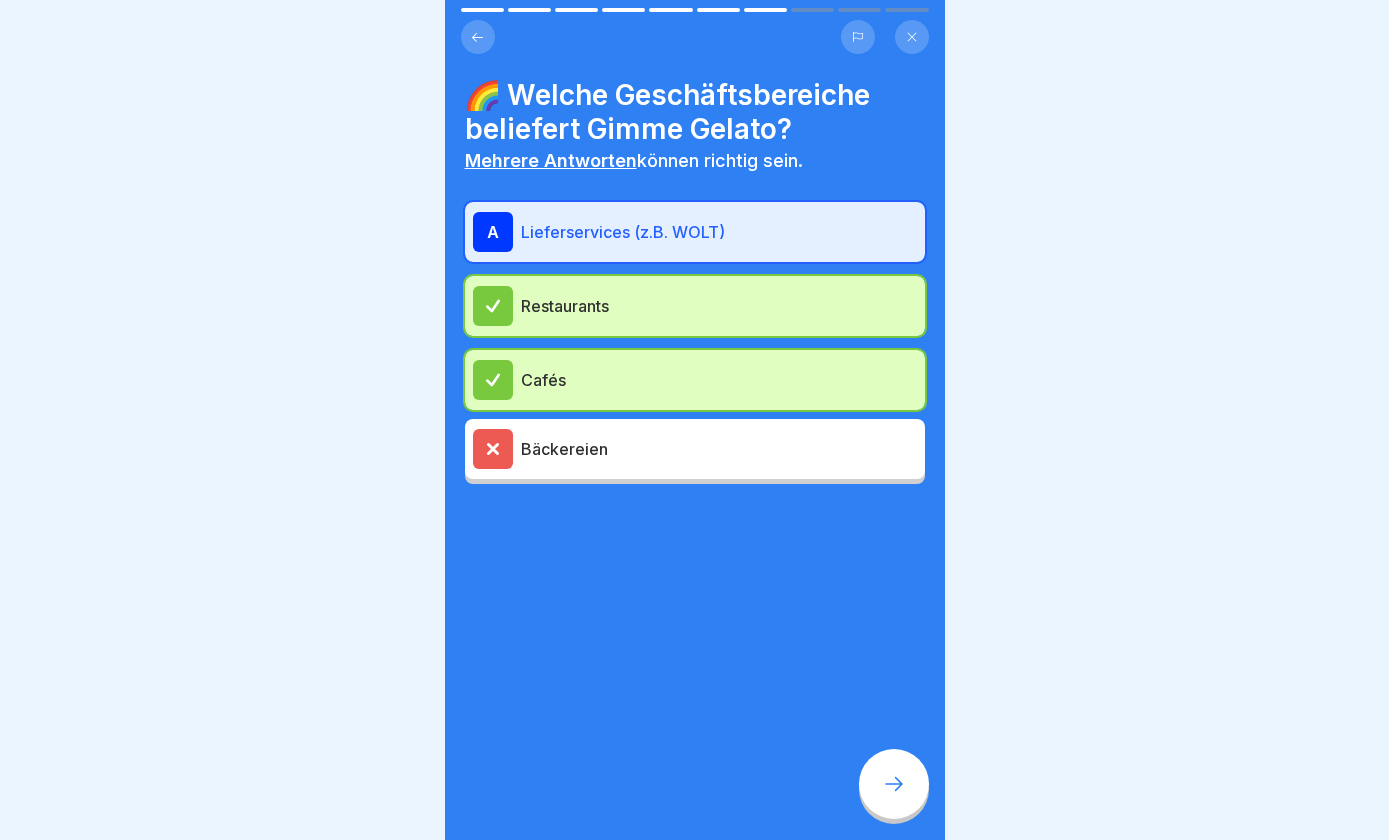 click at bounding box center [894, 784] 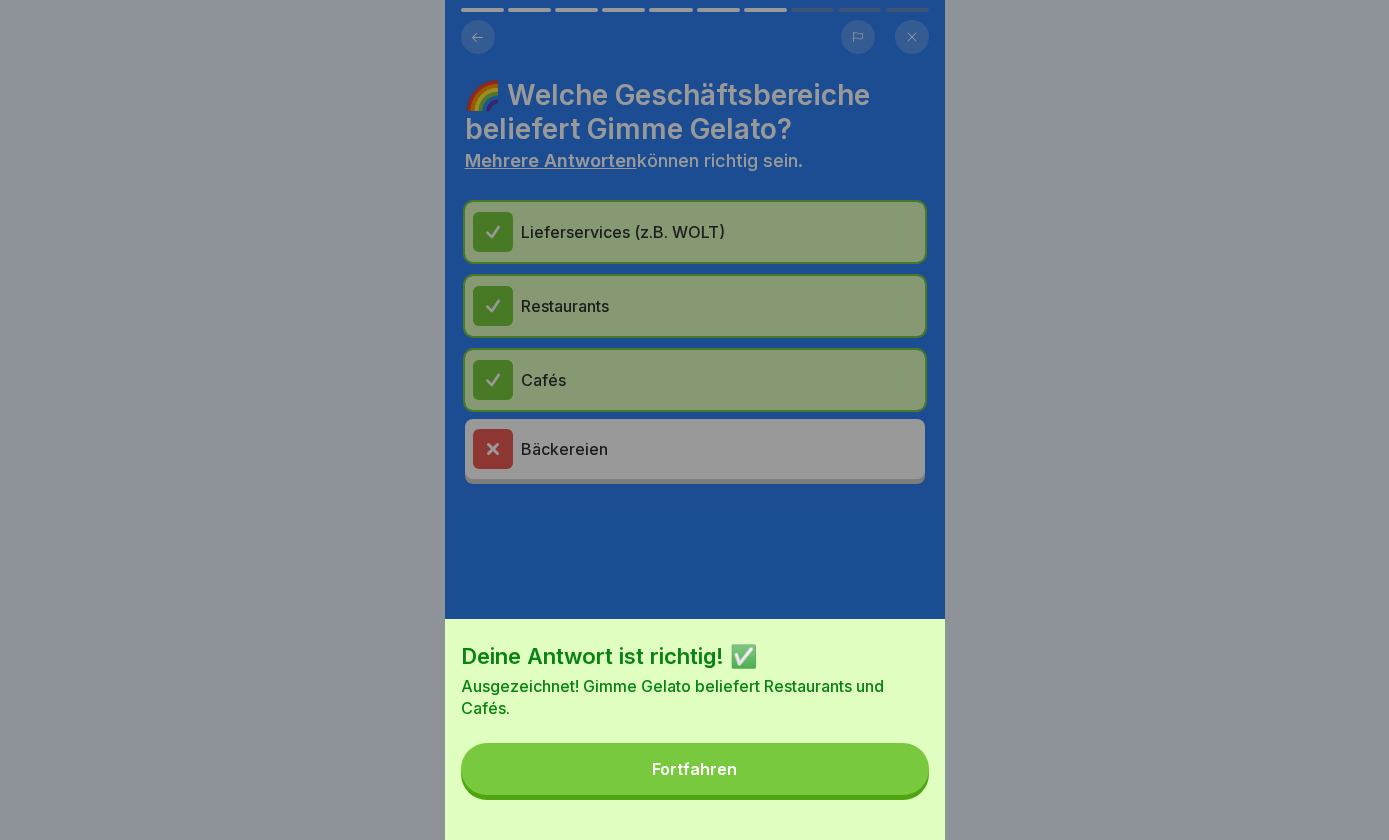 click on "Fortfahren" at bounding box center [695, 769] 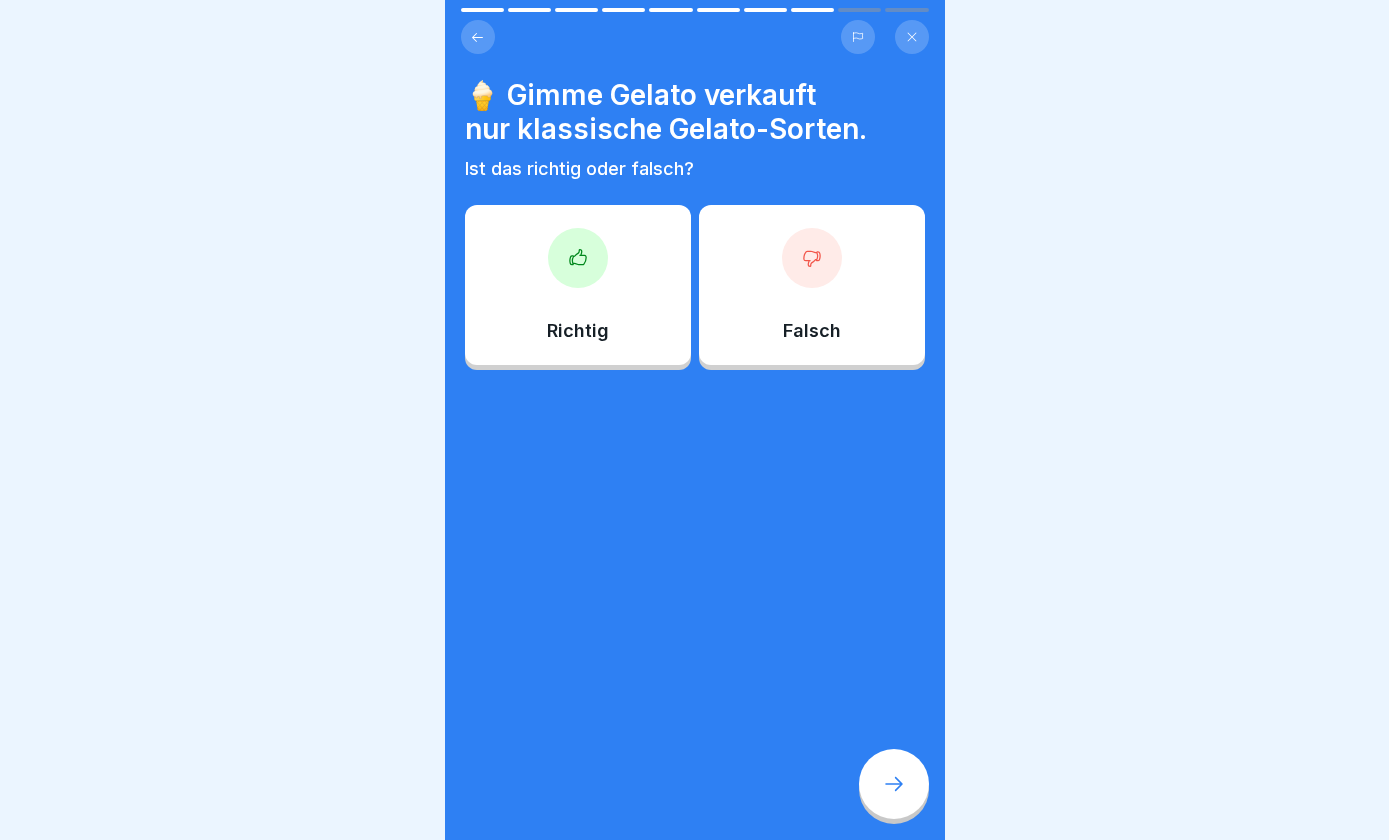 click on "Falsch" at bounding box center [812, 331] 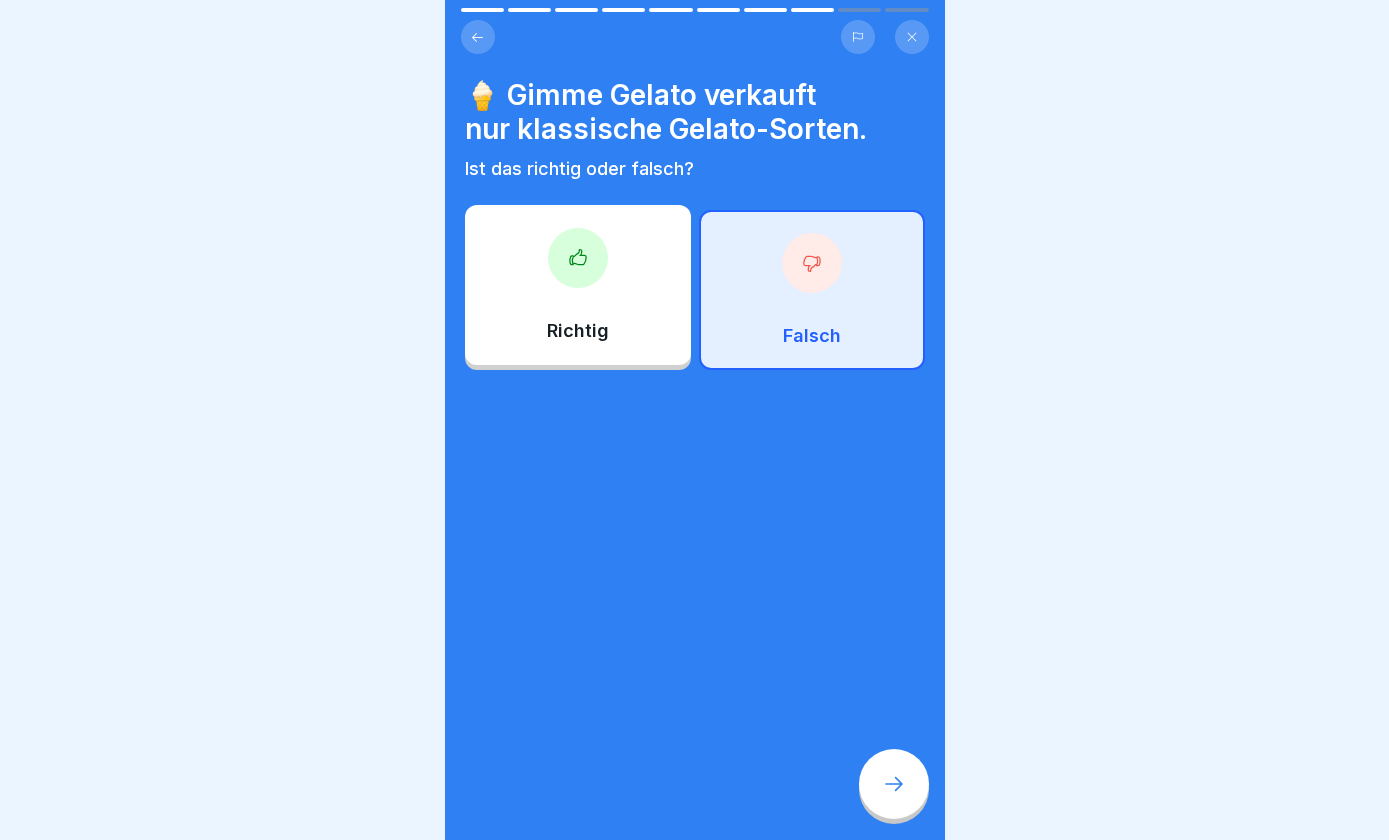 click 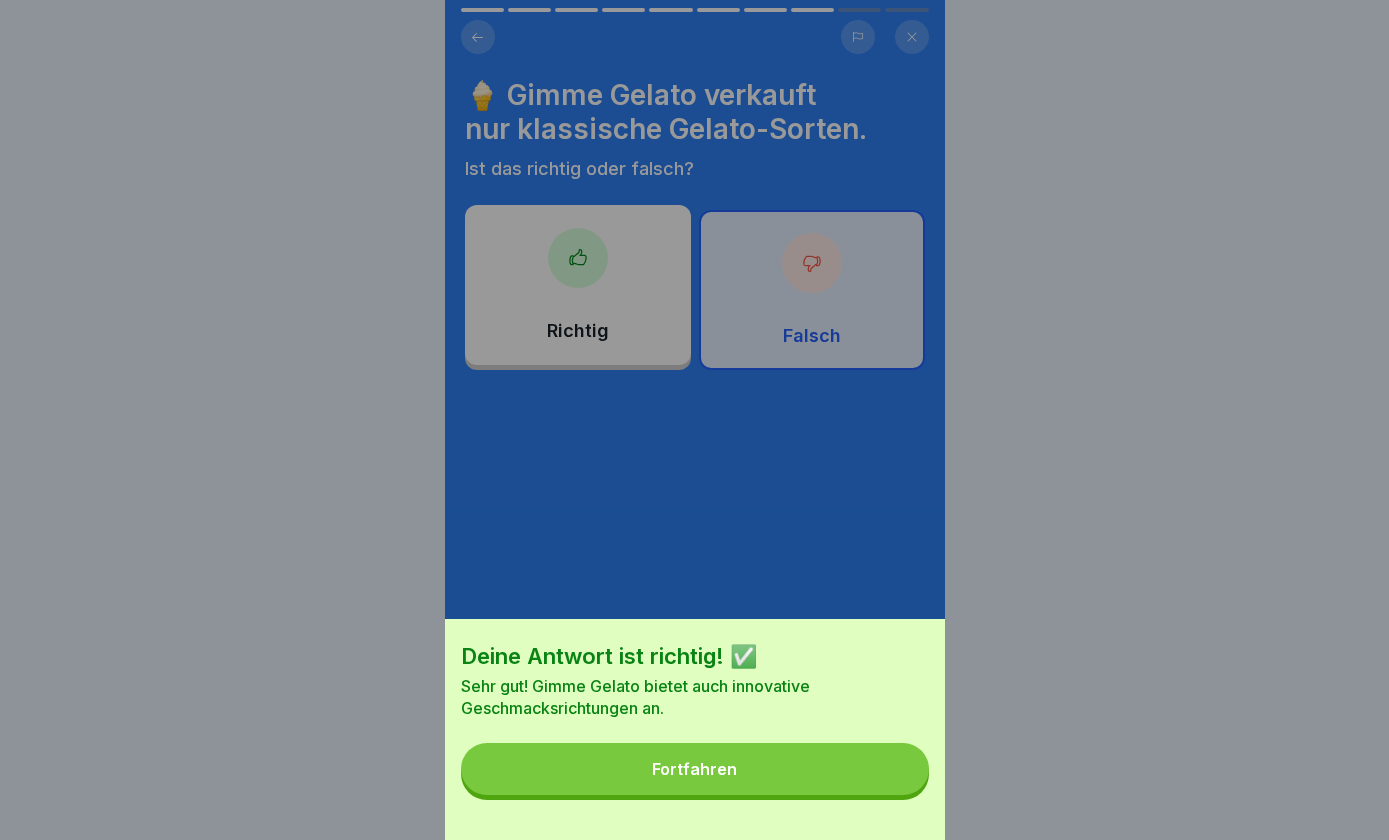 click on "Fortfahren" at bounding box center (695, 769) 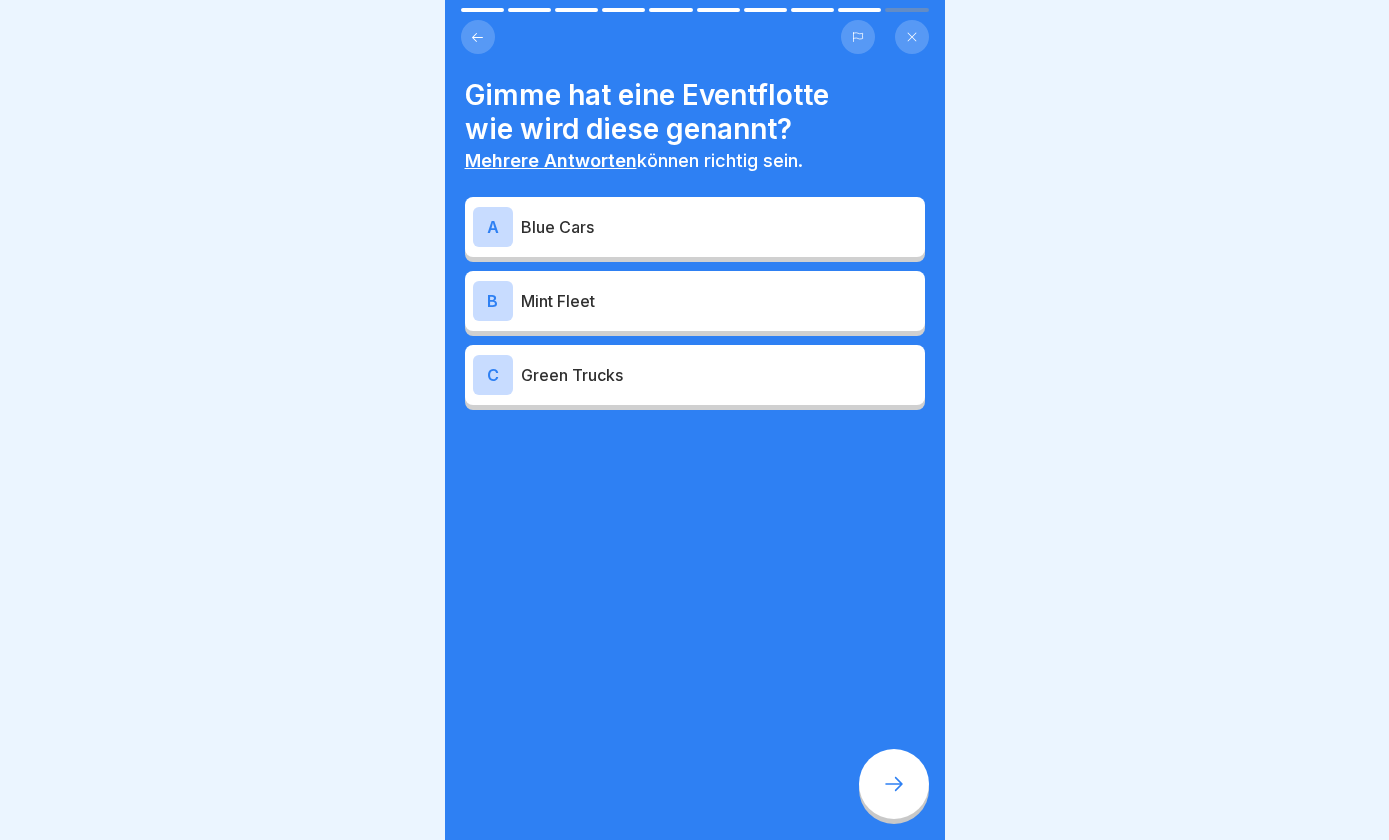 click on "Mint Fleet" at bounding box center [719, 301] 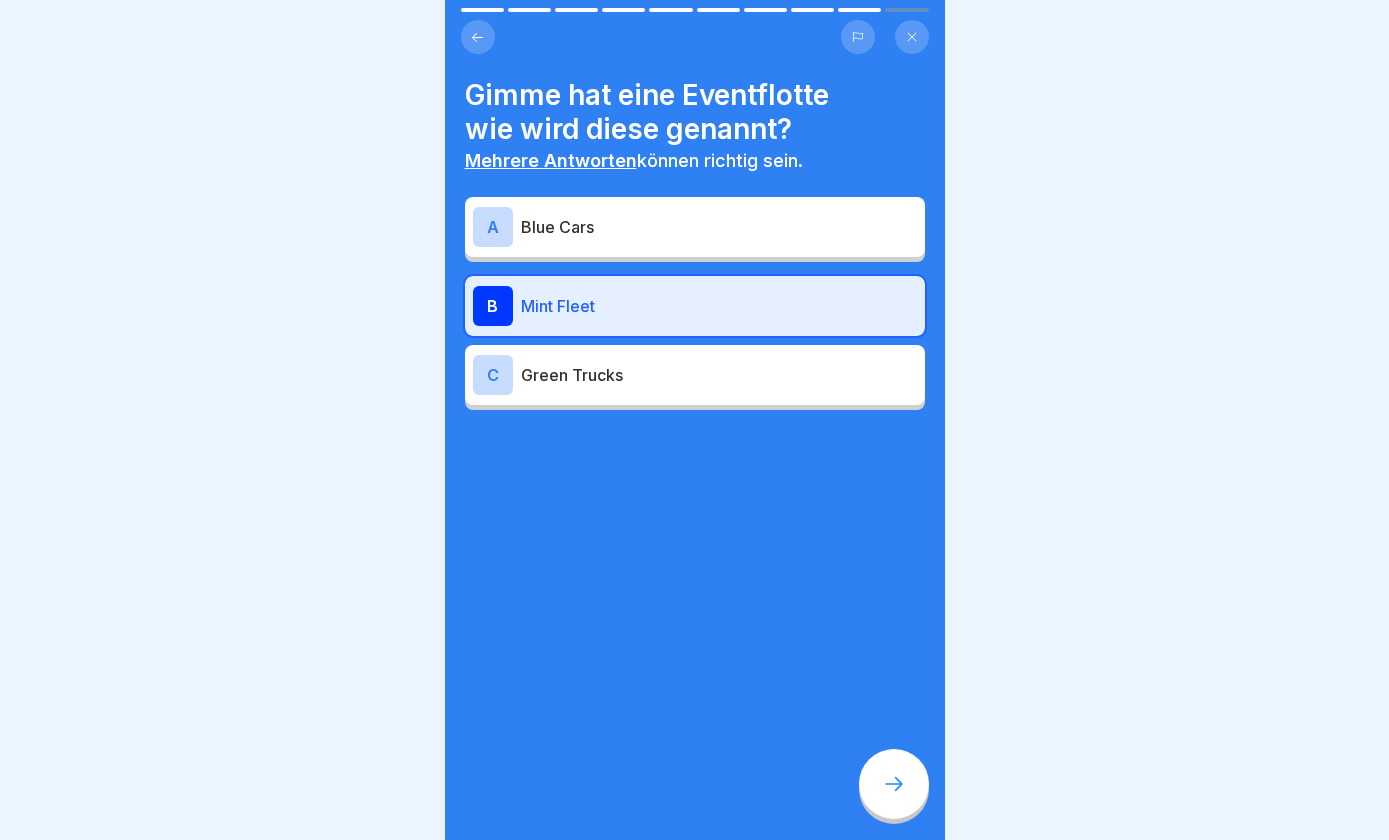 click at bounding box center [894, 784] 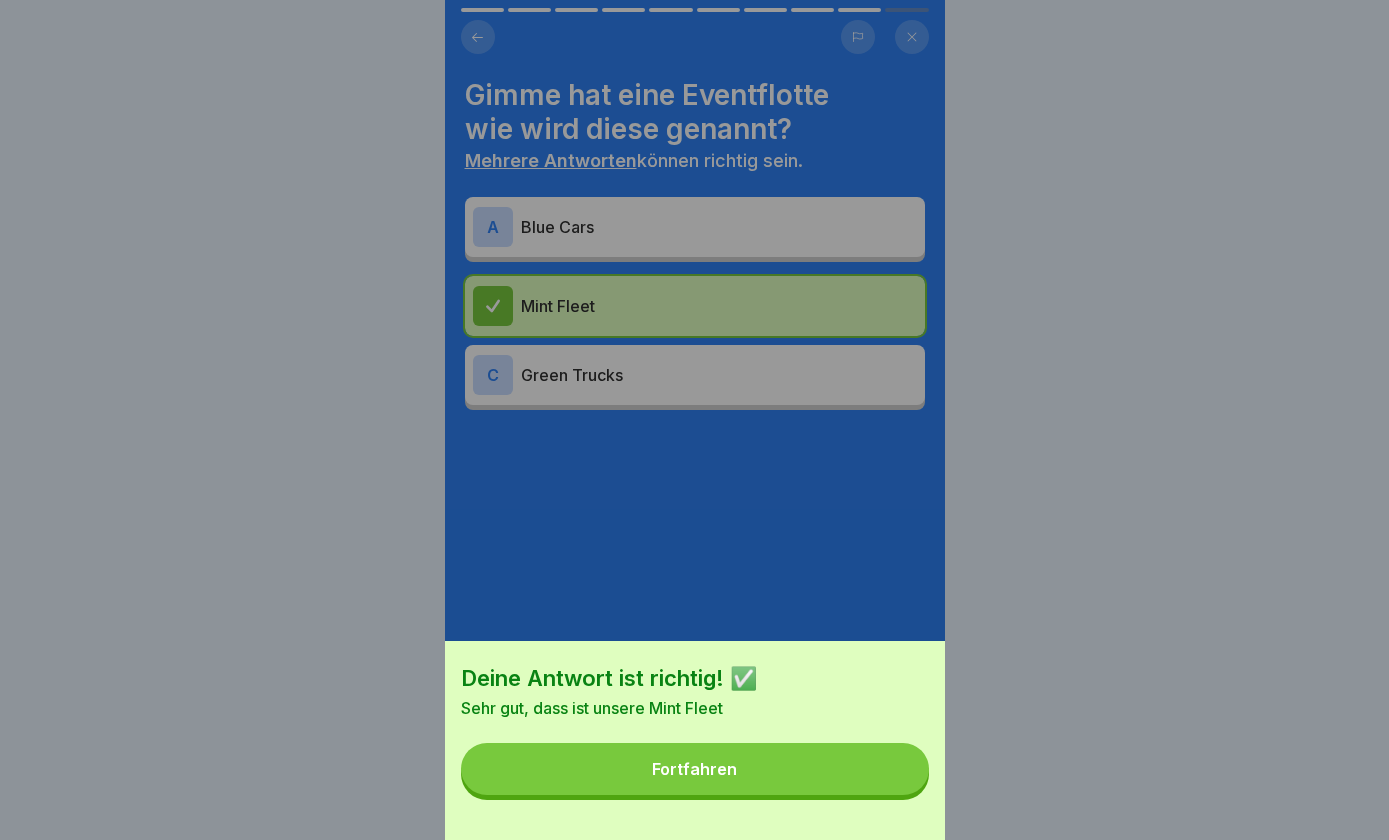 click on "Fortfahren" at bounding box center [695, 769] 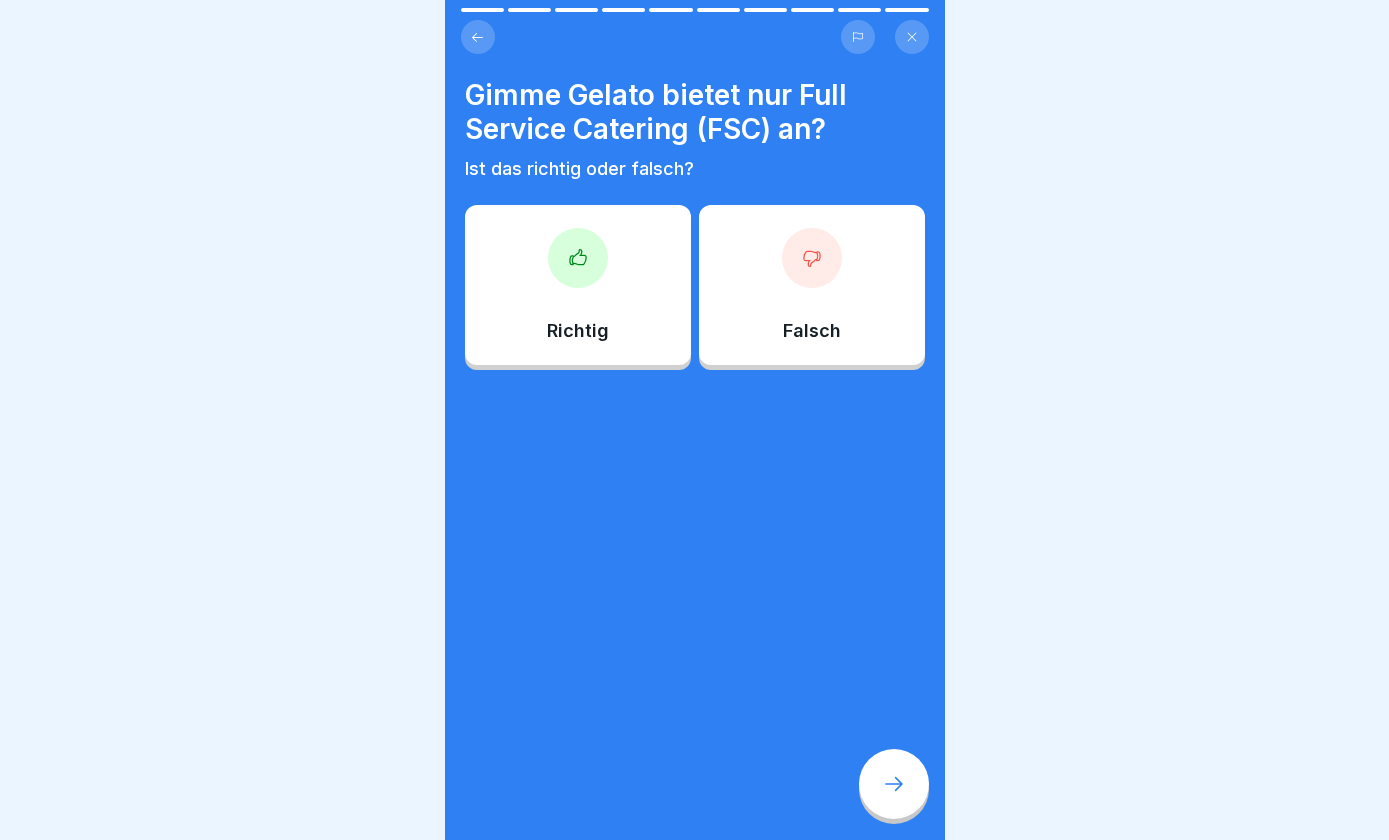 click on "Falsch" at bounding box center (812, 285) 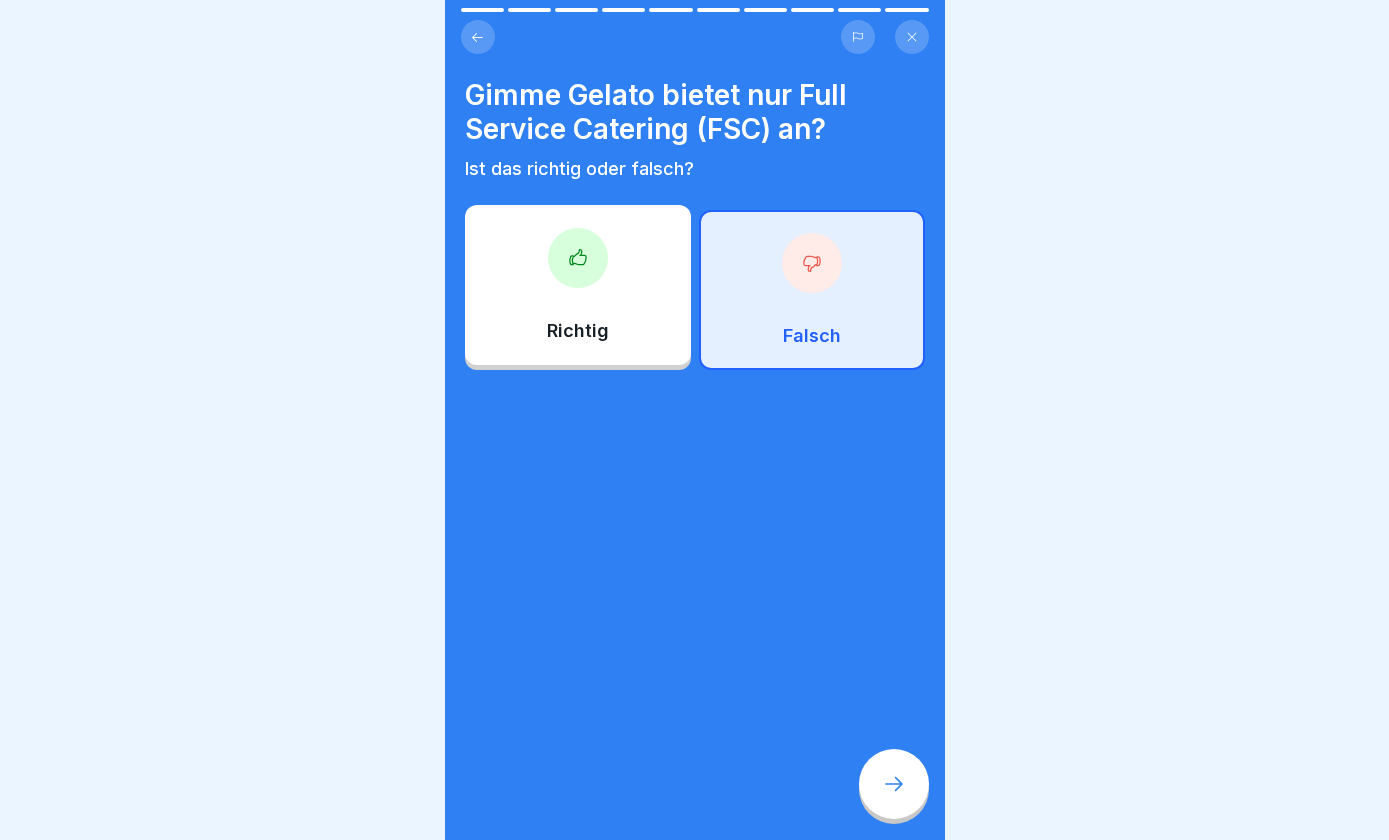 click 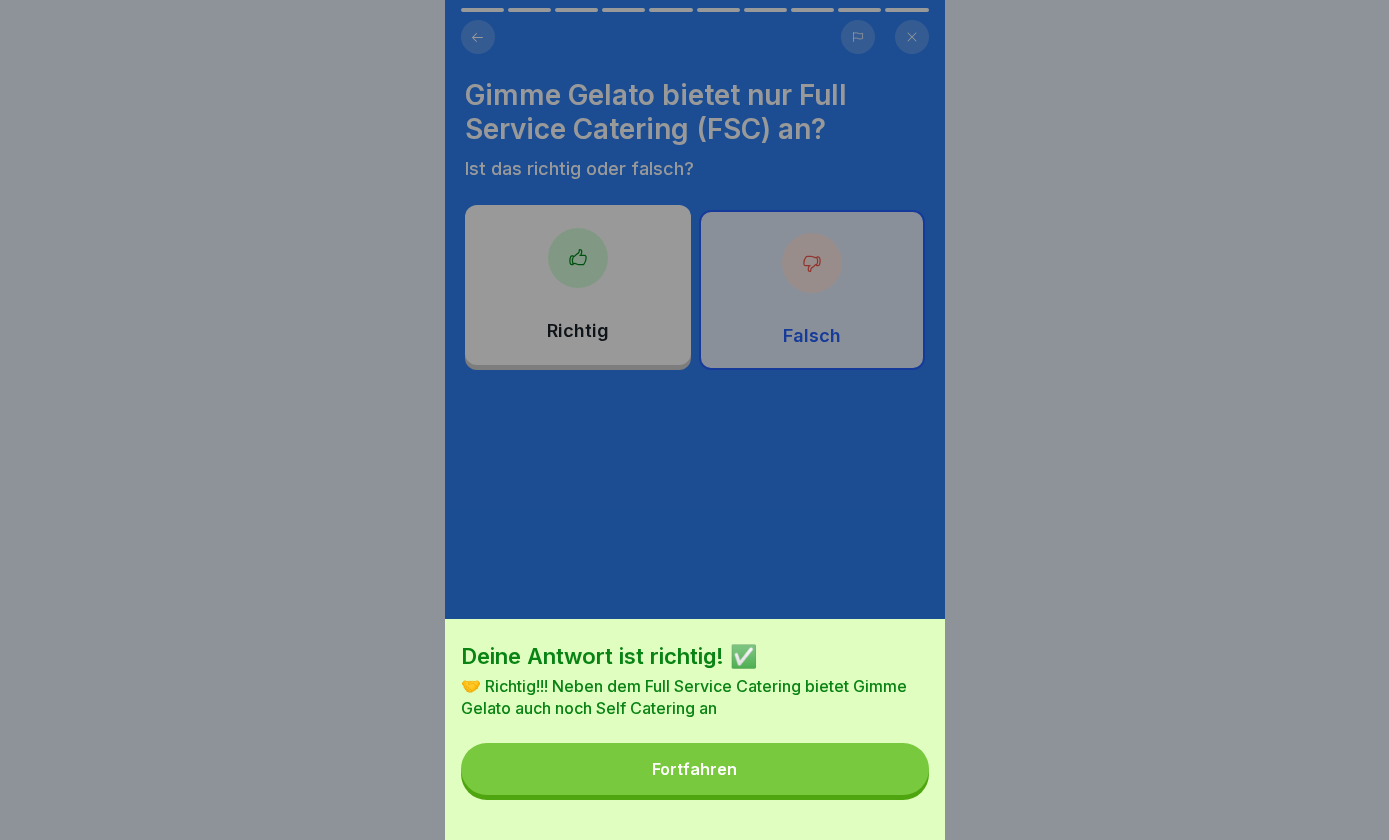 click on "Fortfahren" at bounding box center (695, 769) 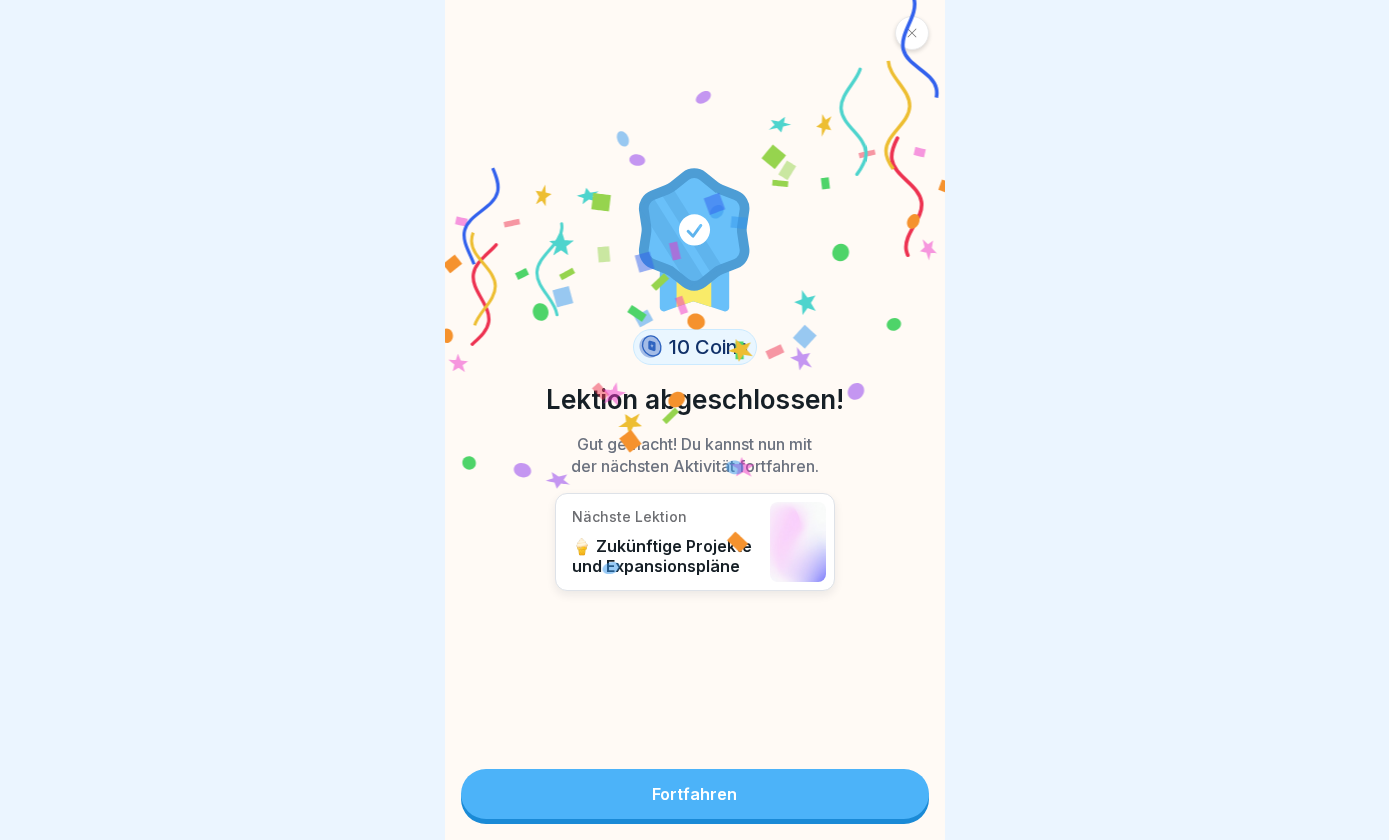 click on "Fortfahren" at bounding box center [695, 794] 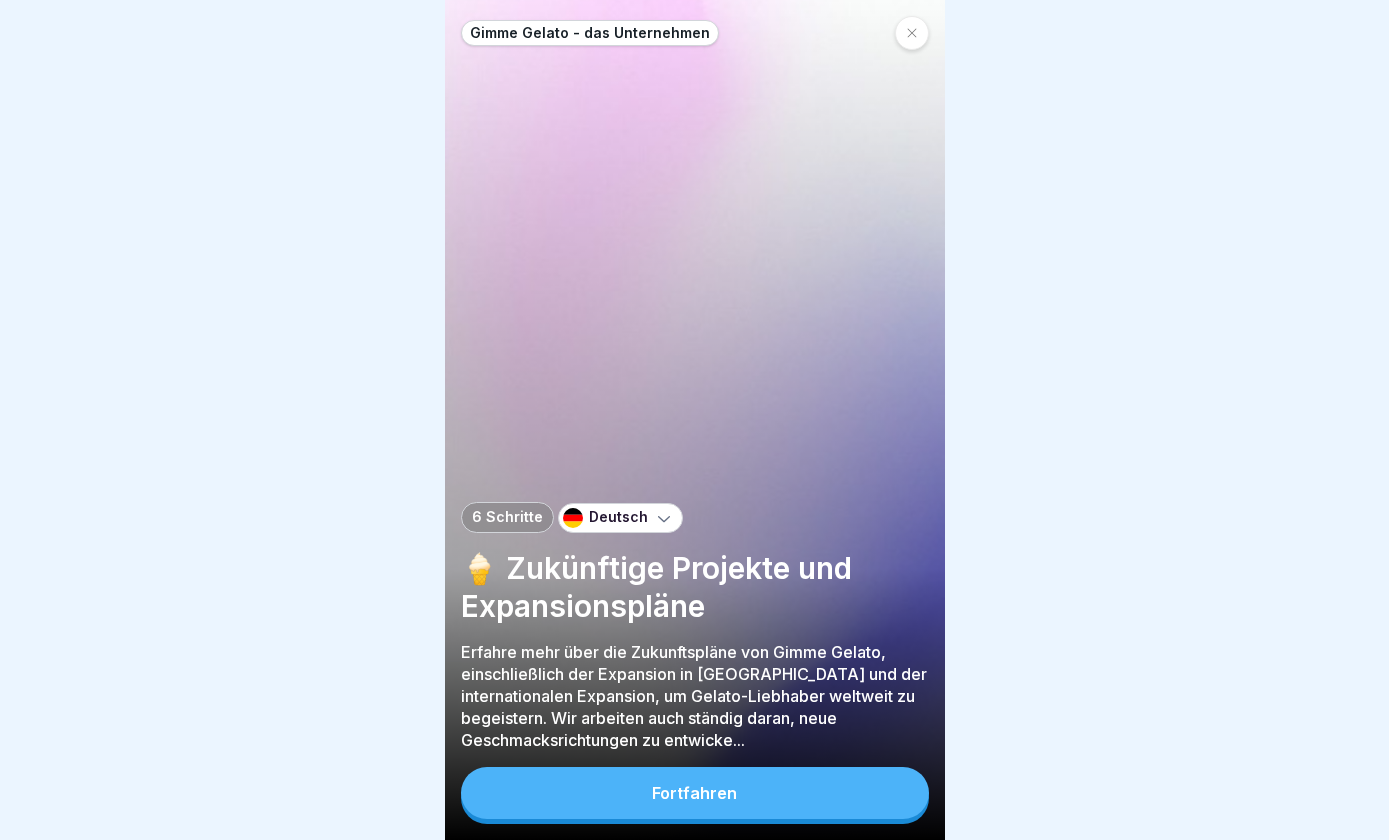 click on "Fortfahren" at bounding box center [694, 793] 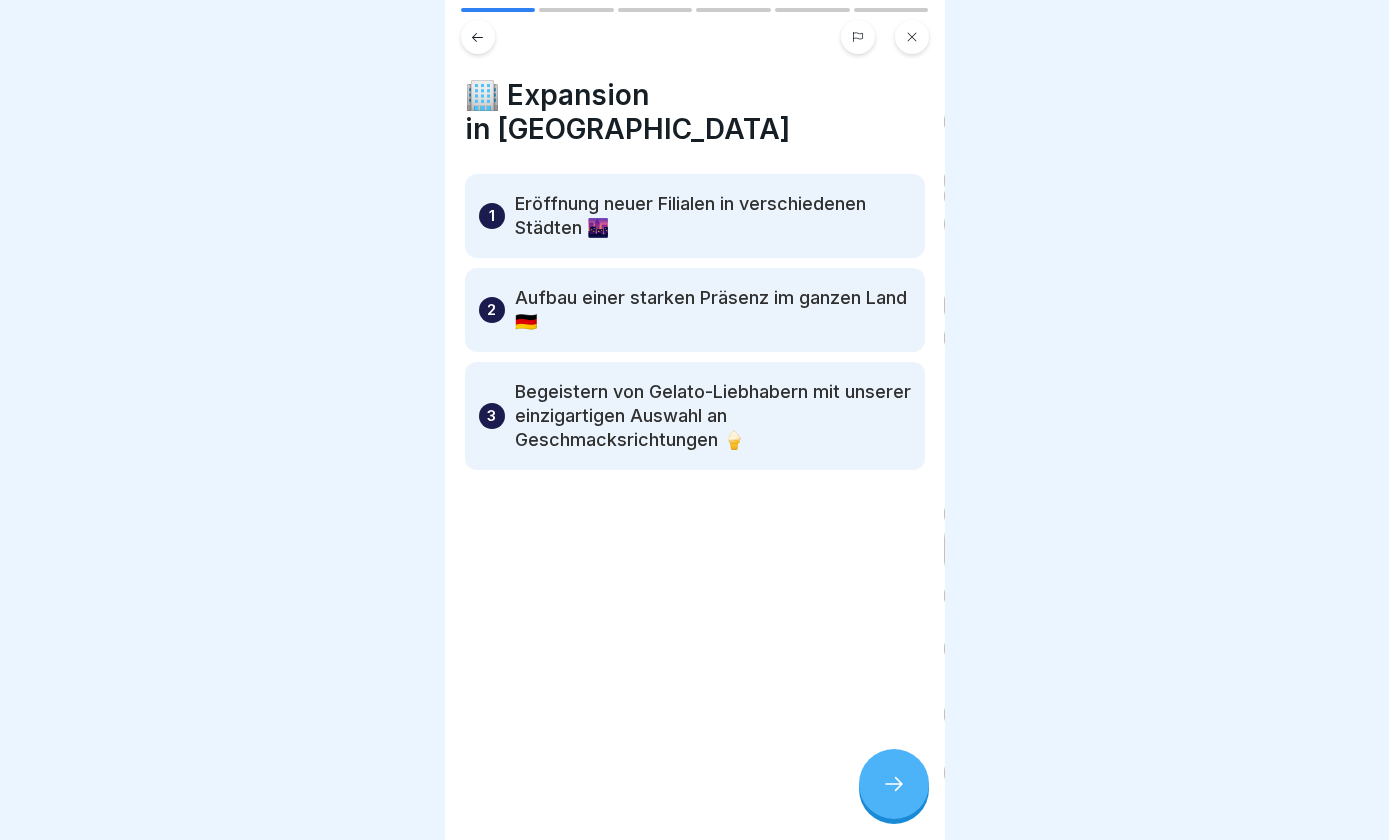 click on "🏢 Expansion in [GEOGRAPHIC_DATA] 1 Eröffnung neuer Filialen in verschiedenen Städten 🌆 2 Aufbau einer starken Präsenz im ganzen Land 🇩🇪 3 Begeistern von Gelato-Liebhabern mit unserer einzigartigen Auswahl an Geschmacksrichtungen 🍦" at bounding box center (695, 420) 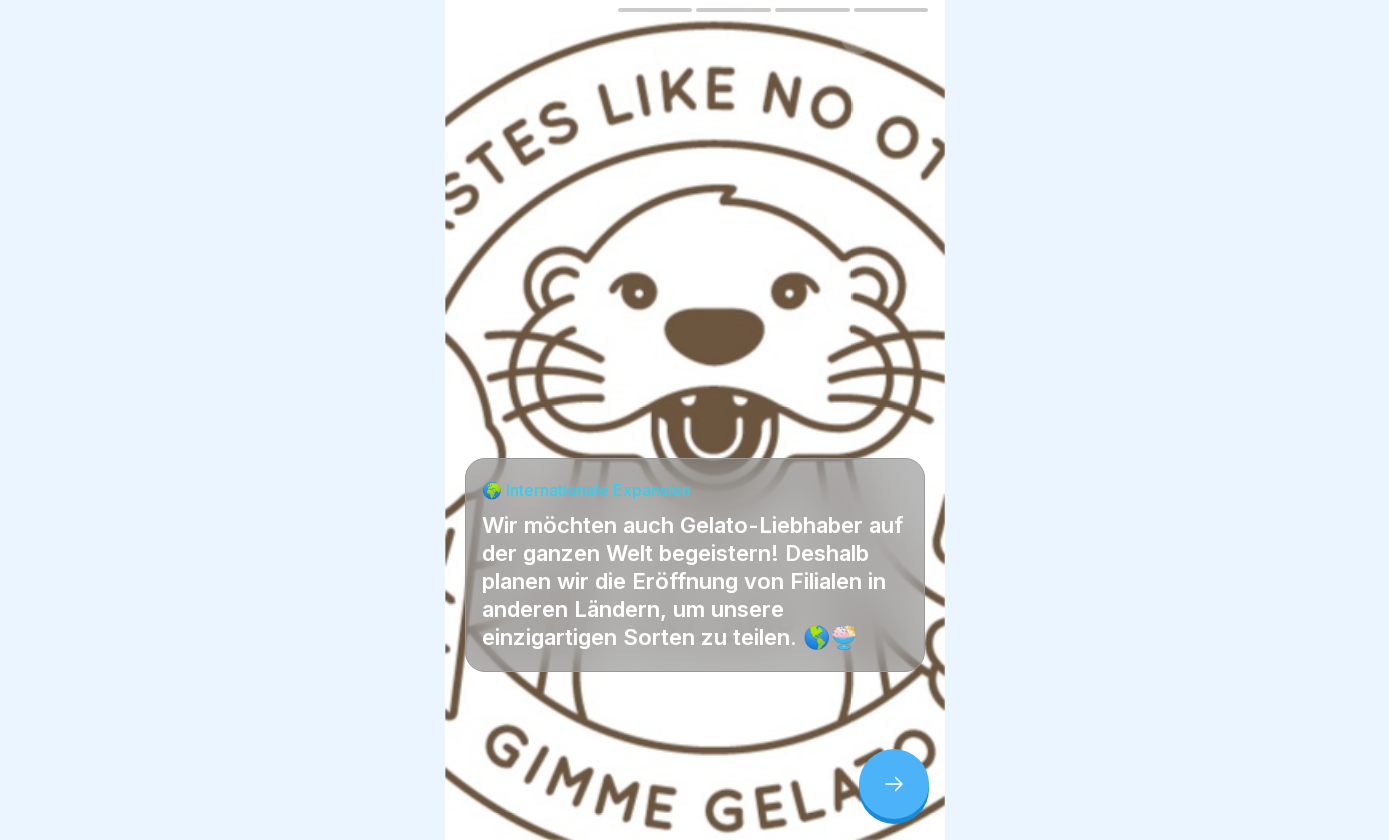 click 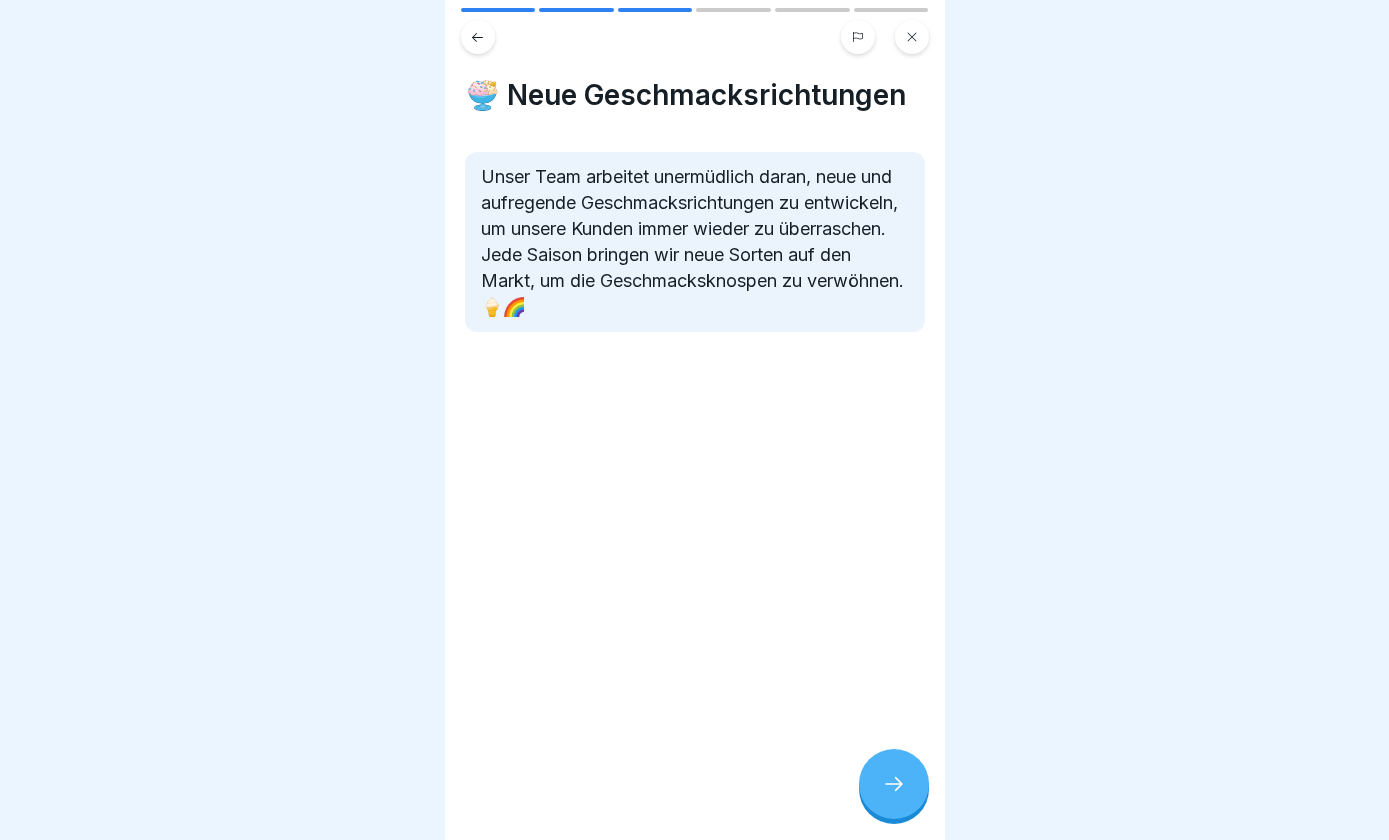 click on "Gimme Gelato - das Unternehmen 6 Schritte Deutsch 🍦 Zukünftige Projekte und Expansionspläne Erfahre mehr über die Zukunftspläne von Gimme Gelato, einschließlich der Expansion in [GEOGRAPHIC_DATA] und der internationalen Expansion, um Gelato-Liebhaber weltweit zu begeistern. Wir arbeiten auch ständig daran, neue Geschmacksrichtungen zu entwicke... Fortfahren 🏢 Expansion in [GEOGRAPHIC_DATA] 1 Eröffnung neuer Filialen in verschiedenen Städten 🌆 2 Aufbau einer starken Präsenz im ganzen Land 🇩🇪 3 Begeistern von Gelato-Liebhabern mit unserer einzigartigen Auswahl an Geschmacksrichtungen 🍦 🌍 Internationale Expansion Wir möchten auch Gelato-Liebhaber auf der ganzen Welt begeistern! Deshalb planen wir die Eröffnung von Filialen in anderen Ländern, um unsere einzigartigen Sorten zu teilen. 🌎🍨 🍨 Neue Geschmacksrichtungen 🌱 Gimme Gelato verwendet natürliche Zutaten. Ist das richtig oder falsch? Richtig Falsch 📈 Was ist eines der Hauptziele von Gimme Gelato? A B C D [PERSON_NAME] Antworten" at bounding box center [694, 420] 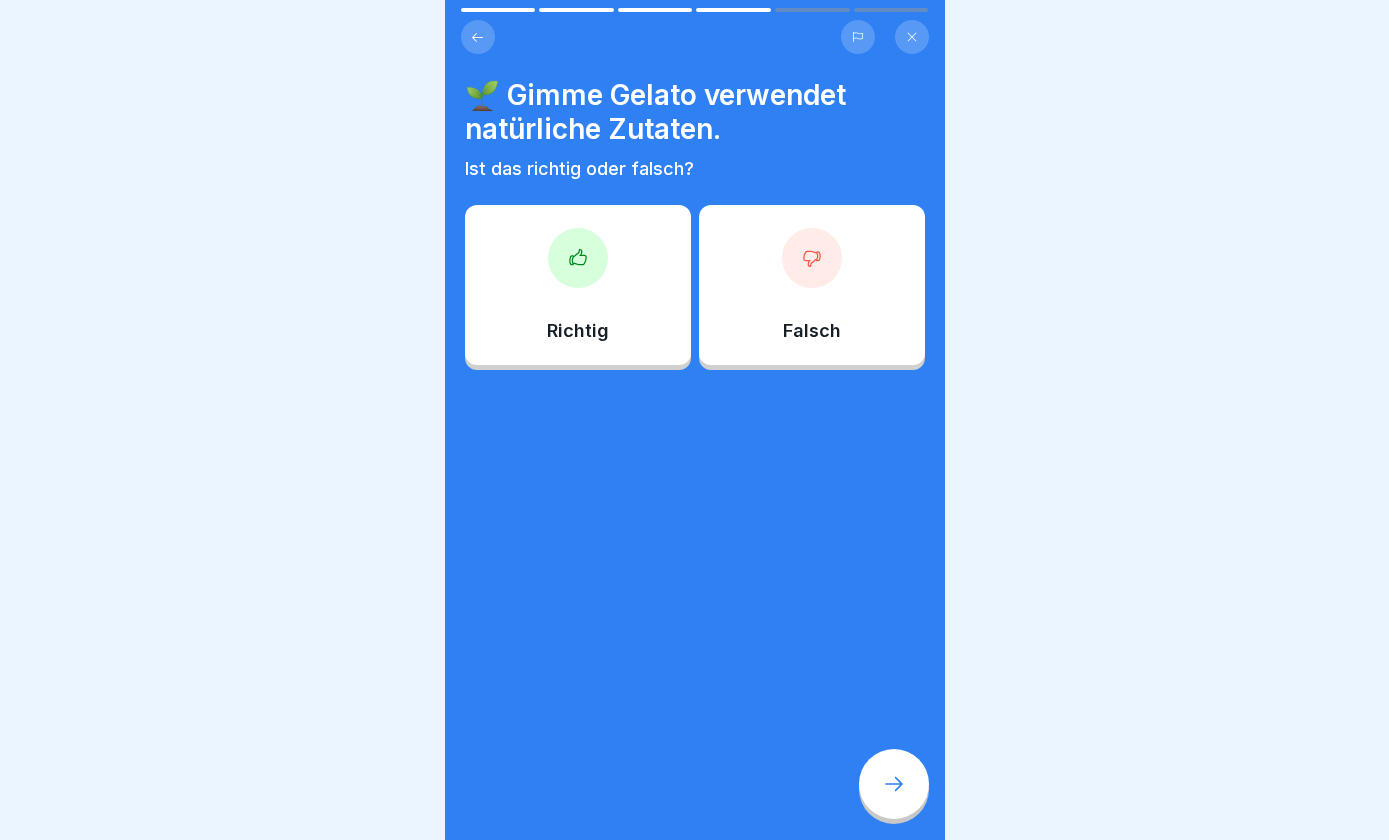 click on "Richtig" at bounding box center [578, 285] 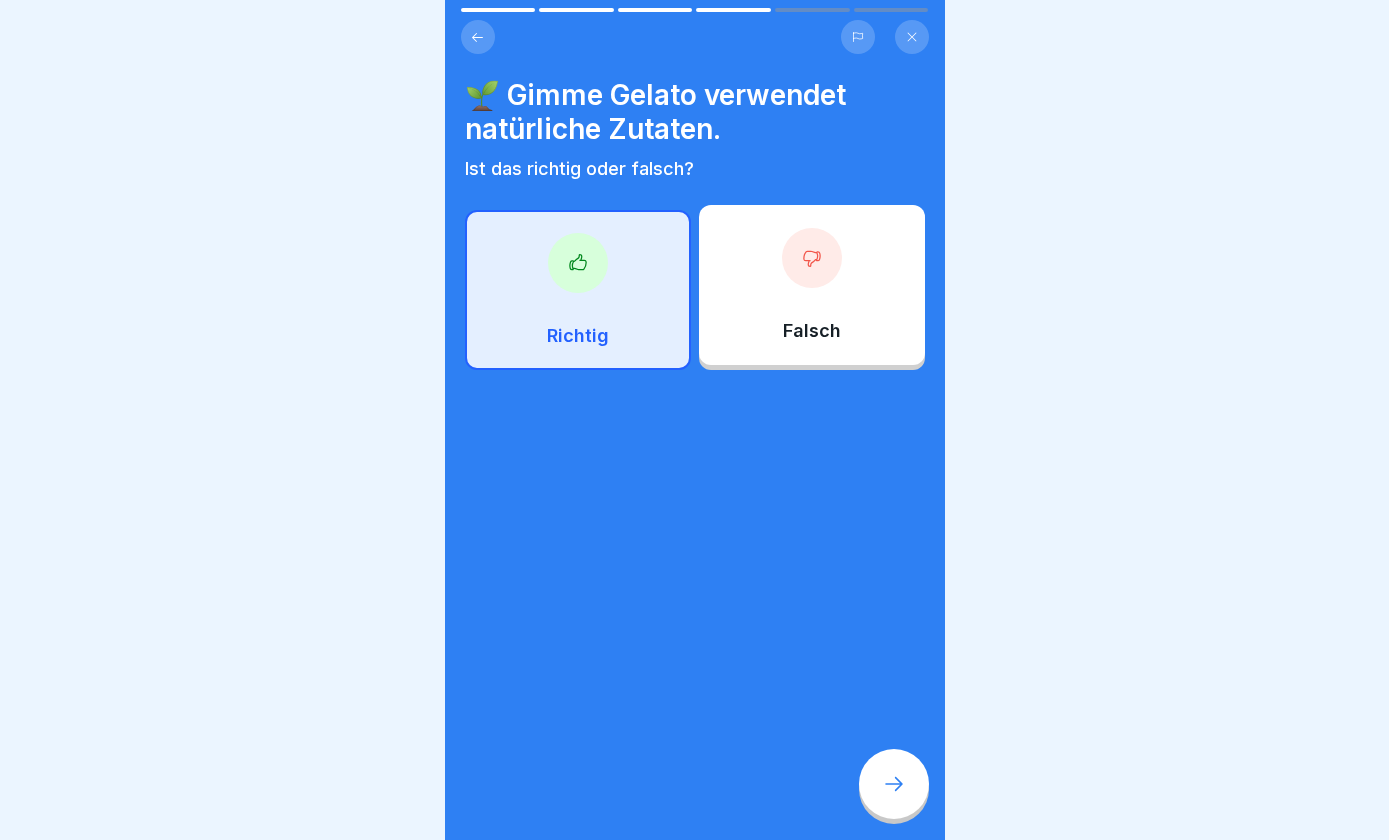 click 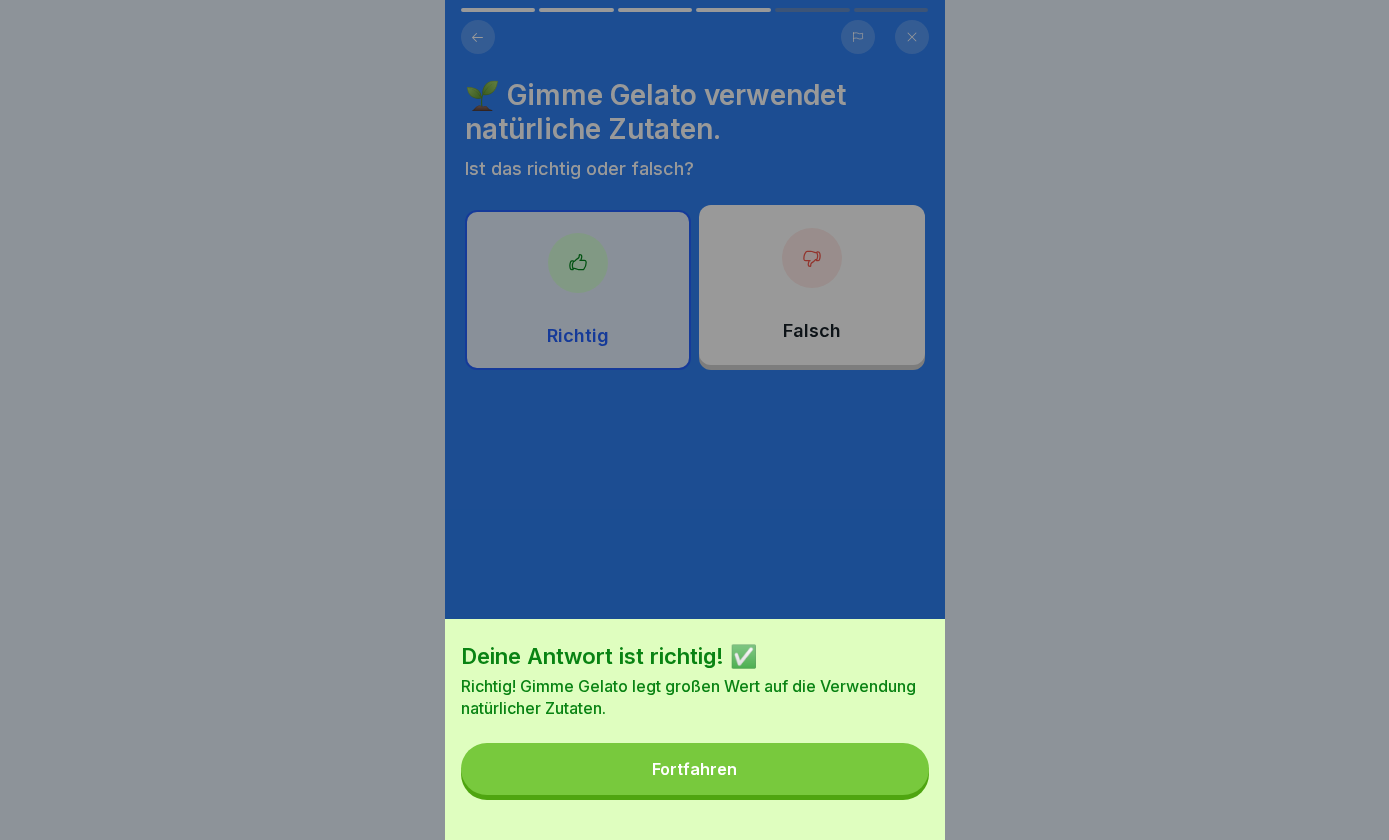 click on "Fortfahren" at bounding box center (695, 769) 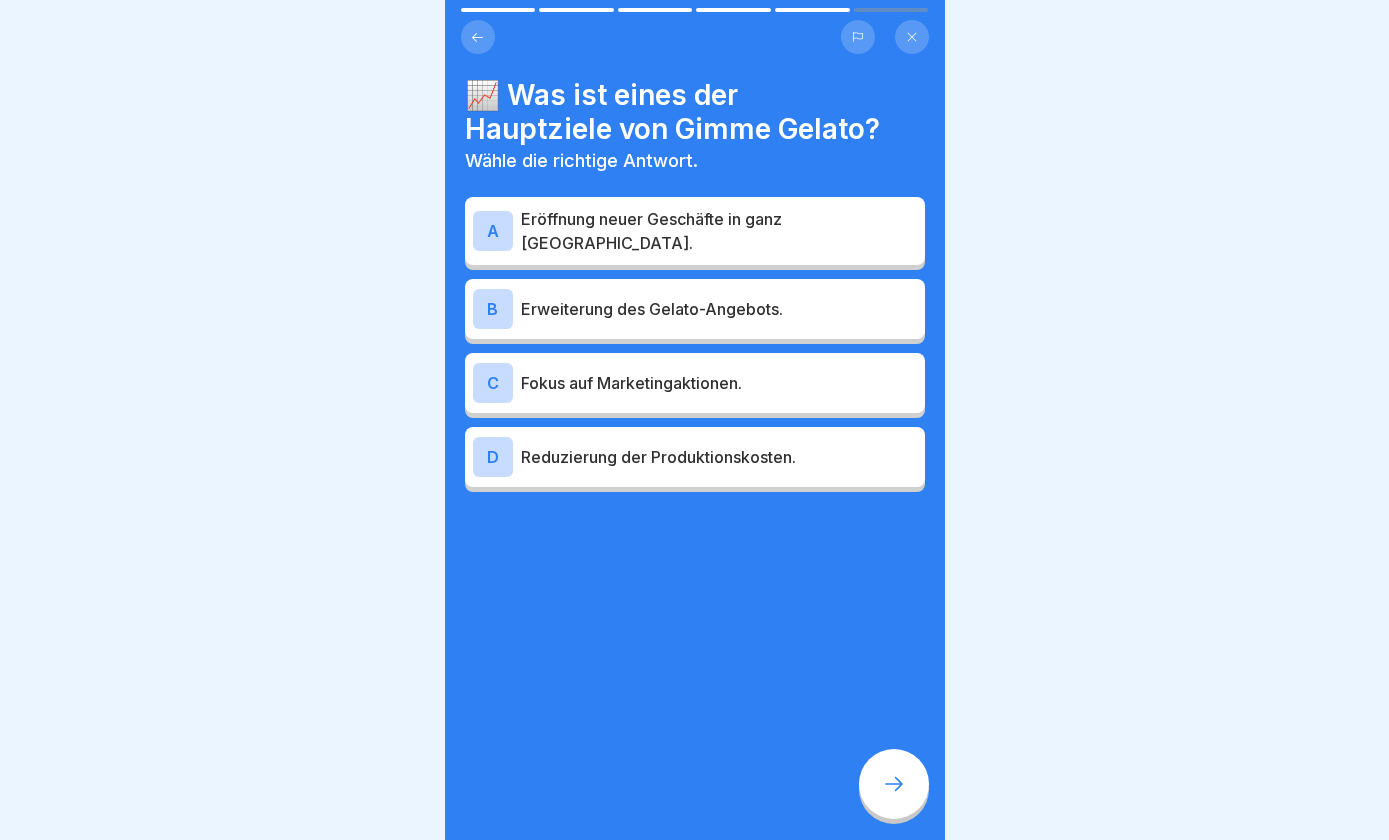 click on "Eröffnung neuer Geschäfte in ganz [GEOGRAPHIC_DATA]." at bounding box center [719, 231] 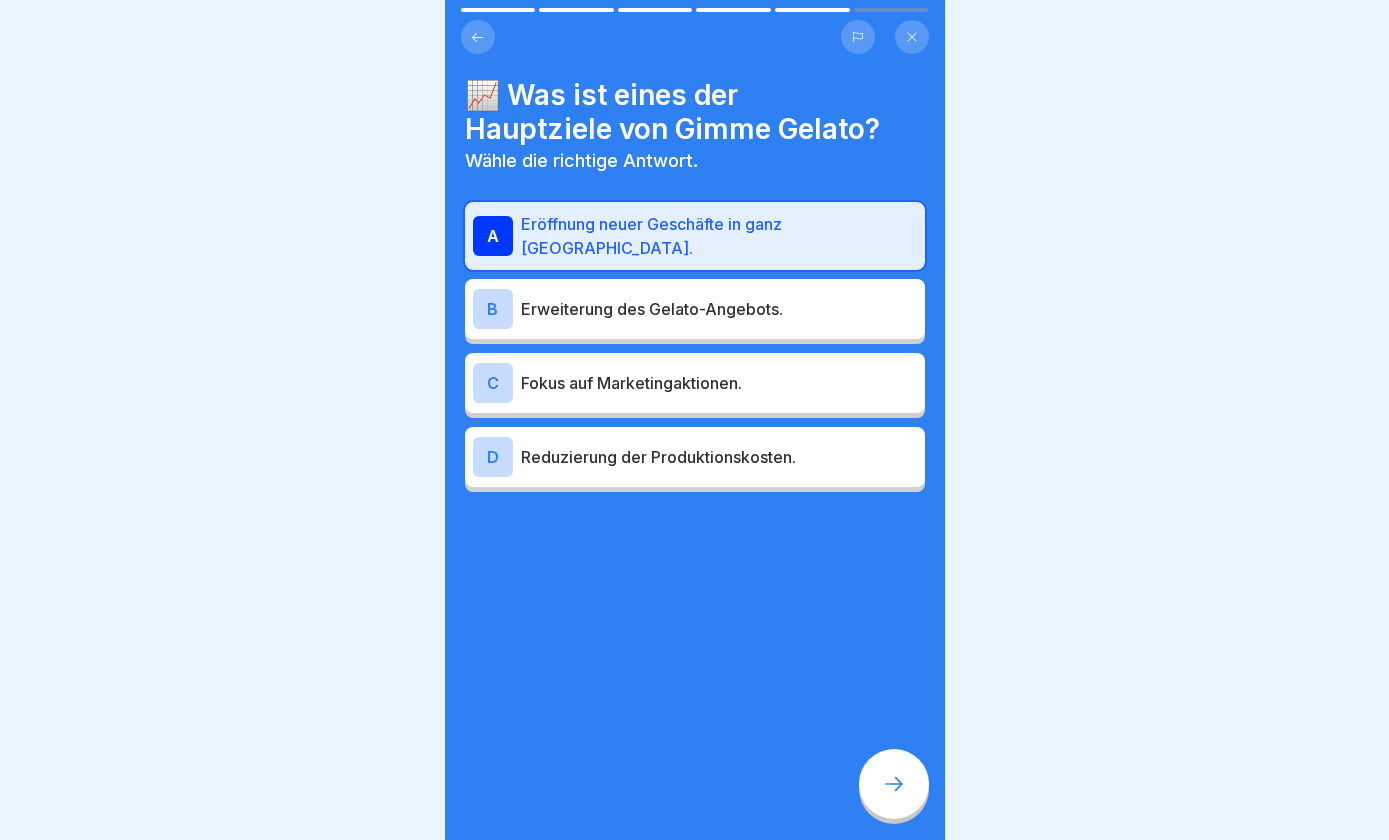 click at bounding box center (894, 784) 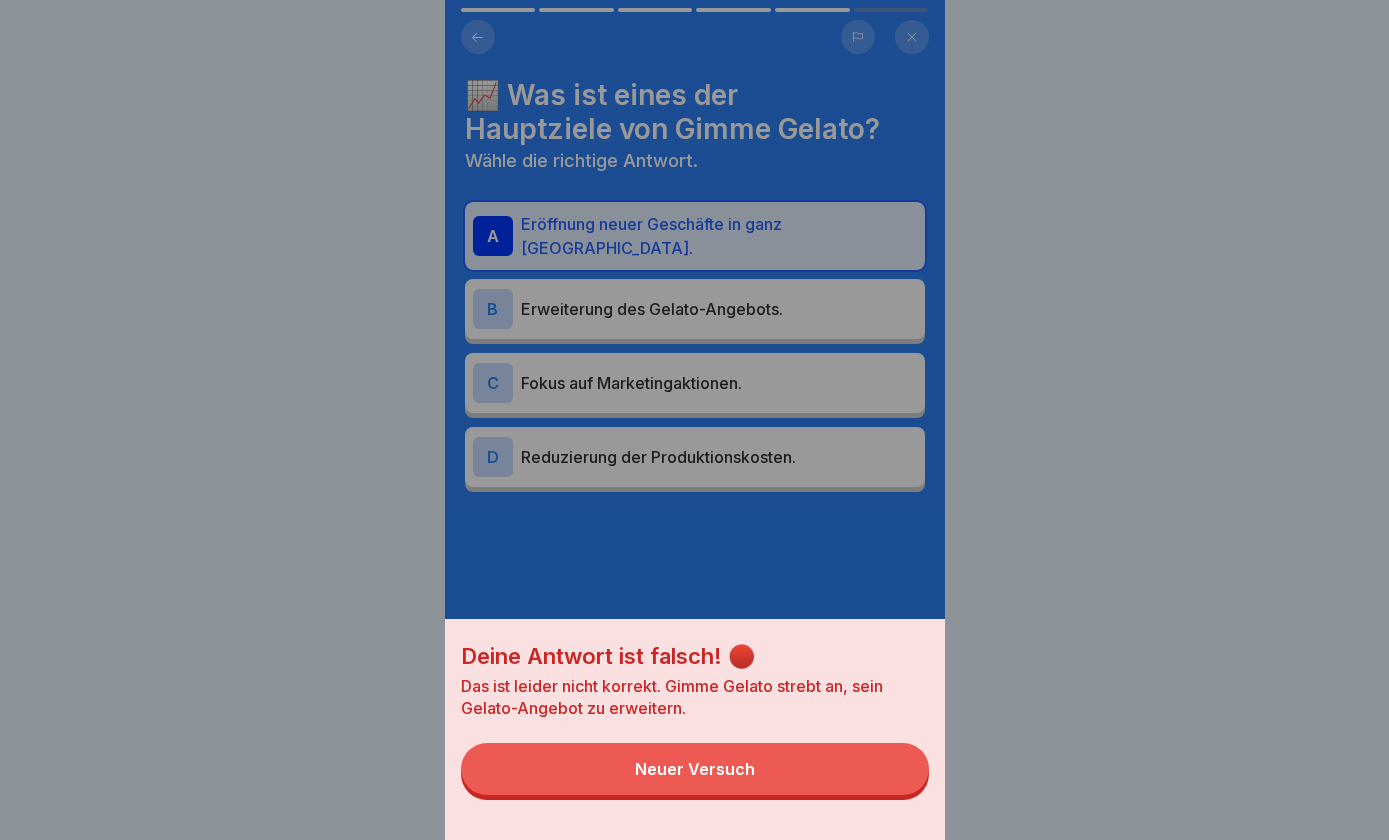 click on "Neuer Versuch" at bounding box center (695, 769) 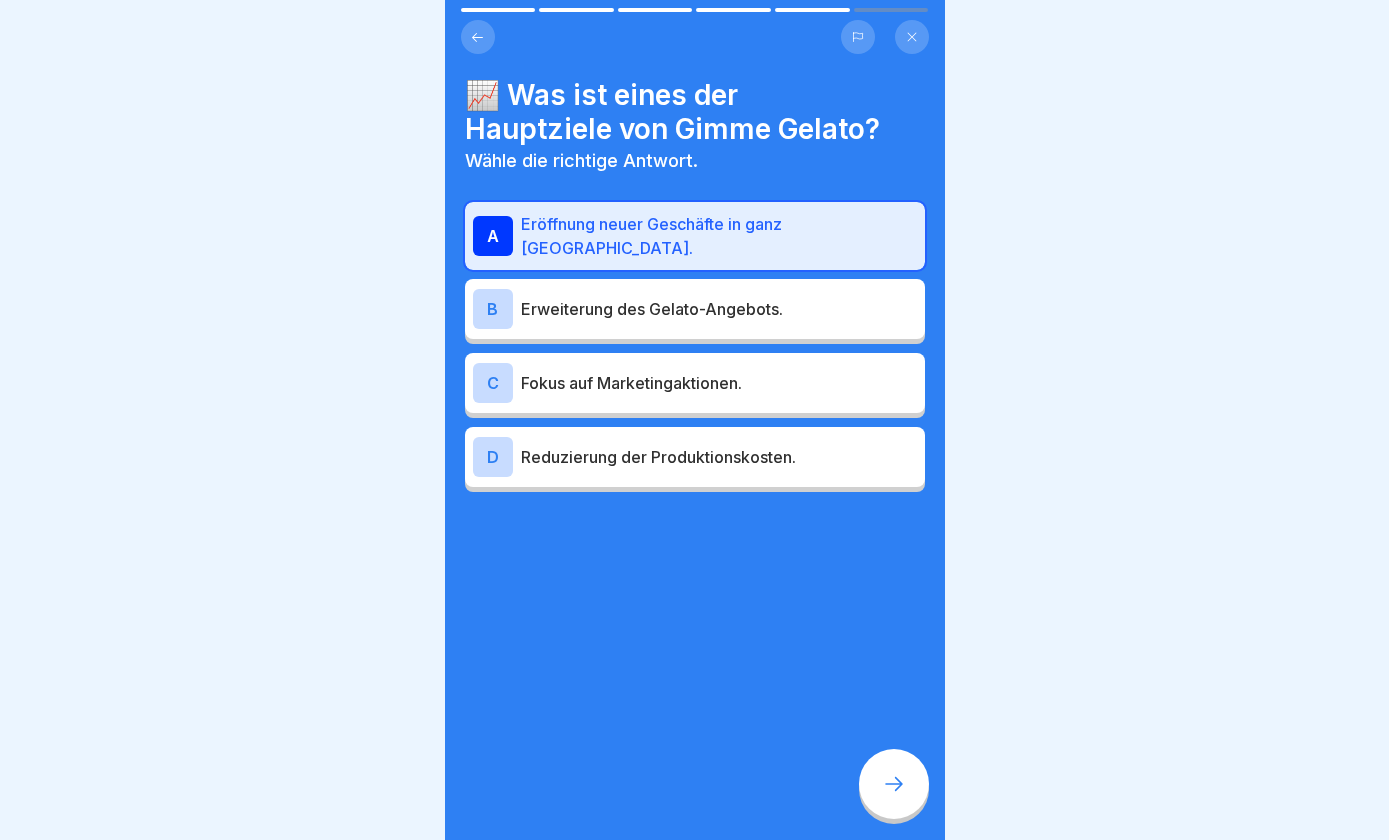 click on "Erweiterung des Gelato-Angebots." at bounding box center [719, 309] 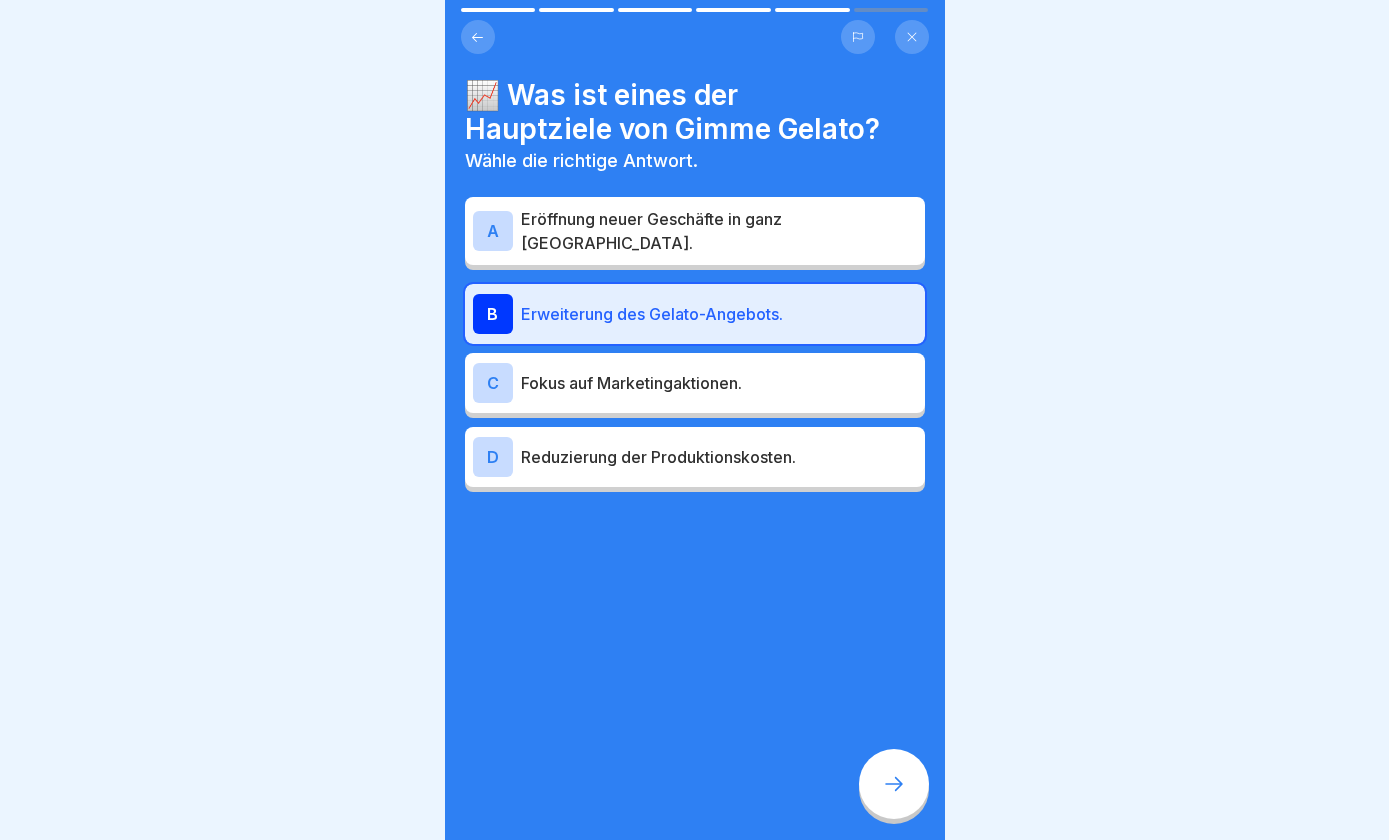 click 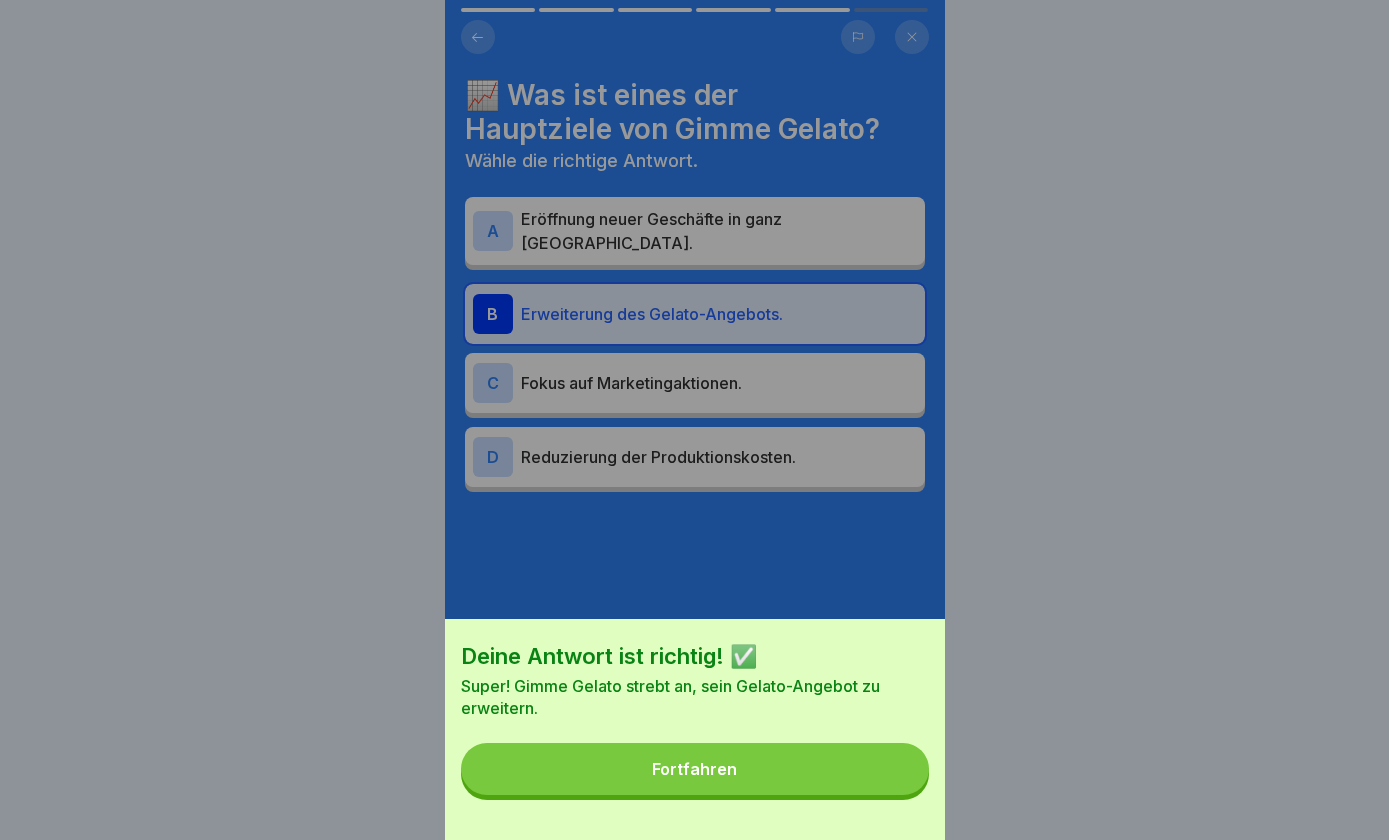 click on "Fortfahren" at bounding box center [695, 769] 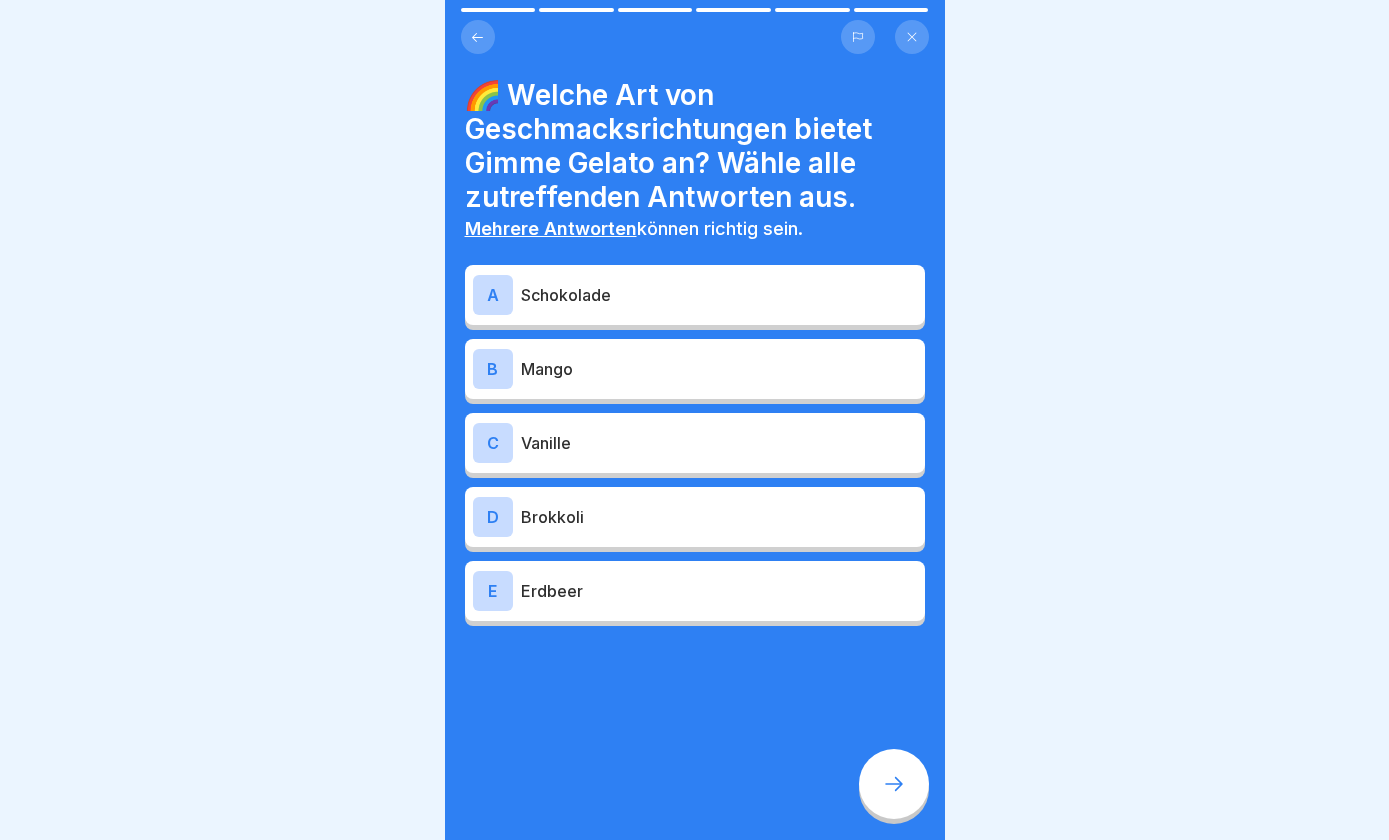 click on "Schokolade" at bounding box center (719, 295) 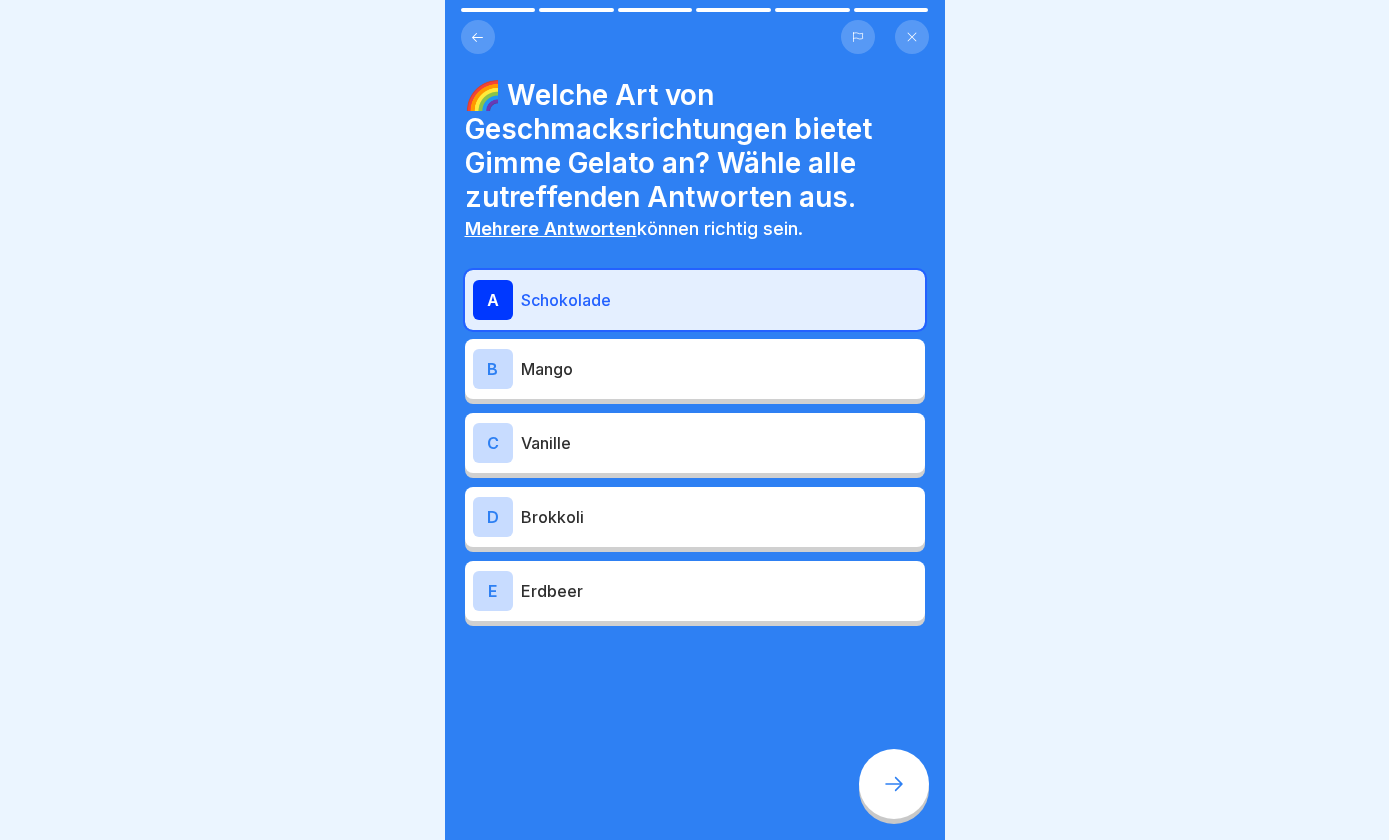 click on "B Mango" at bounding box center [695, 369] 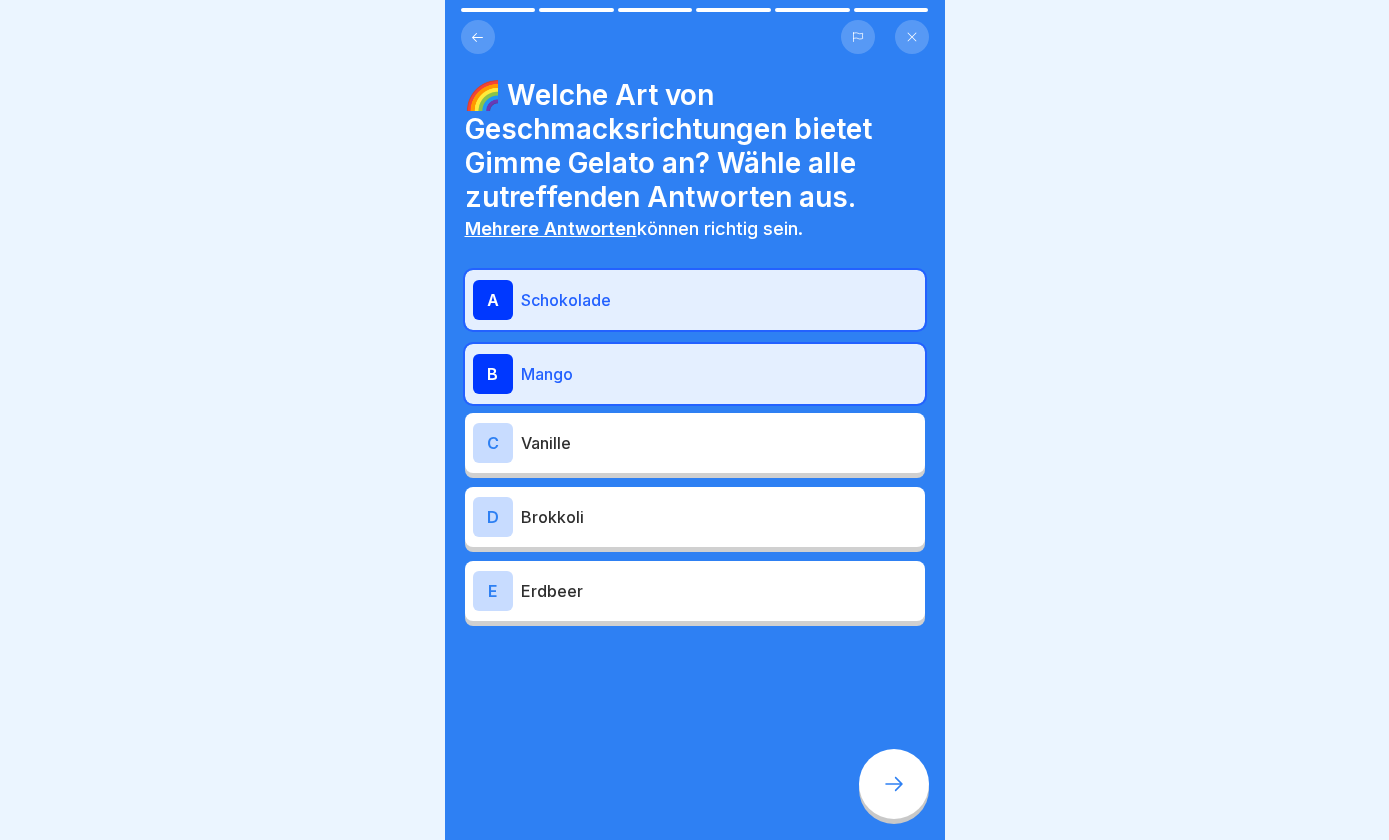 click on "C Vanille" at bounding box center [695, 443] 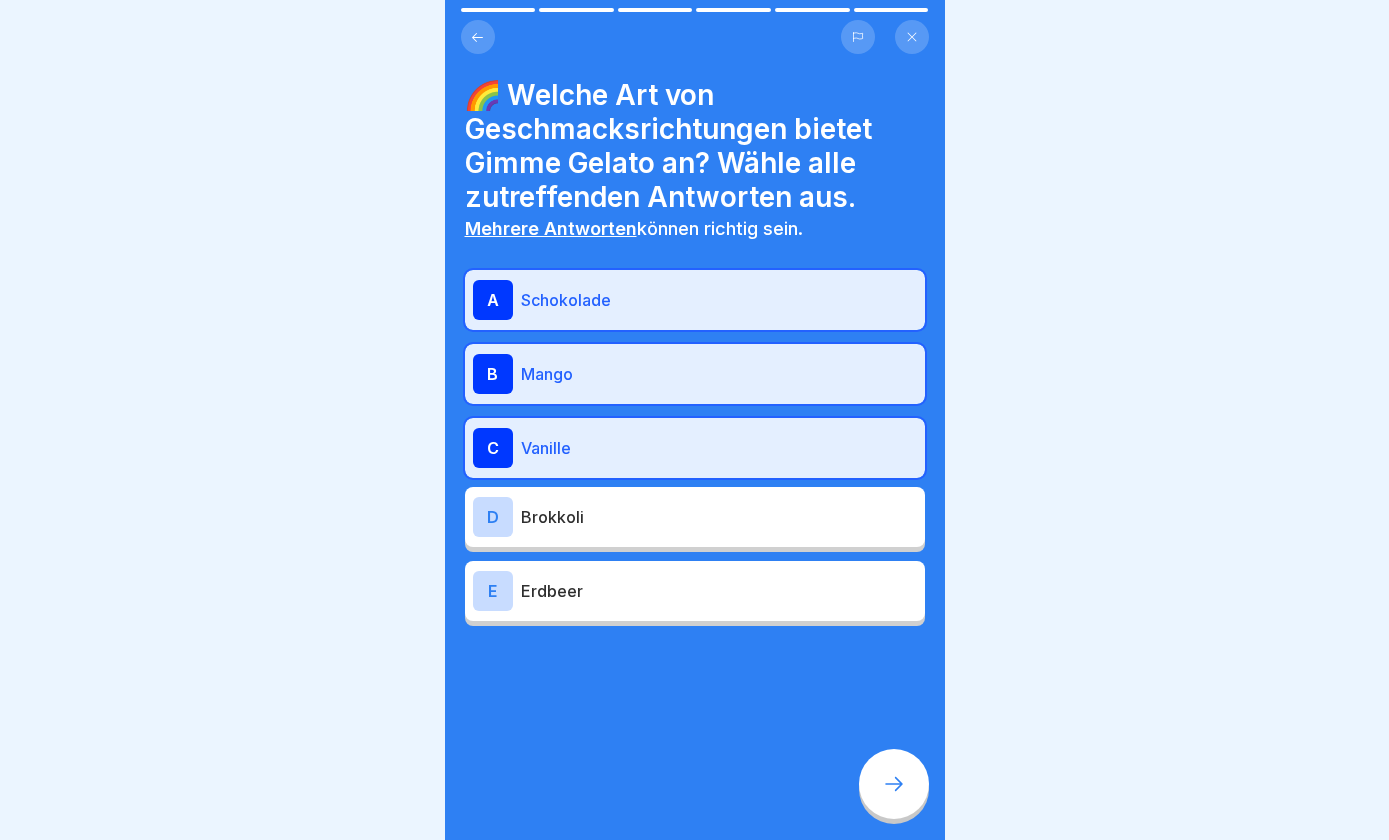 click on "E Erdbeer" at bounding box center (695, 591) 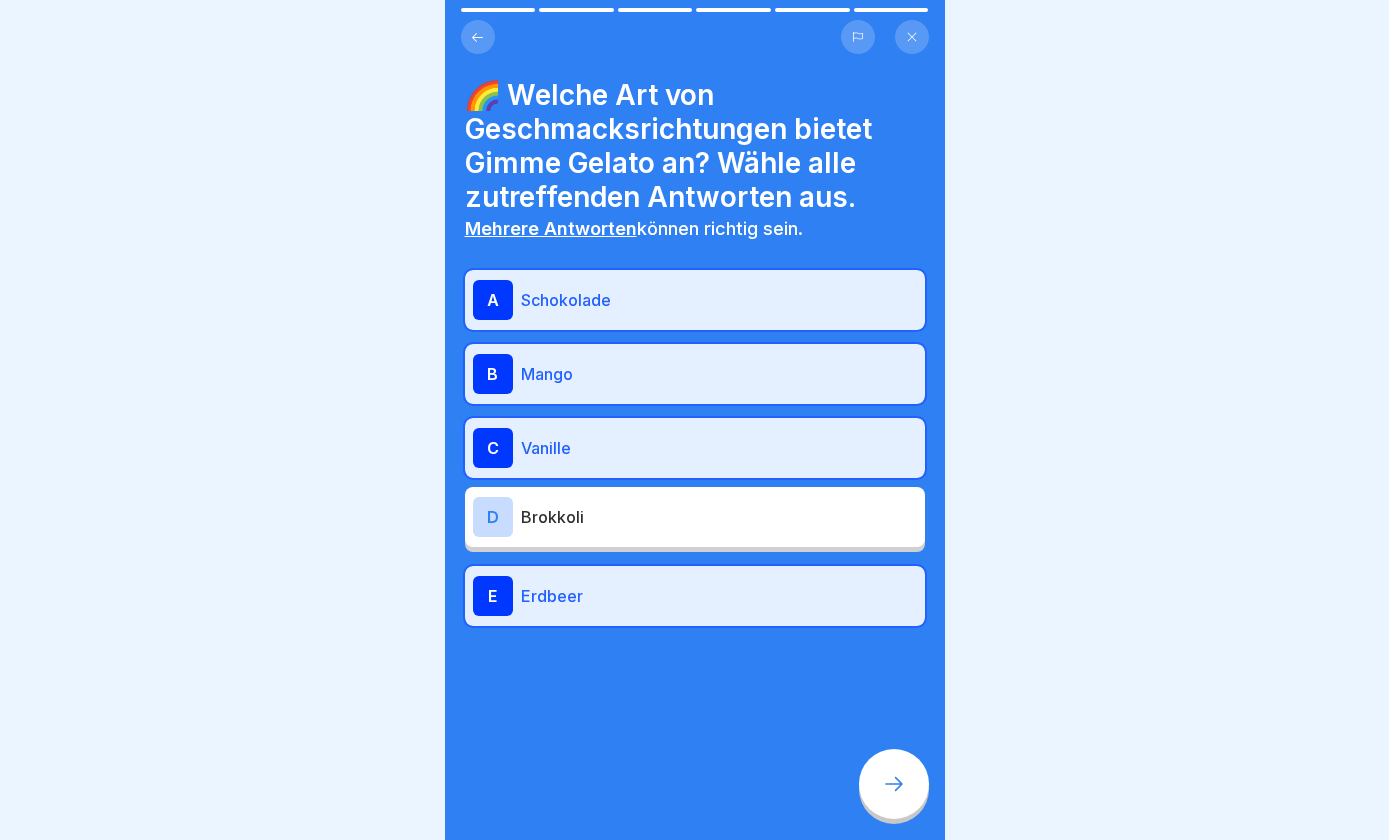 click at bounding box center (894, 784) 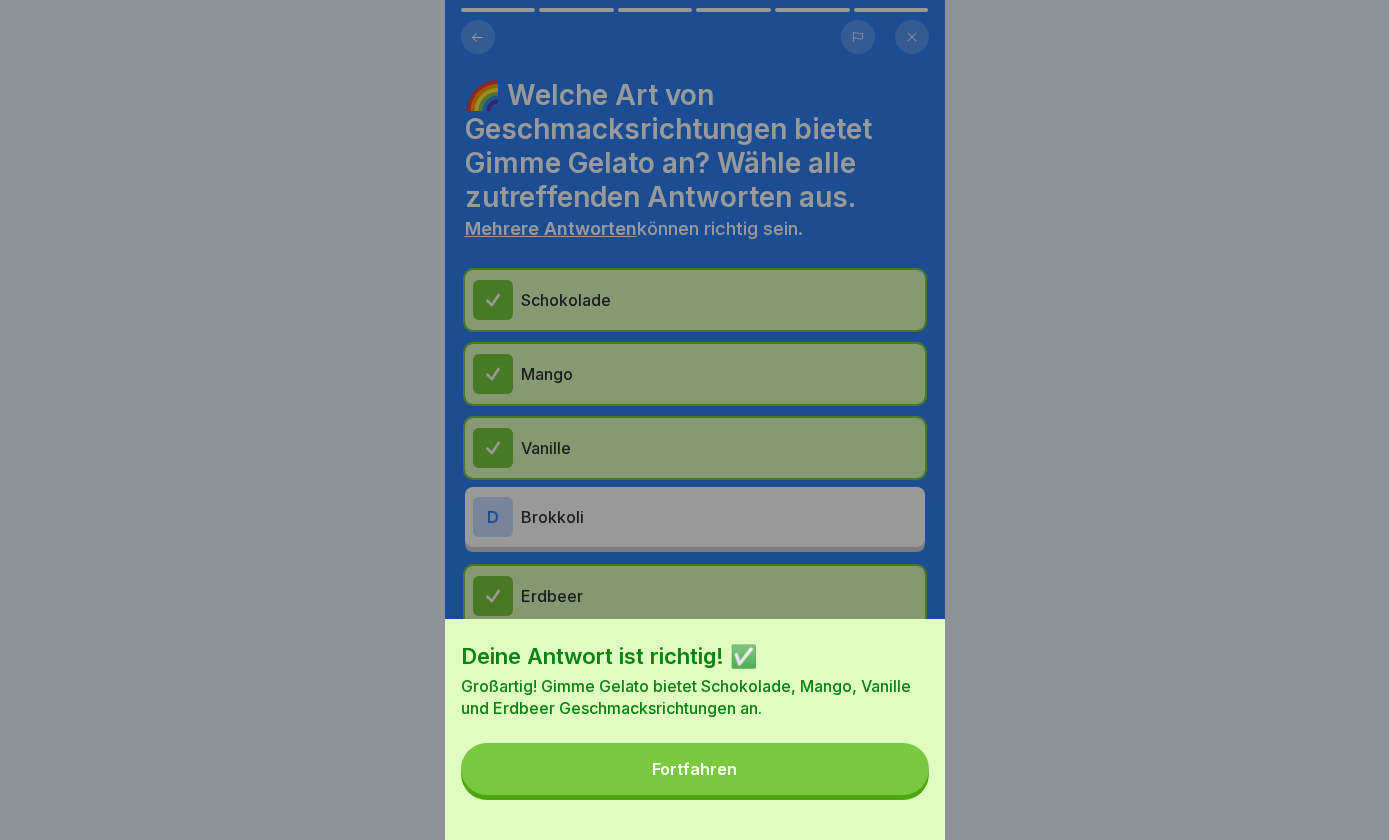 click on "Fortfahren" at bounding box center [695, 769] 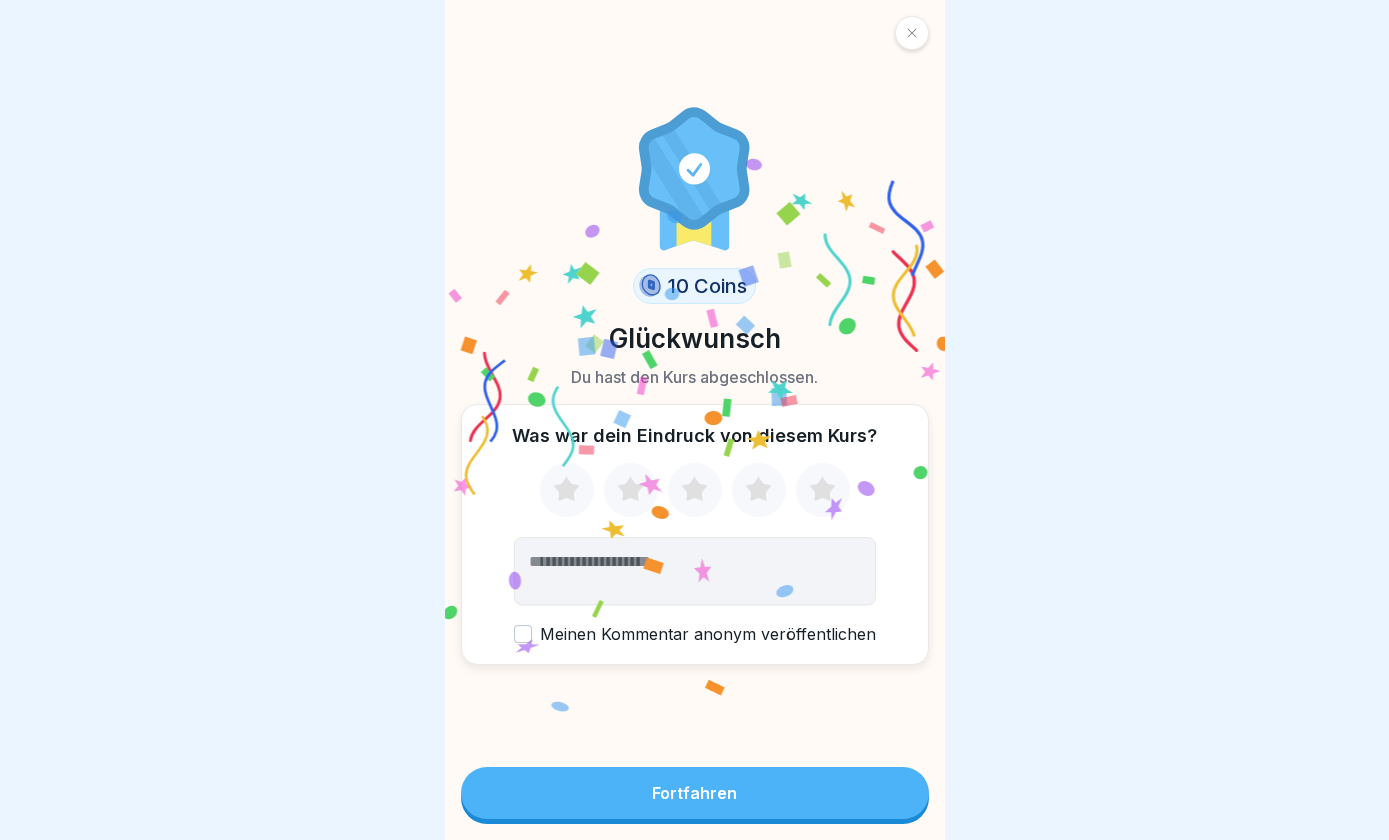 click on "Fortfahren" at bounding box center [695, 793] 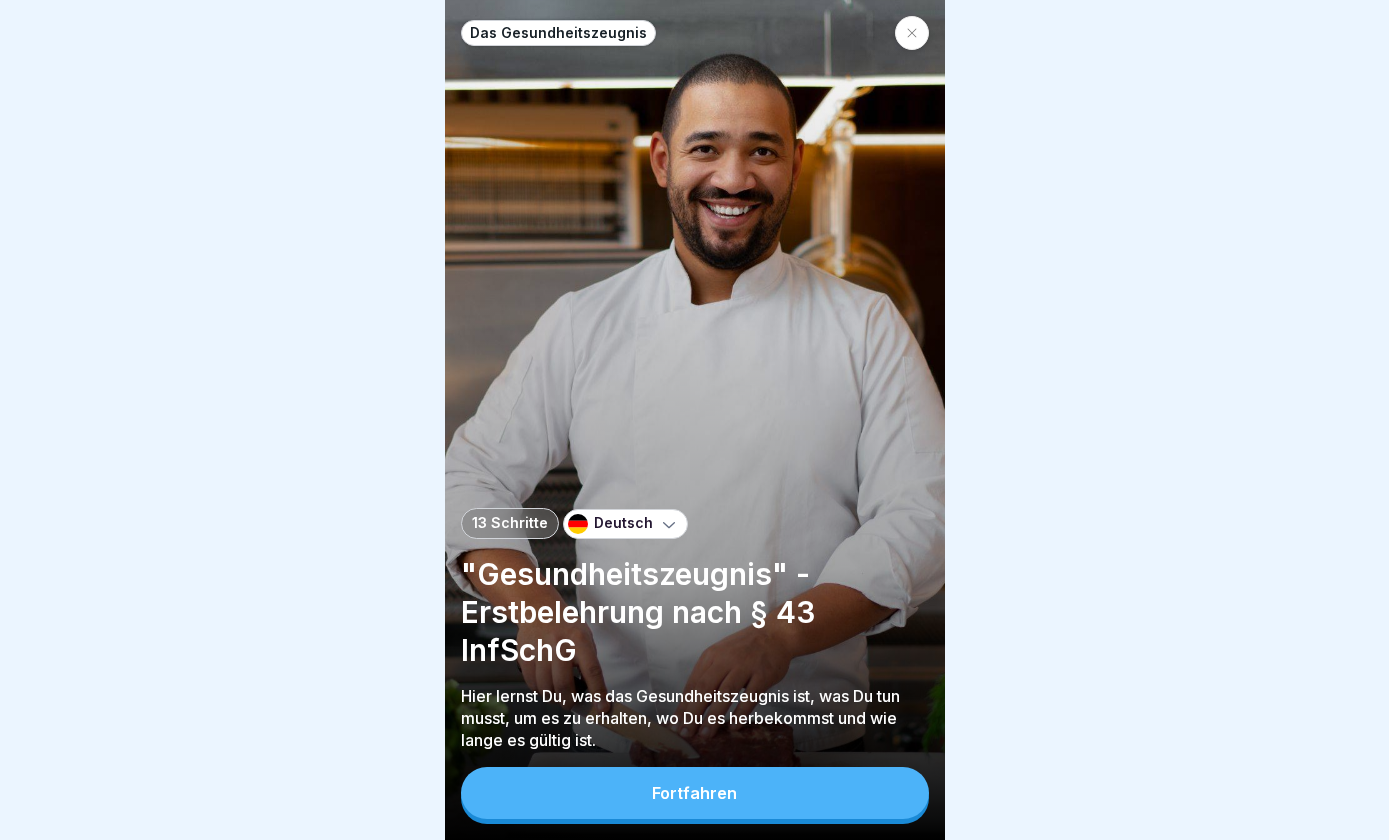 click on "Fortfahren" at bounding box center (694, 793) 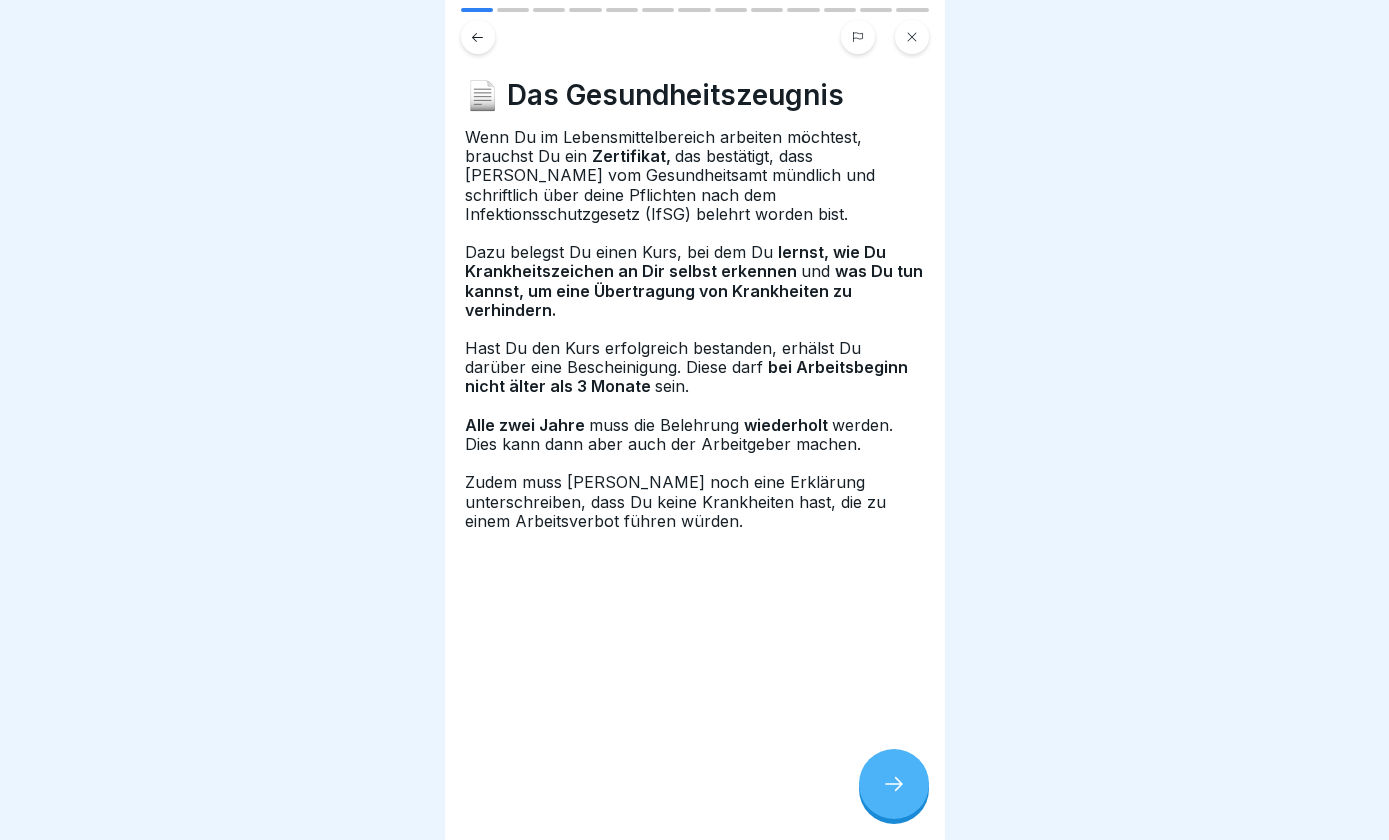 click 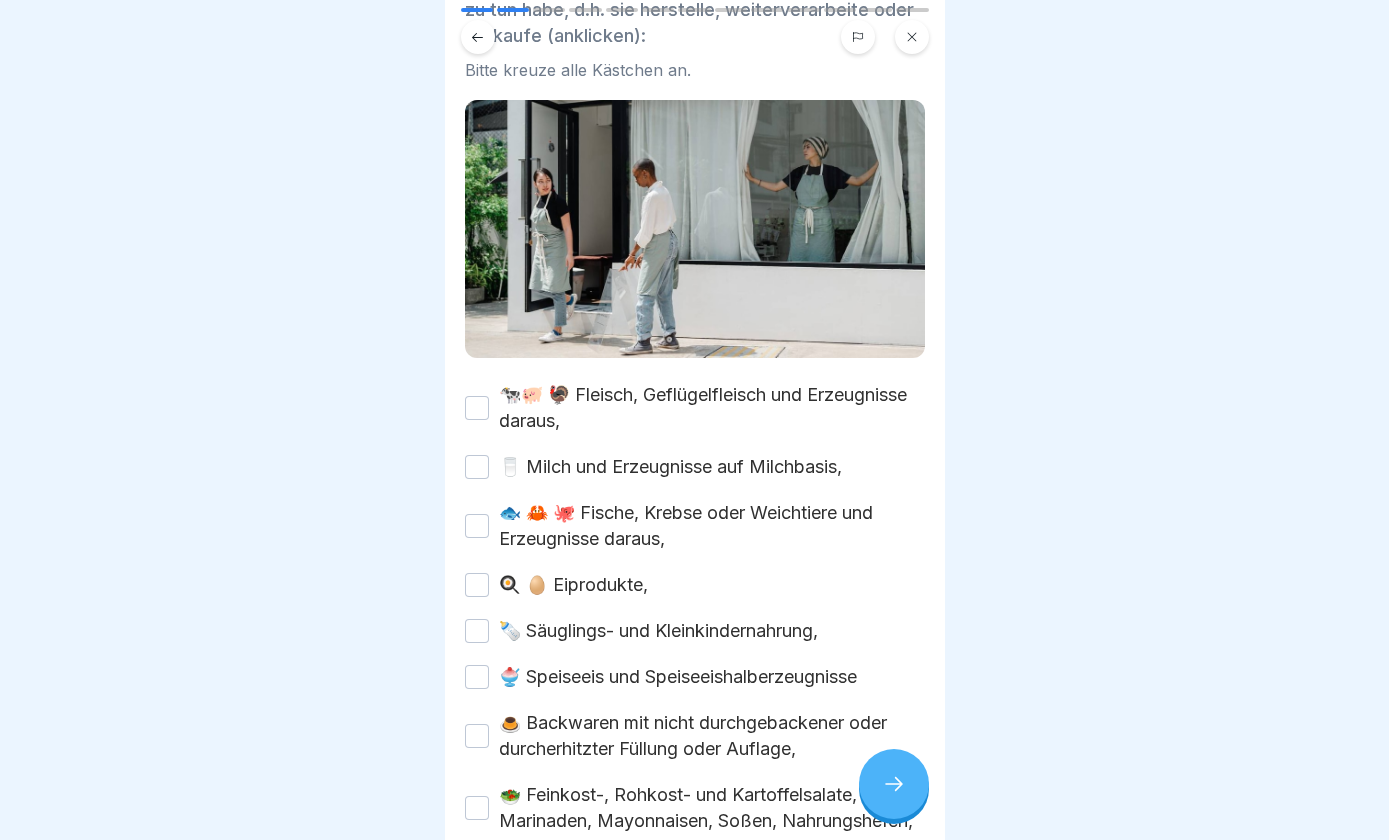 scroll, scrollTop: 193, scrollLeft: 0, axis: vertical 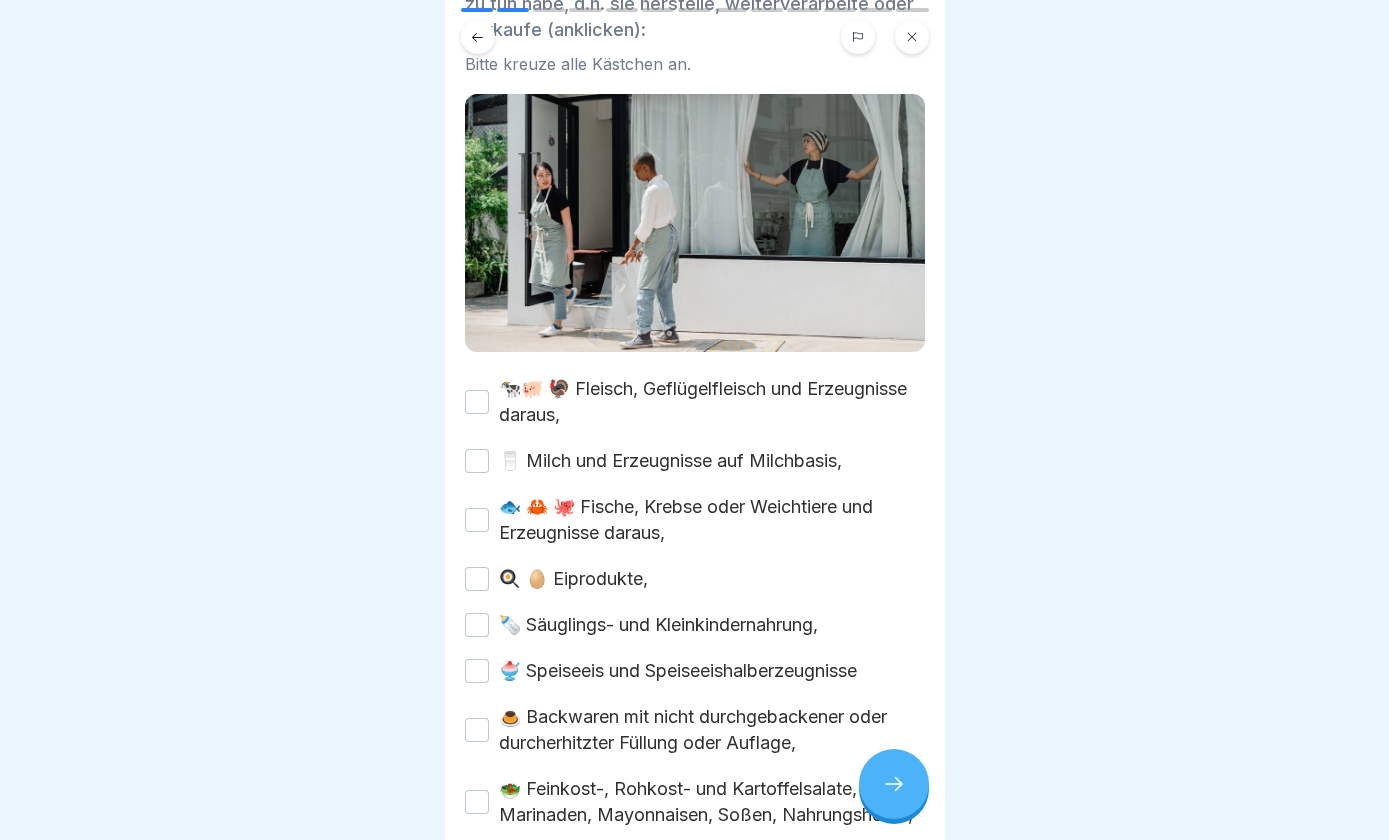 click on "🐄🐖 🦃 Fleisch, Geflügelfleisch und Erzeugnisse daraus," at bounding box center (477, 402) 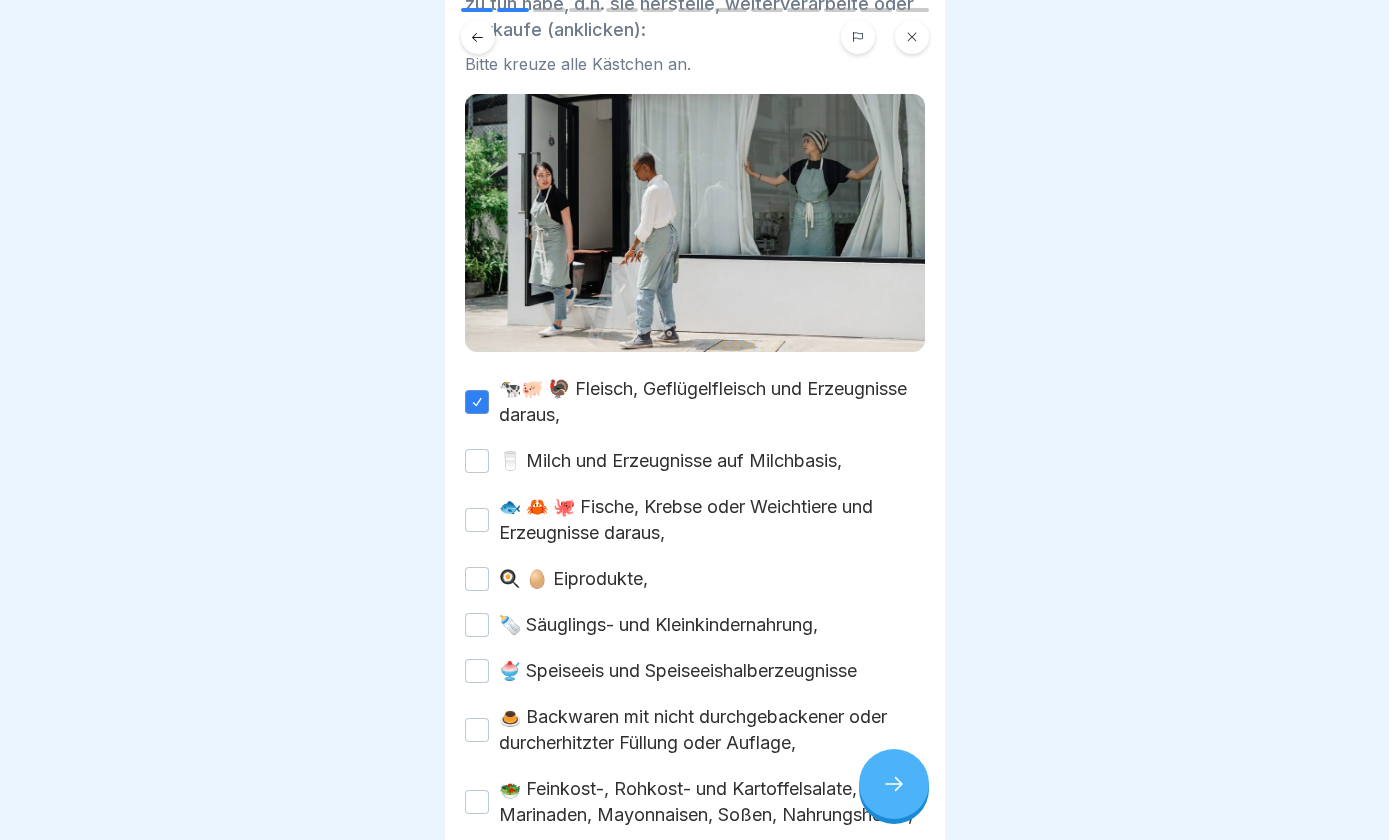 click on "🥛 Milch und Erzeugnisse auf Milchbasis," at bounding box center (477, 461) 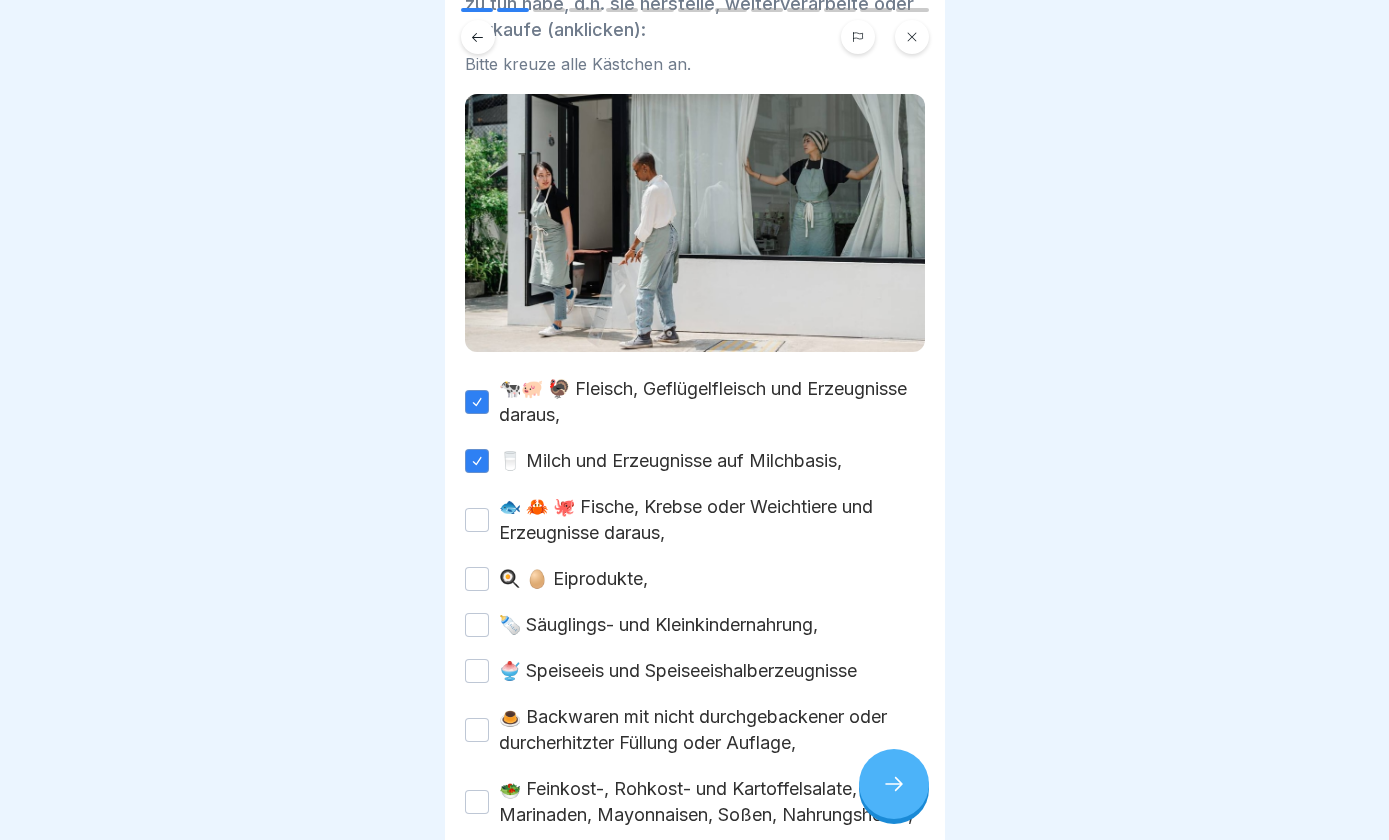 click on "🐟 🦀 🐙 Fische, Krebse oder Weichtiere und Erzeugnisse daraus," at bounding box center [477, 520] 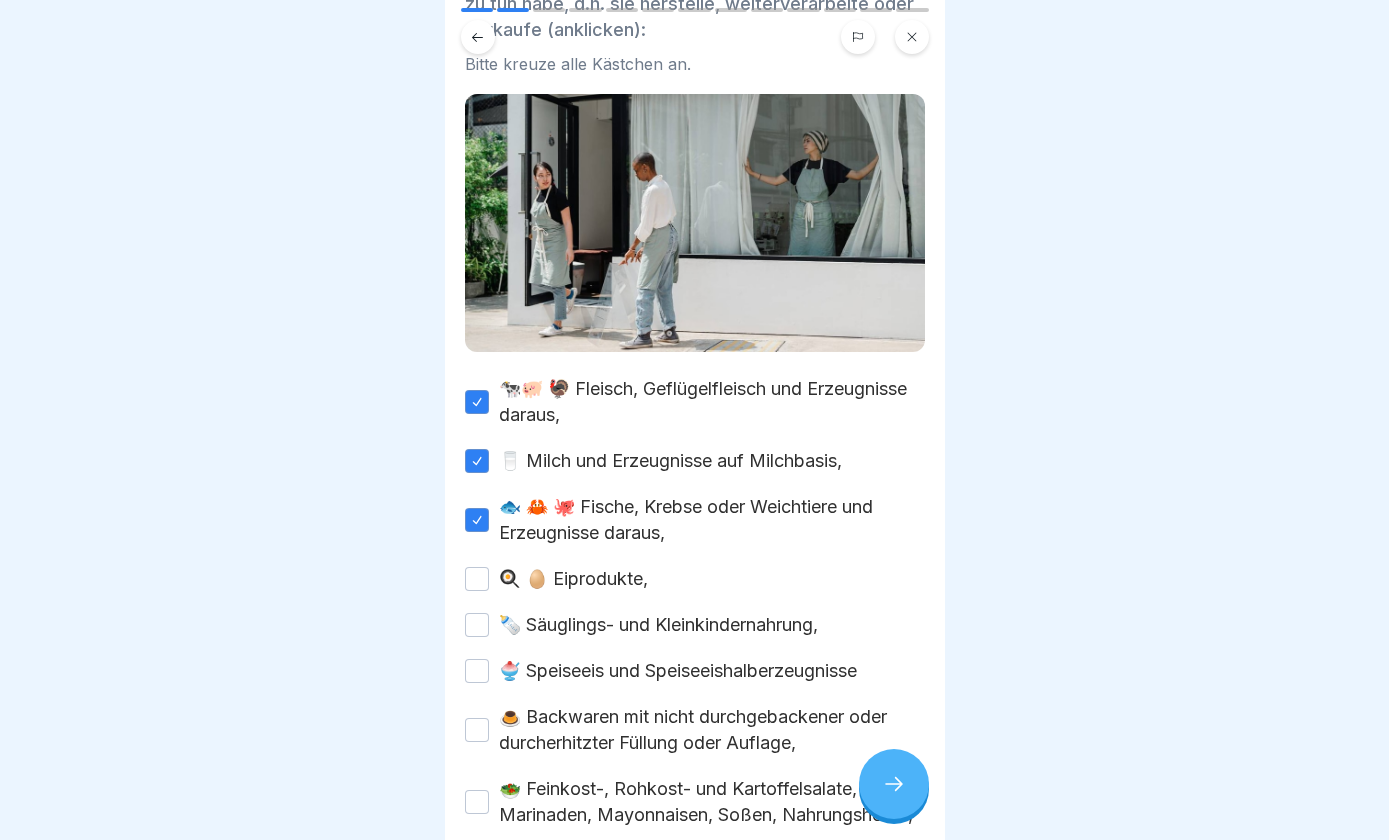 click on "🍳 🥚 Eiprodukte," at bounding box center [695, 579] 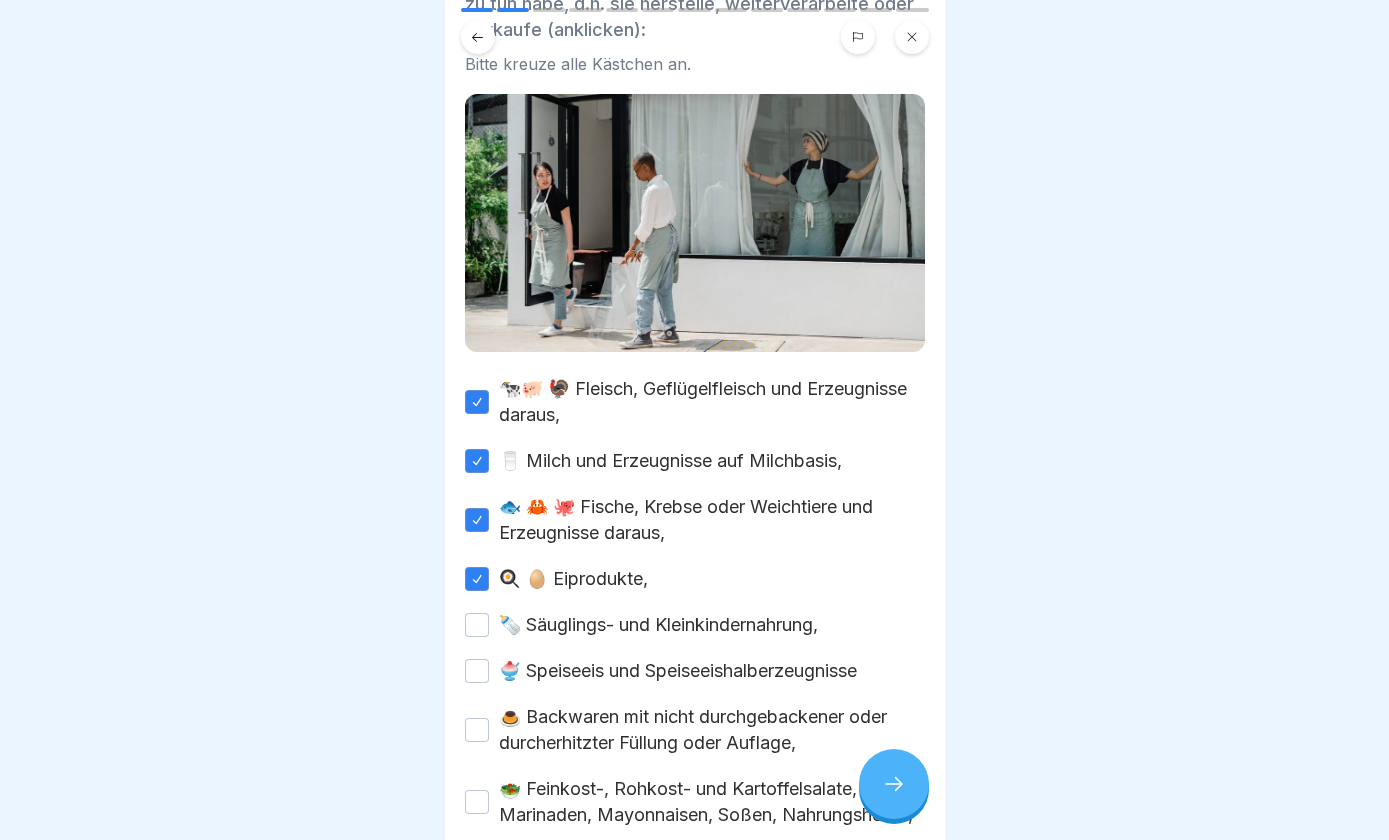 click on "🍼 Säuglings- und Kleinkindernahrung," at bounding box center [477, 625] 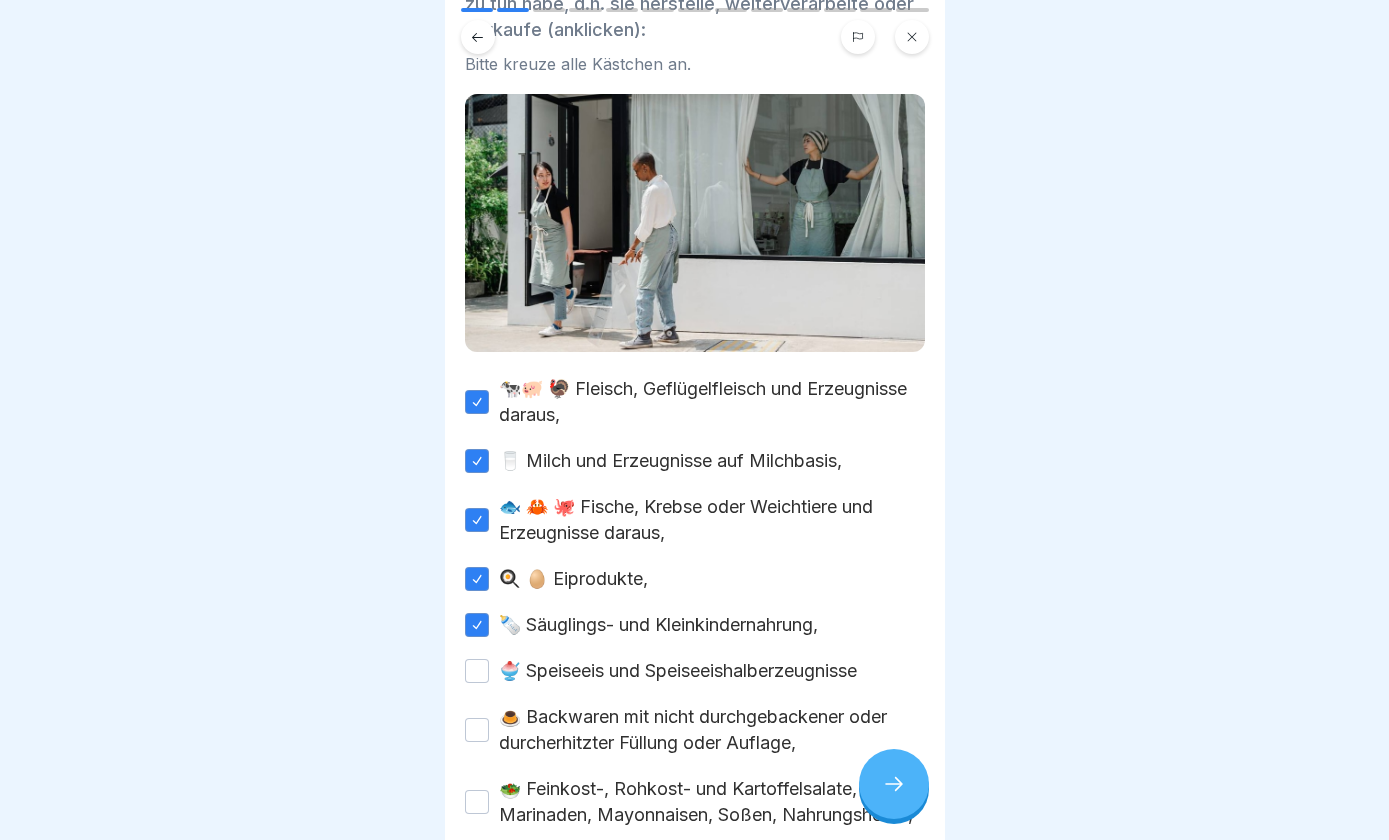 click on "🍧 Speiseeis und Speiseeishalberzeugnisse" at bounding box center [477, 671] 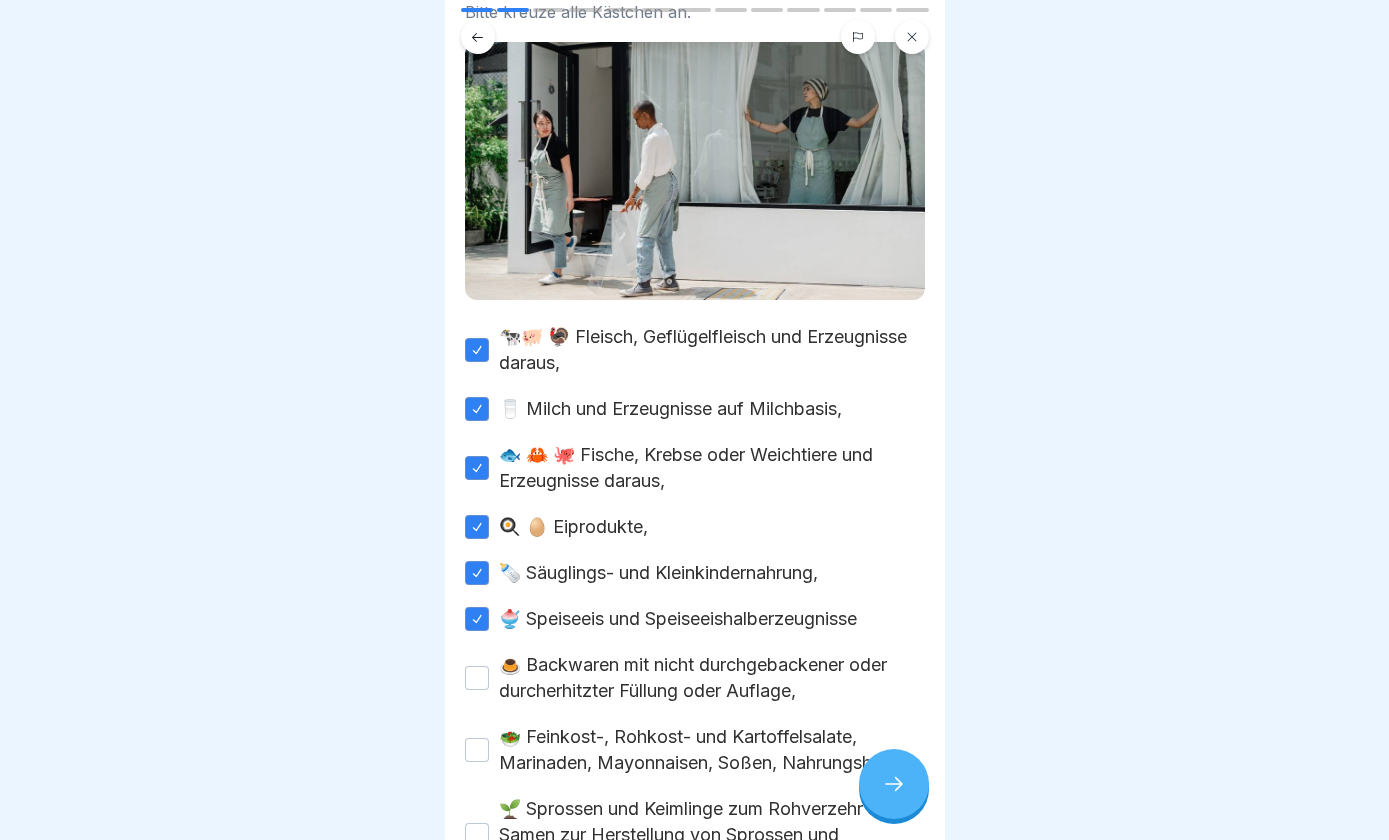 click on "🍮 Backwaren mit nicht durchgebackener oder durcherhitzter Füllung oder Auflage," at bounding box center (477, 678) 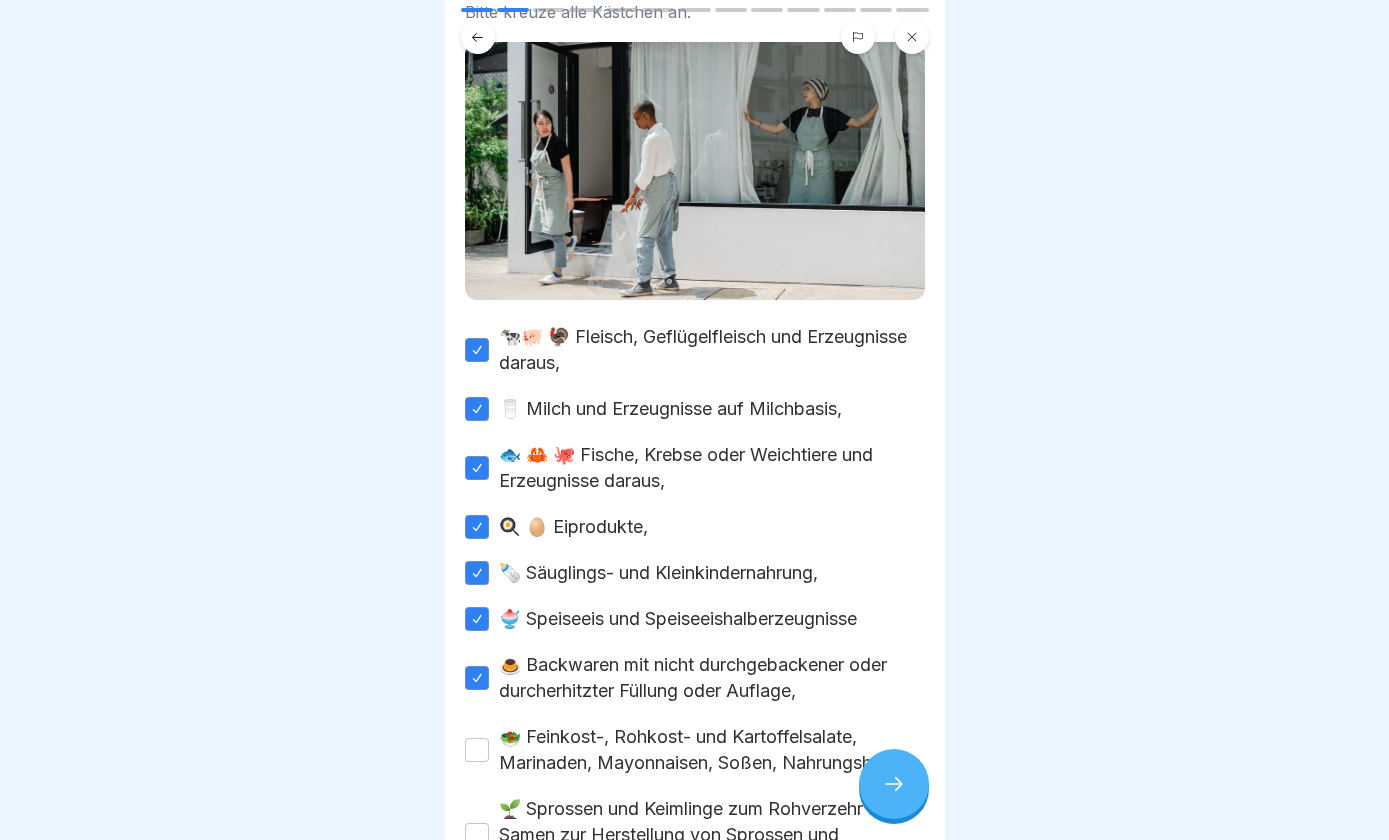 scroll, scrollTop: 295, scrollLeft: 0, axis: vertical 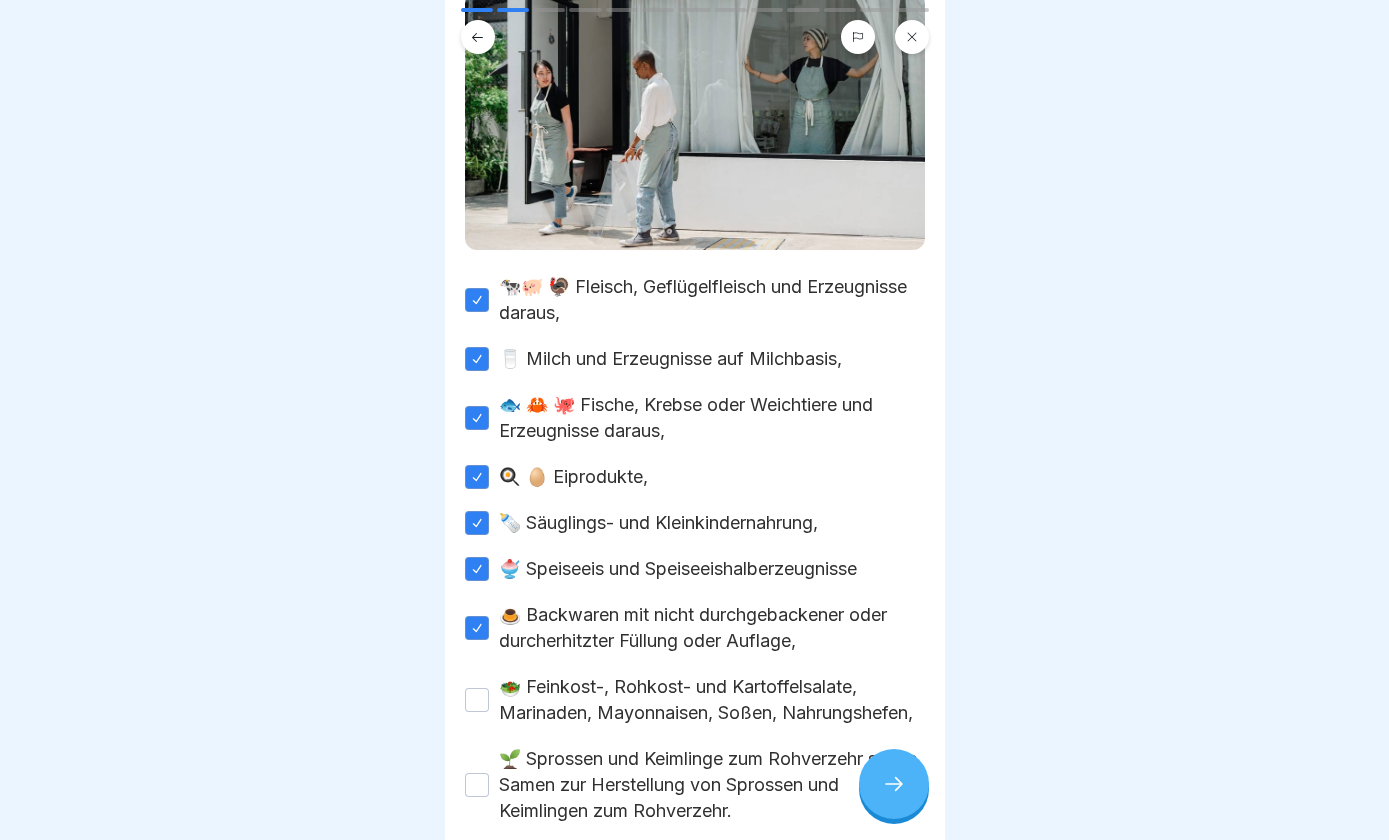 click on "🥗 Feinkost-, Rohkost- und Kartoffelsalate, Marinaden, Mayonnaisen, Soßen, Nahrungshefen," at bounding box center [477, 700] 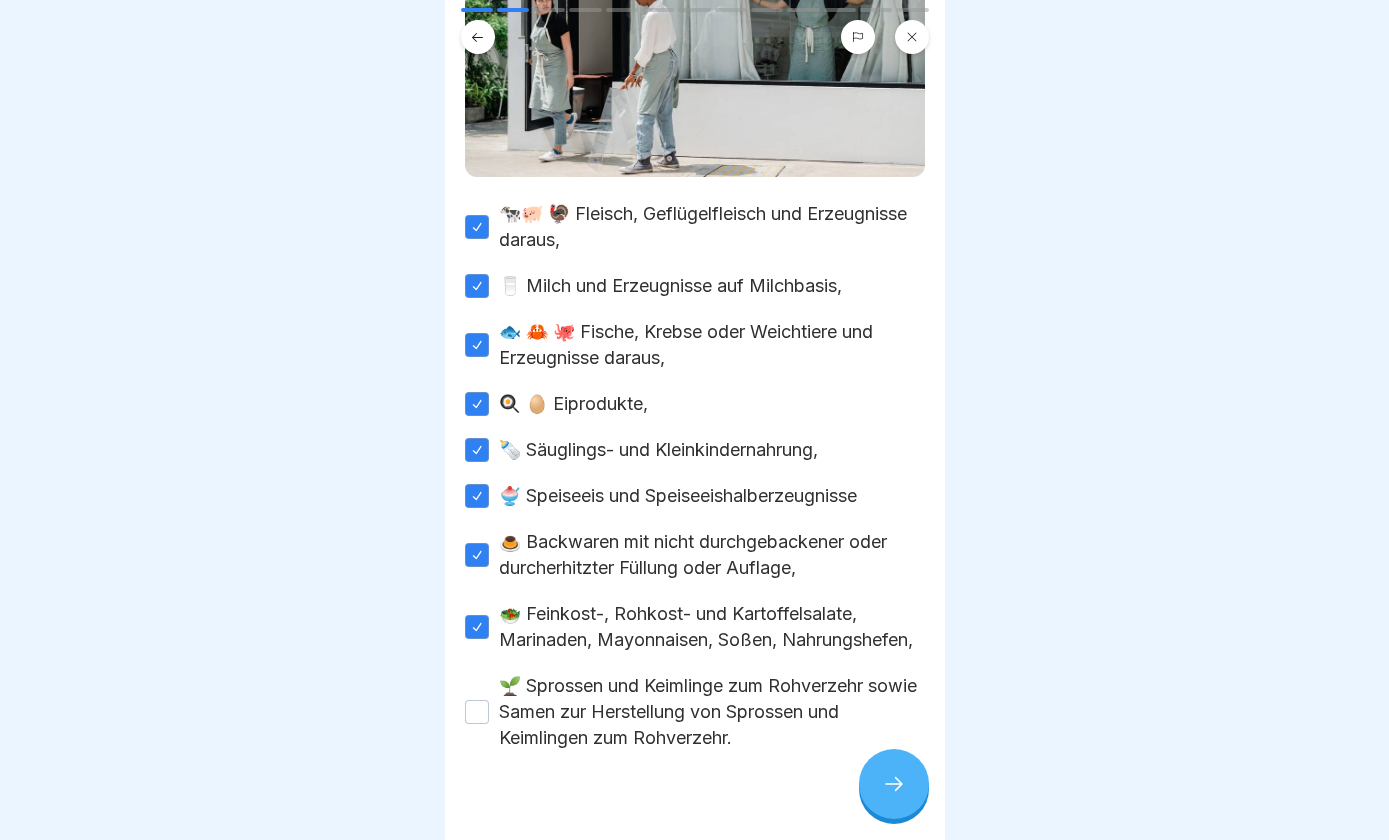 scroll, scrollTop: 371, scrollLeft: 0, axis: vertical 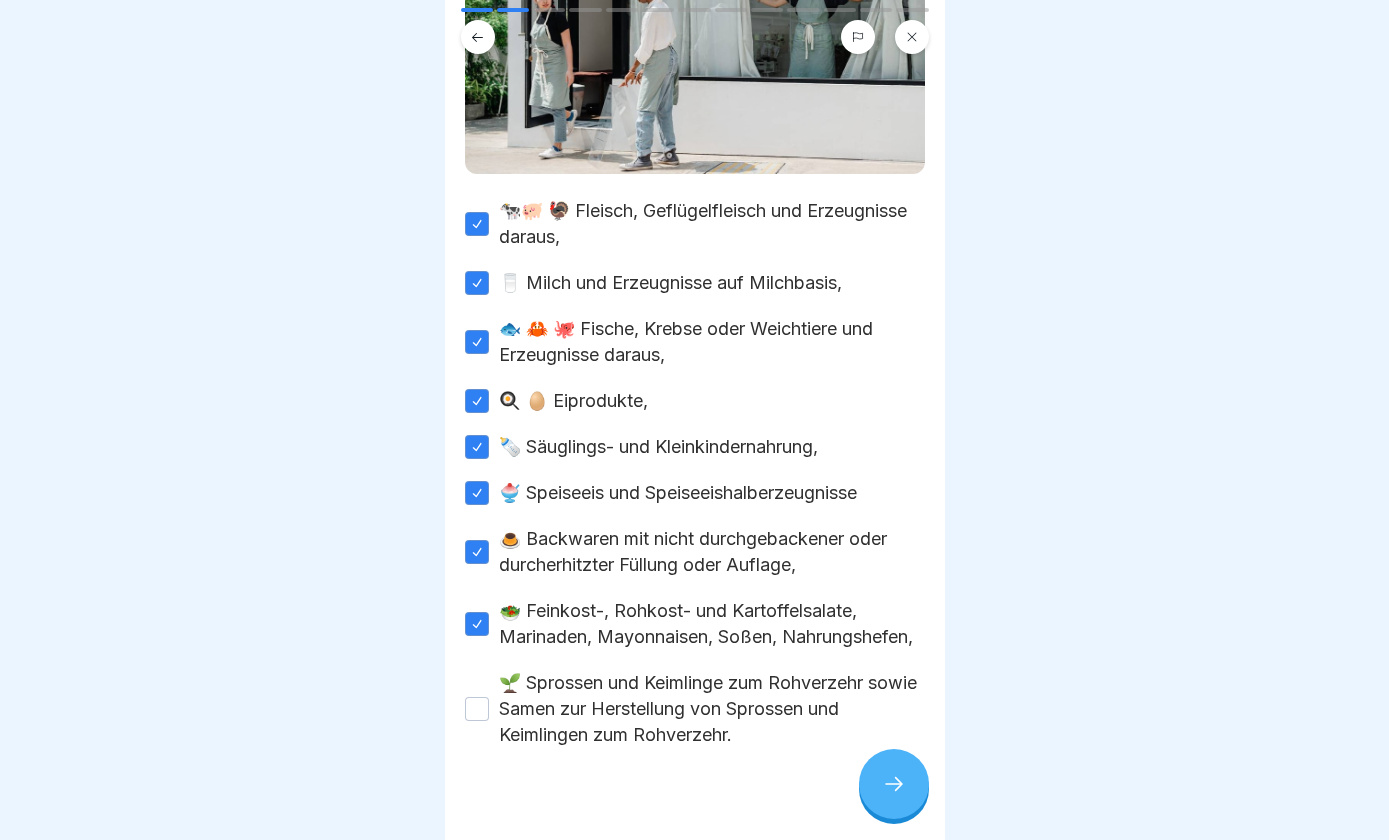 click on "🌱 Sprossen und Keimlinge zum Rohverzehr sowie Samen zur Herstellung von Sprossen und Keimlingen zum Rohverzehr." at bounding box center [477, 709] 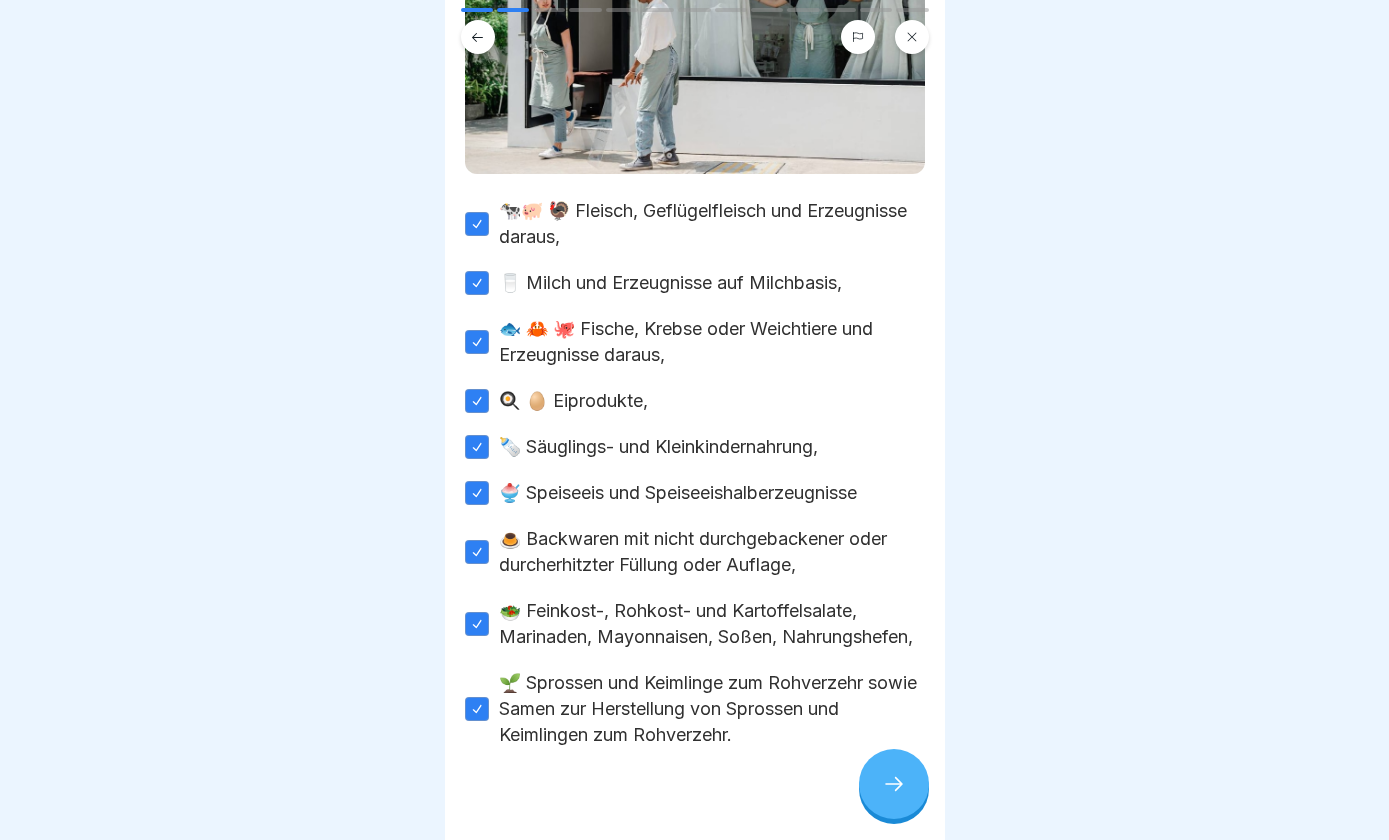 click at bounding box center [894, 784] 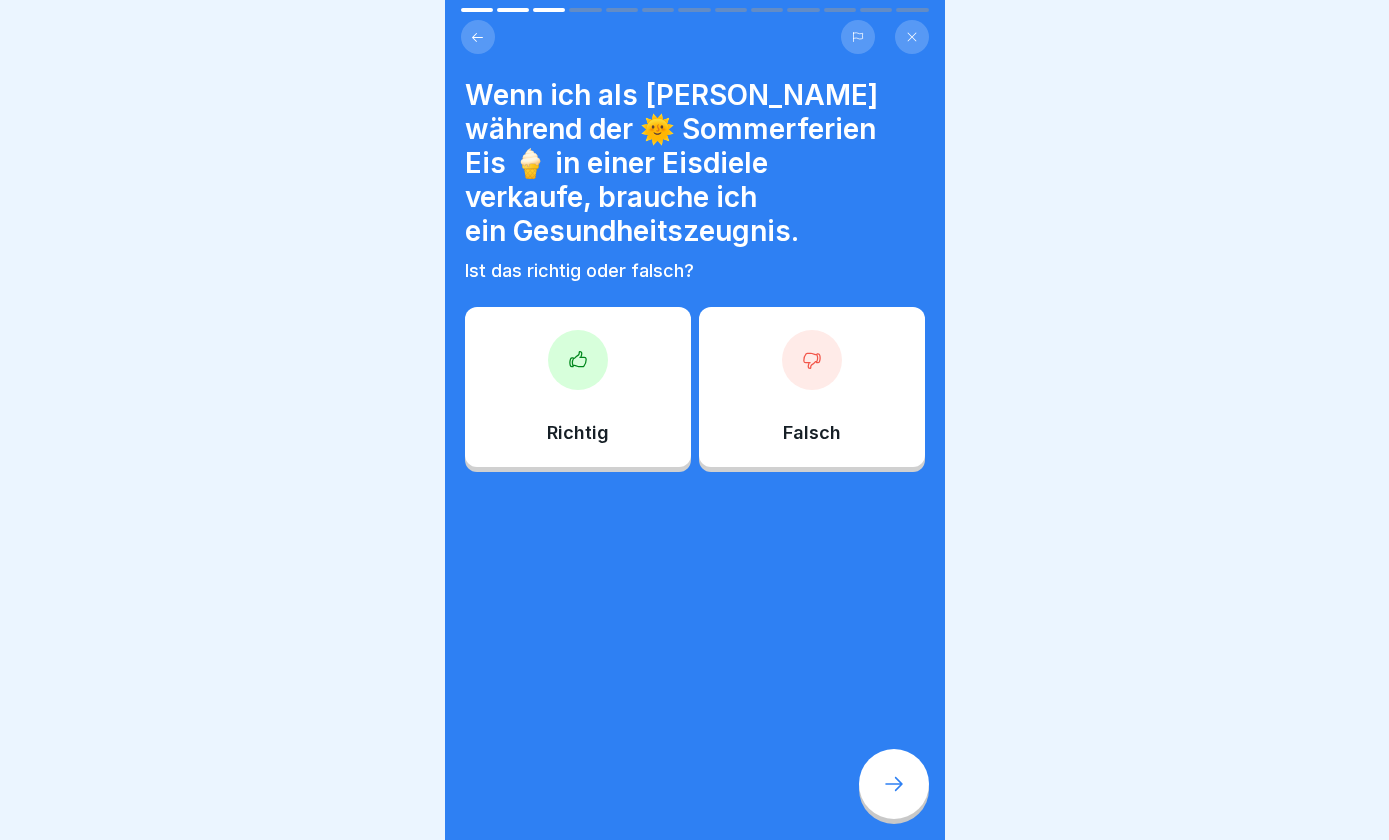 click at bounding box center (578, 360) 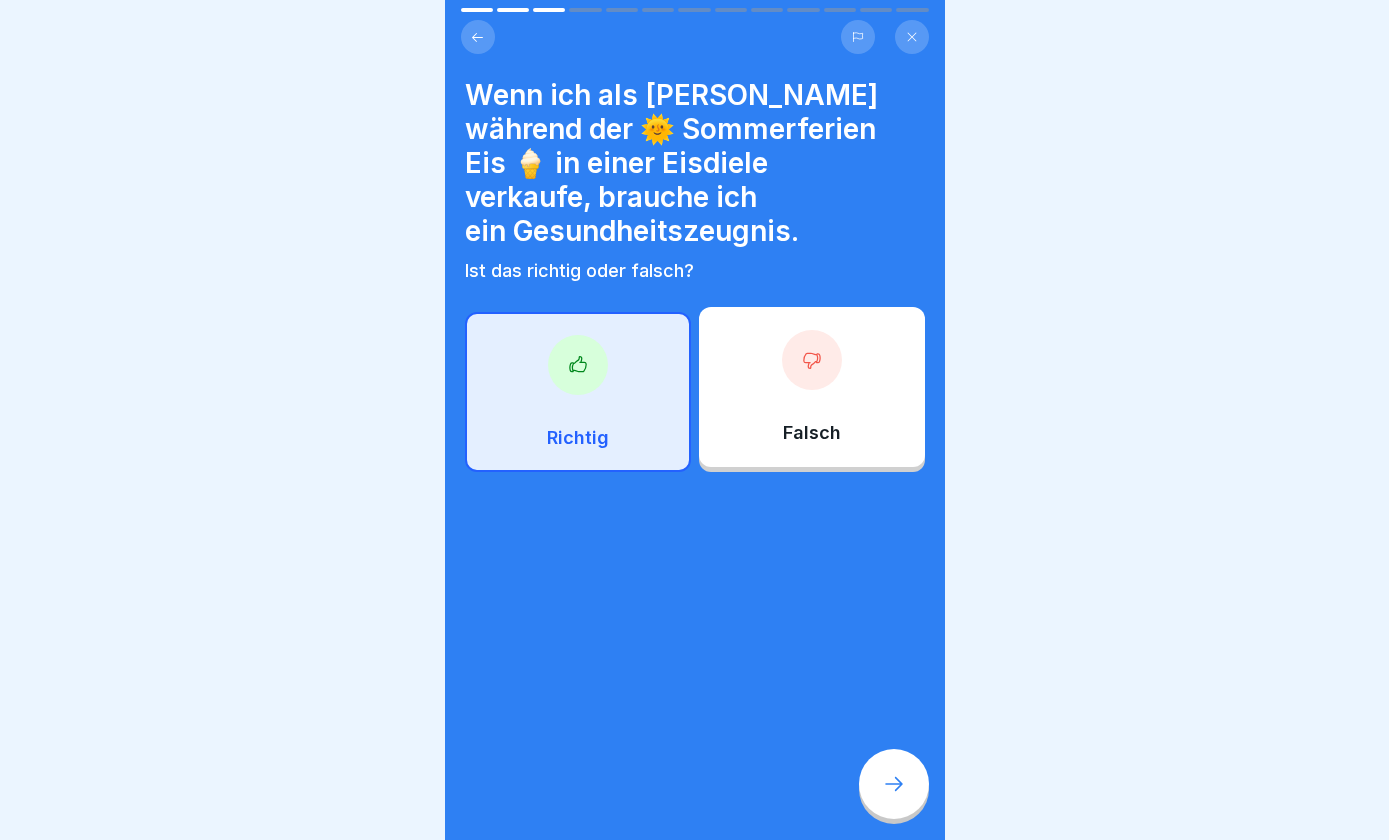 click 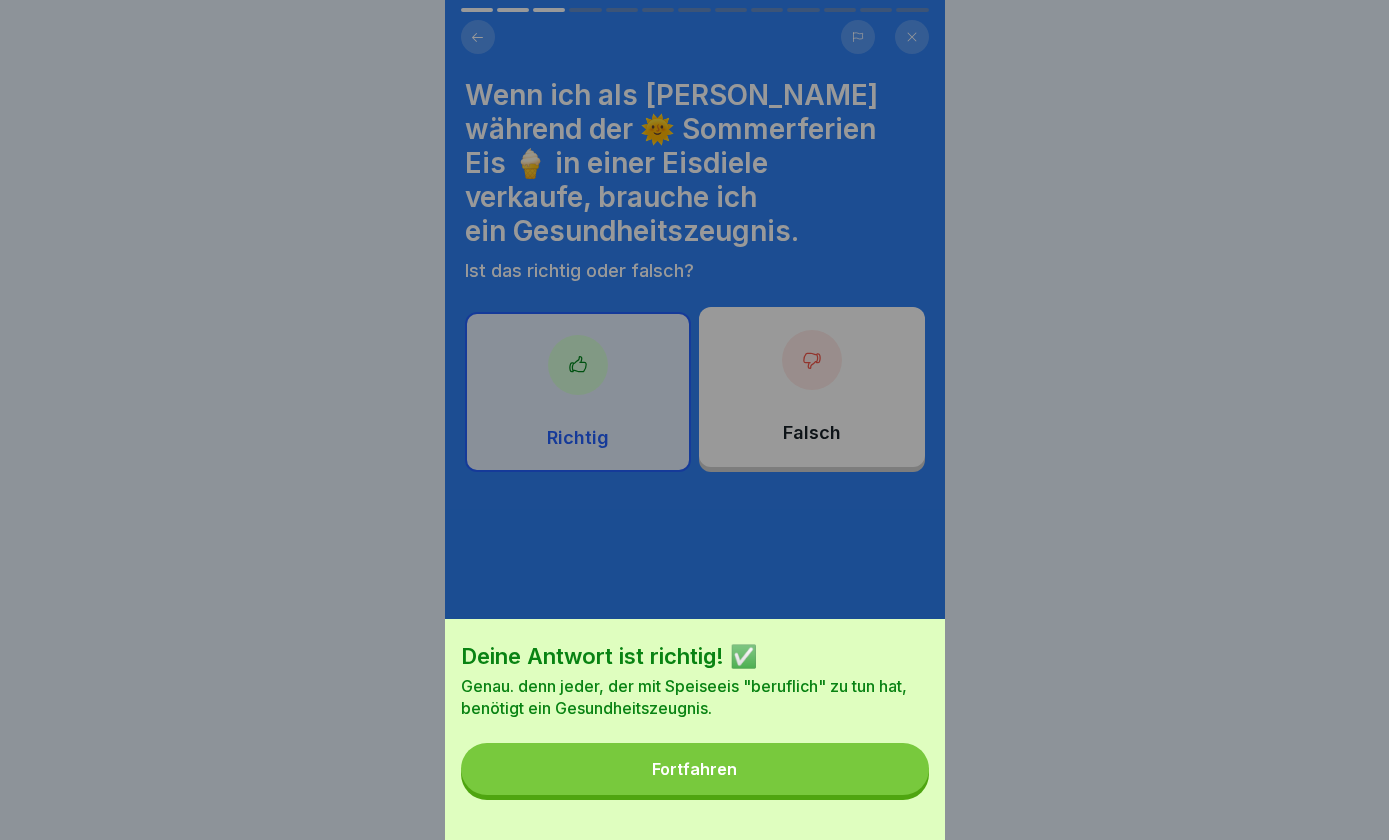 click on "Fortfahren" at bounding box center [695, 769] 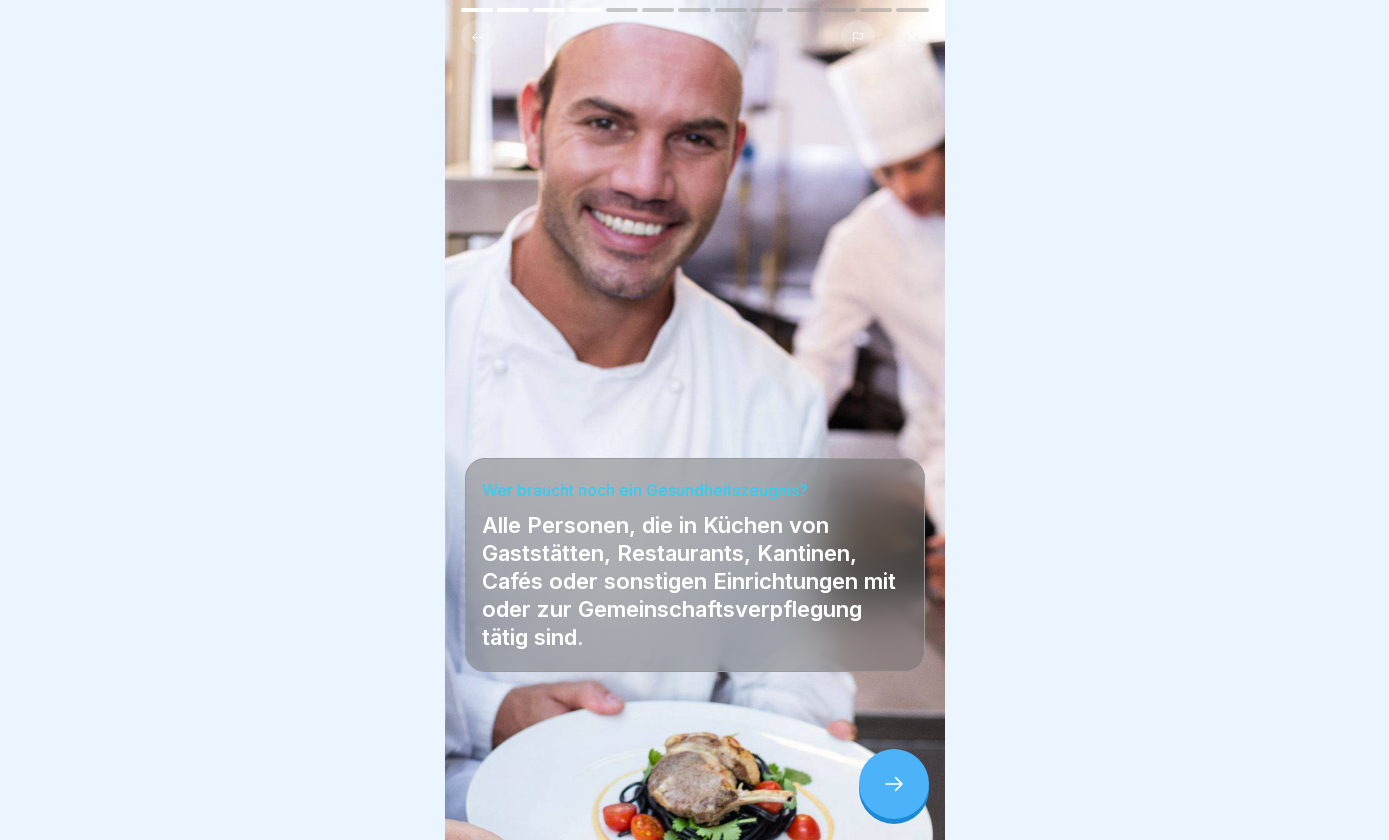 click at bounding box center (894, 784) 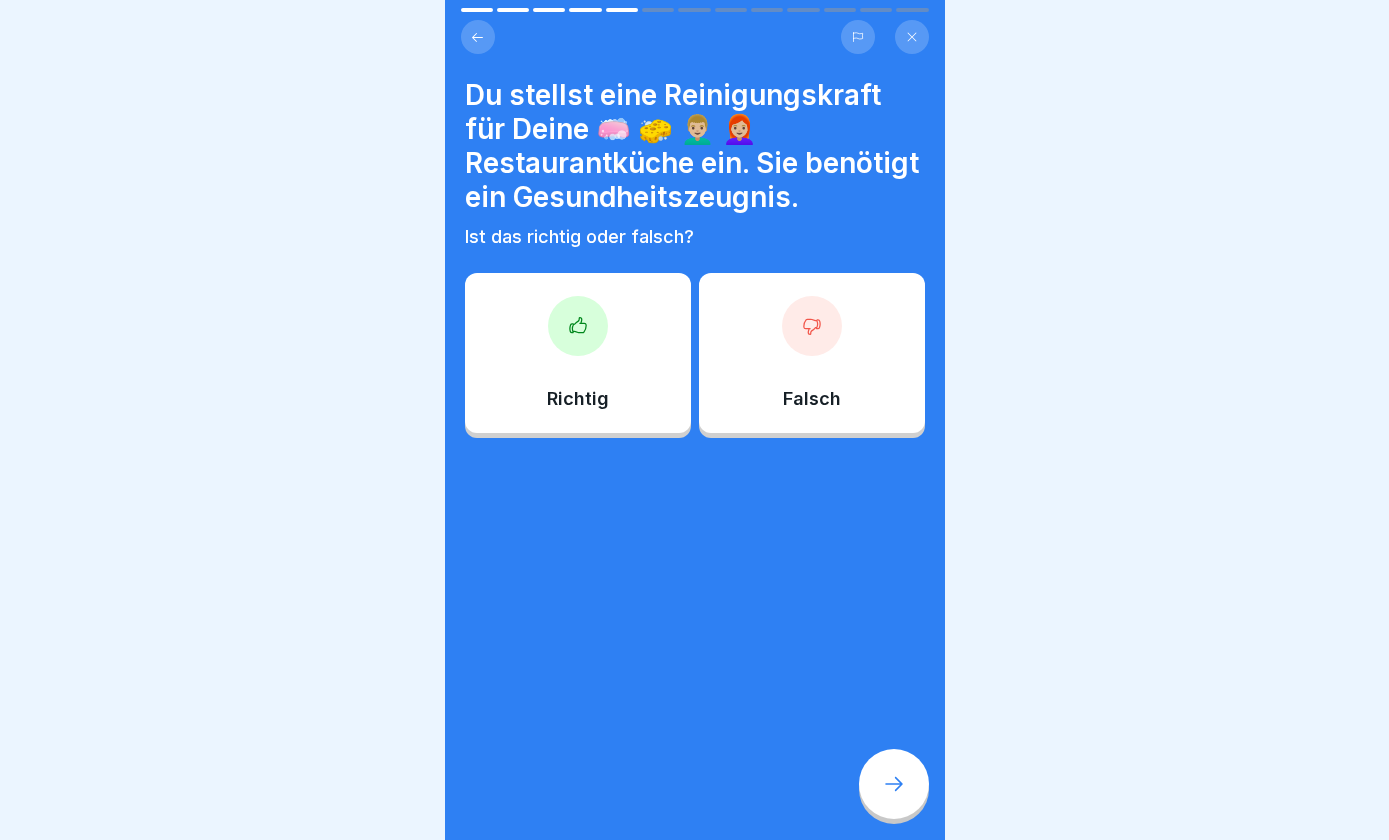 click on "Richtig" at bounding box center (578, 399) 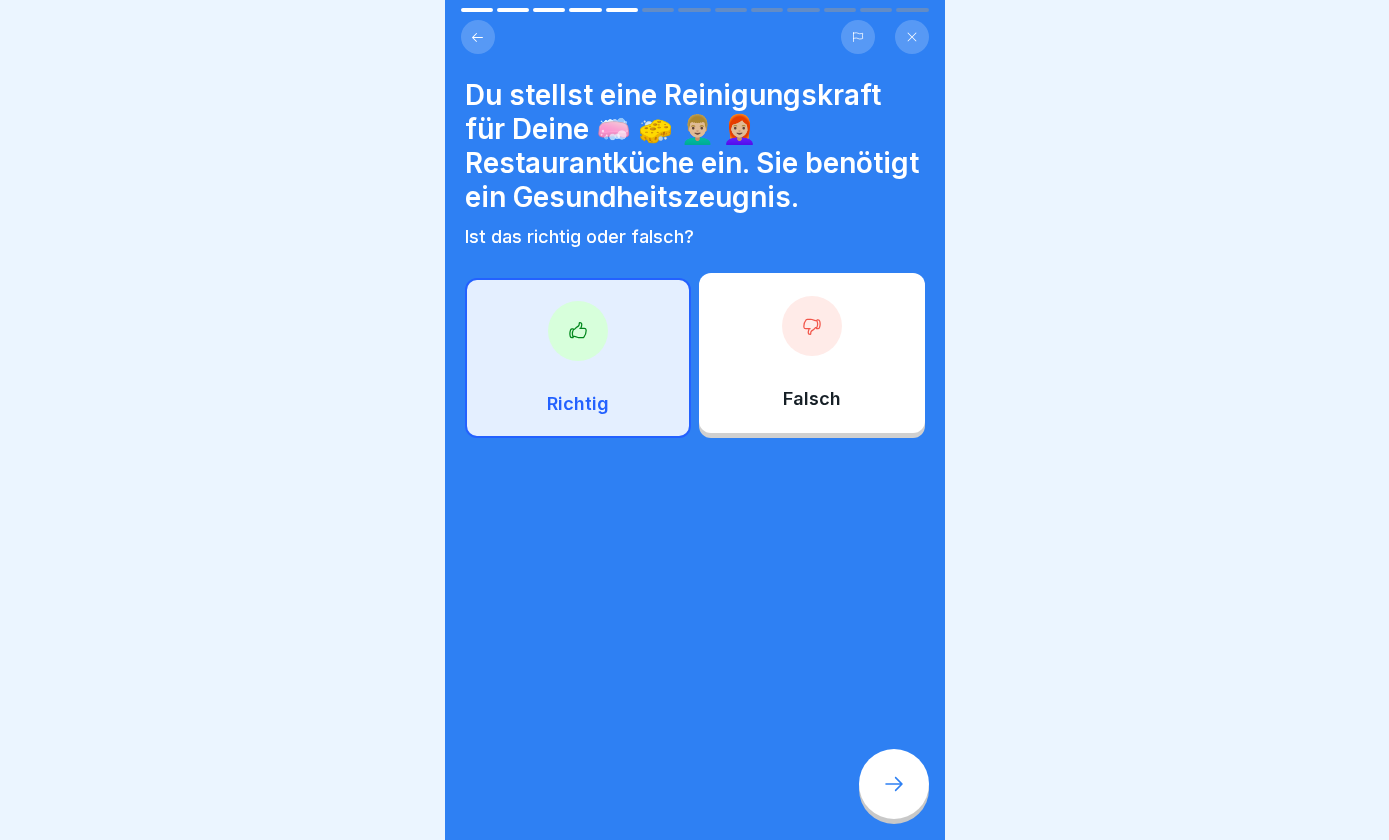 click at bounding box center [894, 784] 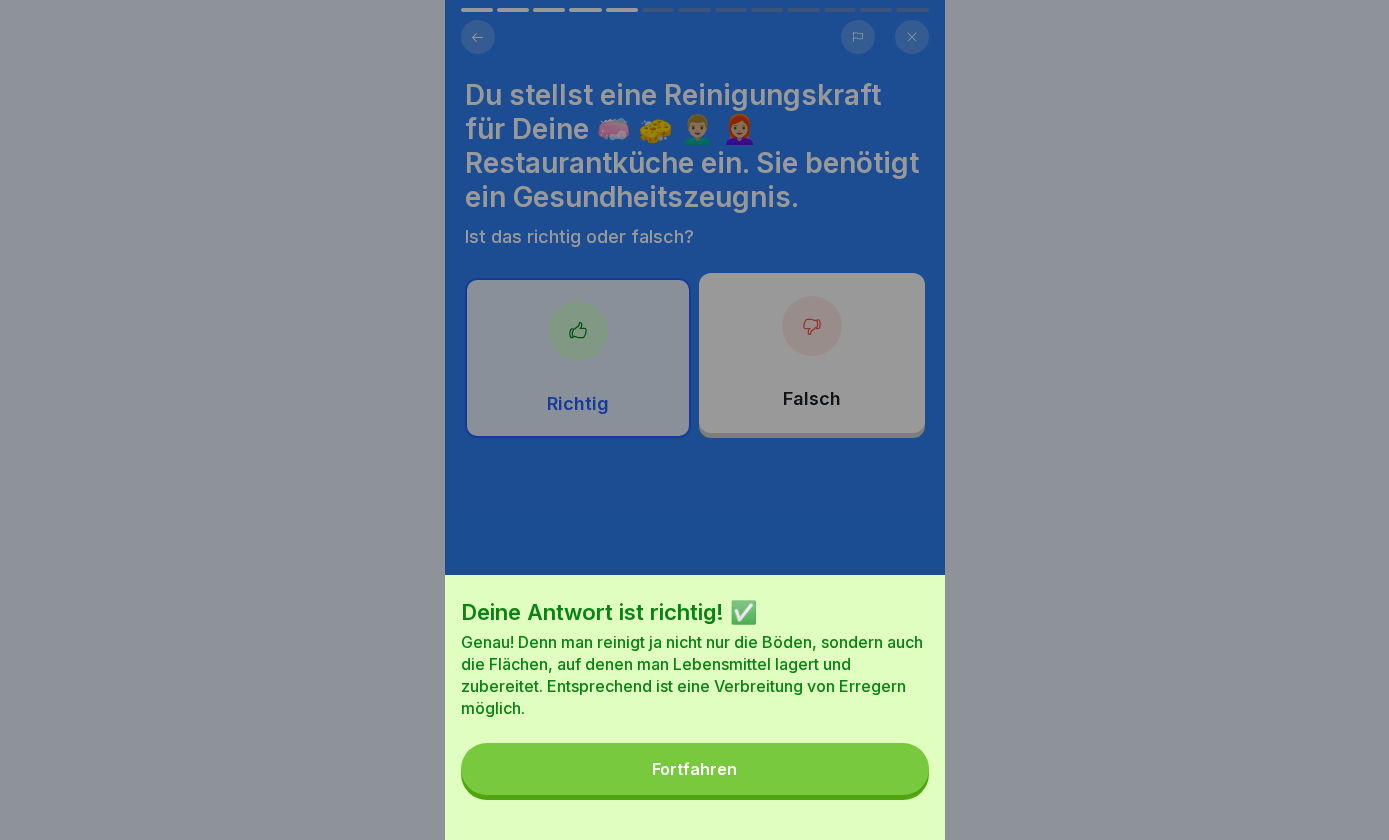 click on "Fortfahren" at bounding box center [695, 769] 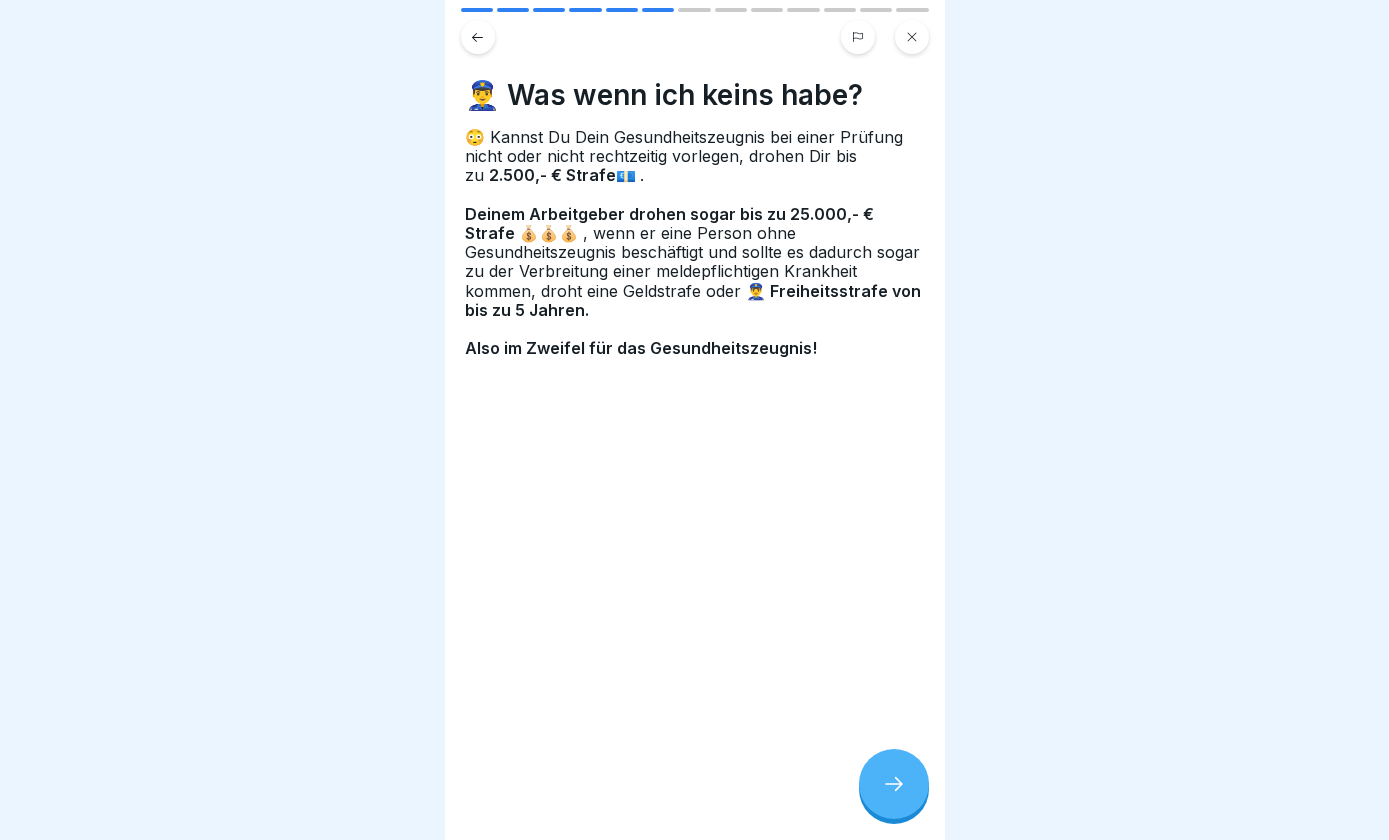 click 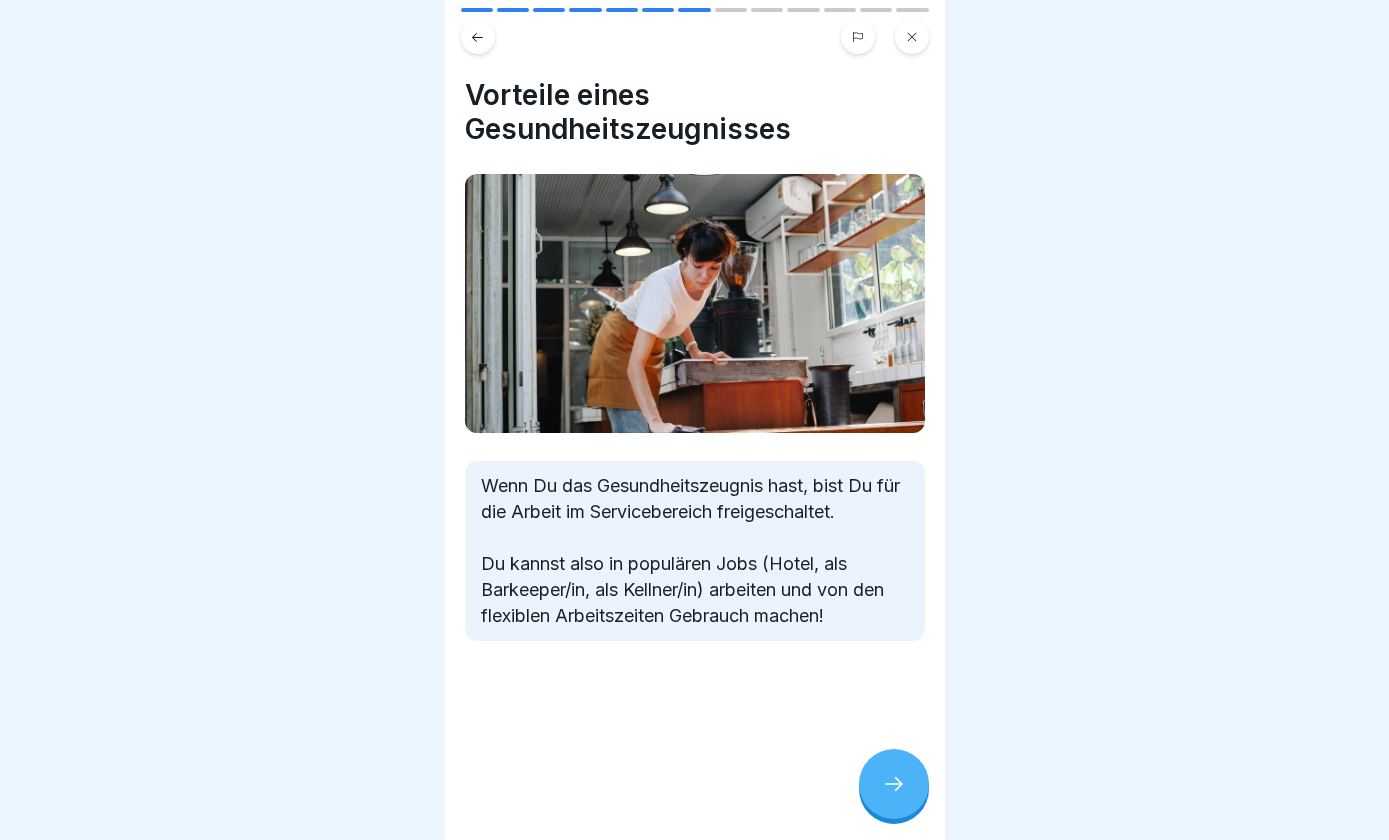 click 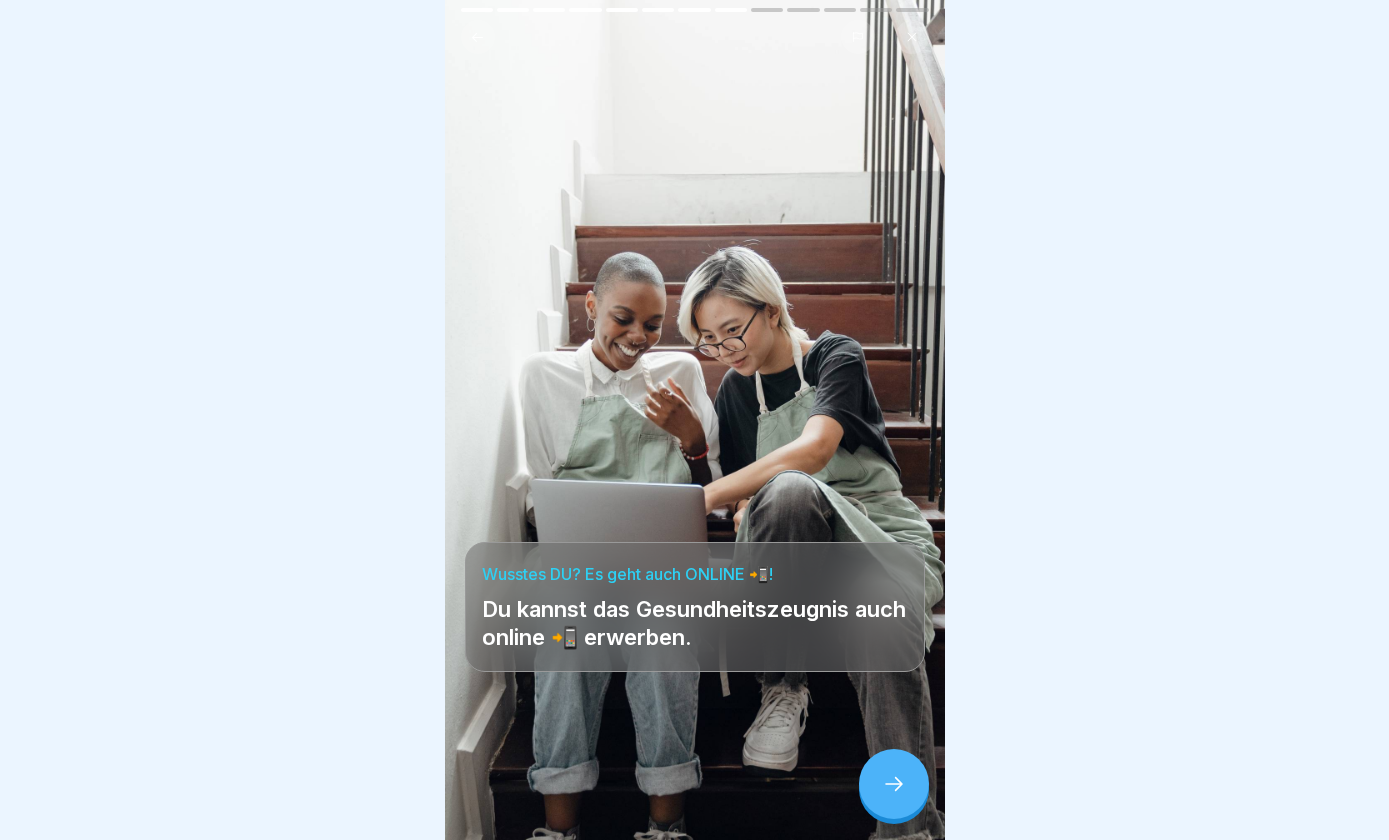 click 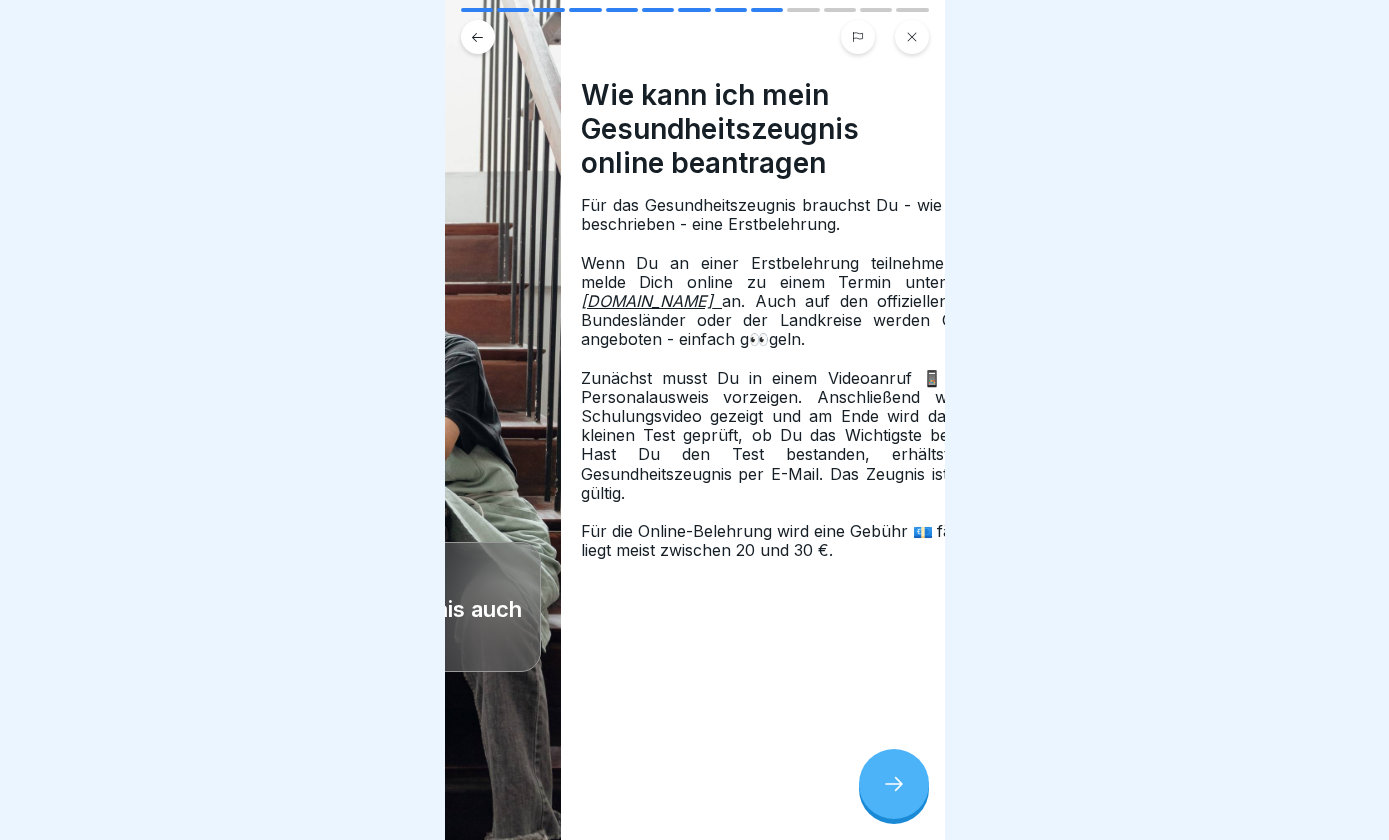 click on "✔️" at bounding box center (981, 282) 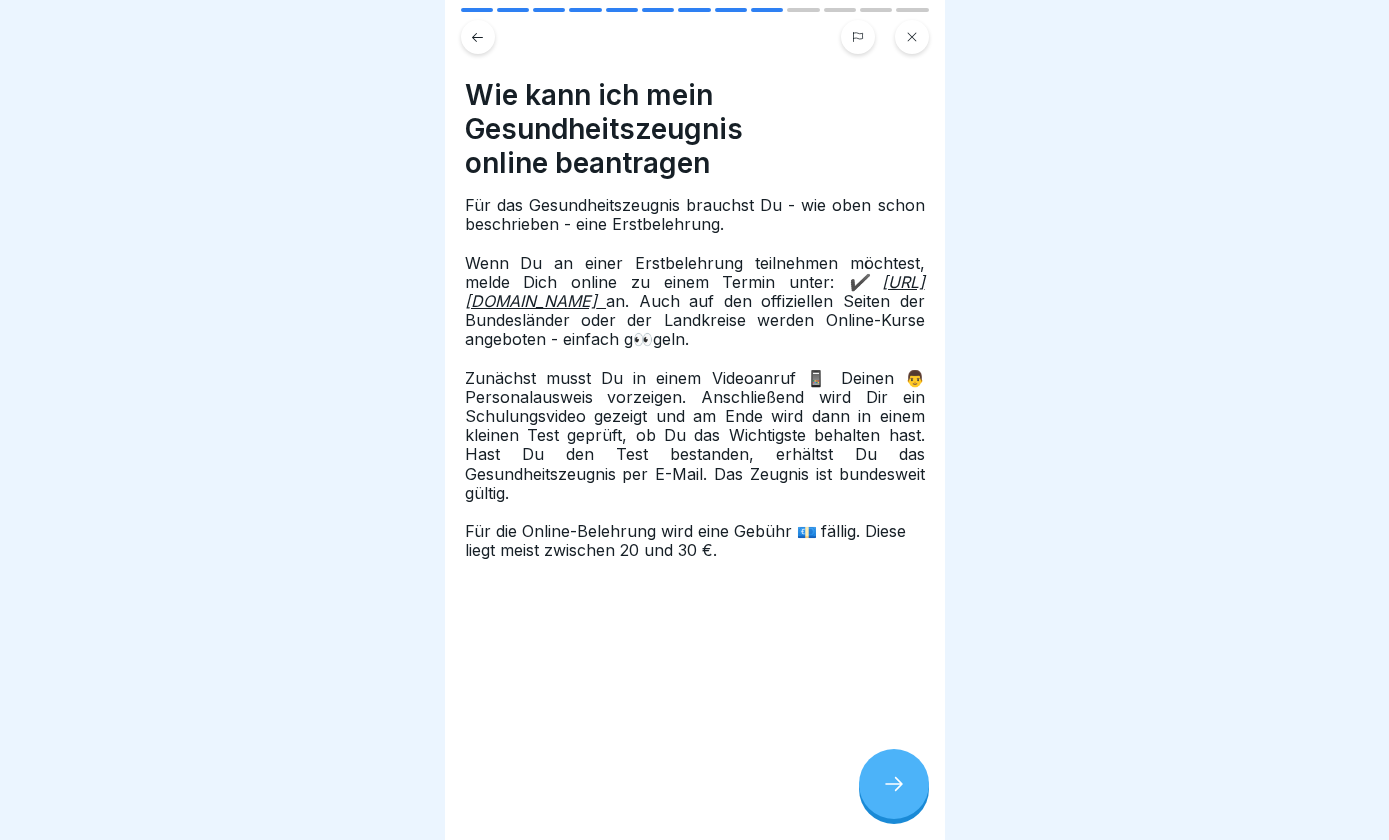click 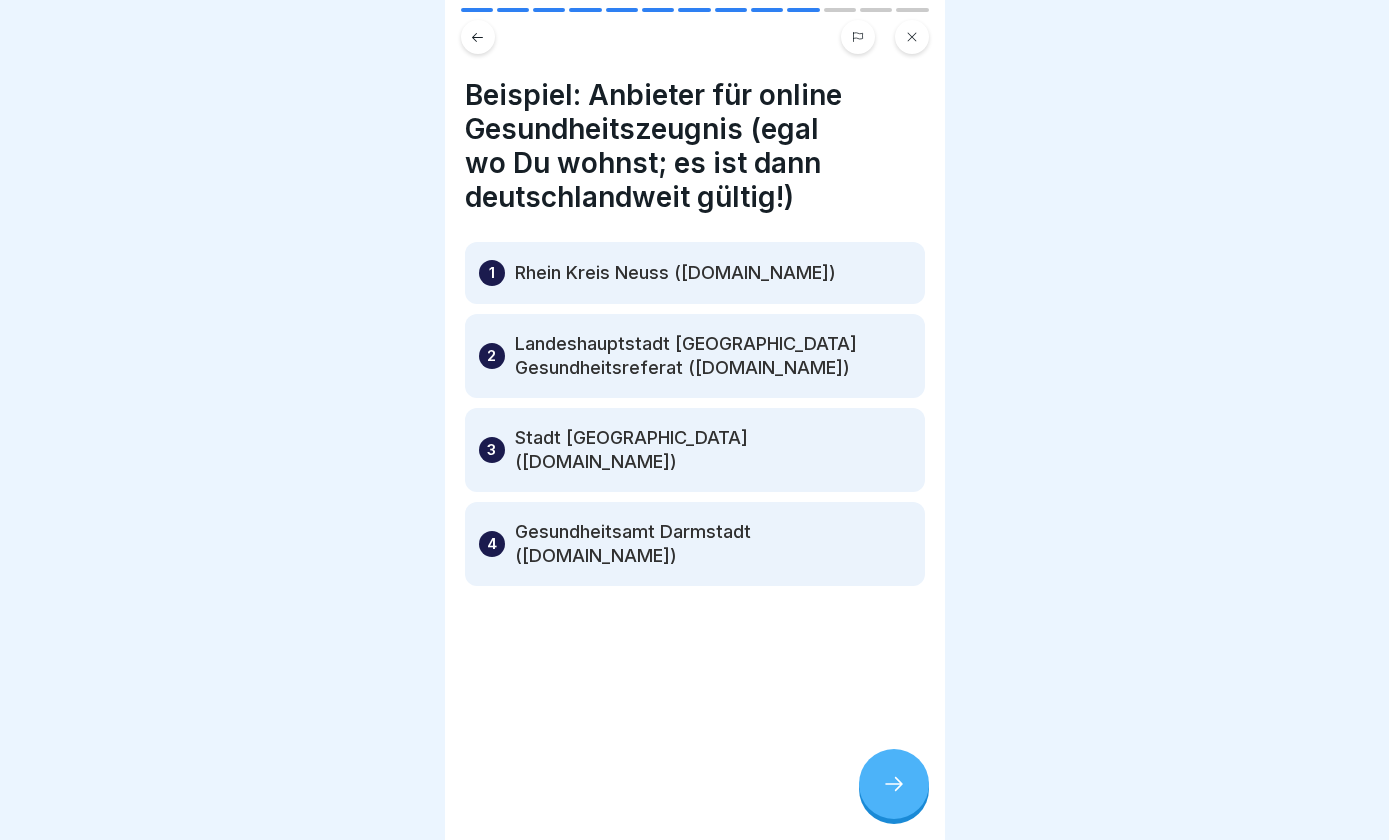 click 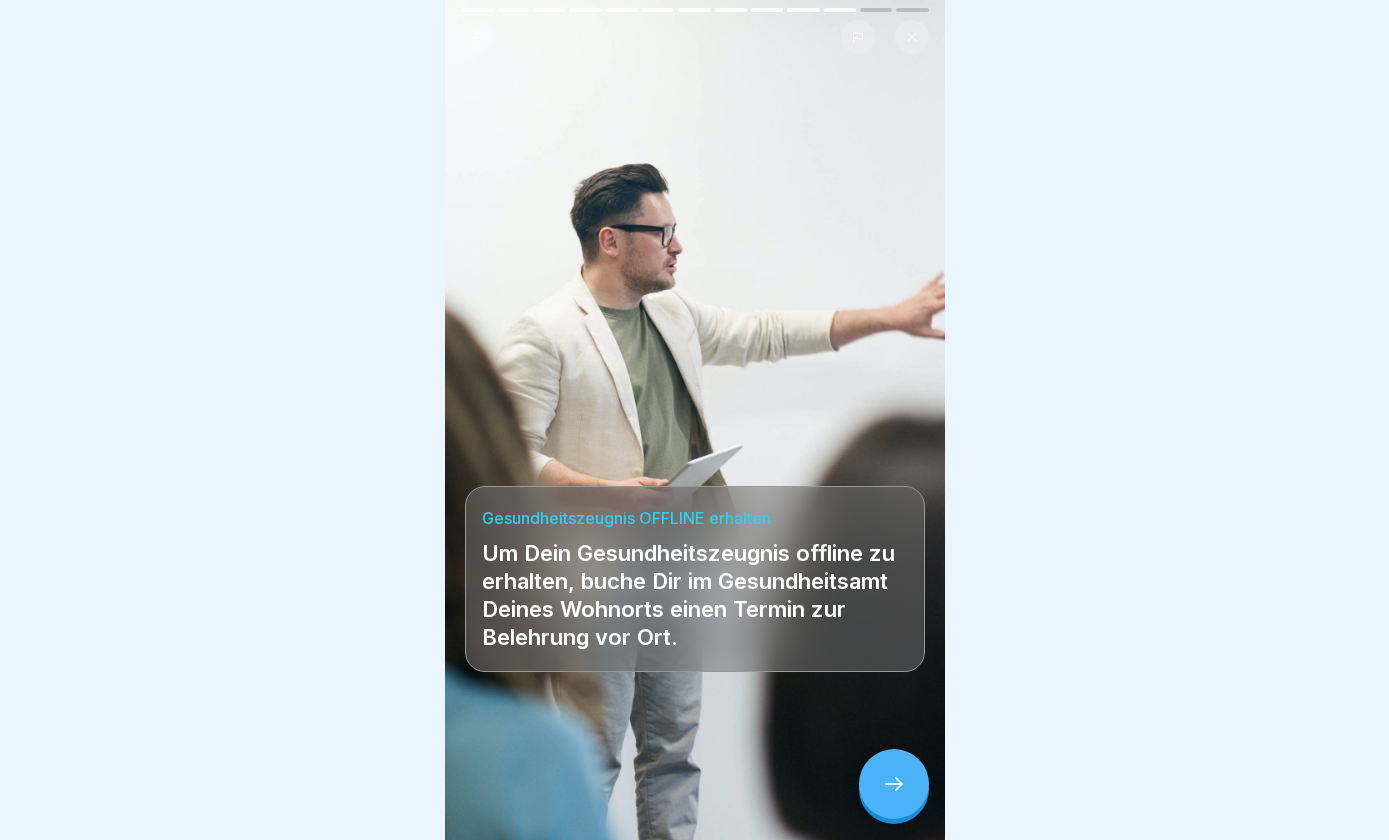 click 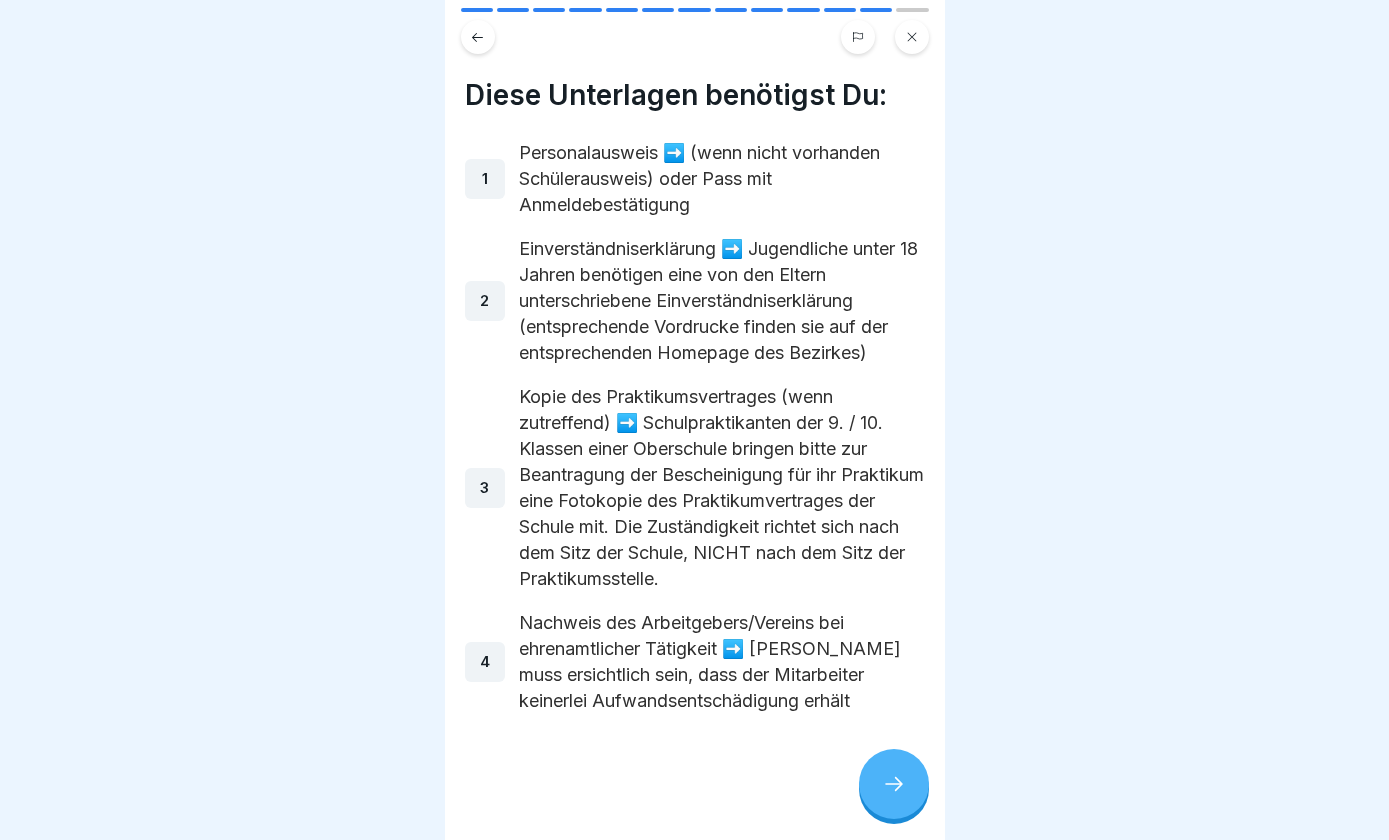 click 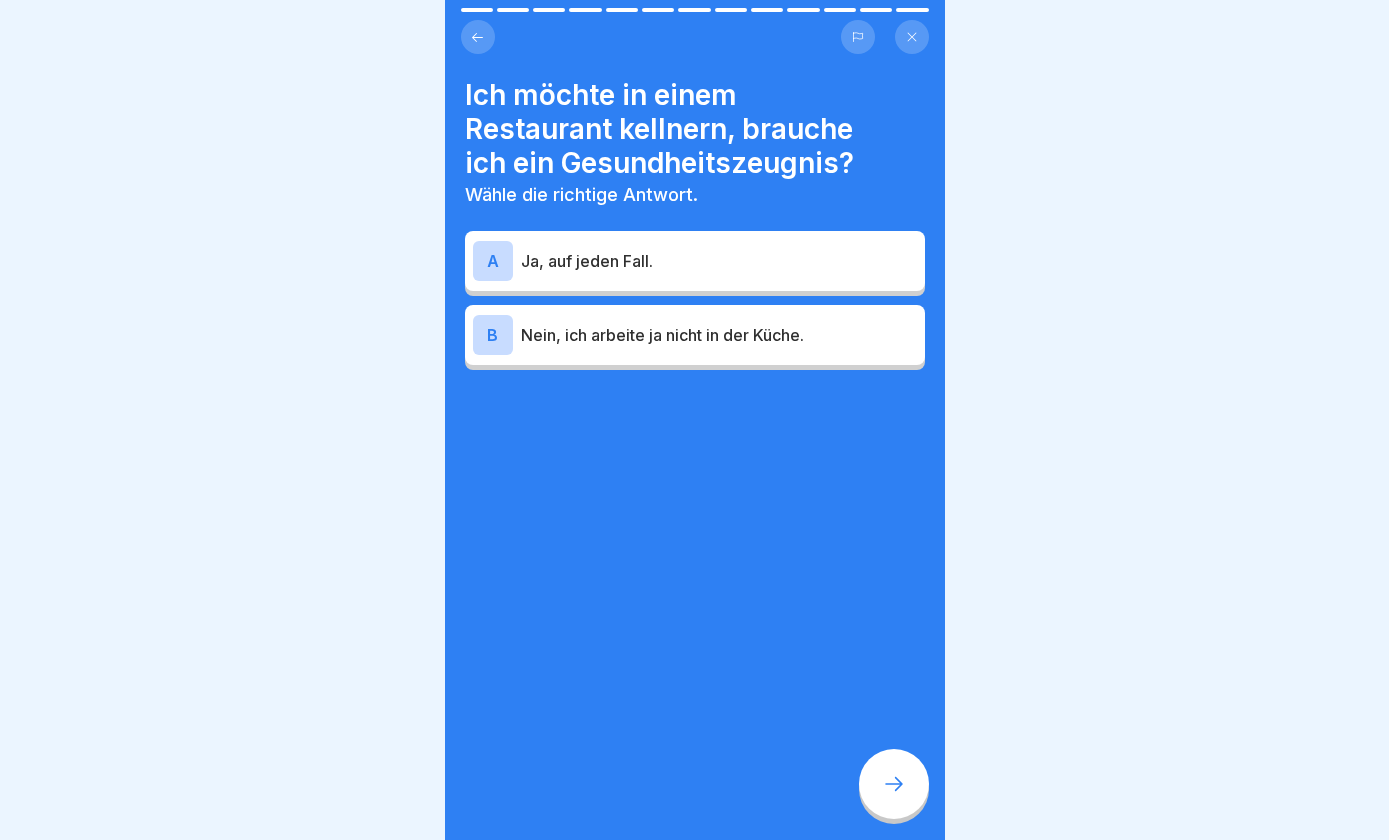 click on "A Ja, auf jeden Fall." at bounding box center (695, 261) 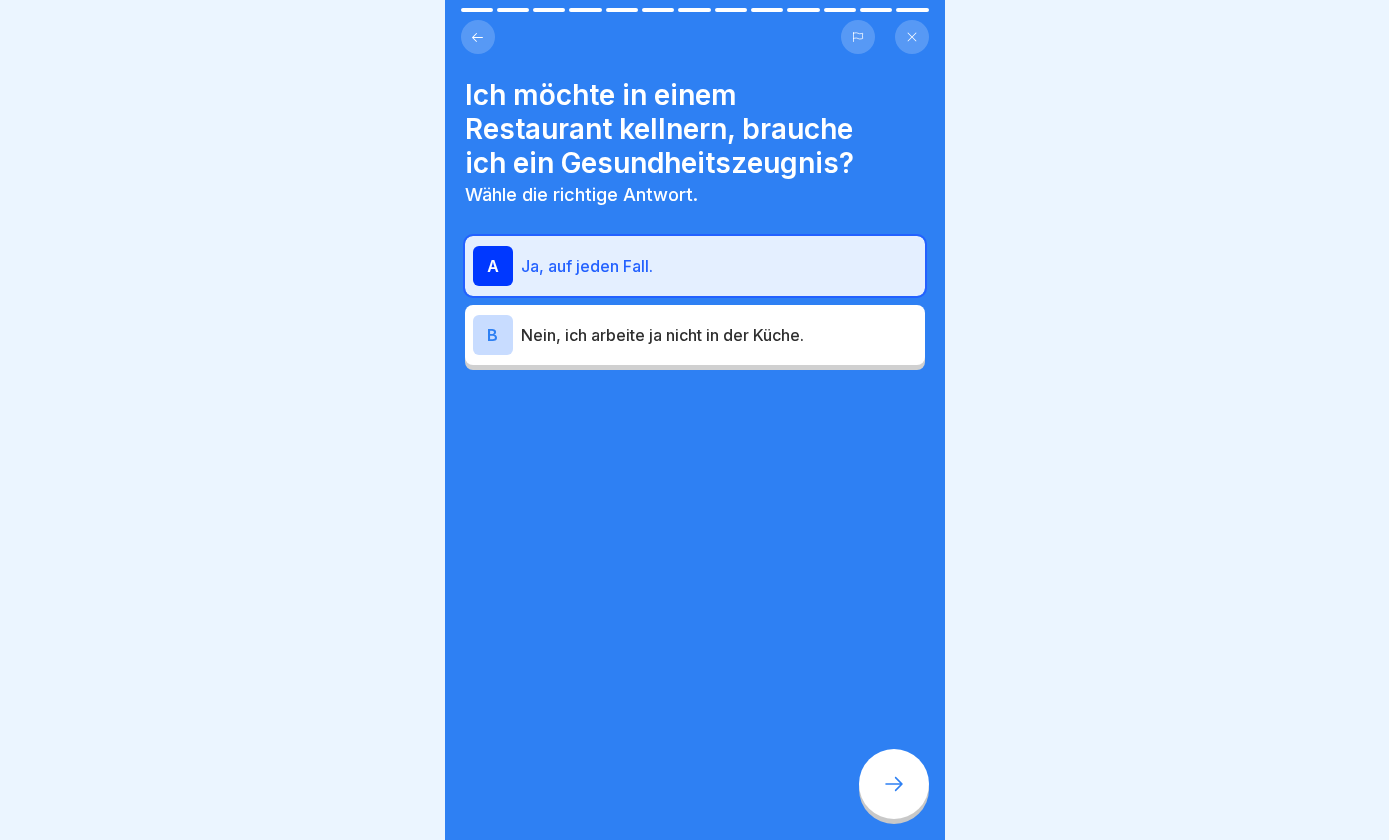 click 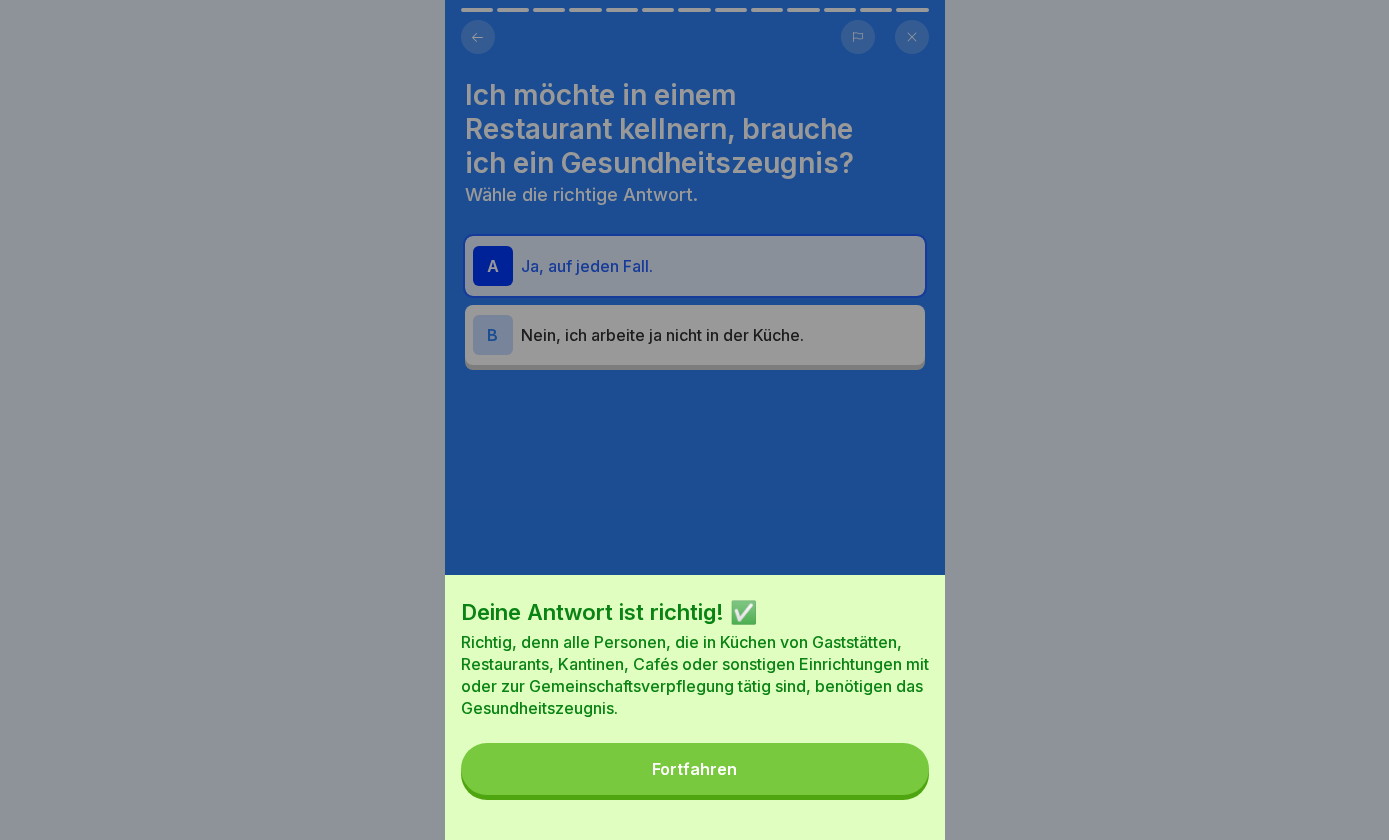 click on "Fortfahren" at bounding box center [695, 769] 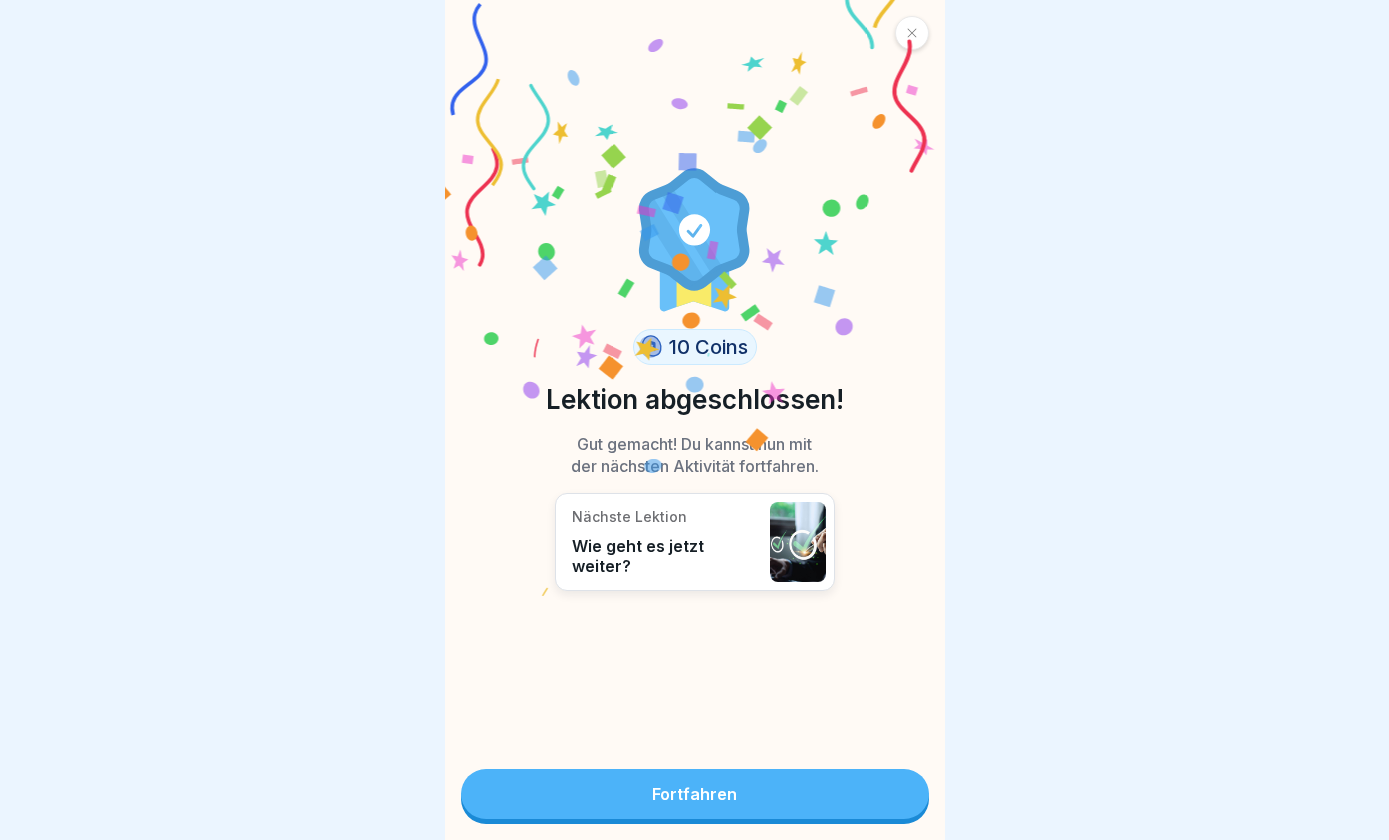 click on "Fortfahren" at bounding box center (695, 794) 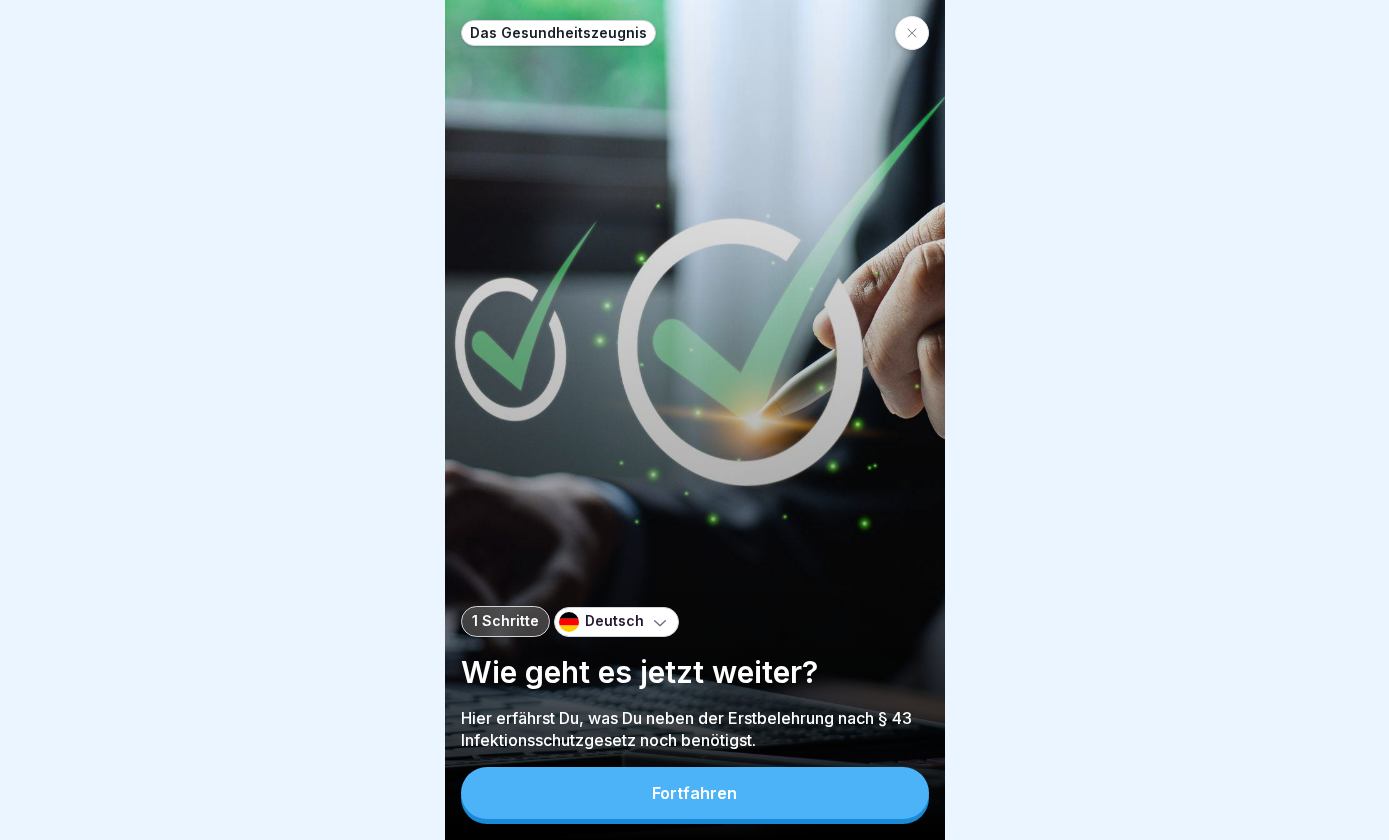 click on "Fortfahren" at bounding box center [695, 793] 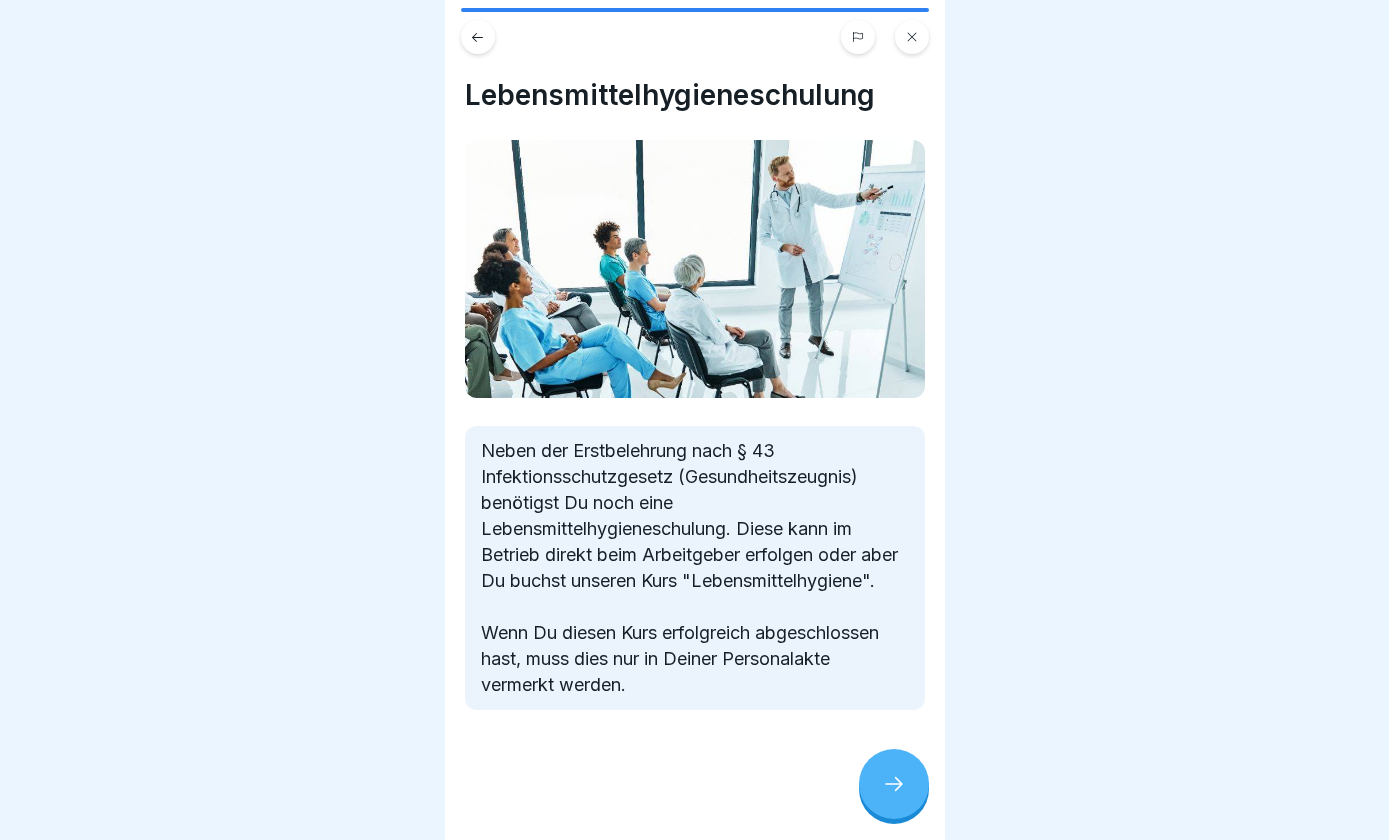 click at bounding box center (894, 784) 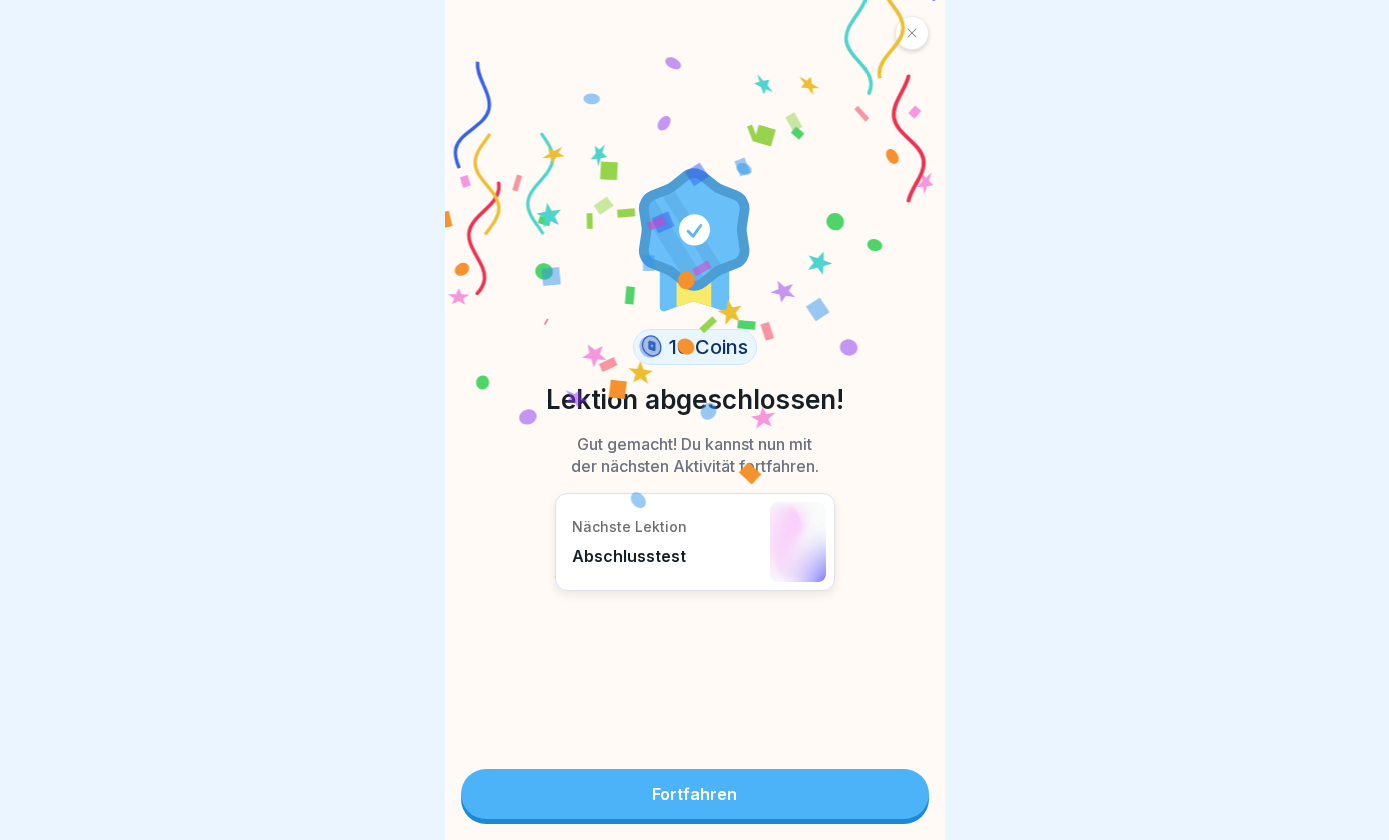 click on "Fortfahren" at bounding box center (695, 794) 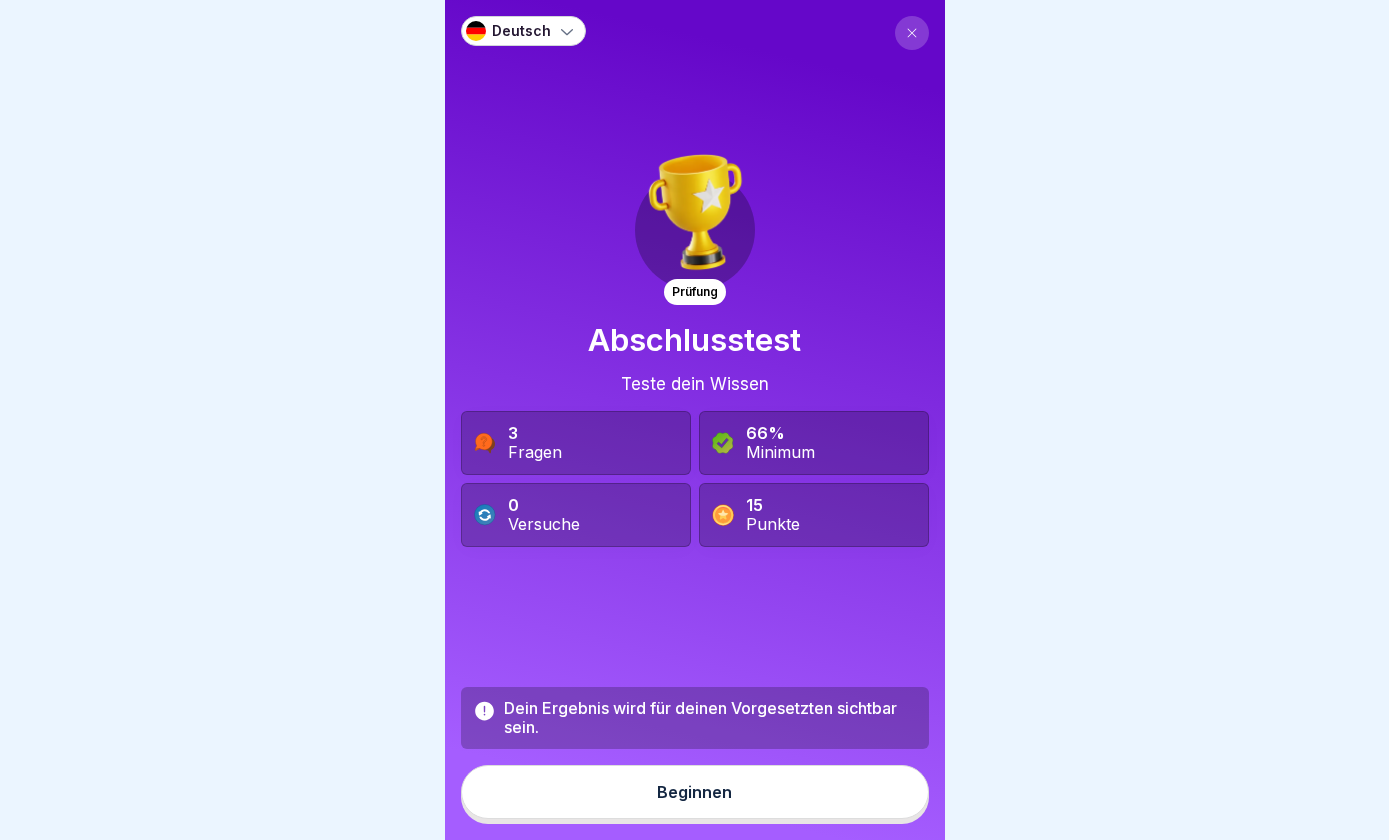 click on "Beginnen" at bounding box center (695, 792) 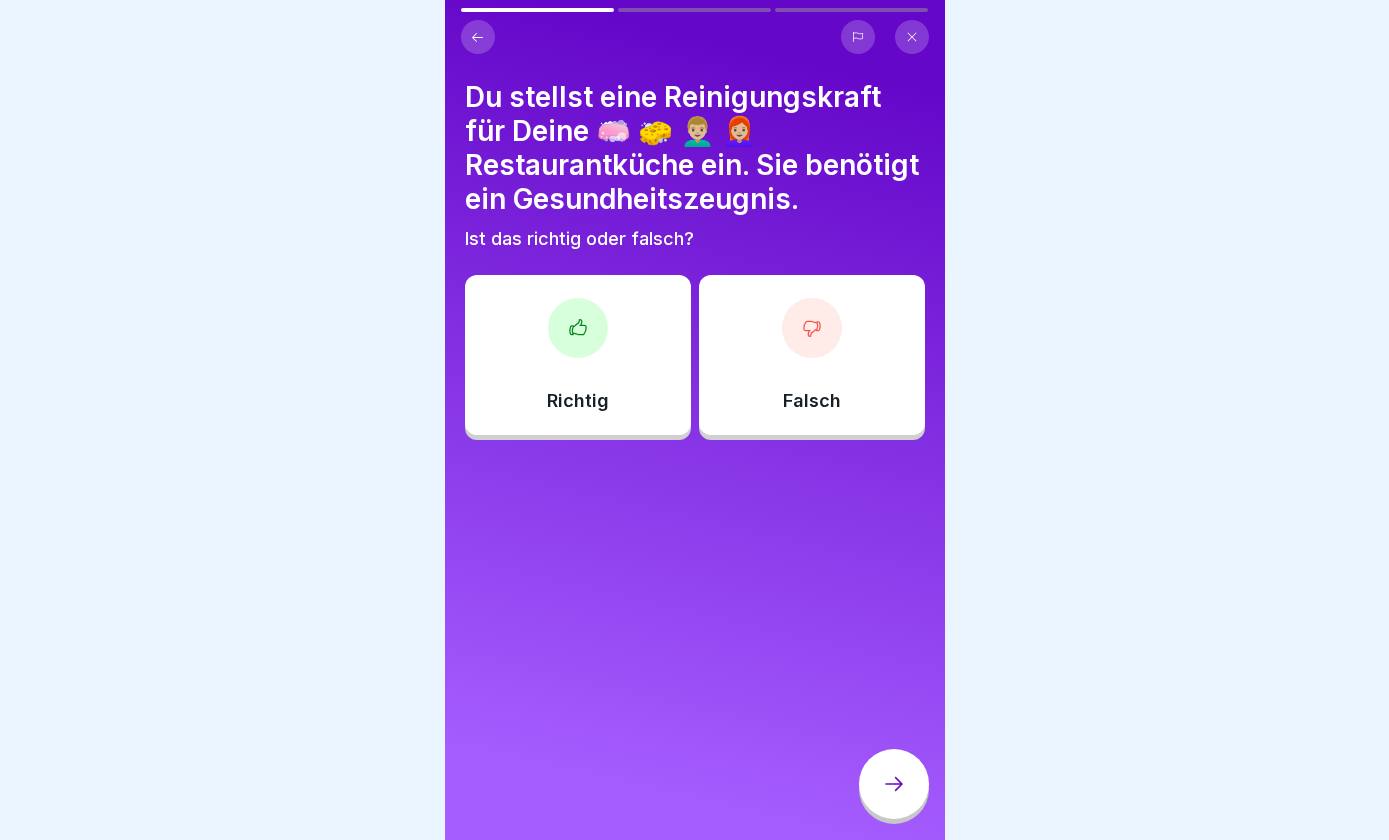 click on "Richtig" at bounding box center [578, 355] 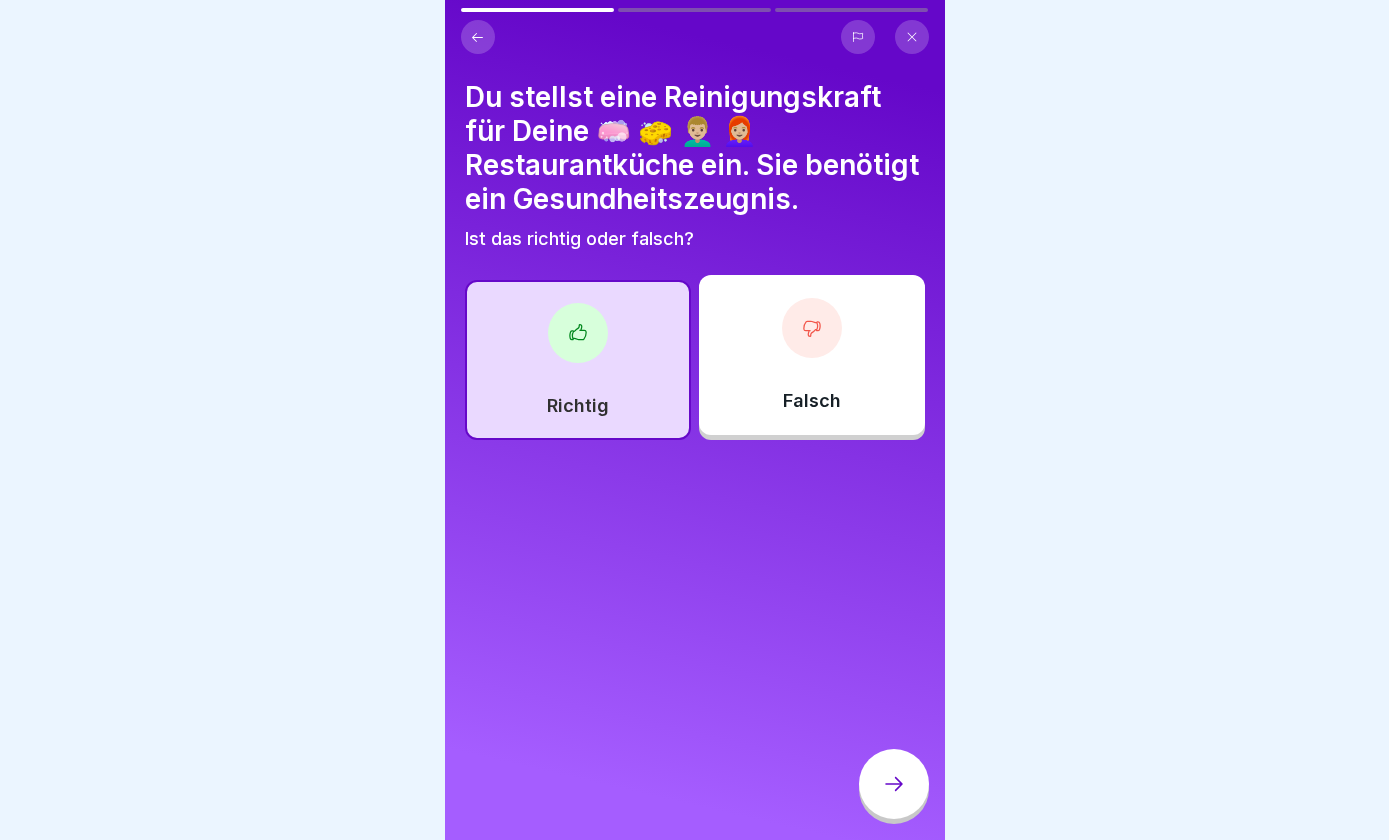 click at bounding box center (894, 784) 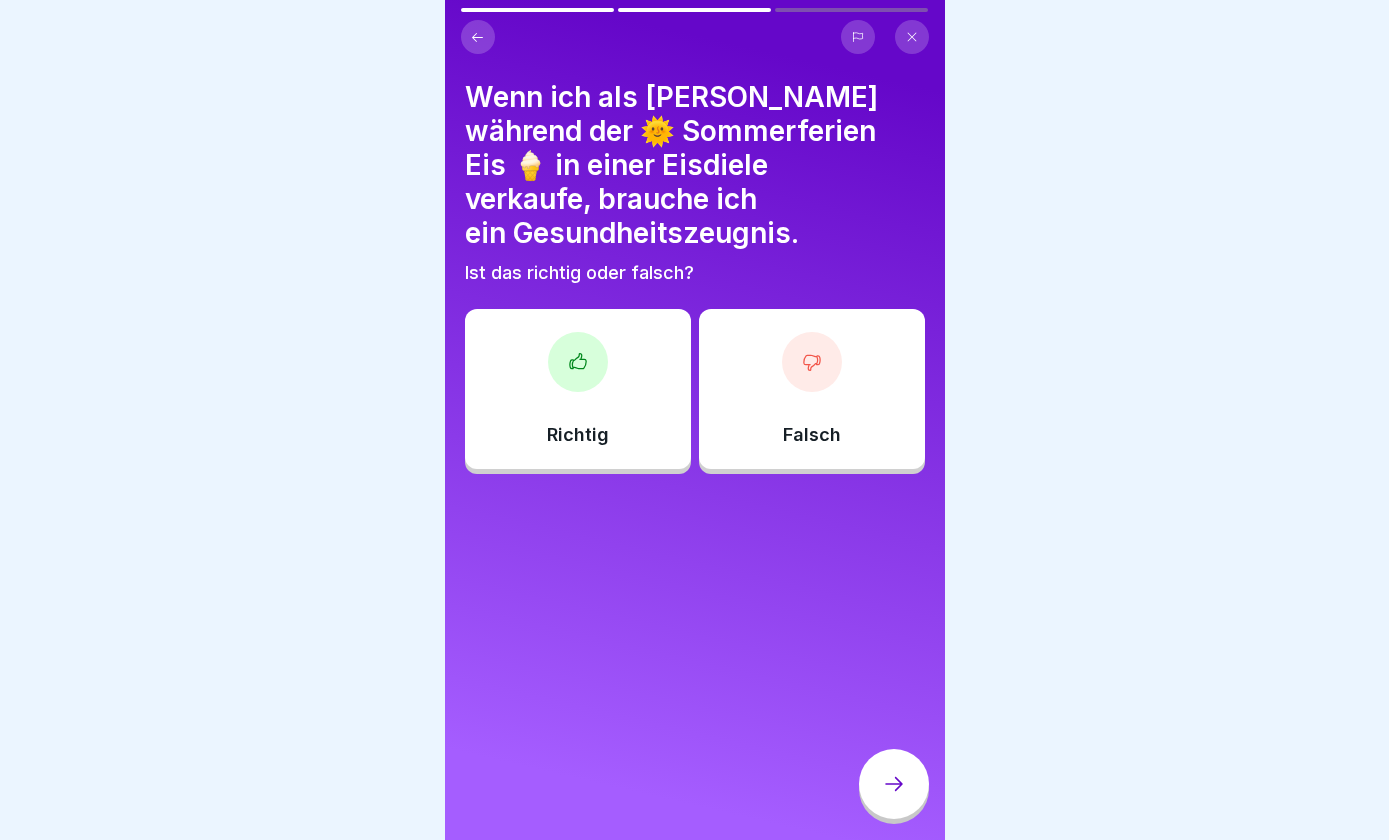 click on "Richtig" at bounding box center (578, 389) 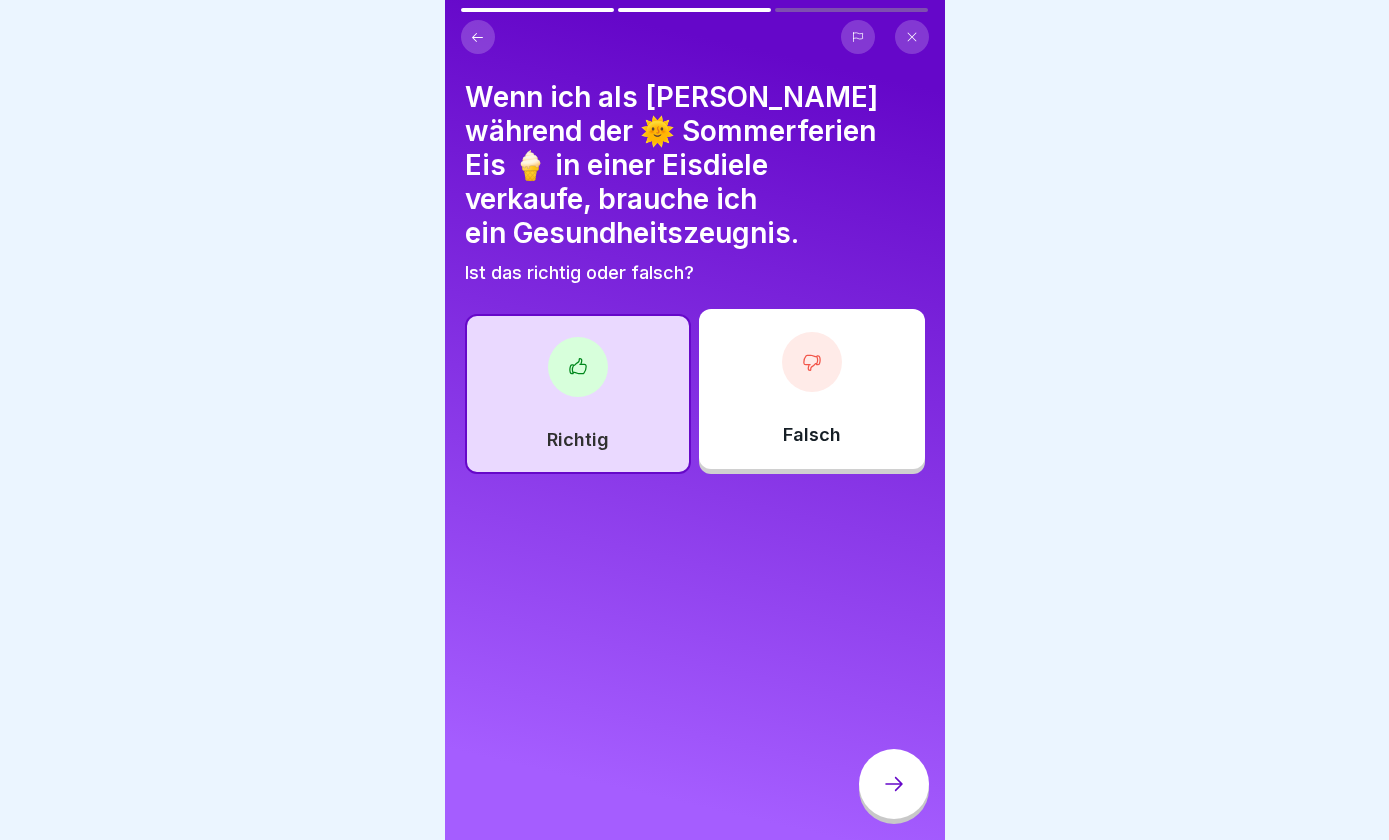 click 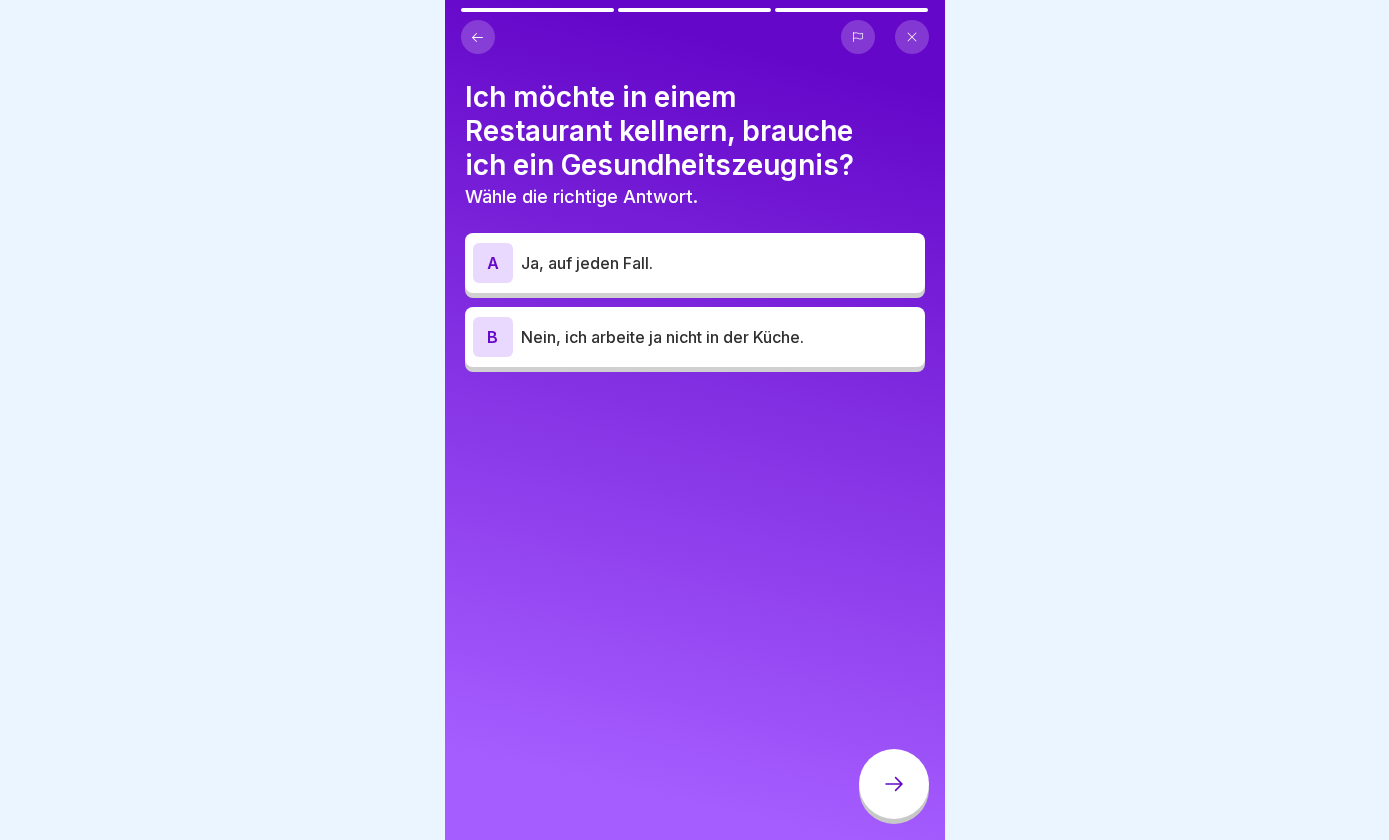click on "A Ja, auf jeden Fall." at bounding box center (695, 263) 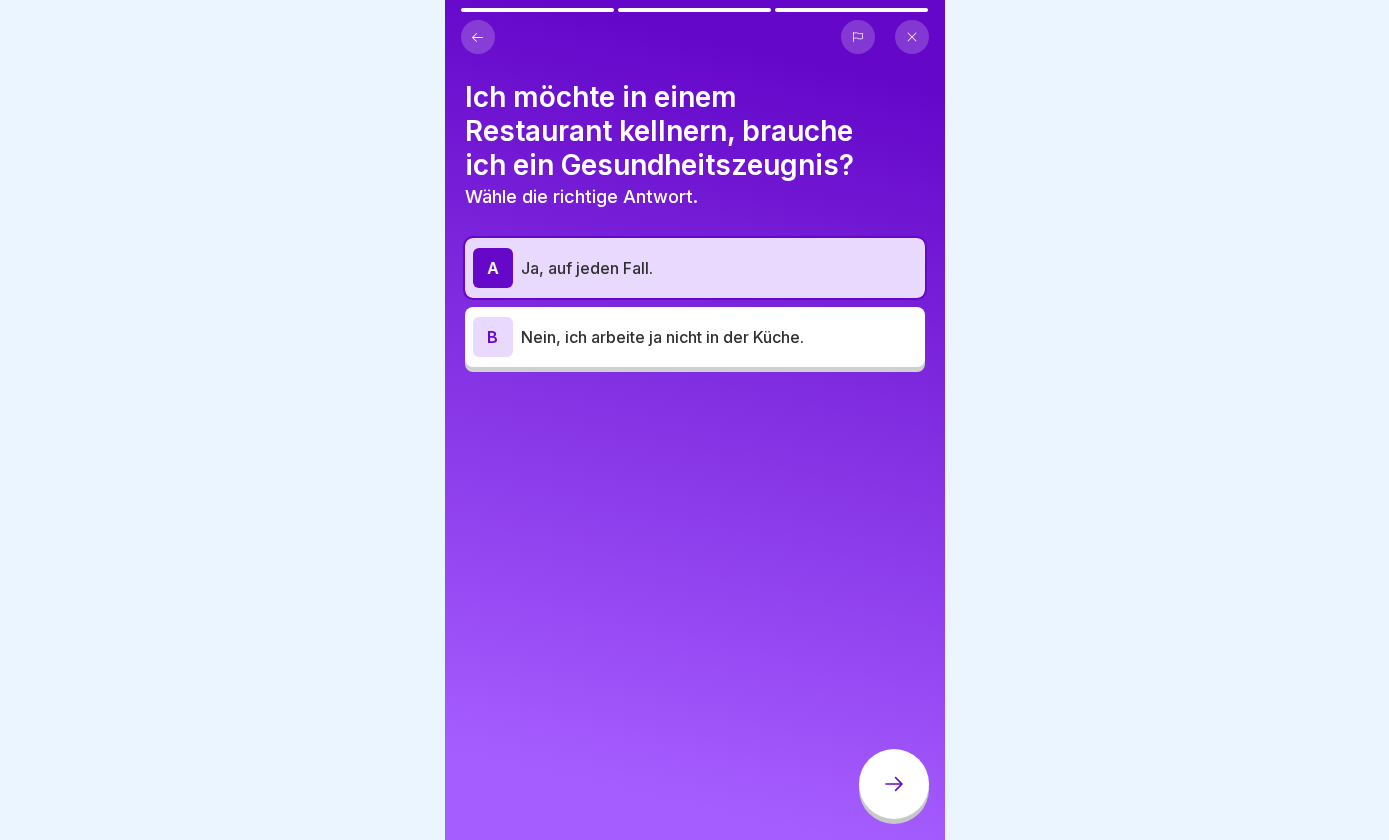 click 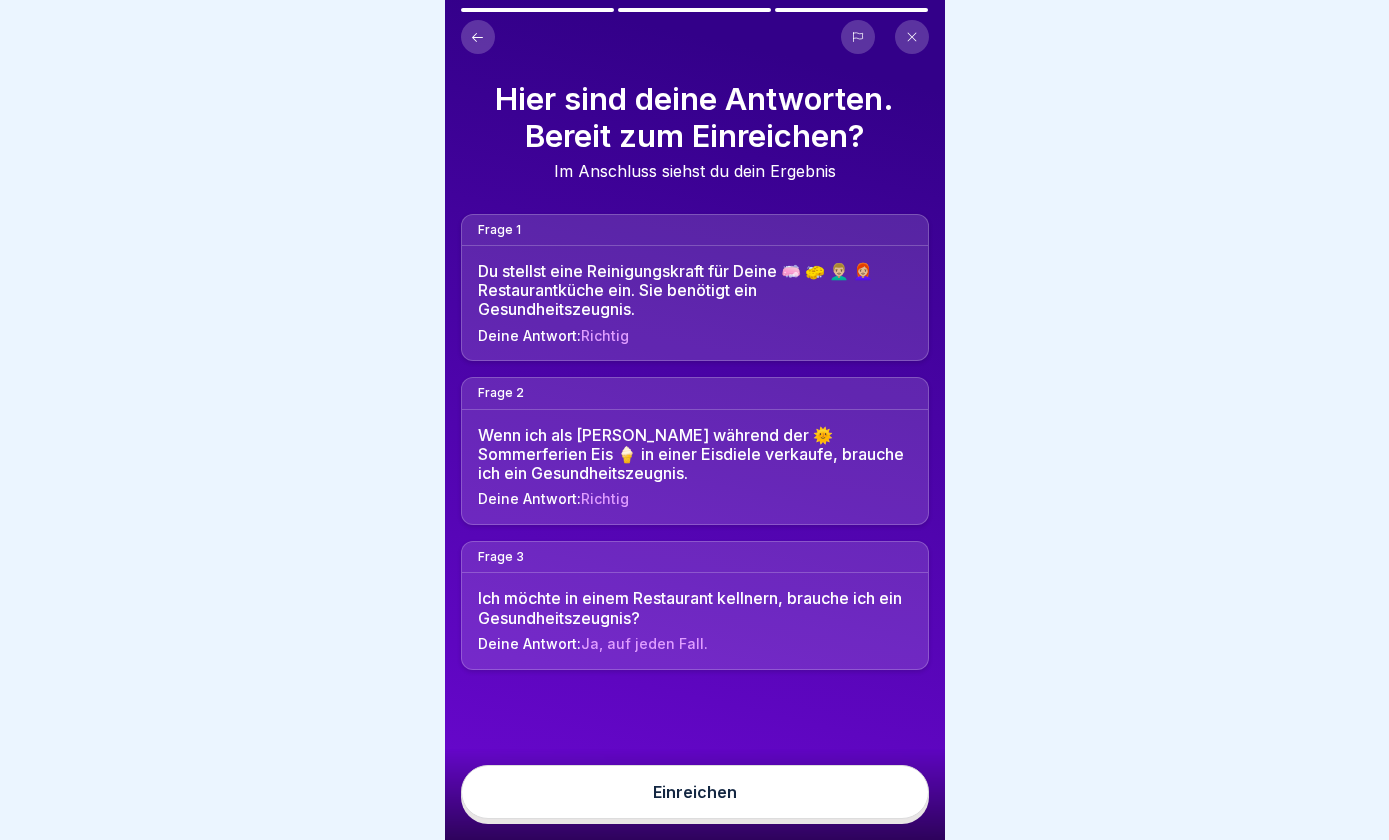 click on "Einreichen" at bounding box center [695, 792] 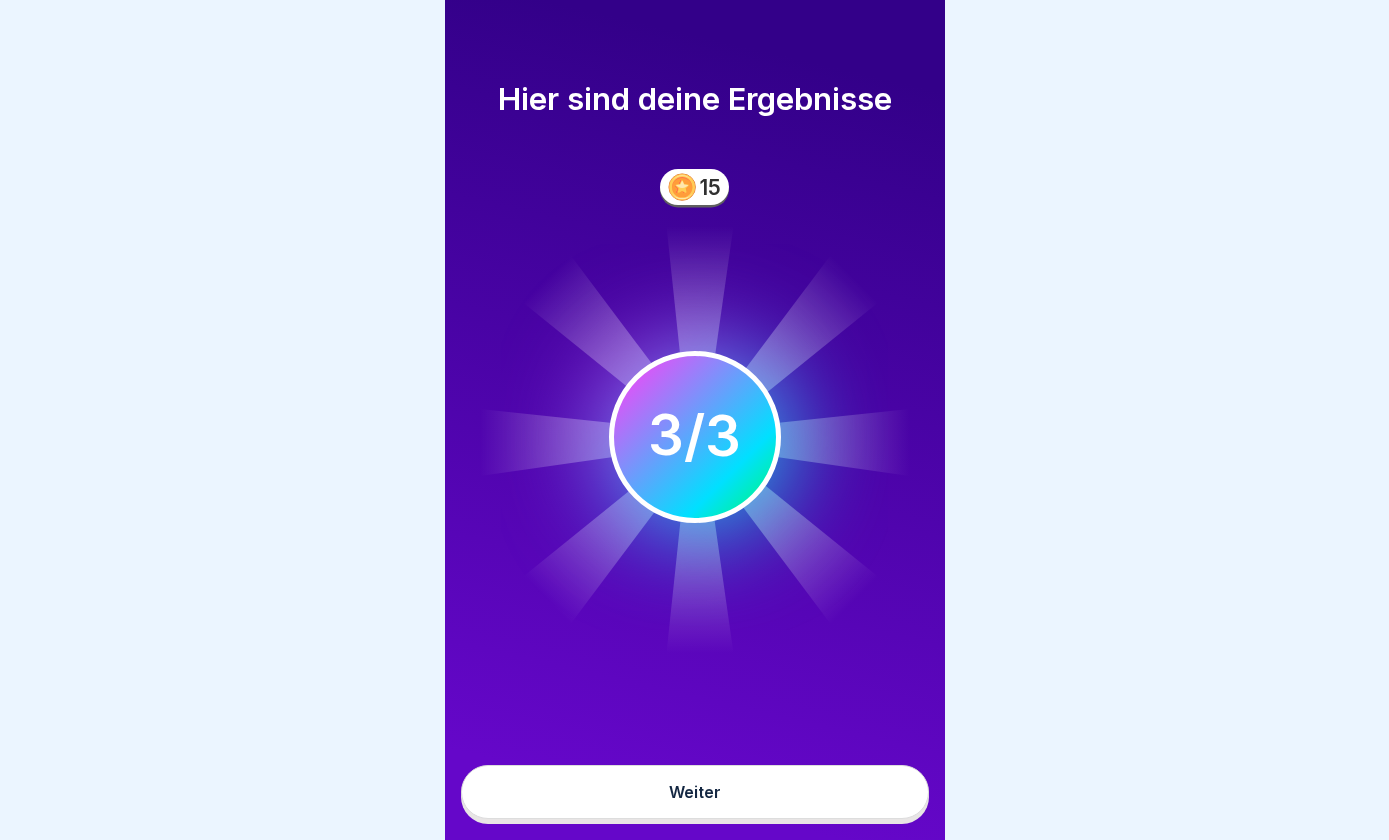 click on "Weiter" at bounding box center [695, 792] 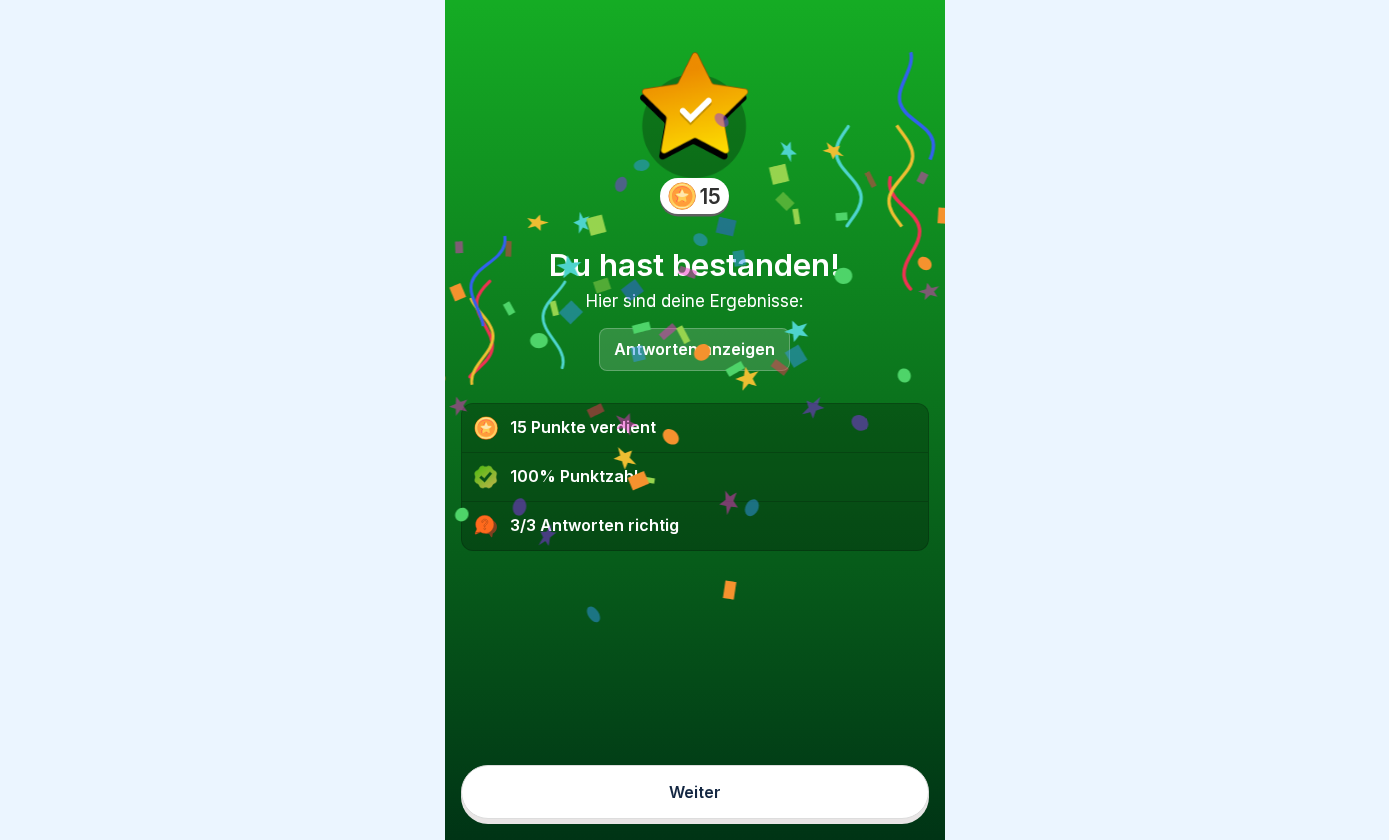 click on "Weiter" at bounding box center (695, 792) 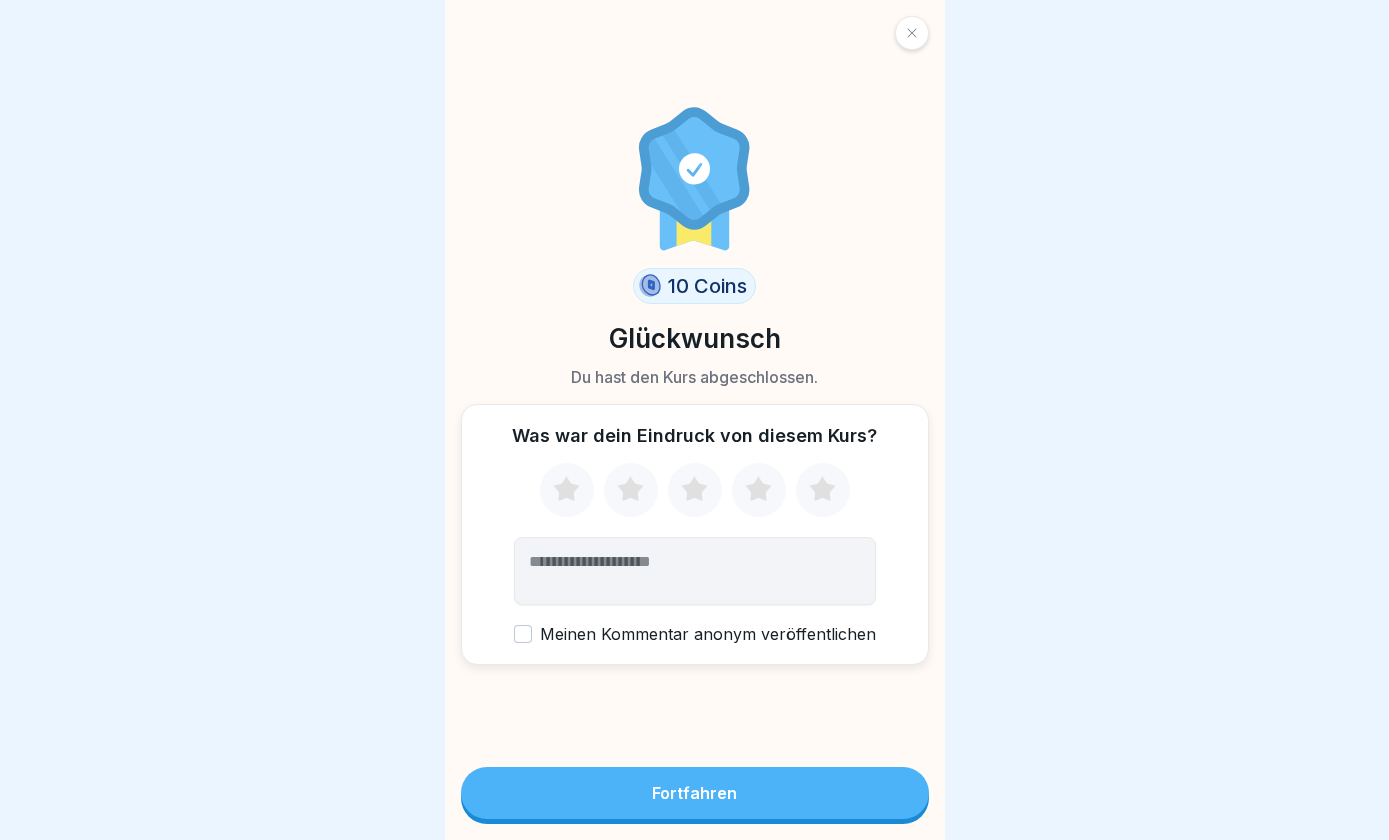 click on "Fortfahren" at bounding box center [695, 793] 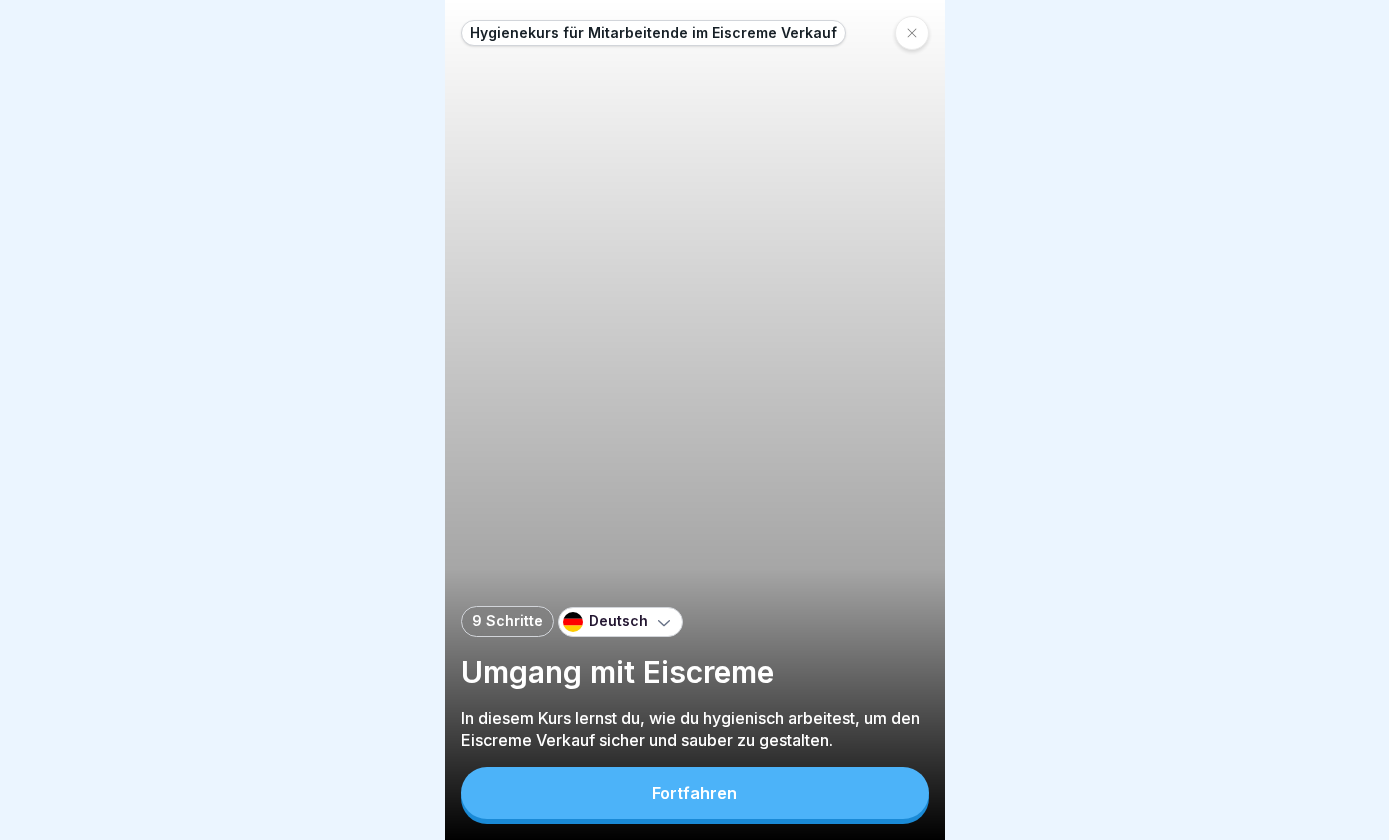 click on "Fortfahren" at bounding box center (695, 793) 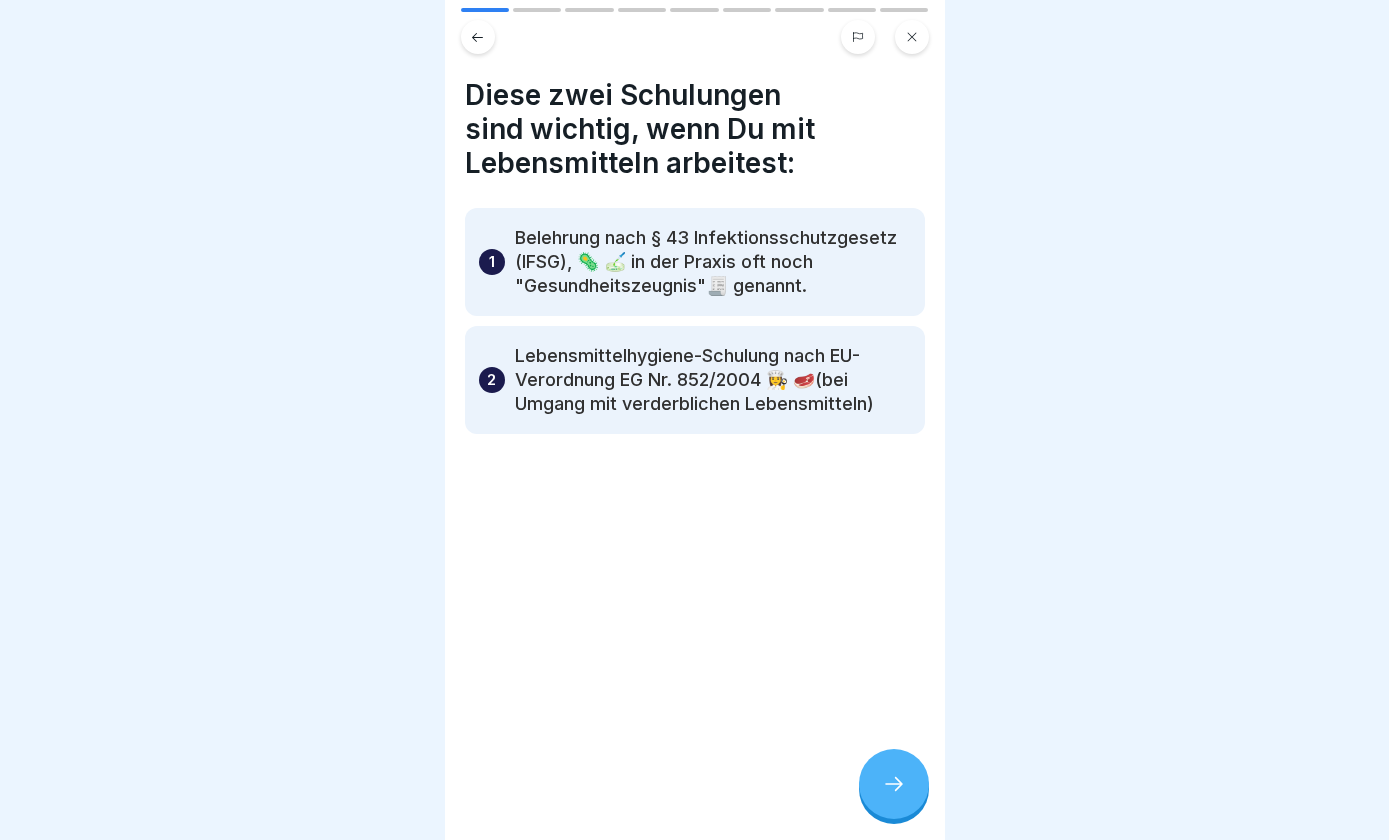 click 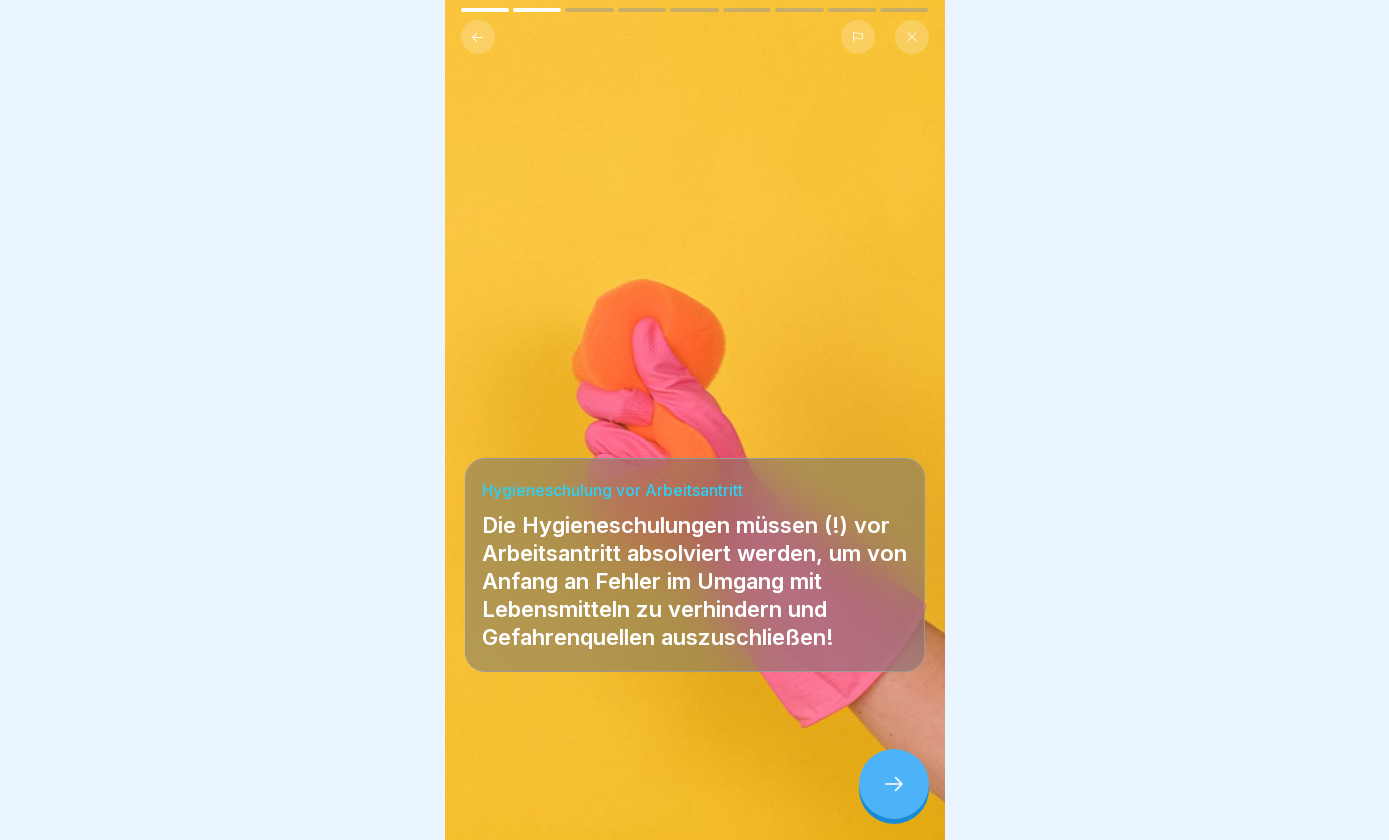 click at bounding box center (894, 784) 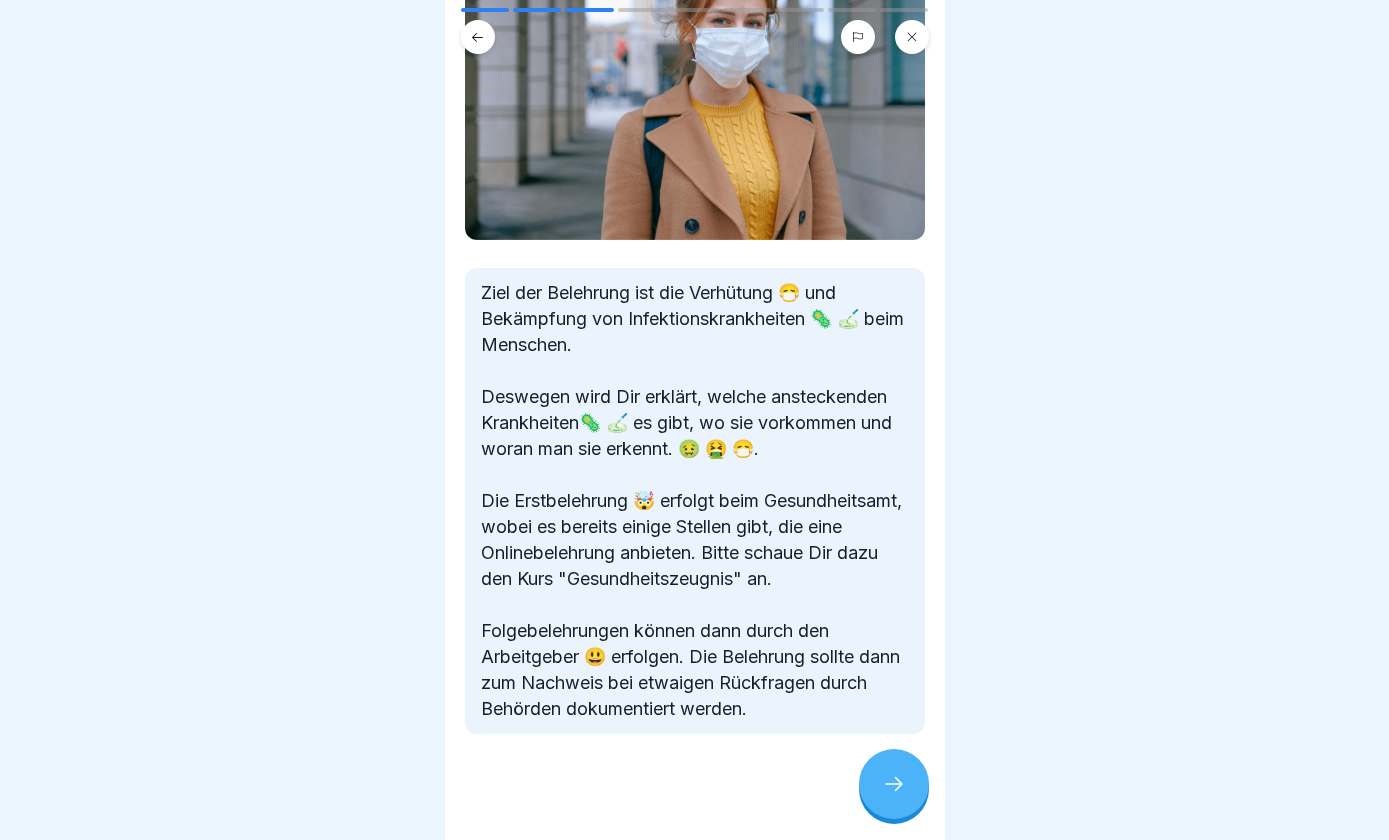 scroll, scrollTop: 241, scrollLeft: 0, axis: vertical 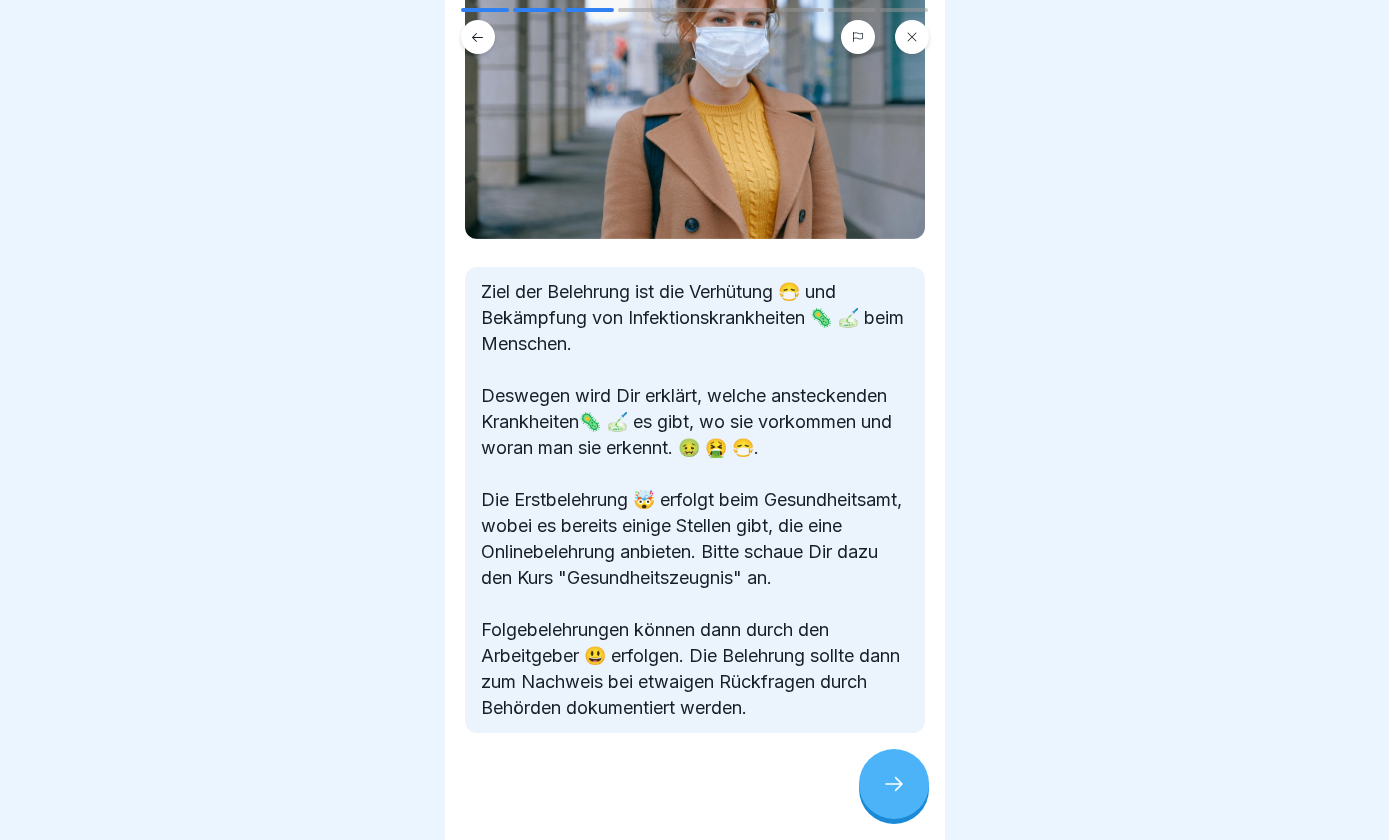 click 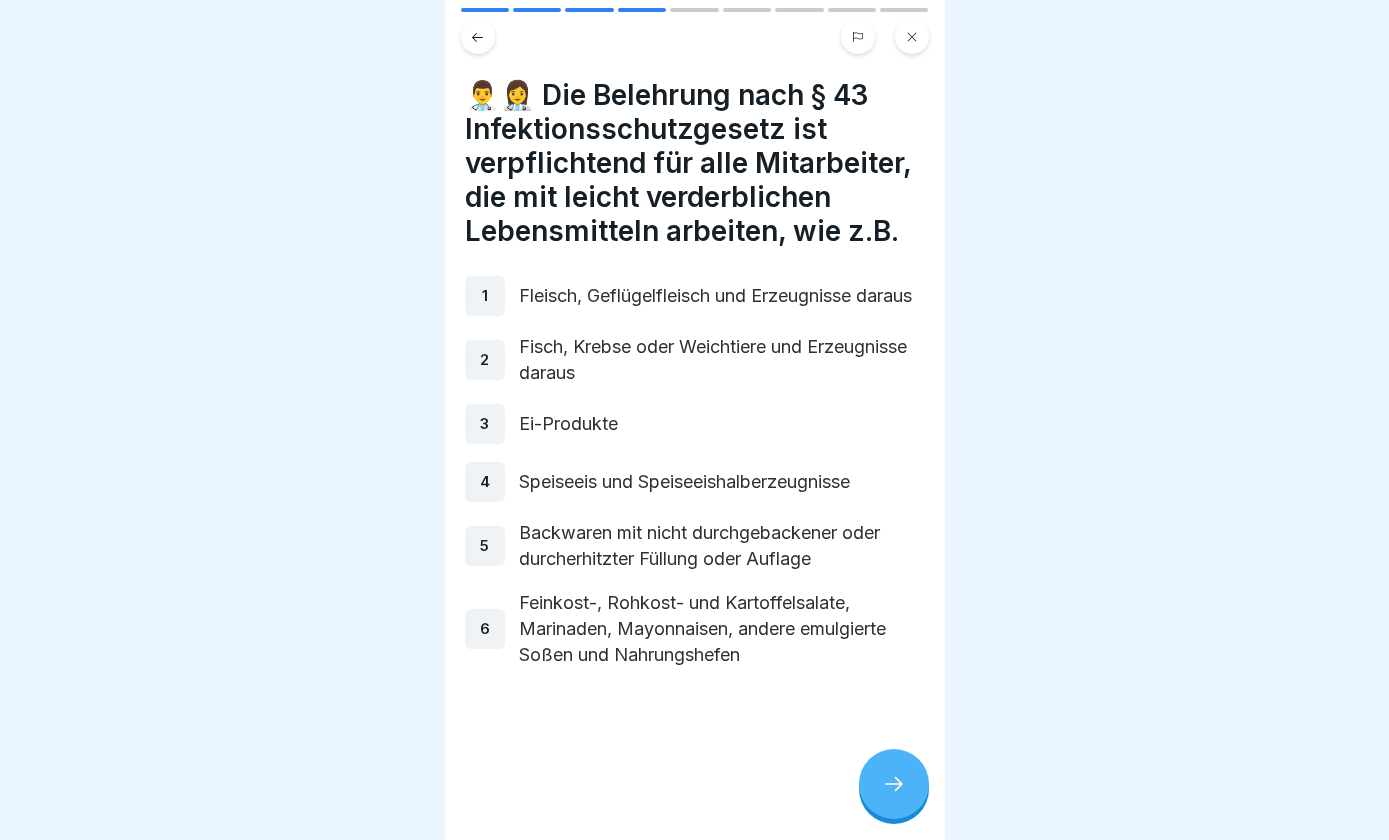 click at bounding box center (894, 784) 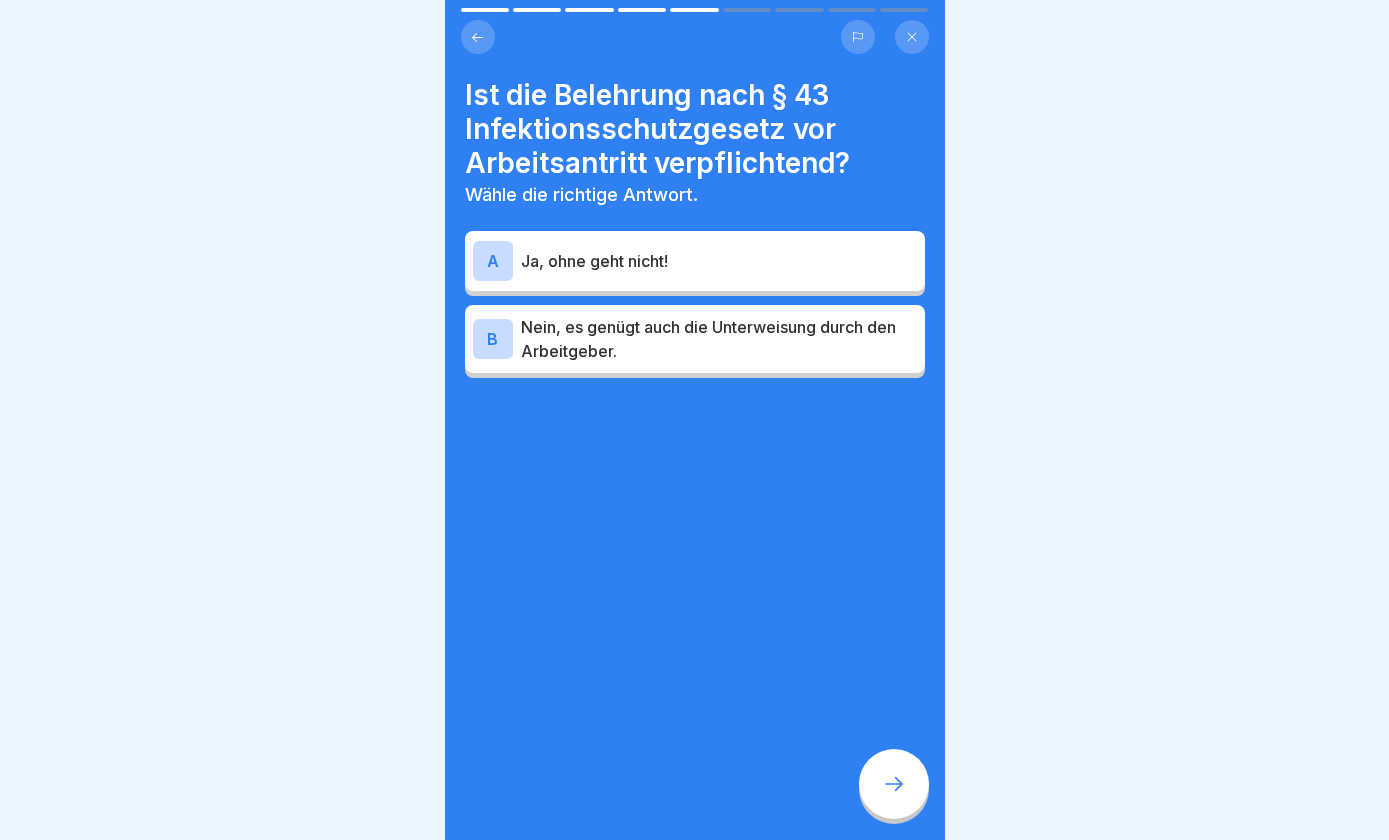 click on "Ja, ohne geht nicht!" at bounding box center (719, 261) 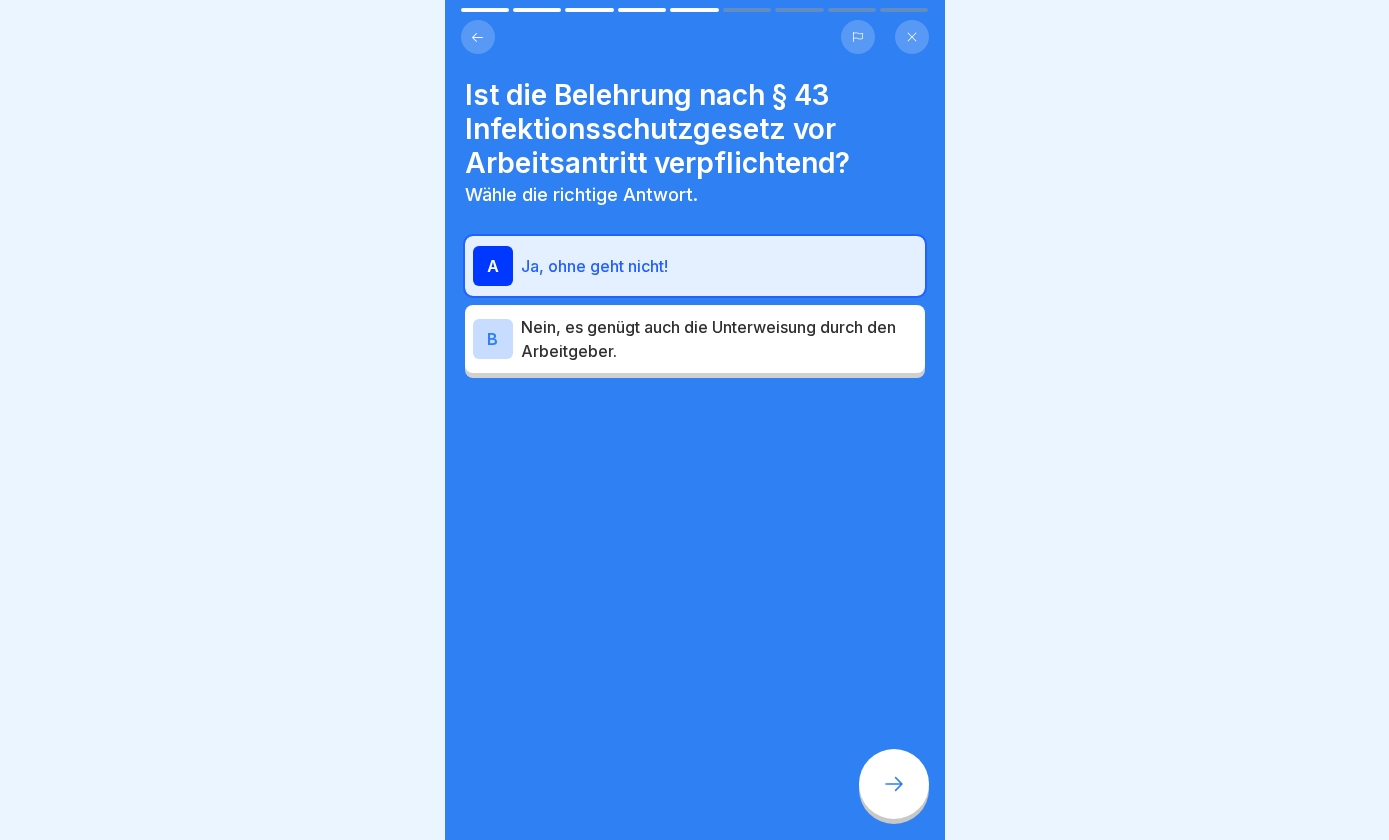 click at bounding box center (894, 784) 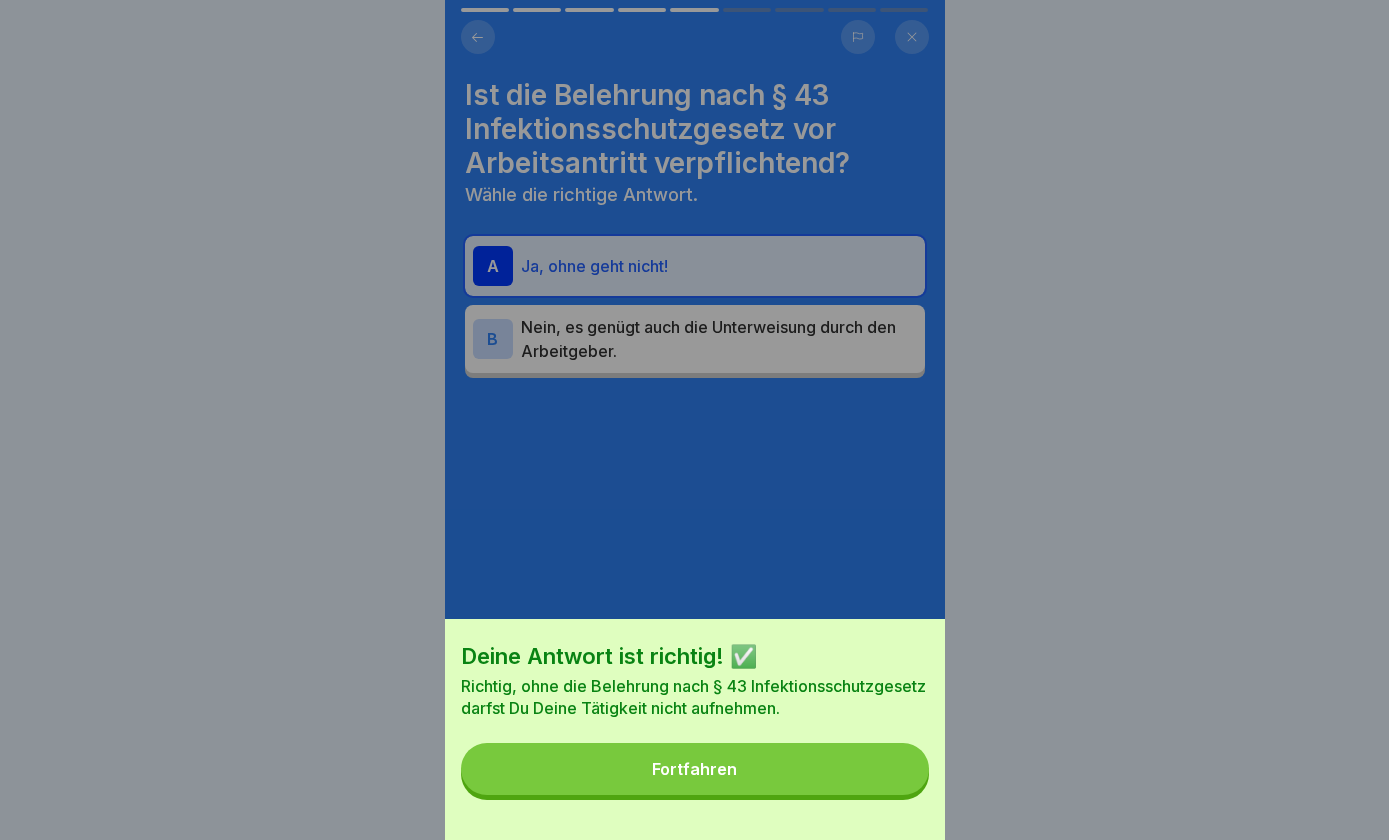 click on "Fortfahren" at bounding box center (695, 769) 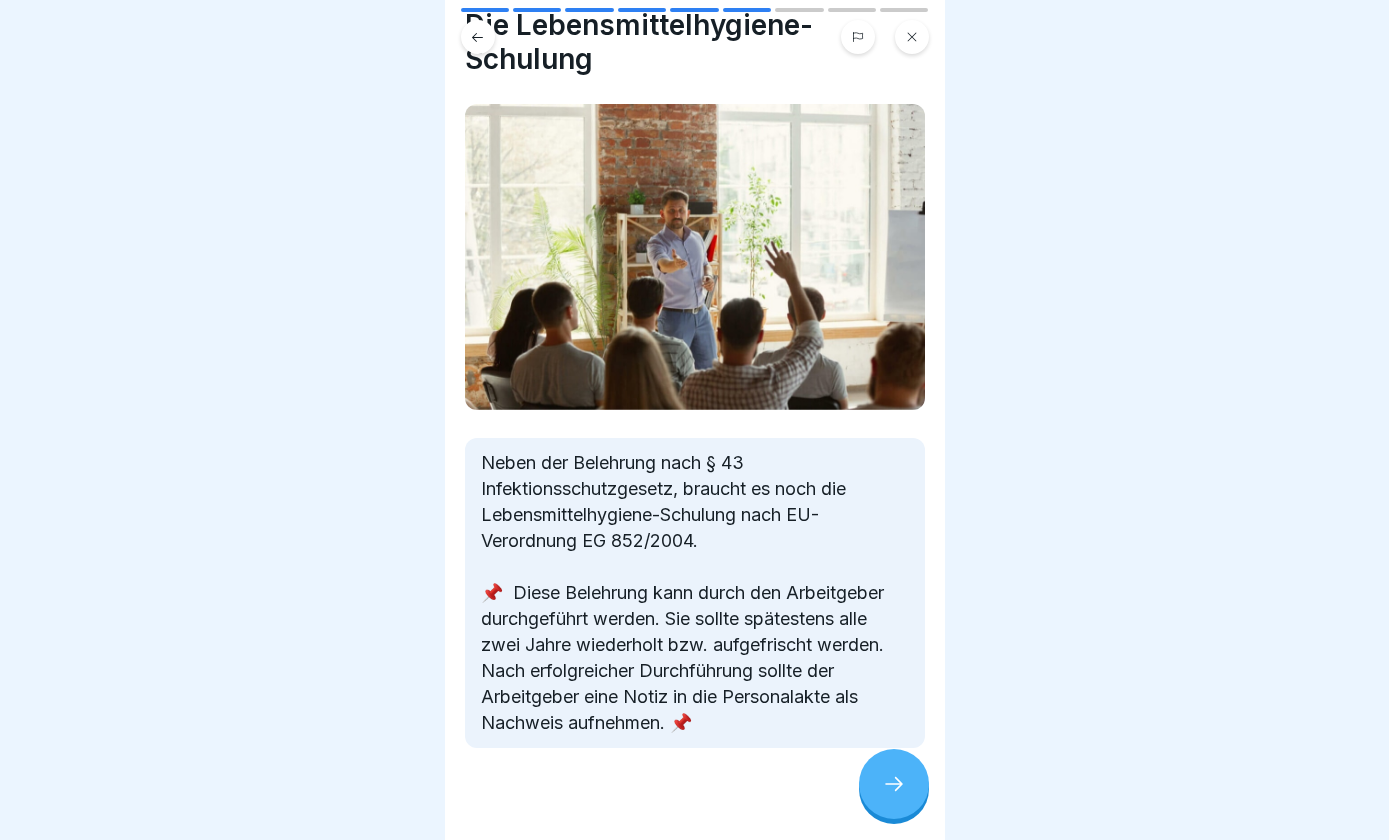 scroll, scrollTop: 74, scrollLeft: 0, axis: vertical 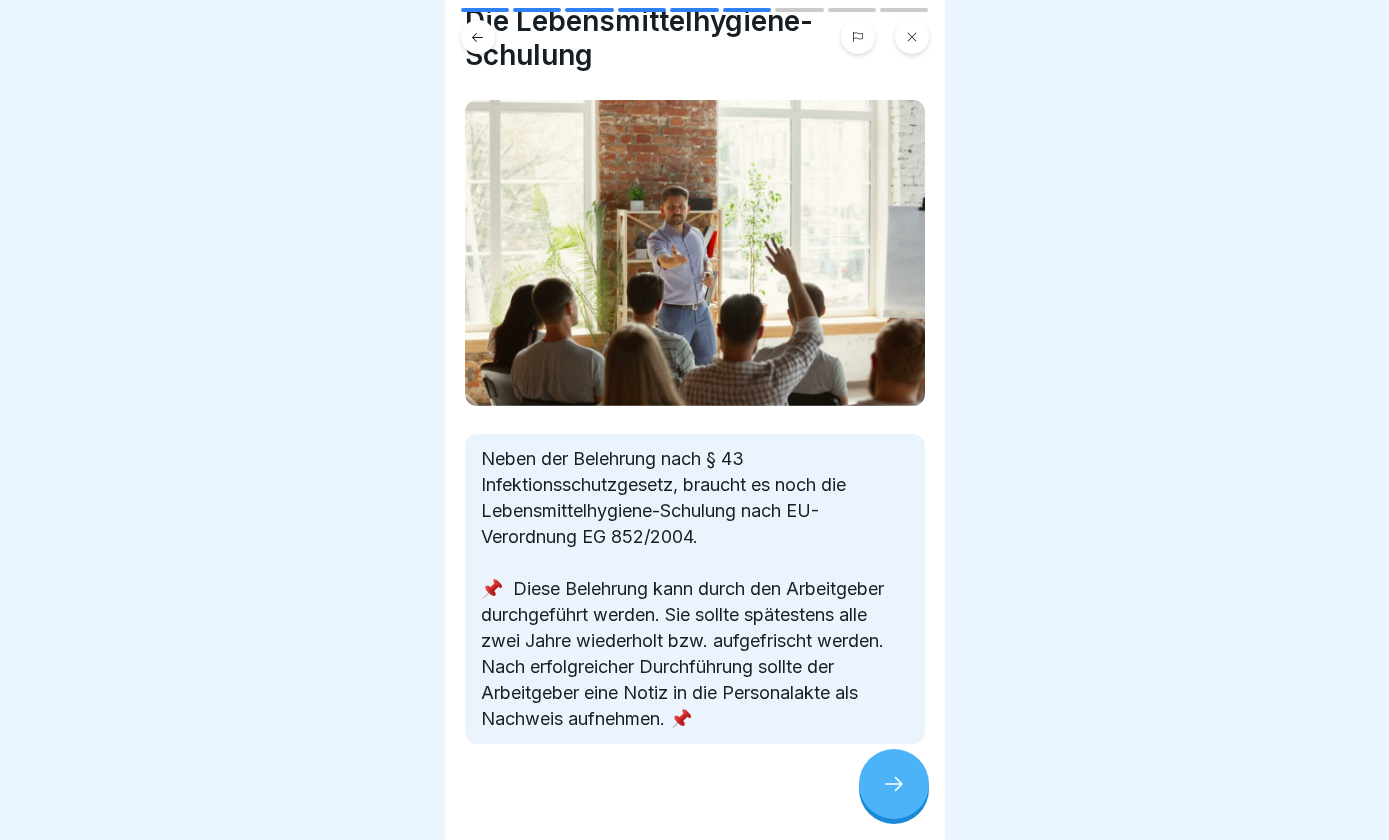 click at bounding box center (894, 784) 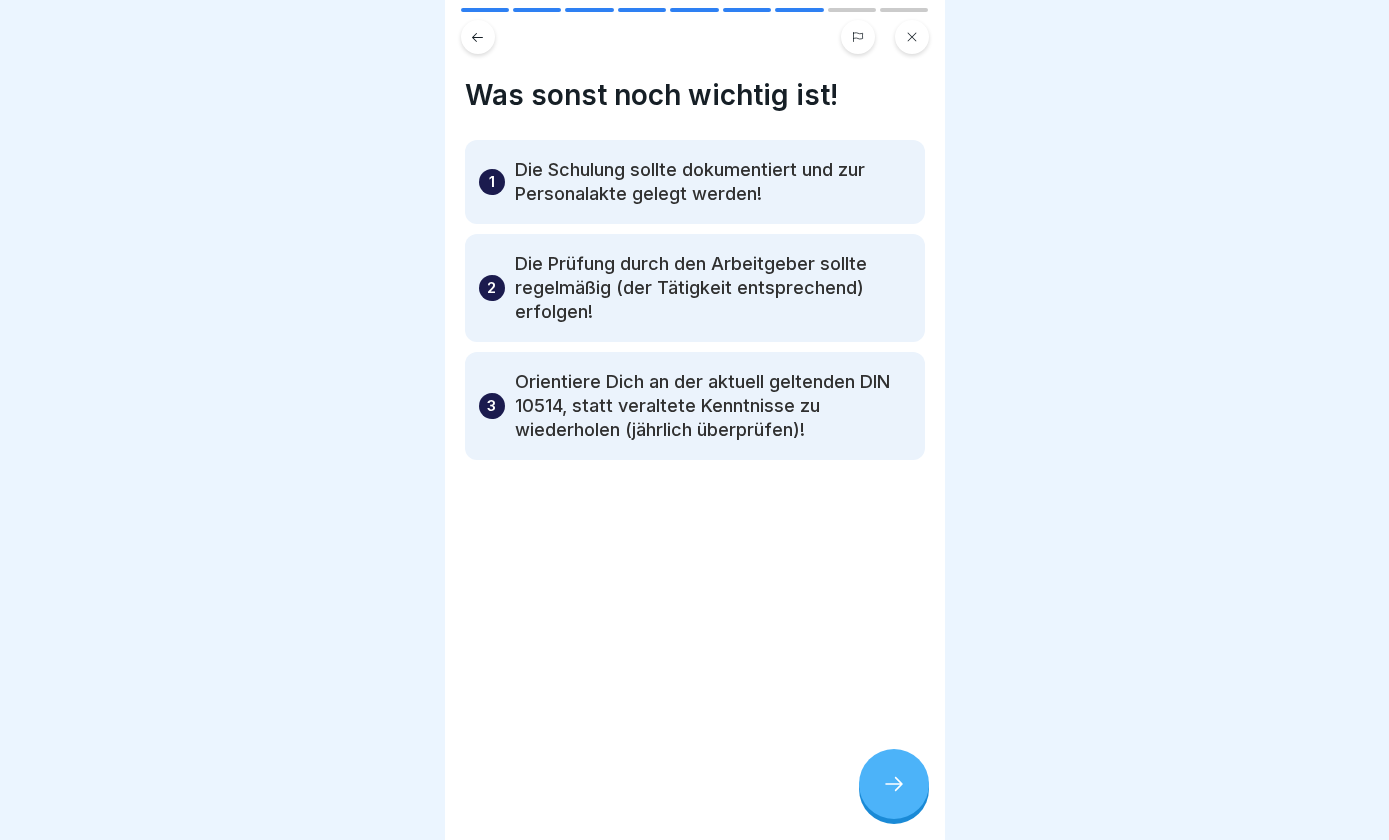 click at bounding box center [894, 784] 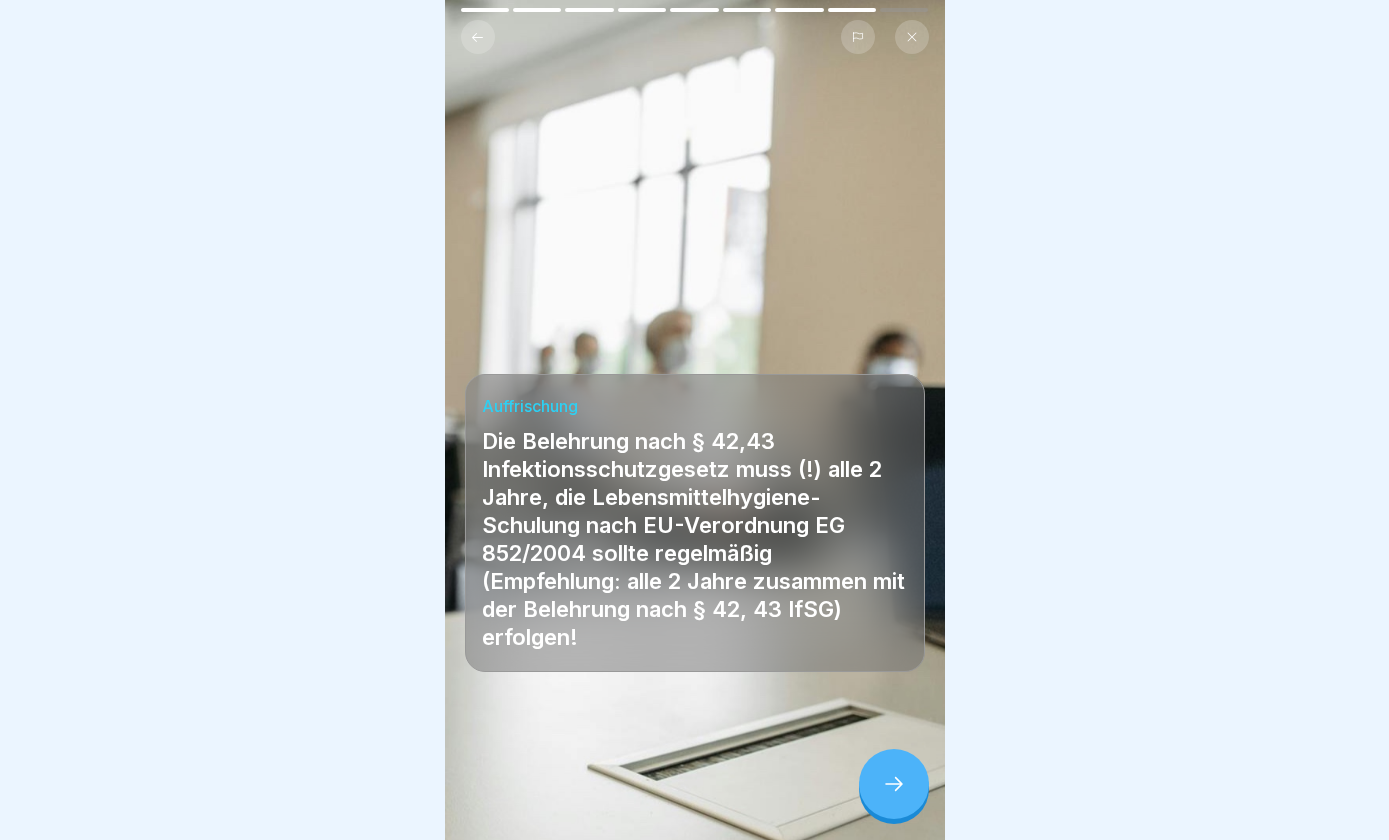 click on "Hygienekurs für Mitarbeitende im Eiscreme Verkauf 9 Schritte Deutsch Umgang mit Eiscreme In diesem Kurs lernst du, wie du hygienisch arbeitest, um den Eiscreme Verkauf sicher und sauber zu gestalten. Fortfahren Diese zwei Schulungen sind wichtig, wenn Du mit Lebensmitteln arbeitest:  1 Belehrung nach § 43 Infektionsschutzgesetz (IFSG), 🦠 🧫  in der Praxis oft noch  "Gesundheitszeugnis"🧾 genannt. 2 Lebensmittelhygiene-Schulung nach EU-Verordnung EG Nr. 852/2004 👩‍🍳 🥩(bei Umgang mit verderblichen Lebensmitteln) Hygieneschulung vor Arbeitsantritt Die Hygieneschulungen müssen (!) vor Arbeitsantritt absolviert werden,  um von Anfang an Fehler im Umgang mit Lebensmitteln zu verhindern und Gefahrenquellen auszuschließen! 👨‍⚕️👩‍⚕️ Belehrung nach § 43 Infektionsschutzgesetz (IFSG) 👨‍⚕️👩‍⚕️ Die Belehrung nach § 43 Infektionsschutzgesetz ist verpflichtend für alle Mitarbeiter, die mit leicht verderblichen Lebensmitteln arbeiten, wie z.B. 1 2 3 Ei-Produkte 4 5" at bounding box center [694, 420] 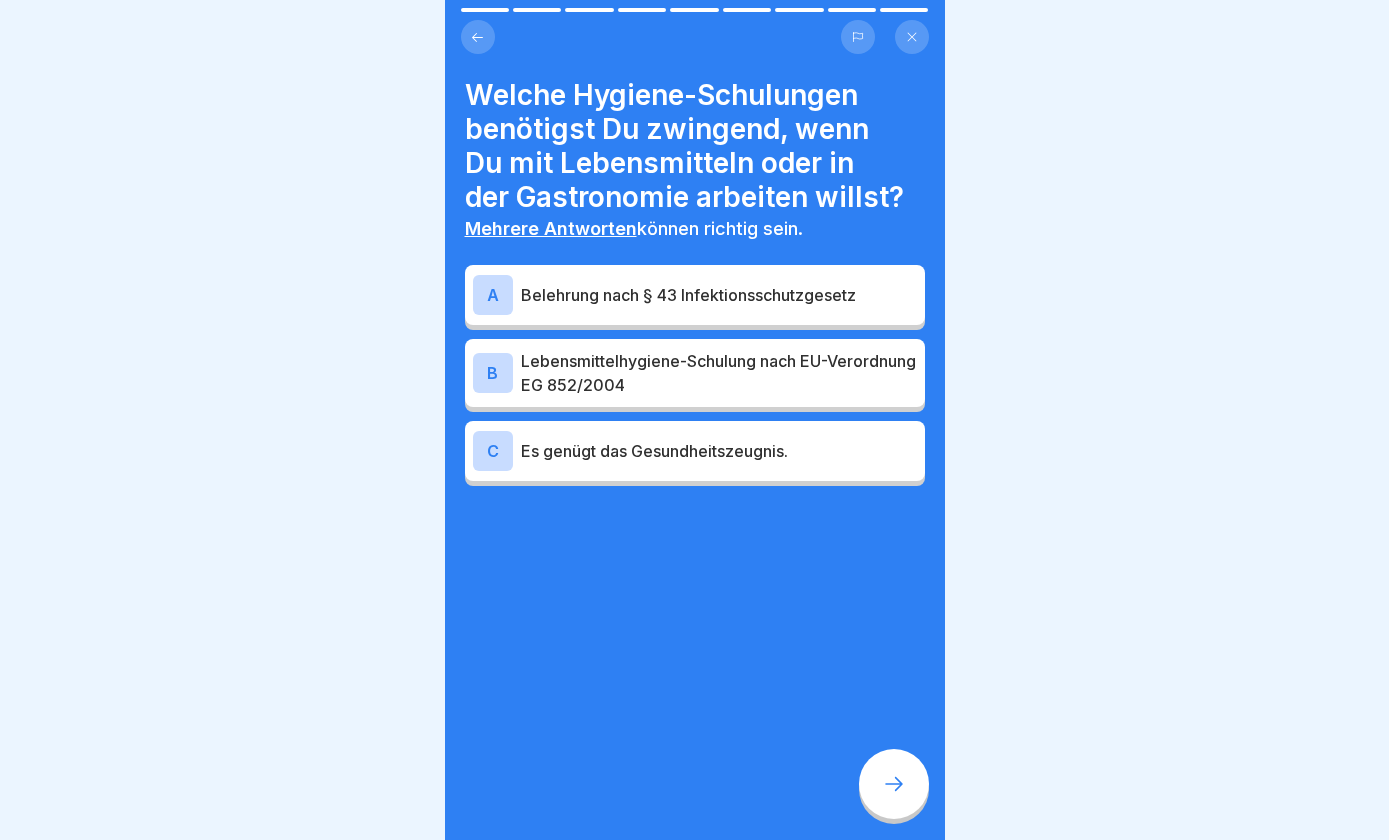 click on "A Belehrung nach § 43 Infektionsschutzgesetz" at bounding box center (695, 295) 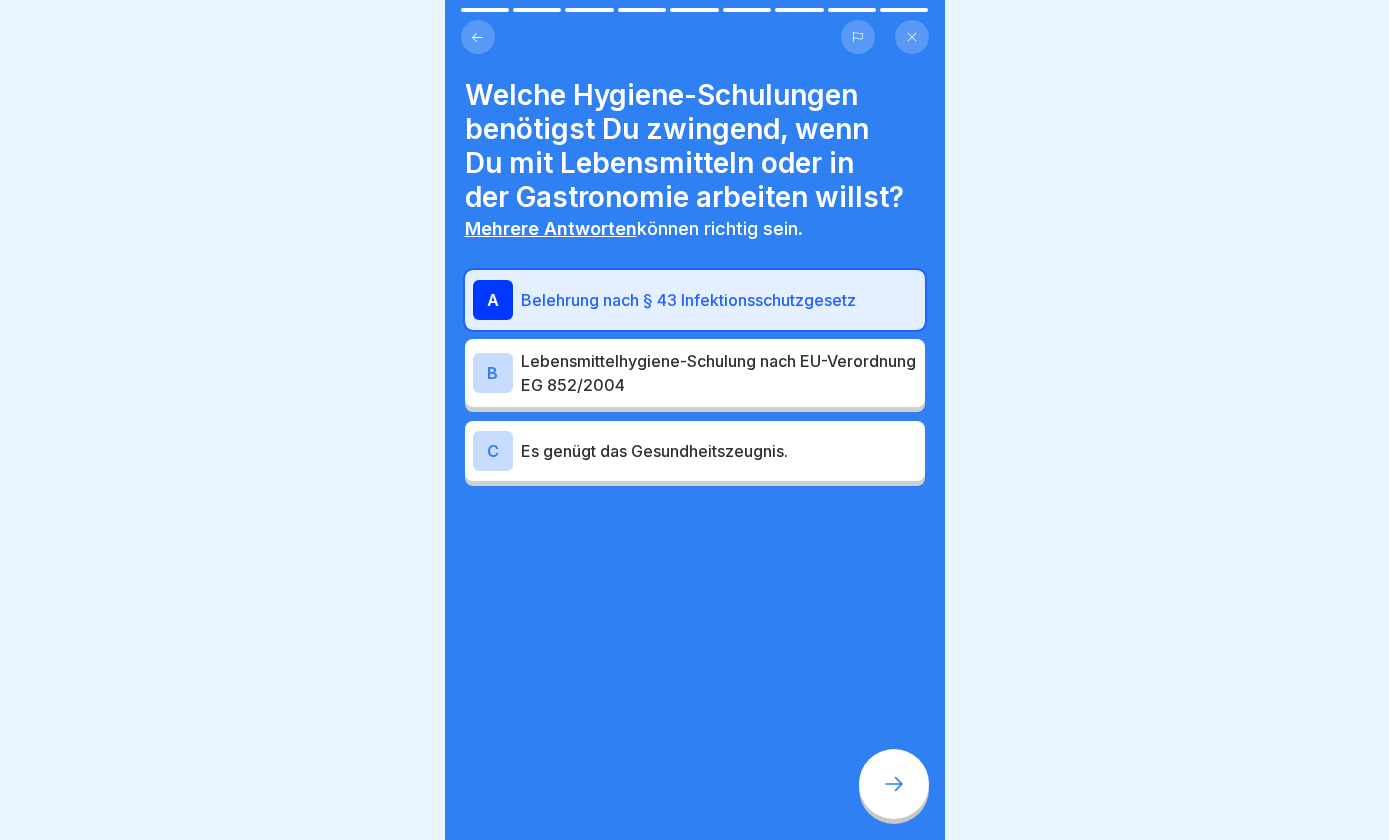 click on "Lebensmittelhygiene-Schulung nach EU-Verordnung EG 852/2004" at bounding box center [719, 373] 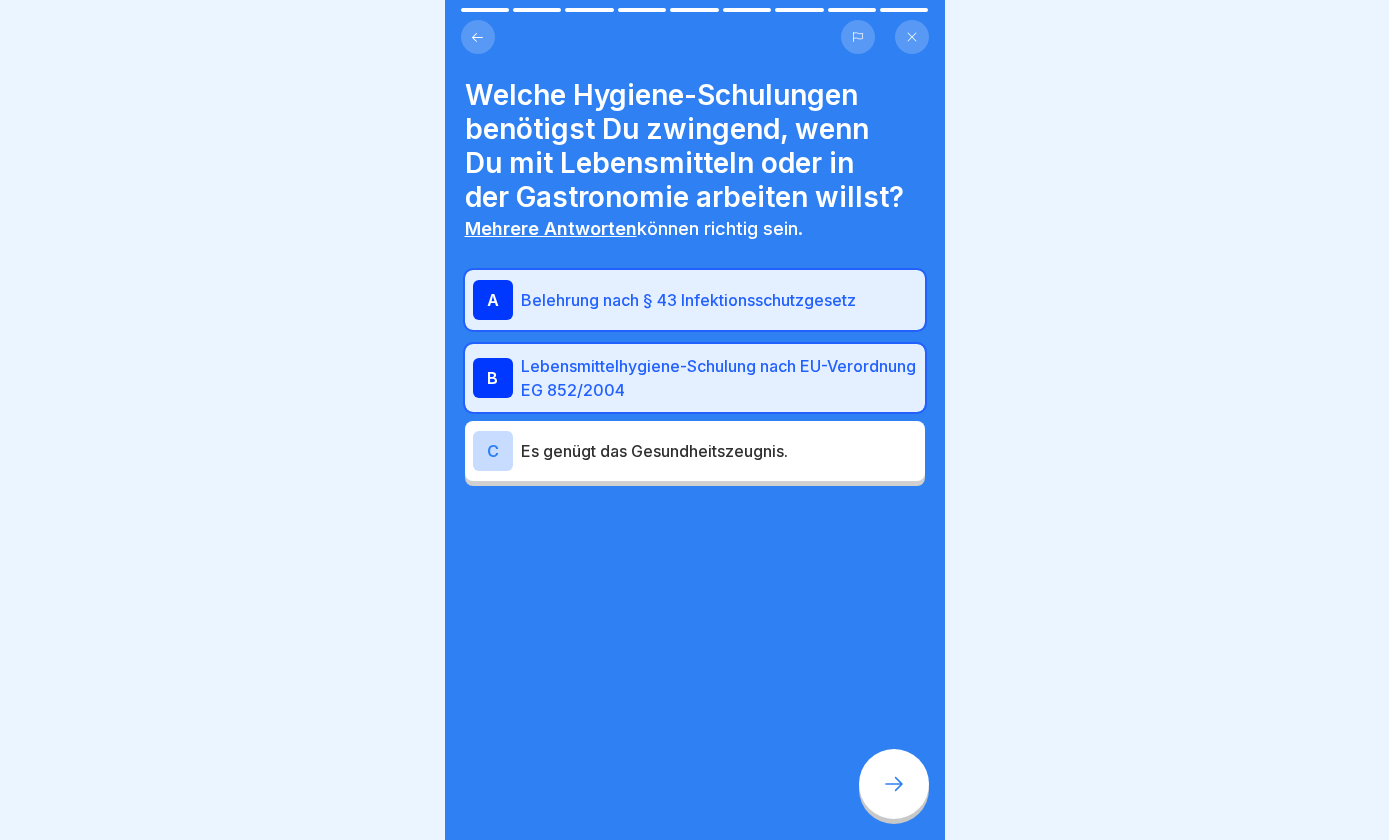 click at bounding box center (894, 784) 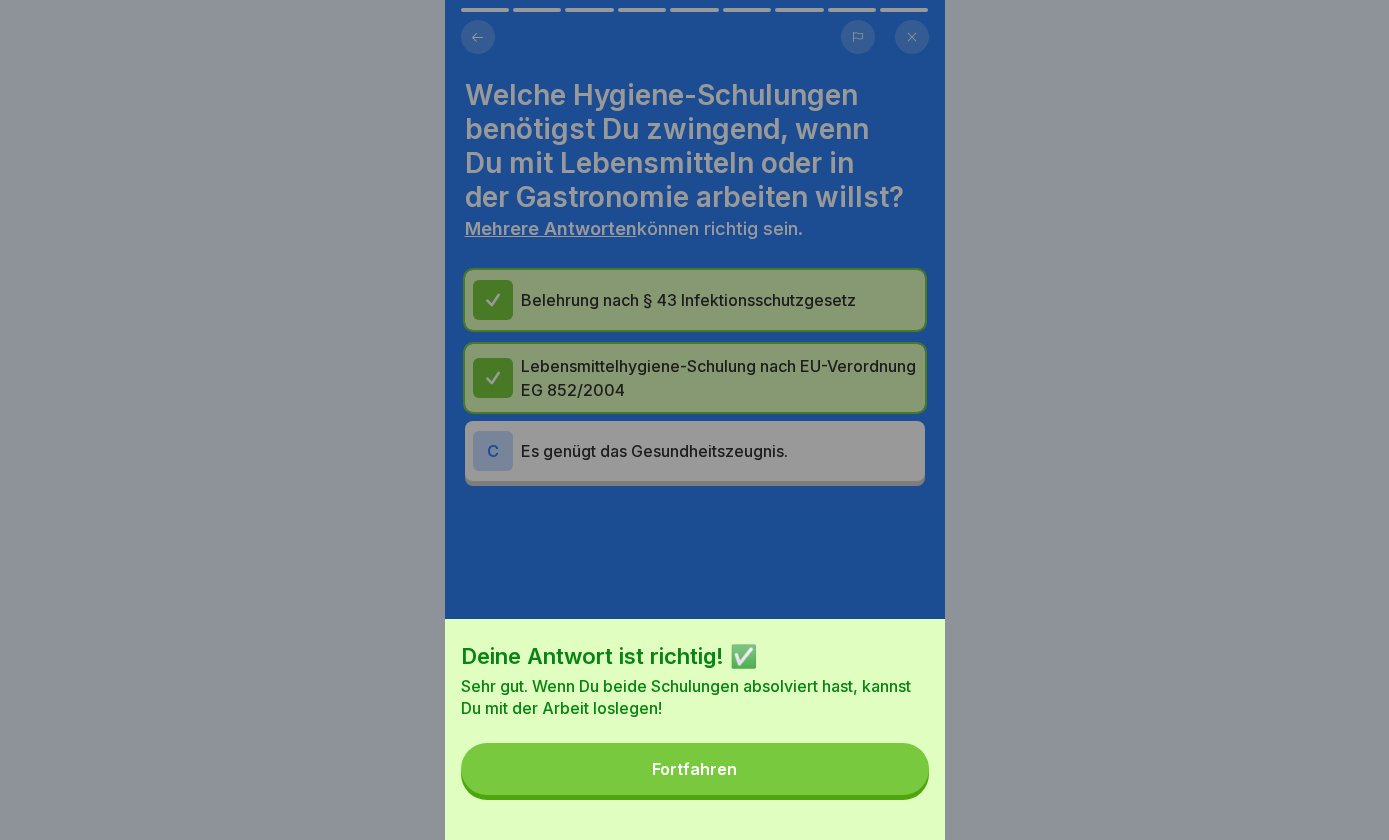 click on "Fortfahren" at bounding box center (695, 769) 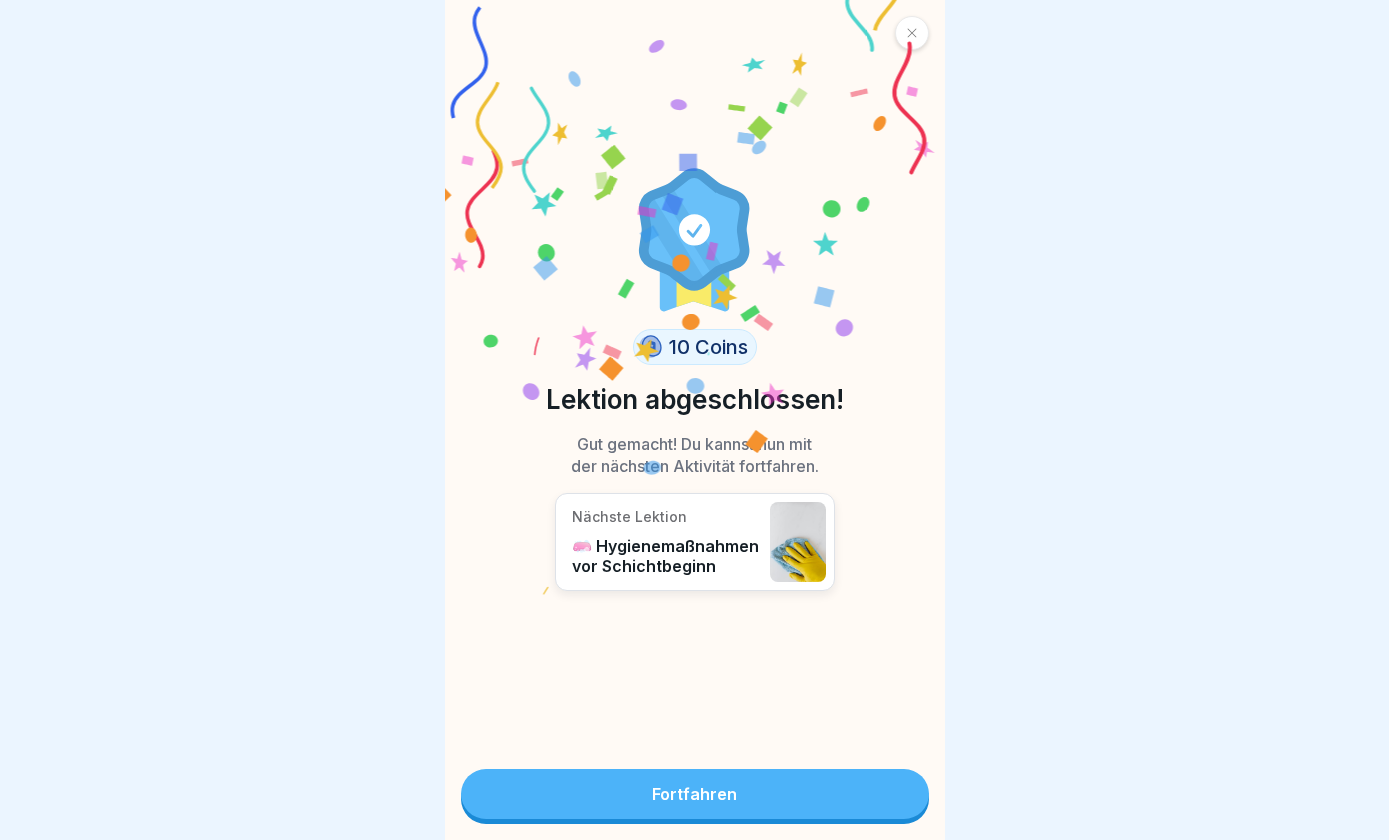 click on "Fortfahren" at bounding box center [695, 794] 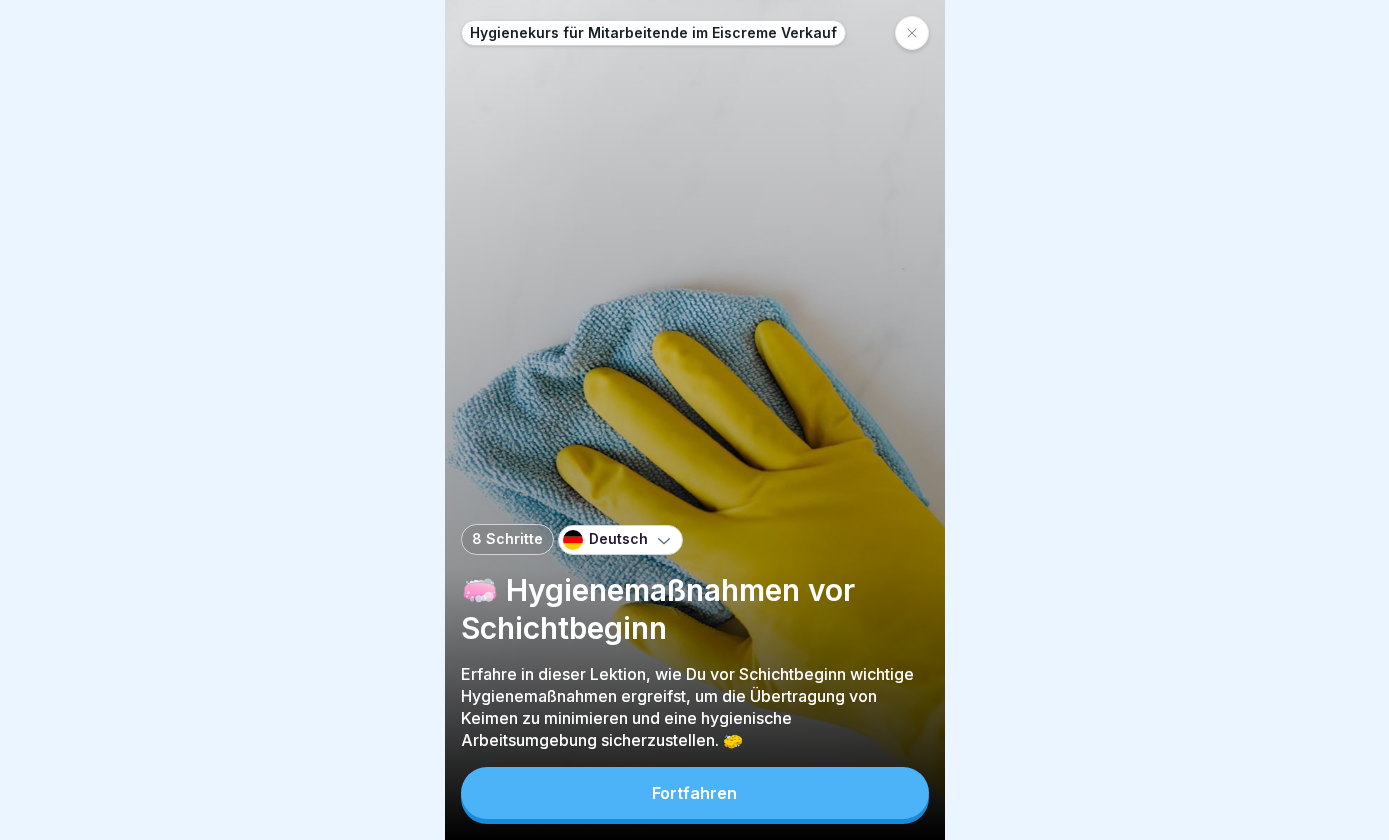 click on "Fortfahren" at bounding box center (695, 793) 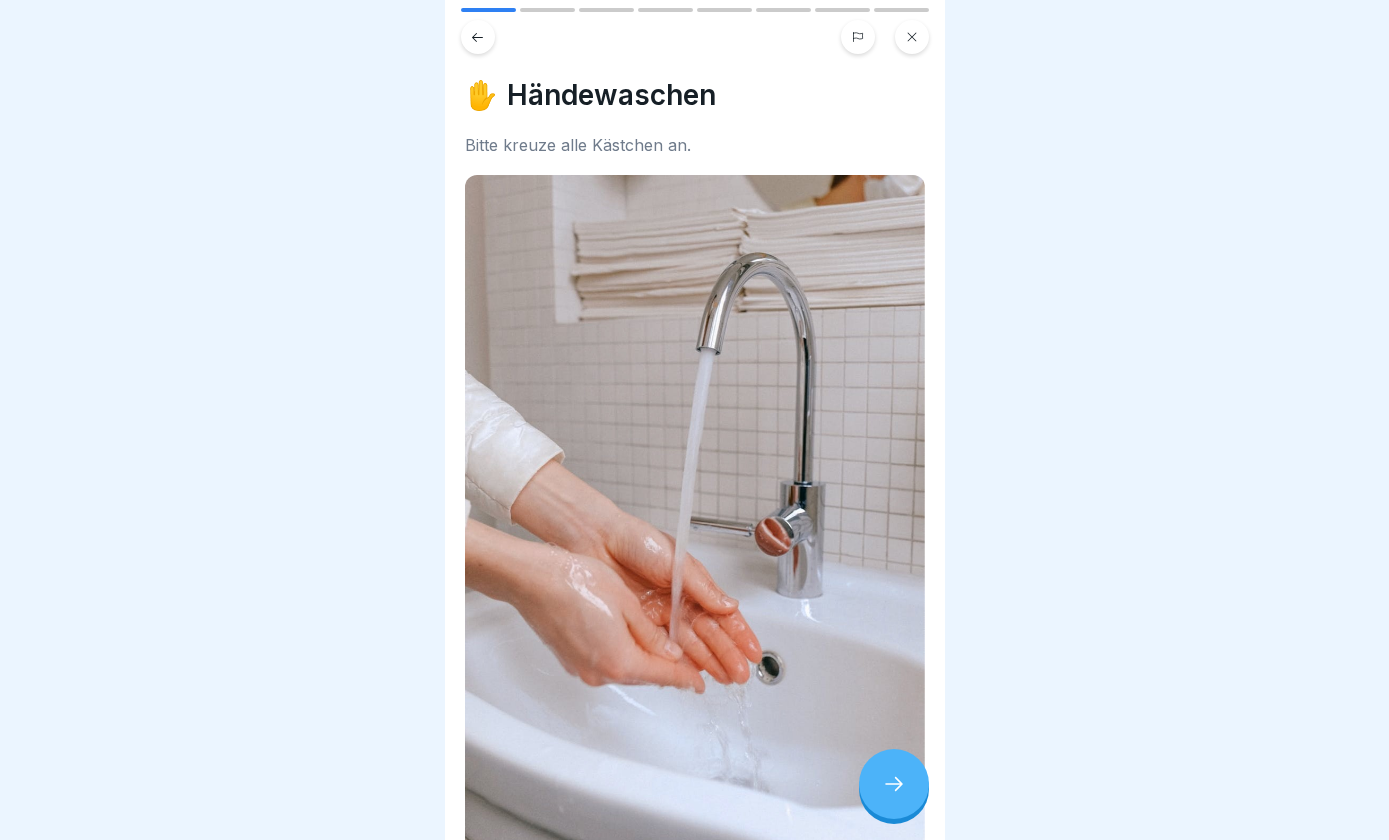 click at bounding box center (894, 784) 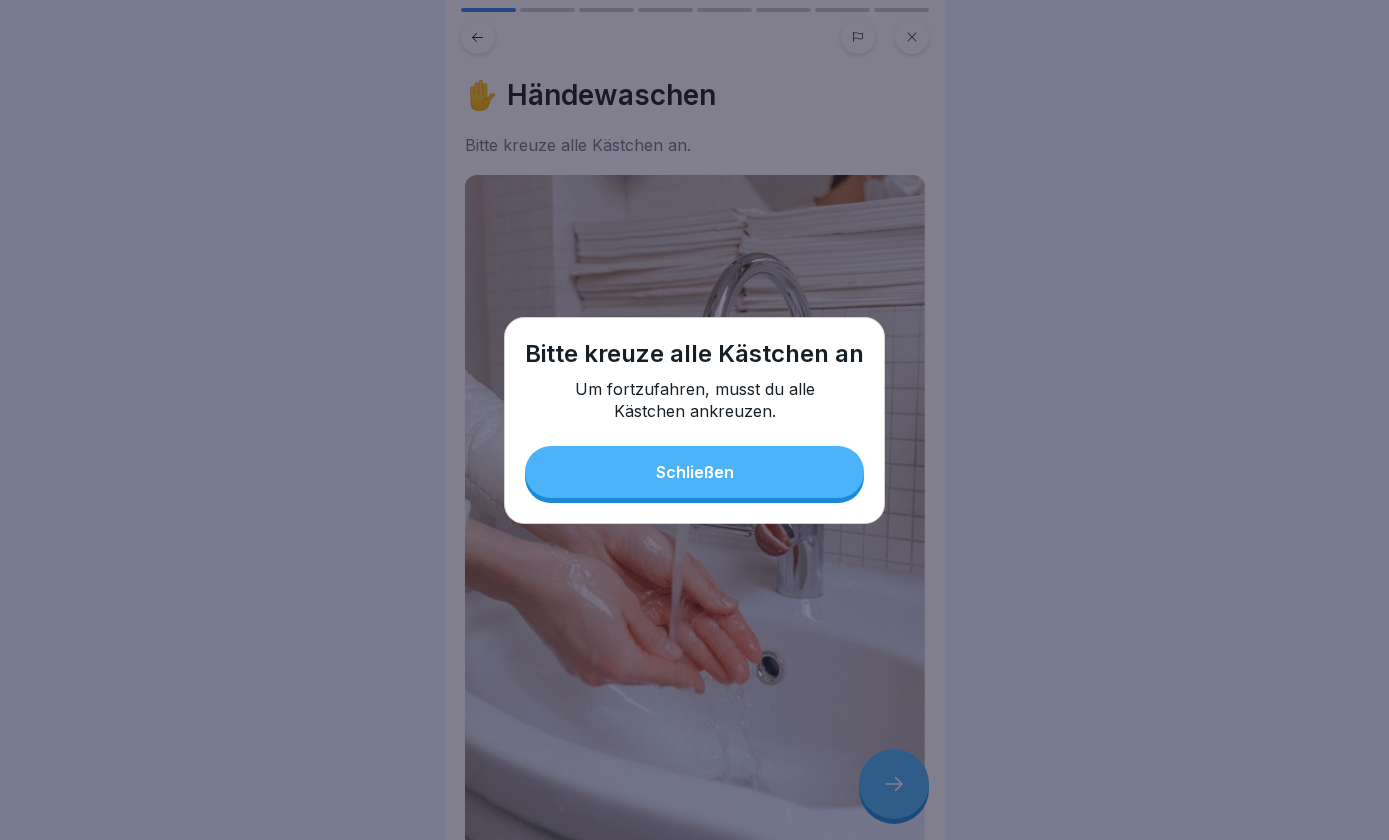 click on "Schließen" at bounding box center (695, 472) 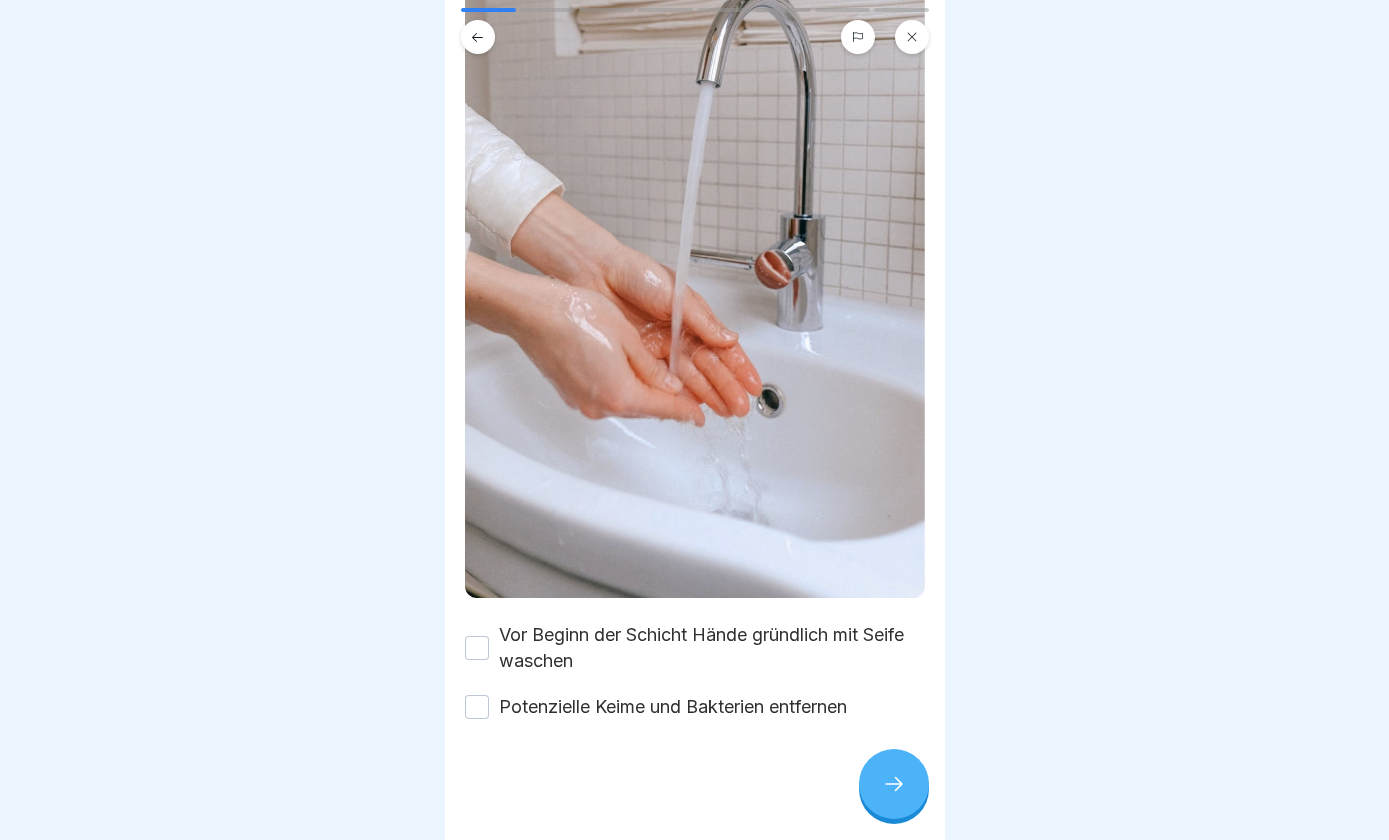 scroll, scrollTop: 267, scrollLeft: 0, axis: vertical 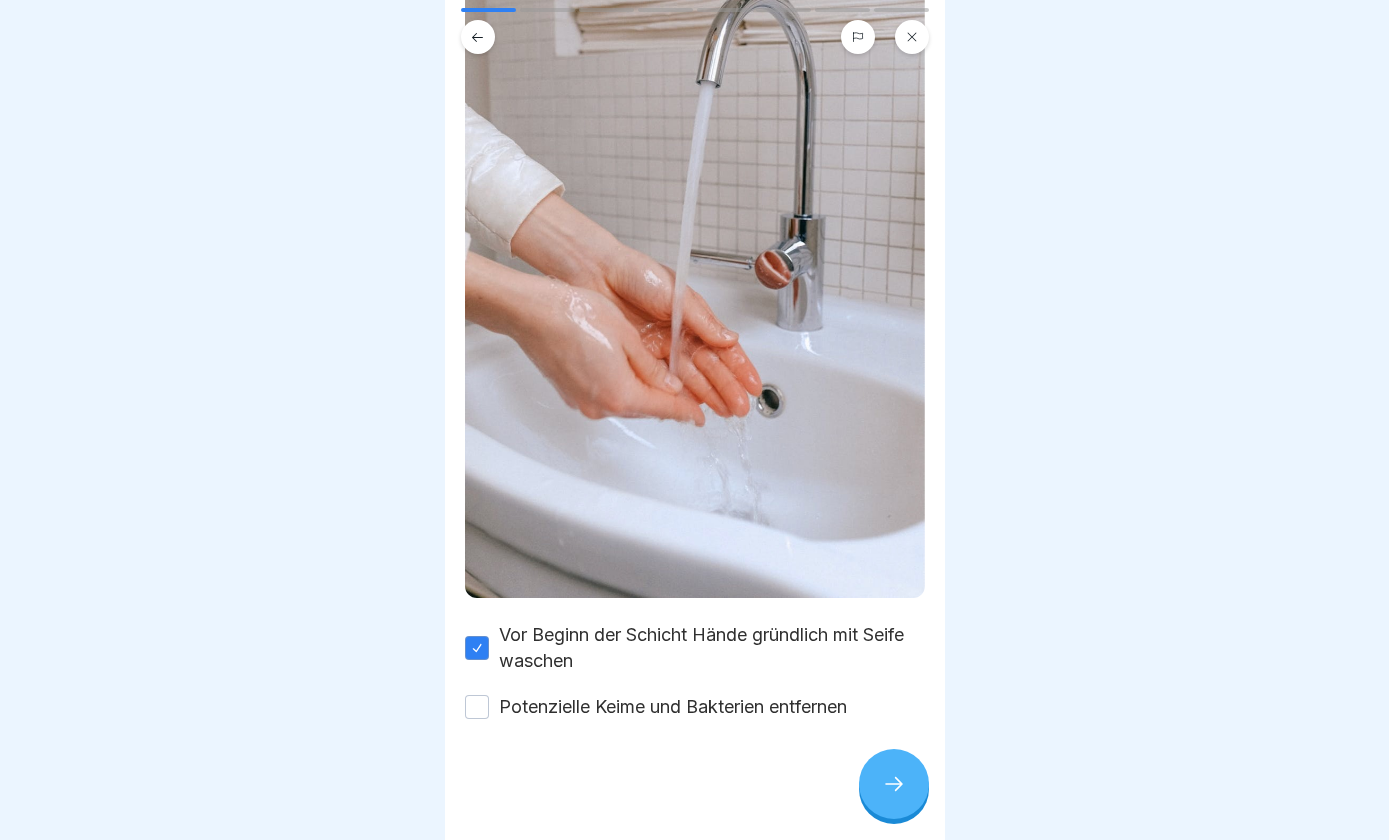 click on "Potenzielle Keime und Bakterien entfernen" at bounding box center [477, 707] 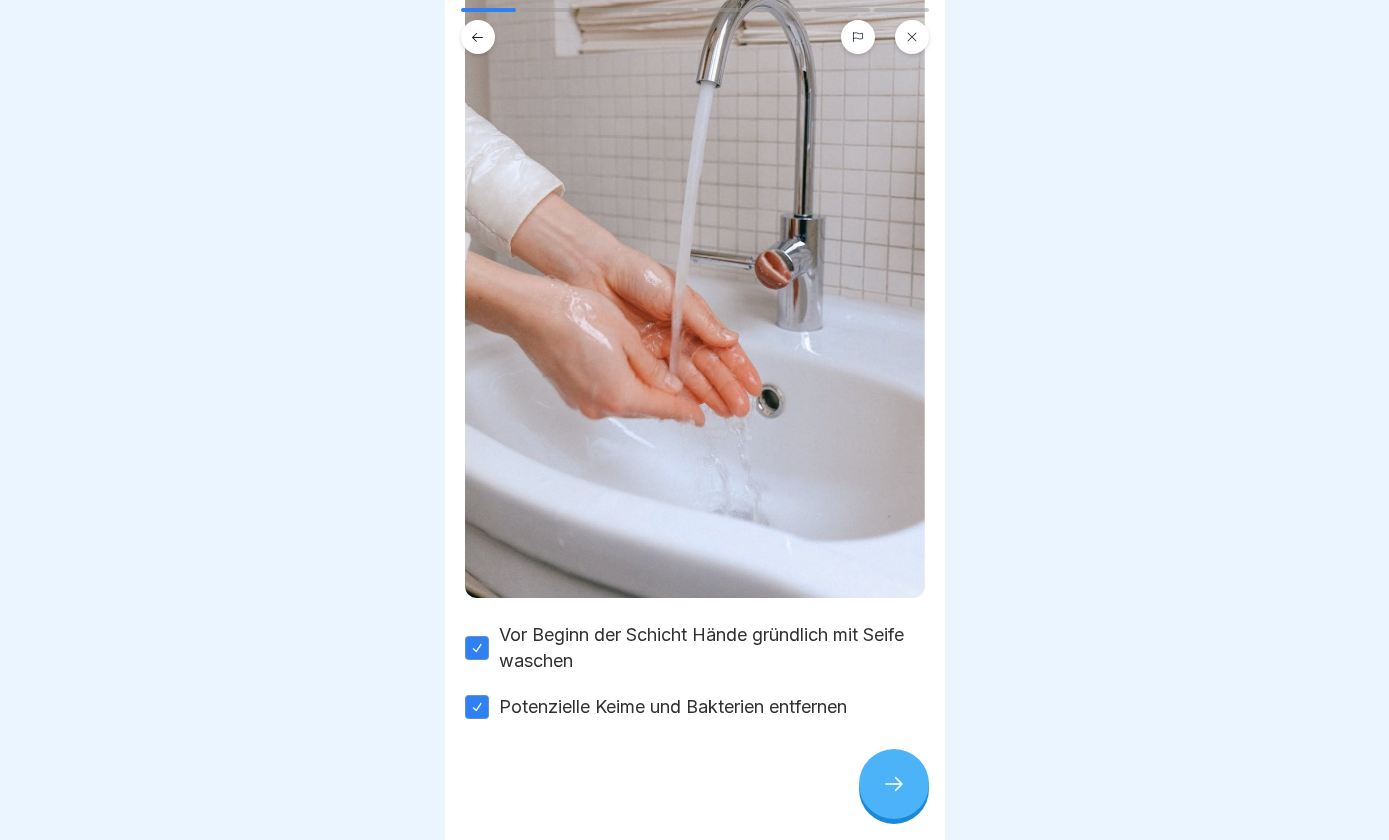 click at bounding box center [894, 784] 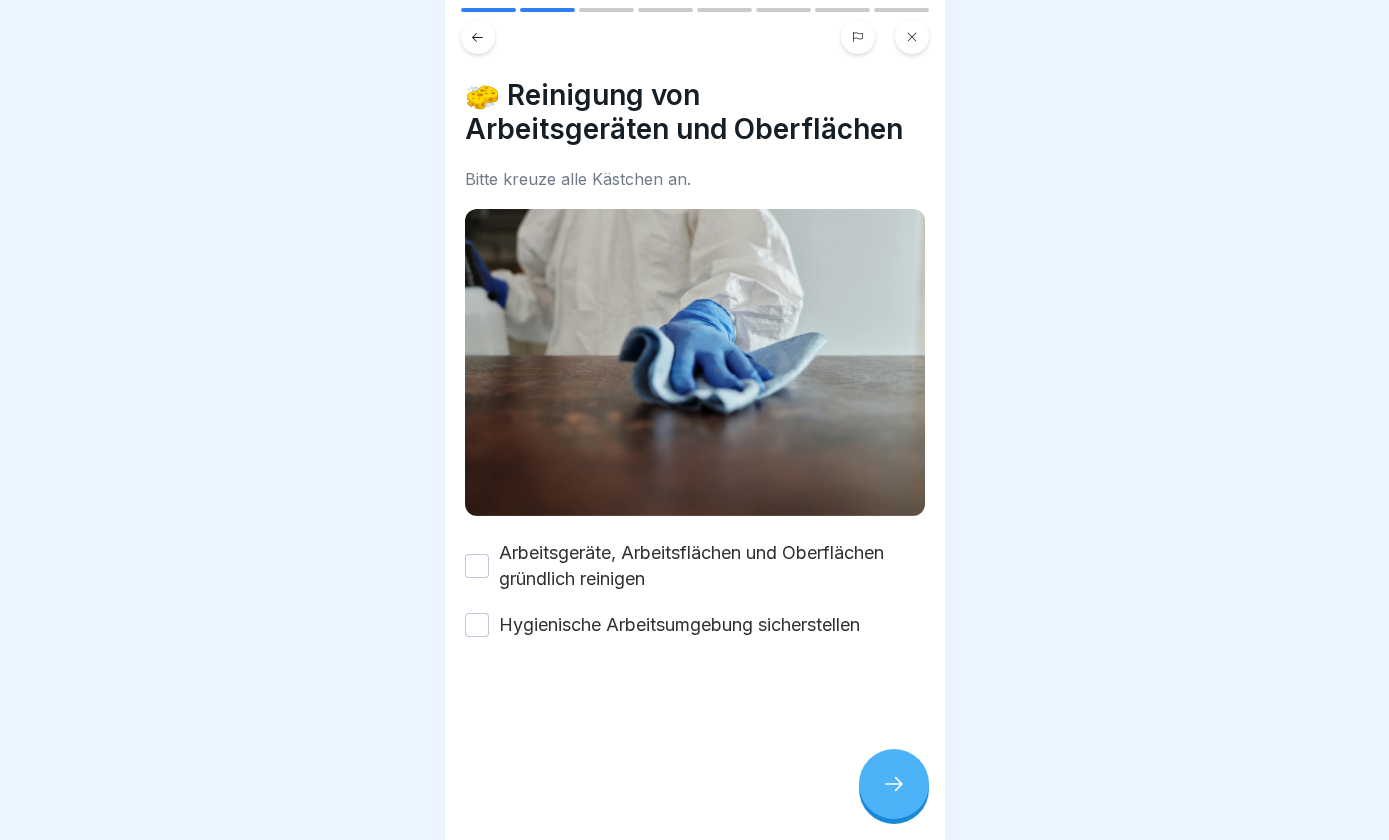 click on "Arbeitsgeräte, Arbeitsflächen und Oberflächen gründlich reinigen" at bounding box center [477, 566] 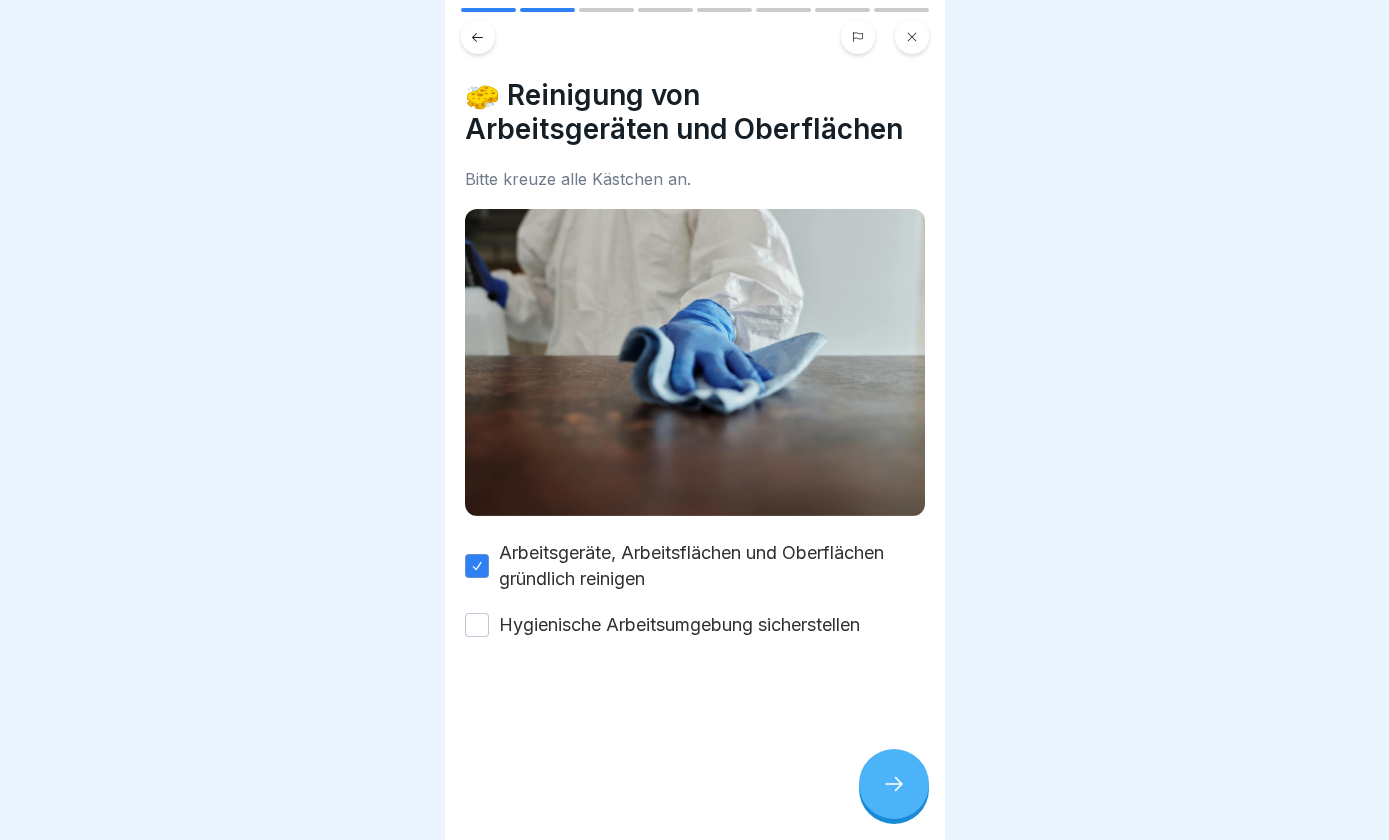 click on "Hygienische Arbeitsumgebung sicherstellen" at bounding box center (477, 625) 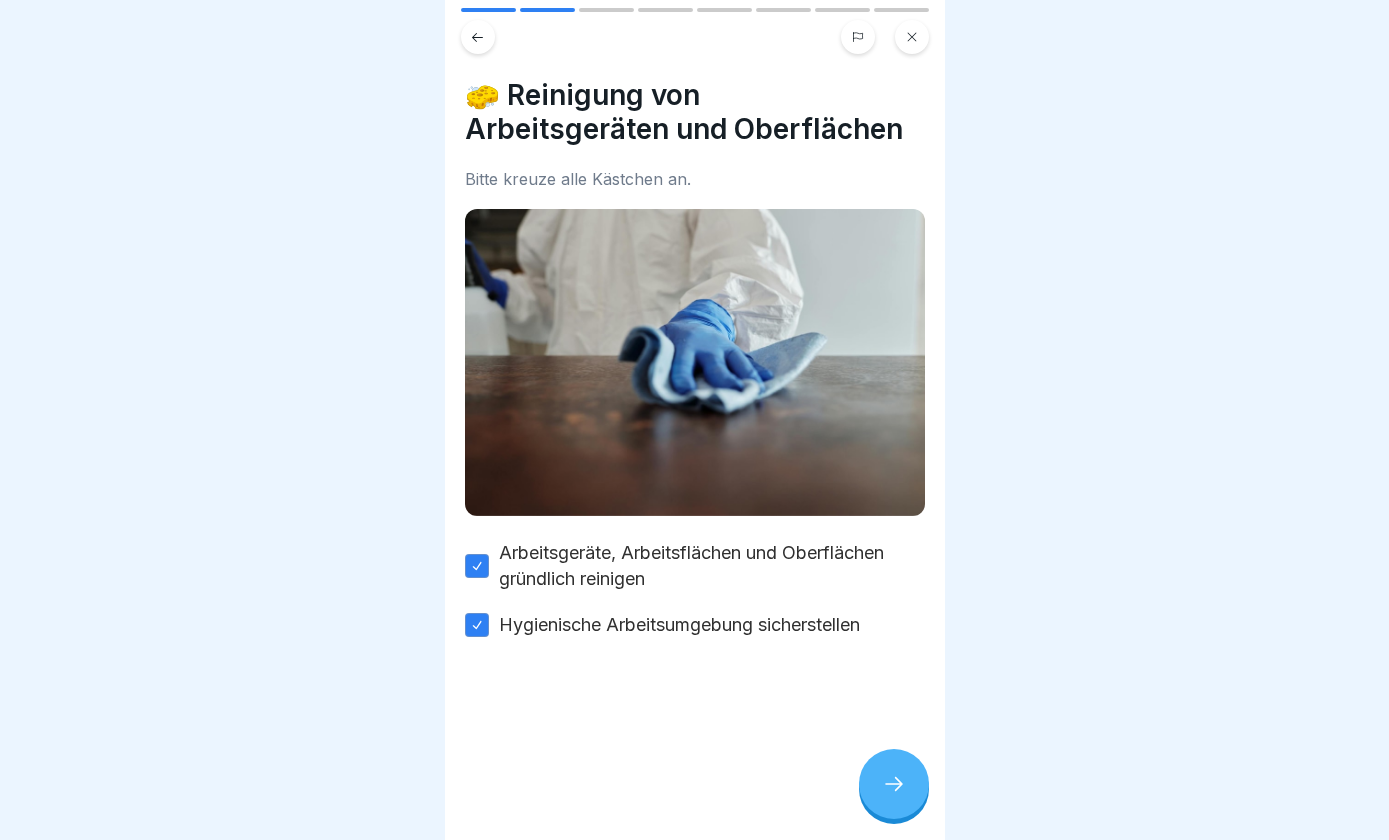 click at bounding box center [894, 784] 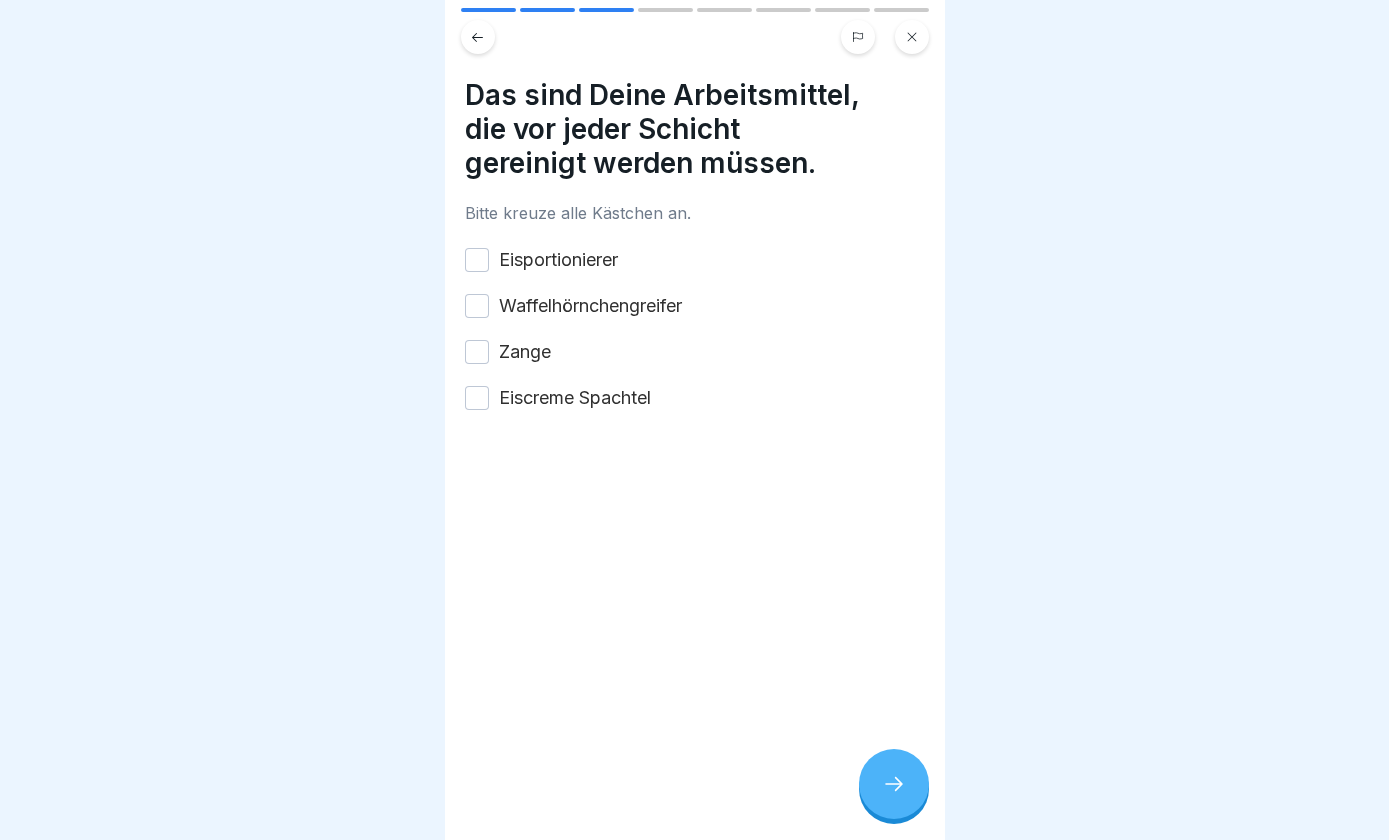 click on "Eisportionierer" at bounding box center [477, 260] 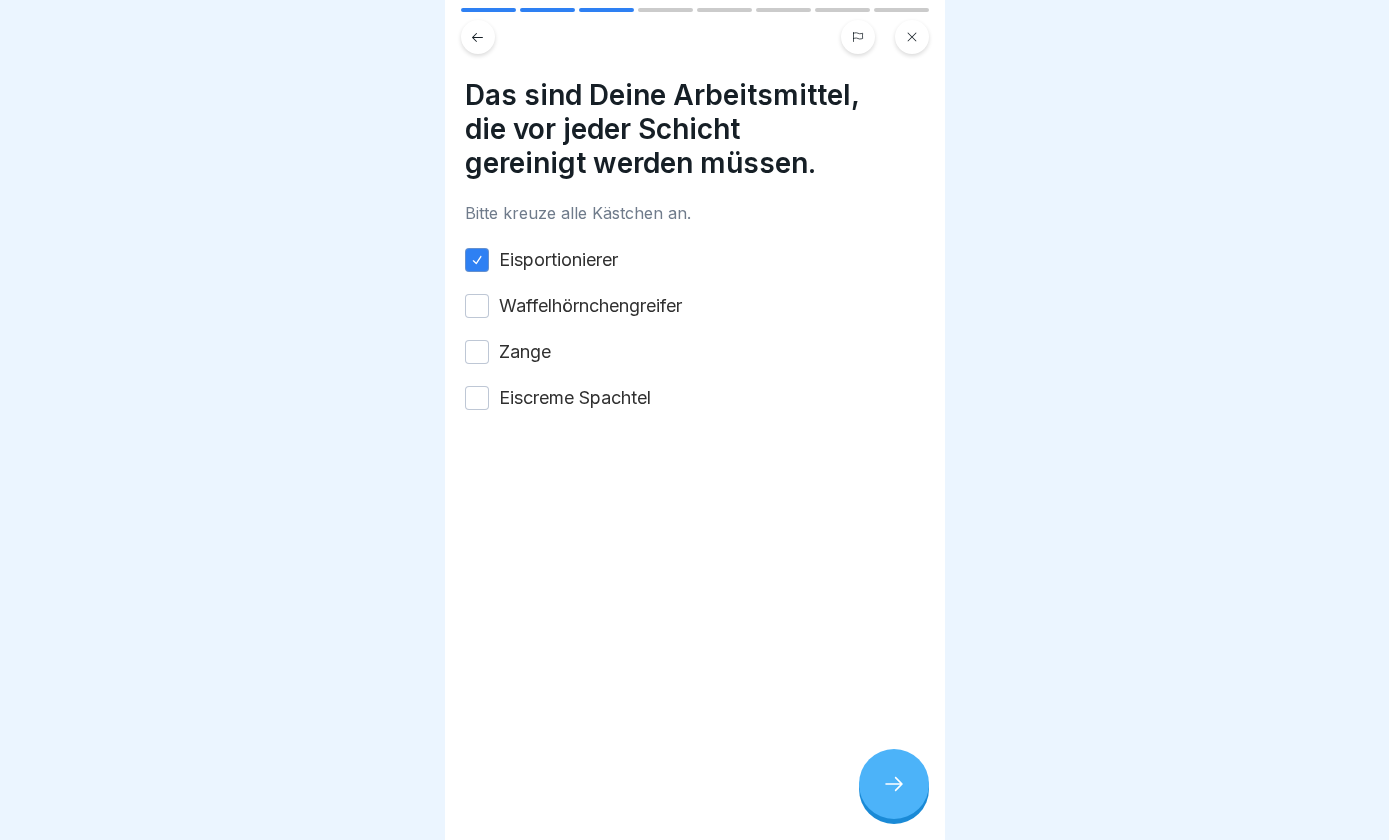 click on "Eisportionierer Waffelhörnchengreifer  Zange Eiscreme Spachtel" at bounding box center (695, 329) 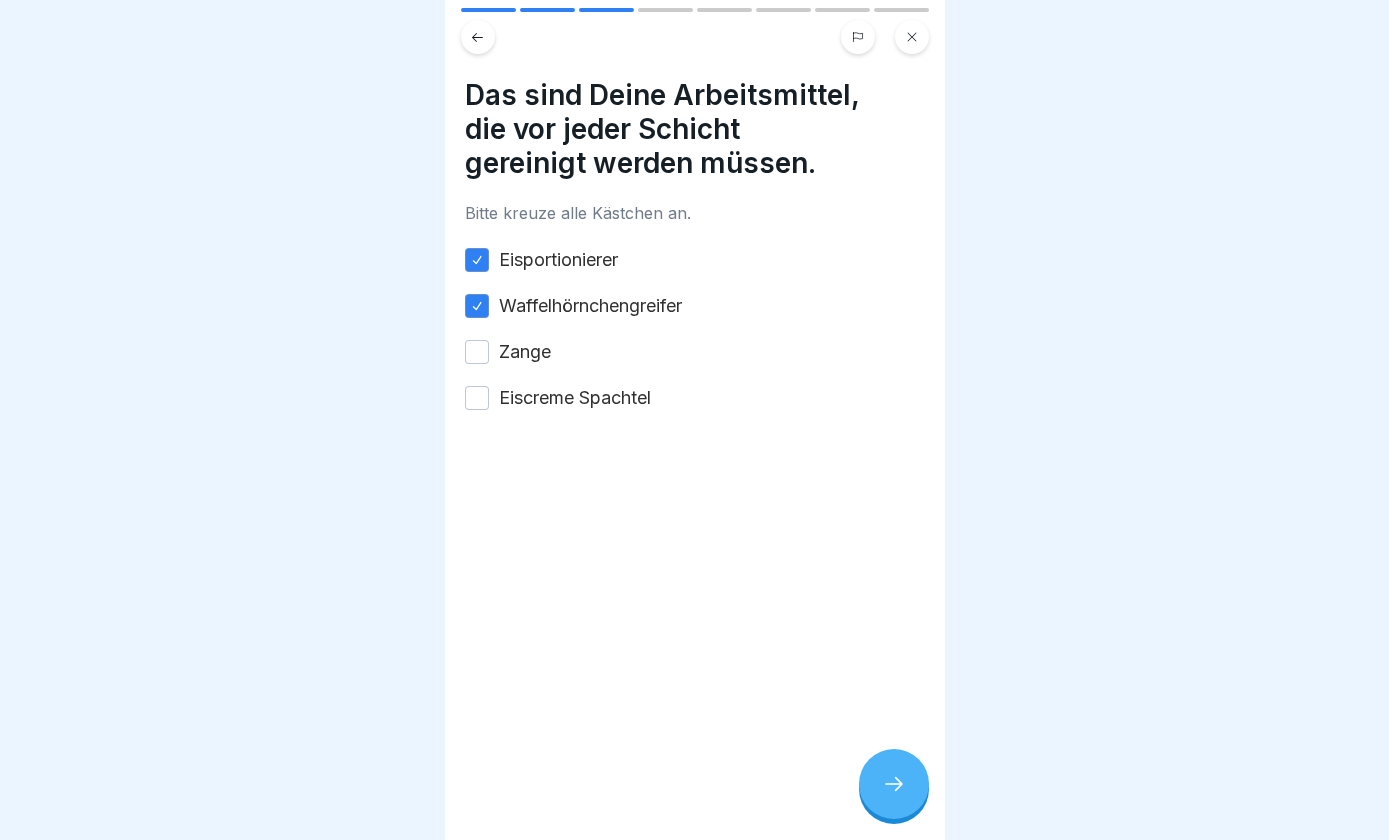 click on "Zange" at bounding box center [477, 352] 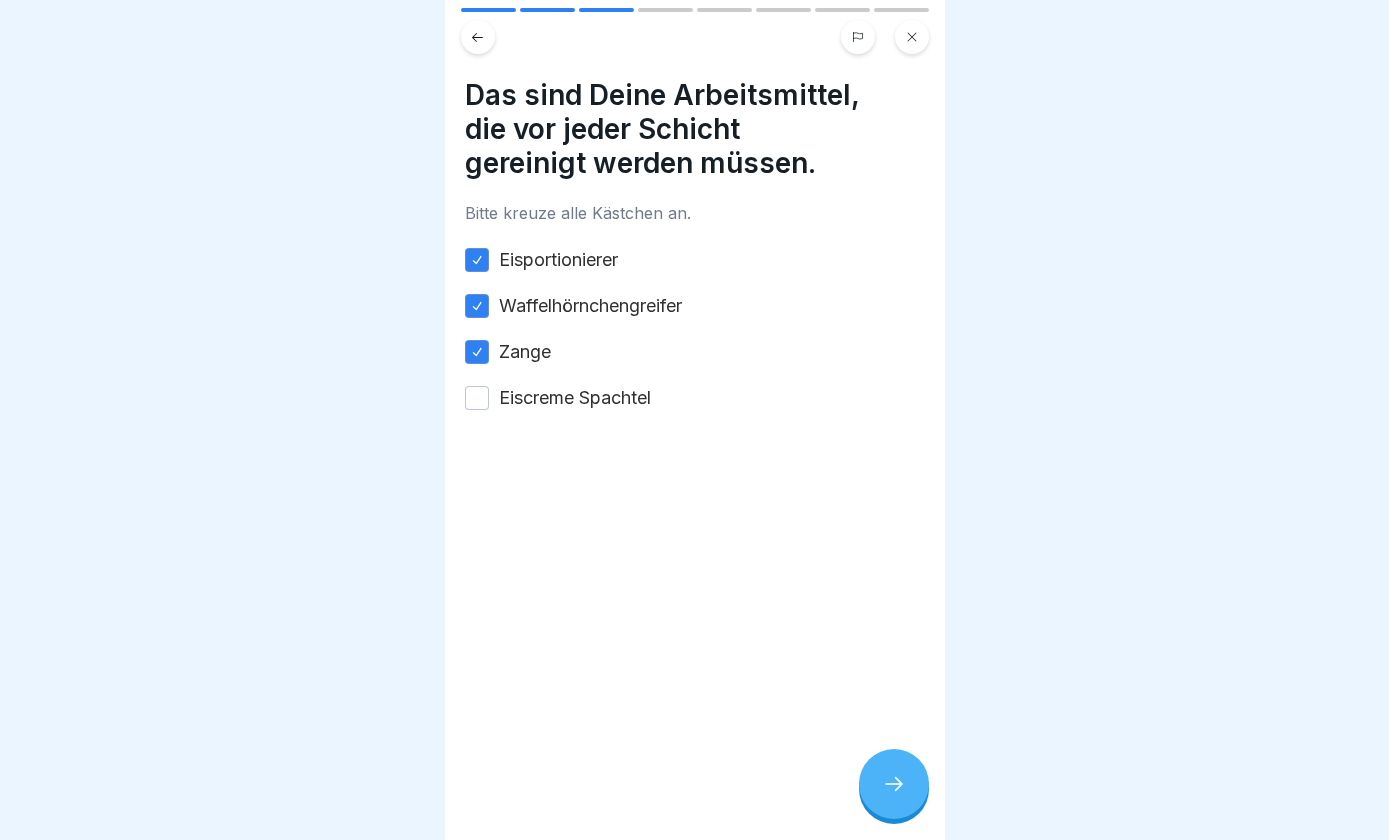 click on "Eiscreme Spachtel" at bounding box center [477, 398] 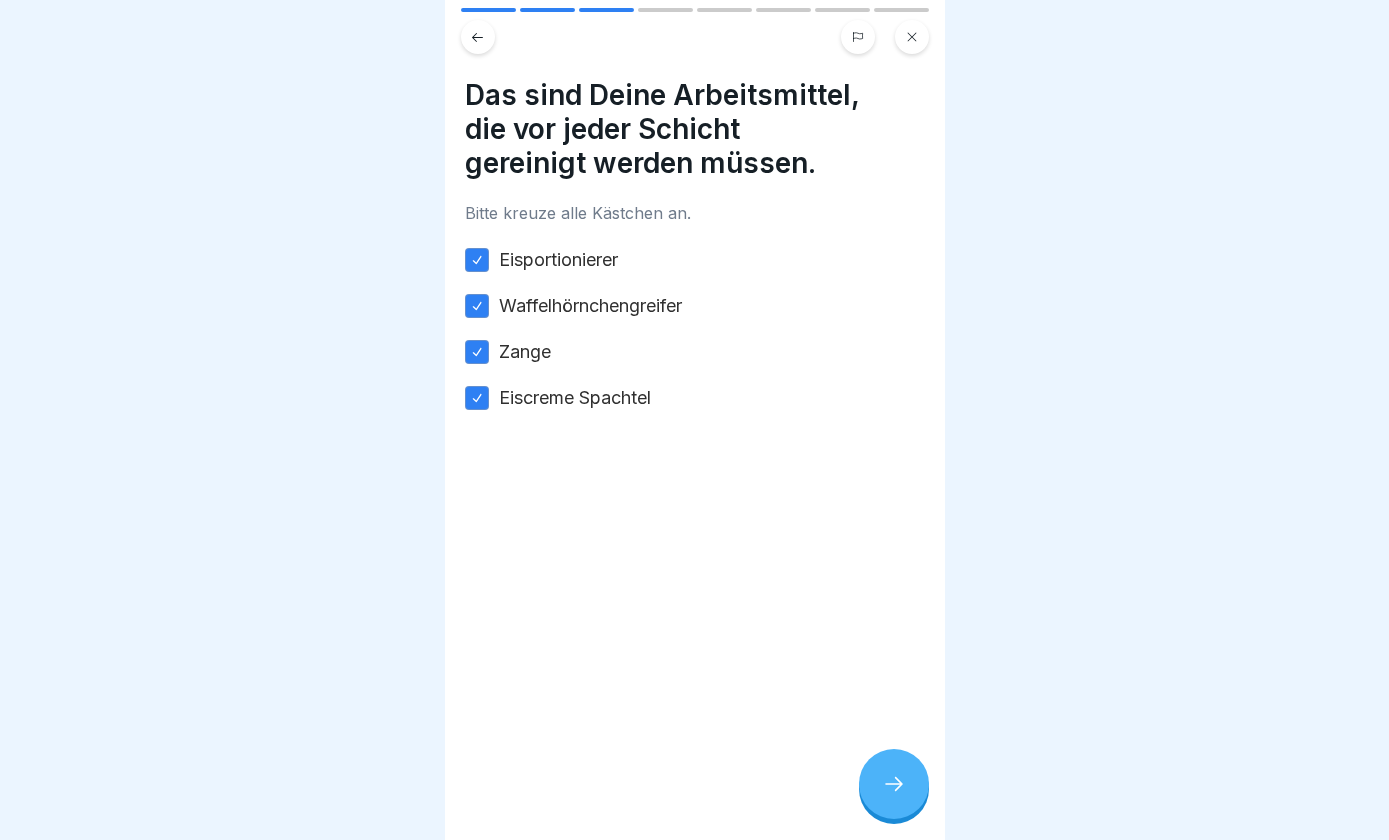 click at bounding box center [894, 784] 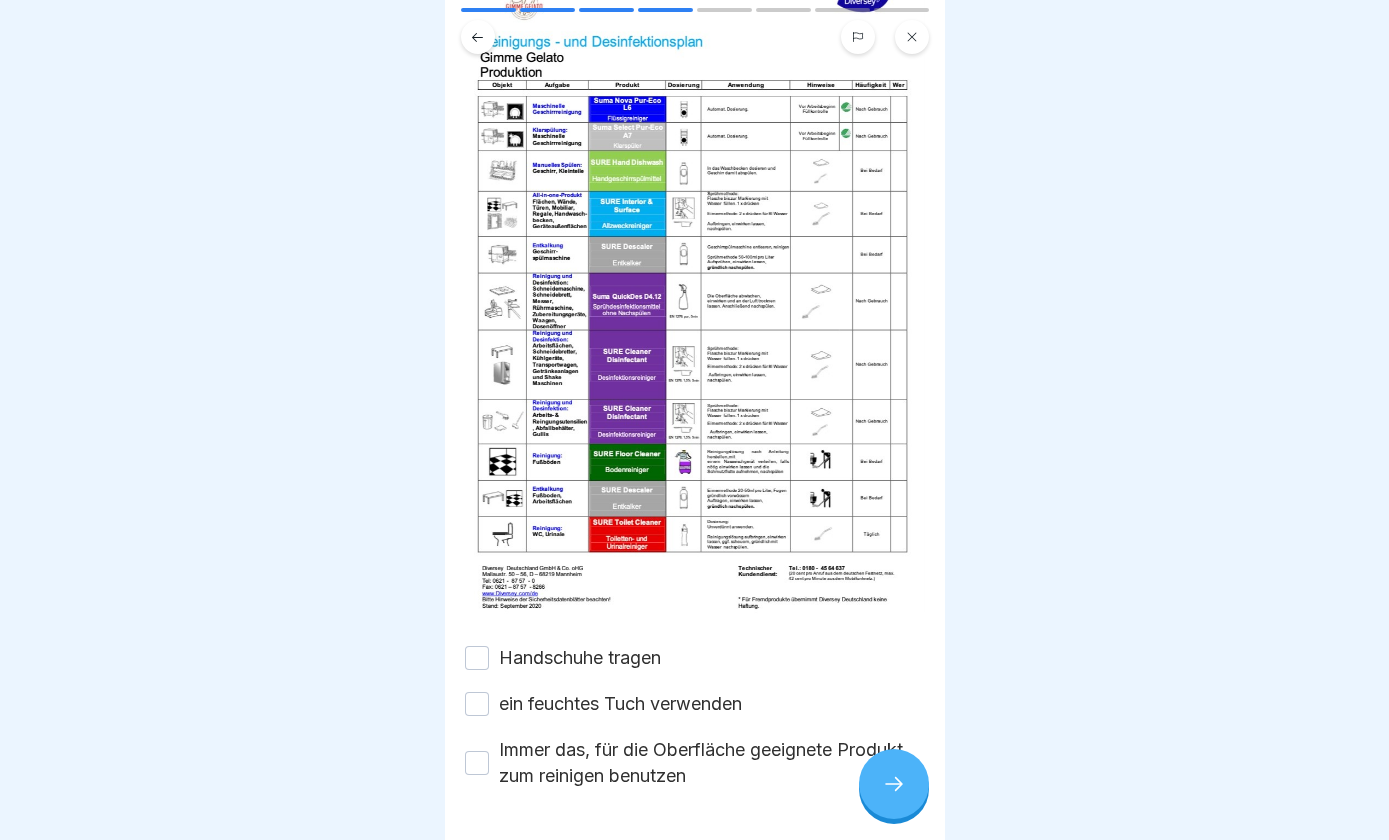 scroll, scrollTop: 267, scrollLeft: 0, axis: vertical 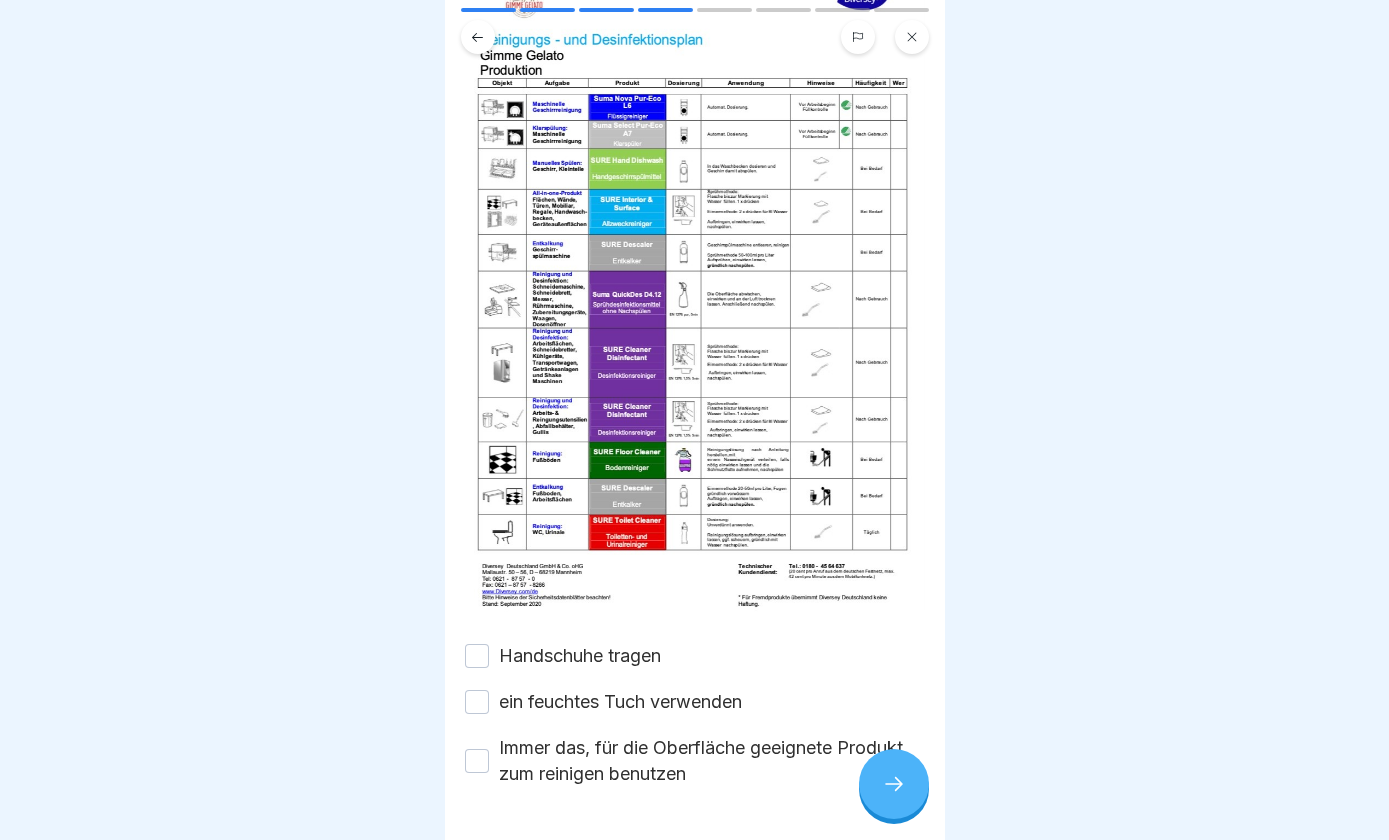 click on "Handschuhe tragen" at bounding box center [477, 656] 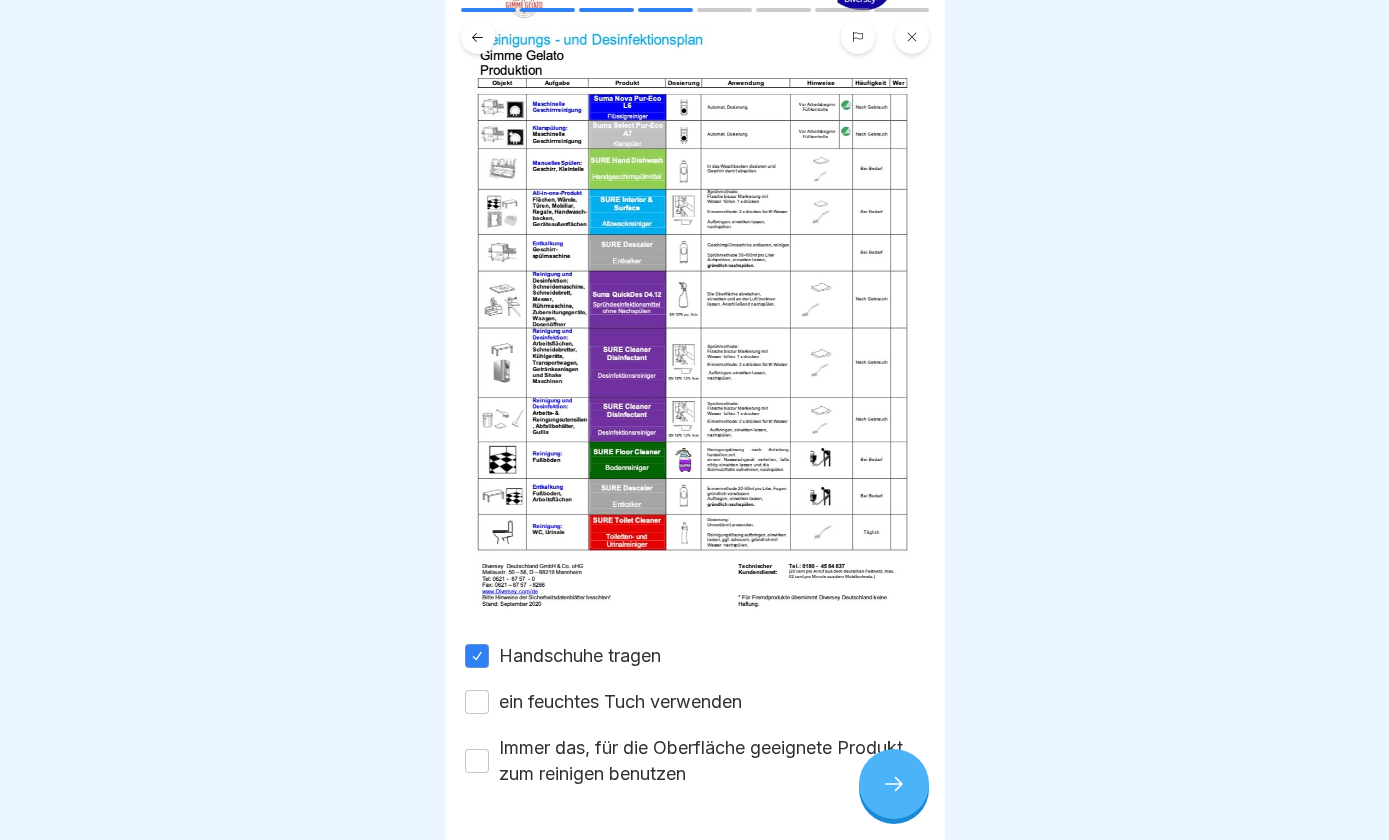 click on "ein feuchtes Tuch verwenden" at bounding box center [477, 702] 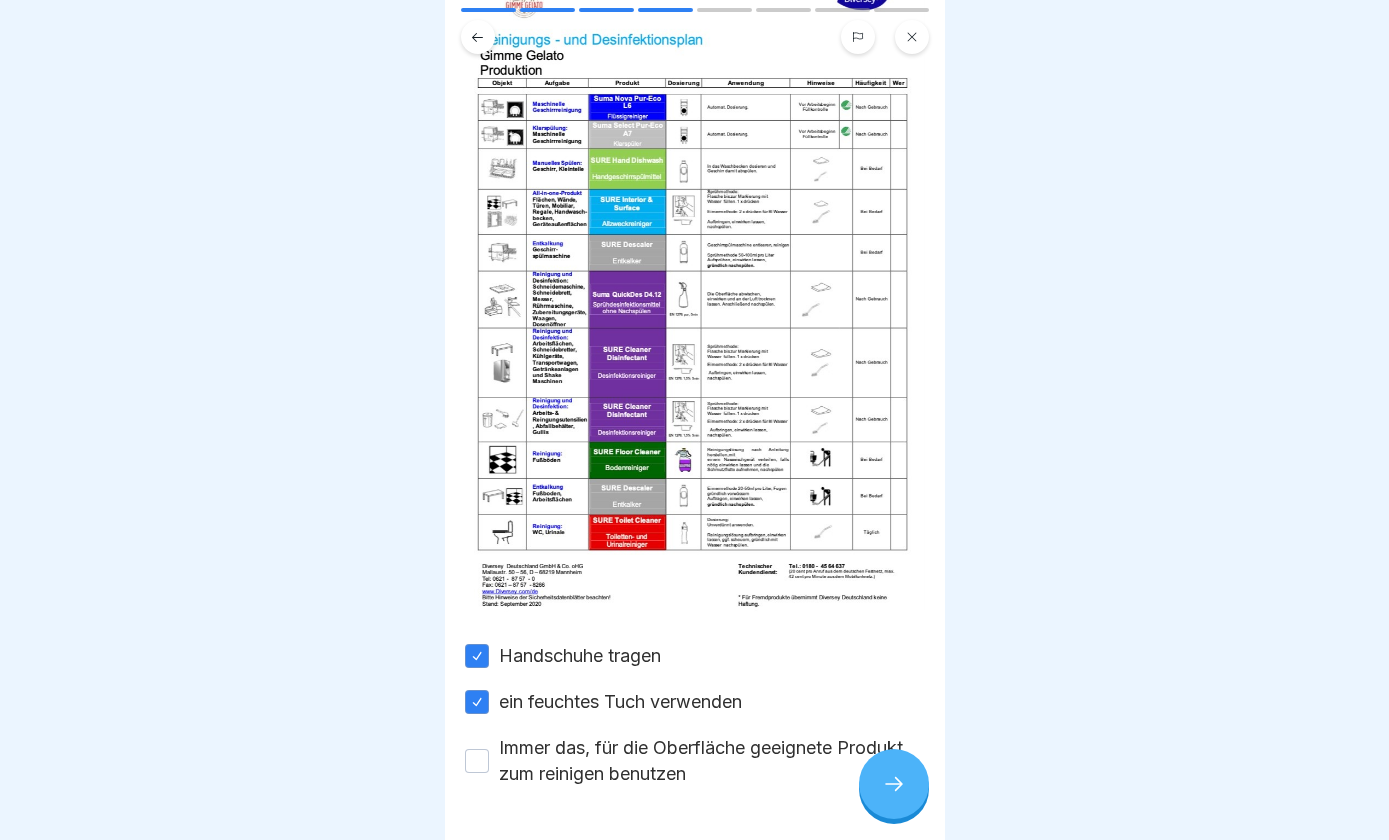 click on "Immer das, für die Oberfläche geeignete Produkt, zum reinigen benutzen" at bounding box center [695, 761] 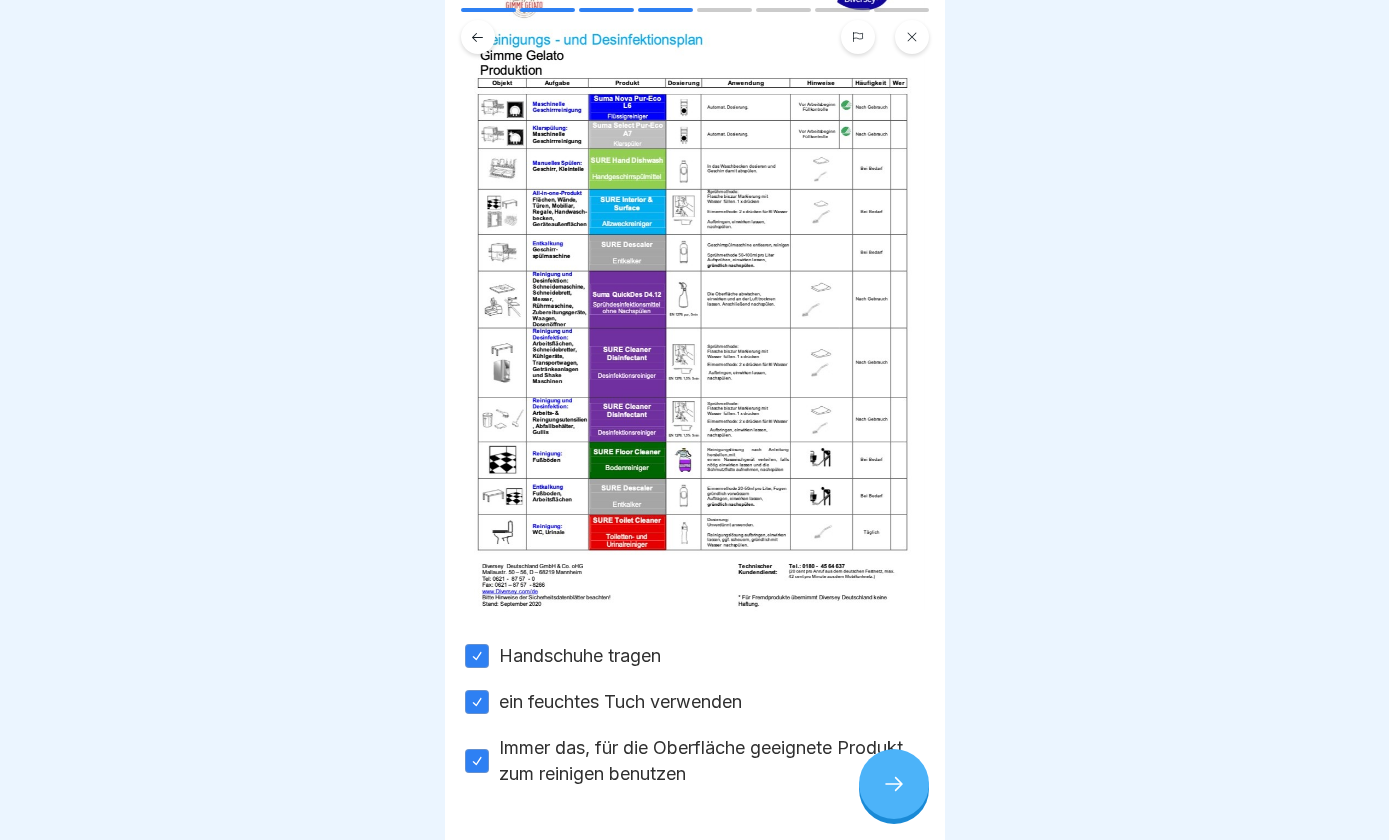 click 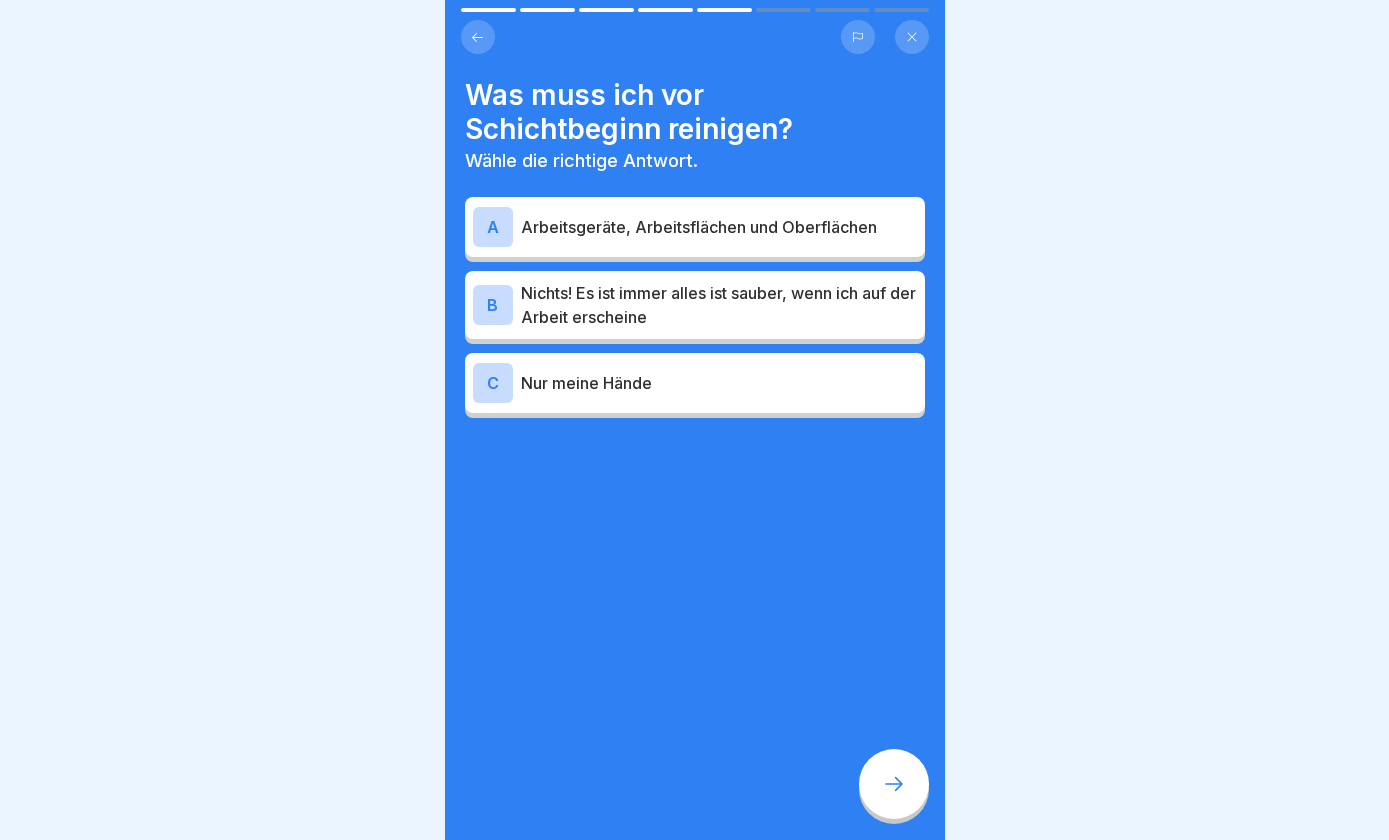 click on "Arbeitsgeräte, Arbeitsflächen und Oberflächen" at bounding box center (719, 227) 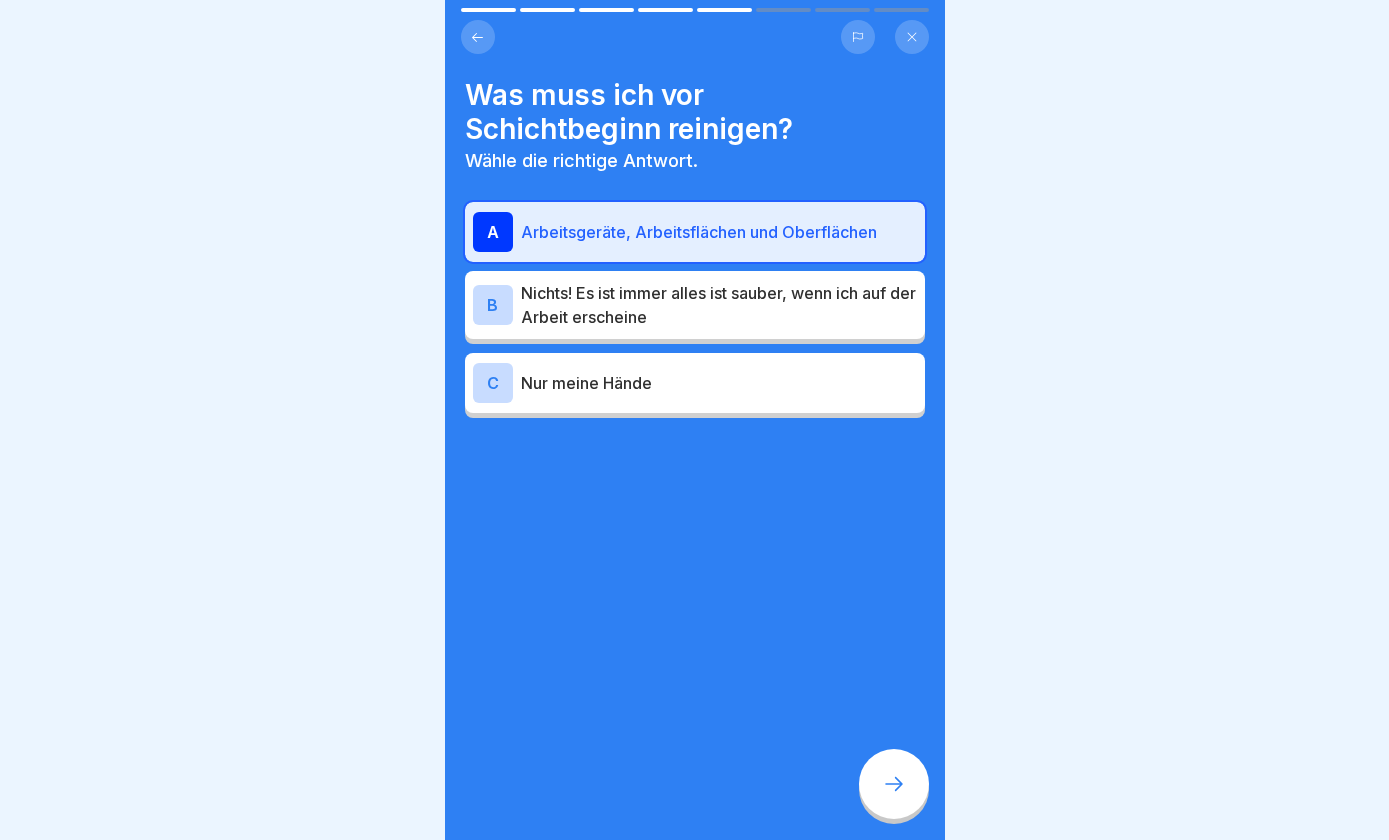 click at bounding box center [894, 784] 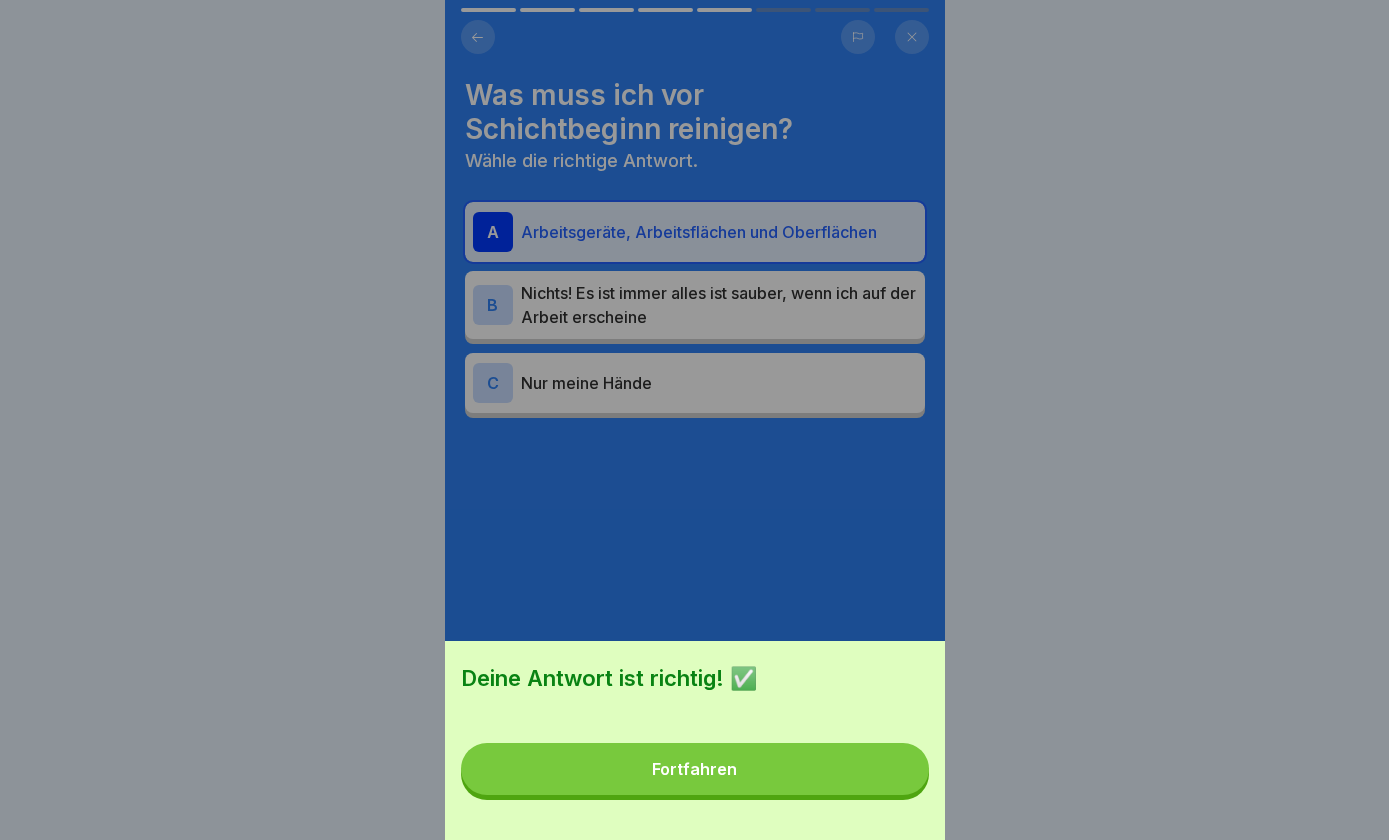 click on "Fortfahren" at bounding box center (695, 769) 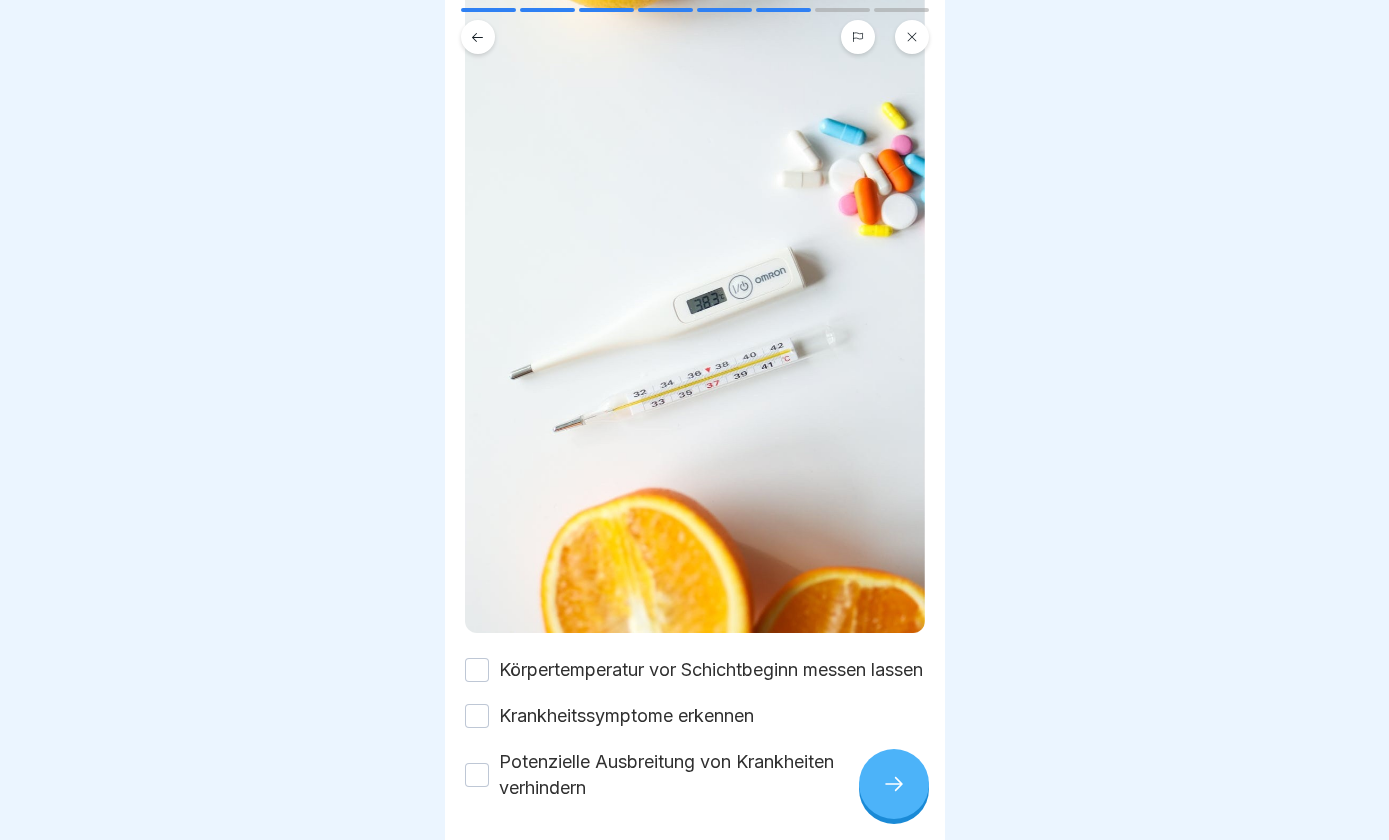 scroll, scrollTop: 239, scrollLeft: 0, axis: vertical 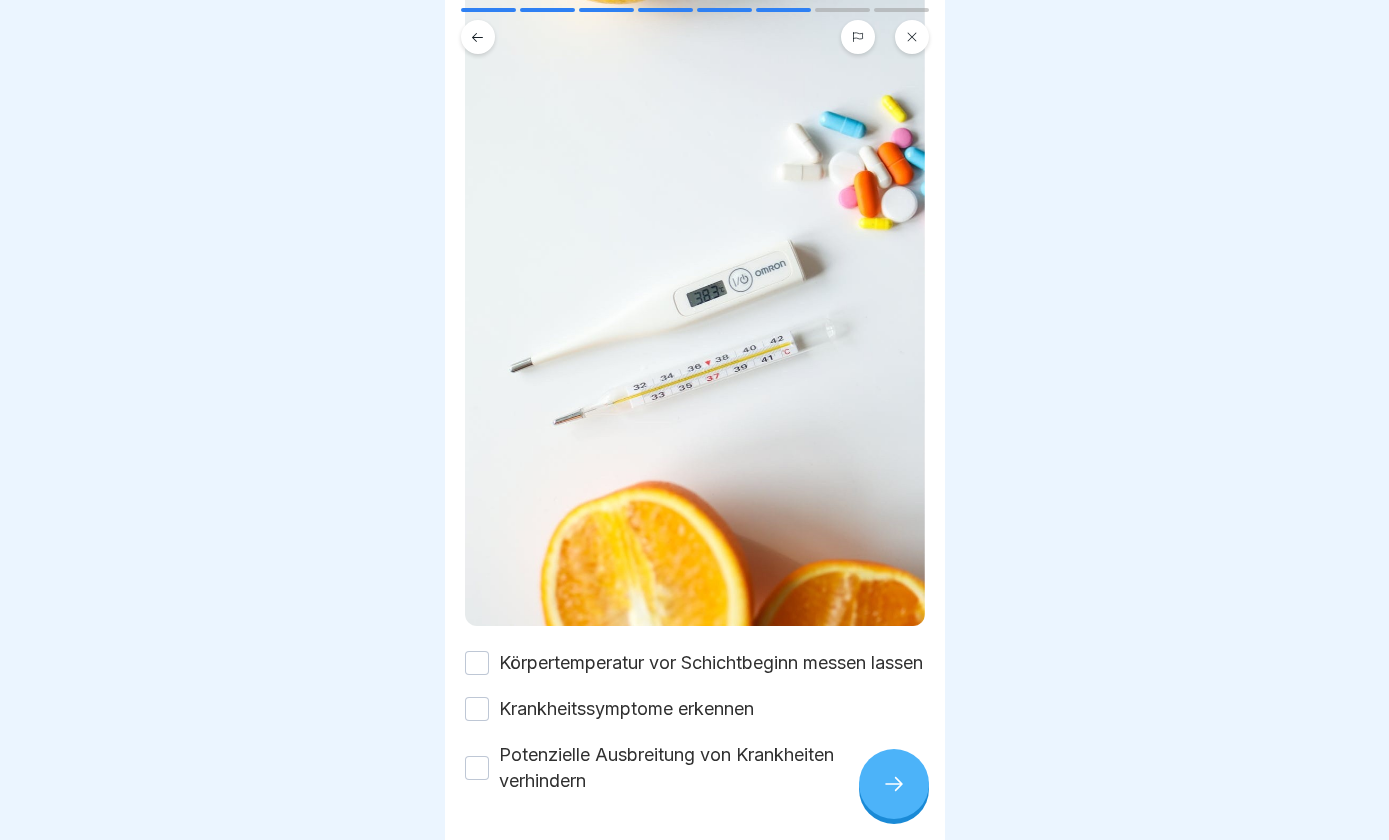 click on "Körpertemperatur vor Schichtbeginn messen lassen" at bounding box center (477, 663) 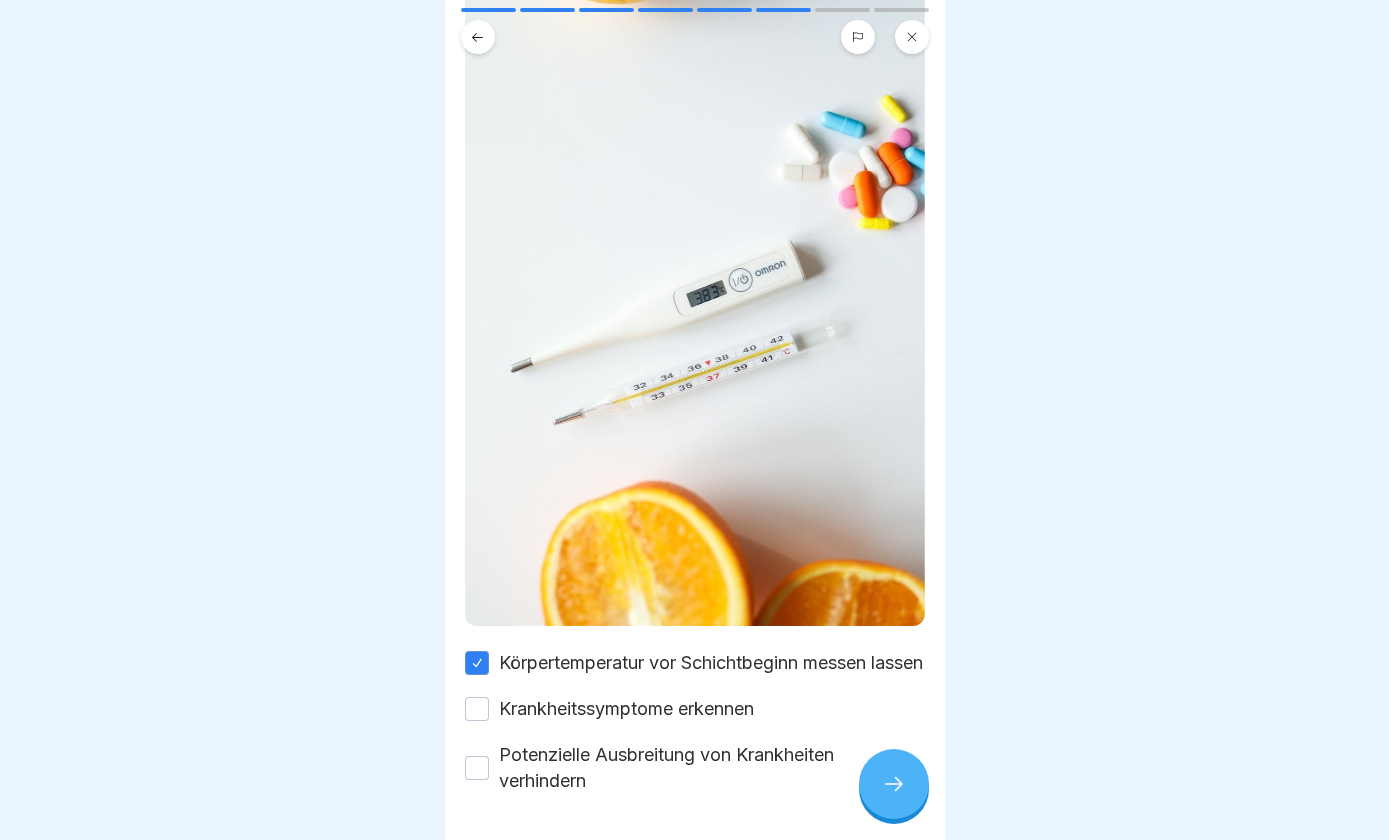 click on "Krankheitssymptome erkennen" at bounding box center [477, 709] 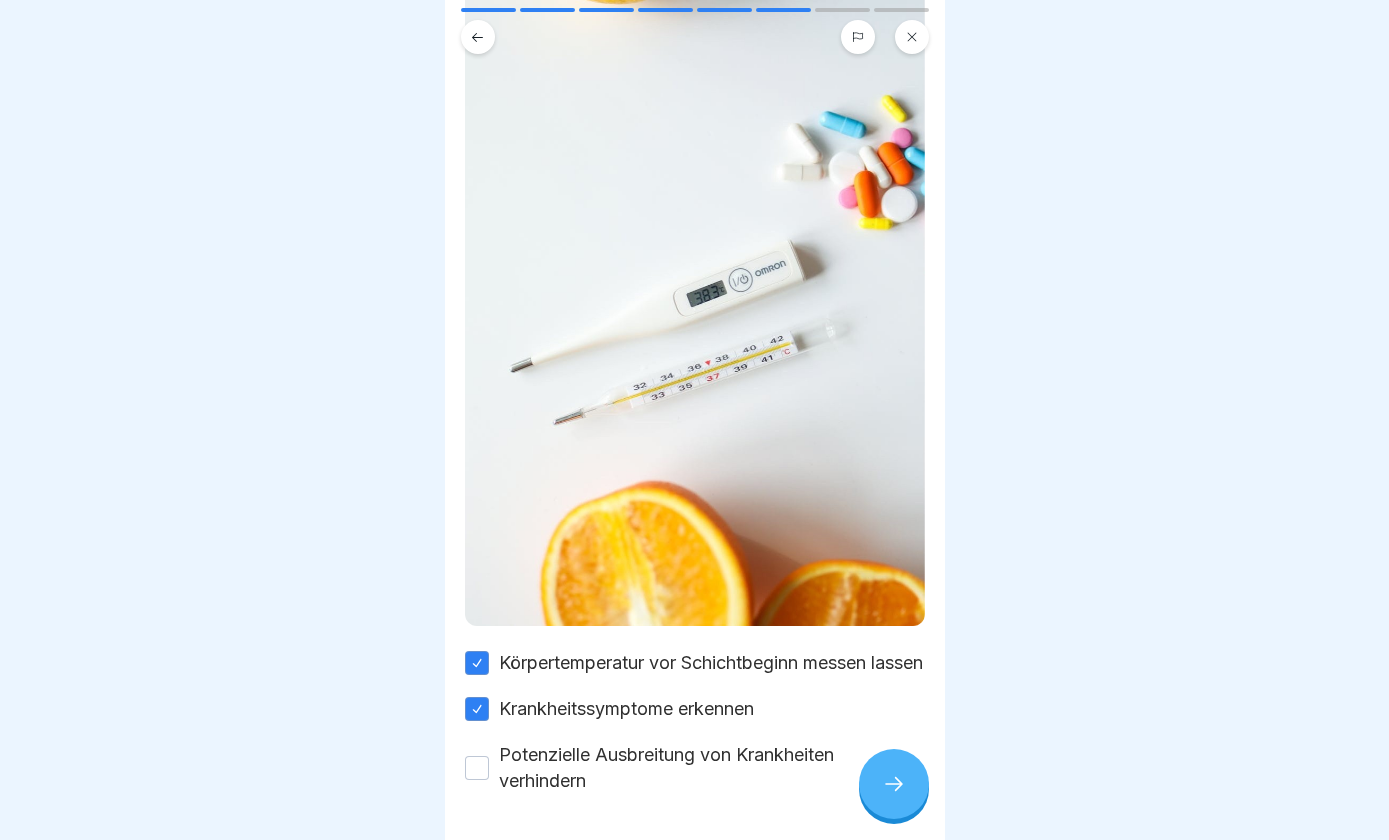 click on "Potenzielle Ausbreitung von Krankheiten verhindern" at bounding box center (477, 768) 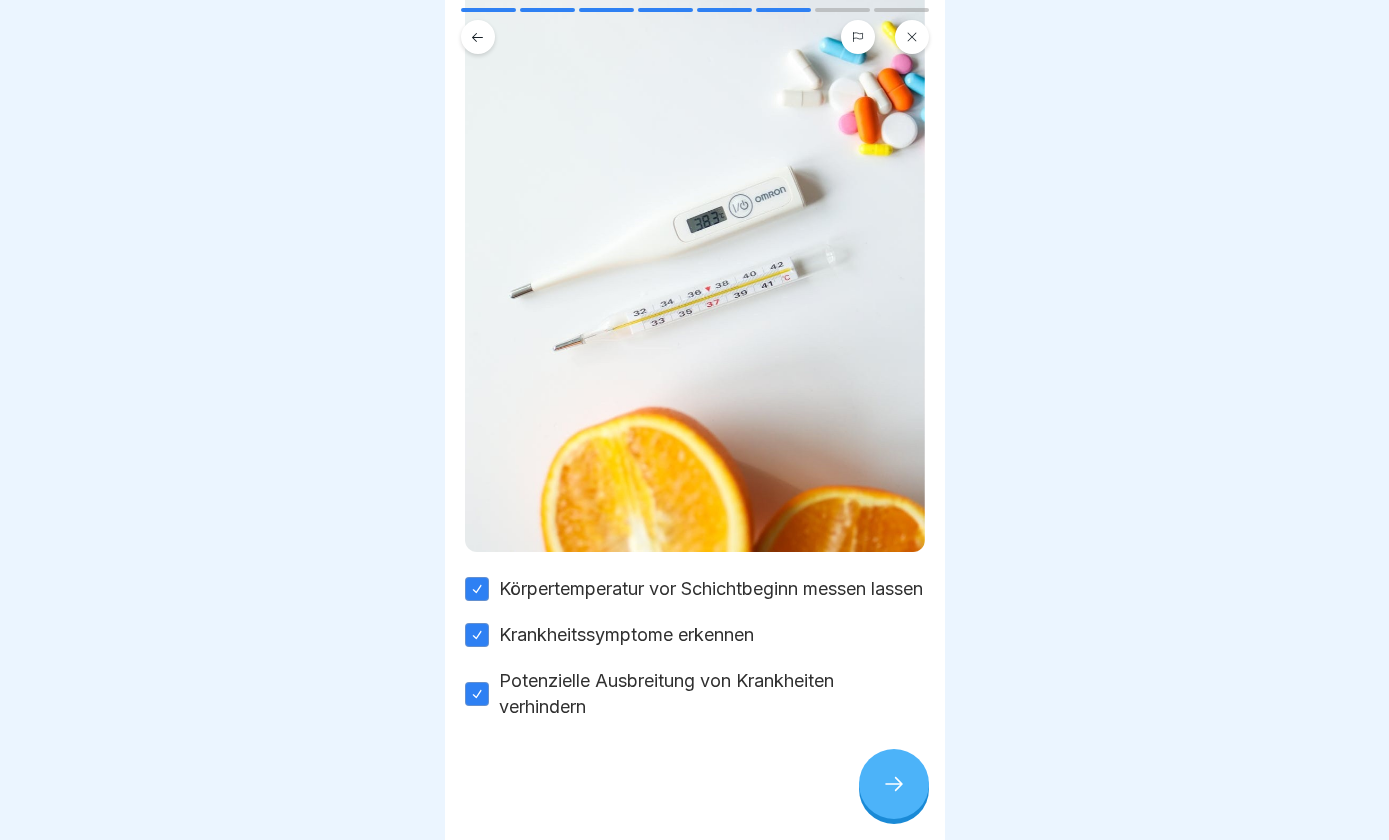 scroll, scrollTop: 339, scrollLeft: 0, axis: vertical 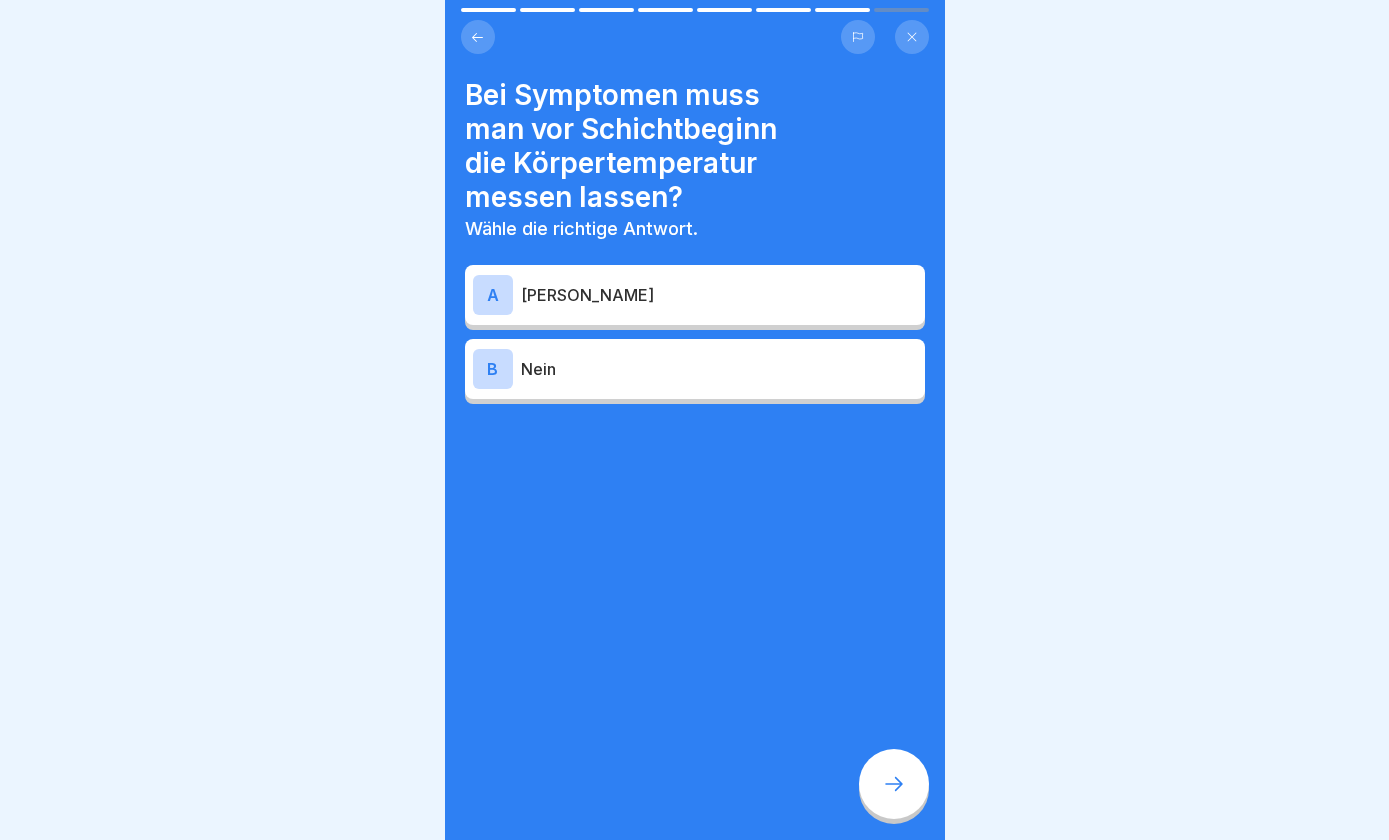 click on "Bei Symptomen muss man vor Schichtbeginn die Körpertemperatur messen lassen? Wähle die richtige Antwort. A Ja B Nein" at bounding box center (695, 241) 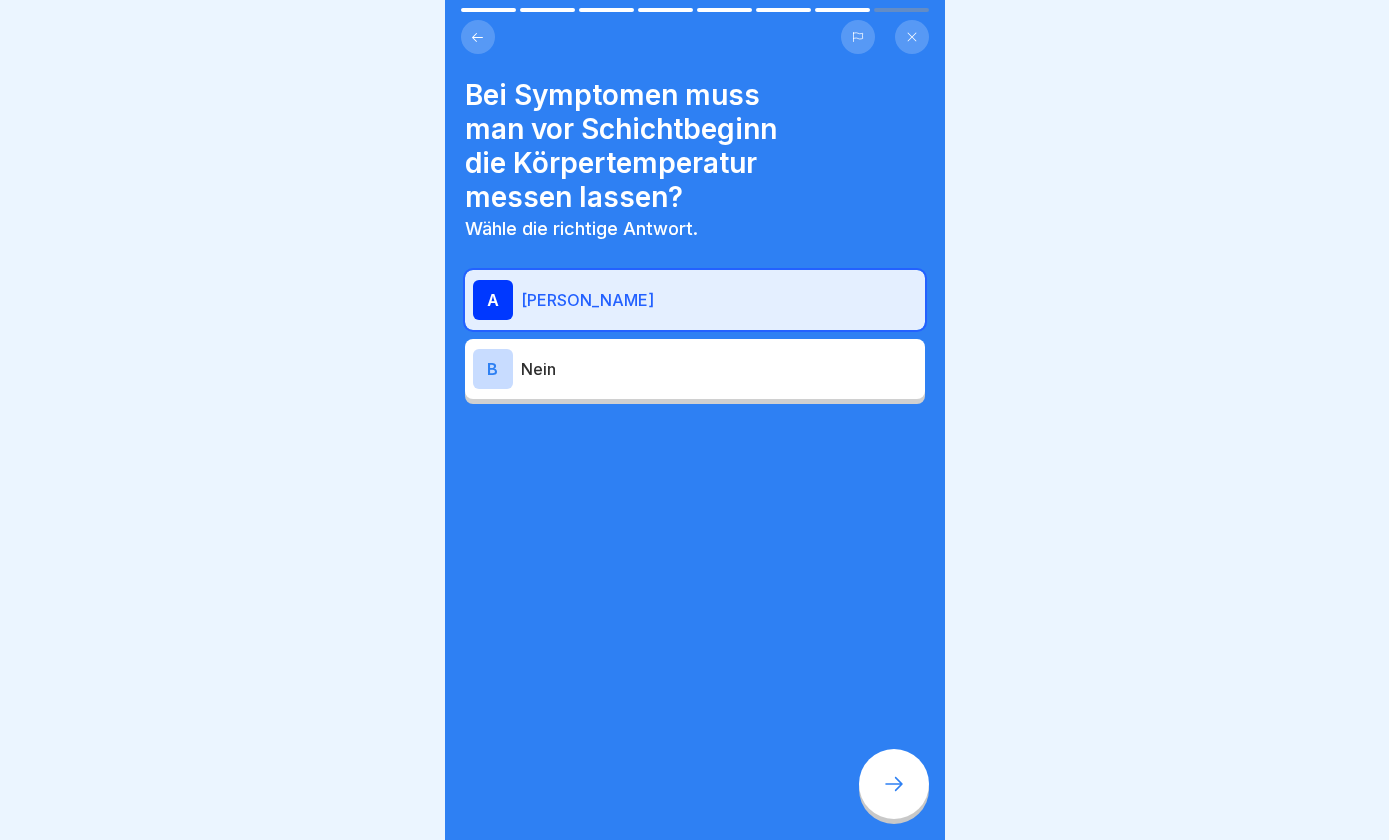 click at bounding box center (894, 784) 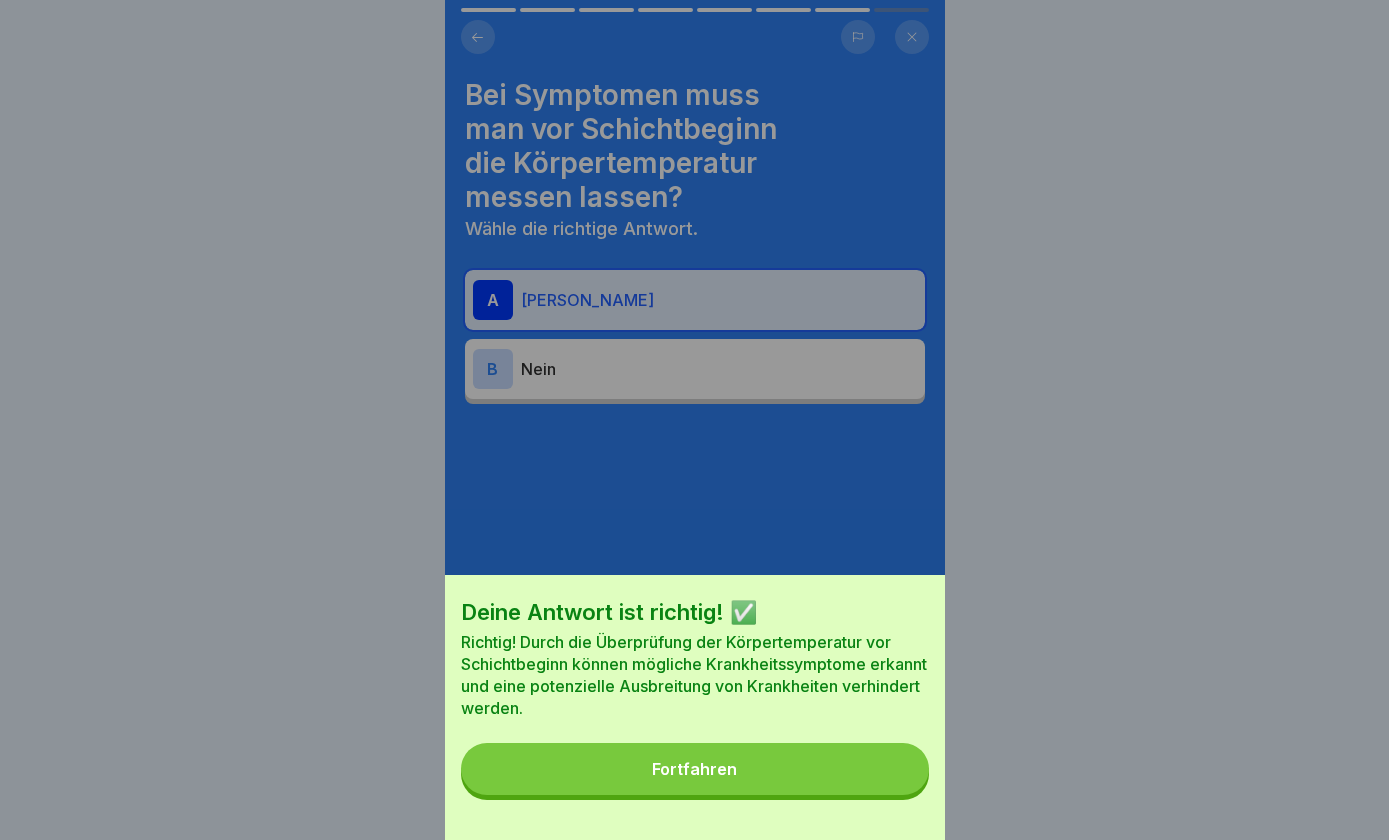 click on "Fortfahren" at bounding box center (695, 769) 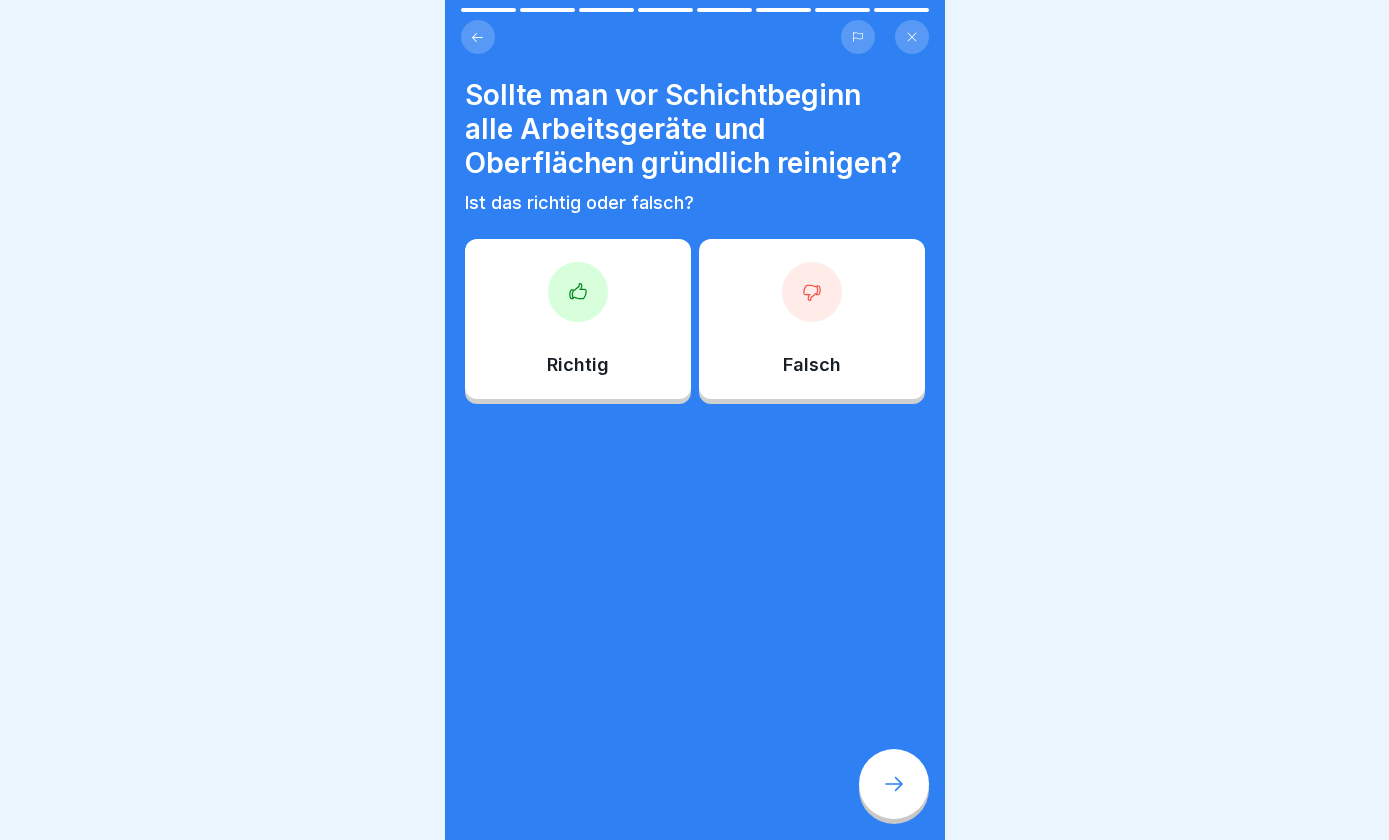 click on "Richtig" at bounding box center [578, 365] 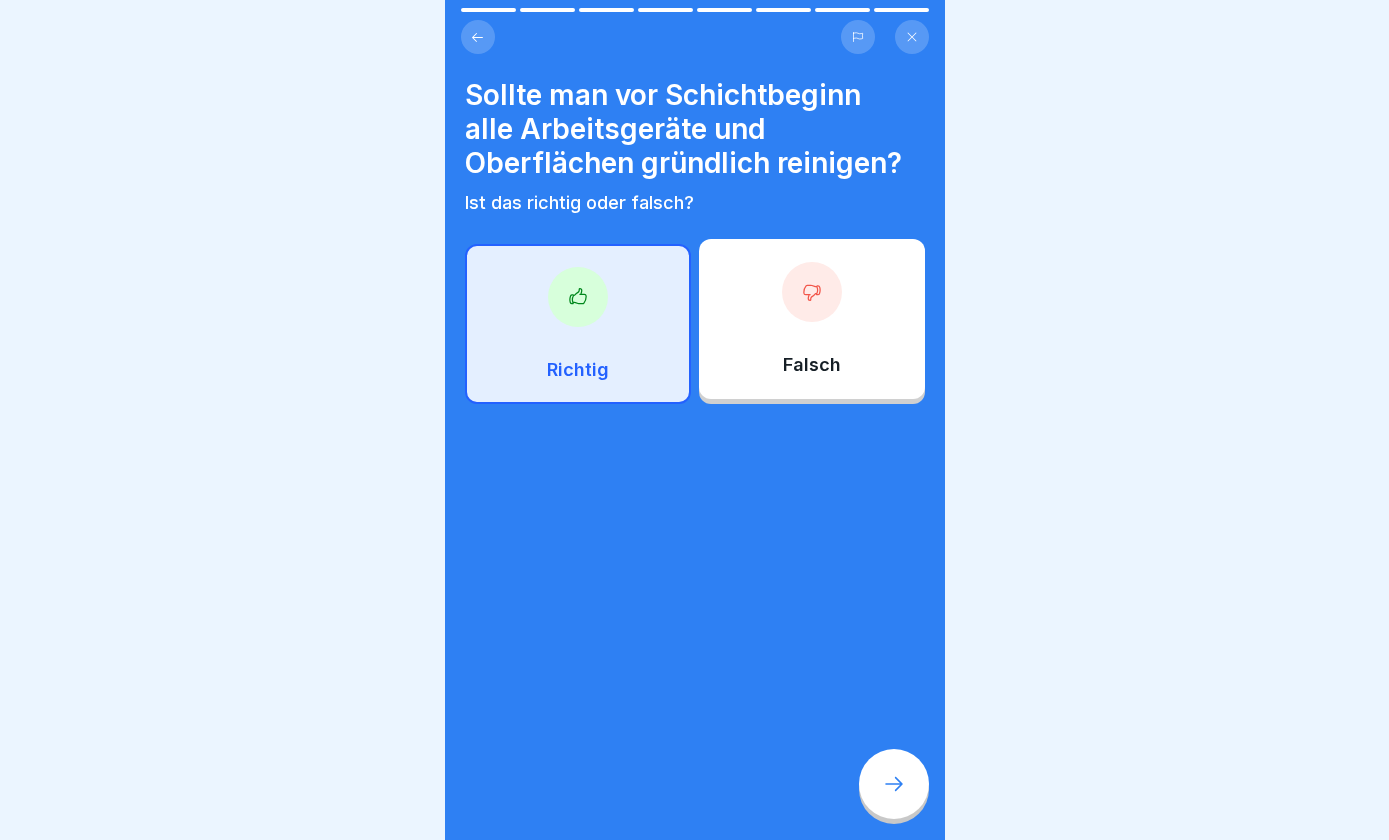 click at bounding box center (894, 784) 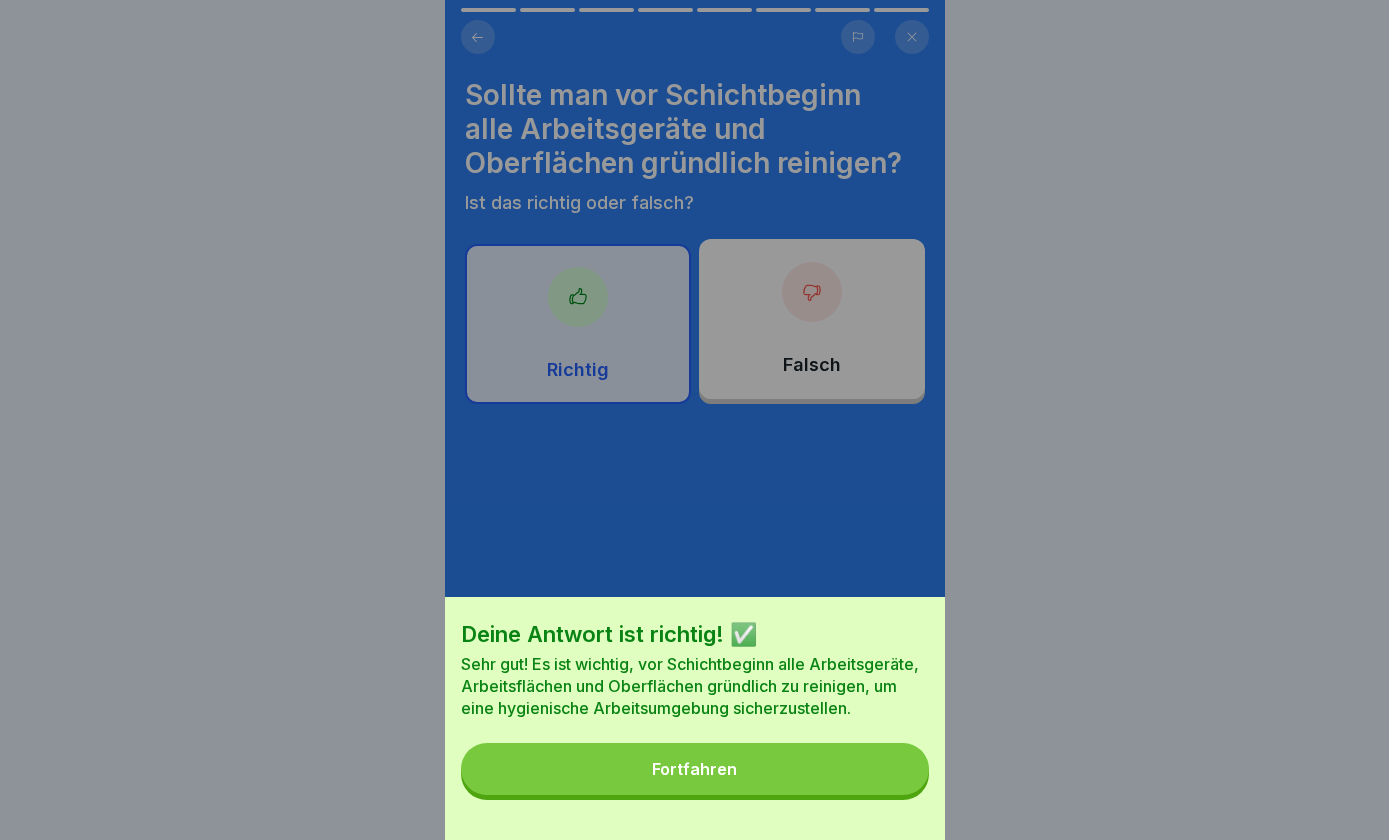 click on "Fortfahren" at bounding box center [695, 769] 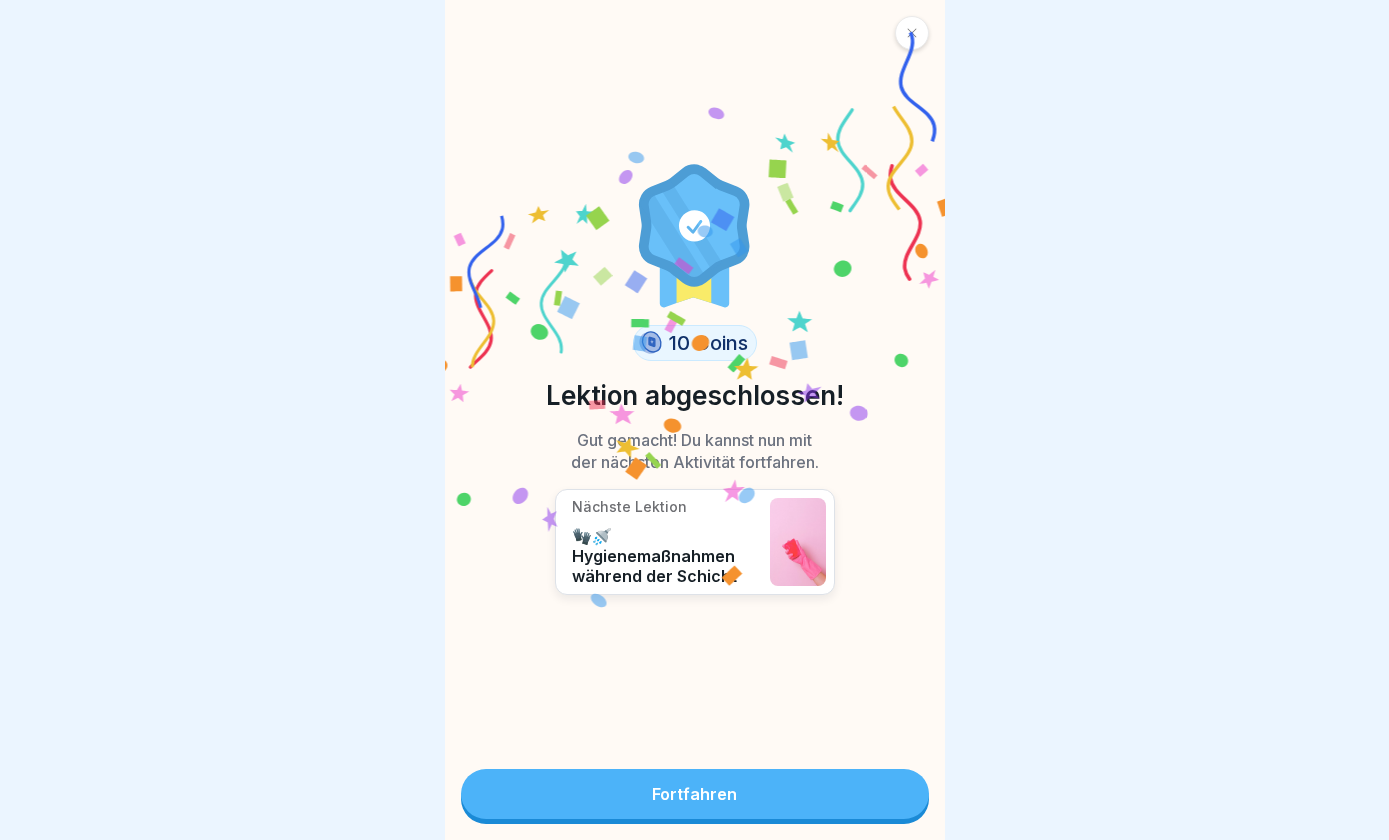 click on "Fortfahren" at bounding box center (695, 794) 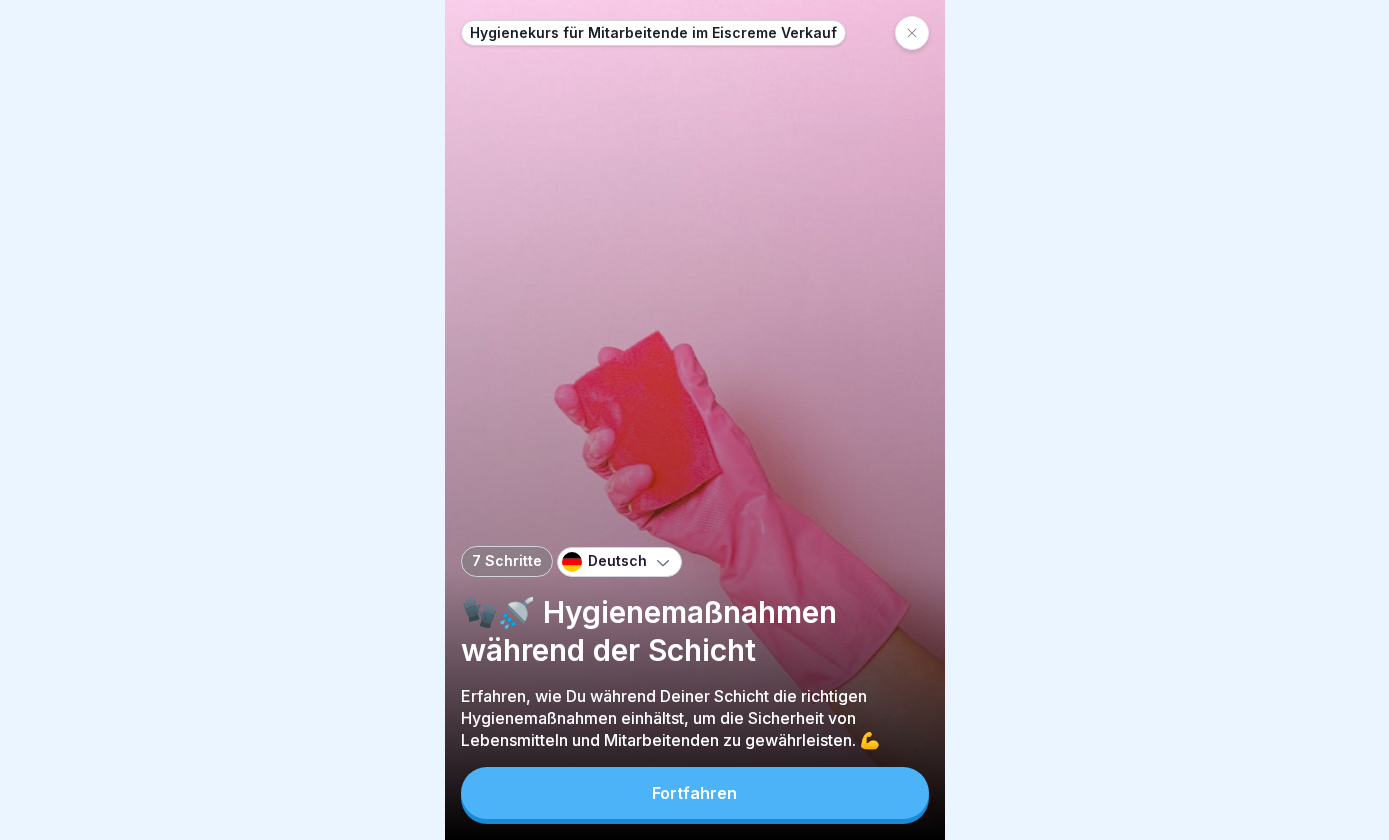 click on "Fortfahren" at bounding box center (695, 793) 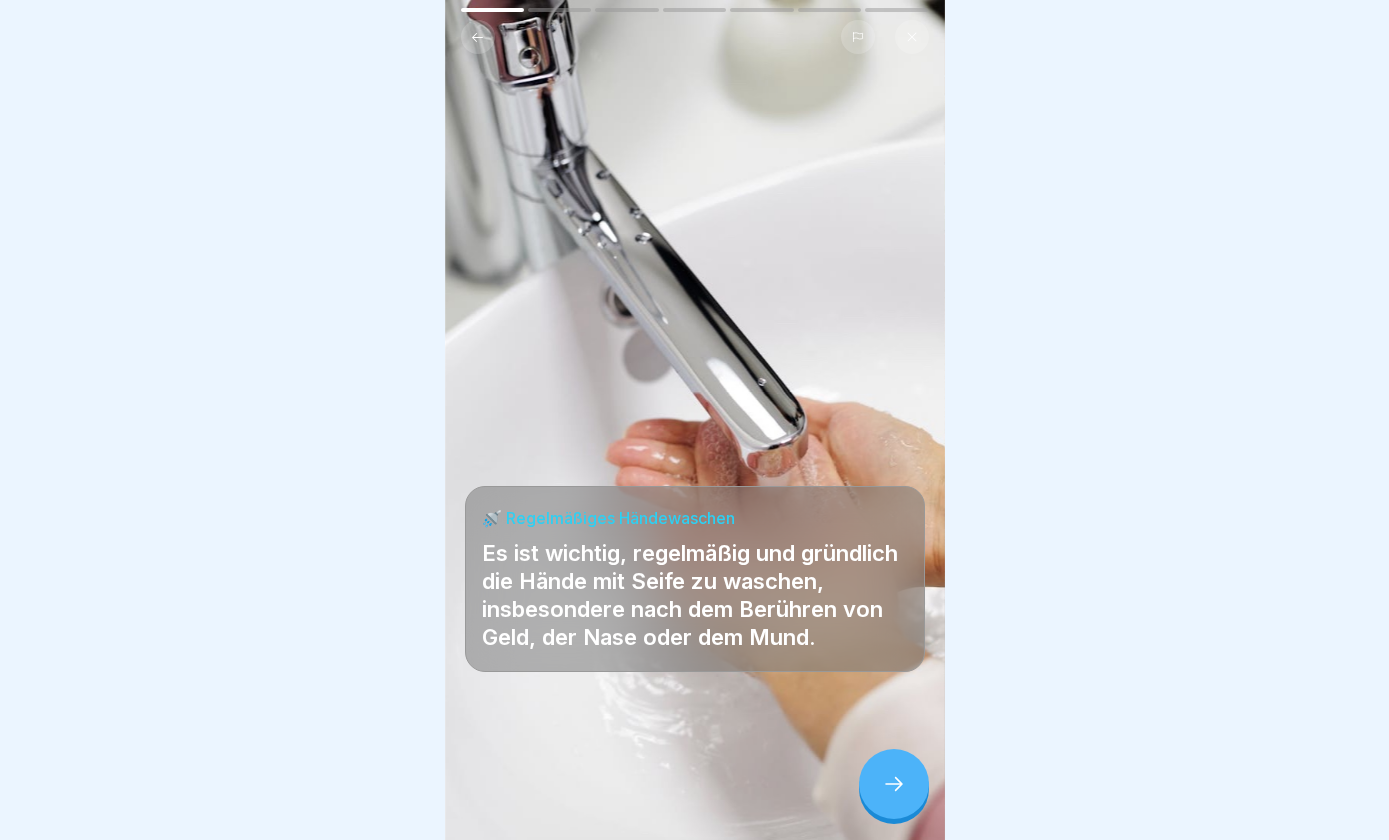 click at bounding box center (894, 784) 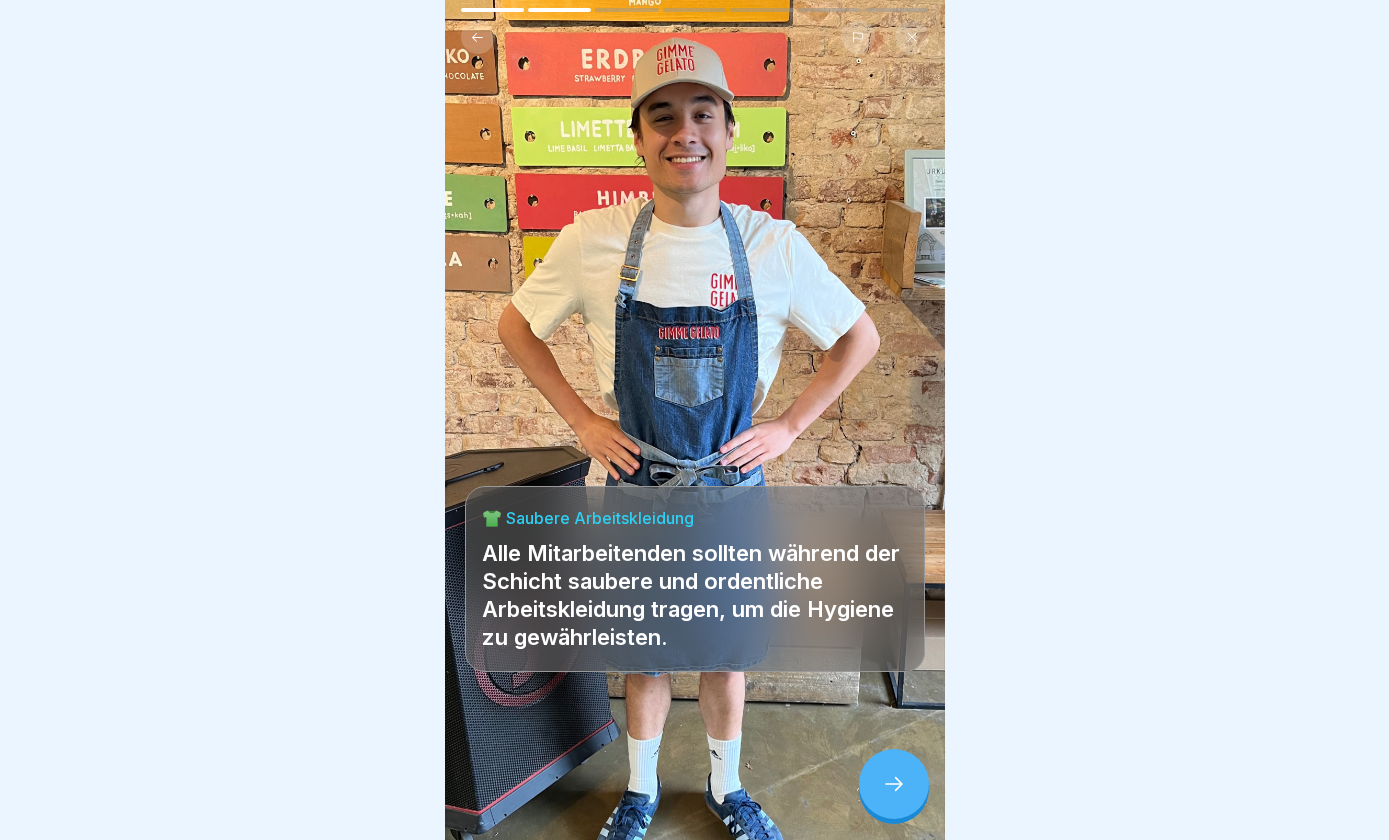 click on "Hygienekurs für Mitarbeitende im Eiscreme Verkauf 7 Schritte Deutsch 🧤🚿 Hygienemaßnahmen während der Schicht Erfahren, wie Du während Deiner Schicht die richtigen Hygienemaßnahmen einhältst, um die Sicherheit von Lebensmitteln und Mitarbeitenden zu gewährleisten. 💪 Fortfahren 🚿 Regelmäßiges Händewaschen Es ist wichtig, regelmäßig und gründlich die Hände mit Seife zu waschen, insbesondere nach dem Berühren von Geld, der Nase oder dem Mund. 👕 Saubere Arbeitskleidung Alle Mitarbeitenden sollten während der Schicht saubere und ordentliche Arbeitskleidung tragen, um die Hygiene zu gewährleisten. 📚 Lebensmittelrichtlinien Alle Mitarbeitenden sollten sich strikt an die Lebensmittelrichtlinien halten, um eine sichere Zubereitung und Handhabung von Lebensmitteln sicherzustellen. Oberflächen reinigen Regelmäßiges reinigen der Oberflächen während der Schicht, mindestens alle 30 min. oder bei jeglicher, gröberen Verschmutzung. 🚿 Ist regelmäßiges Händewaschen wichtig? Richtig" at bounding box center [694, 420] 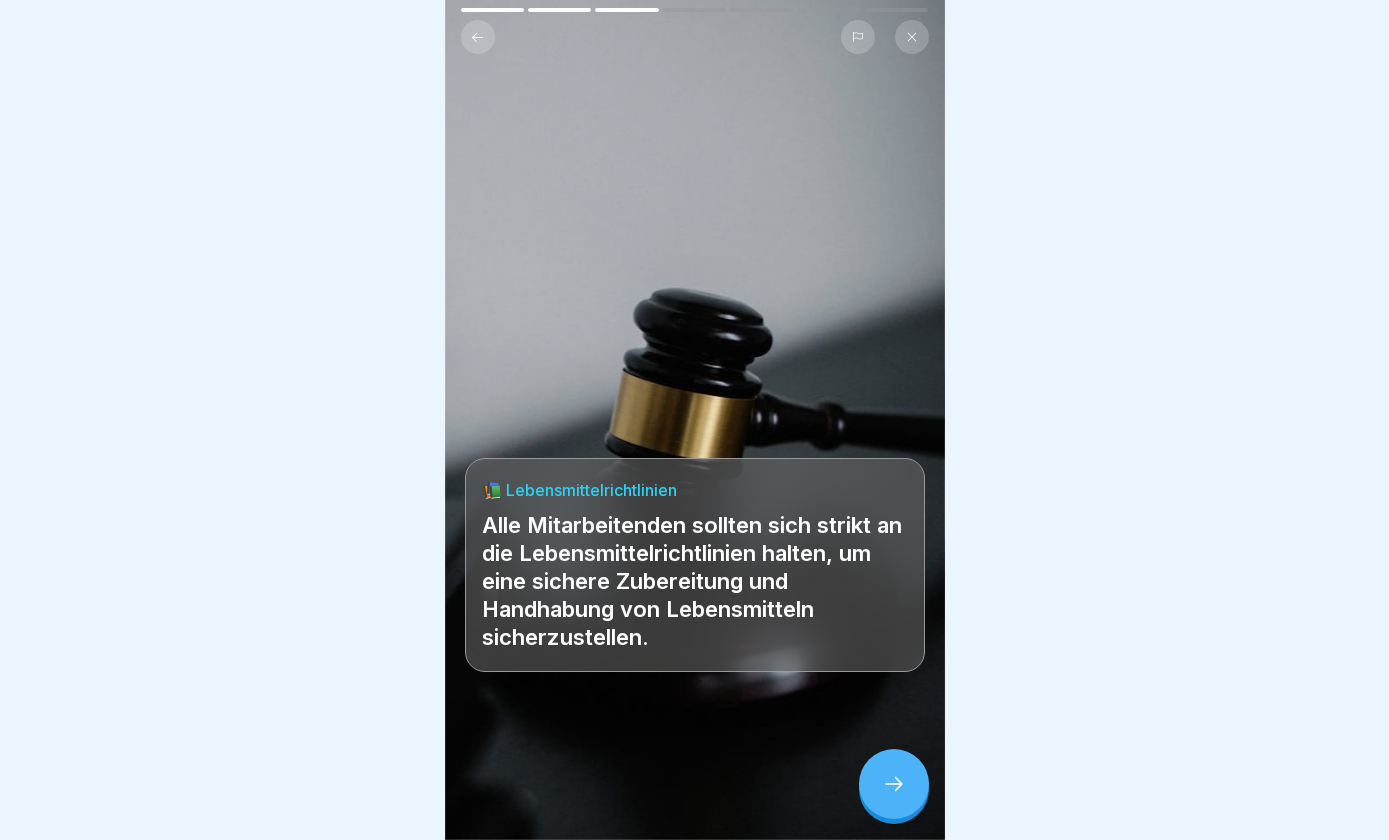 click at bounding box center (894, 784) 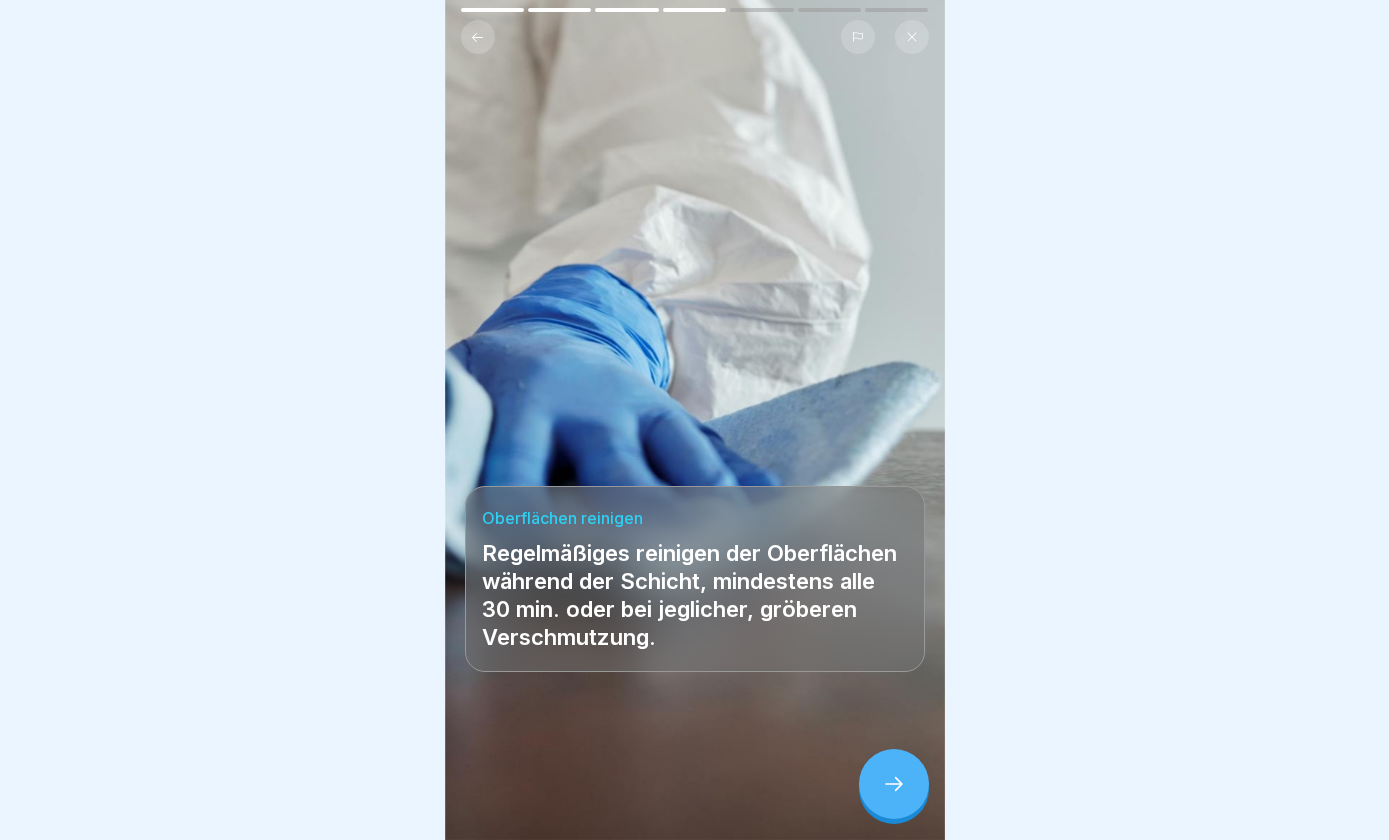 click at bounding box center (894, 784) 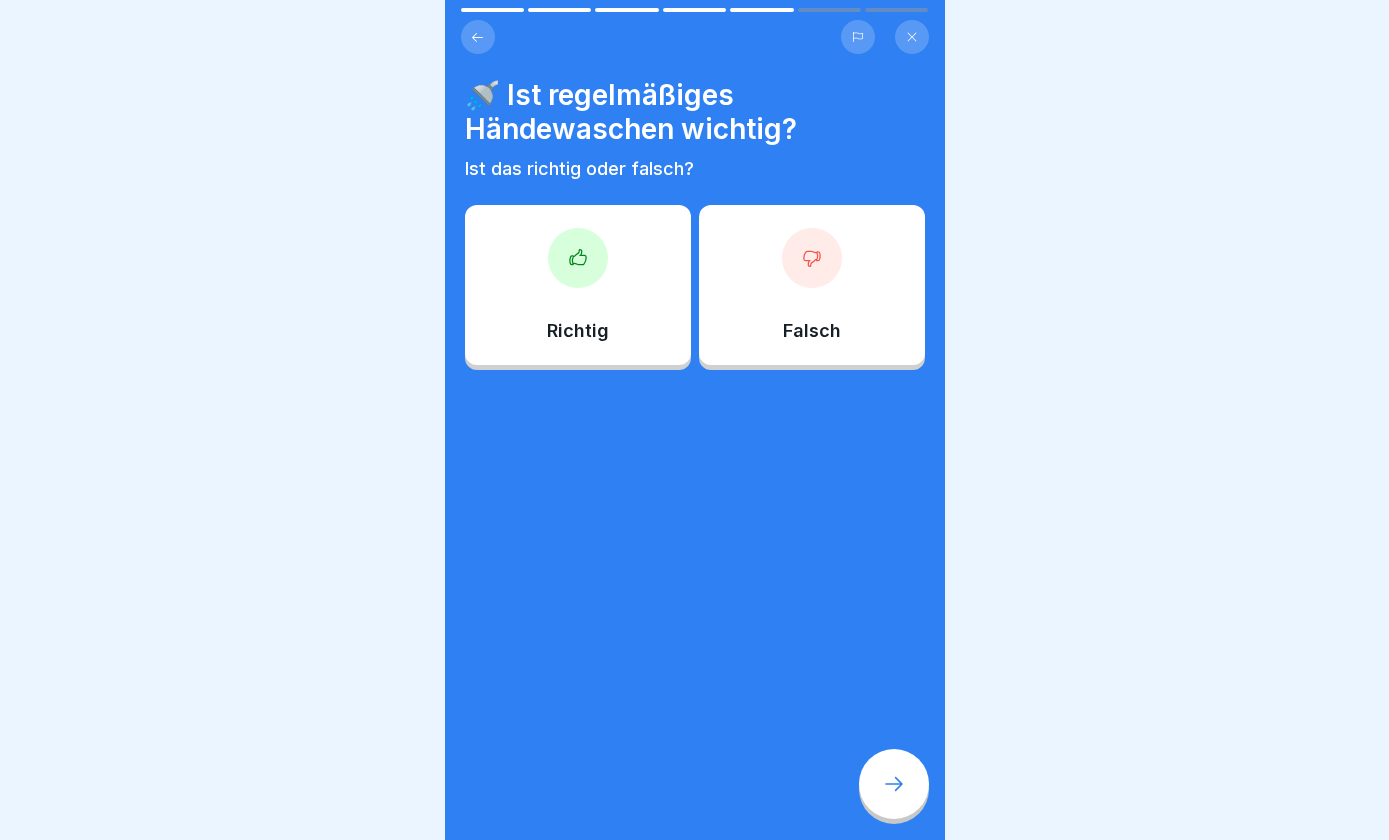 click on "Richtig" at bounding box center (578, 285) 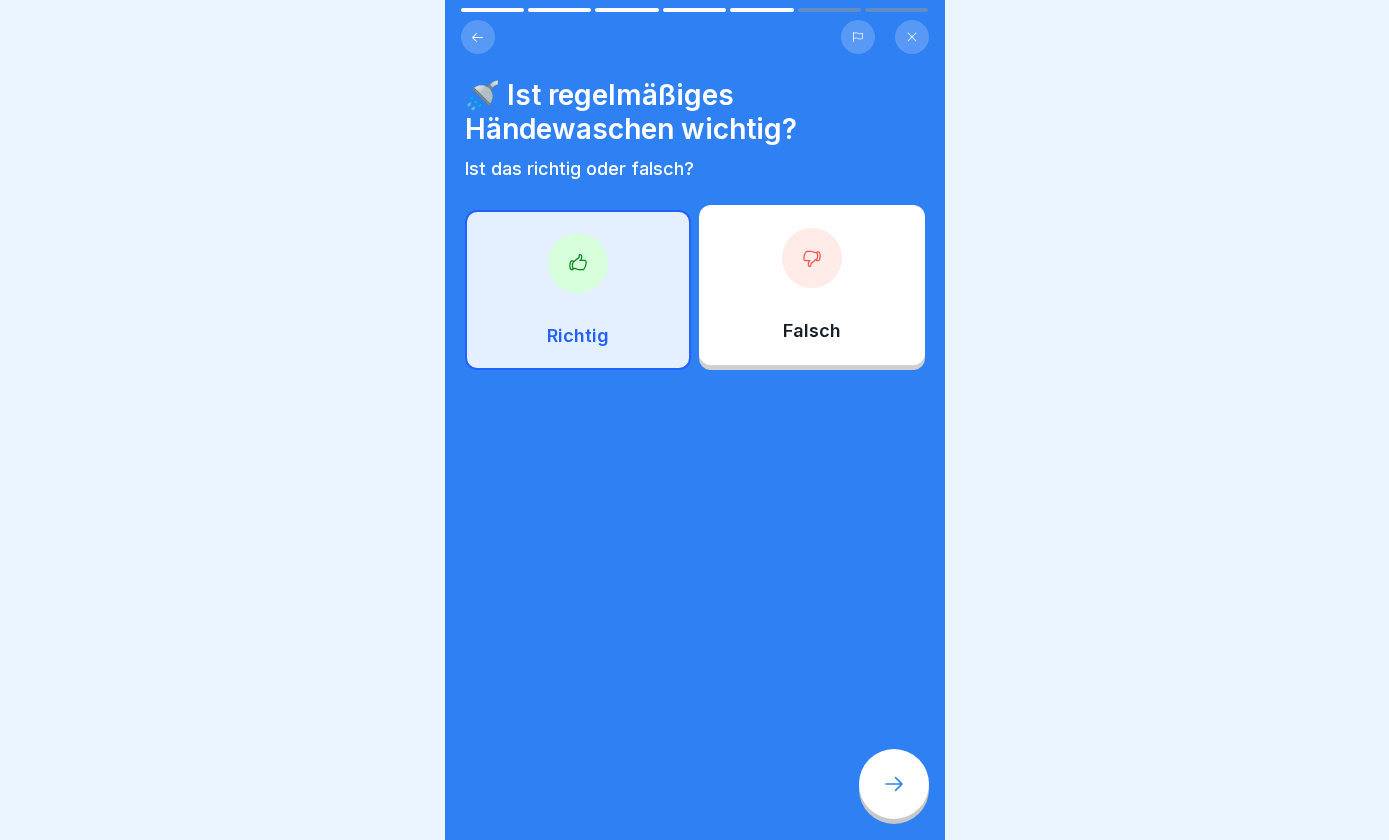 click 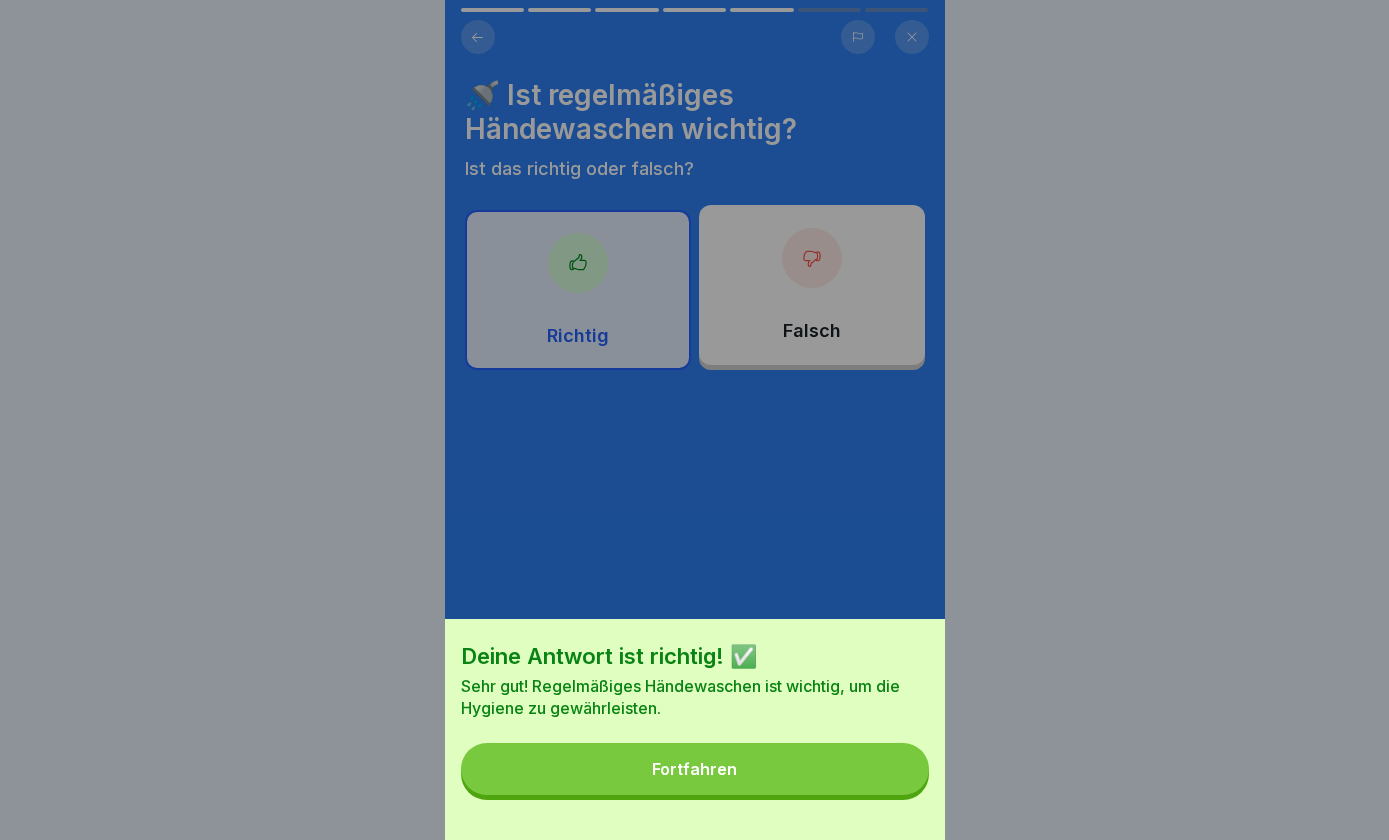 click on "Fortfahren" at bounding box center (695, 769) 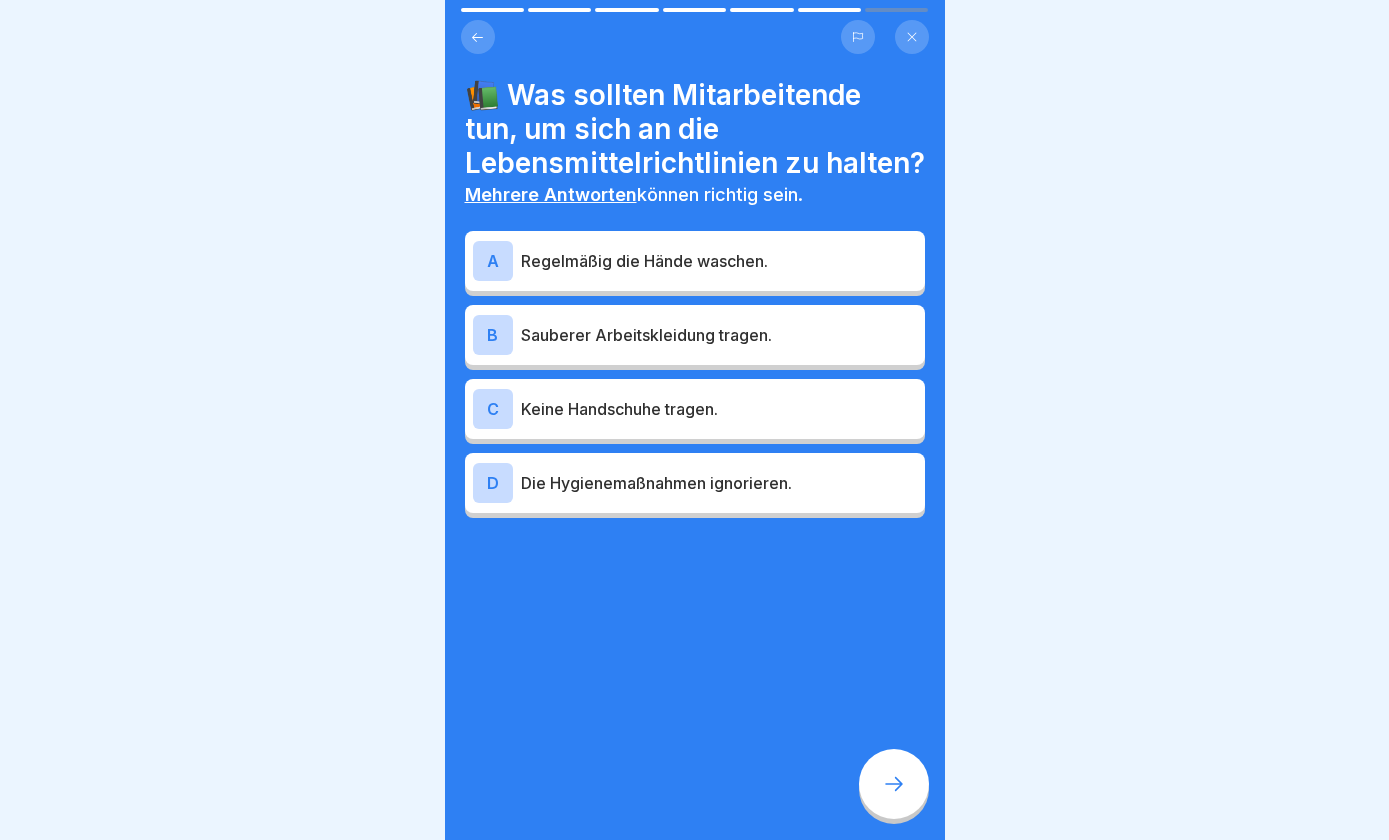 click on "📚 Was sollten Mitarbeitende tun, um sich an die Lebensmittelrichtlinien zu halten? Mehrere Antworten  können richtig sein. A Regelmäßig die Hände waschen. B Sauberer Arbeitskleidung tragen. C Keine Handschuhe tragen. D Die Hygienemaßnahmen ignorieren." at bounding box center [695, 298] 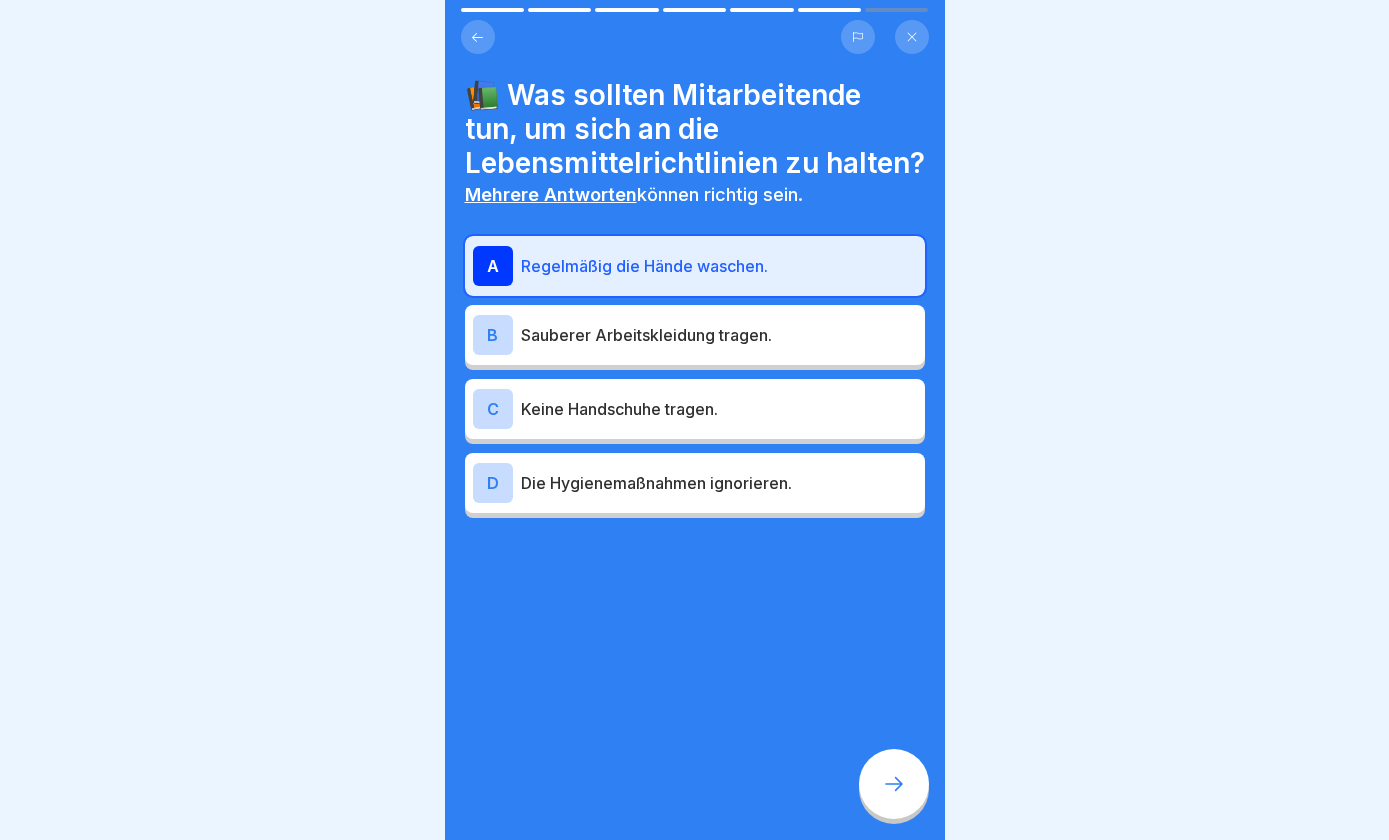 click on "Sauberer Arbeitskleidung tragen." at bounding box center [719, 335] 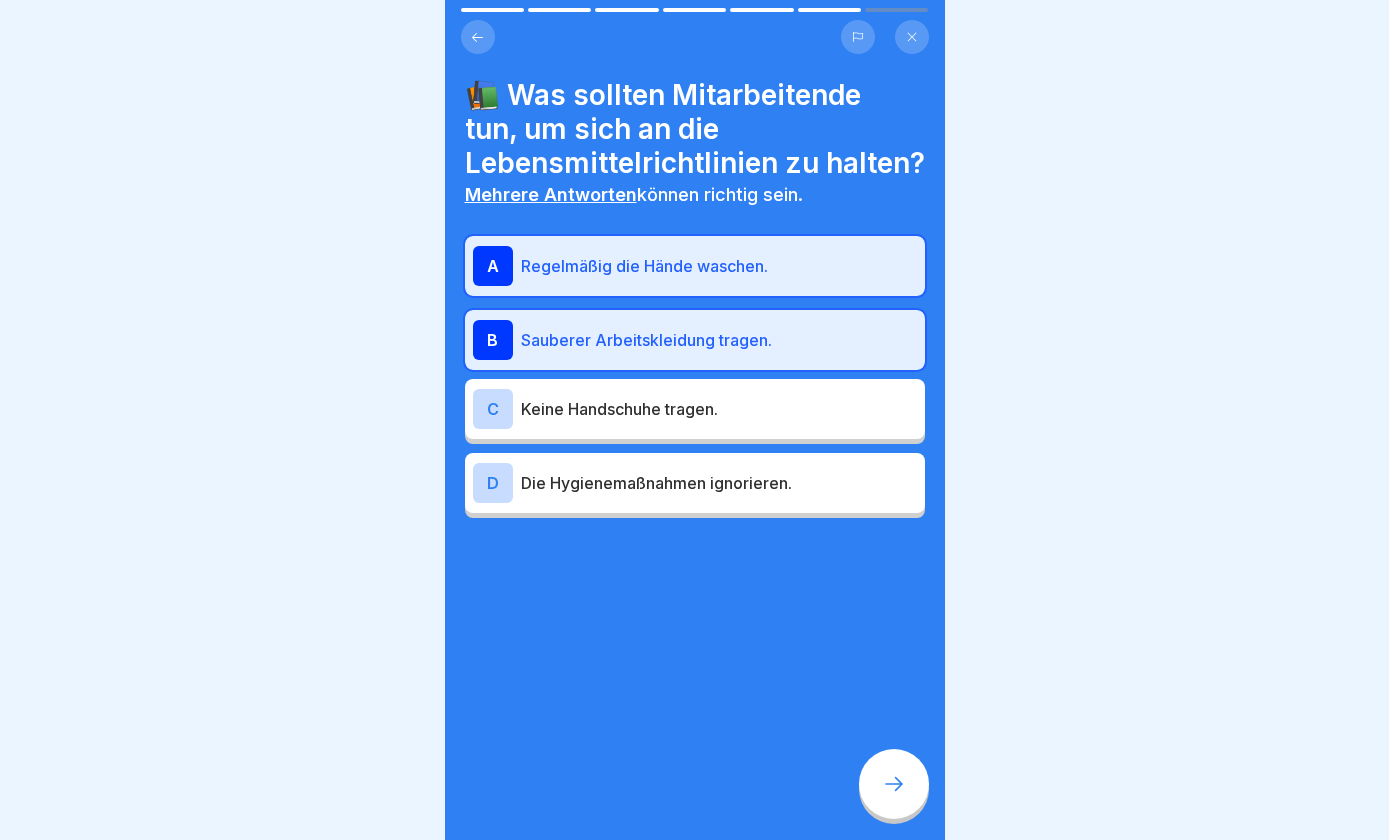 click at bounding box center (894, 784) 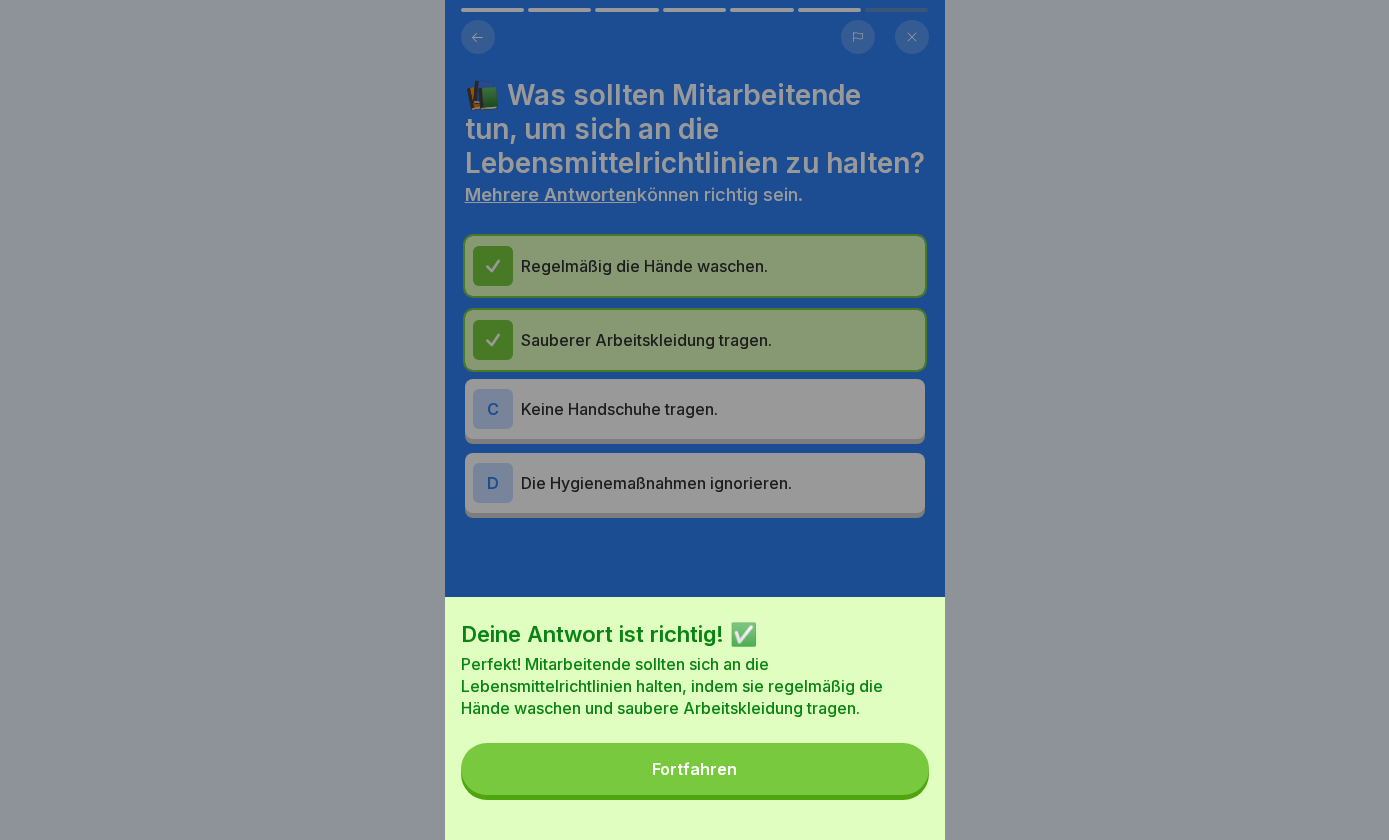 click on "Deine Antwort ist richtig!
✅ Perfekt! Mitarbeitende sollten sich an die Lebensmittelrichtlinien halten, indem sie regelmäßig die Hände waschen und saubere Arbeitskleidung tragen.   Fortfahren" at bounding box center [695, 718] 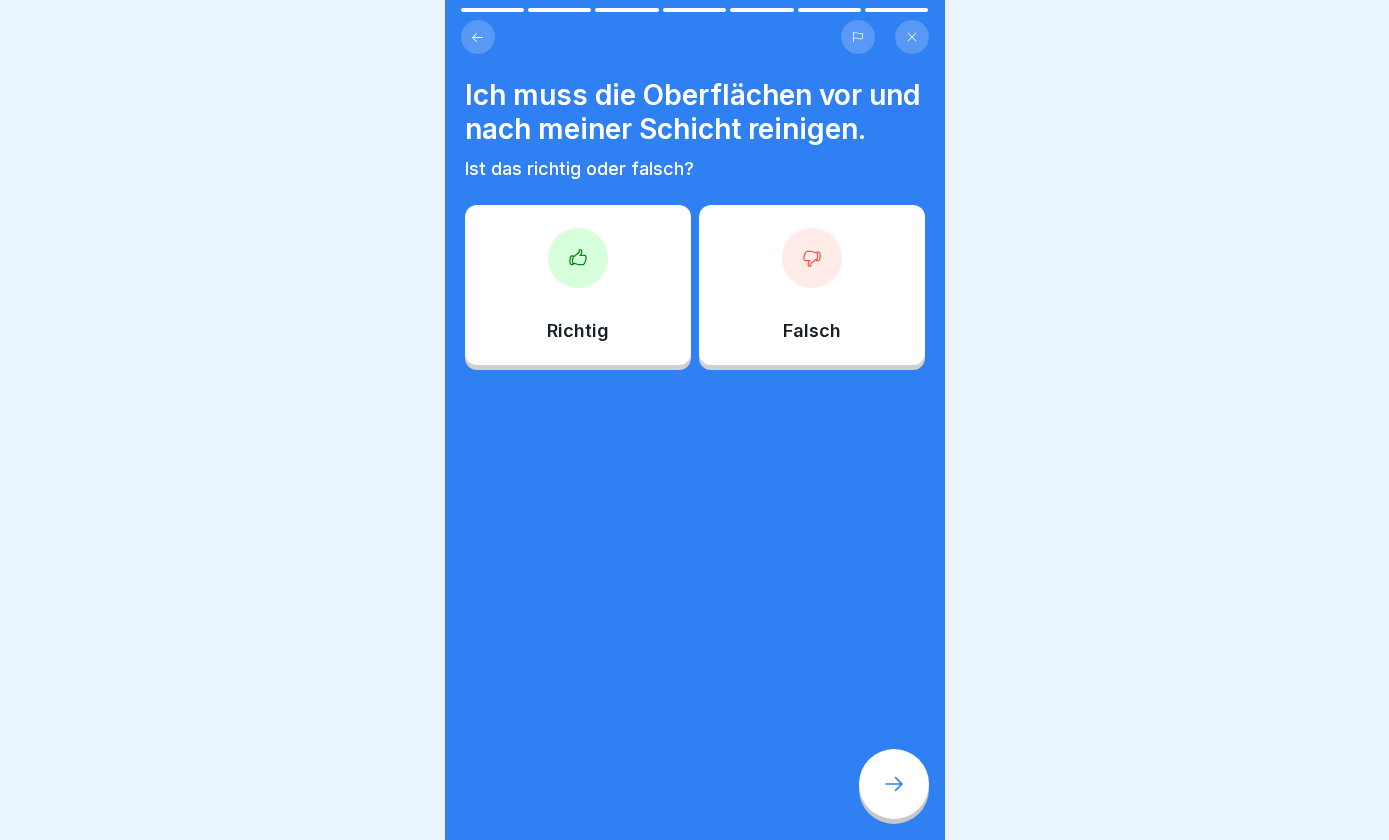click on "Richtig" at bounding box center (578, 285) 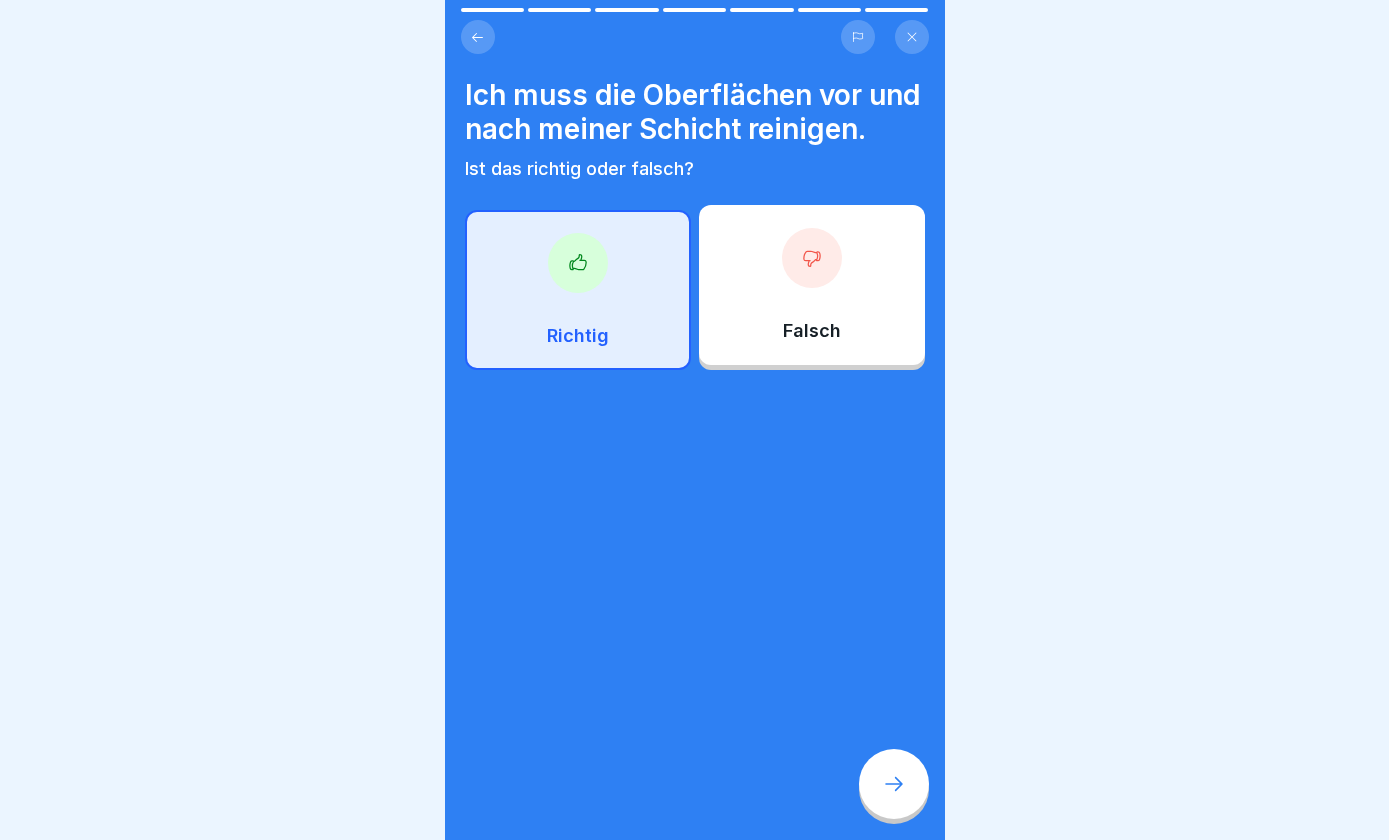 click 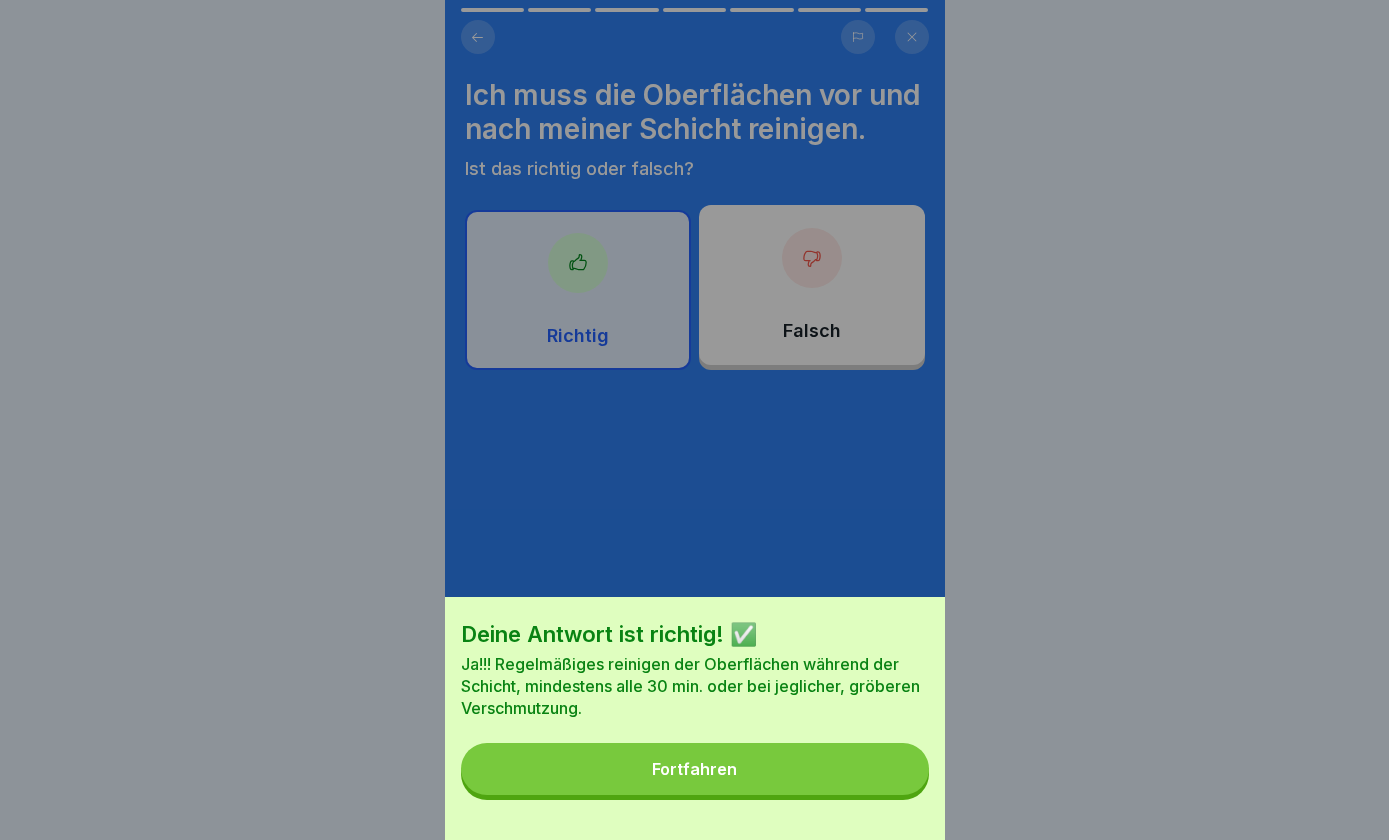 click on "Fortfahren" at bounding box center [695, 769] 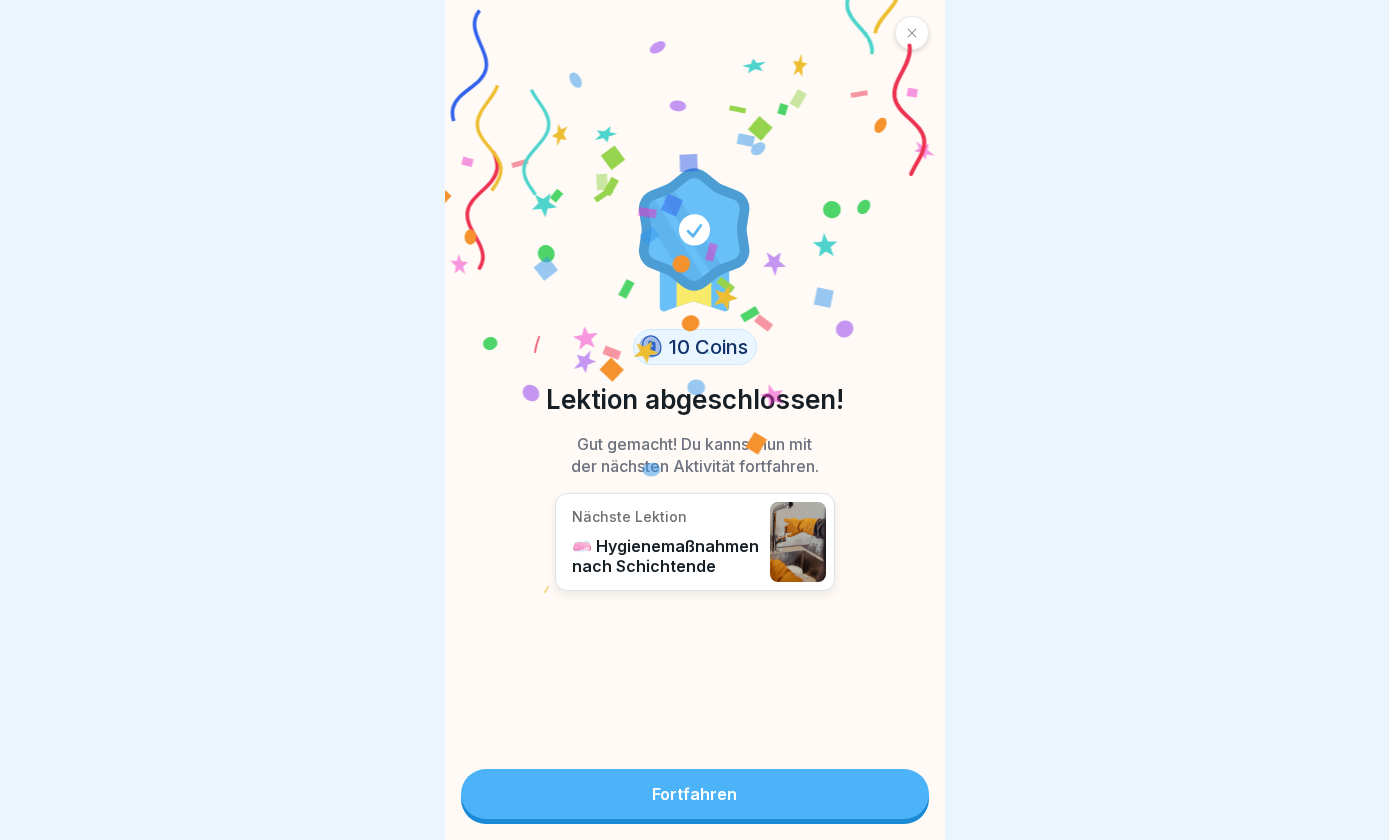 click on "Fortfahren" at bounding box center (695, 794) 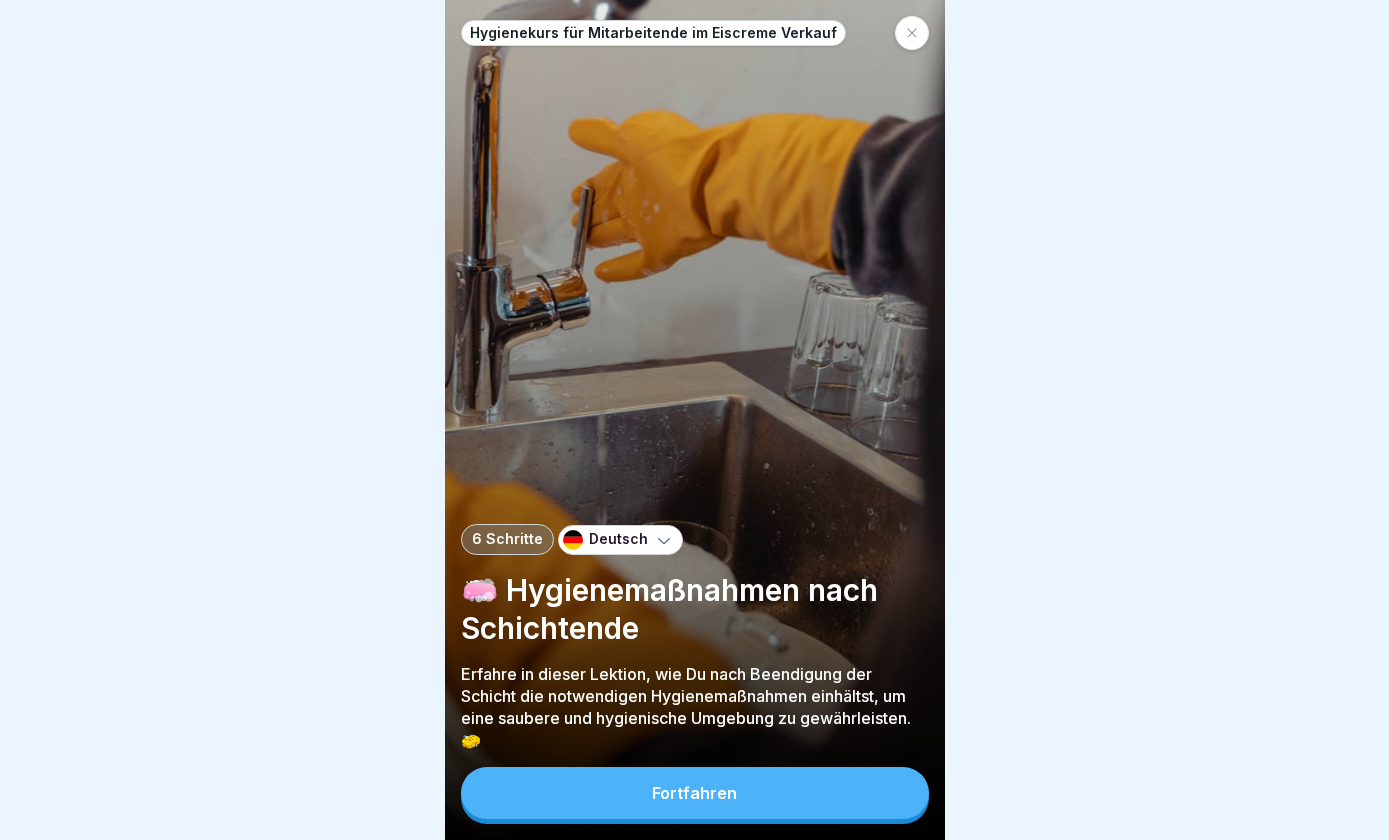 click on "Fortfahren" at bounding box center [695, 793] 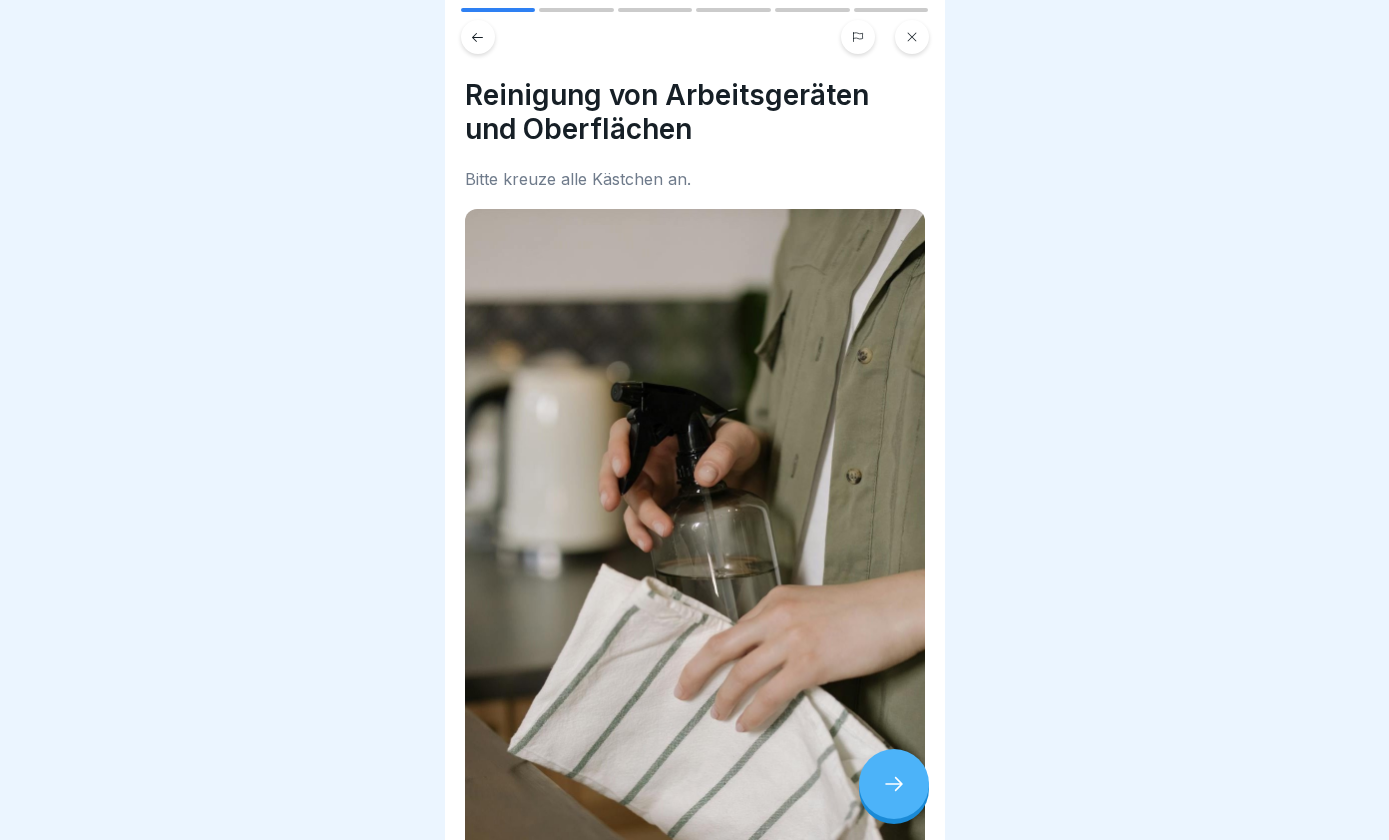 click 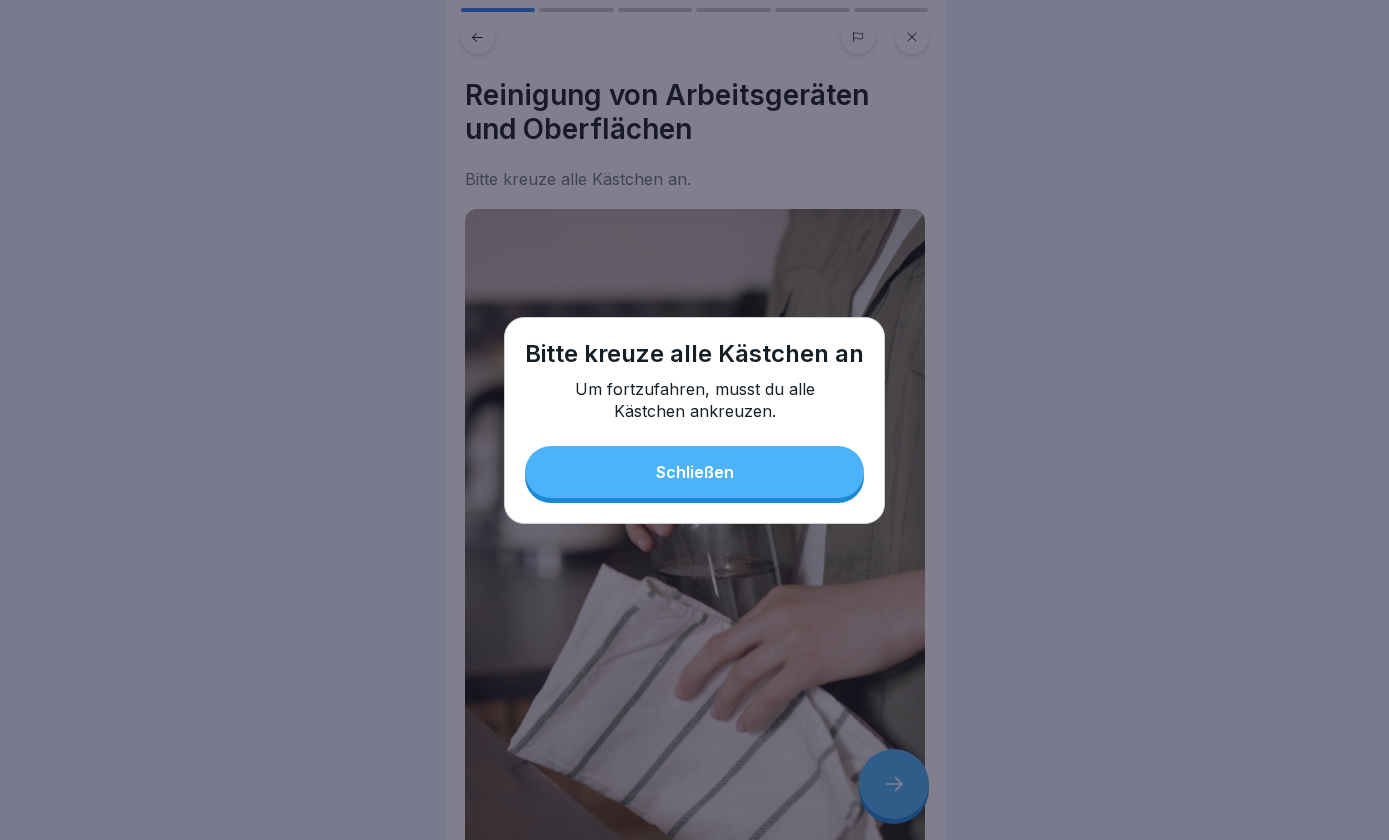 click on "Bitte [DEMOGRAPHIC_DATA] alle Kästchen an Um fortzufahren, musst du alle Kästchen ankreuzen. Schließen" at bounding box center [694, 420] 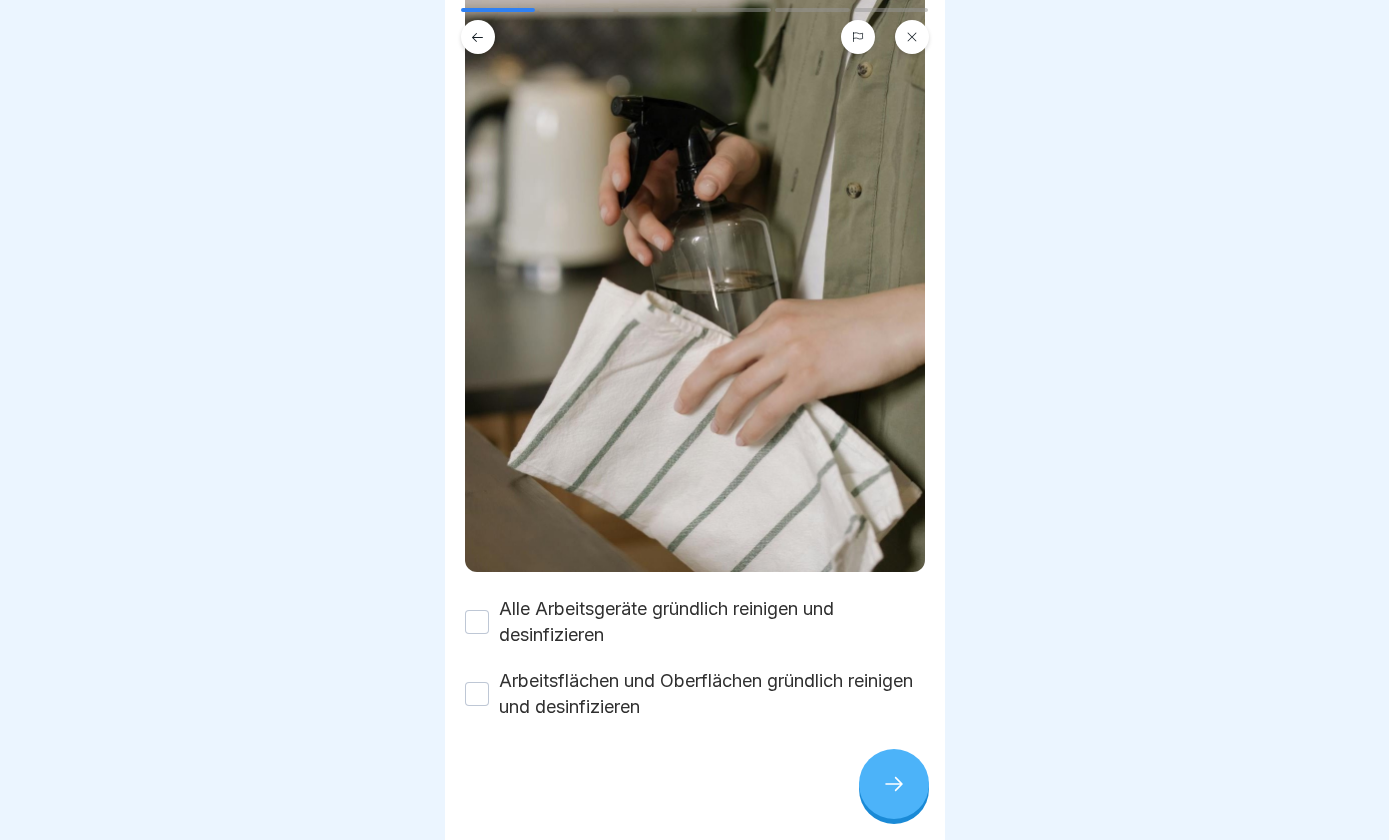 scroll, scrollTop: 286, scrollLeft: 0, axis: vertical 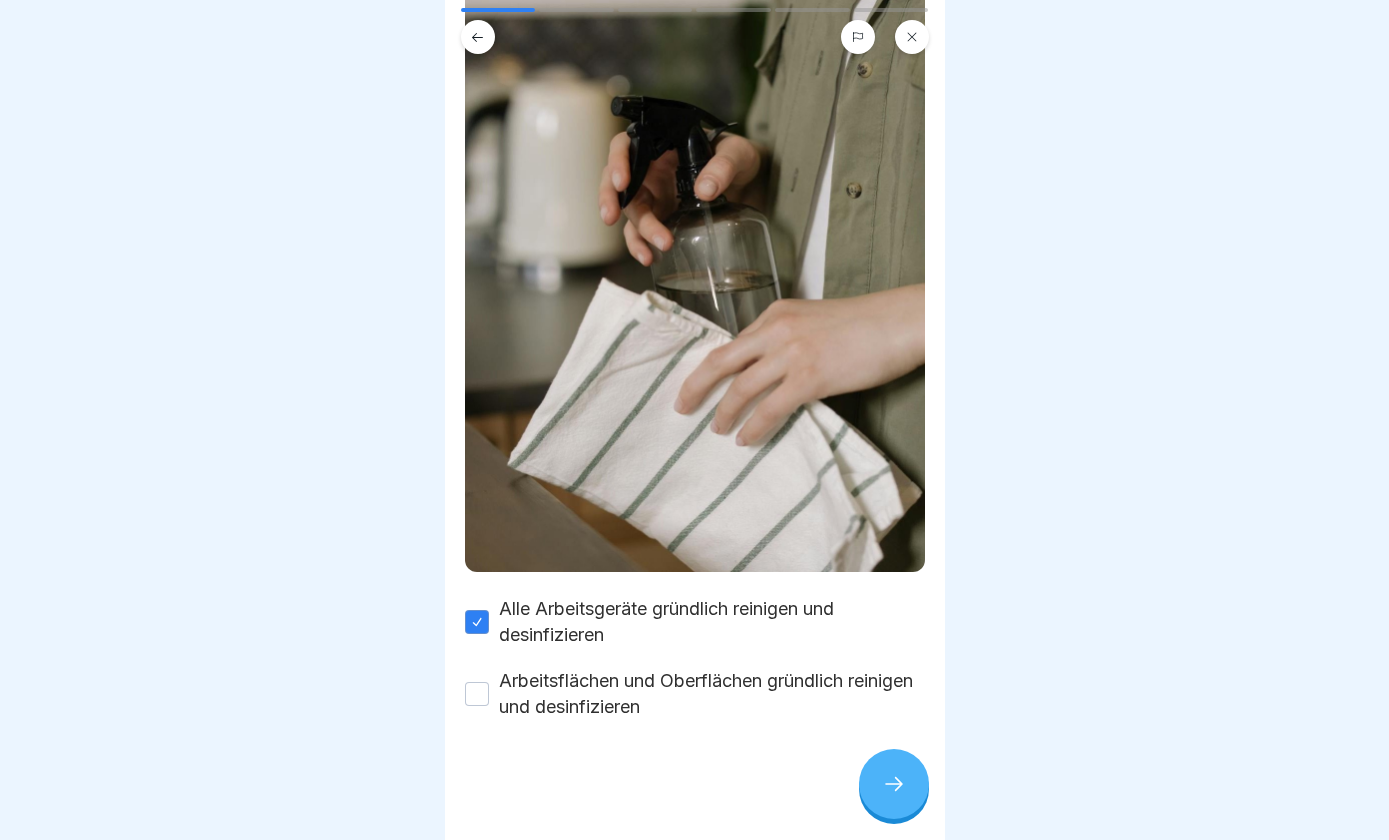 click on "Arbeitsflächen und Oberflächen gründlich reinigen und desinfizieren" at bounding box center (477, 694) 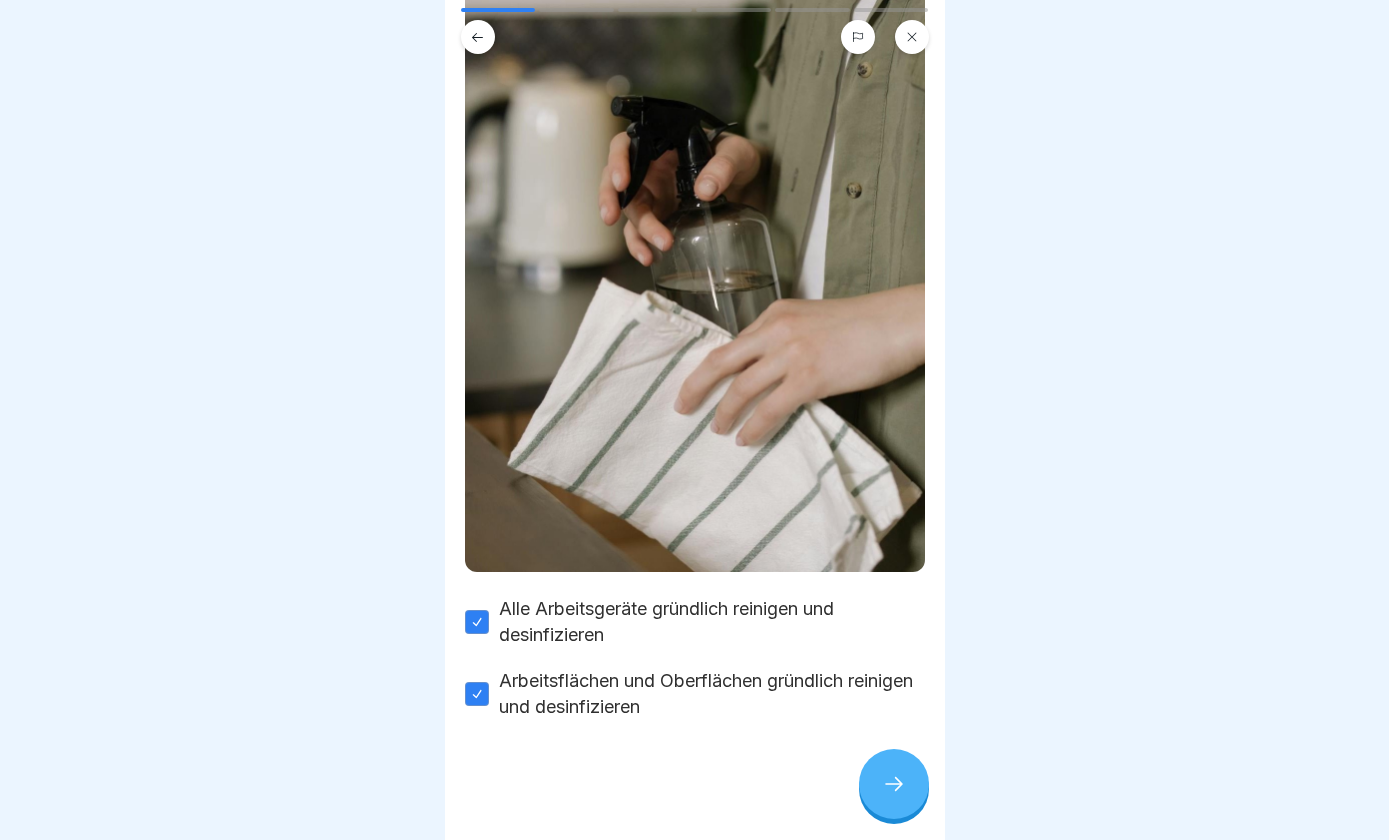 click at bounding box center (894, 784) 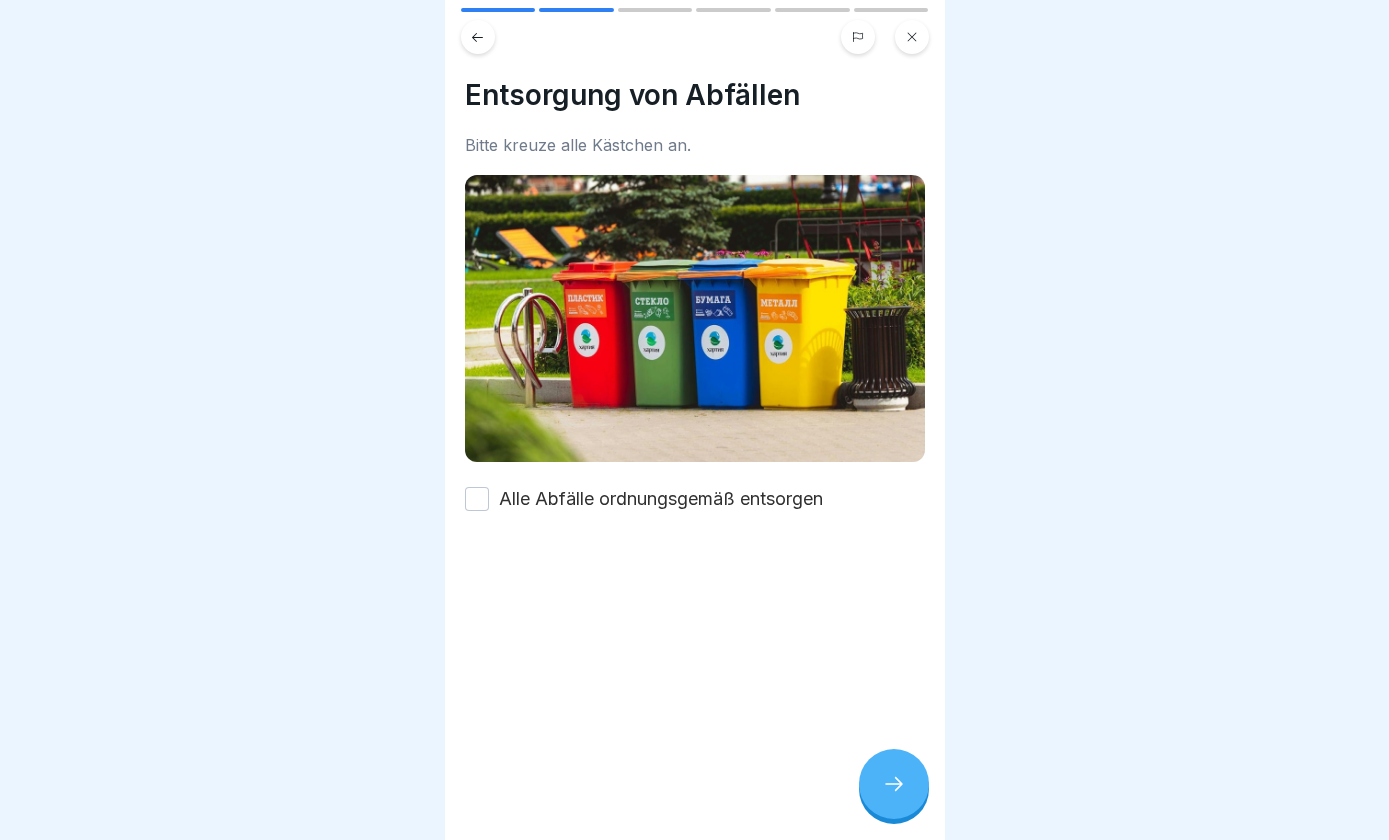 click on "Alle Abfälle ordnungsgemäß entsorgen" at bounding box center (477, 499) 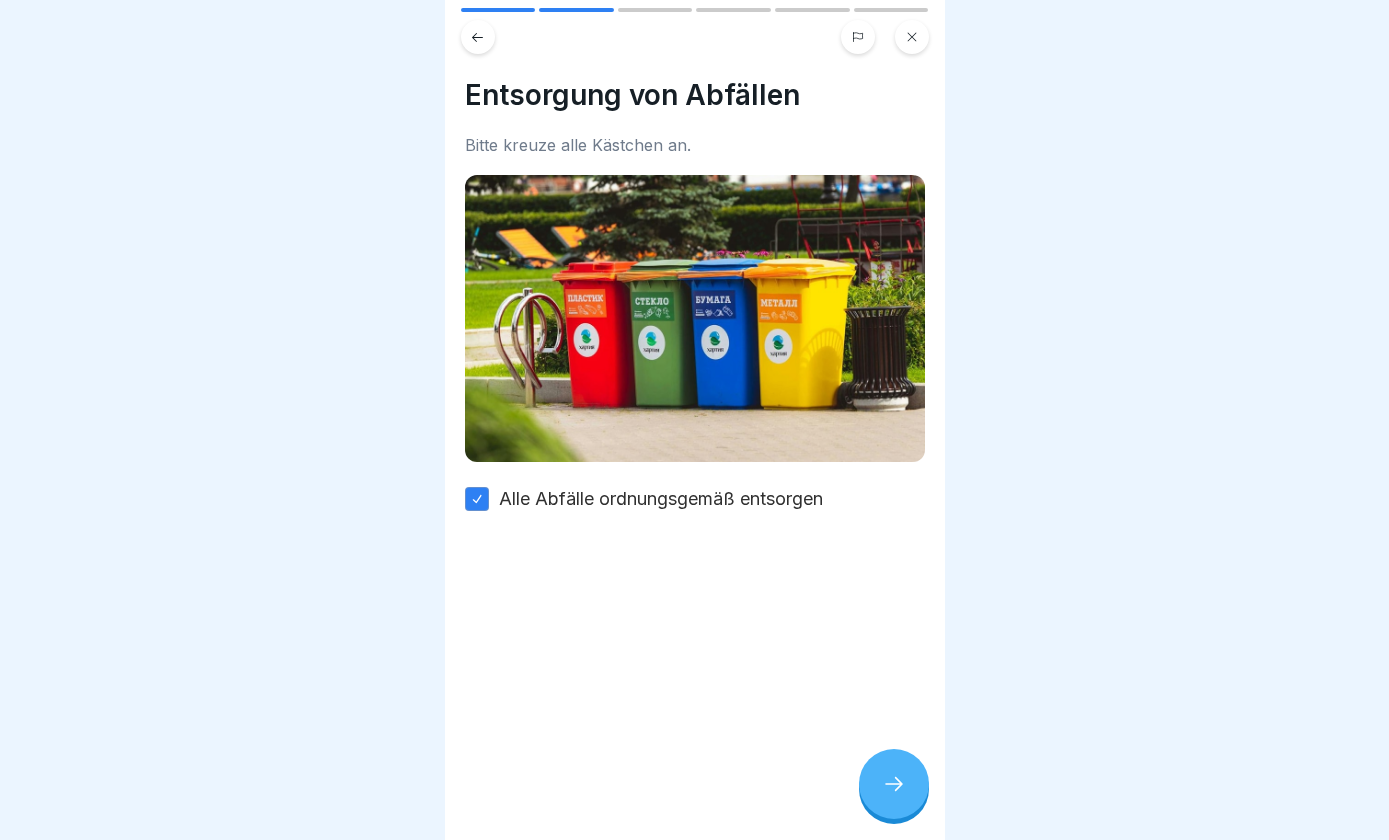 click at bounding box center (894, 784) 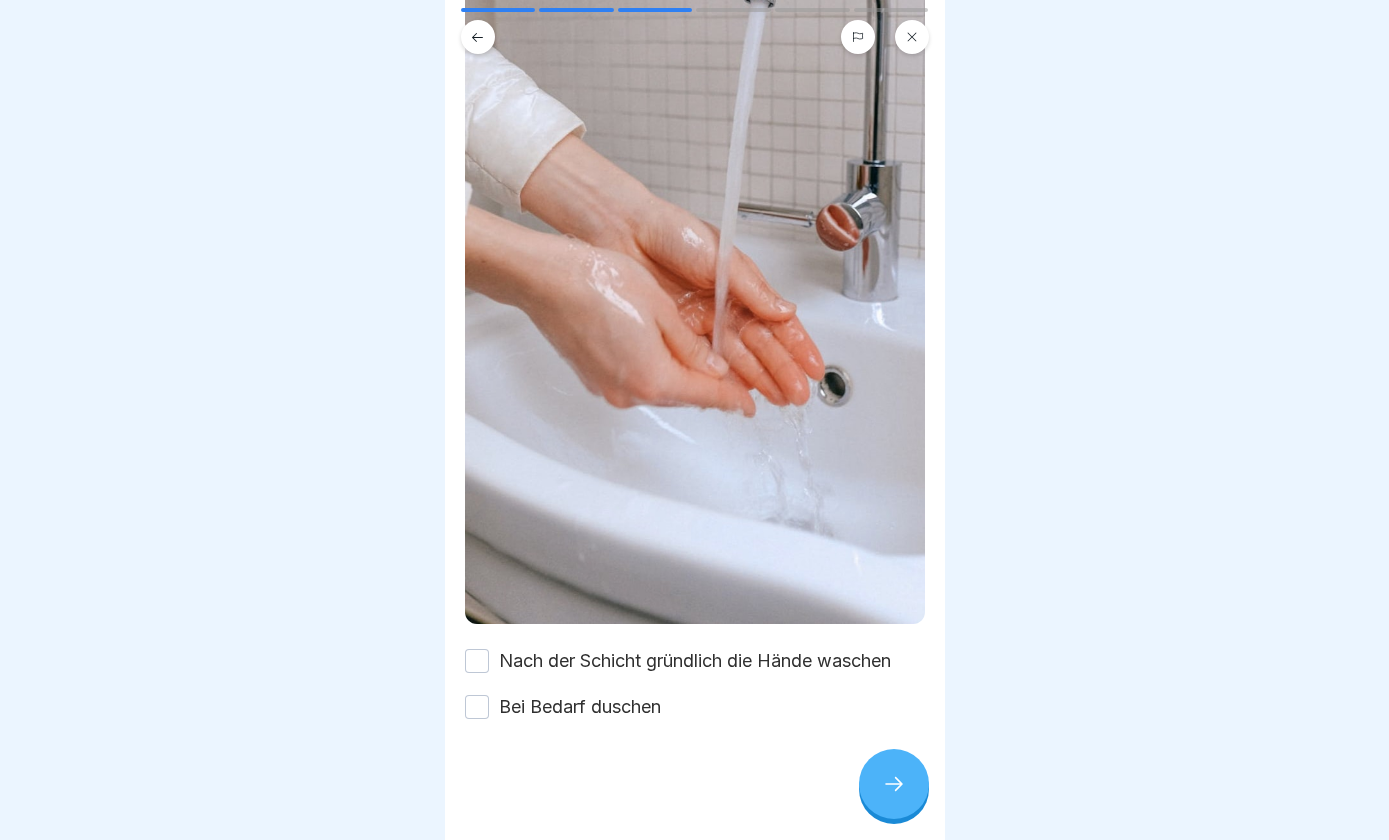 scroll, scrollTop: 306, scrollLeft: 0, axis: vertical 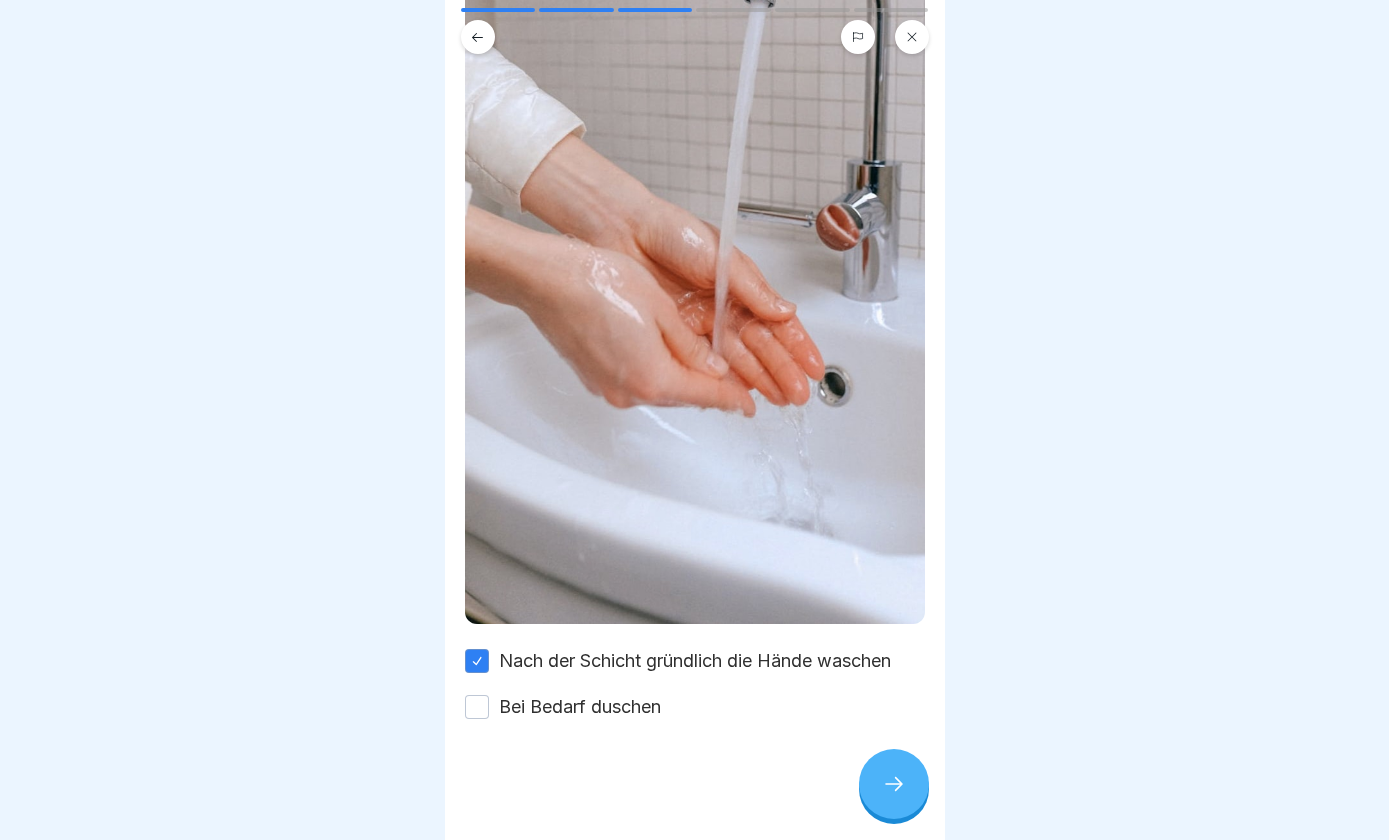 click on "Persönliche Hygiene Bitte kreuze alle Kästchen an. Nach der Schicht gründlich die Hände waschen Bei Bedarf duschen" at bounding box center [695, 420] 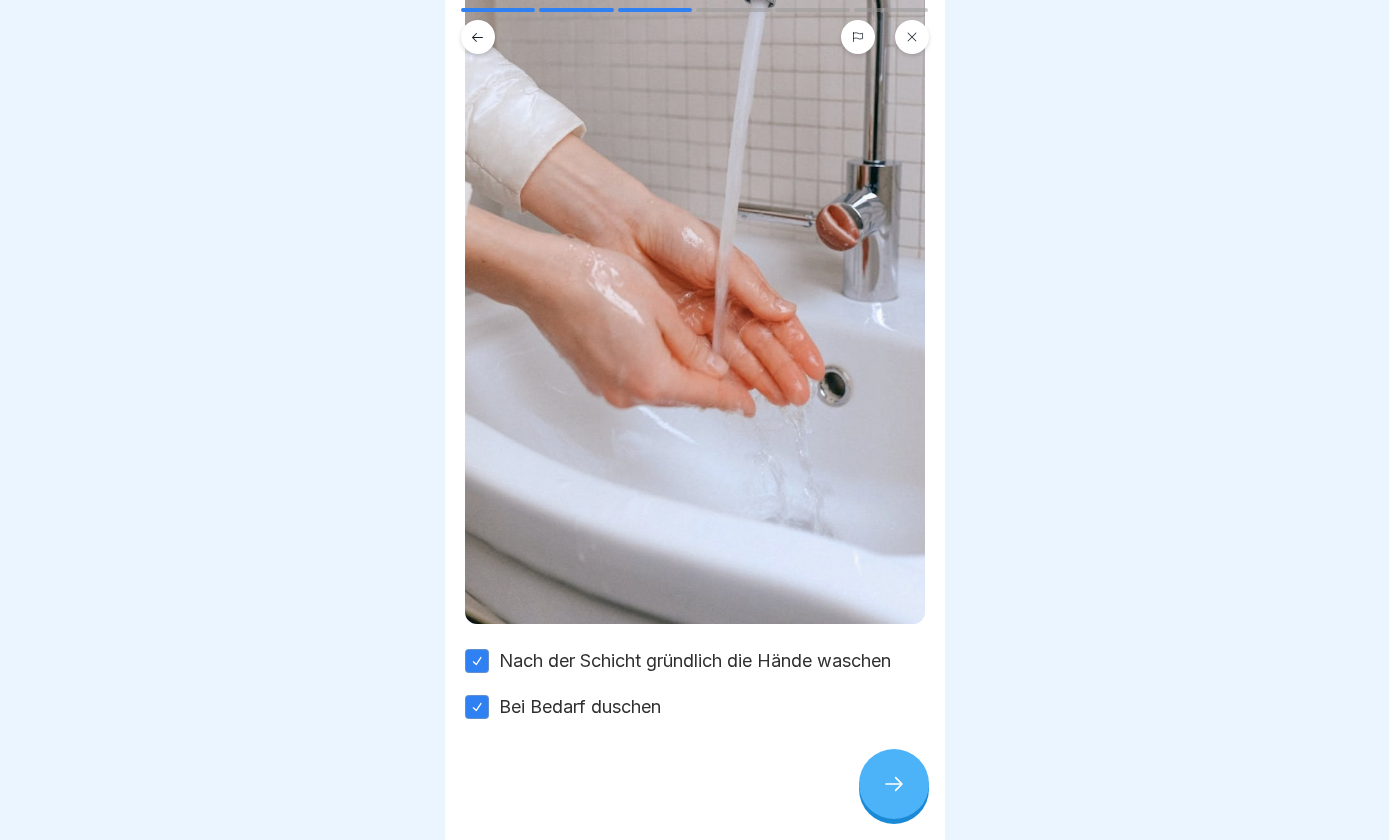 click 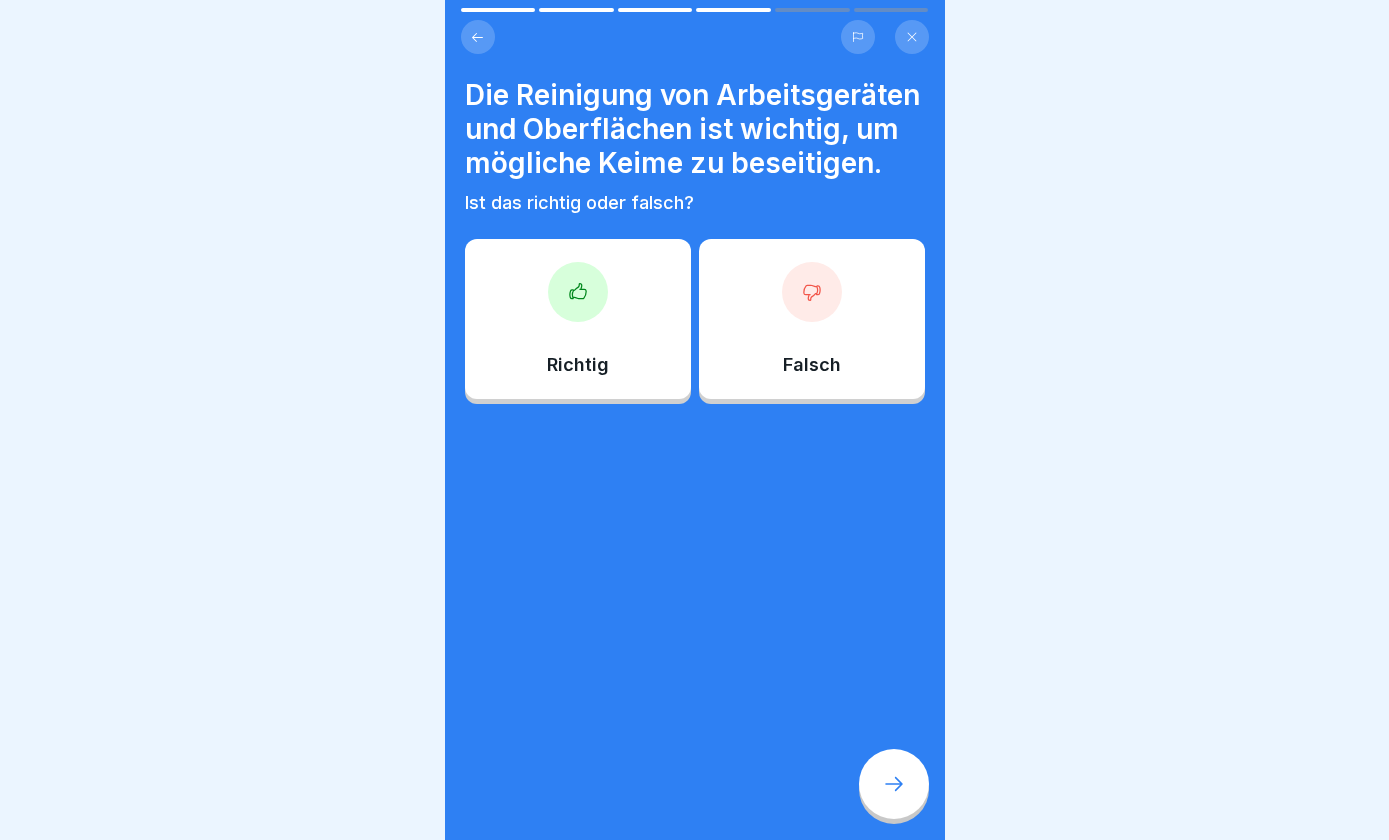 click on "Richtig" at bounding box center [578, 319] 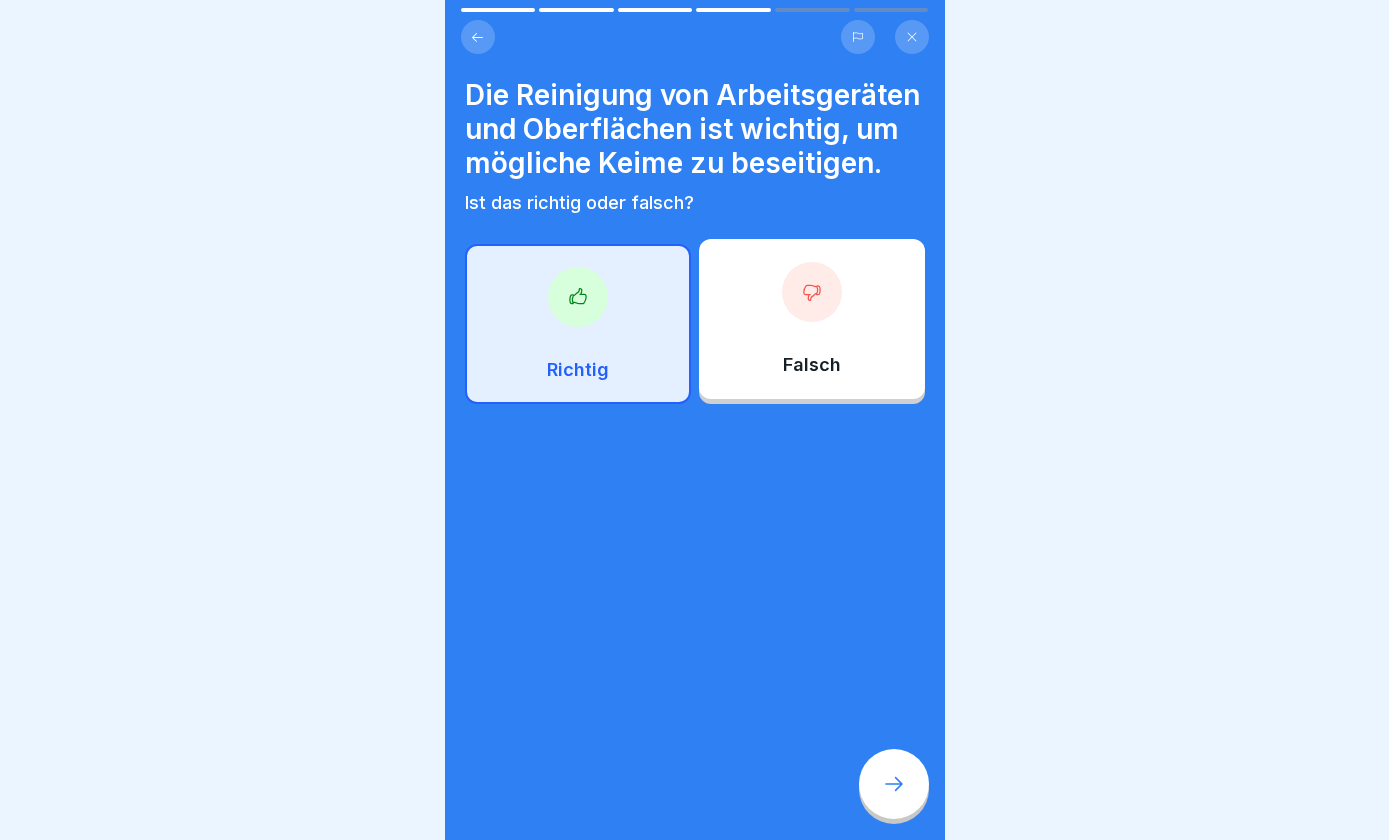 click at bounding box center (894, 784) 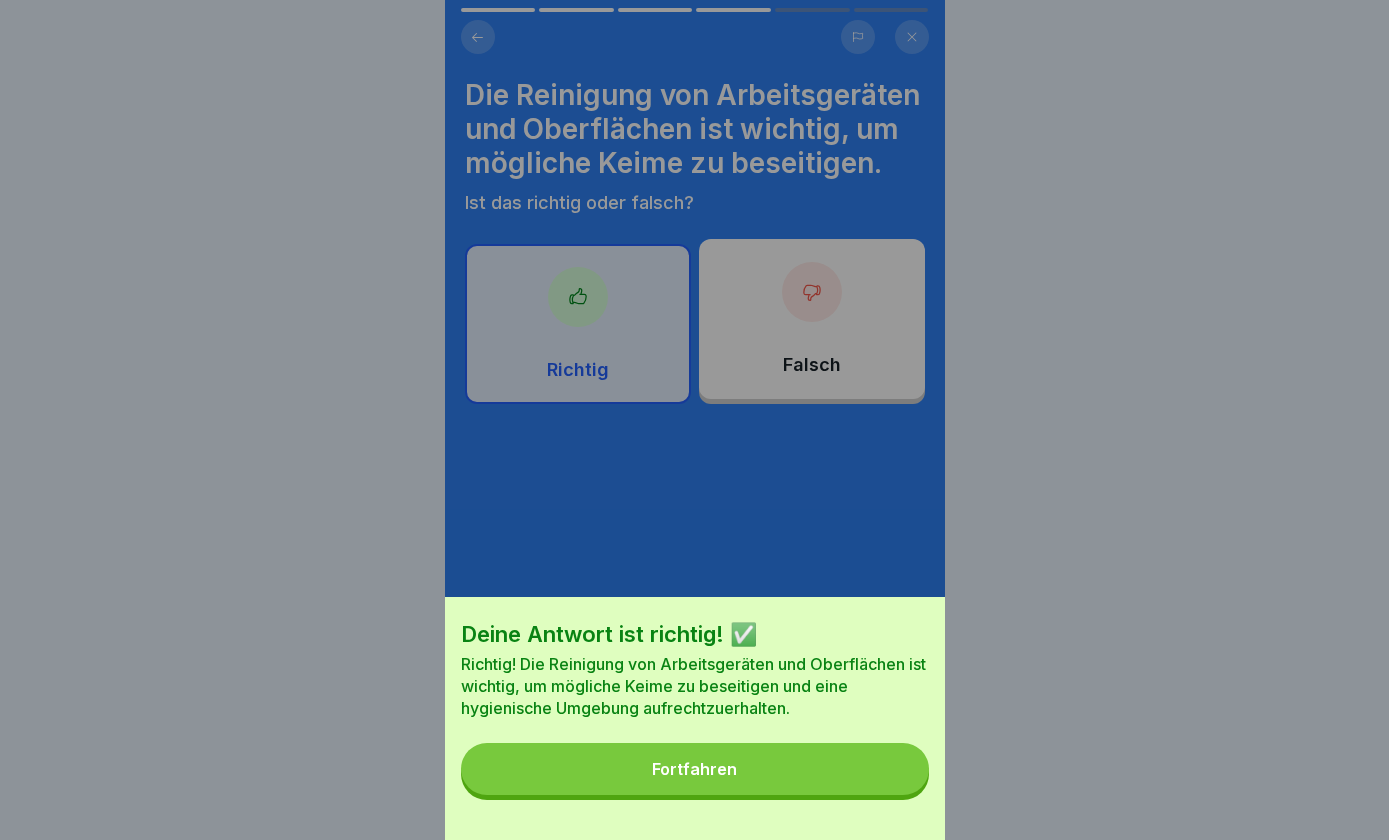 click on "Fortfahren" at bounding box center (695, 769) 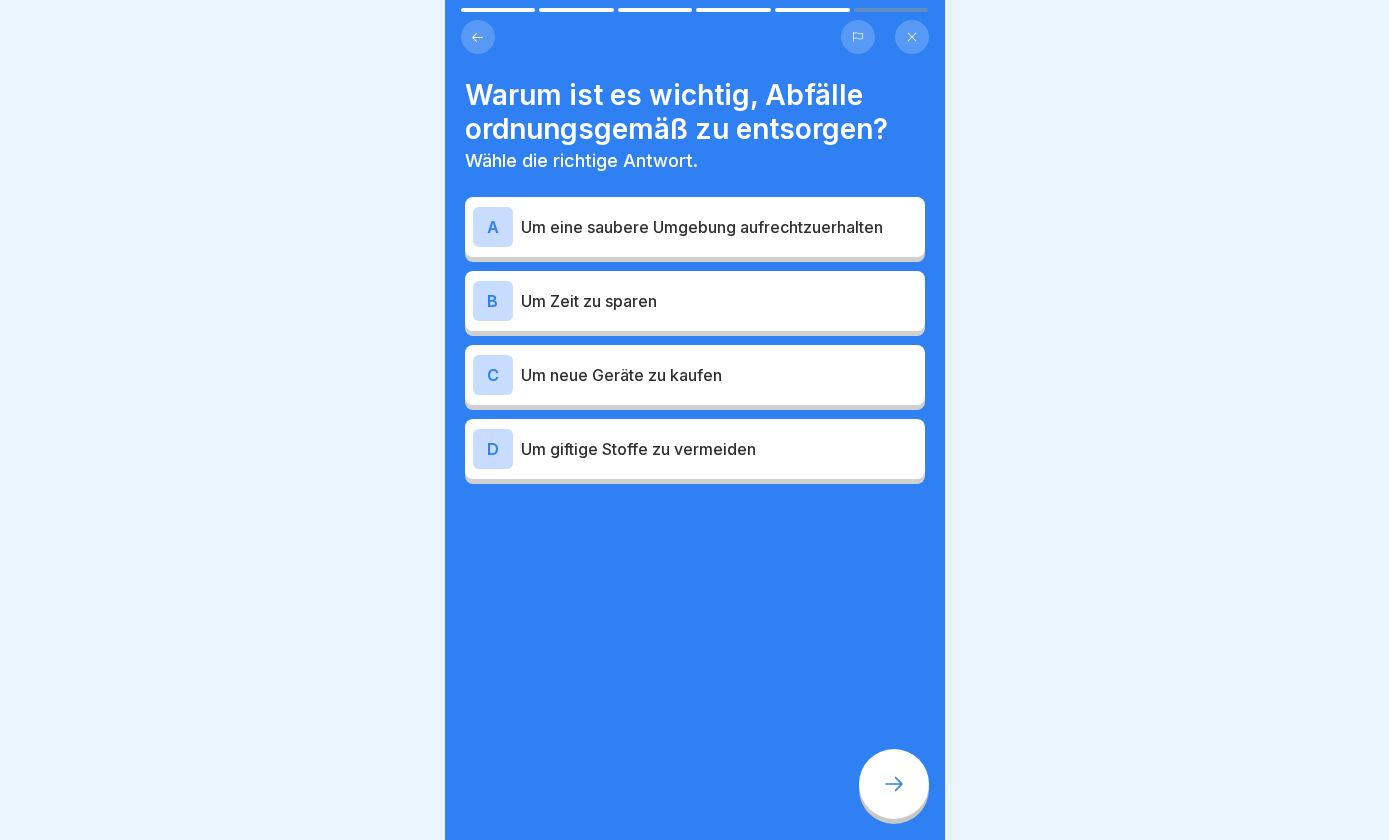 click on "Um eine saubere Umgebung aufrechtzuerhalten" at bounding box center (719, 227) 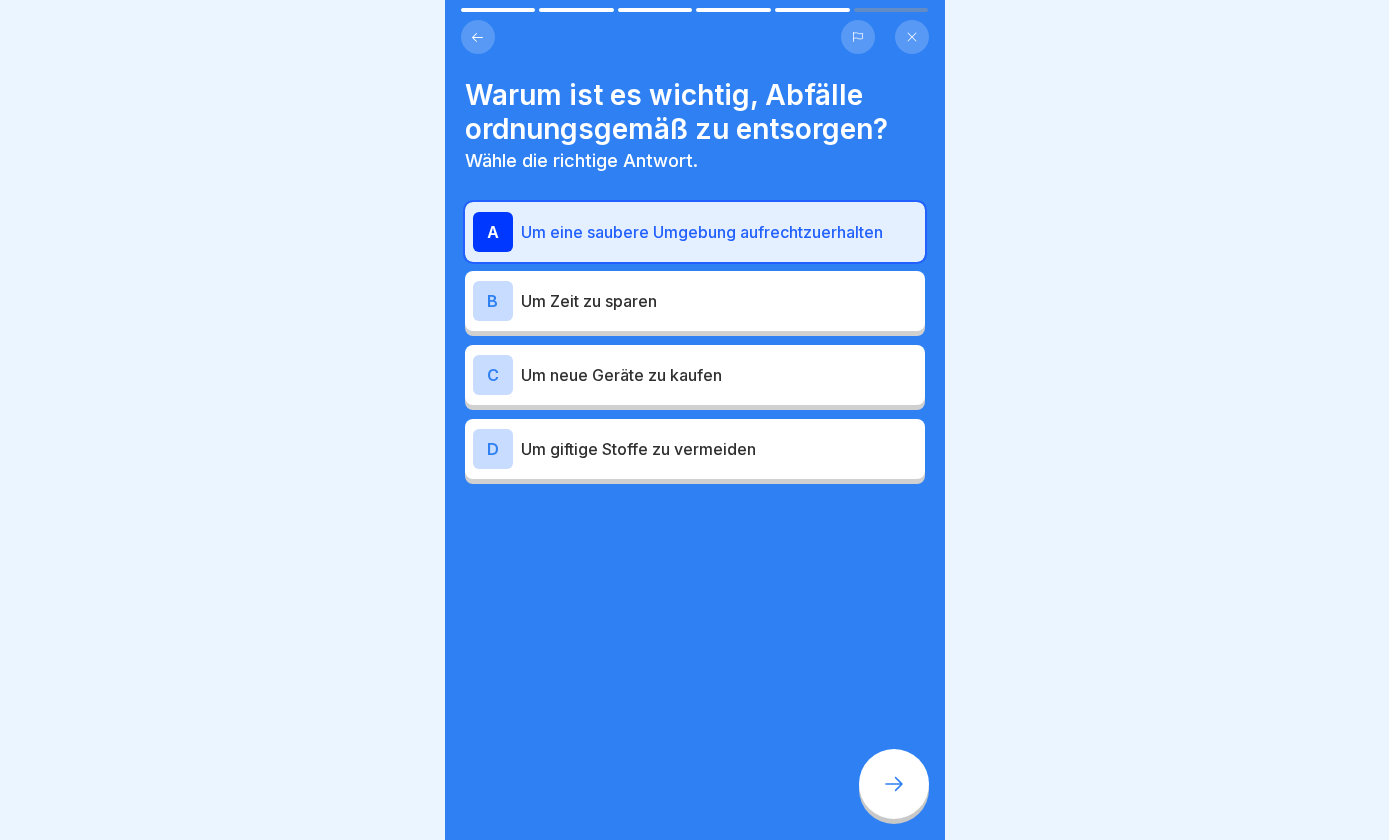 click on "Um giftige Stoffe zu vermeiden" at bounding box center [719, 449] 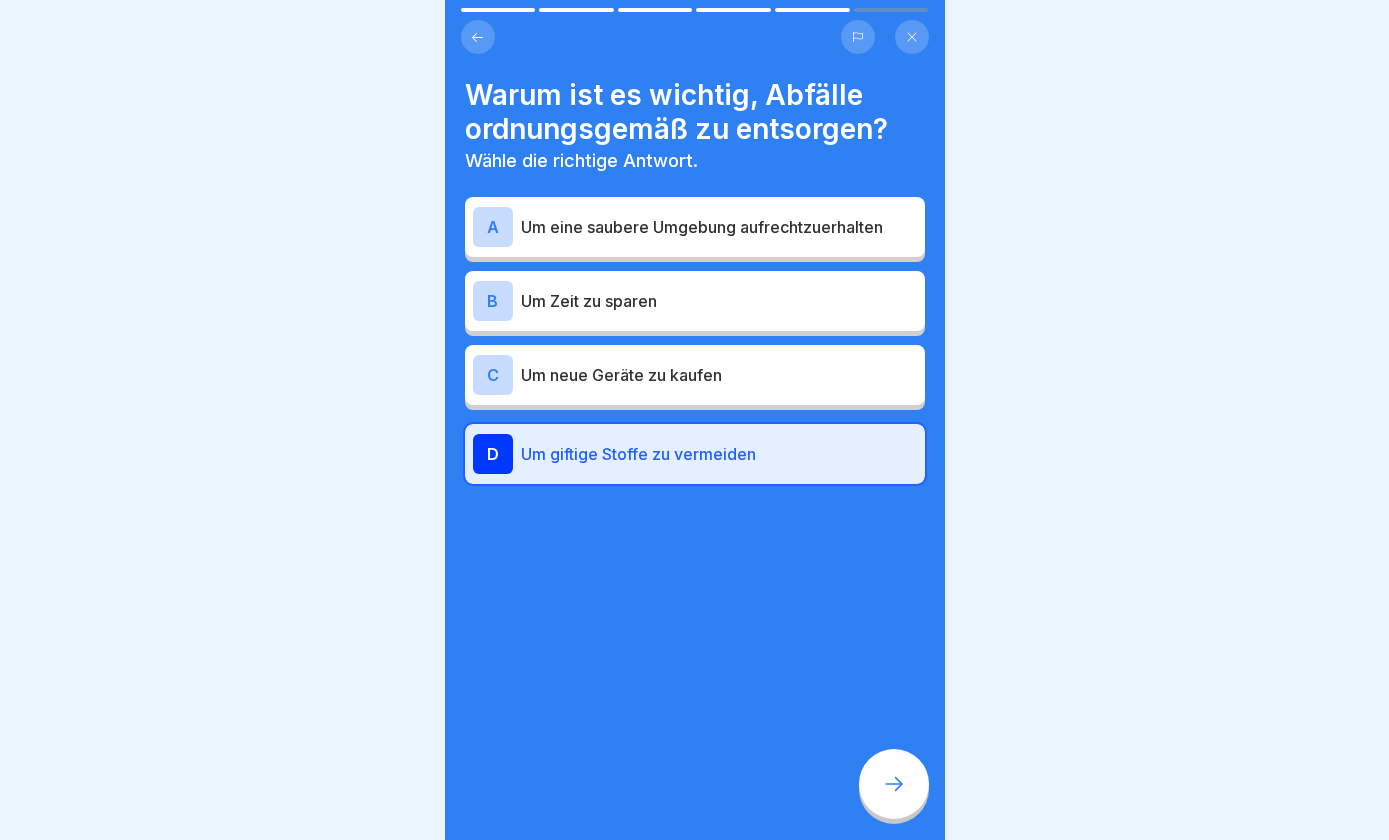 click on "Um eine saubere Umgebung aufrechtzuerhalten" at bounding box center (719, 227) 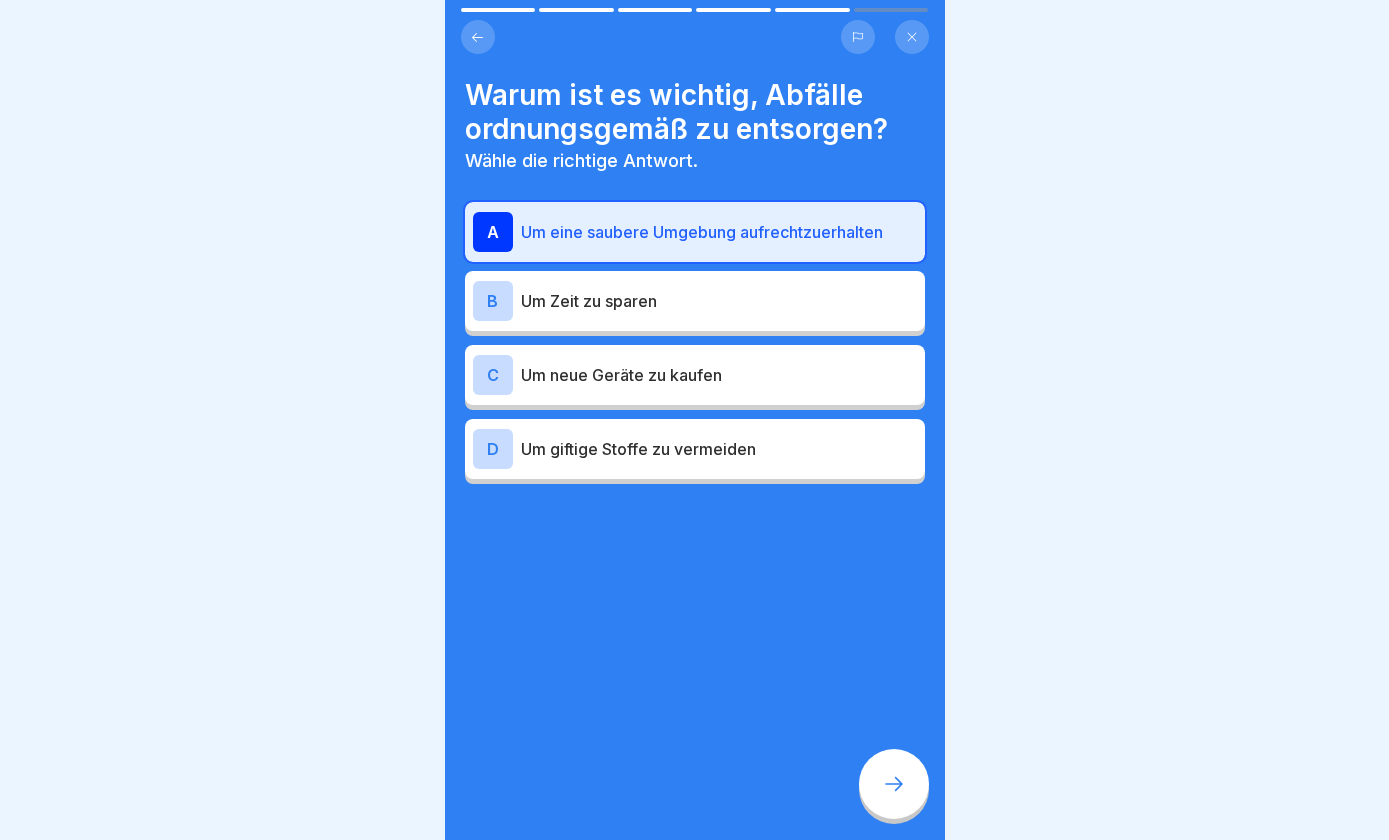 click at bounding box center (894, 784) 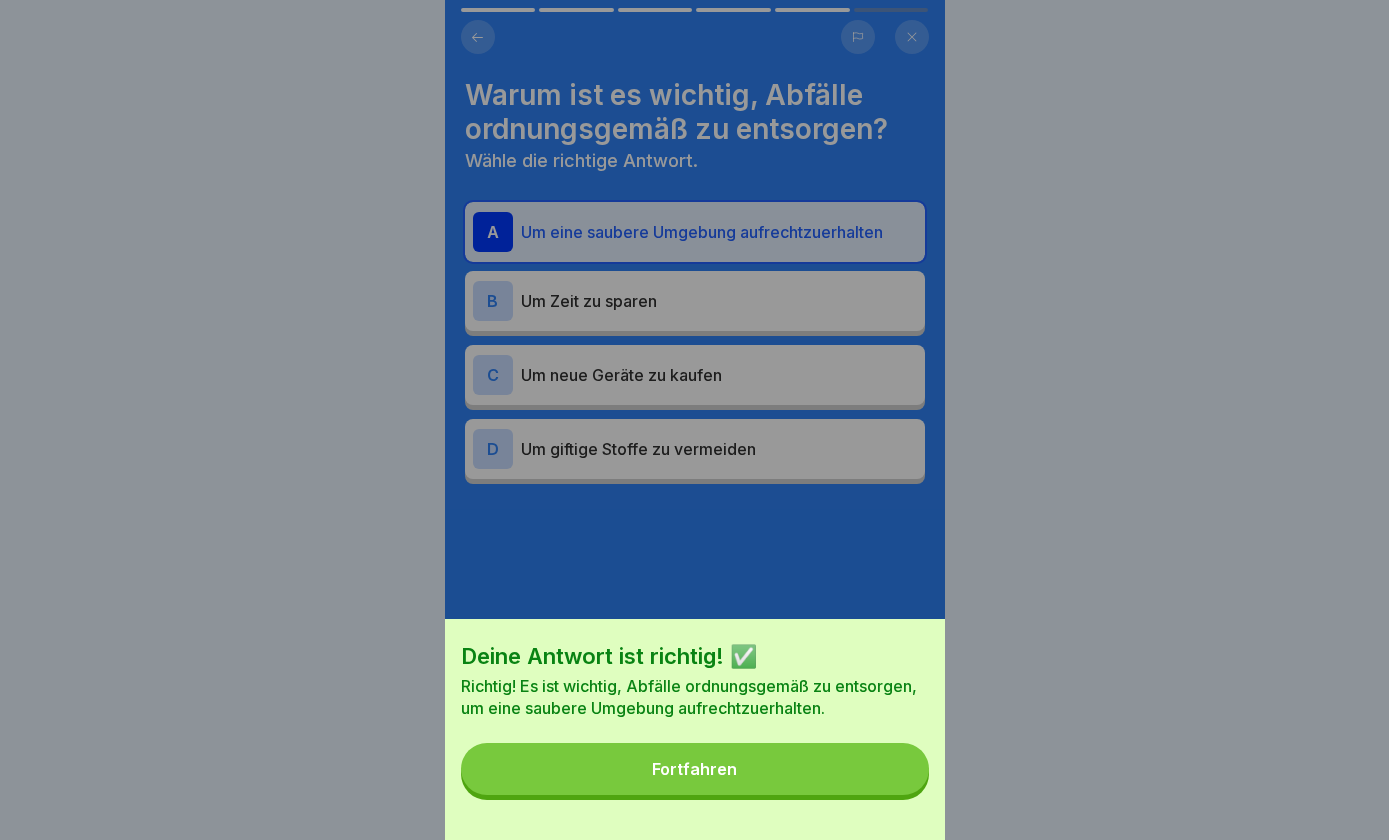 click on "Fortfahren" at bounding box center (695, 769) 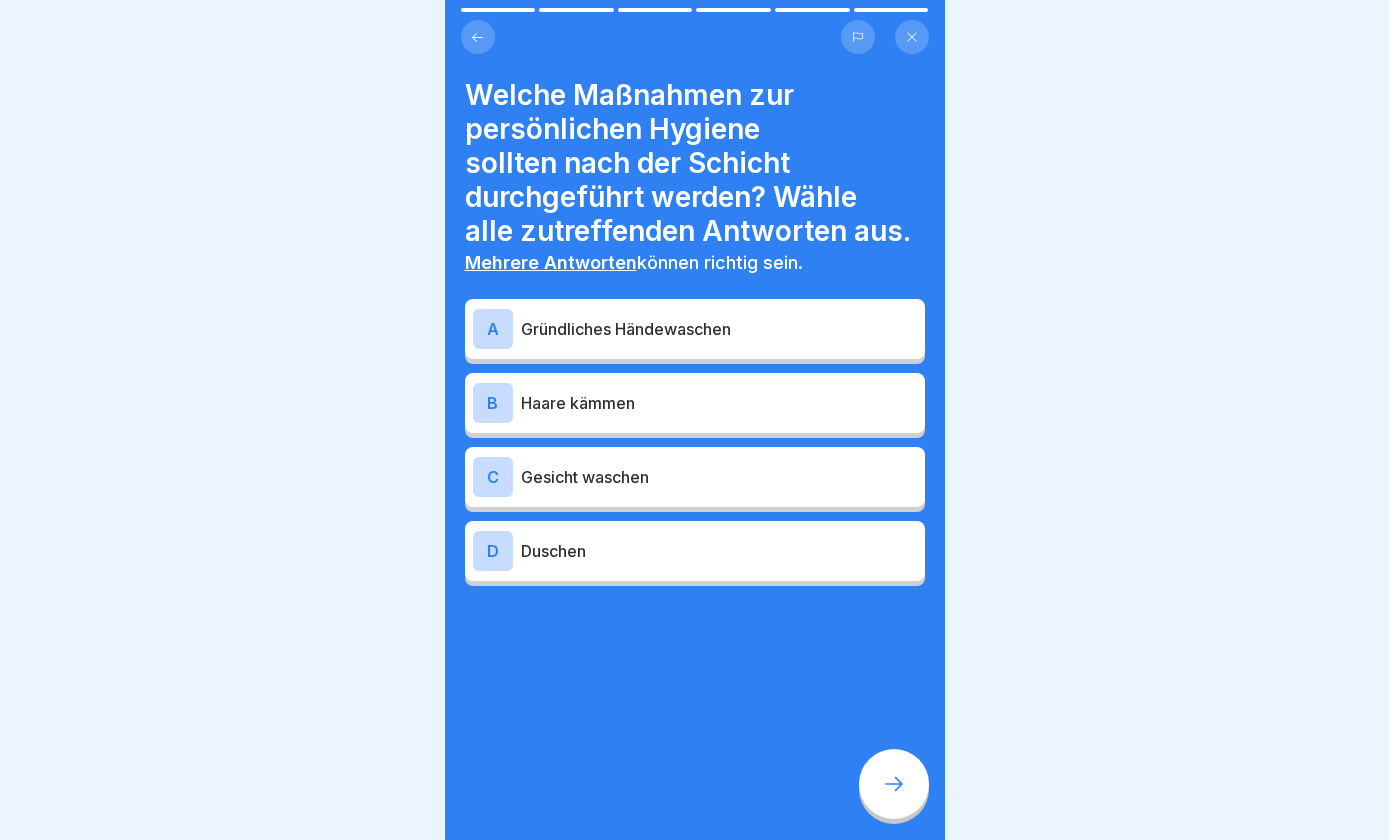 click on "A Gründliches Händewaschen" at bounding box center (695, 329) 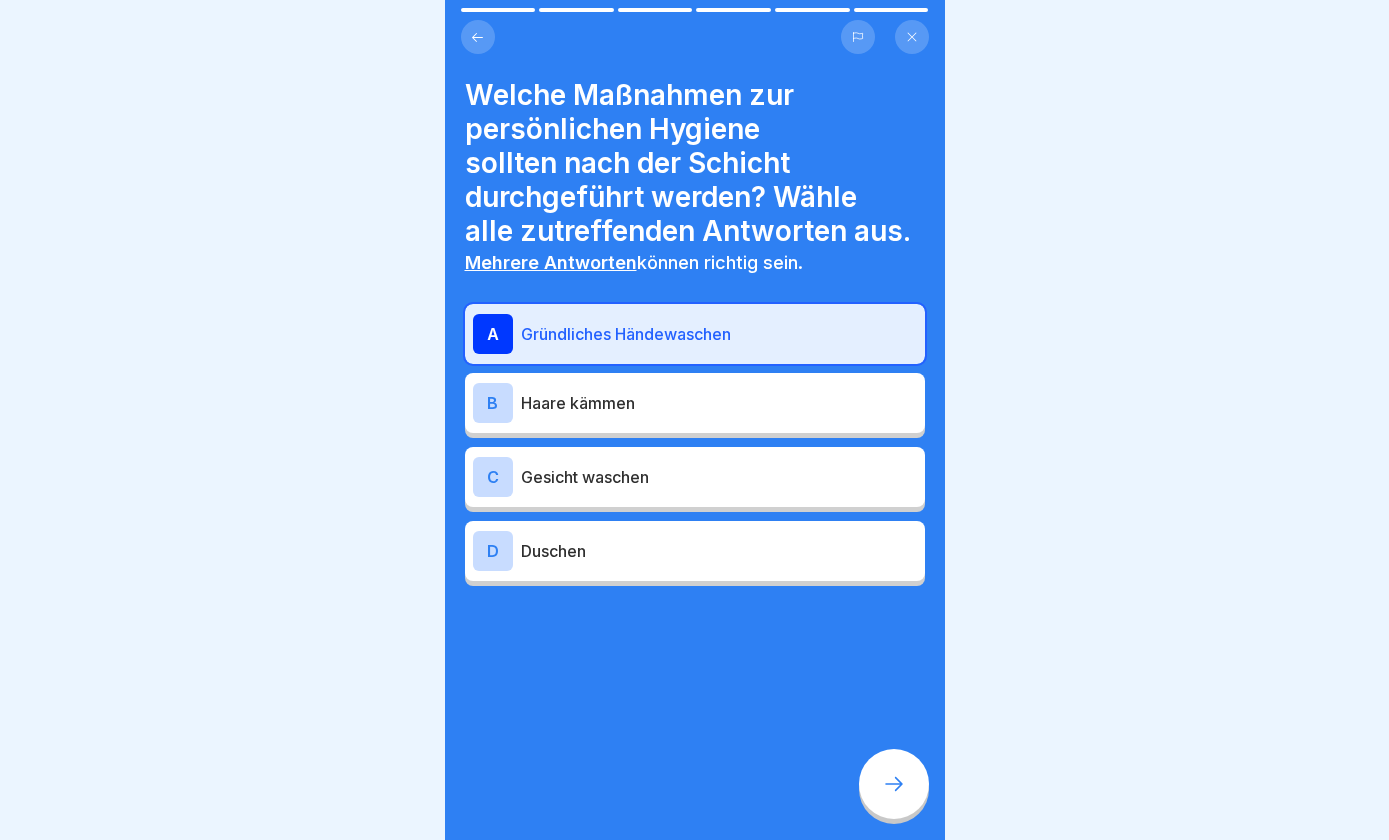 click on "Duschen" at bounding box center [719, 551] 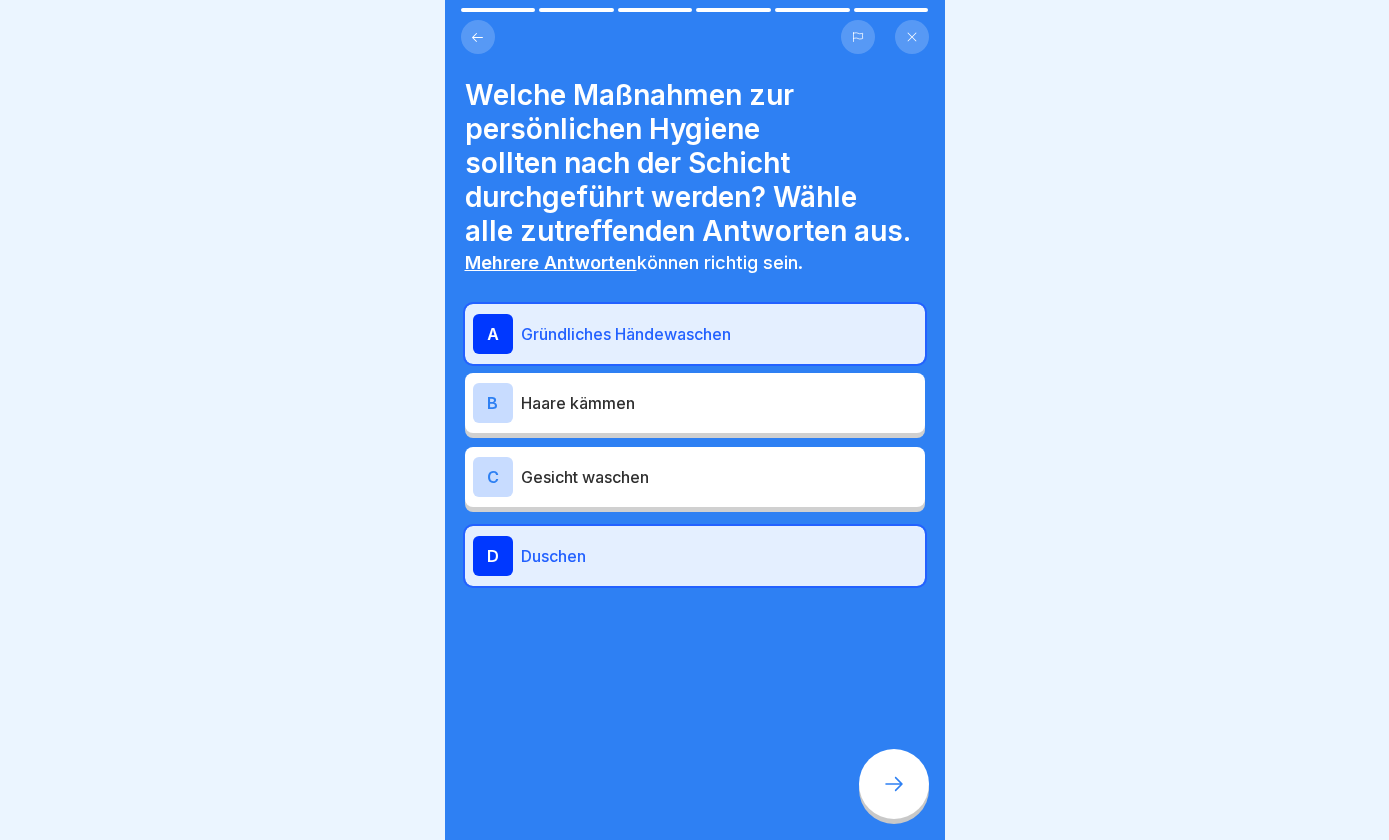 click 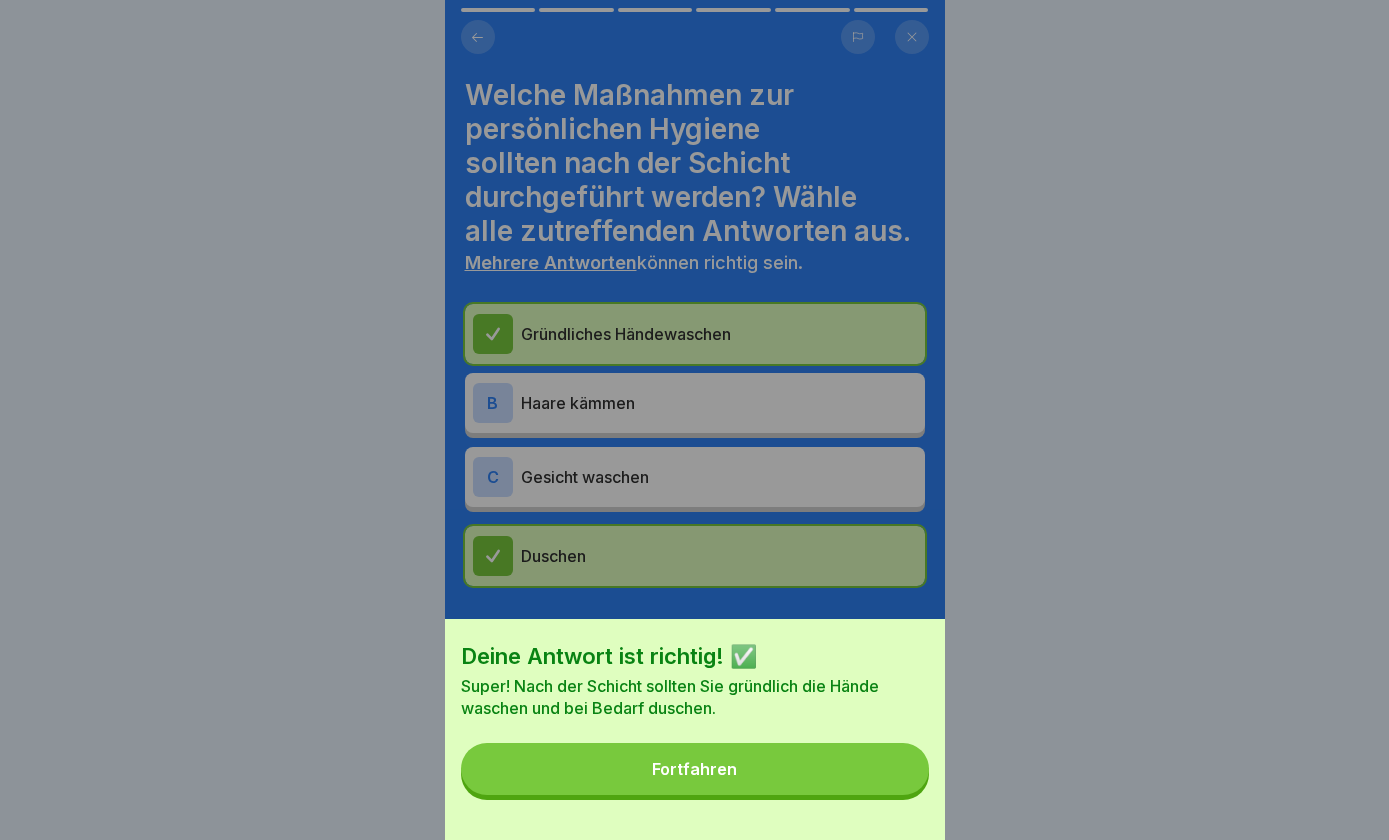 click on "Fortfahren" at bounding box center (695, 769) 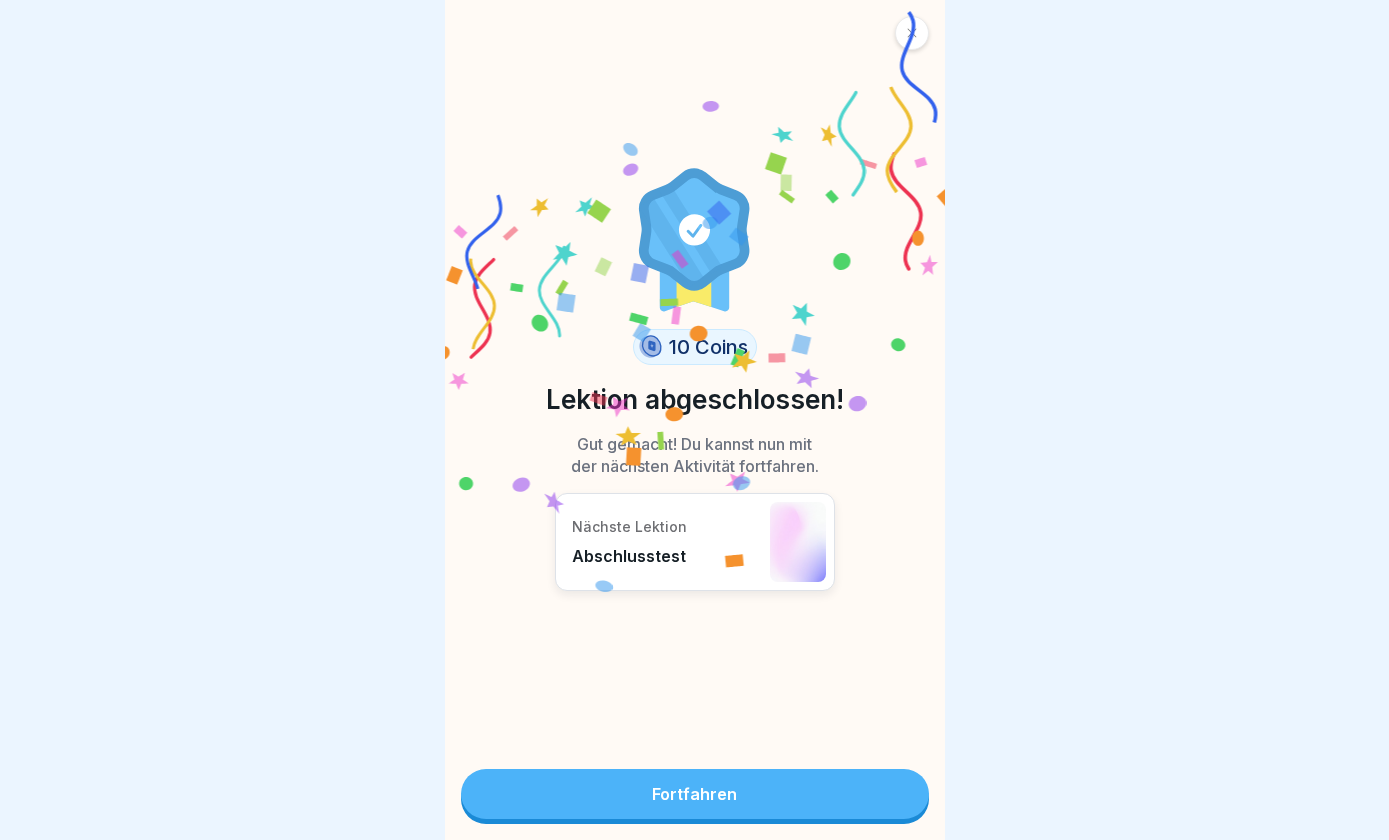 click on "Fortfahren" at bounding box center [695, 794] 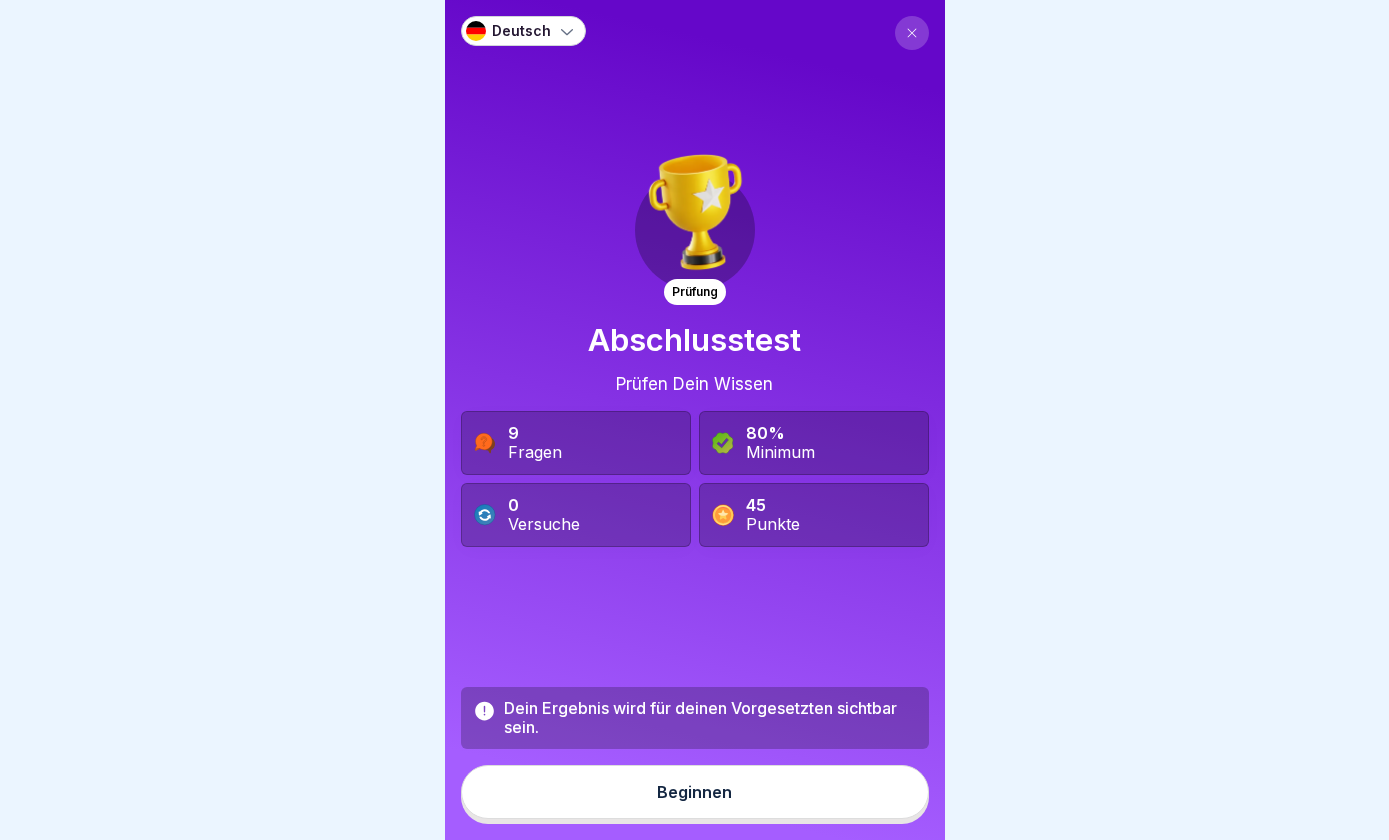 click on "Beginnen" at bounding box center [695, 792] 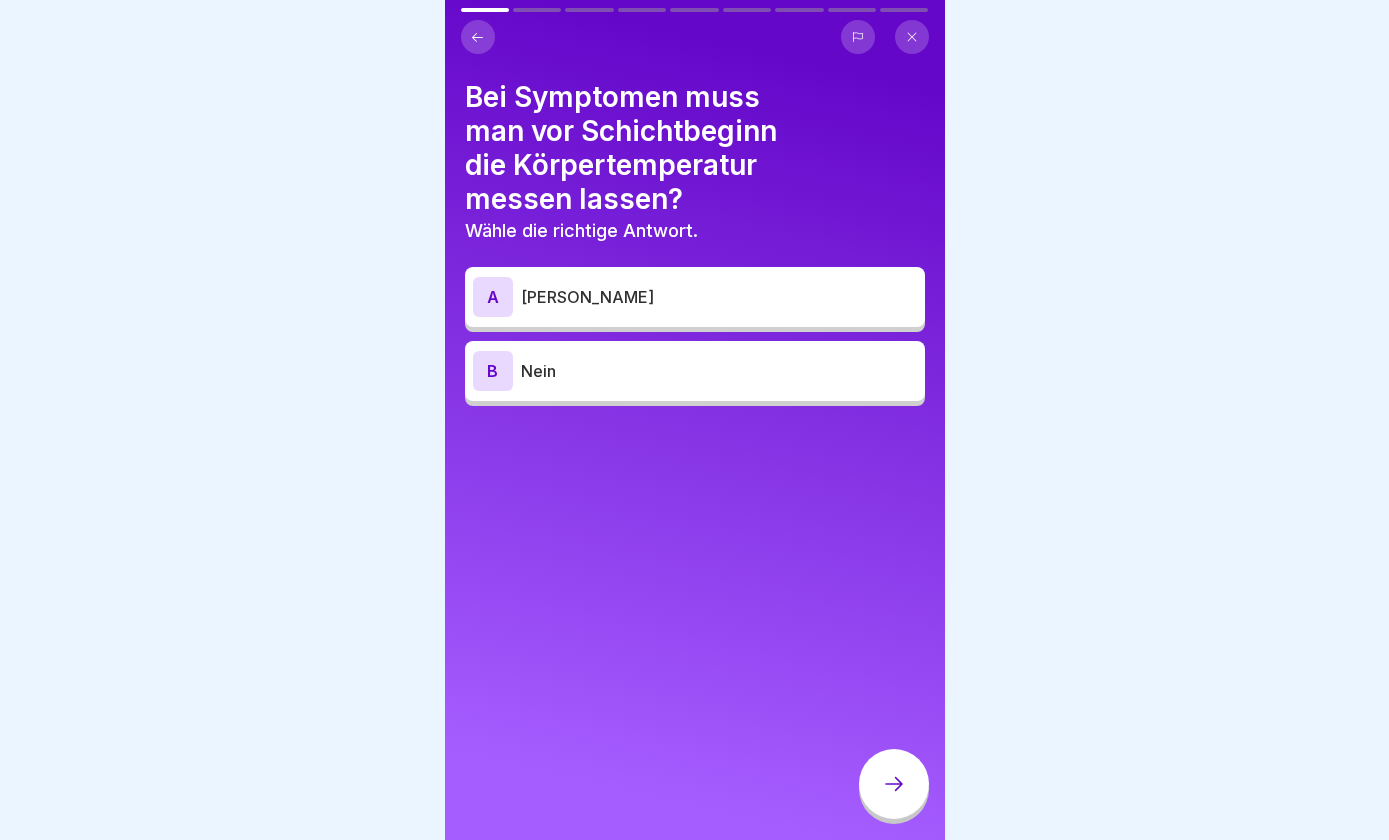 click on "A Ja" at bounding box center [695, 297] 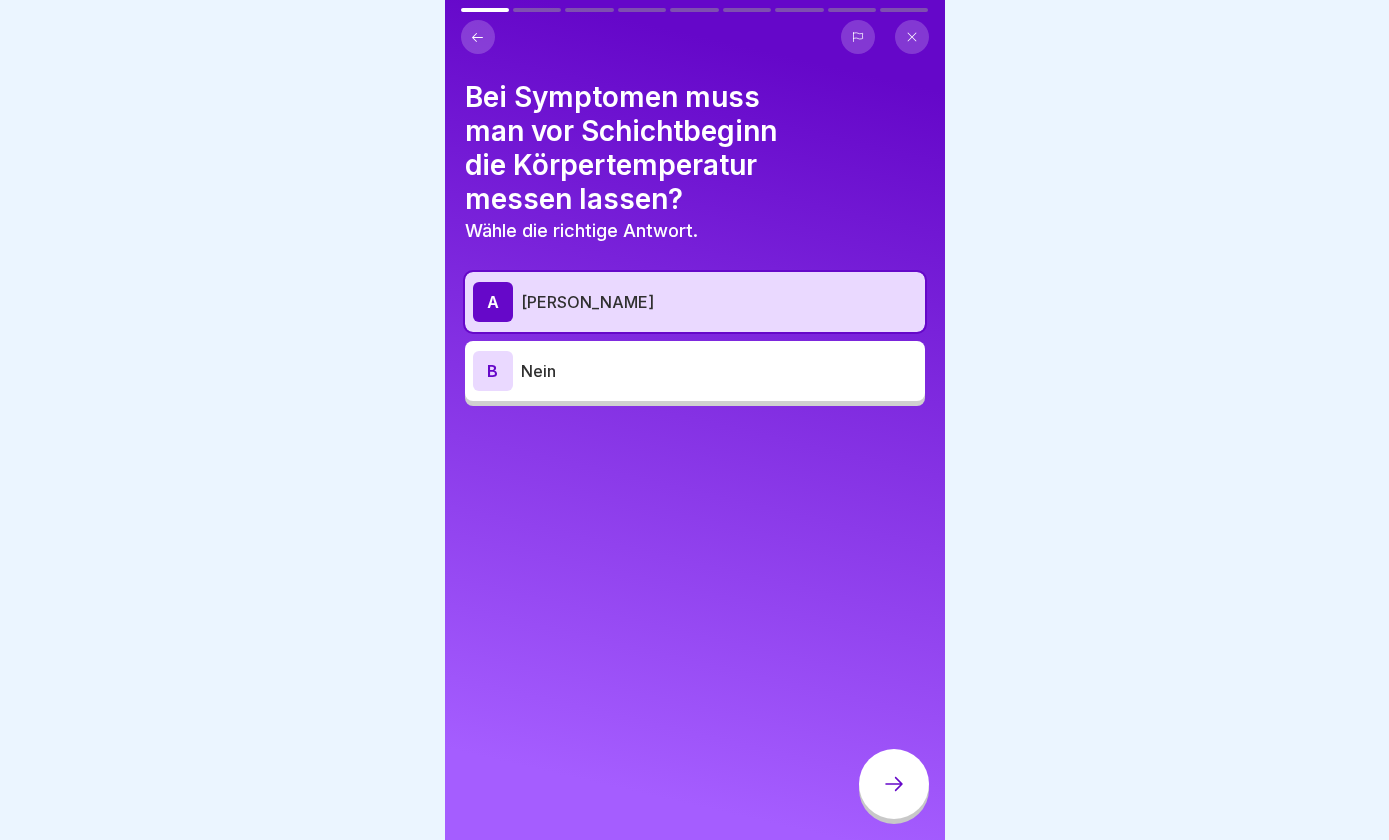 click 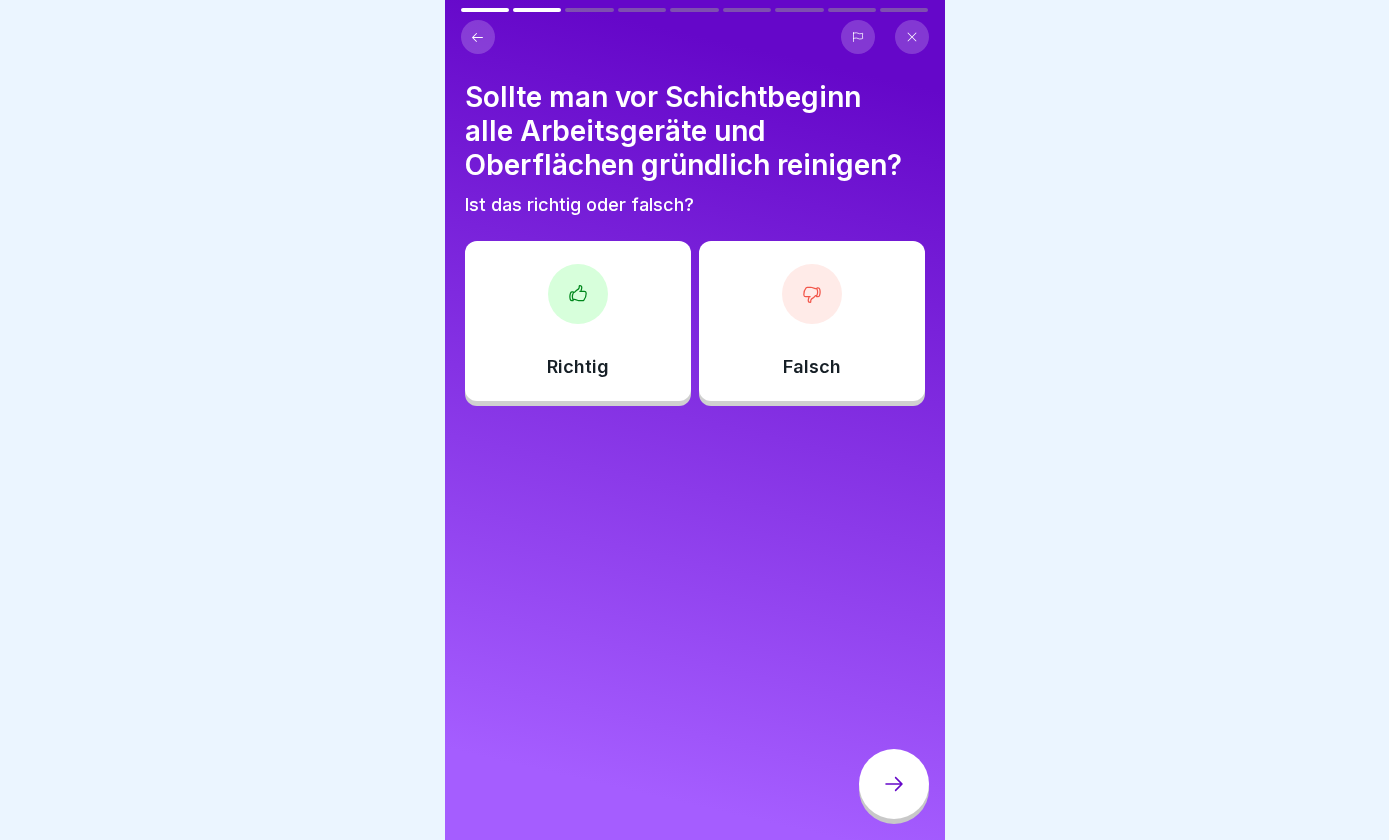 click on "Richtig" at bounding box center [578, 321] 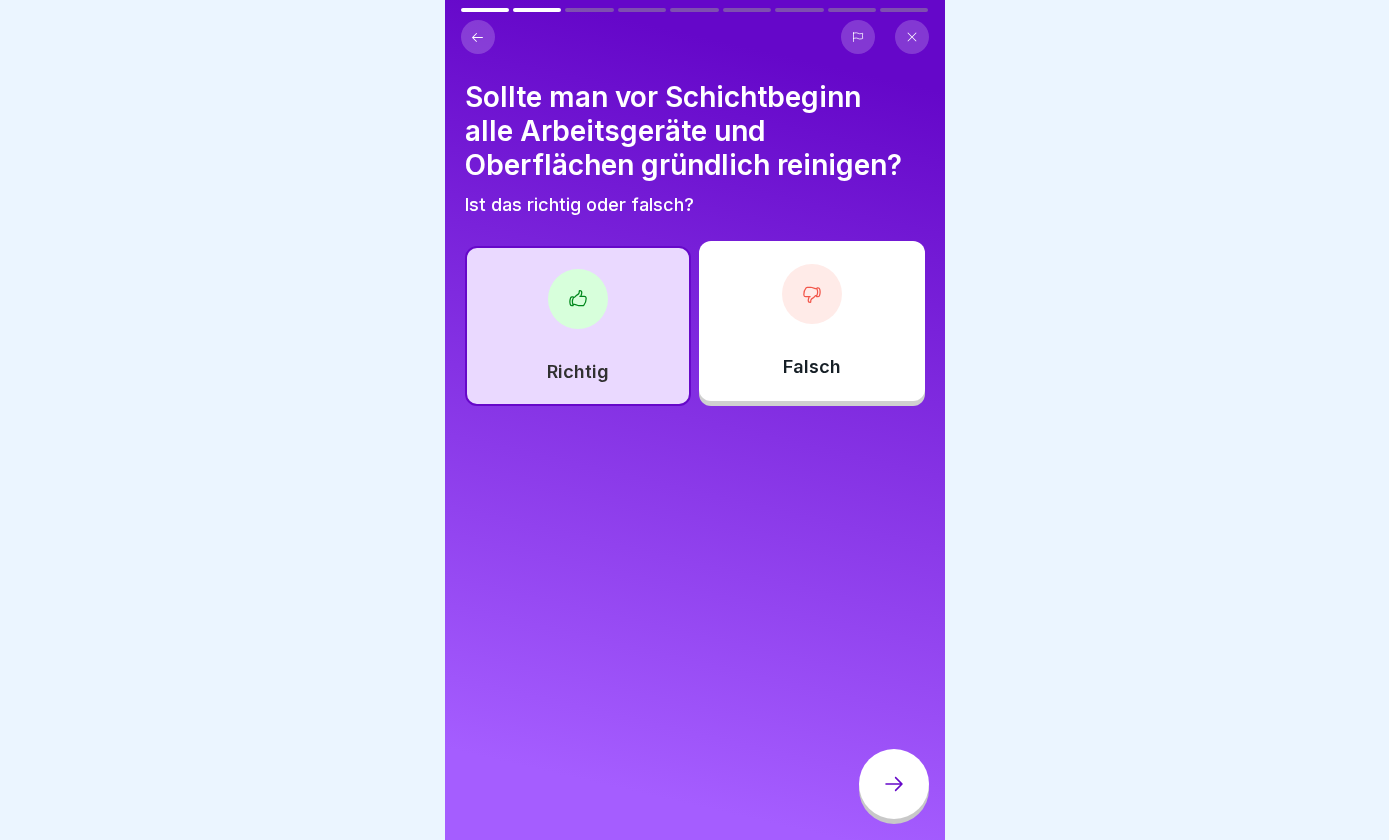 click at bounding box center [894, 784] 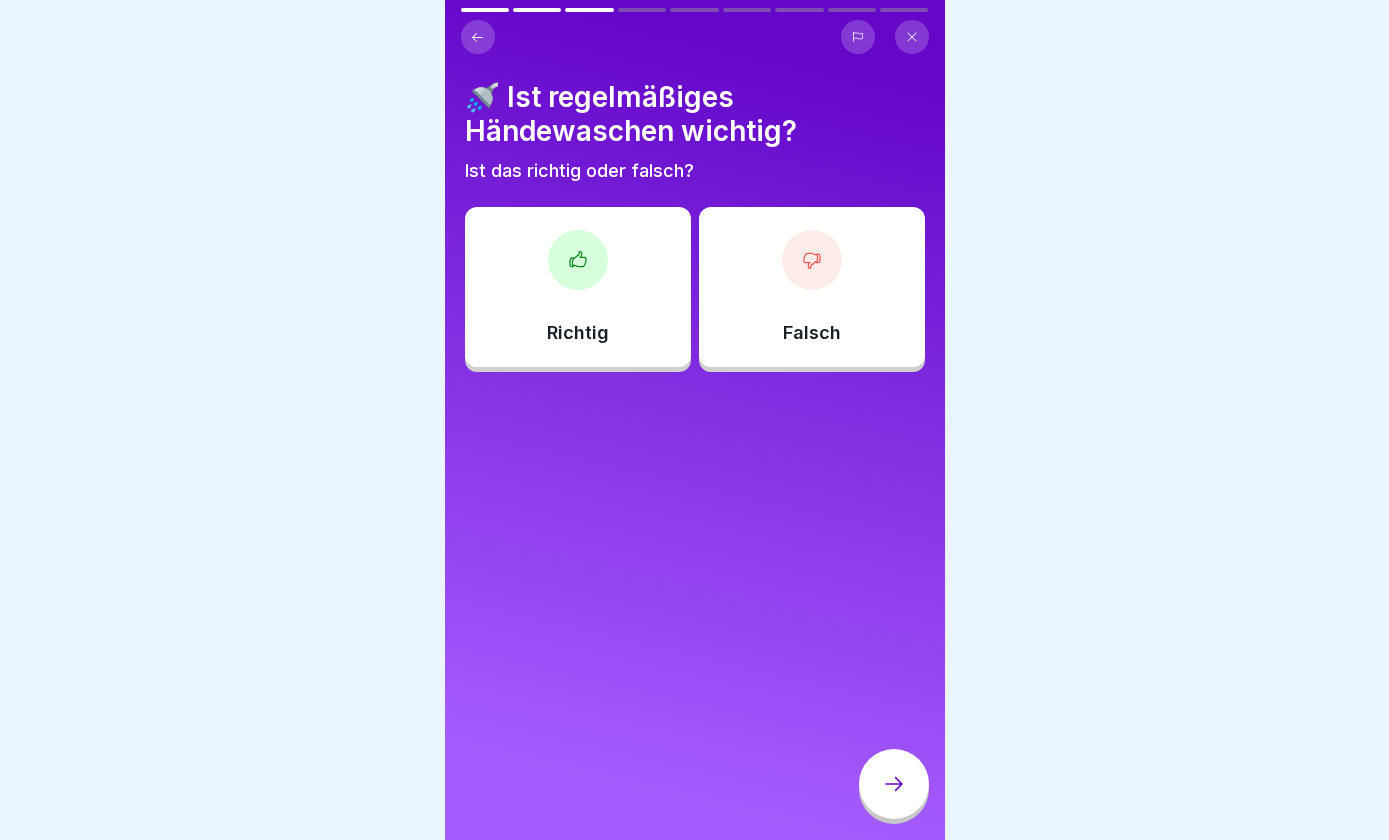 click on "Richtig" at bounding box center [578, 333] 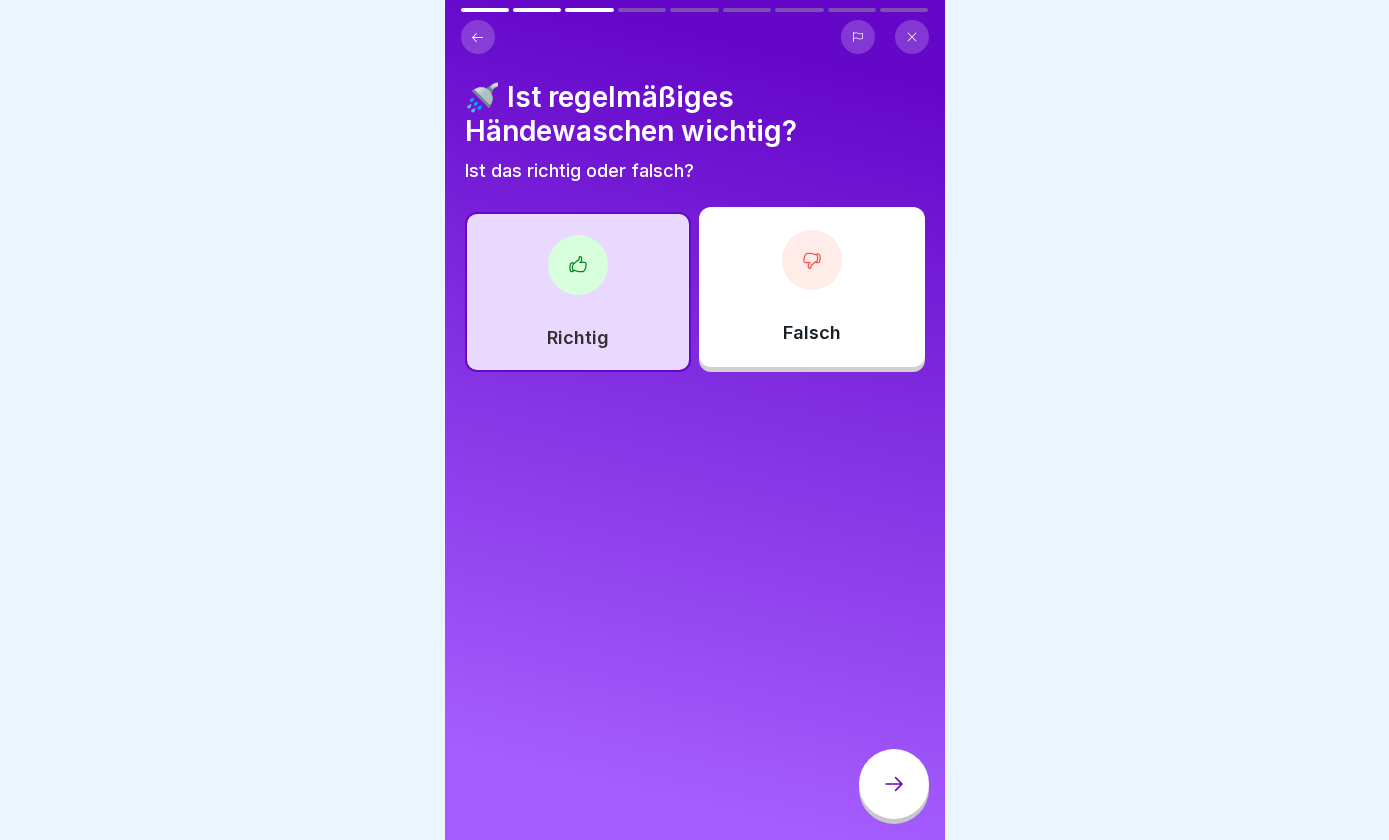 click at bounding box center (894, 784) 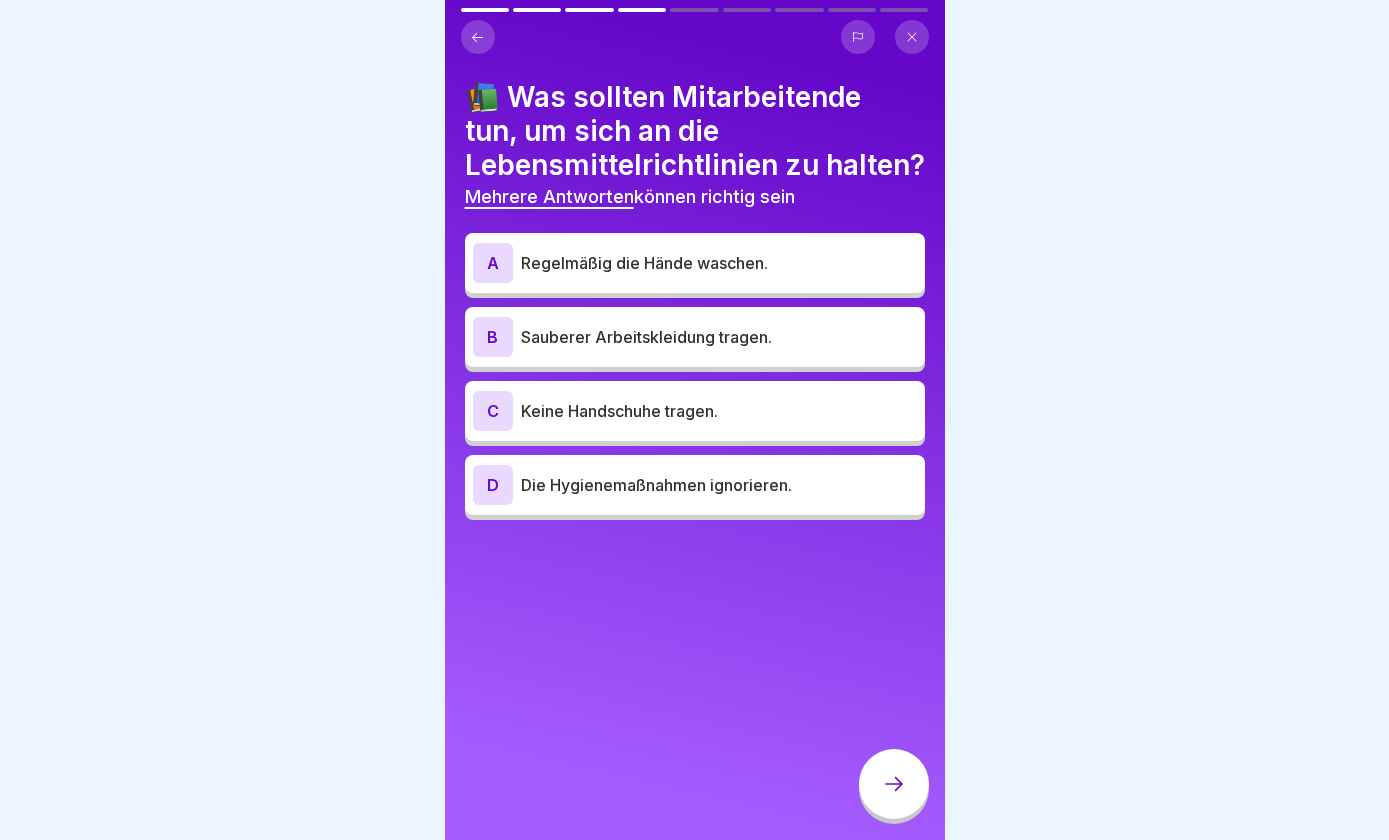 click on "A Regelmäßig die Hände waschen." at bounding box center (695, 263) 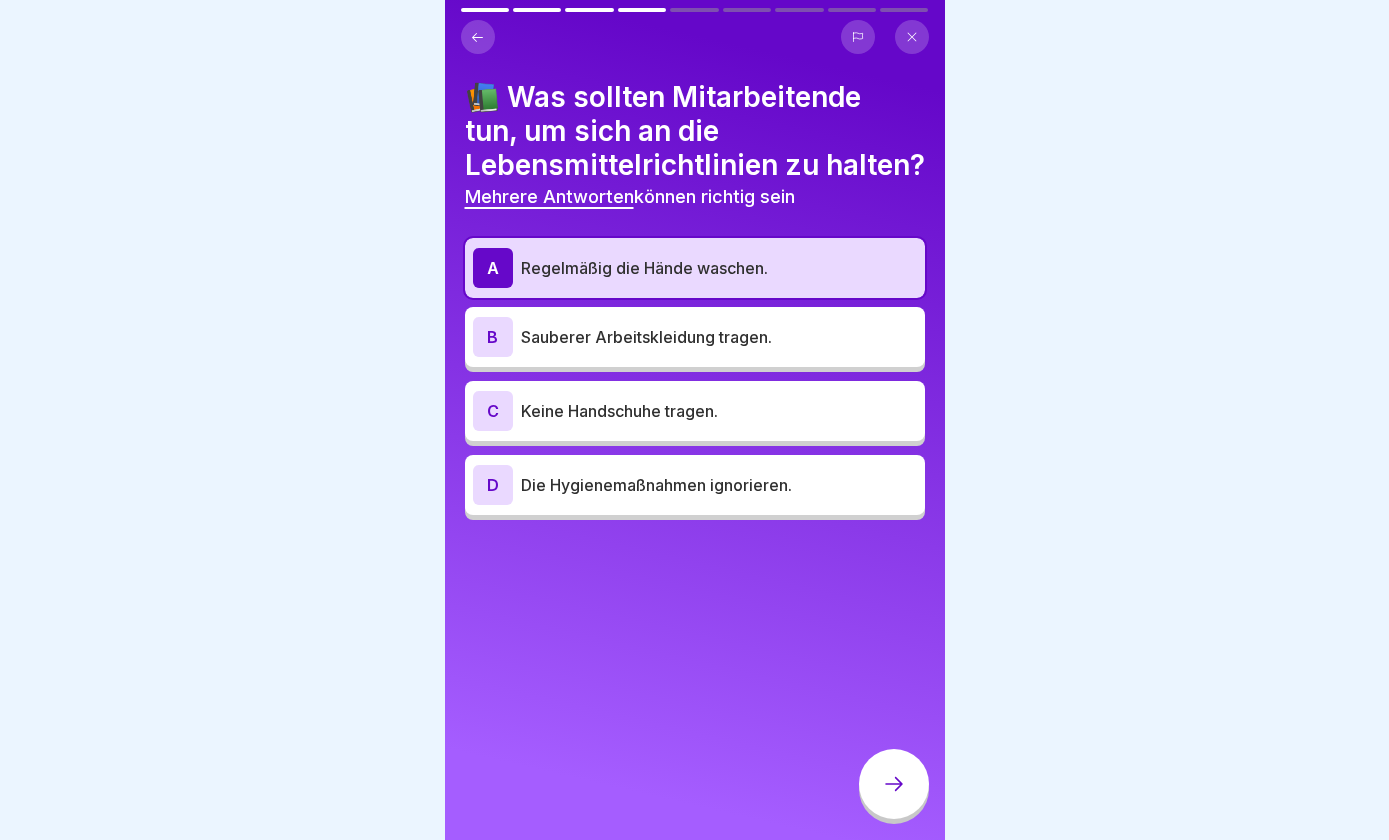 click on "B Sauberer Arbeitskleidung tragen." at bounding box center (695, 337) 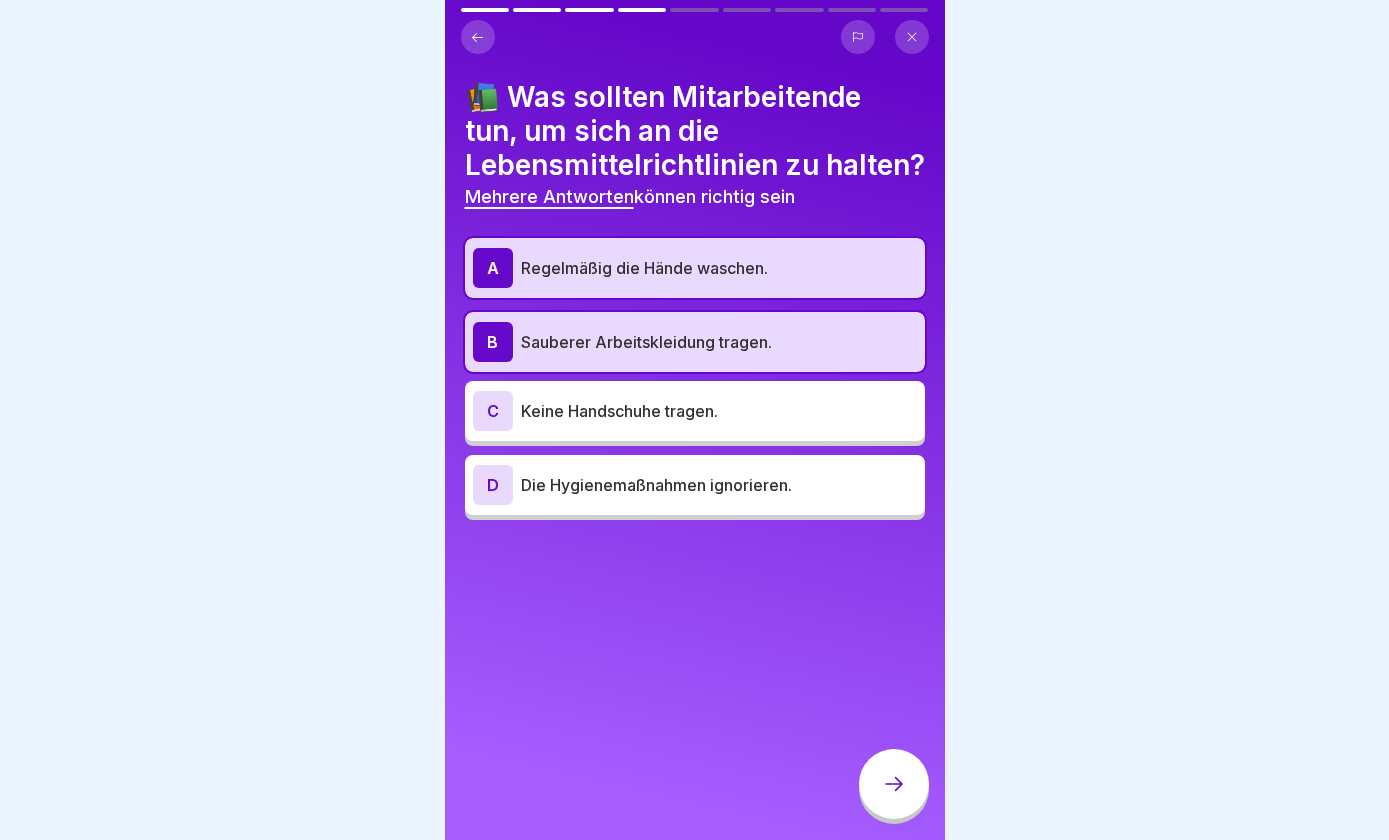 click at bounding box center (894, 784) 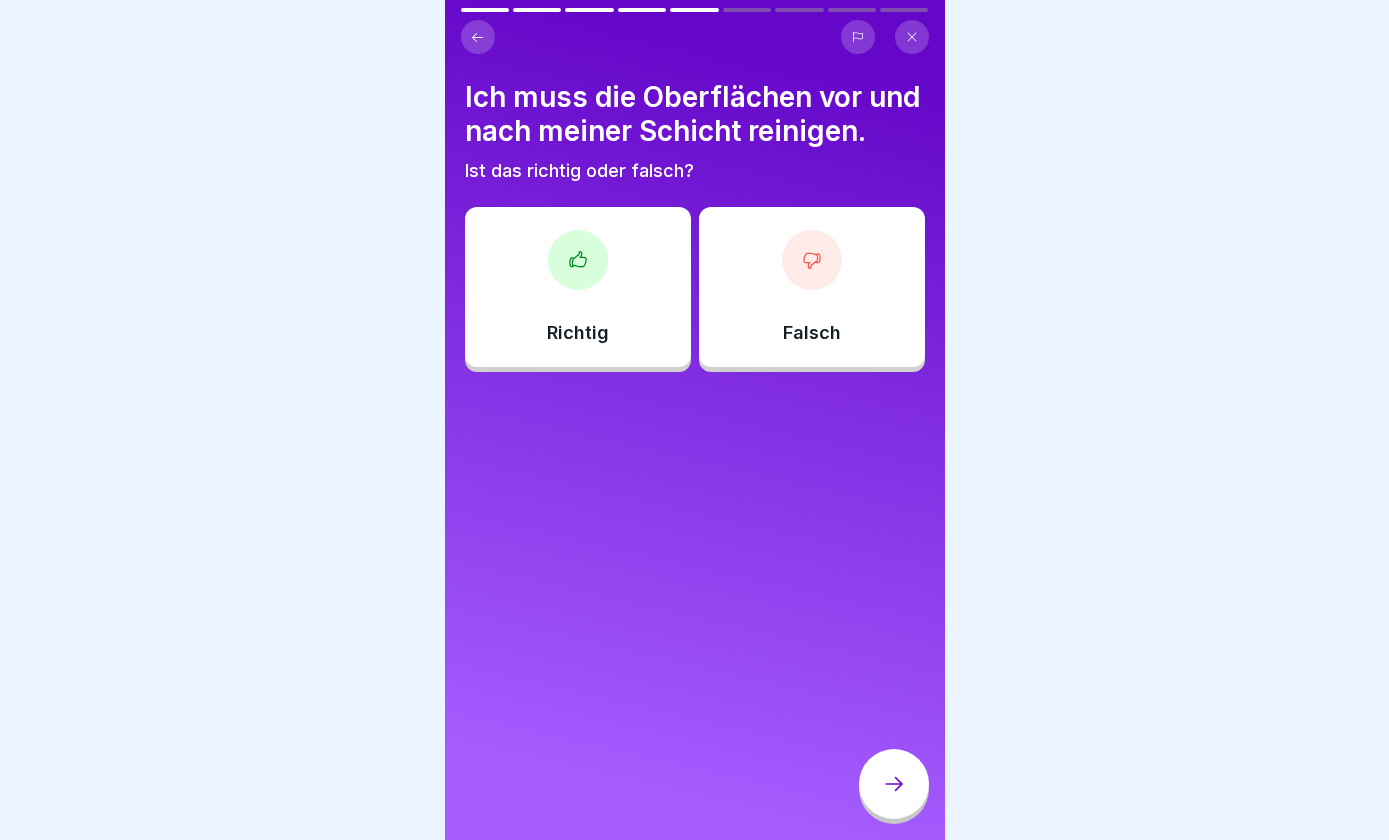 click on "Richtig" at bounding box center (578, 287) 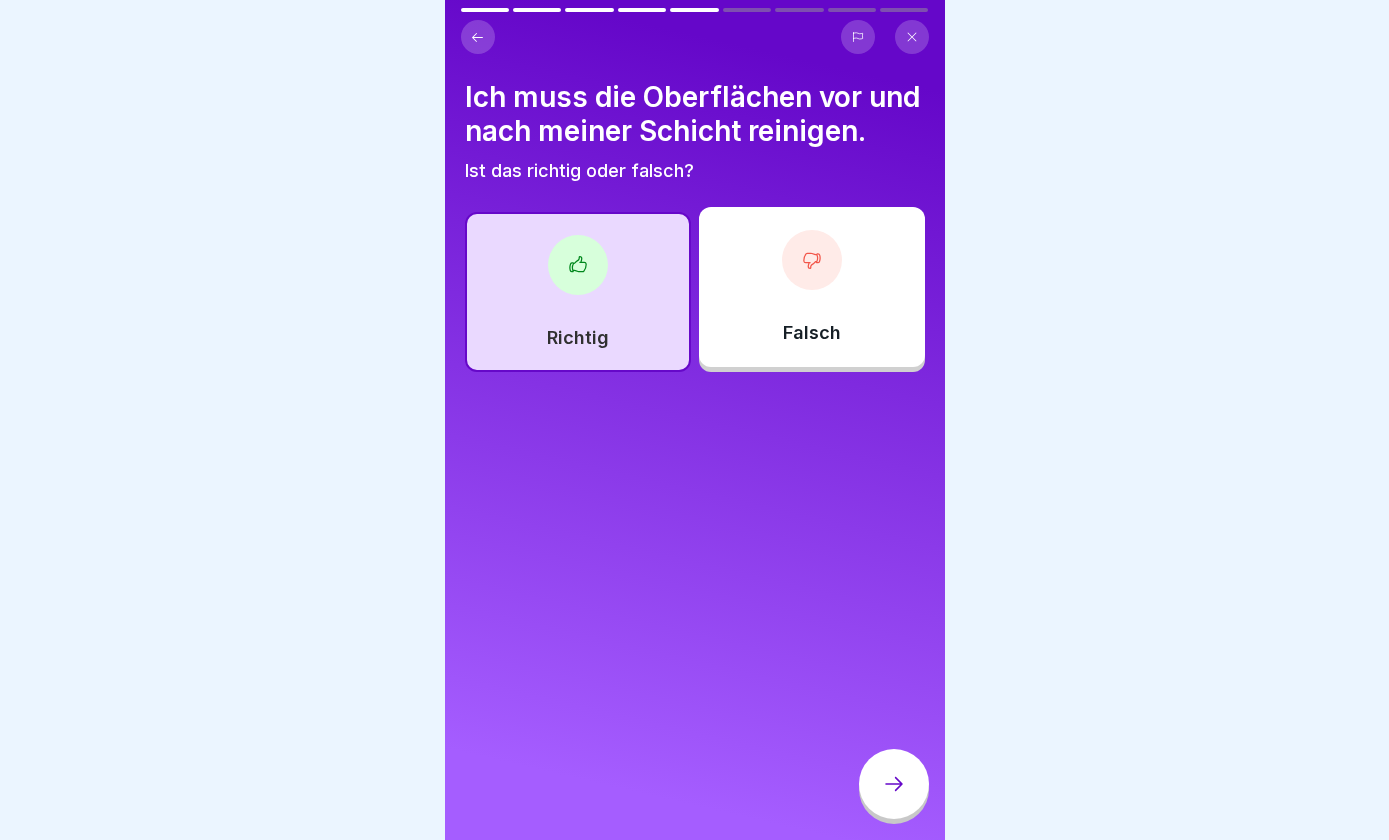 click 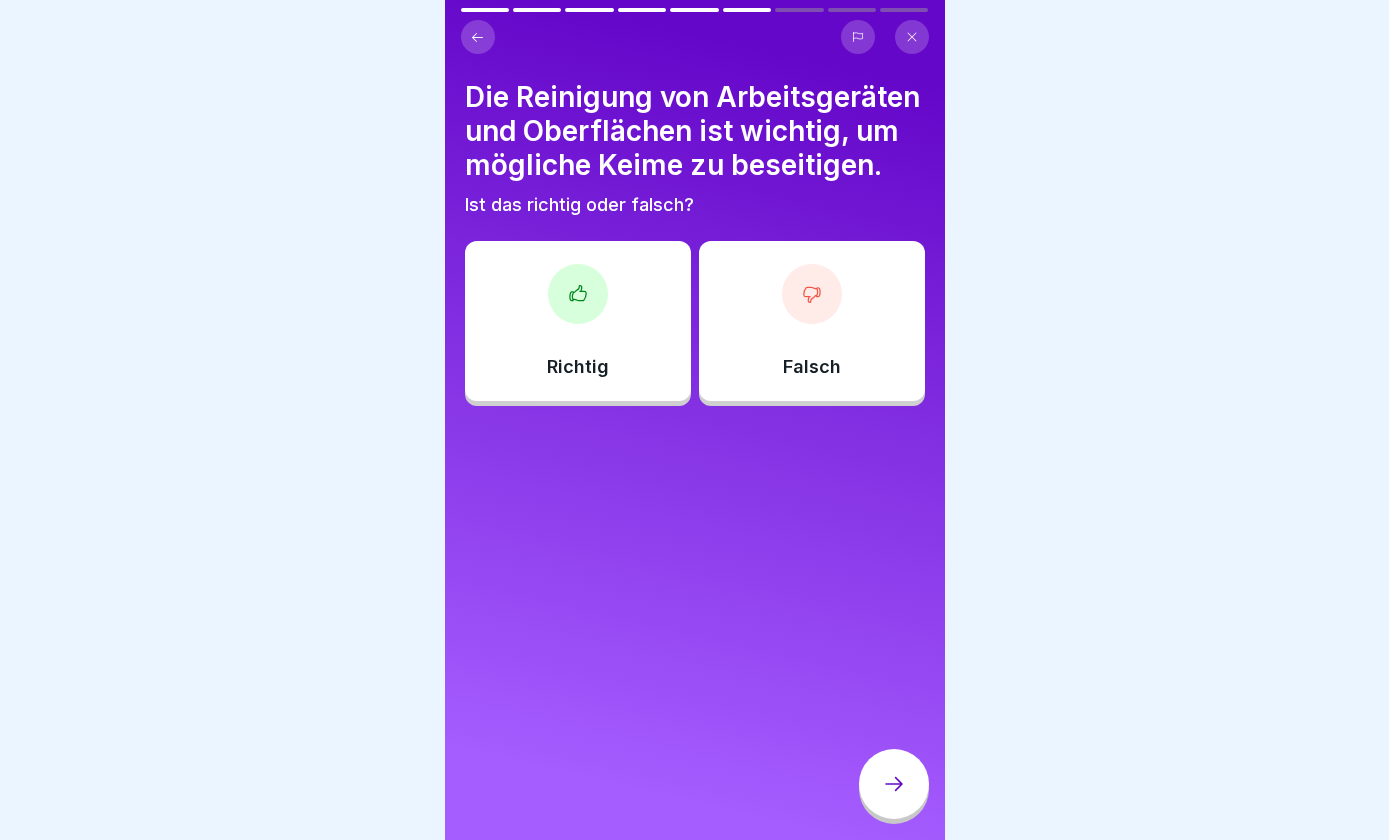 click at bounding box center (578, 294) 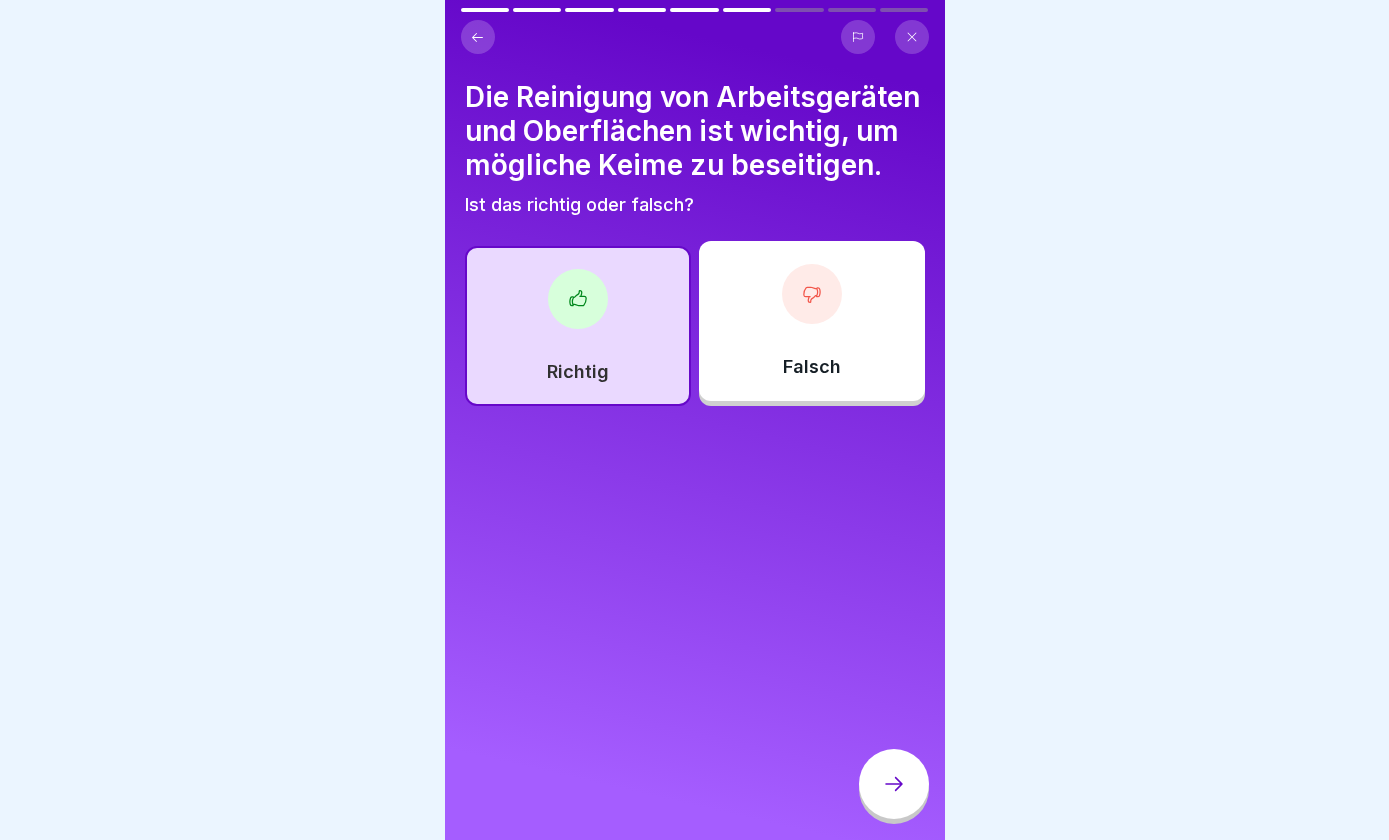 click 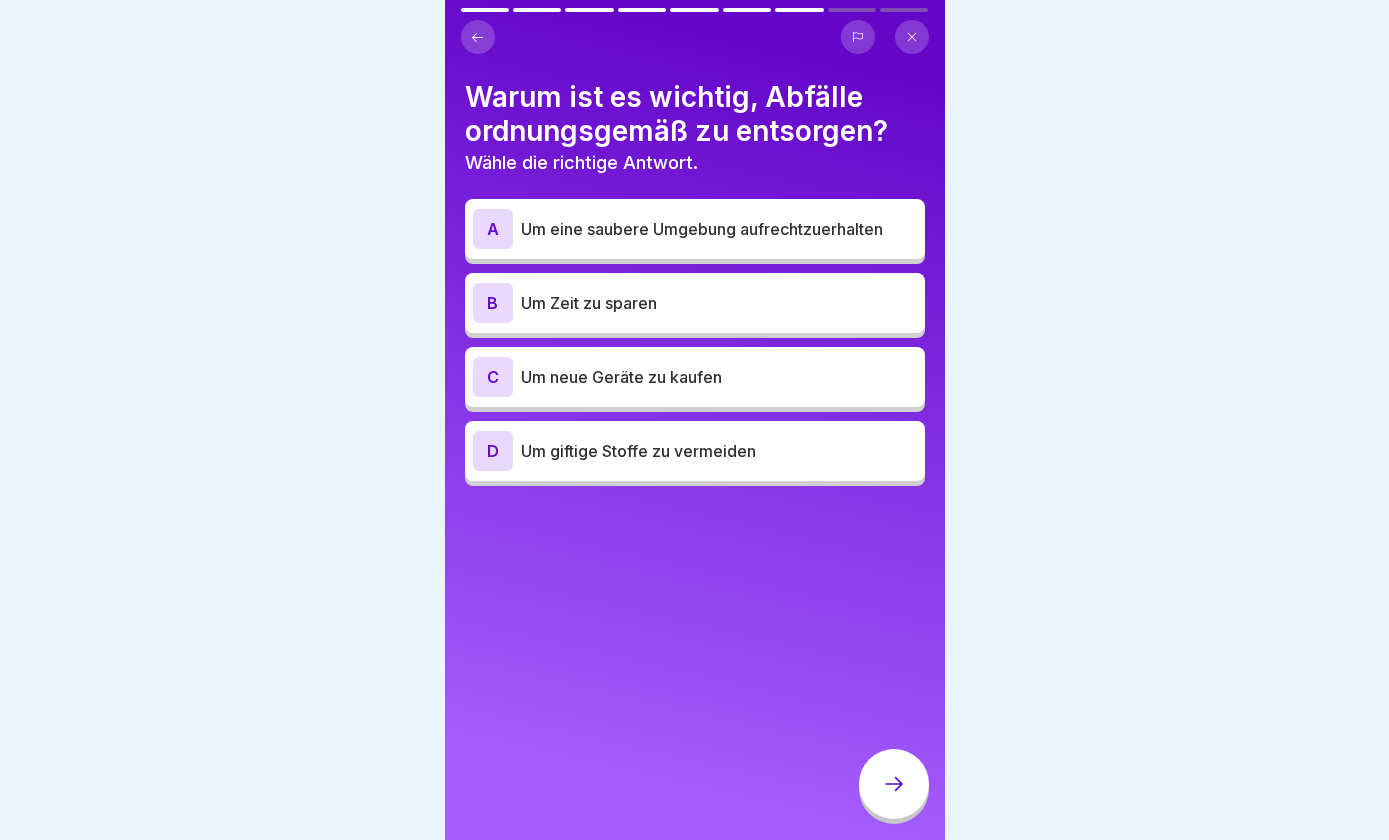 click on "Um eine saubere Umgebung aufrechtzuerhalten" at bounding box center (719, 229) 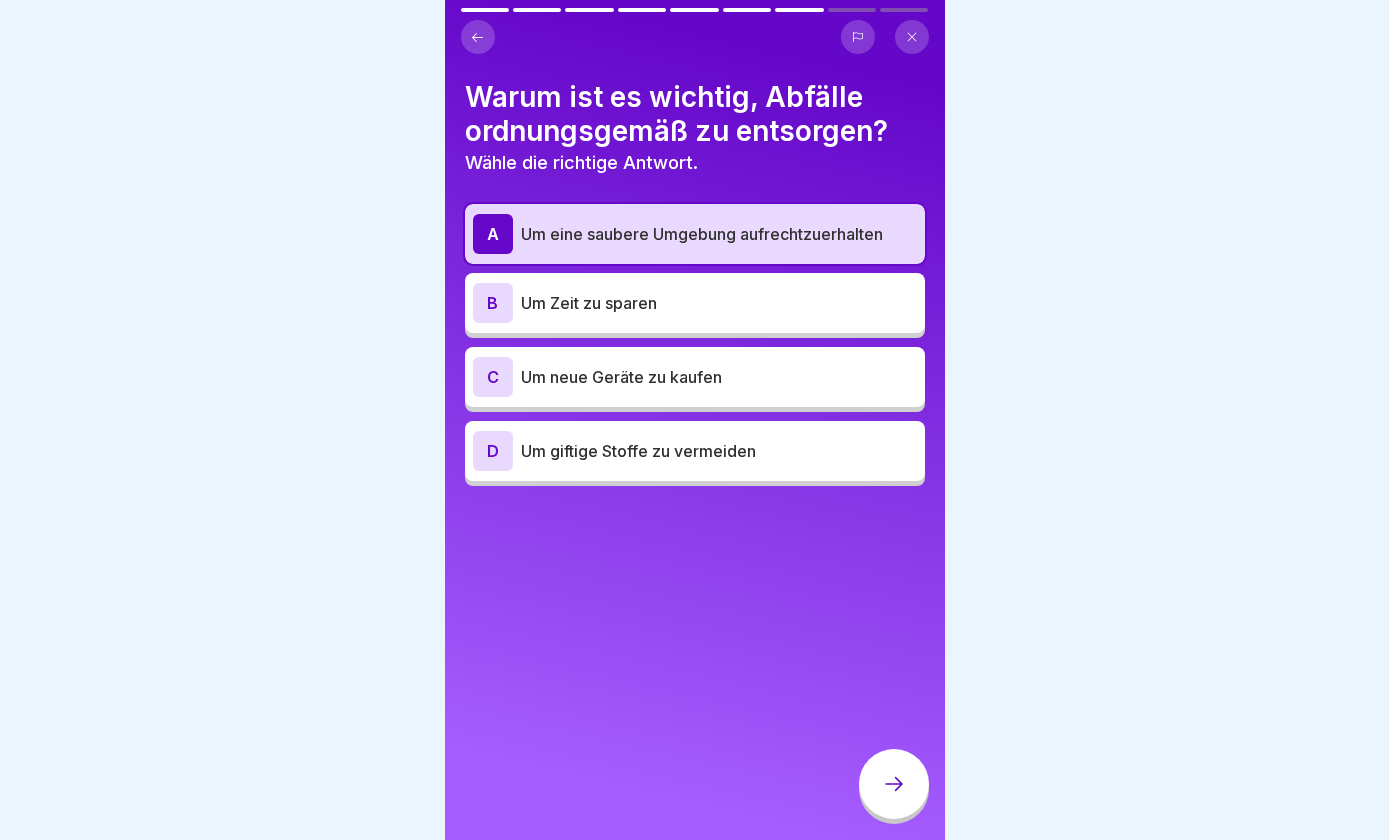 click at bounding box center [894, 784] 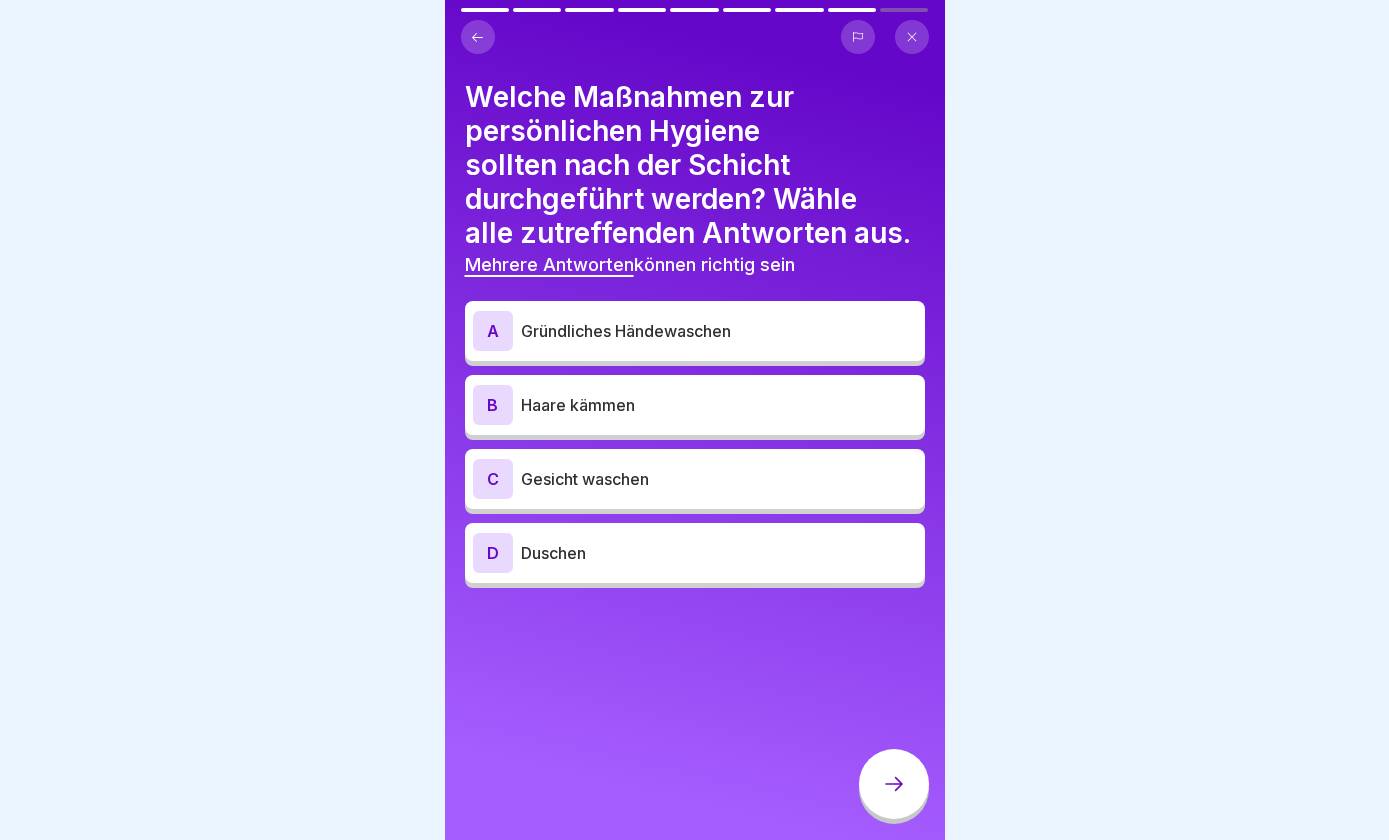 click on "Gründliches Händewaschen" at bounding box center [719, 331] 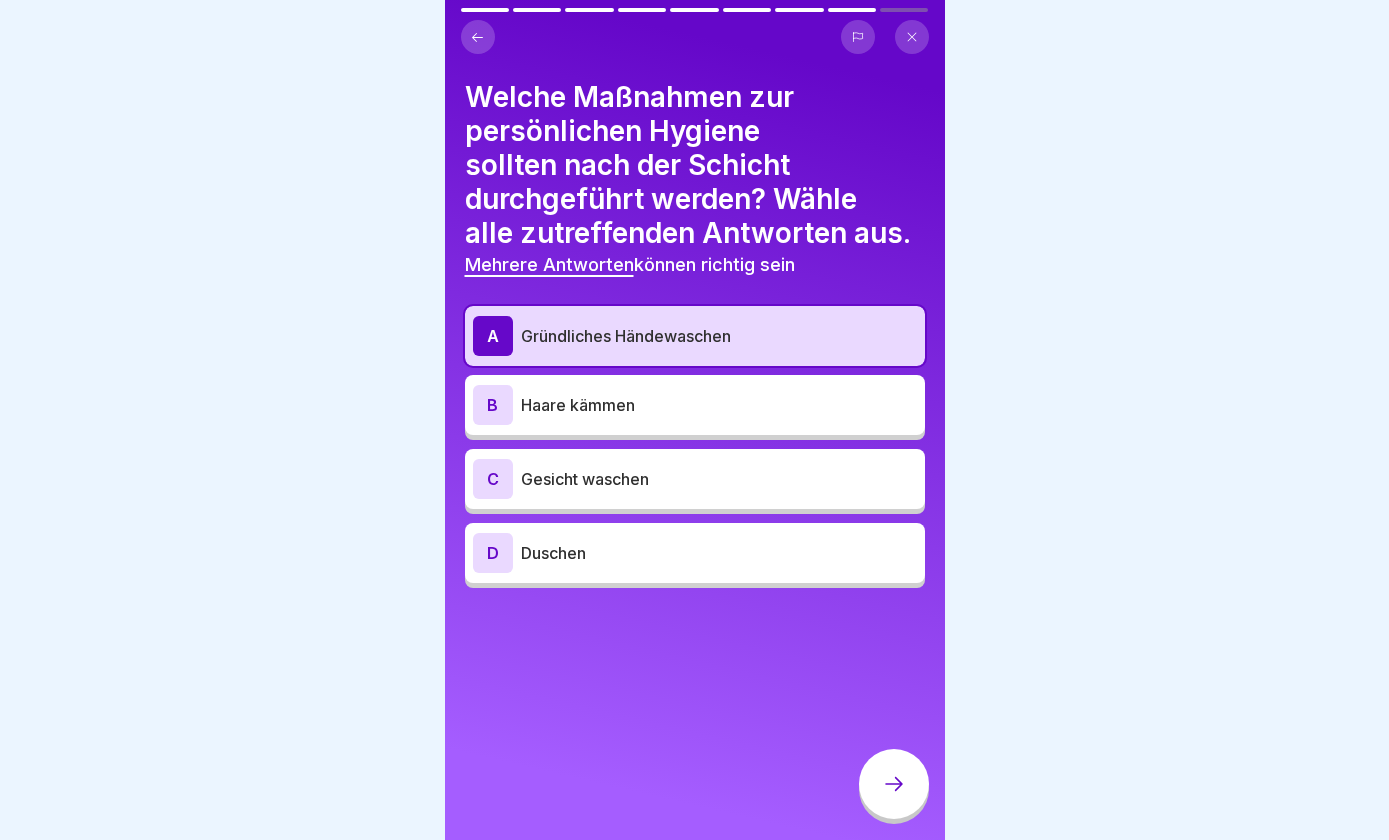 click on "Duschen" at bounding box center (719, 553) 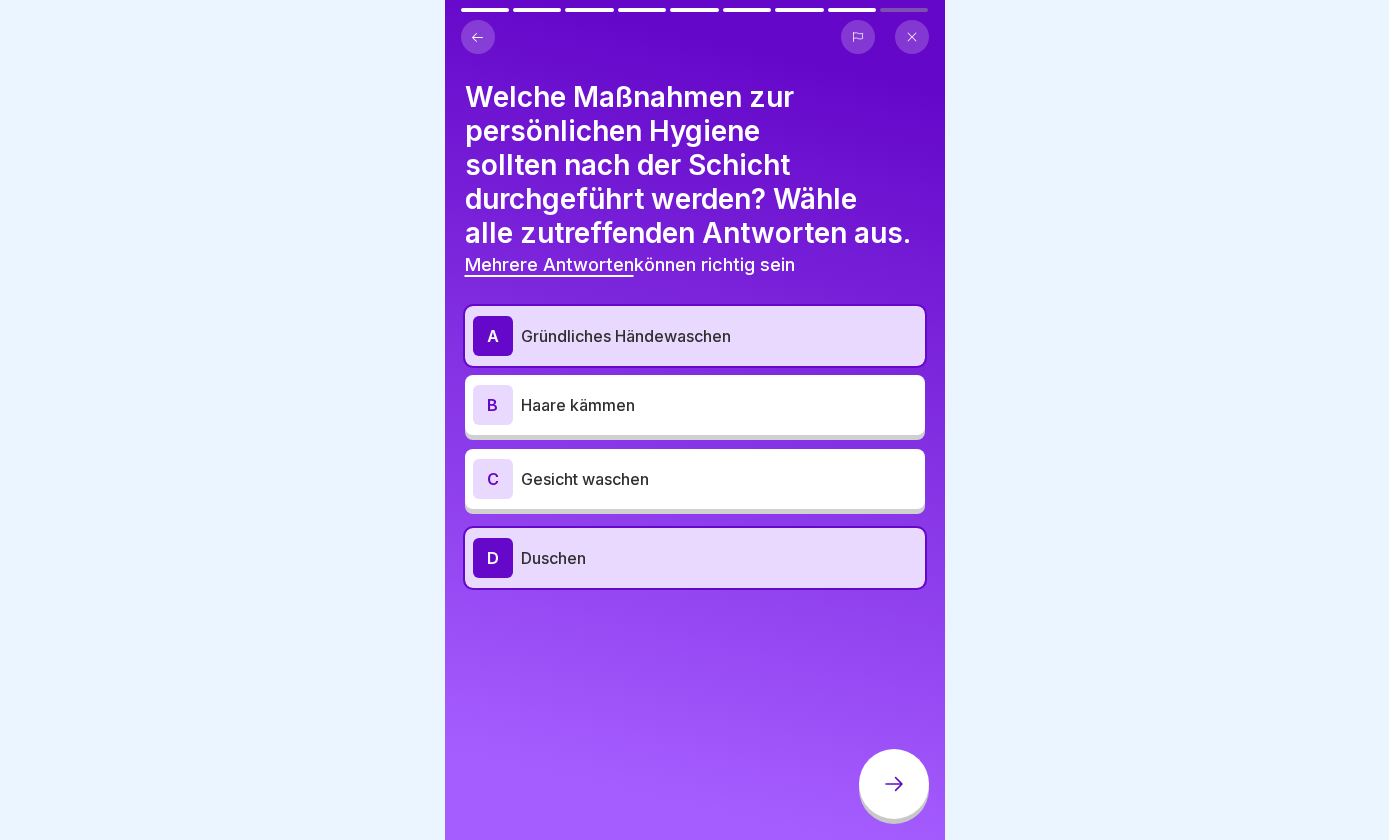 click 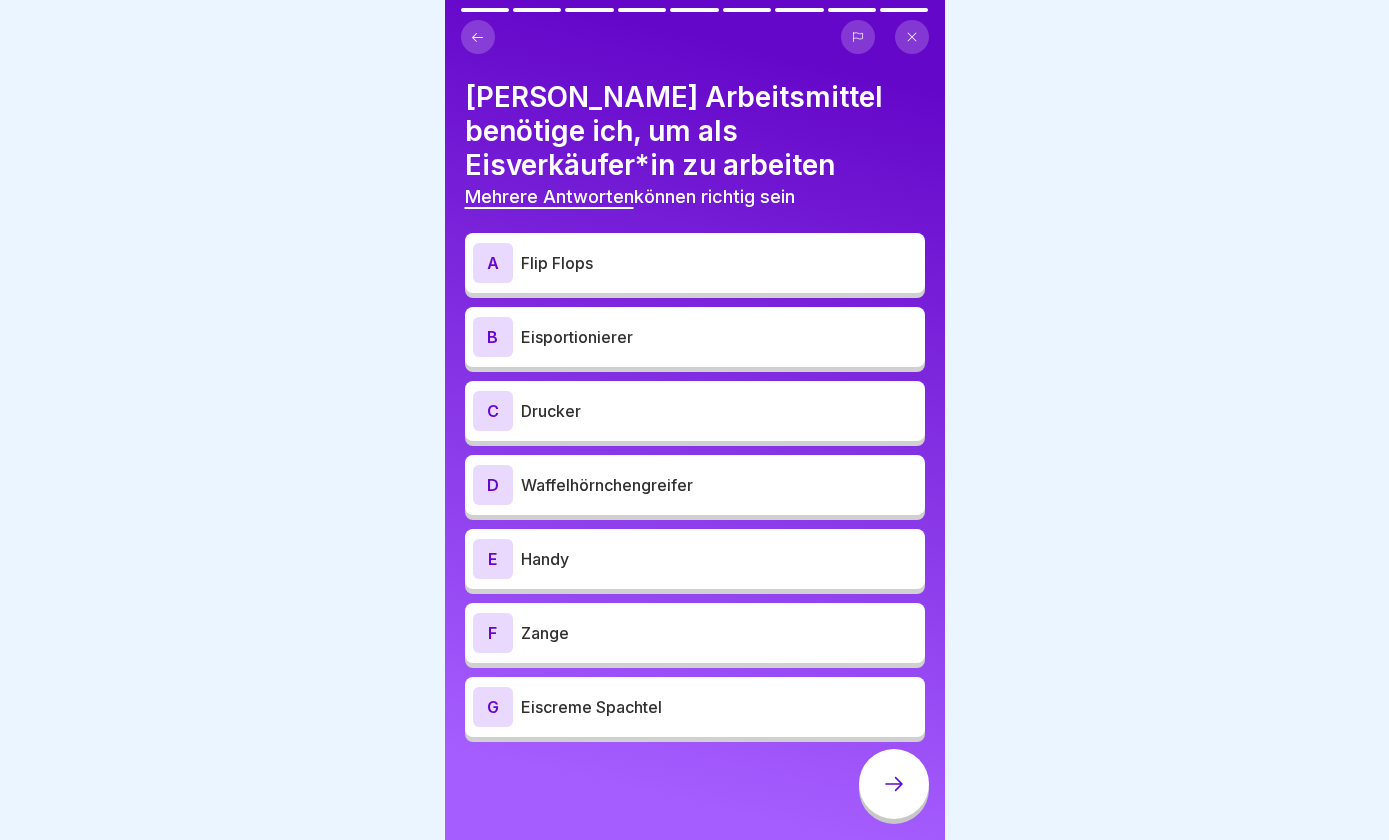 click on "Eisportionierer" at bounding box center (719, 337) 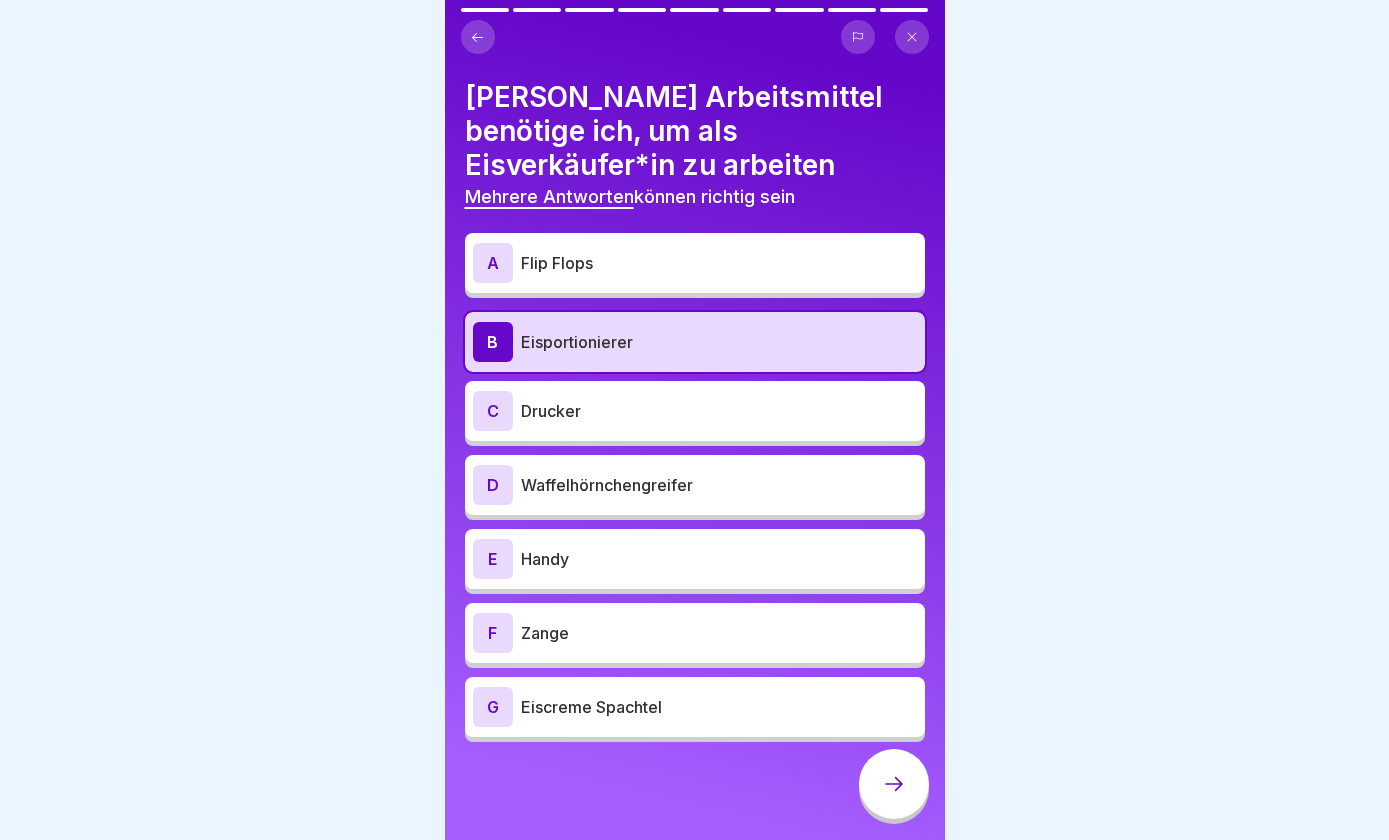 click on "Waffelhörnchengreifer" at bounding box center (719, 485) 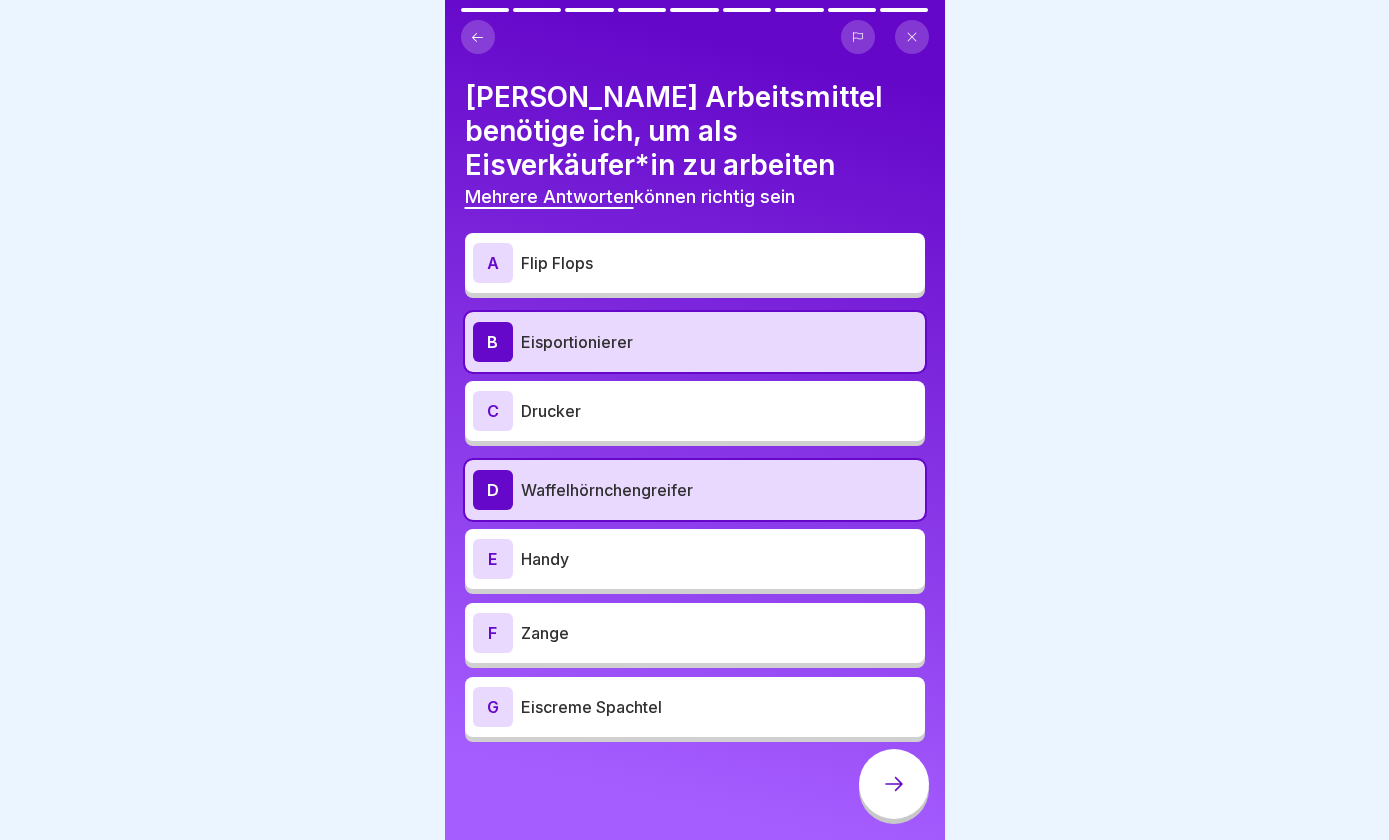 click on "Eiscreme Spachtel" at bounding box center (719, 707) 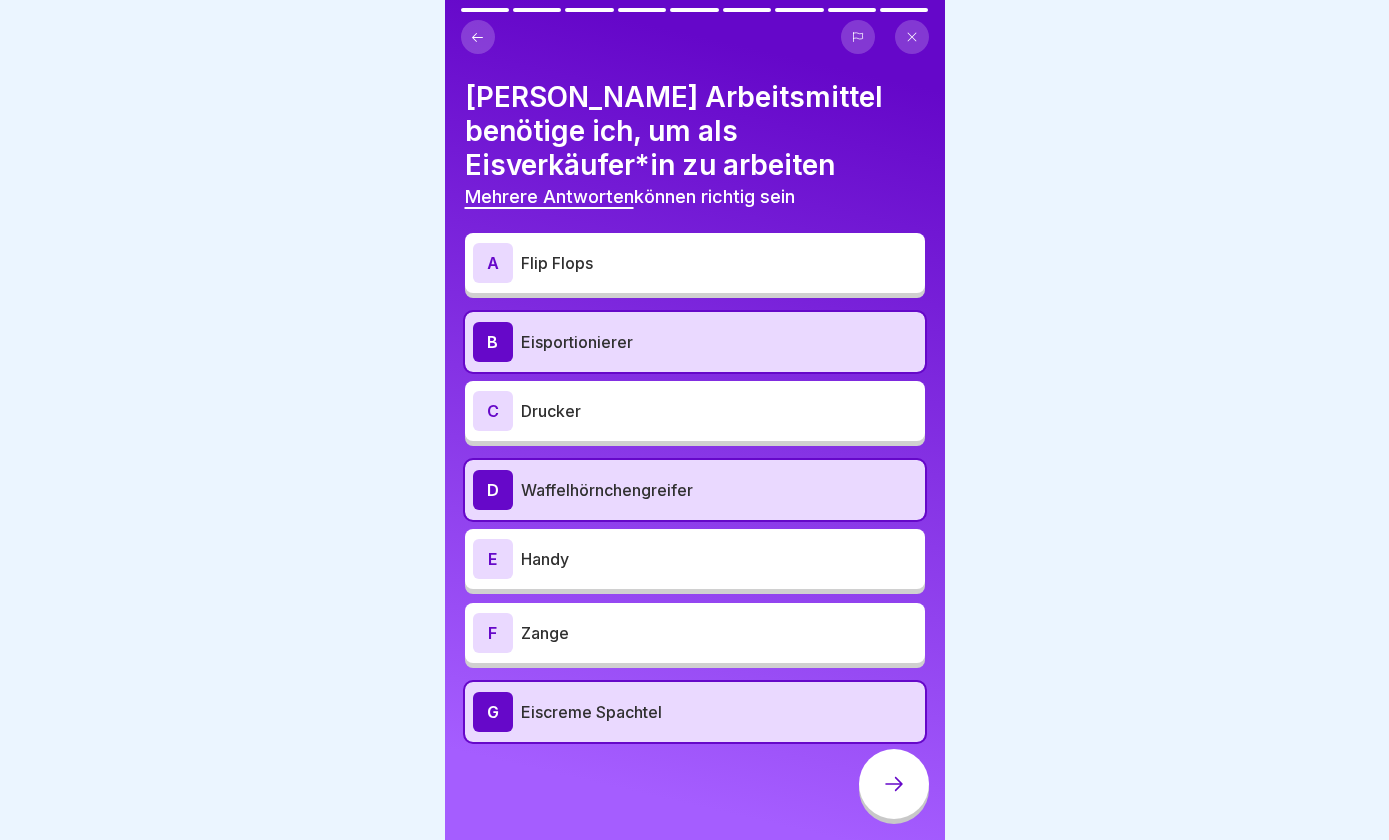 click at bounding box center [894, 784] 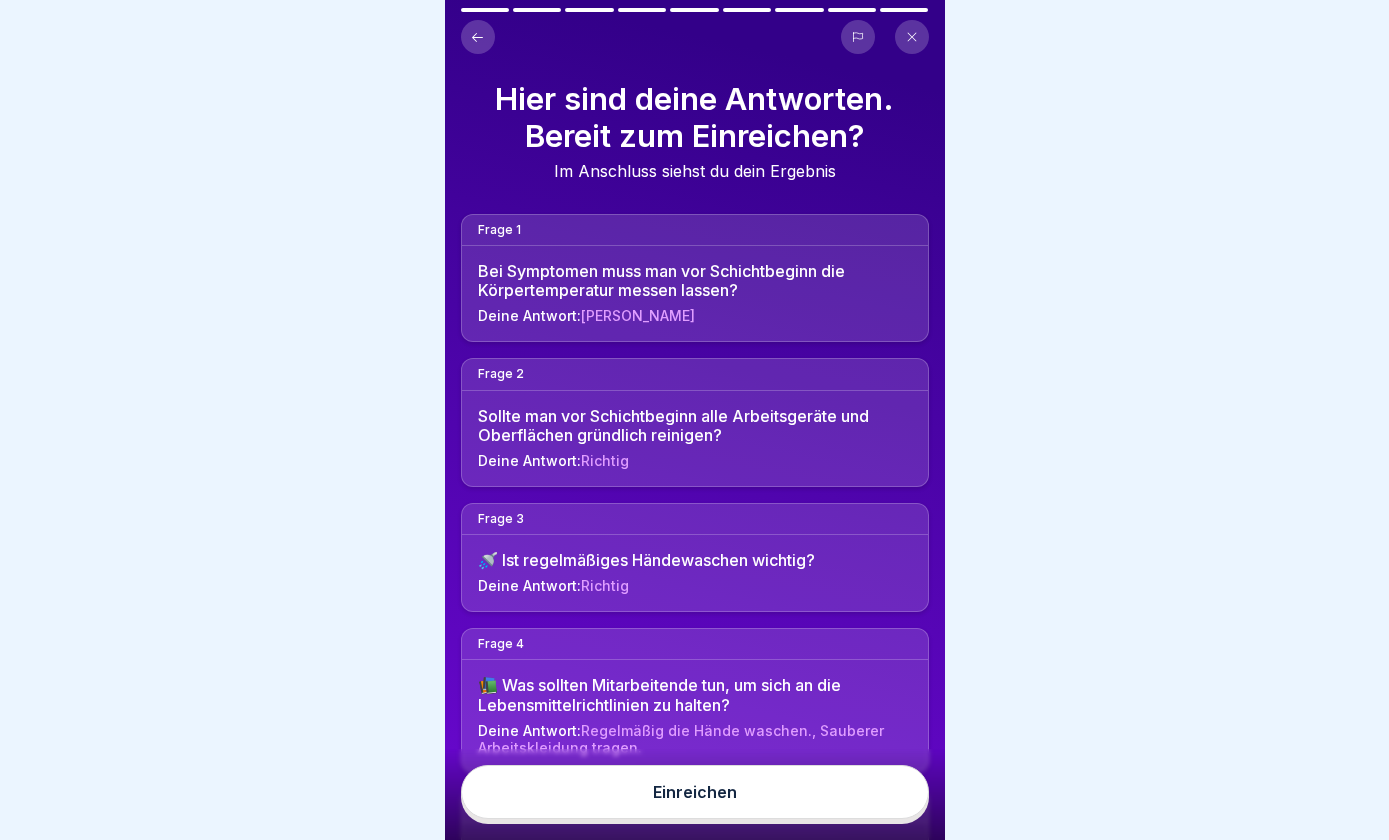 click on "Einreichen" at bounding box center [695, 792] 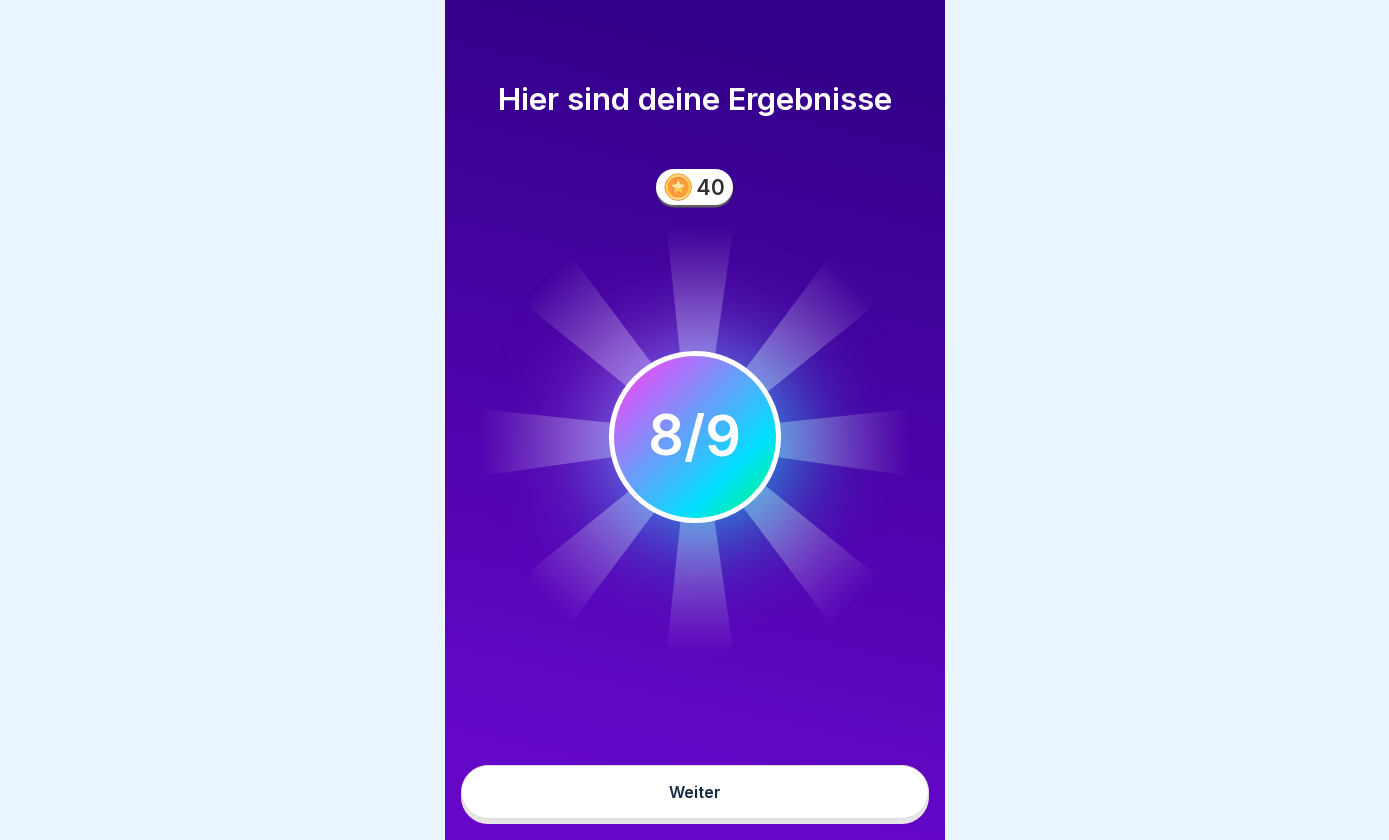 click on "Weiter" at bounding box center [695, 792] 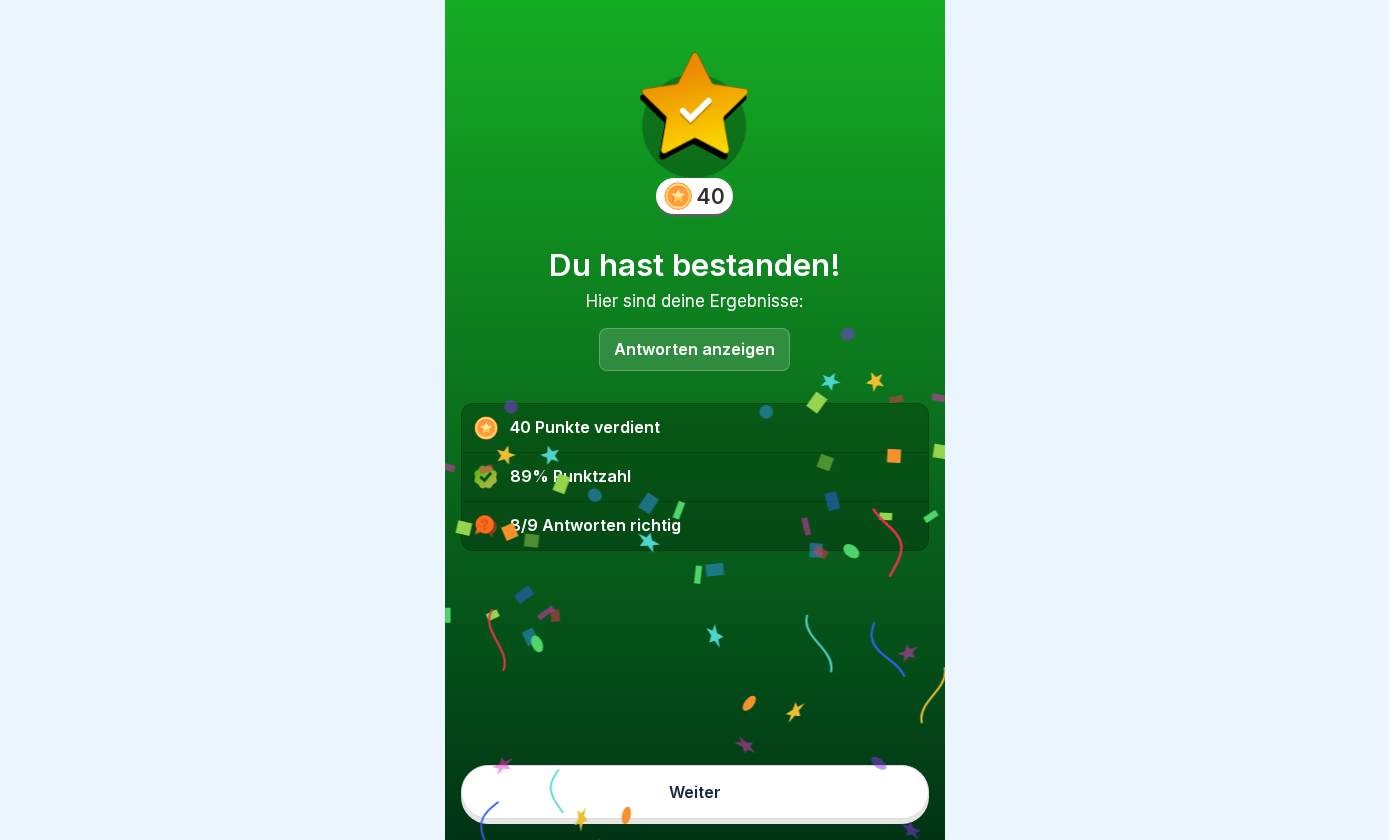 click on "Weiter" at bounding box center [695, 792] 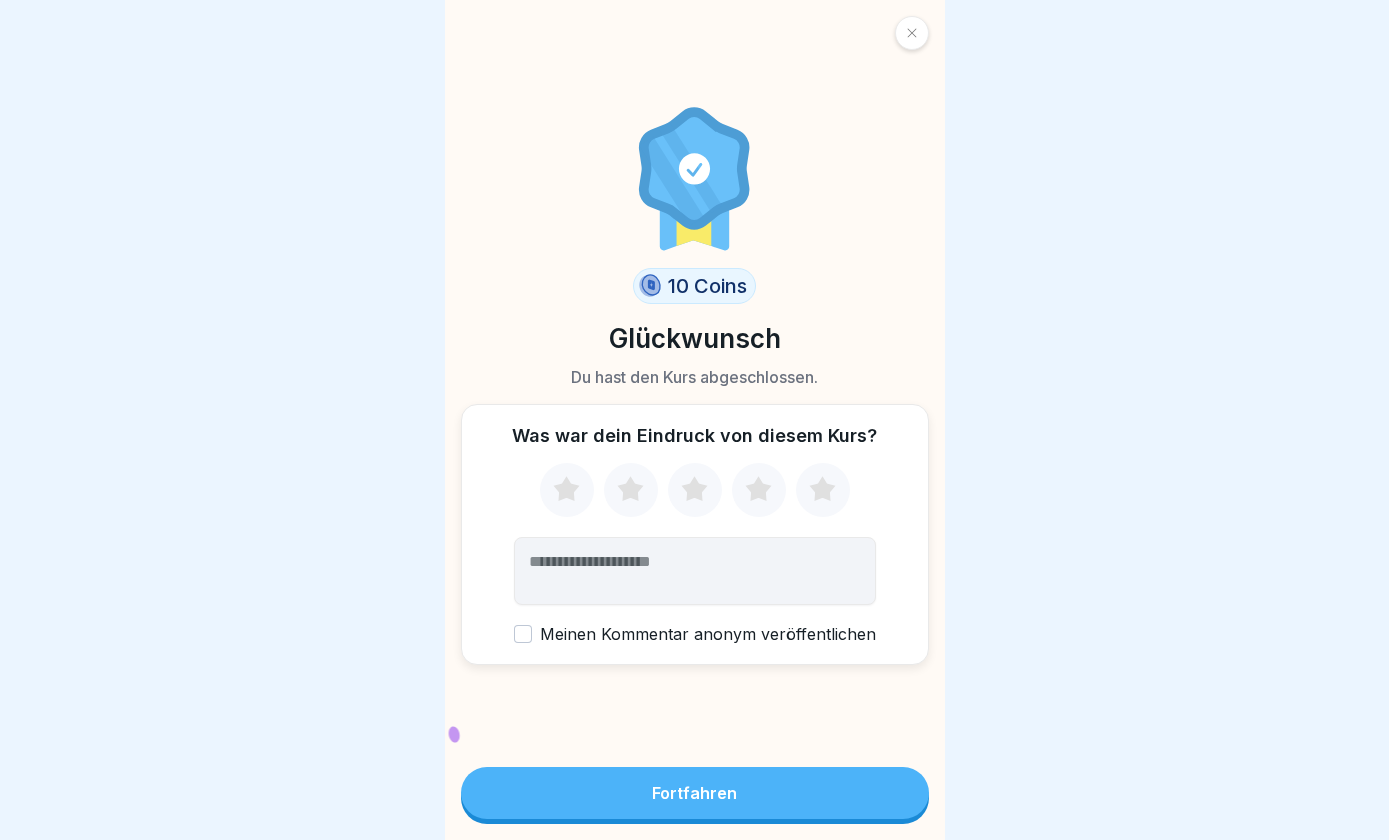 click on "Fortfahren" at bounding box center (695, 793) 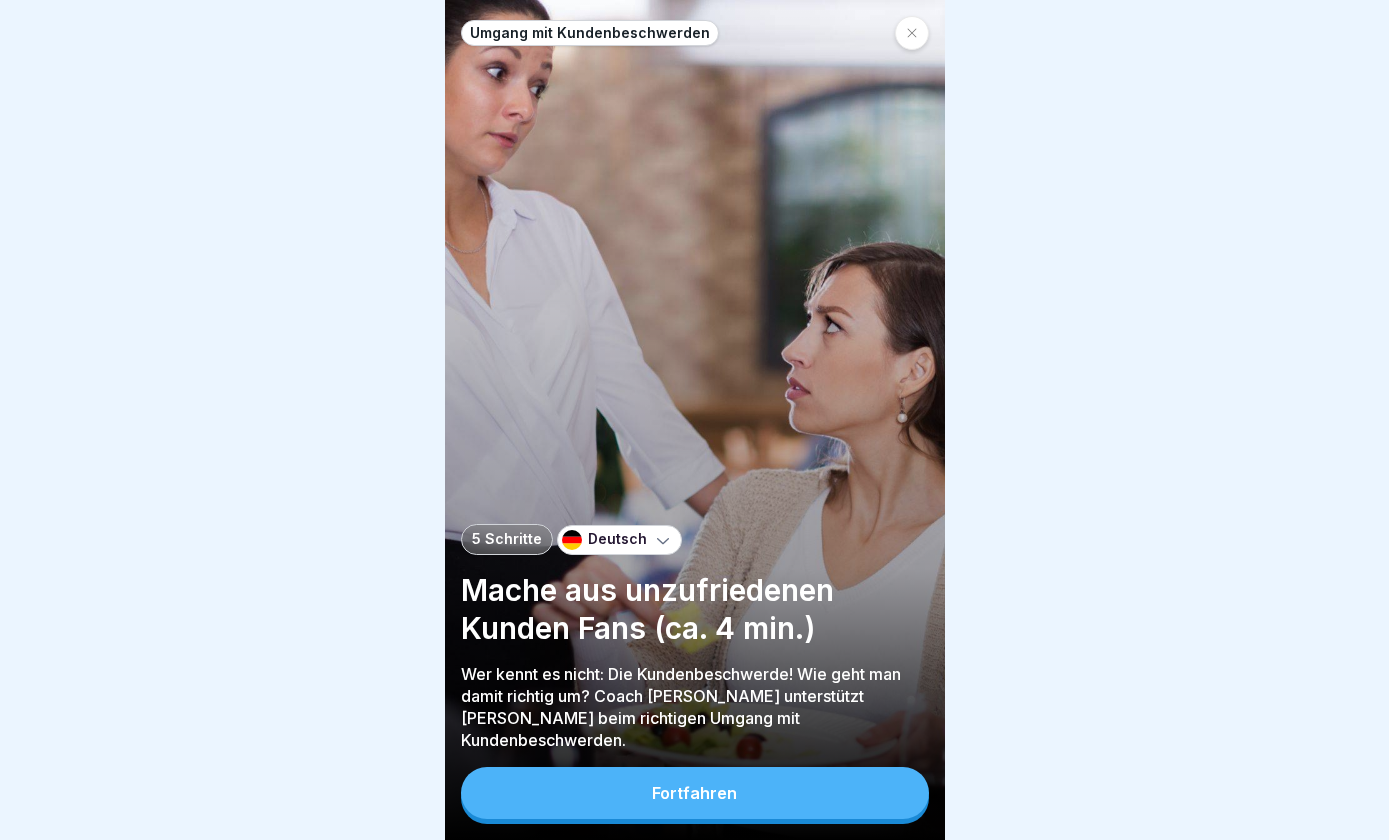 click on "Fortfahren" at bounding box center [695, 793] 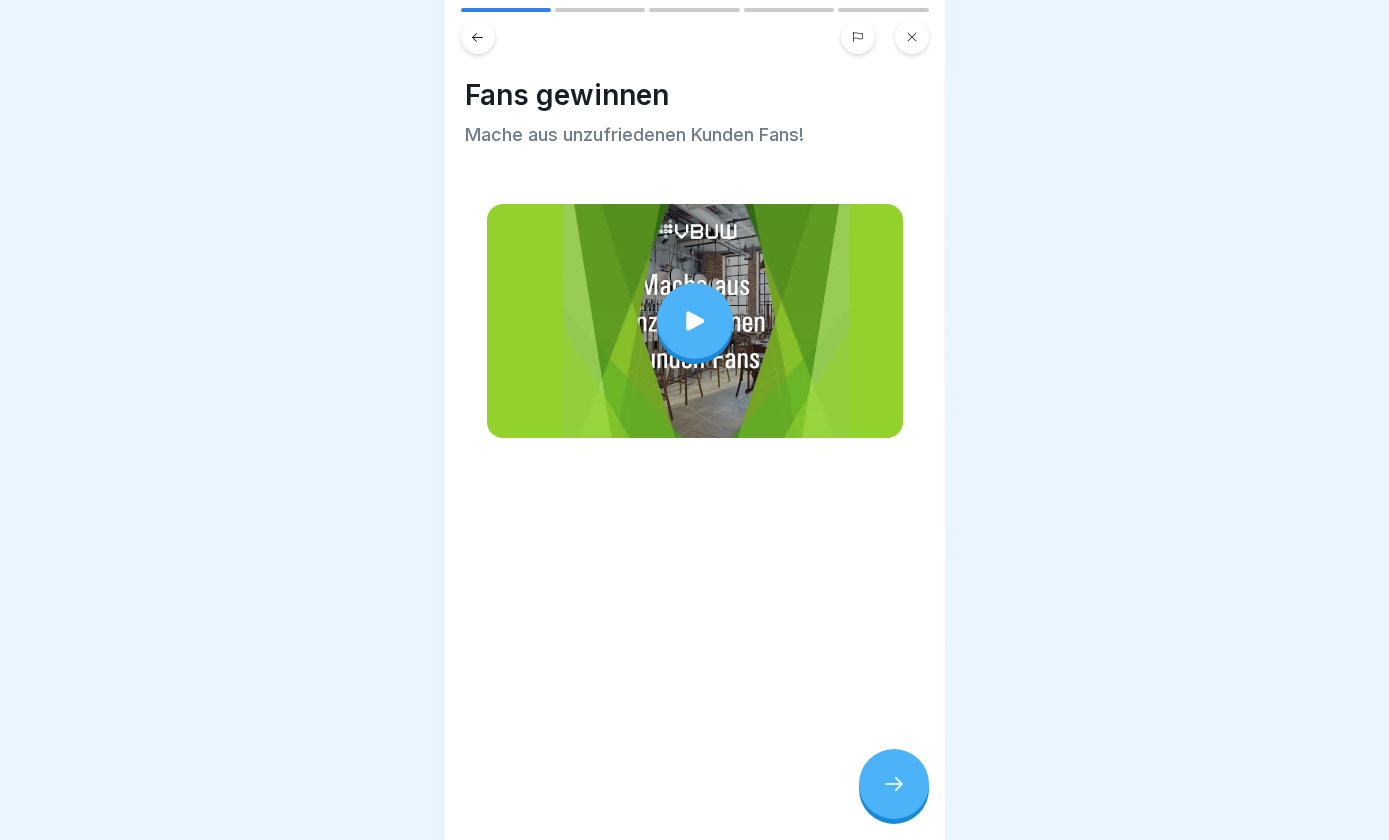 click 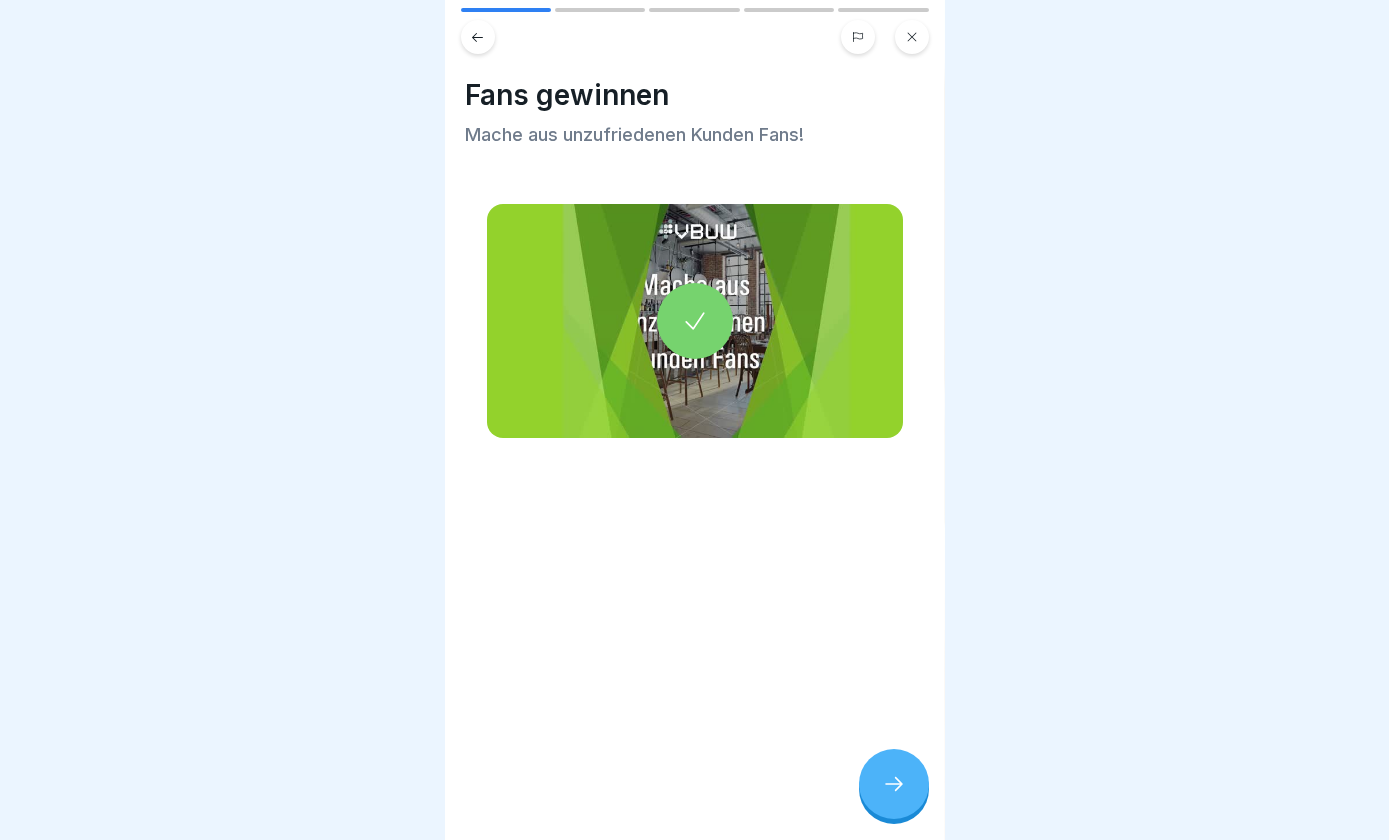 click at bounding box center [894, 784] 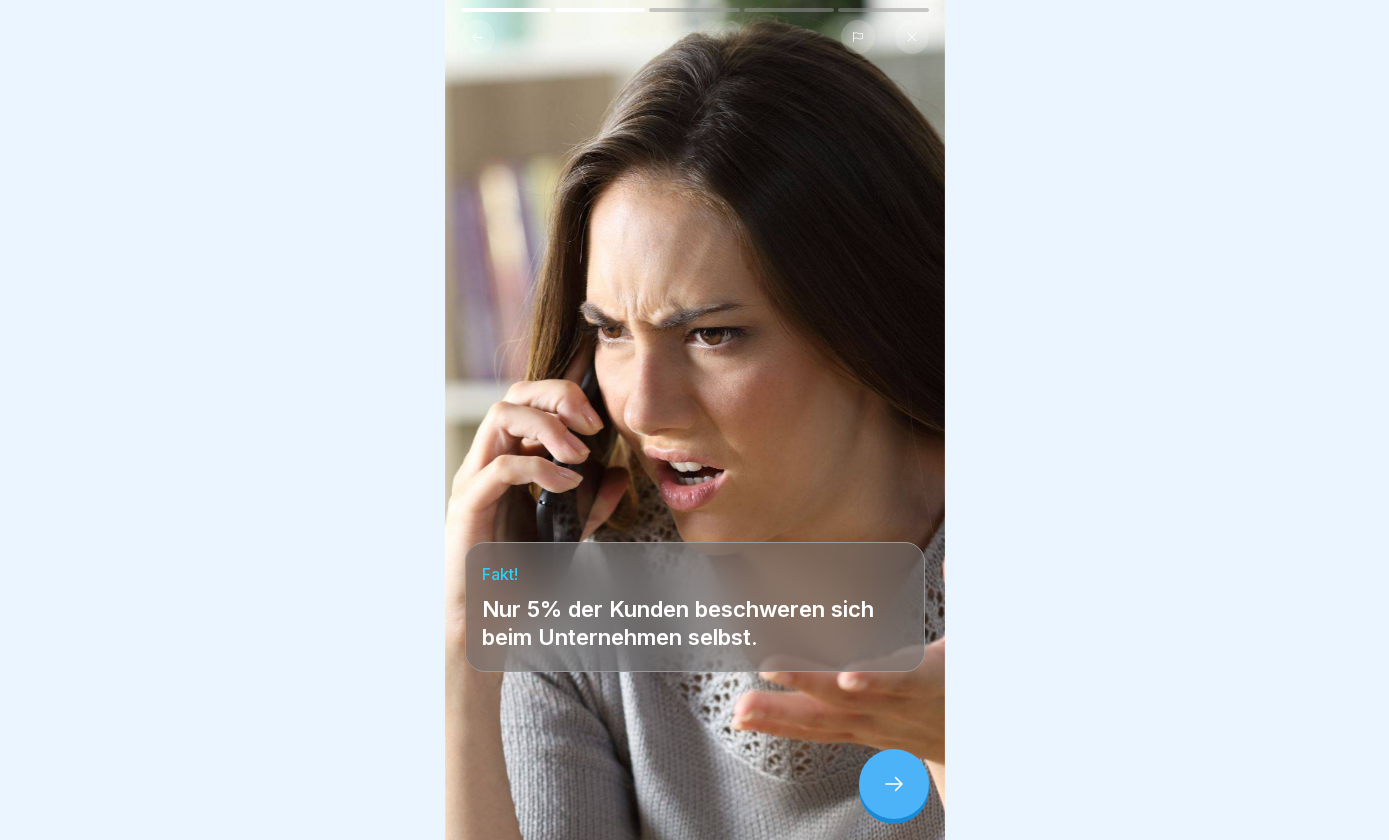 click 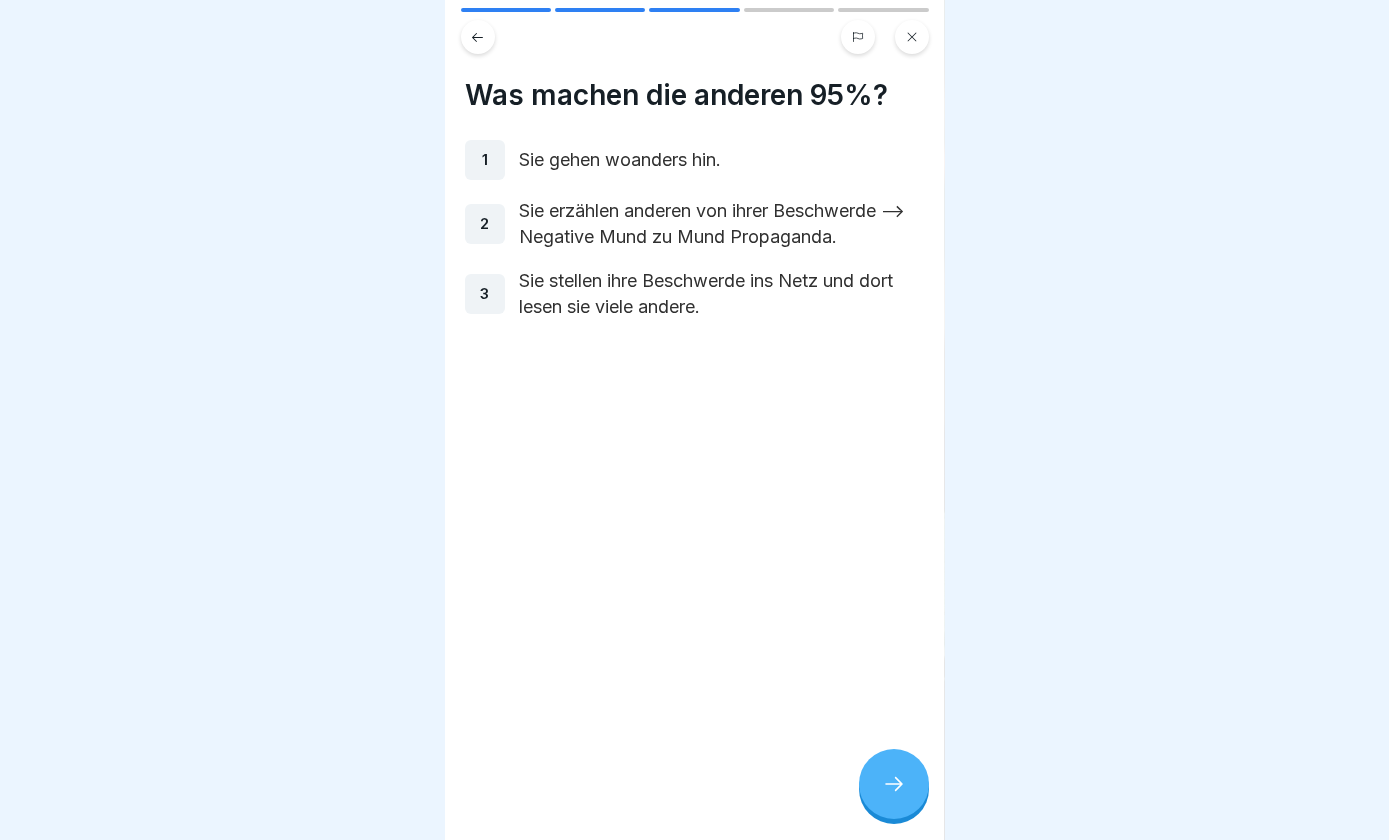 click on "Umgang mit Kundenbeschwerden 5 Schritte Deutsch Mache aus unzufriedenen Kunden Fans (ca. 4 min.)  Wer kennt es nicht: Die Kundenbeschwerde! Wie geht man damit richtig um?
Coach [PERSON_NAME] unterstützt [PERSON_NAME] beim richtigen Umgang mit Kundenbeschwerden.  Fortfahren Fans gewinnen Mache aus unzufriedenen Kunden Fans! Fakt!  Nur 5% der Kunden beschweren sich beim Unternehmen selbst. Was machen die anderen 95%? 1 Sie gehen woanders hin. 2 Sie erzählen anderen von ihrer Beschwerde --> Negative Mund zu Mund Propaganda. 3 Sie stellen ihre Beschwerde ins Netz und dort lesen sie viele andere. Fakt Es kostet 3x mehr einen neuen Kunden zu gewinnen, als einen bestehenden zu halten. Macht es Sinn auf eine Kundenbeschwerde zu reagieren, auch wenn Sie noch so klein ist? Wähle die richtige Antwort. A Ja, denn bei einem guten Beschwerdemanagement wird aus einem unzufriedenen Kunden ein zufriedener. B Nein, kleine unwichtige Beschwerden kosten einfach zu viel Zeit und bringen keinen Erfolg. 10 Coins Lektion abgeschlossen!" at bounding box center (694, 420) 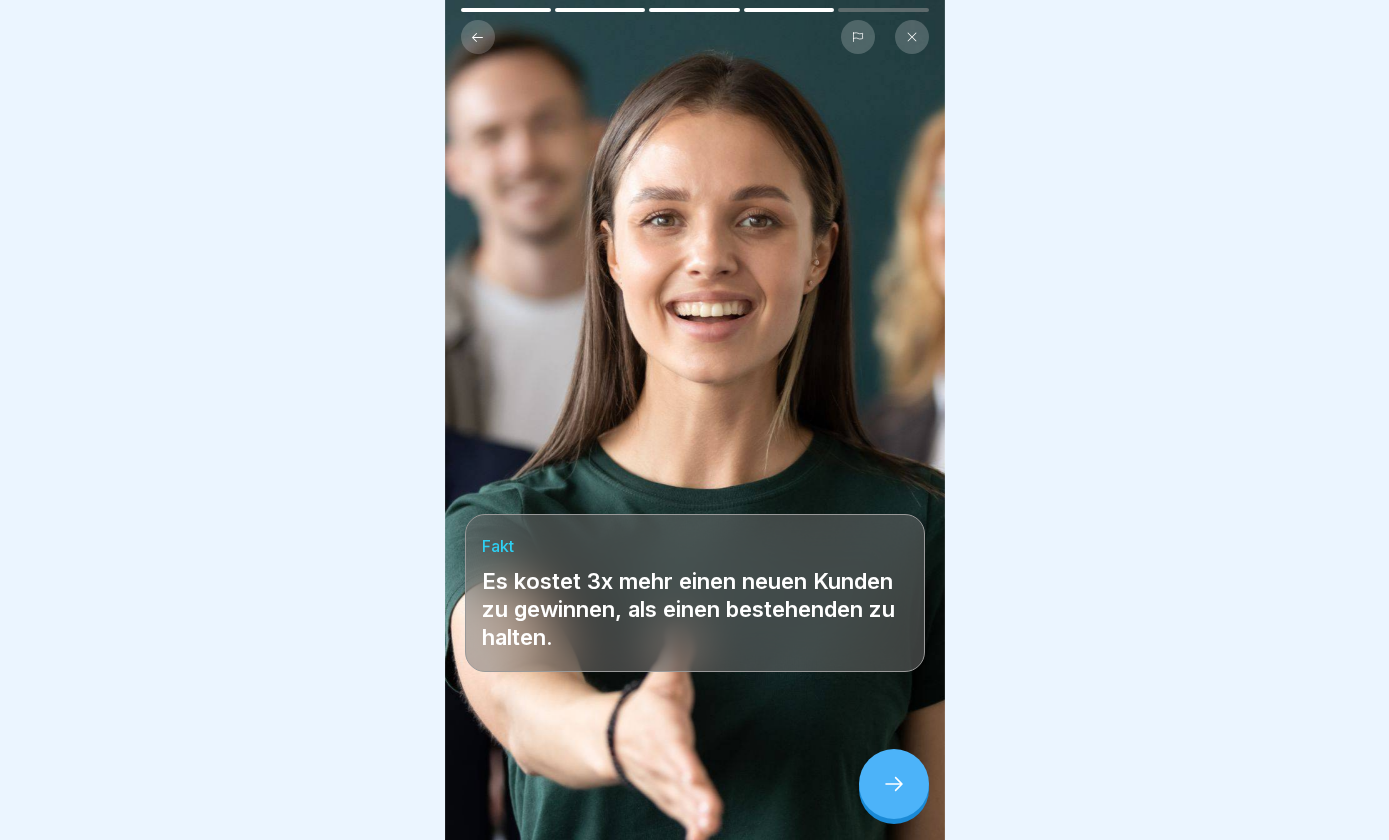 click 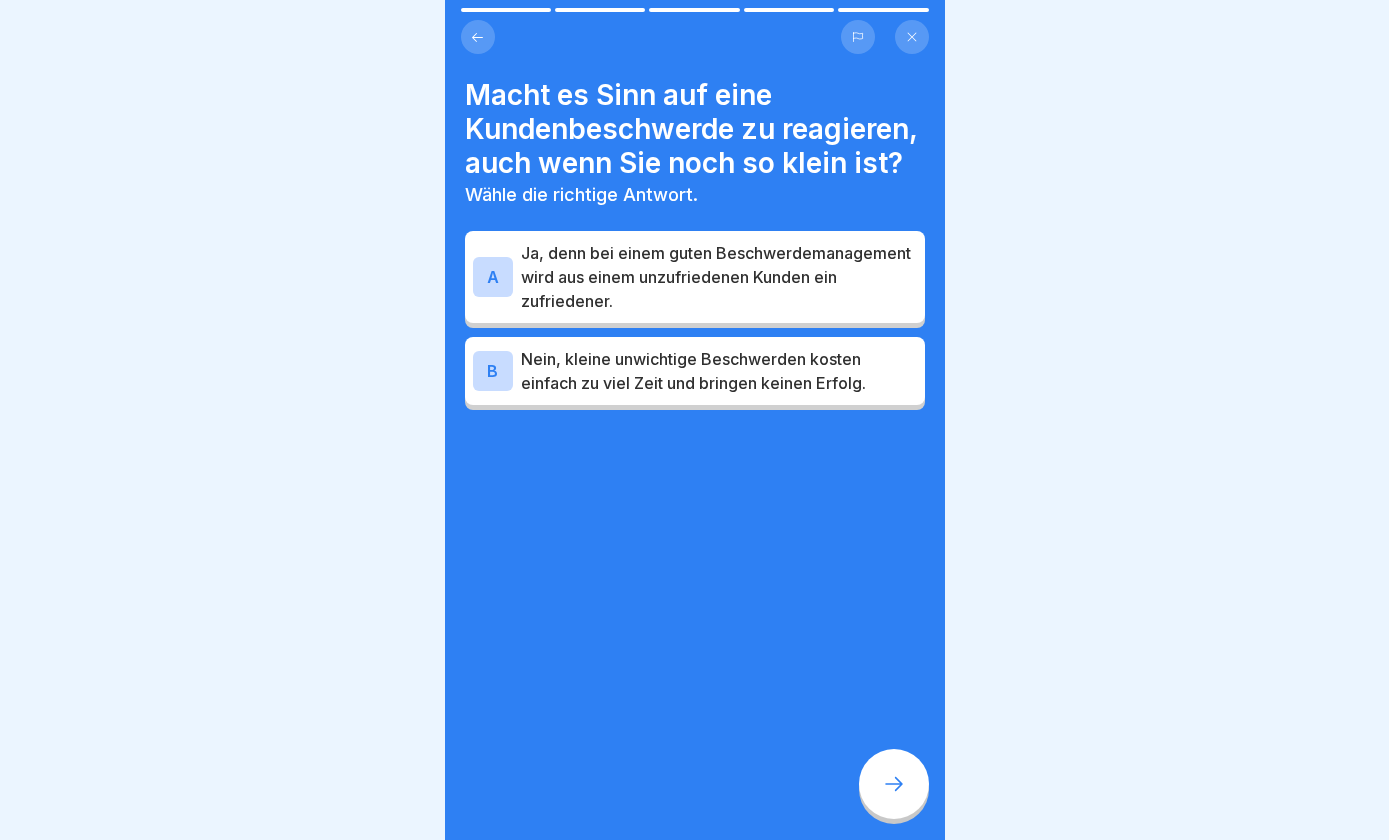 click on "Ja, denn bei einem guten Beschwerdemanagement wird aus einem unzufriedenen Kunden ein zufriedener." at bounding box center (719, 277) 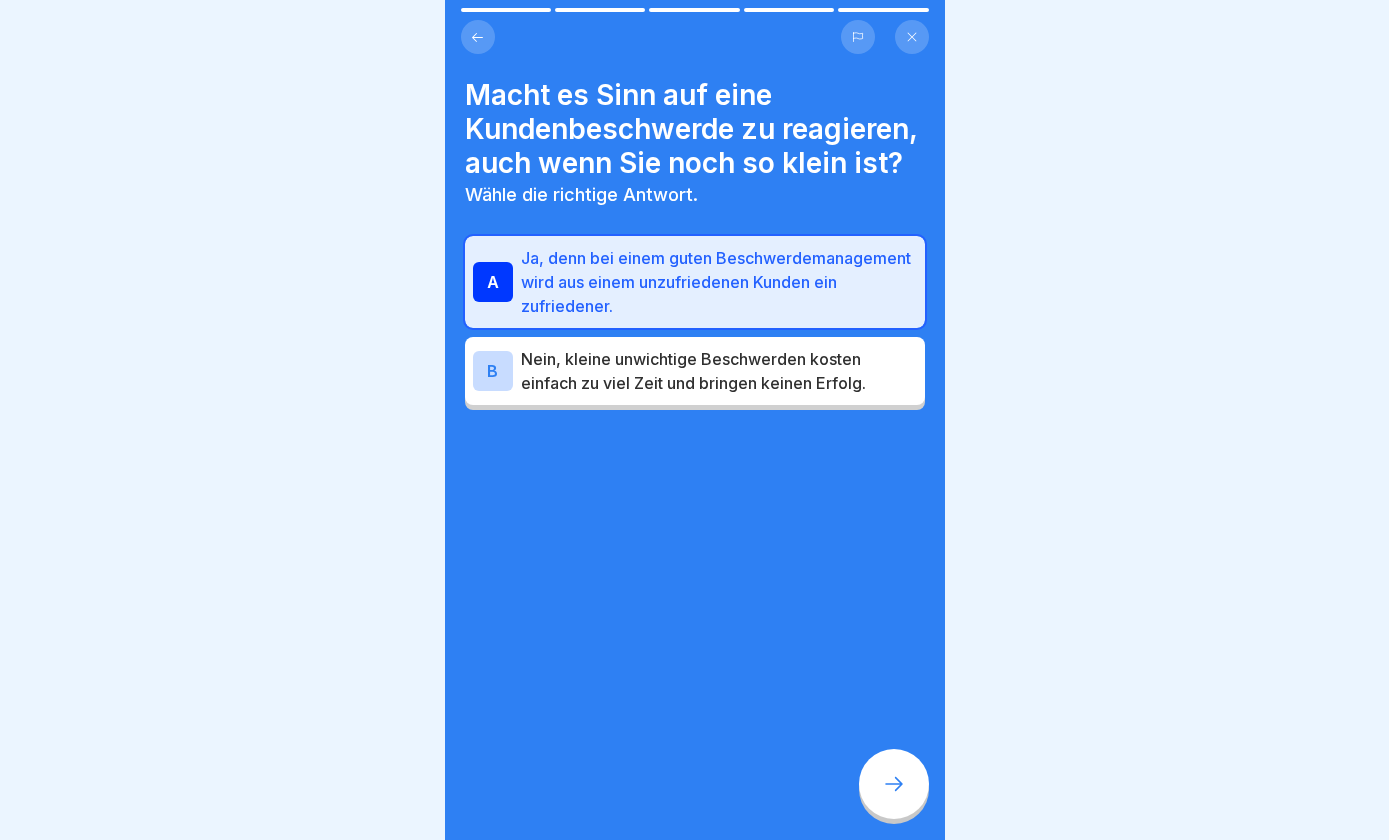 click 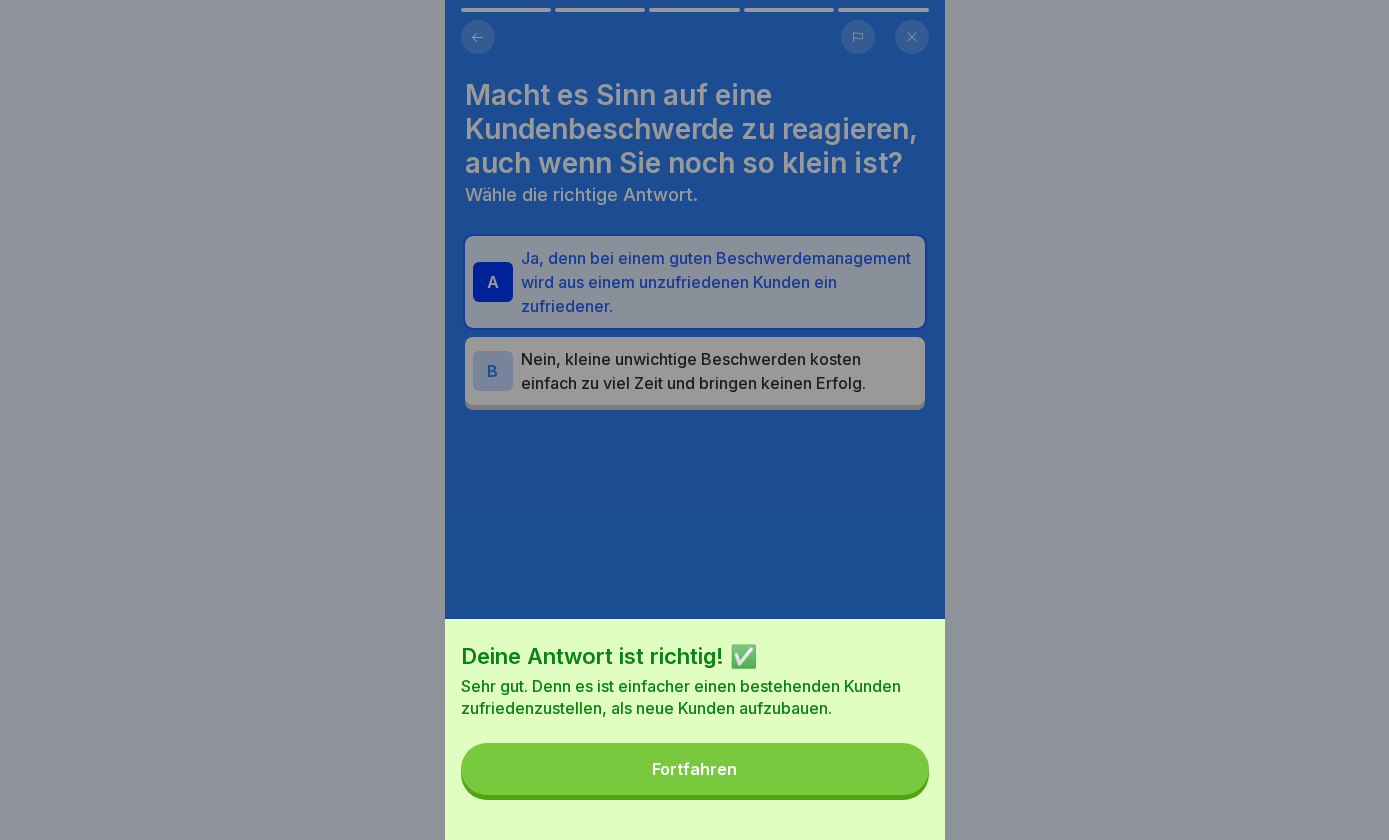 click on "Fortfahren" at bounding box center [695, 769] 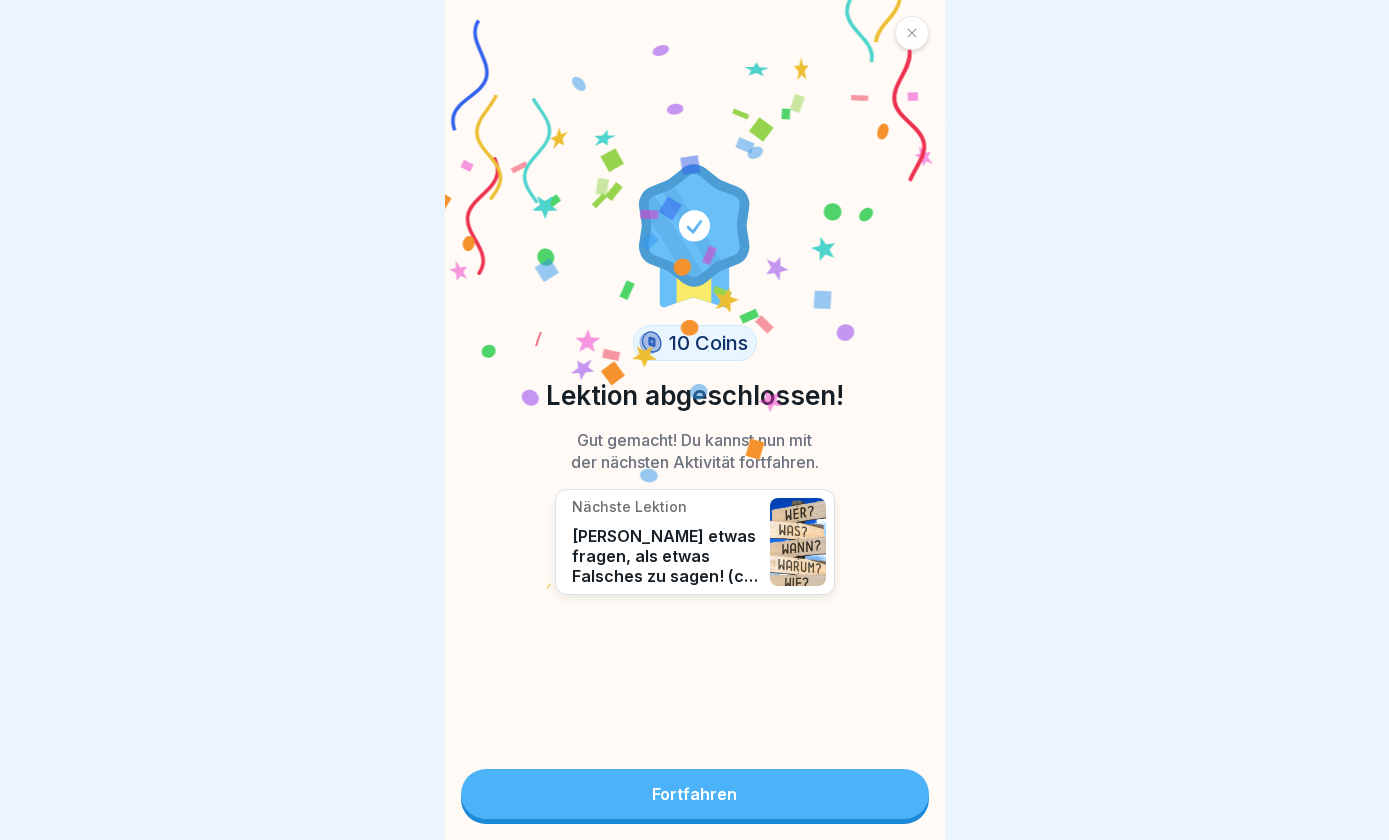 click on "Fortfahren" at bounding box center [695, 794] 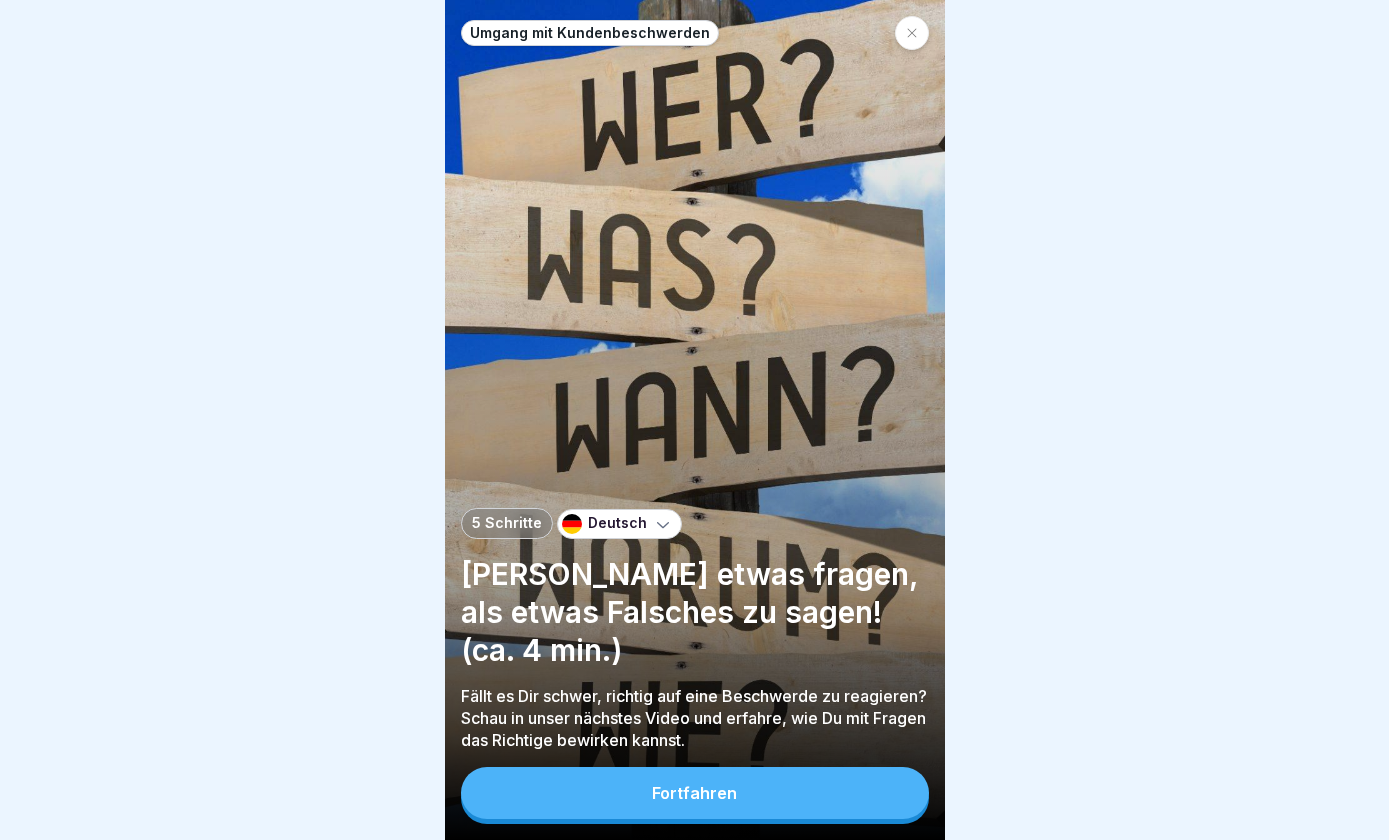 click on "Fortfahren" at bounding box center [695, 793] 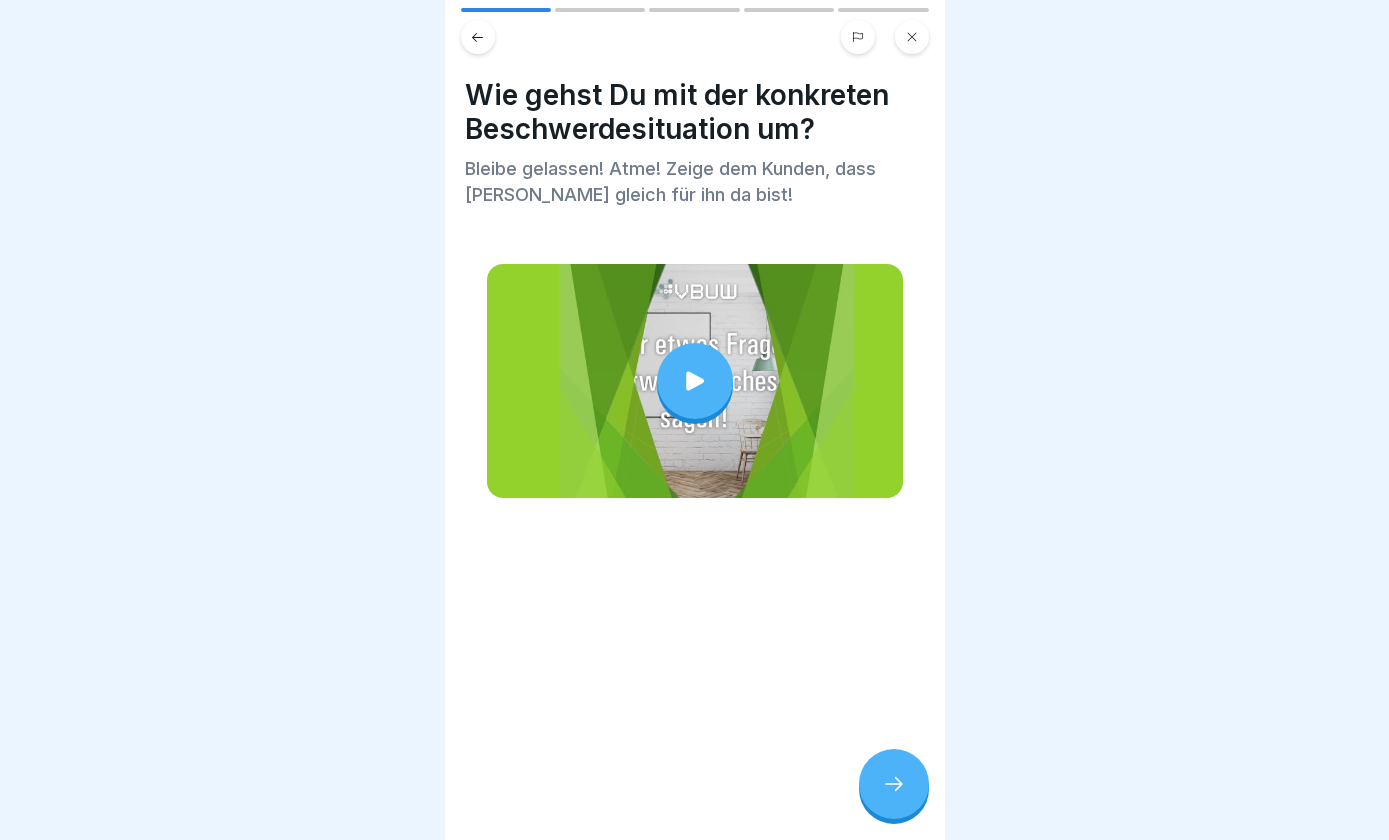 click at bounding box center (695, 381) 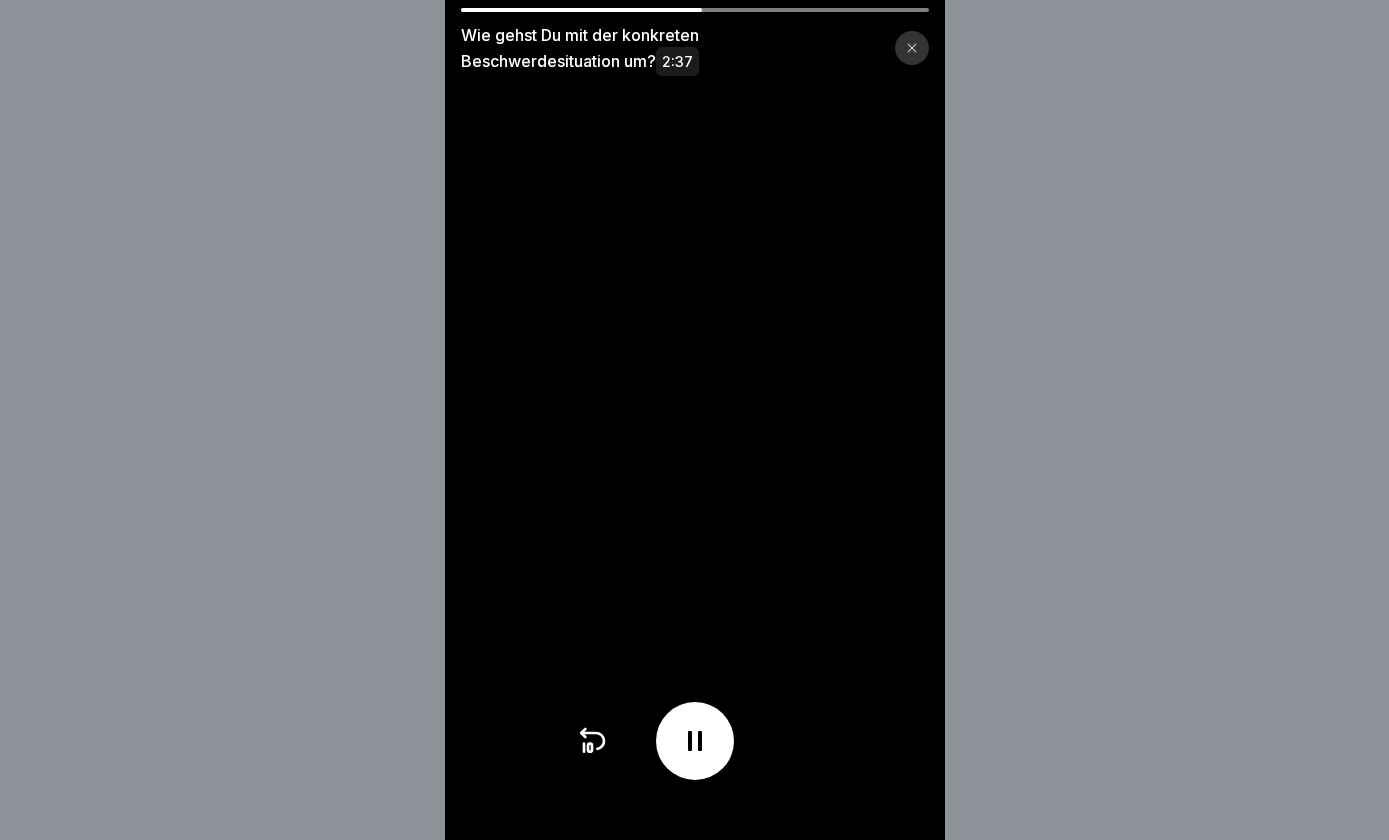click at bounding box center [695, 741] 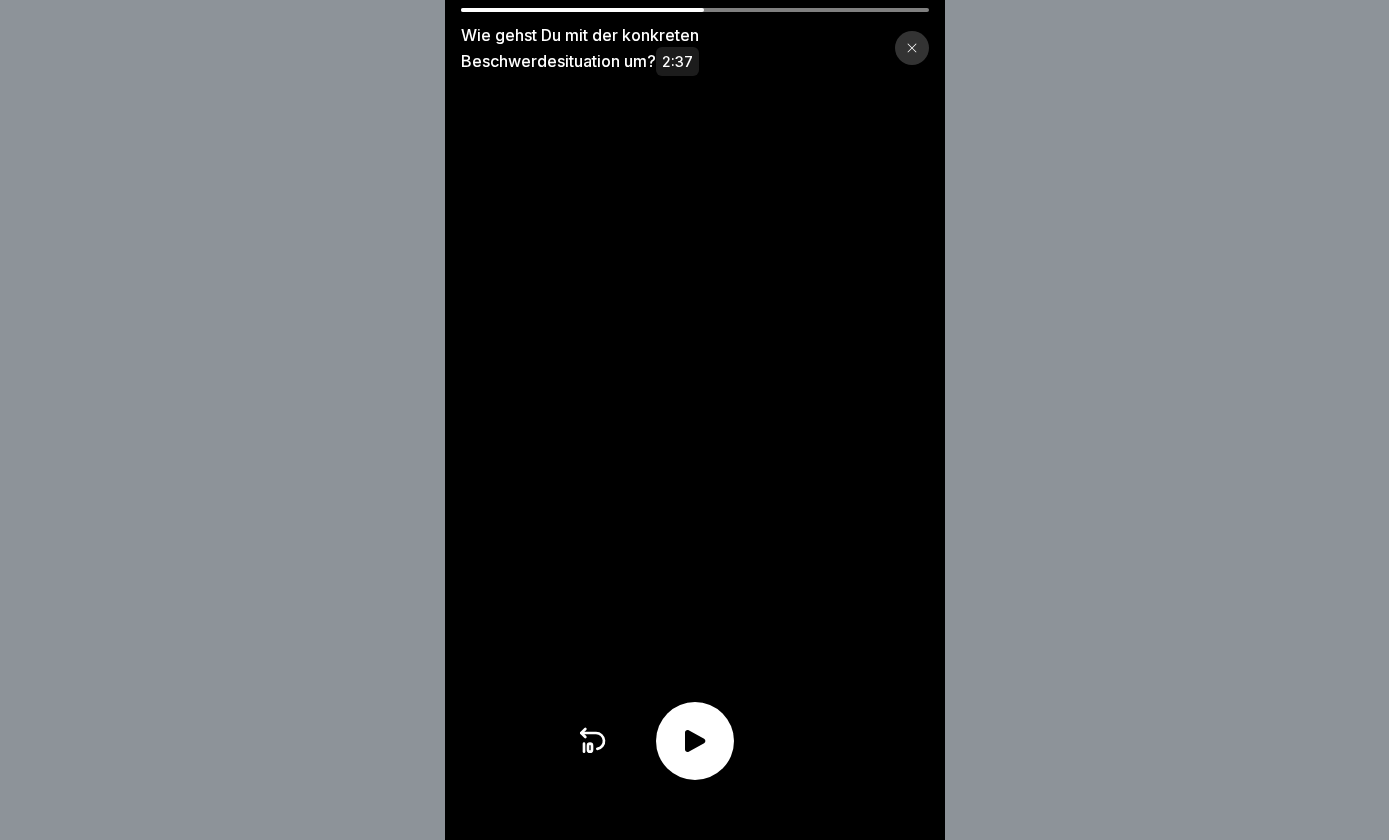 click 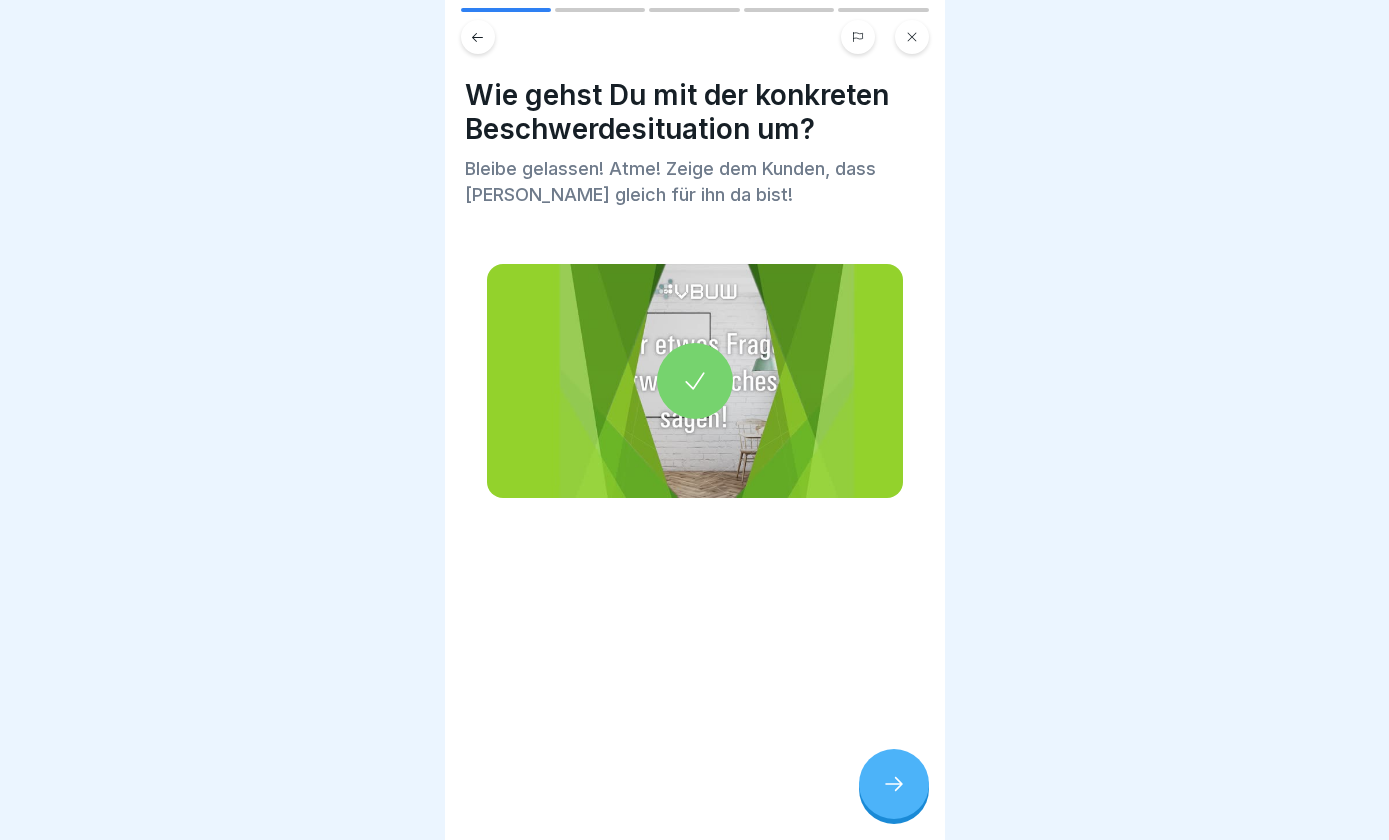 click 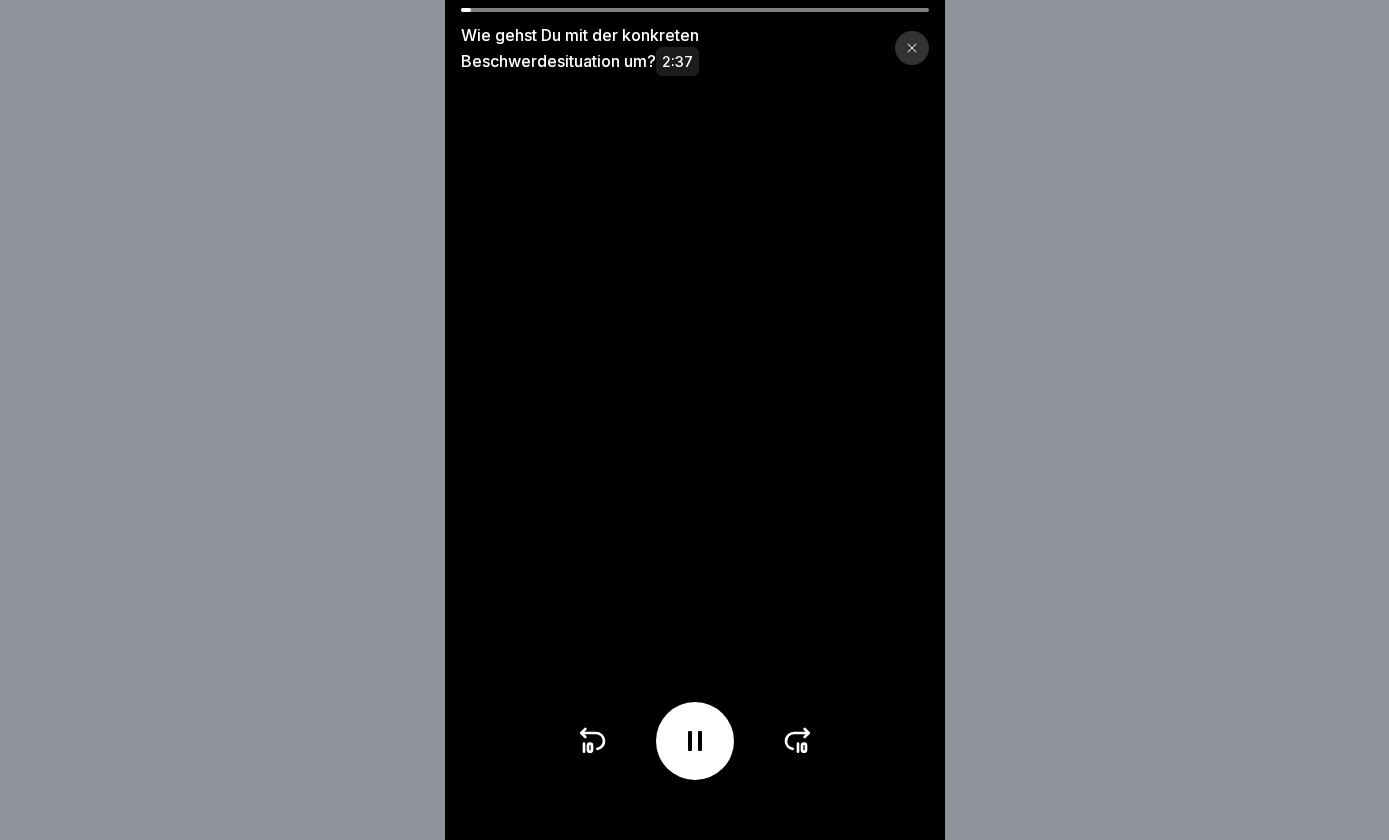 click 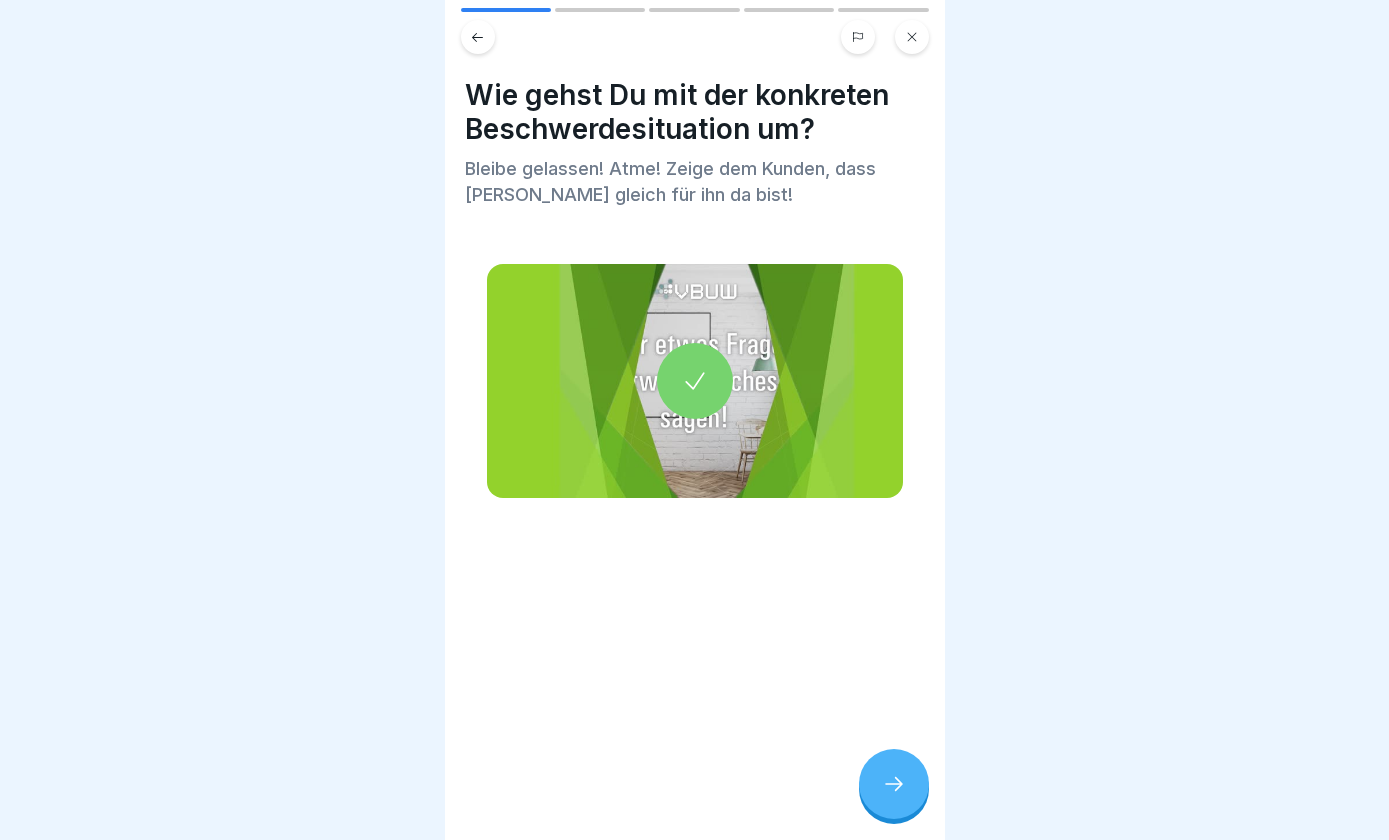 click 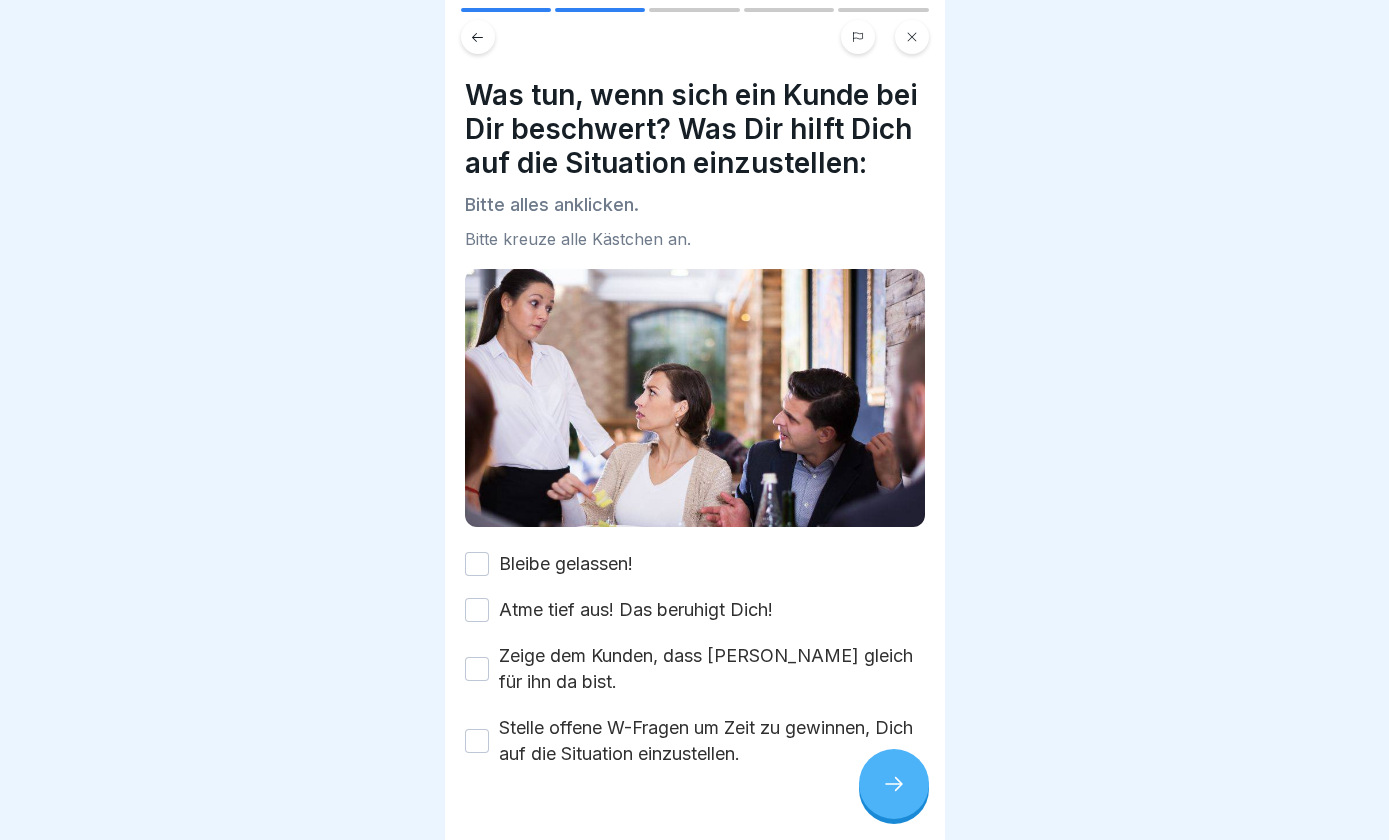 click on "Bleibe gelassen!" at bounding box center [477, 564] 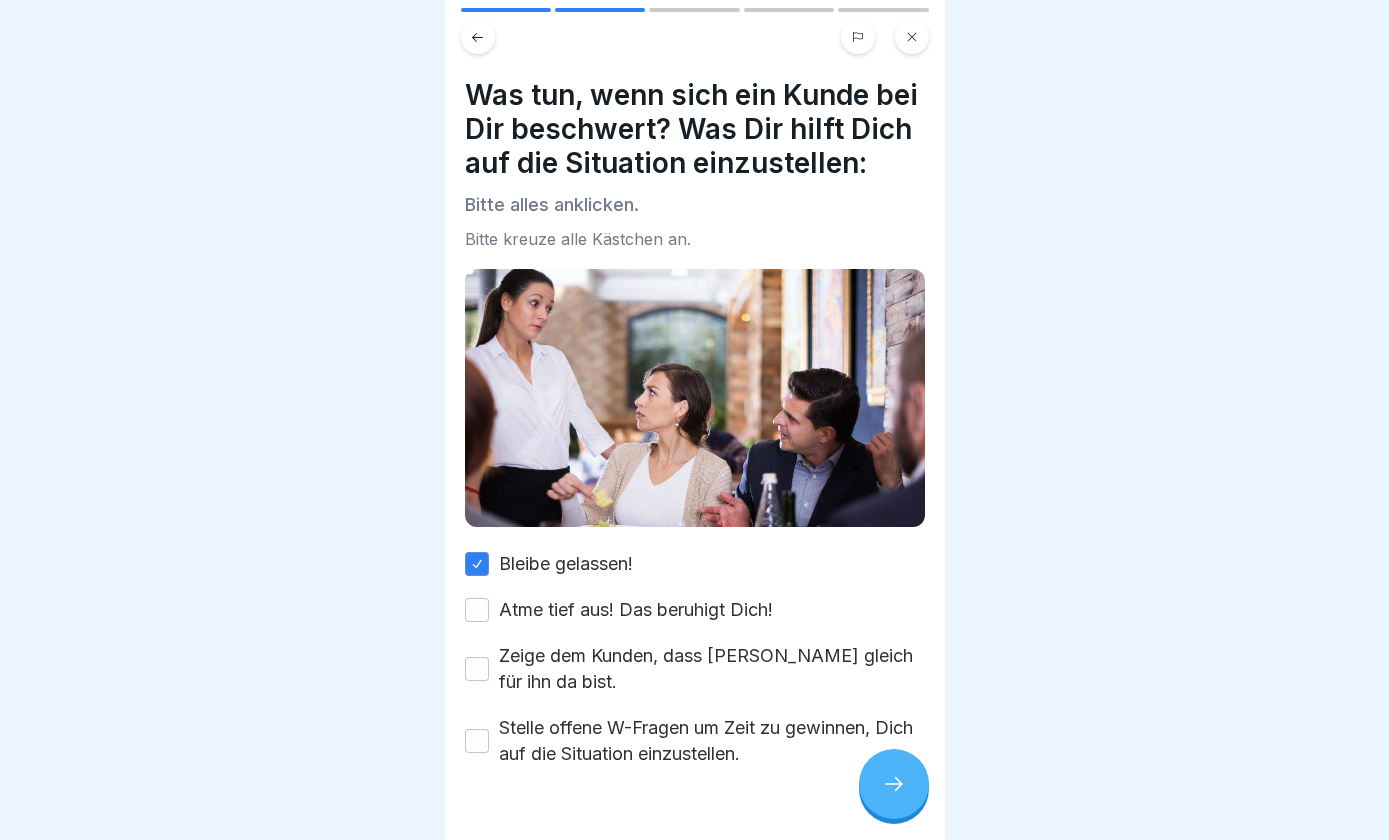click on "Atme tief aus! Das beruhigt Dich!" at bounding box center [695, 610] 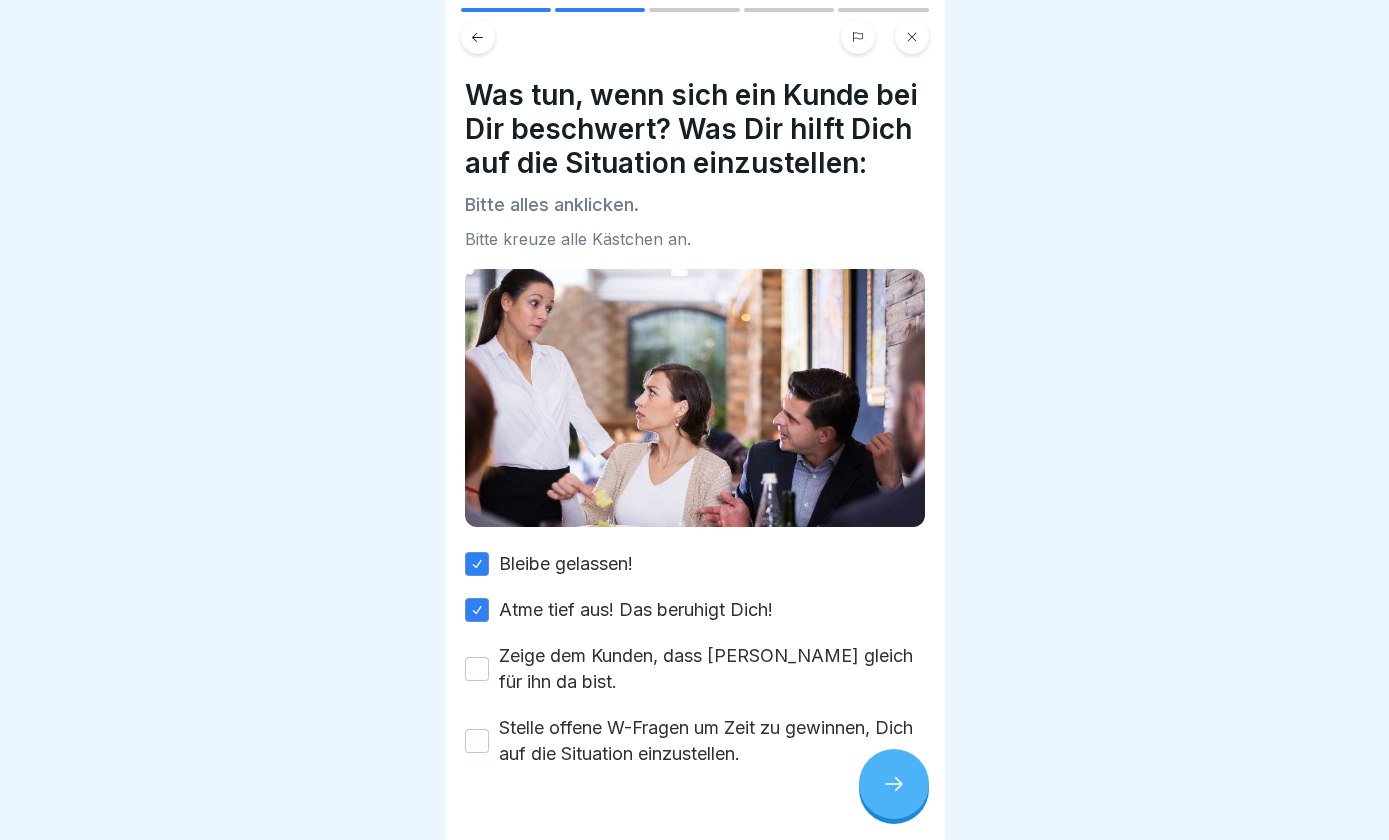 click on "Zeige dem Kunden, dass [PERSON_NAME] gleich für ihn da bist." at bounding box center [477, 669] 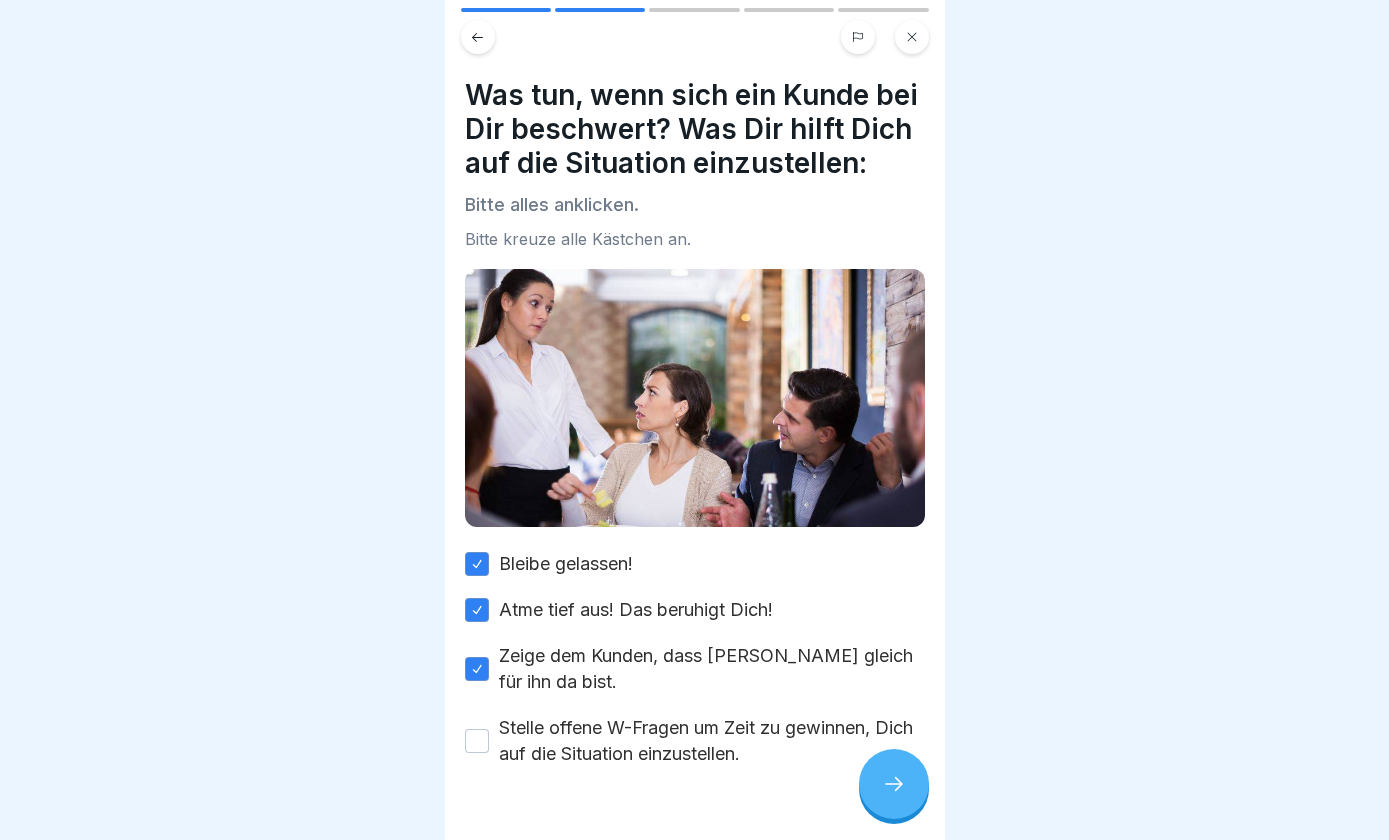 click on "Stelle offene W-Fragen um Zeit zu gewinnen, Dich auf die Situation einzustellen." at bounding box center (477, 741) 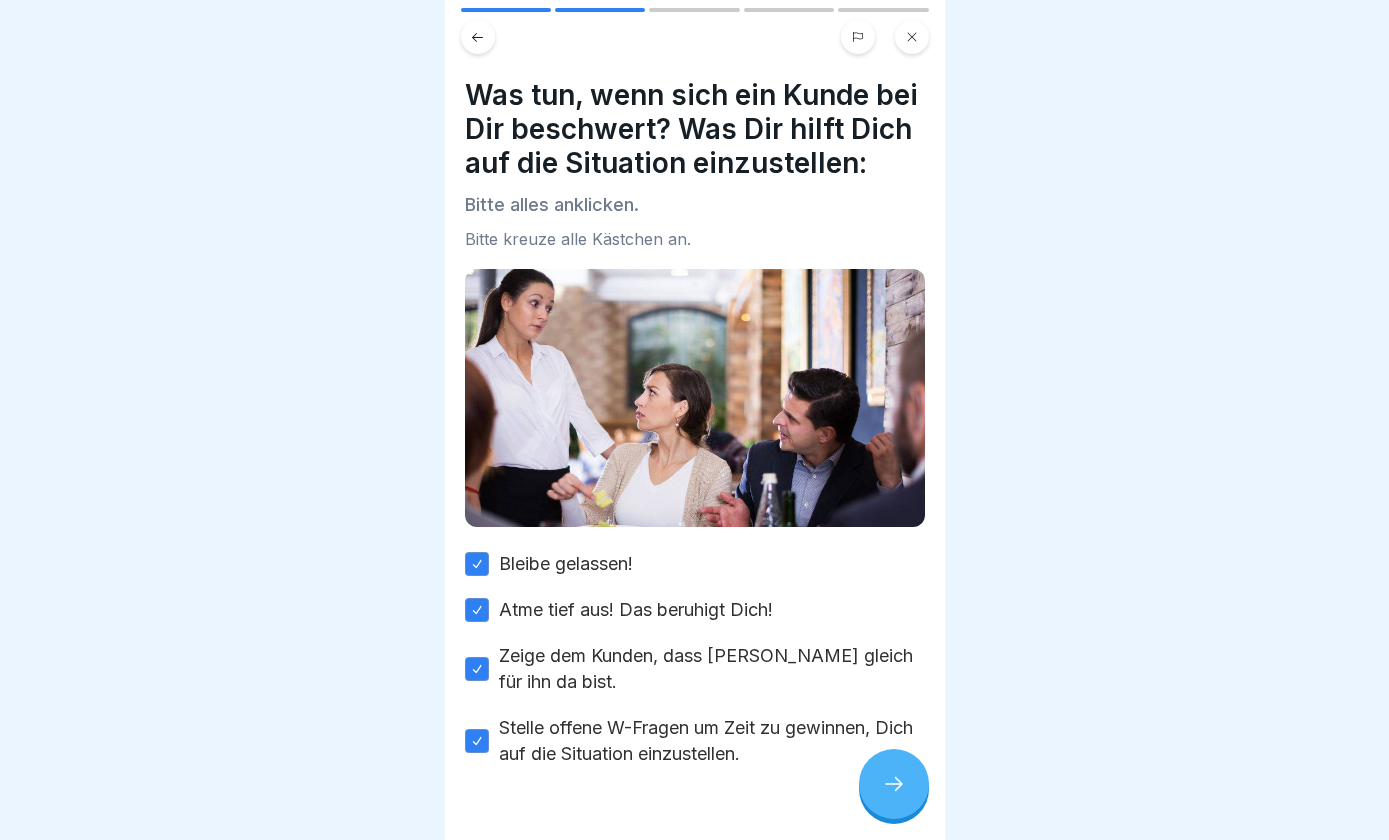 click at bounding box center [894, 784] 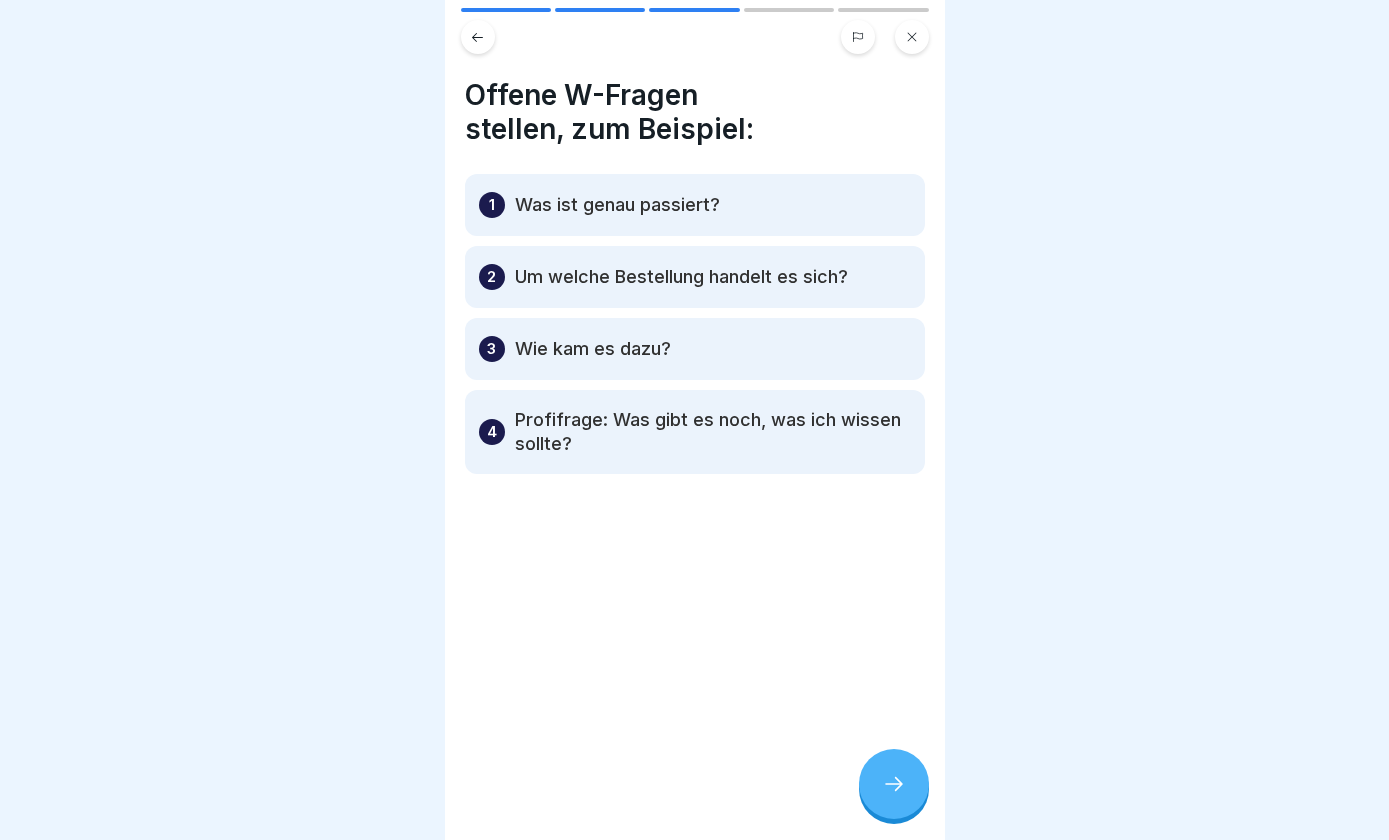 click at bounding box center (894, 784) 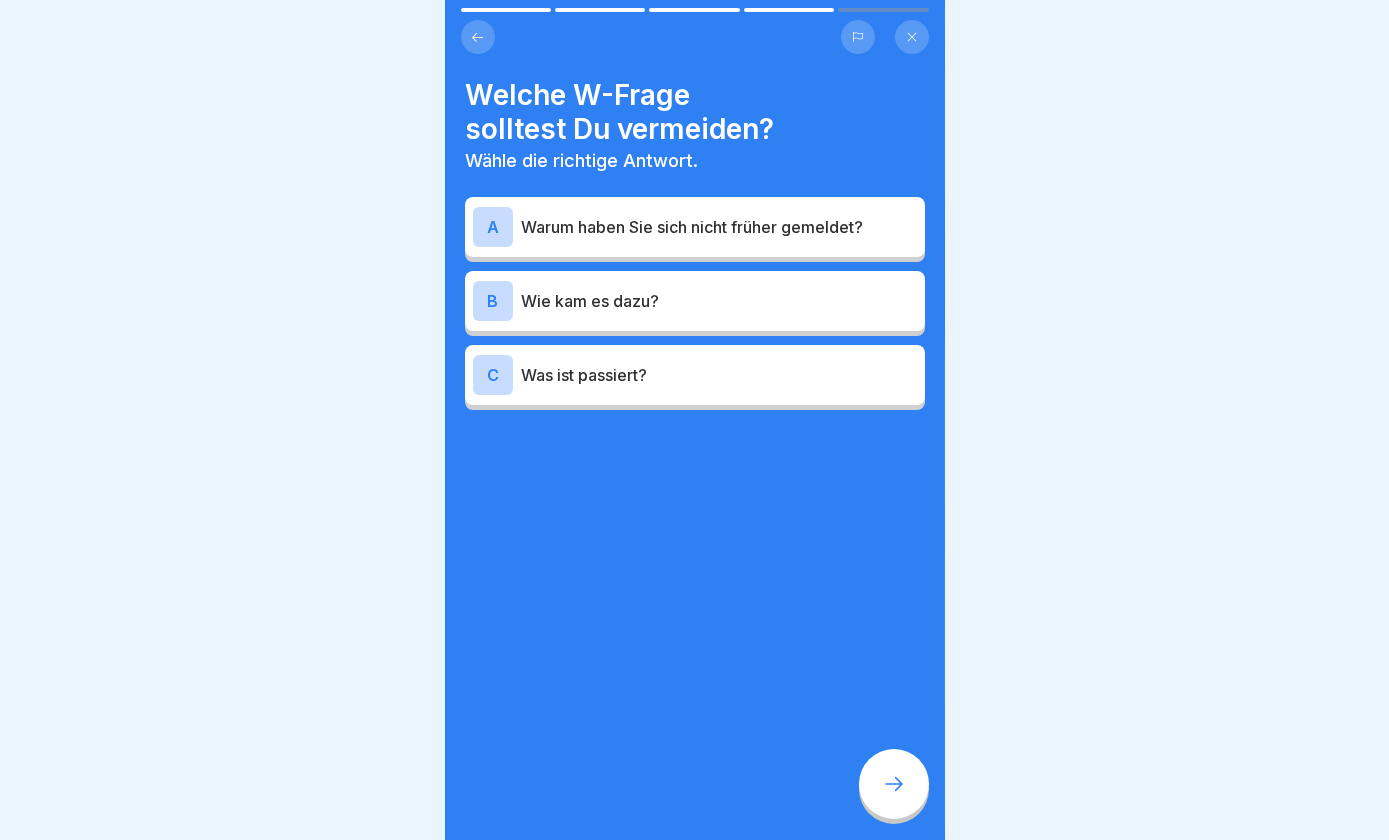 click on "Warum haben Sie sich nicht früher gemeldet?" at bounding box center (719, 227) 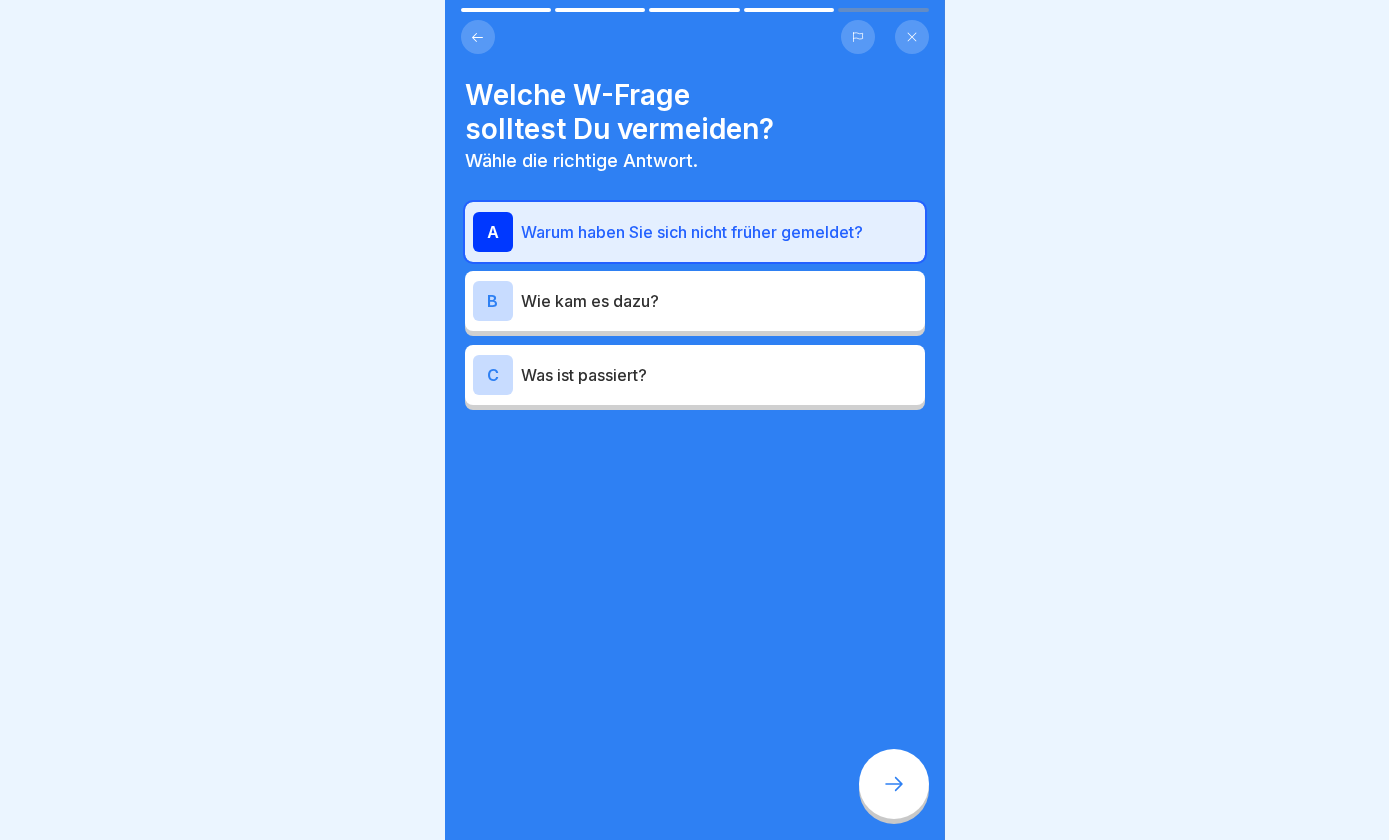 click at bounding box center (894, 784) 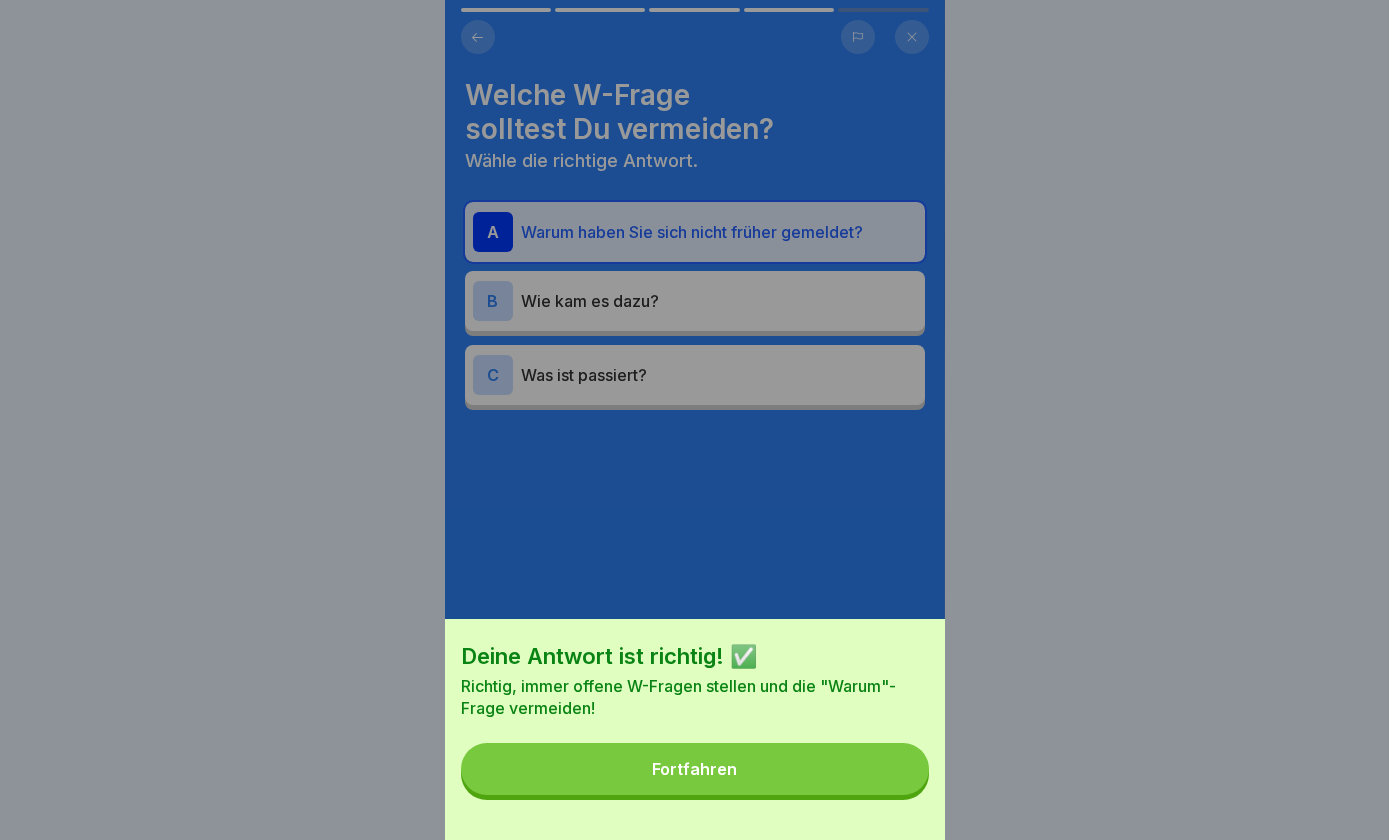click on "Fortfahren" at bounding box center (695, 769) 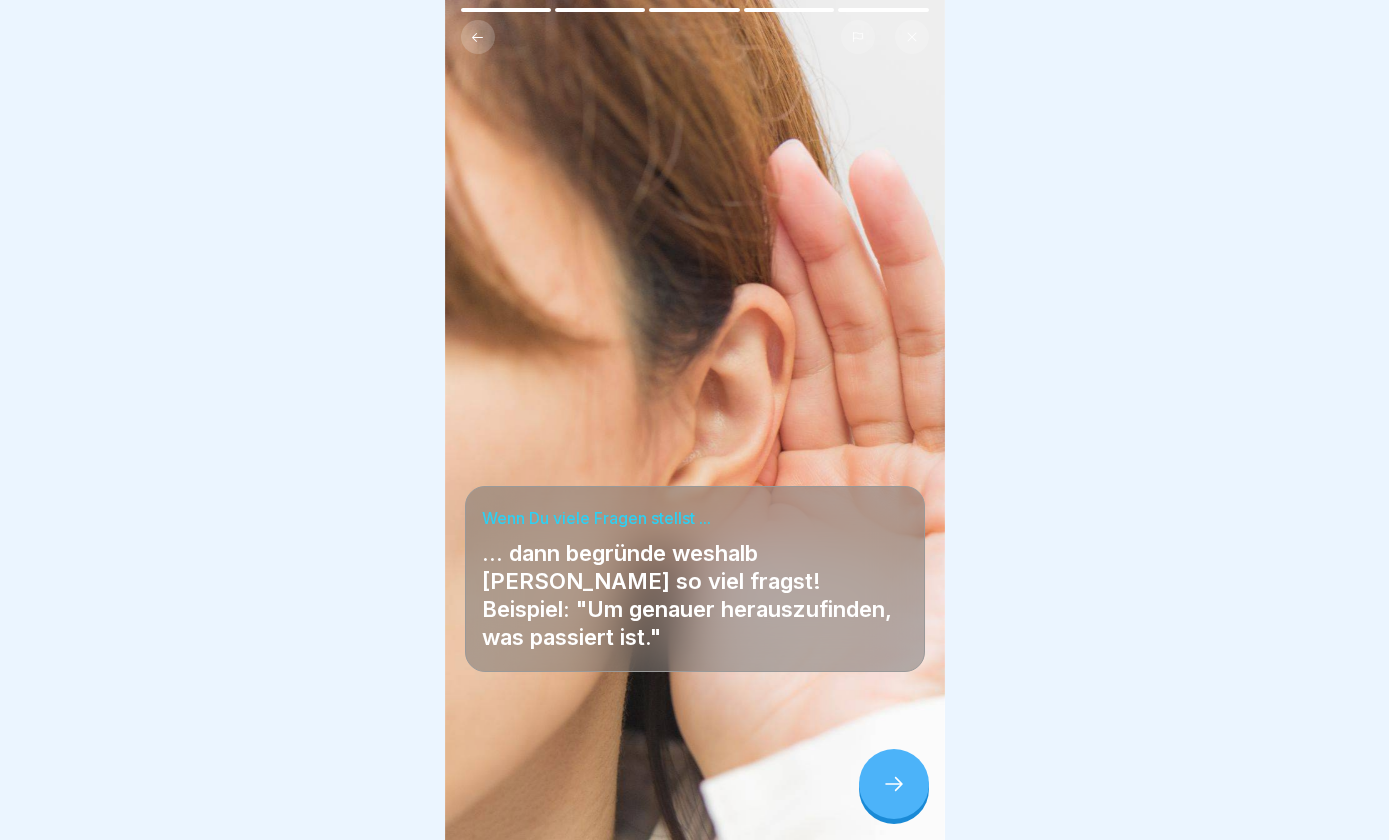 click at bounding box center [894, 784] 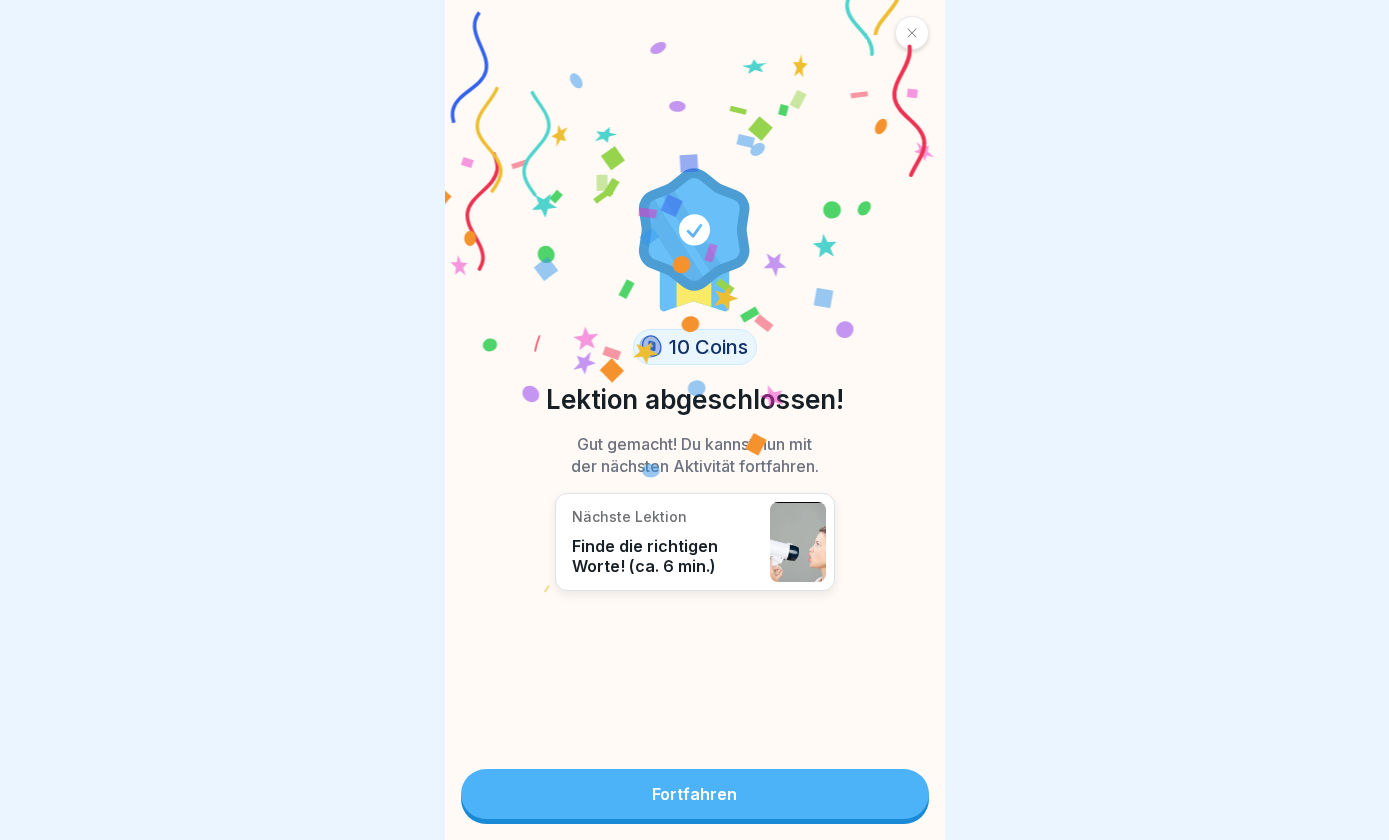 click on "Fortfahren" at bounding box center [695, 794] 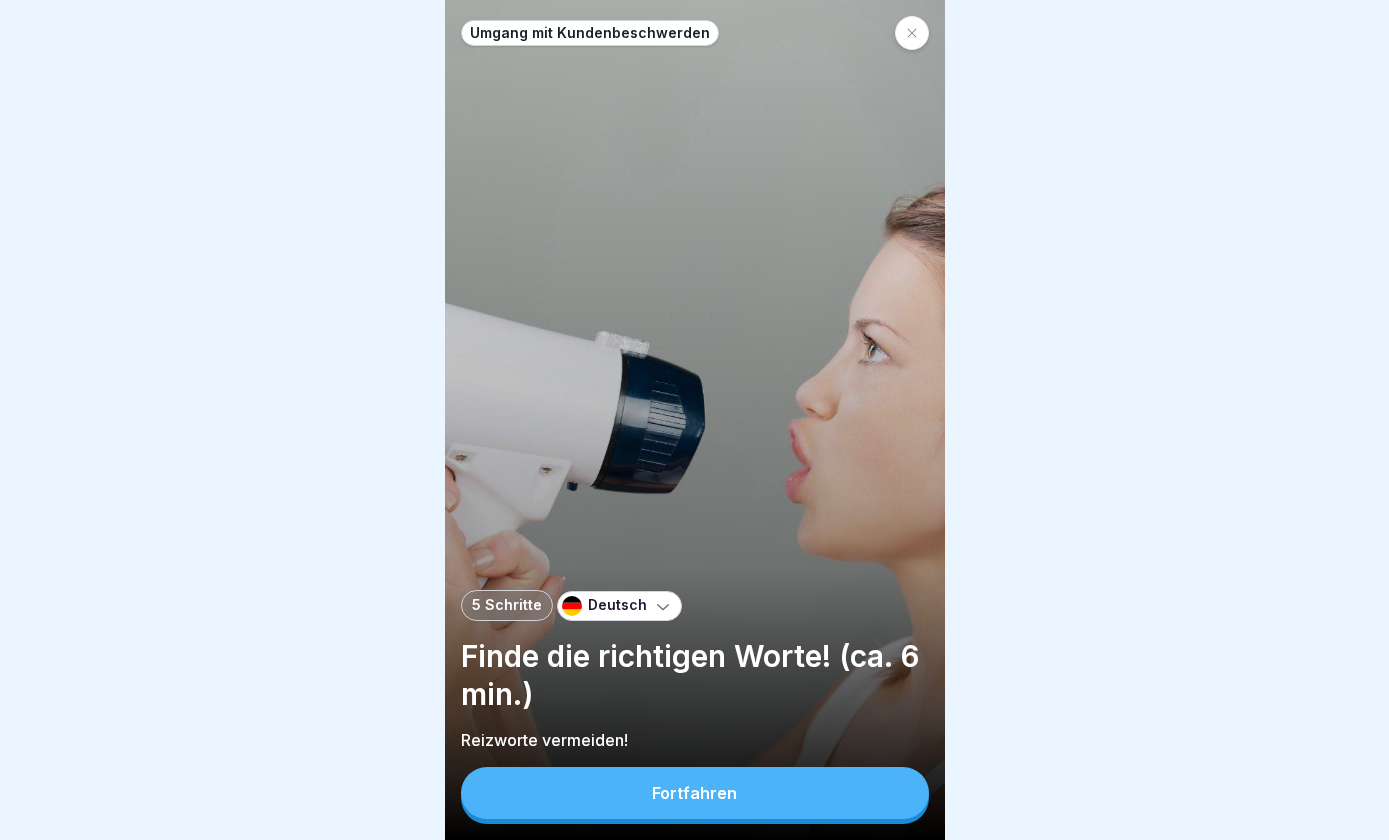 click on "Fortfahren" at bounding box center (695, 793) 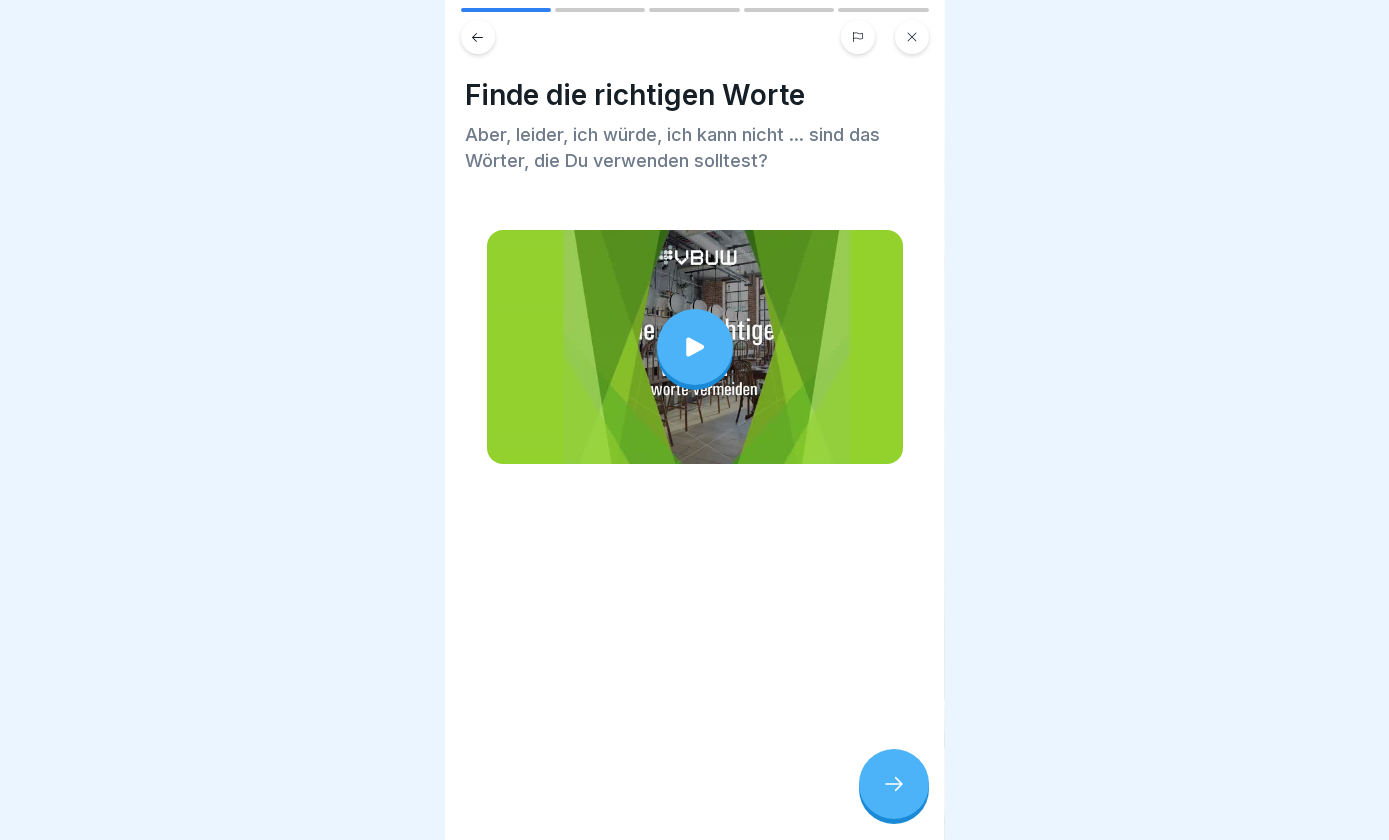 click 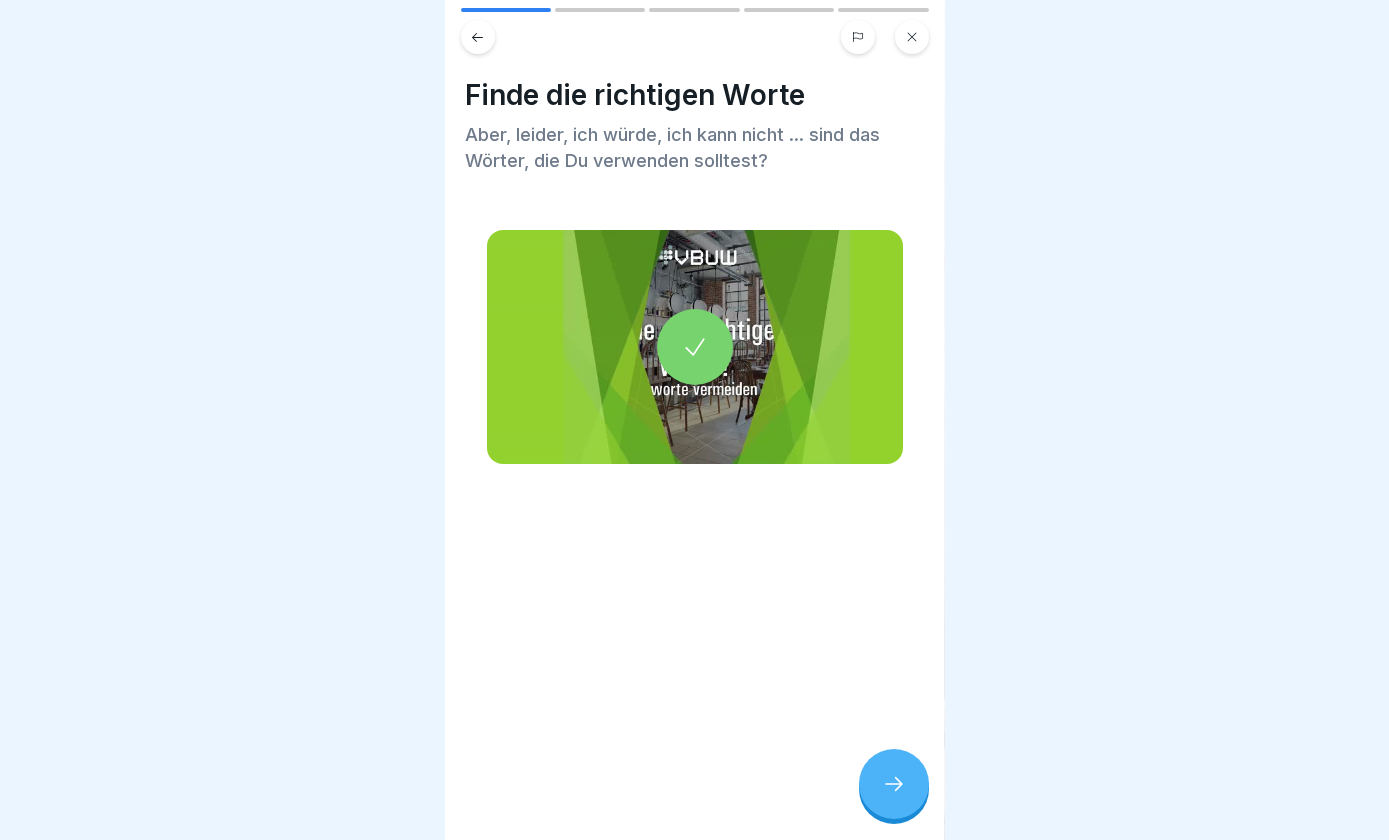 click at bounding box center [894, 784] 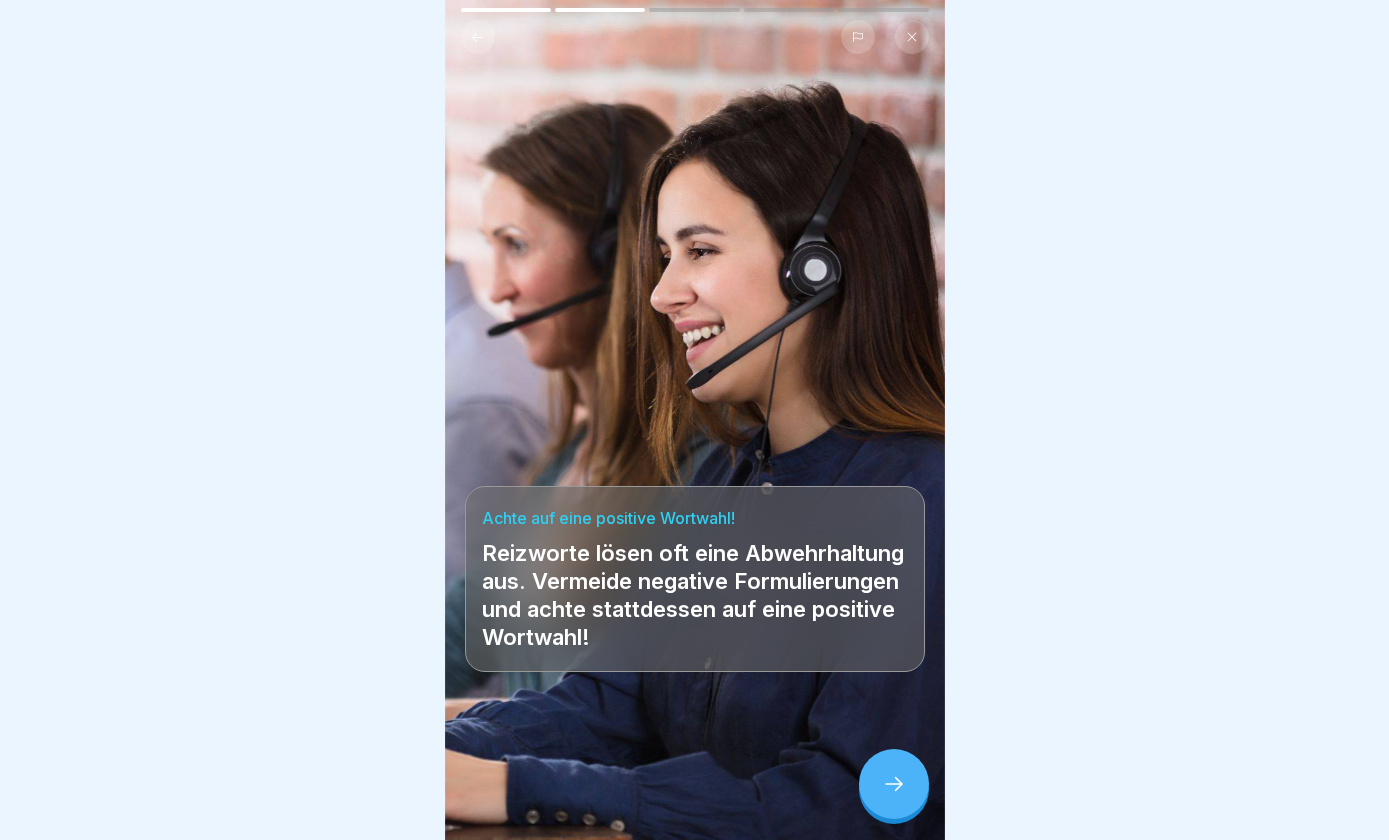 click at bounding box center [894, 784] 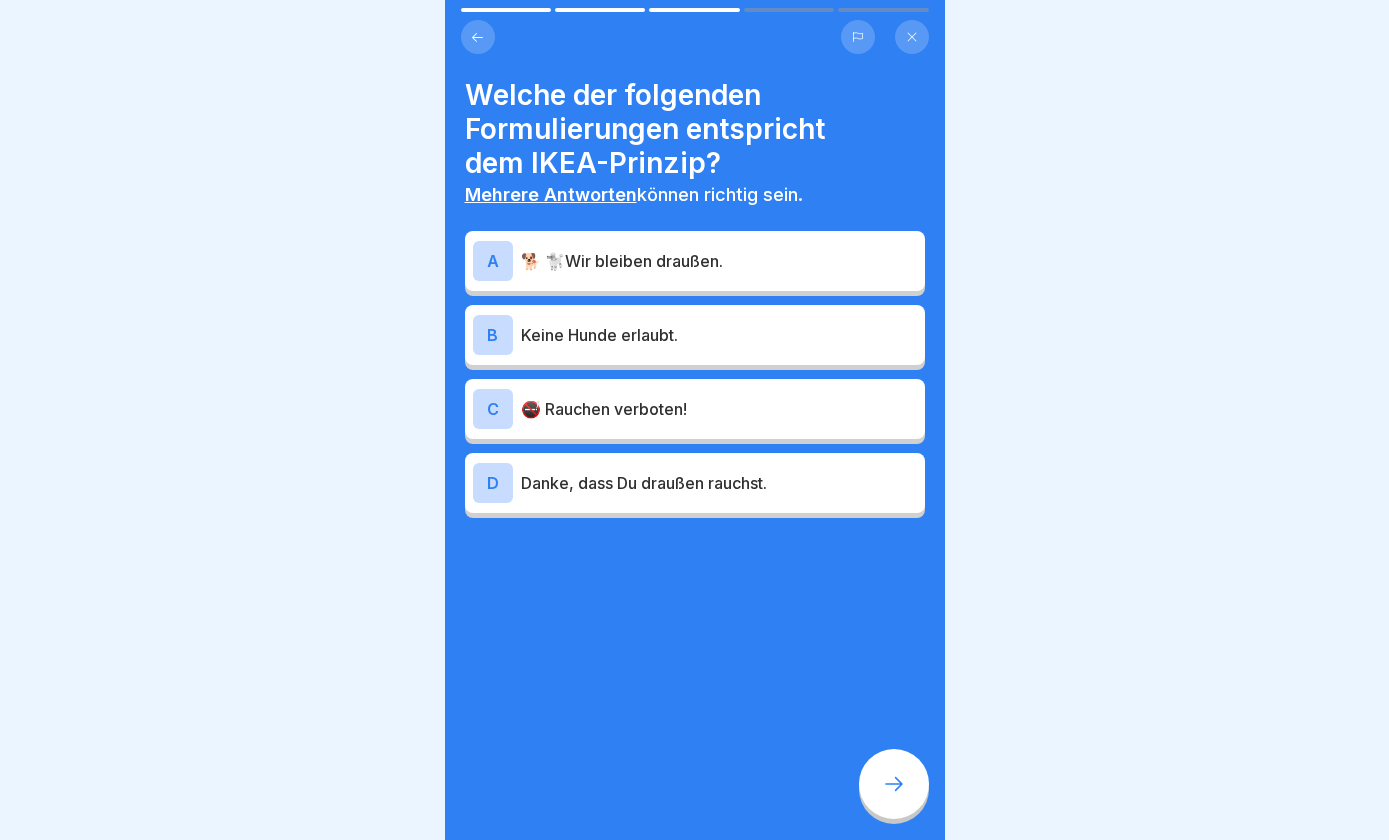 click on "A 🐕 🐩Wir bleiben draußen." at bounding box center [695, 261] 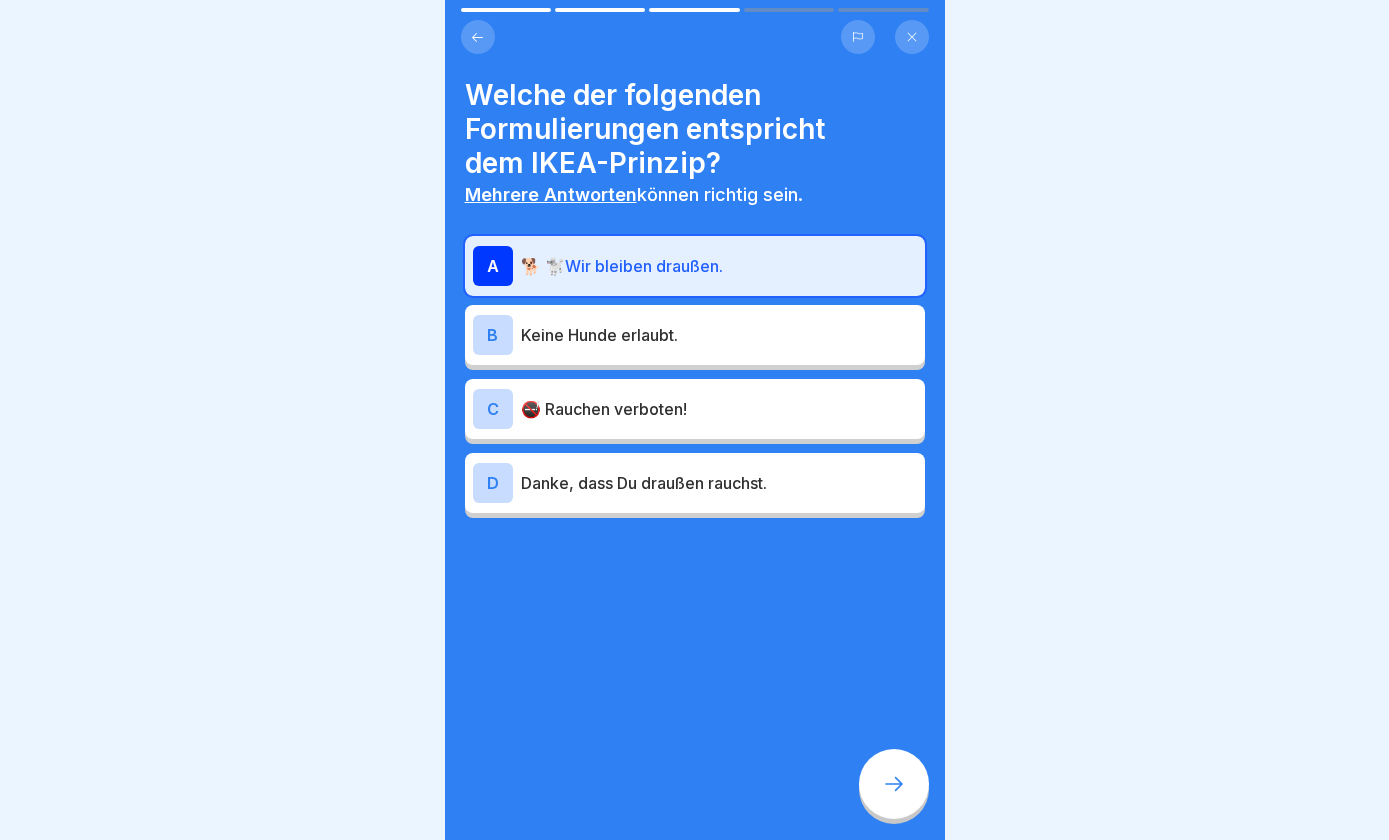 click on "Danke, dass Du draußen rauchst." at bounding box center (719, 483) 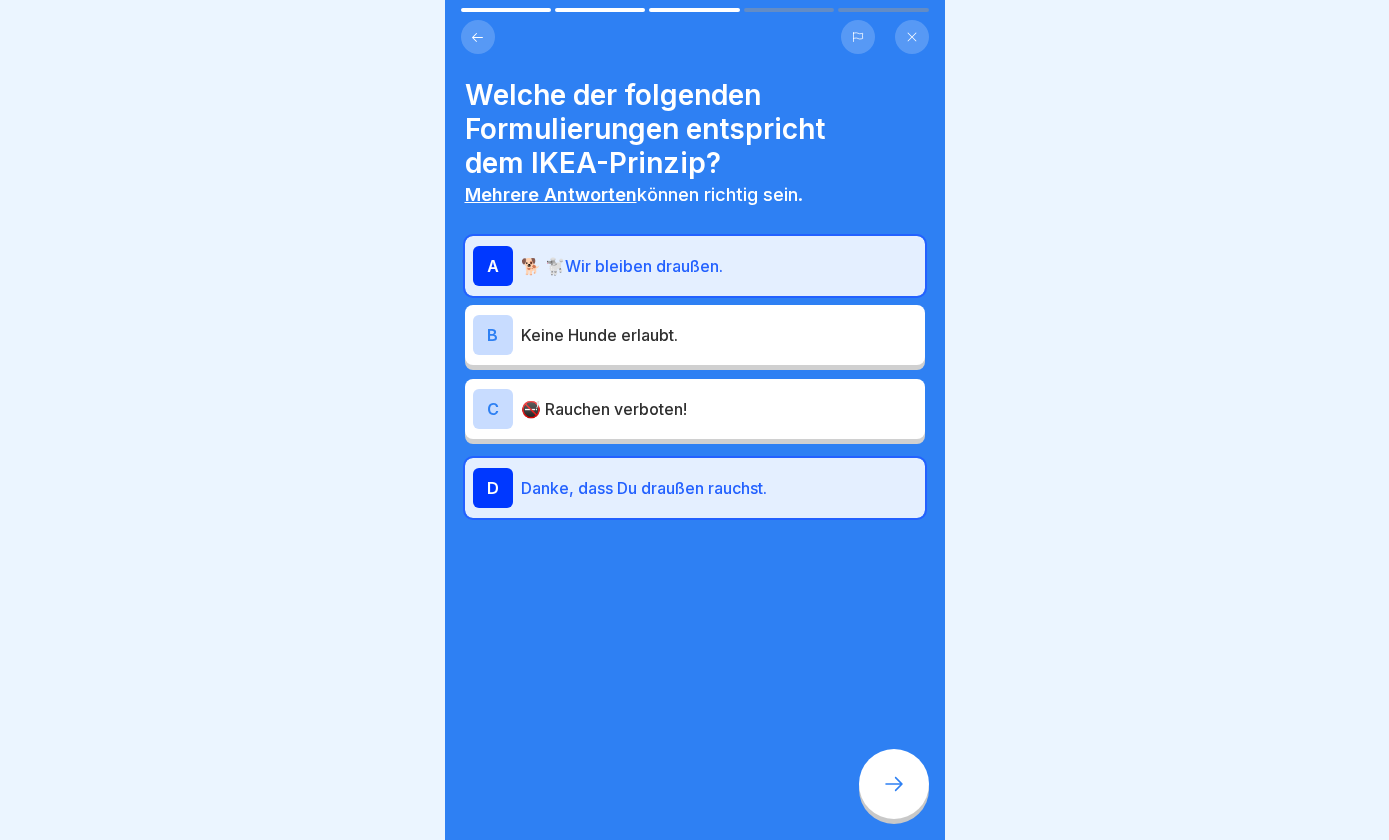 click 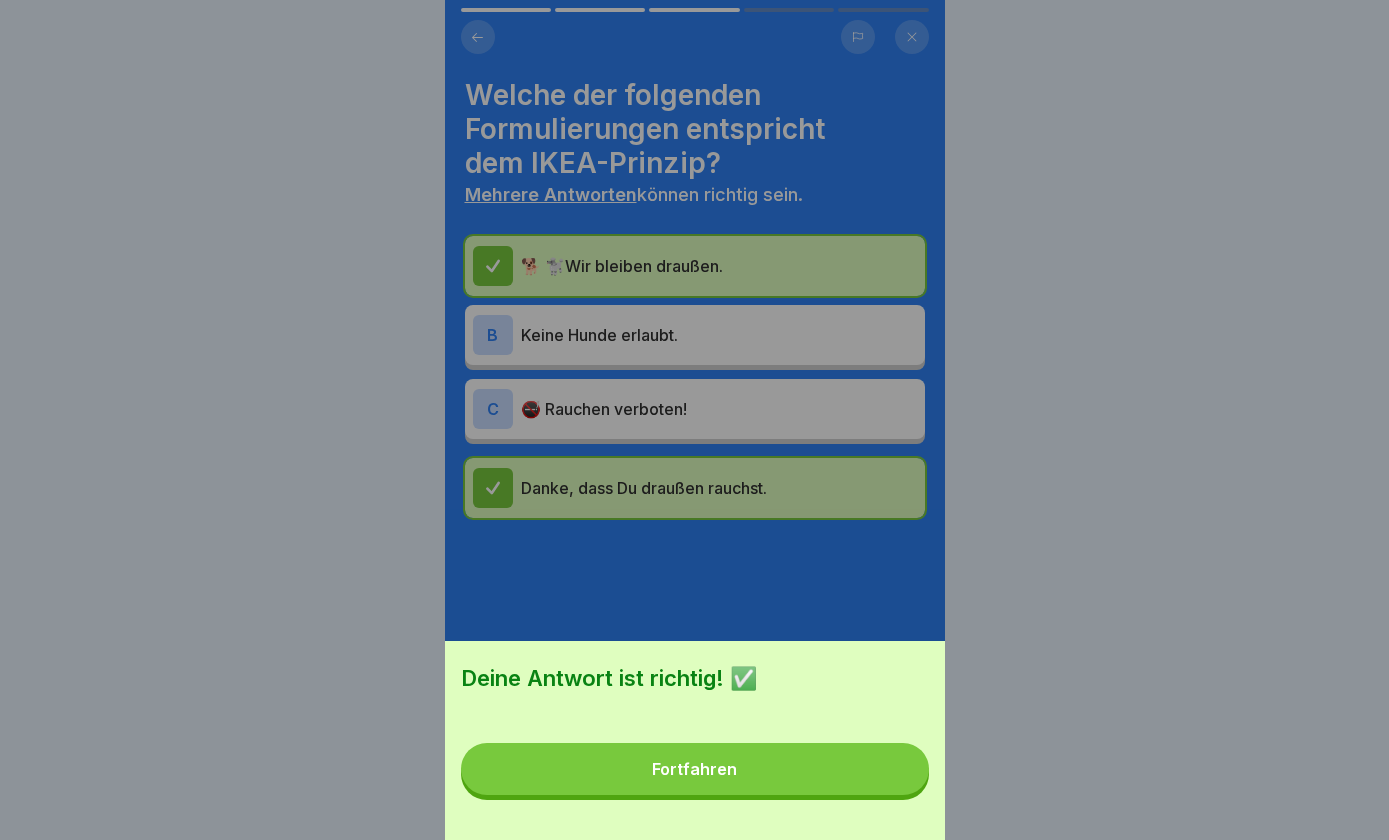 click on "Fortfahren" at bounding box center [695, 769] 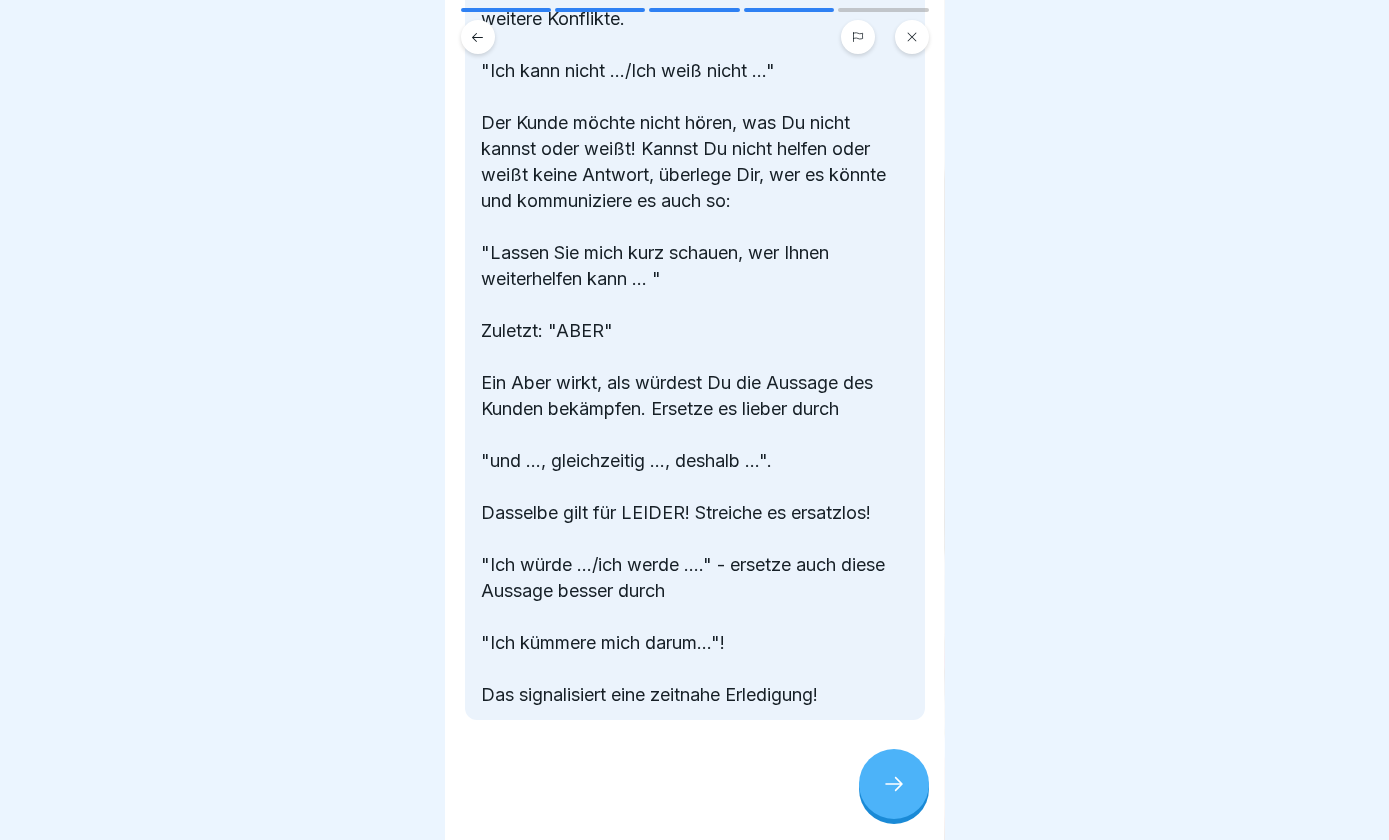 scroll, scrollTop: 692, scrollLeft: 0, axis: vertical 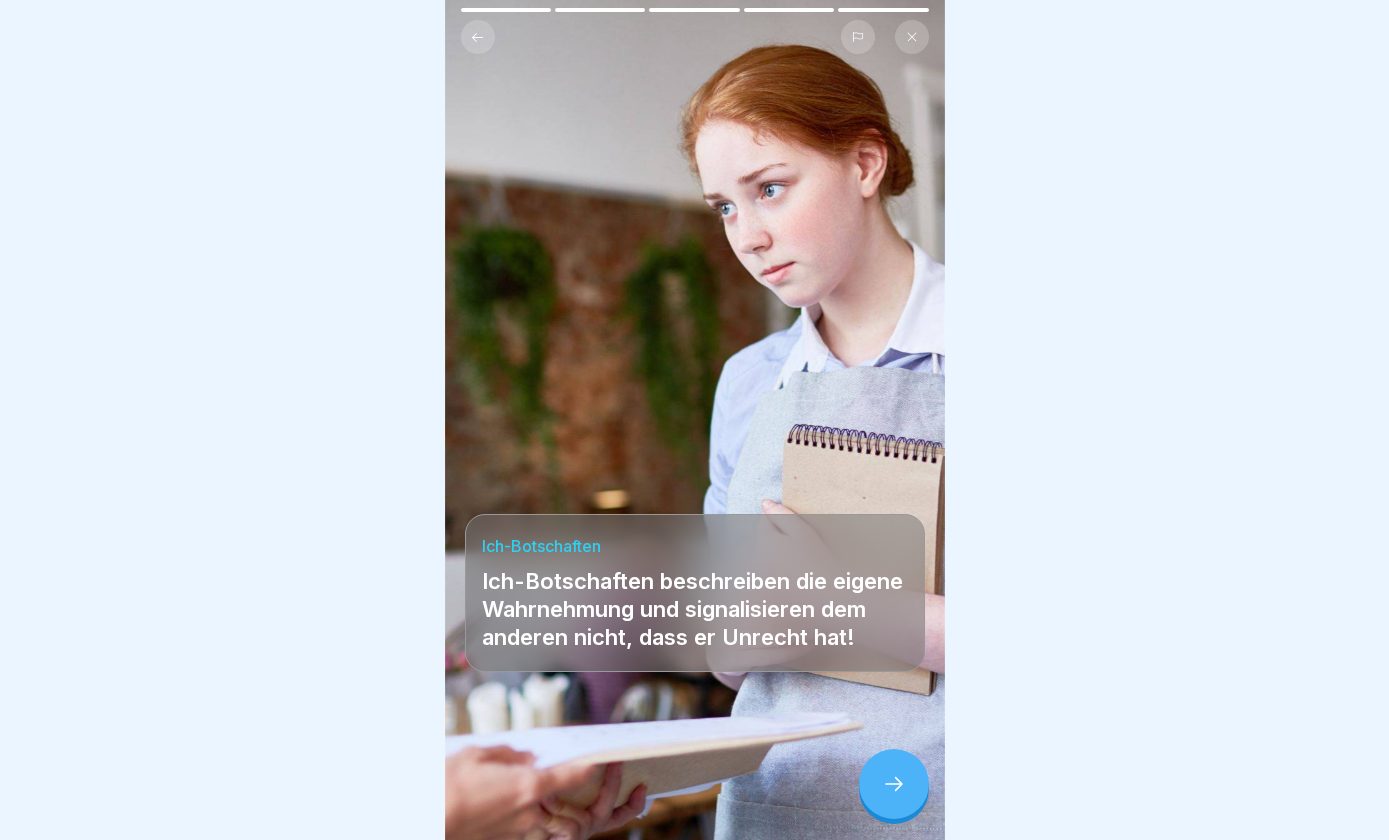 click 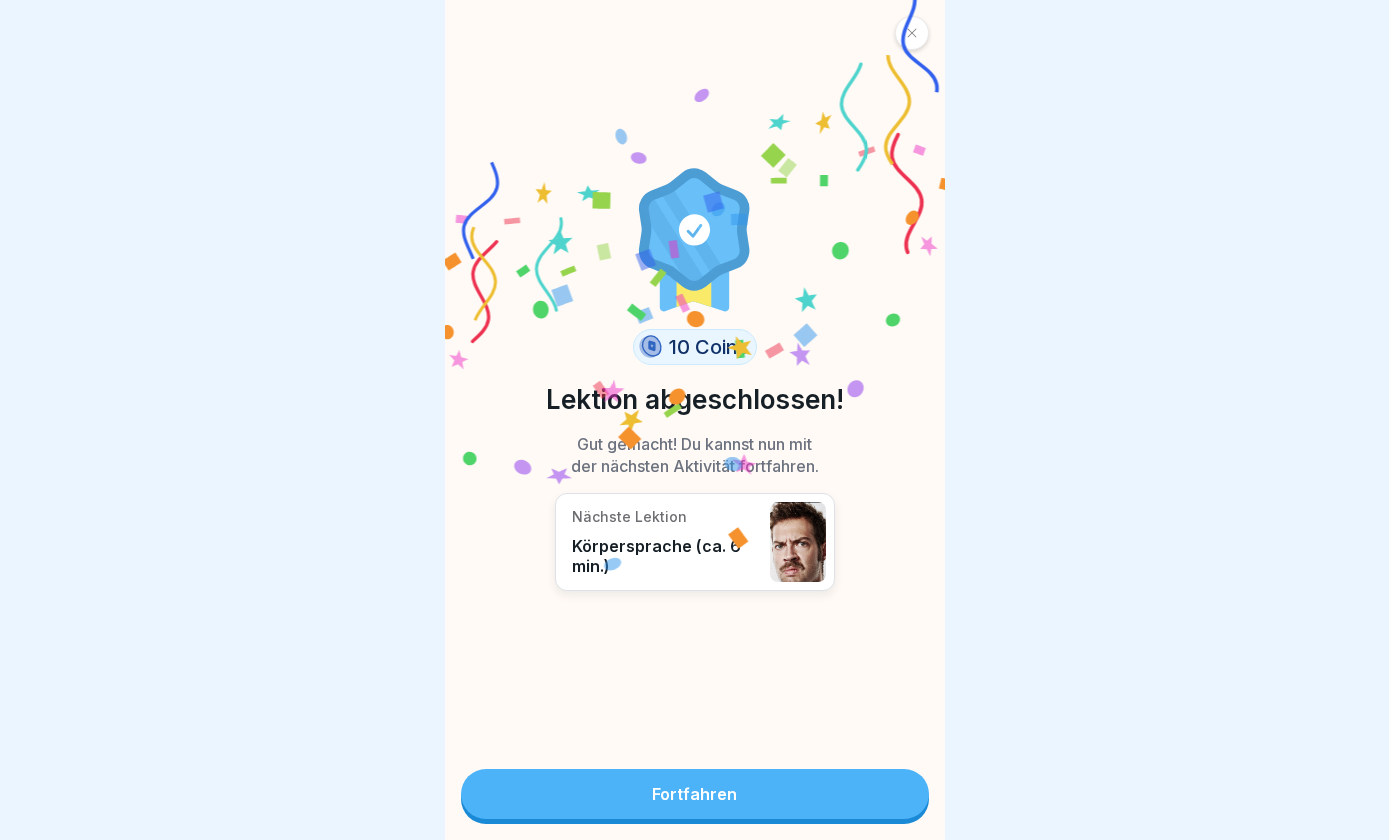 click on "Fortfahren" at bounding box center [695, 794] 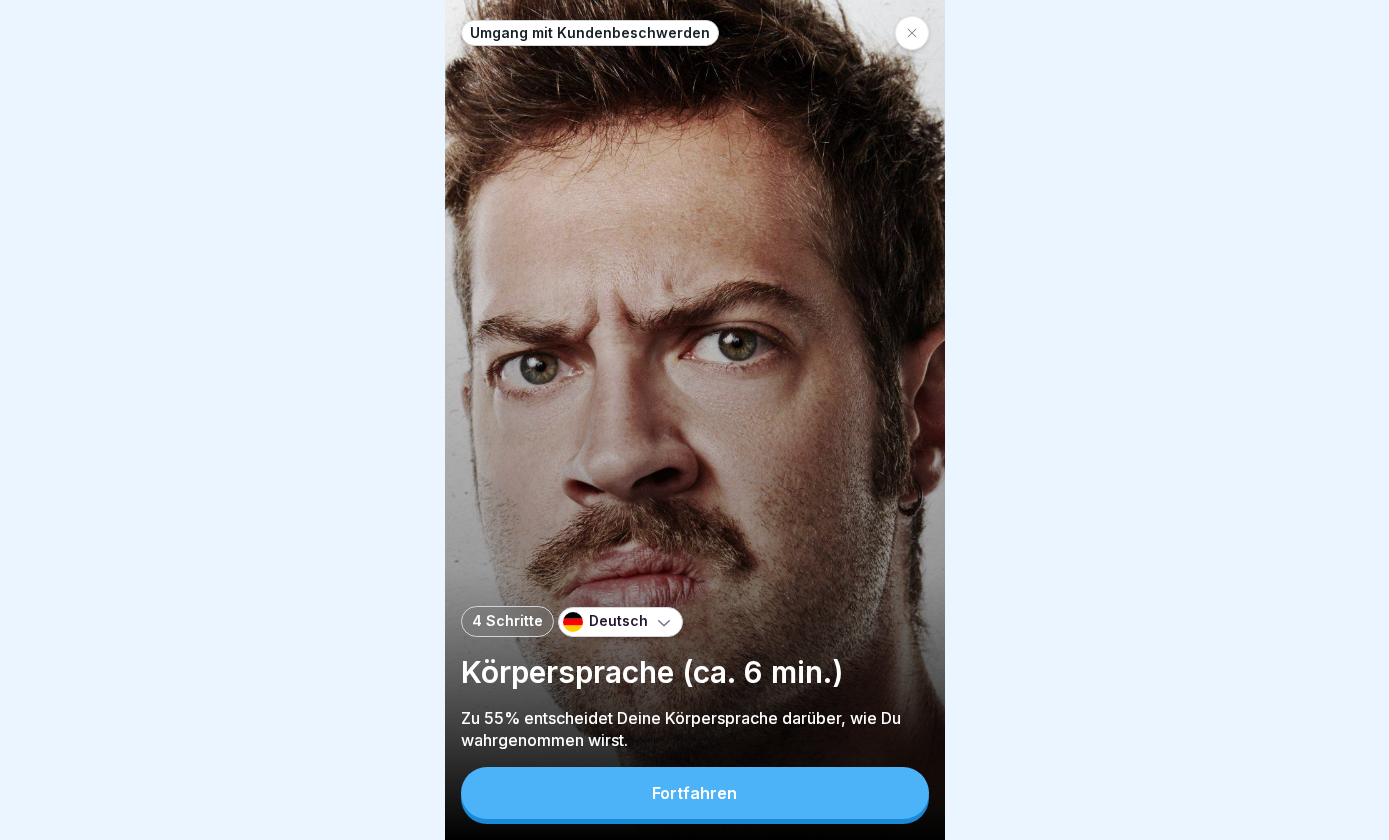 click on "Fortfahren" at bounding box center [695, 793] 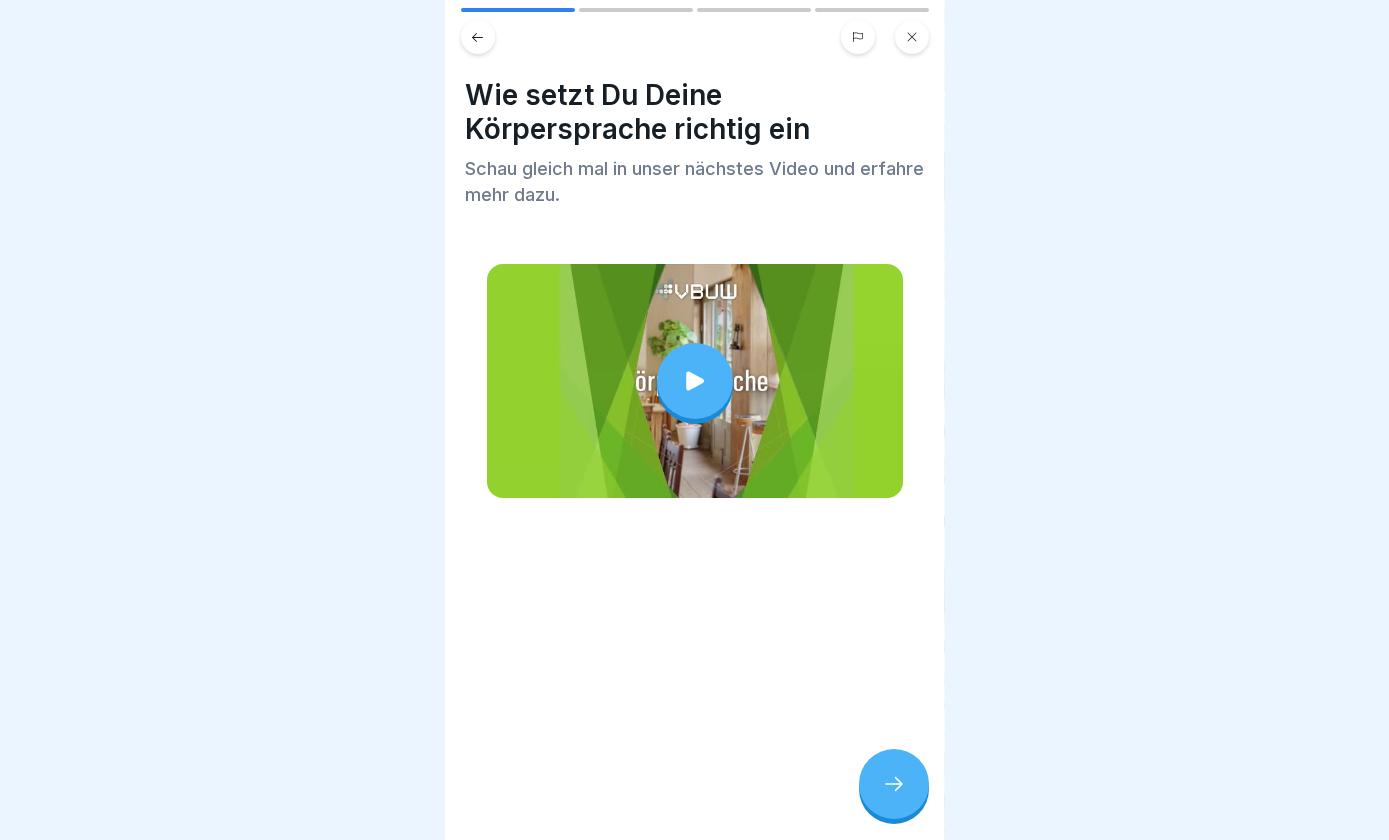 click 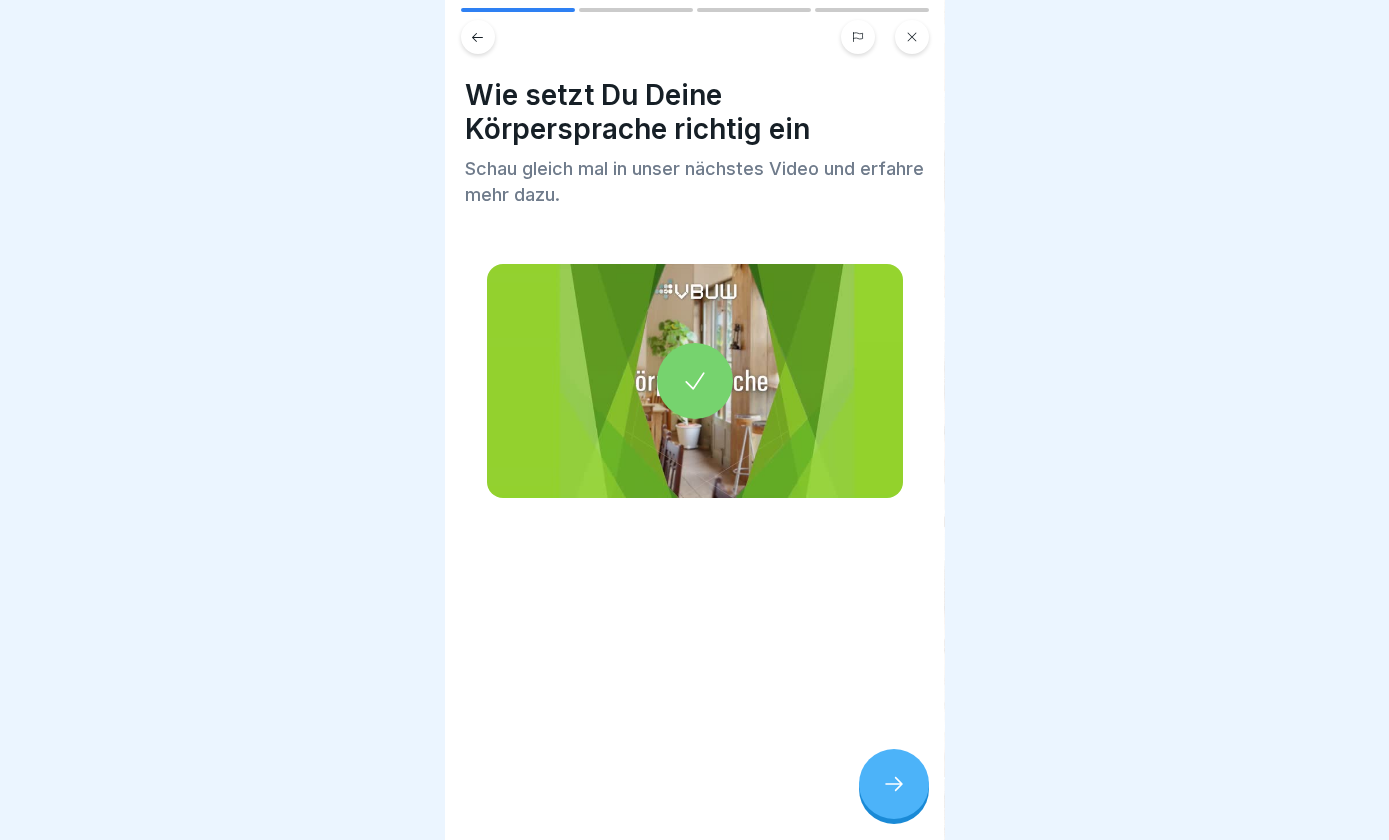 click on "Wie setzt Du Deine Körpersprache richtig ein Schau gleich mal in unser nächstes Video und erfahre mehr dazu." at bounding box center [695, 420] 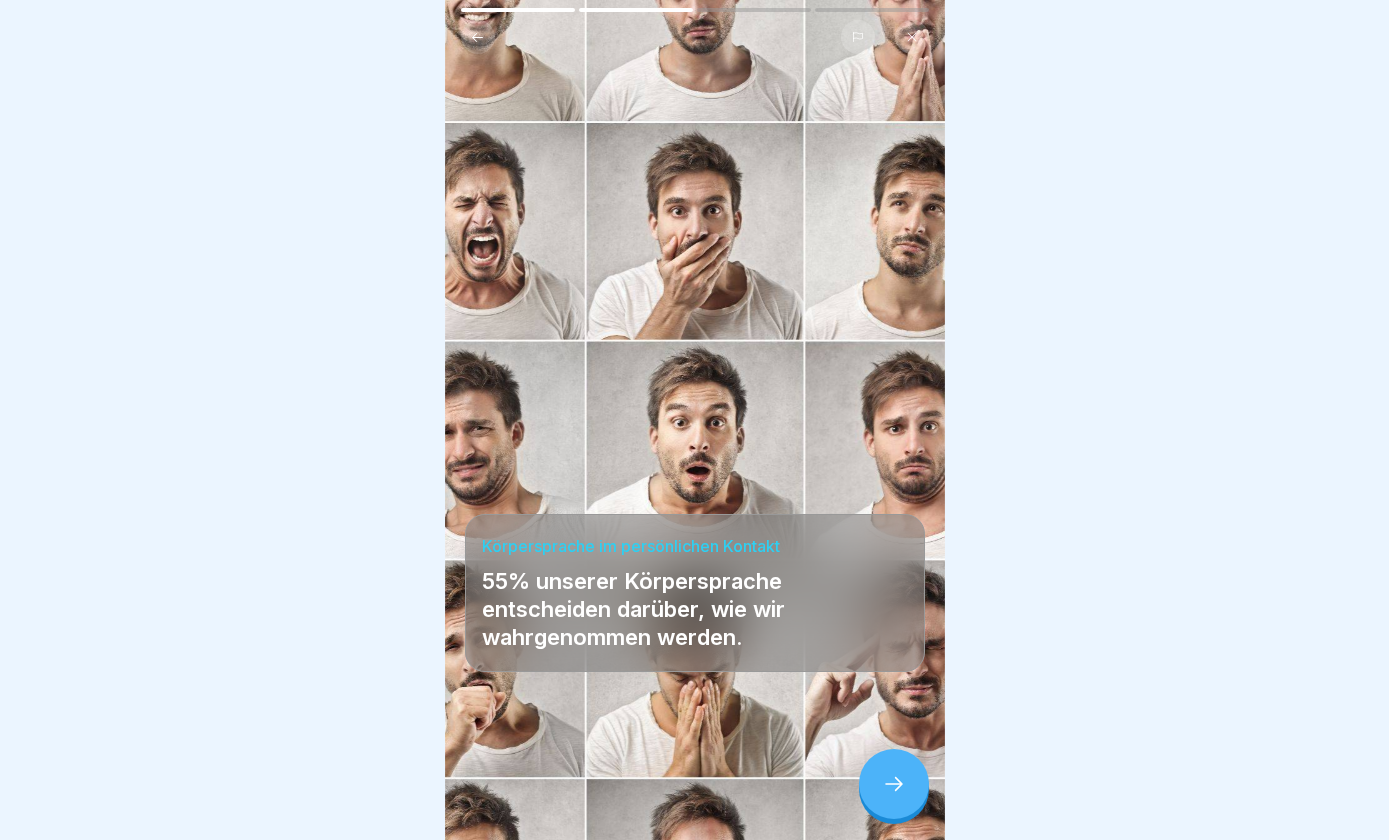 click at bounding box center (894, 784) 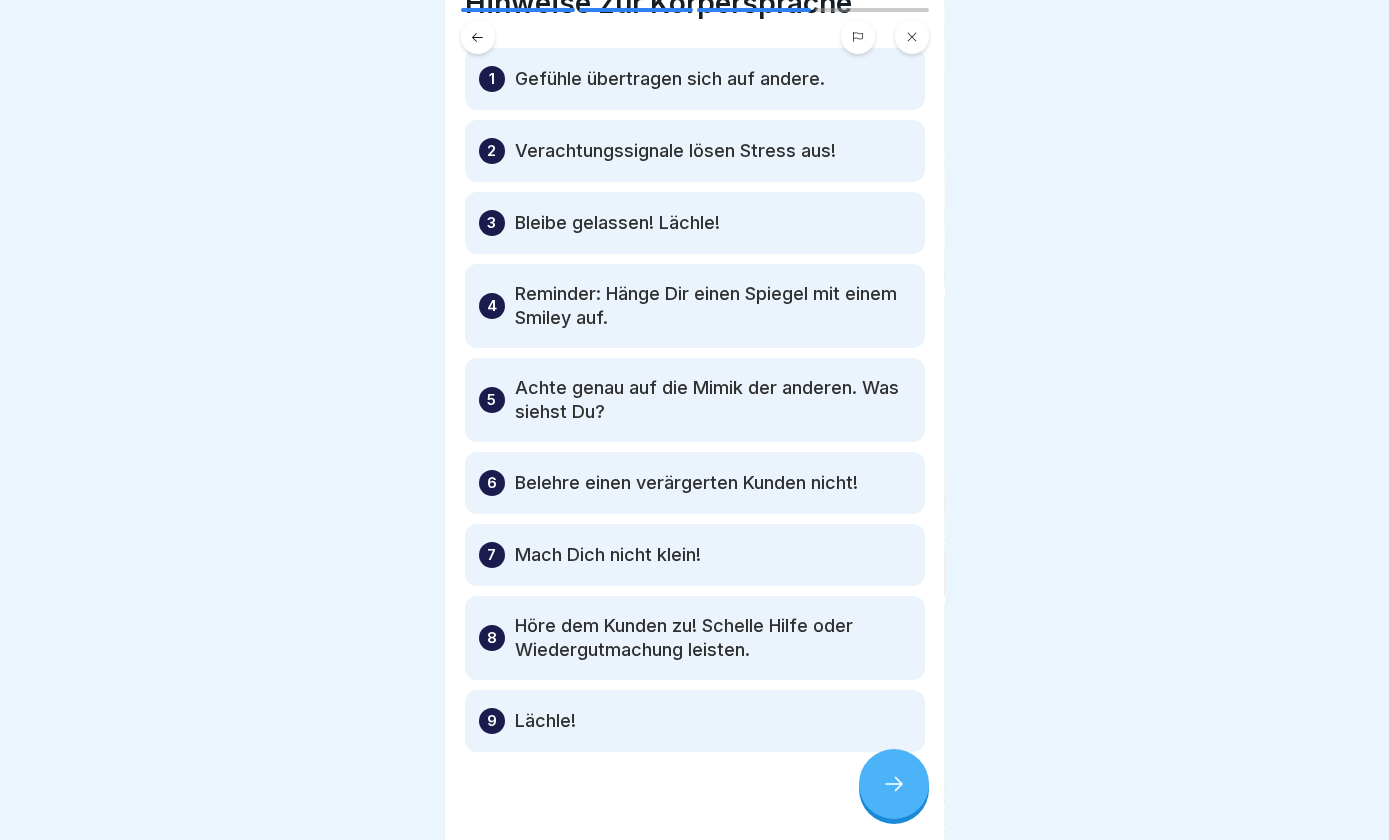 scroll, scrollTop: 98, scrollLeft: 0, axis: vertical 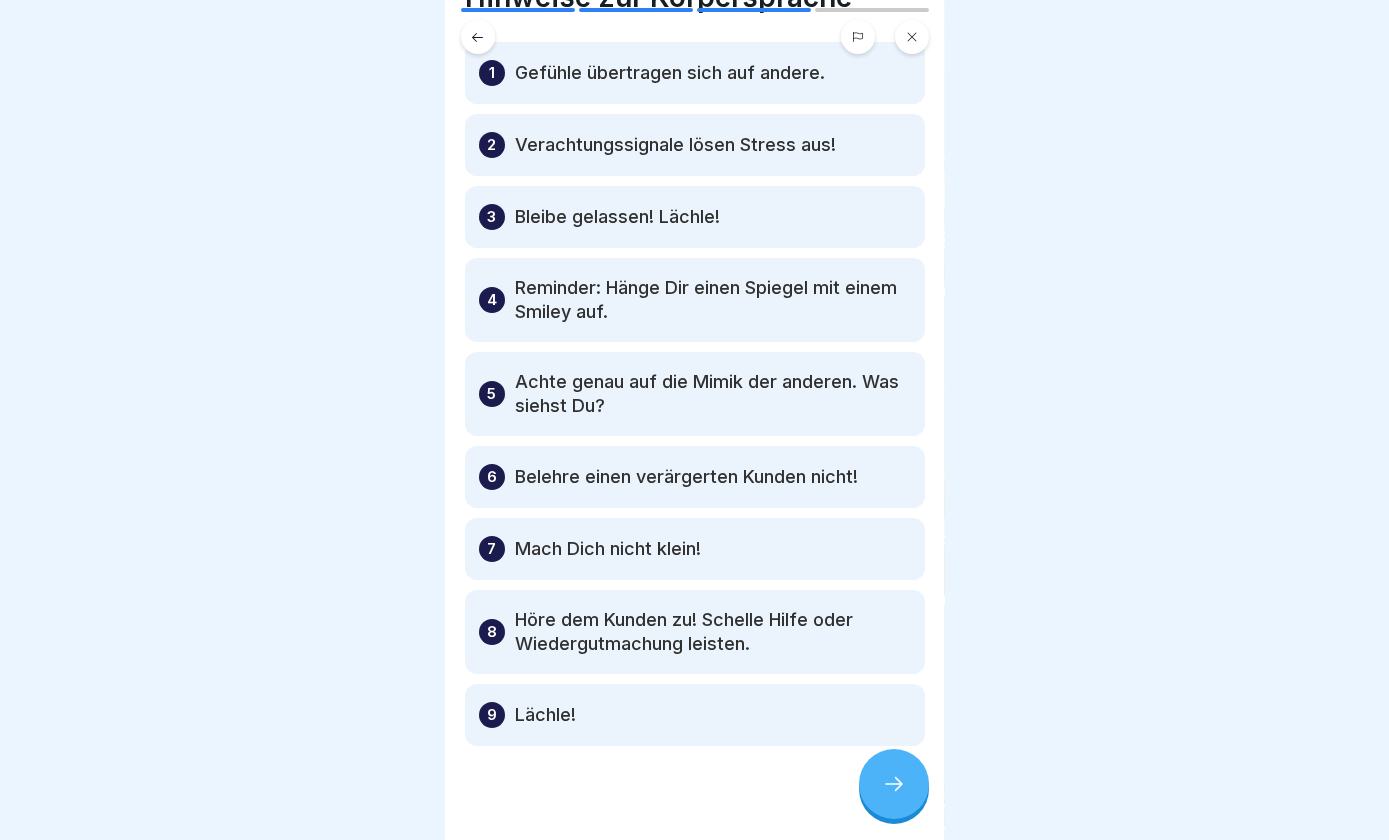 click 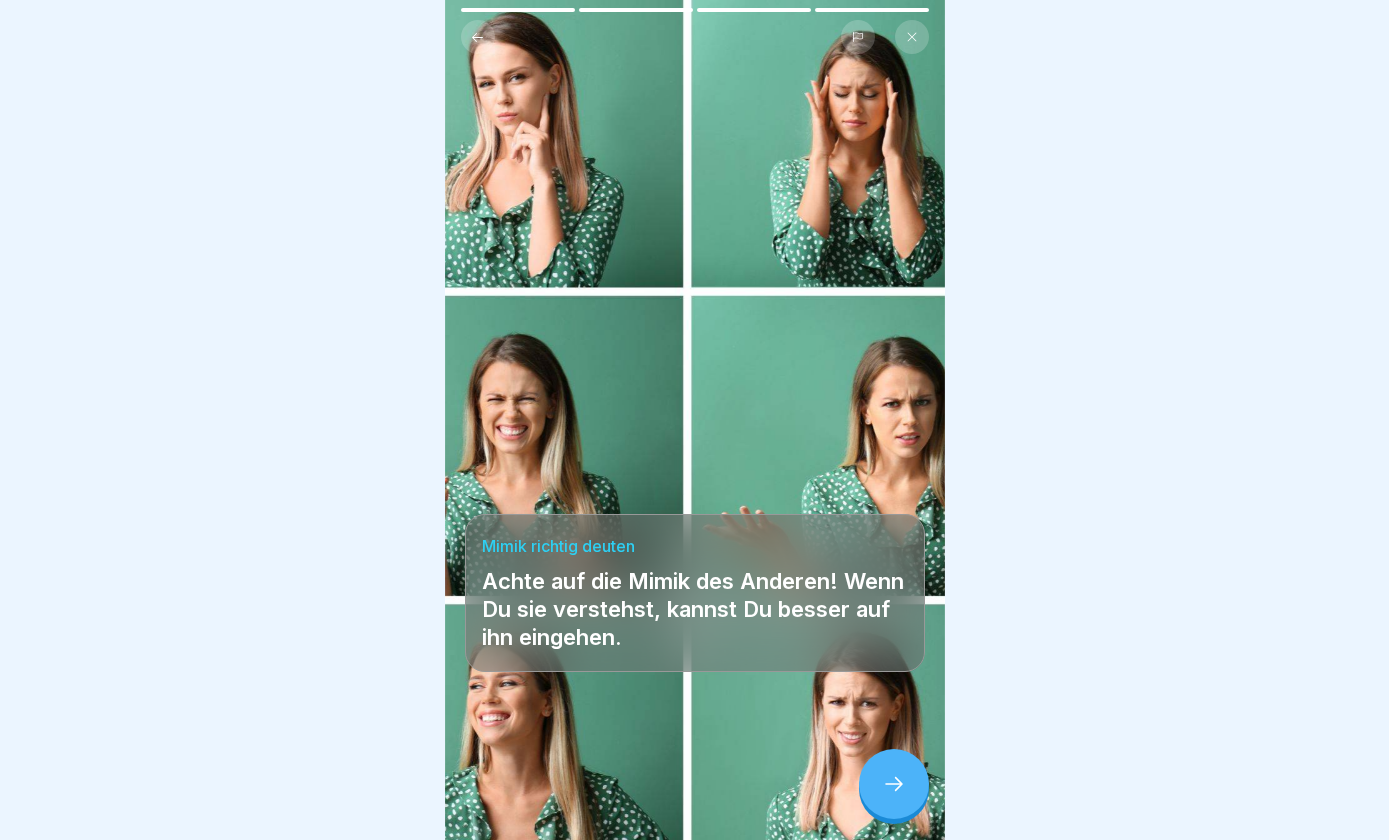 click 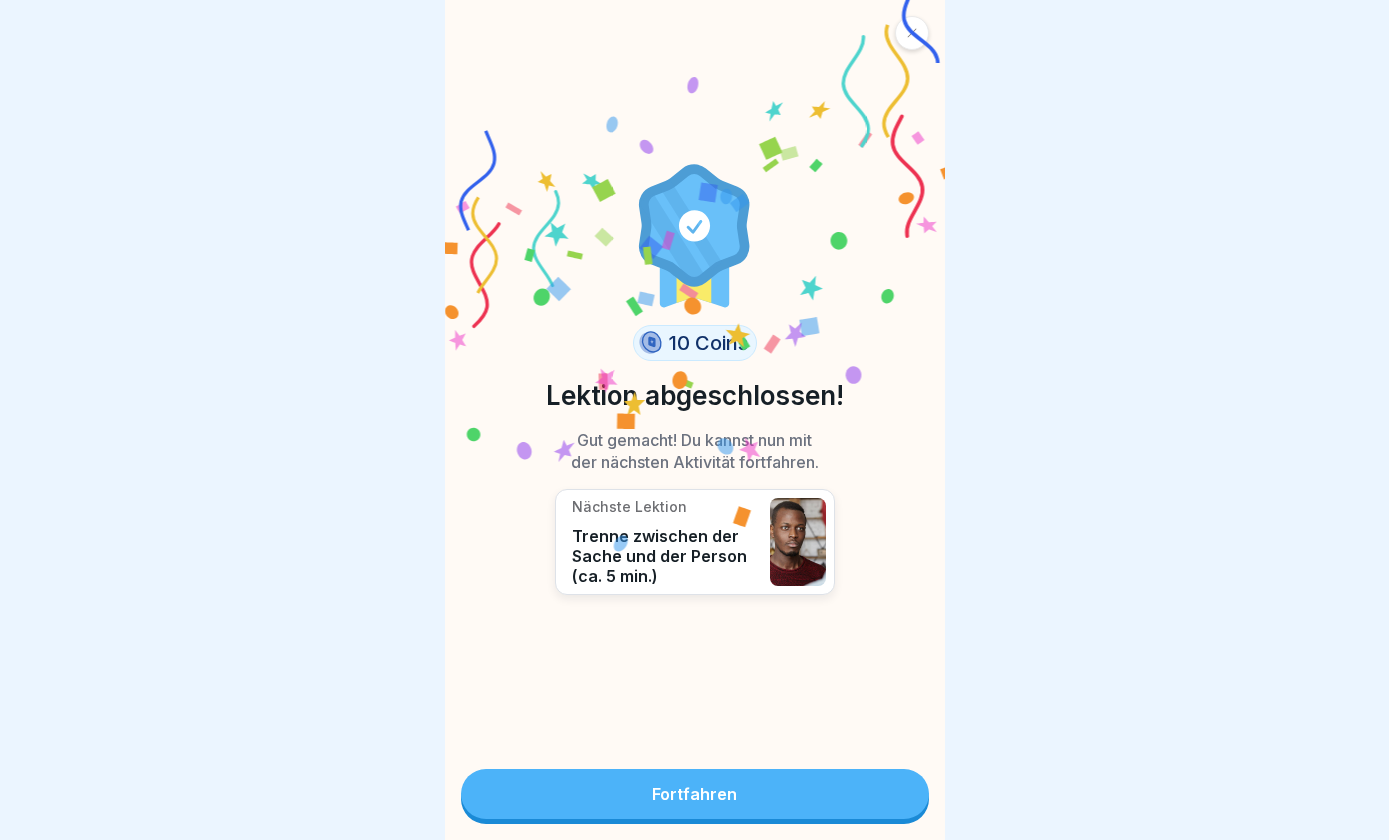 click on "Fortfahren" at bounding box center (695, 794) 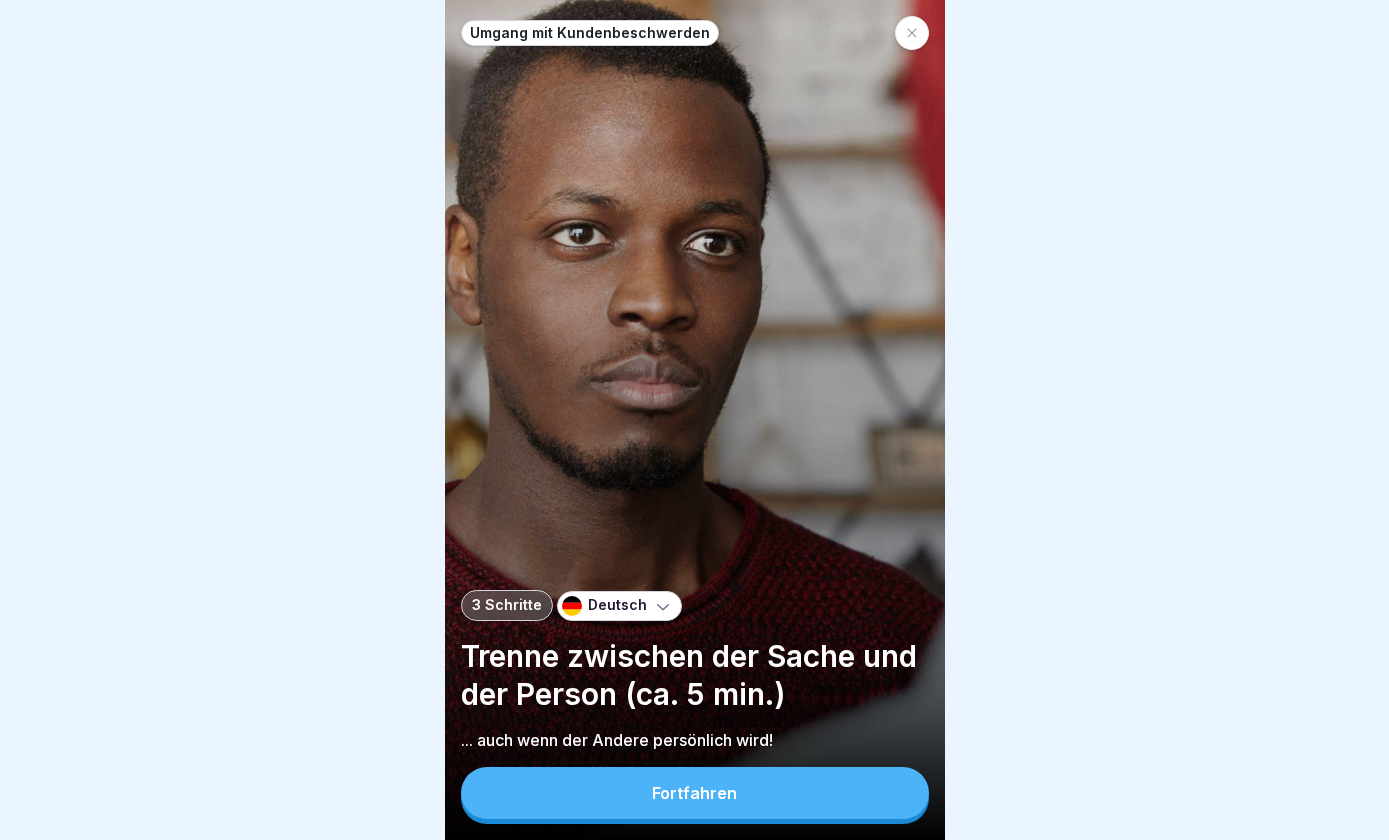 click on "Fortfahren" at bounding box center (695, 793) 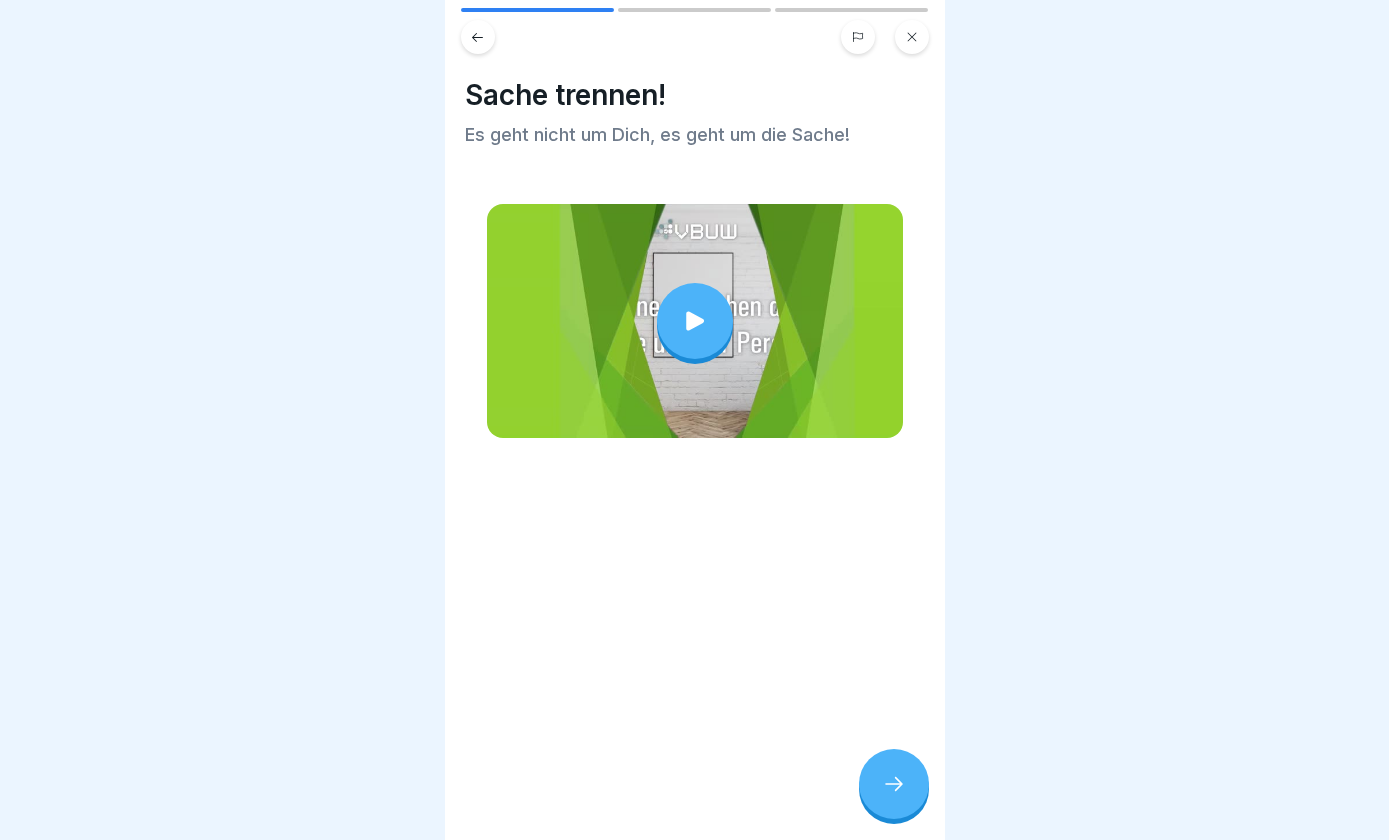 click at bounding box center (695, 321) 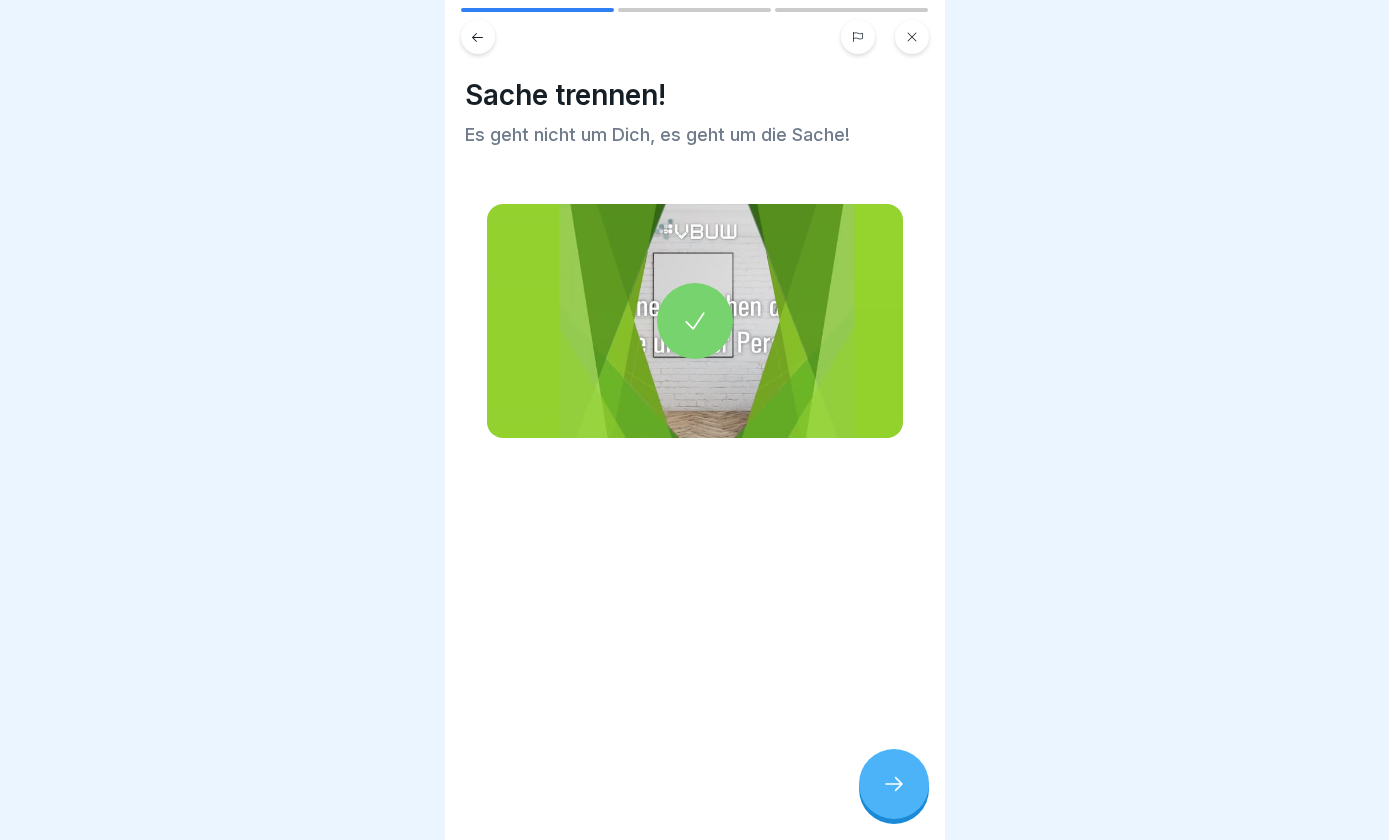 click at bounding box center [894, 784] 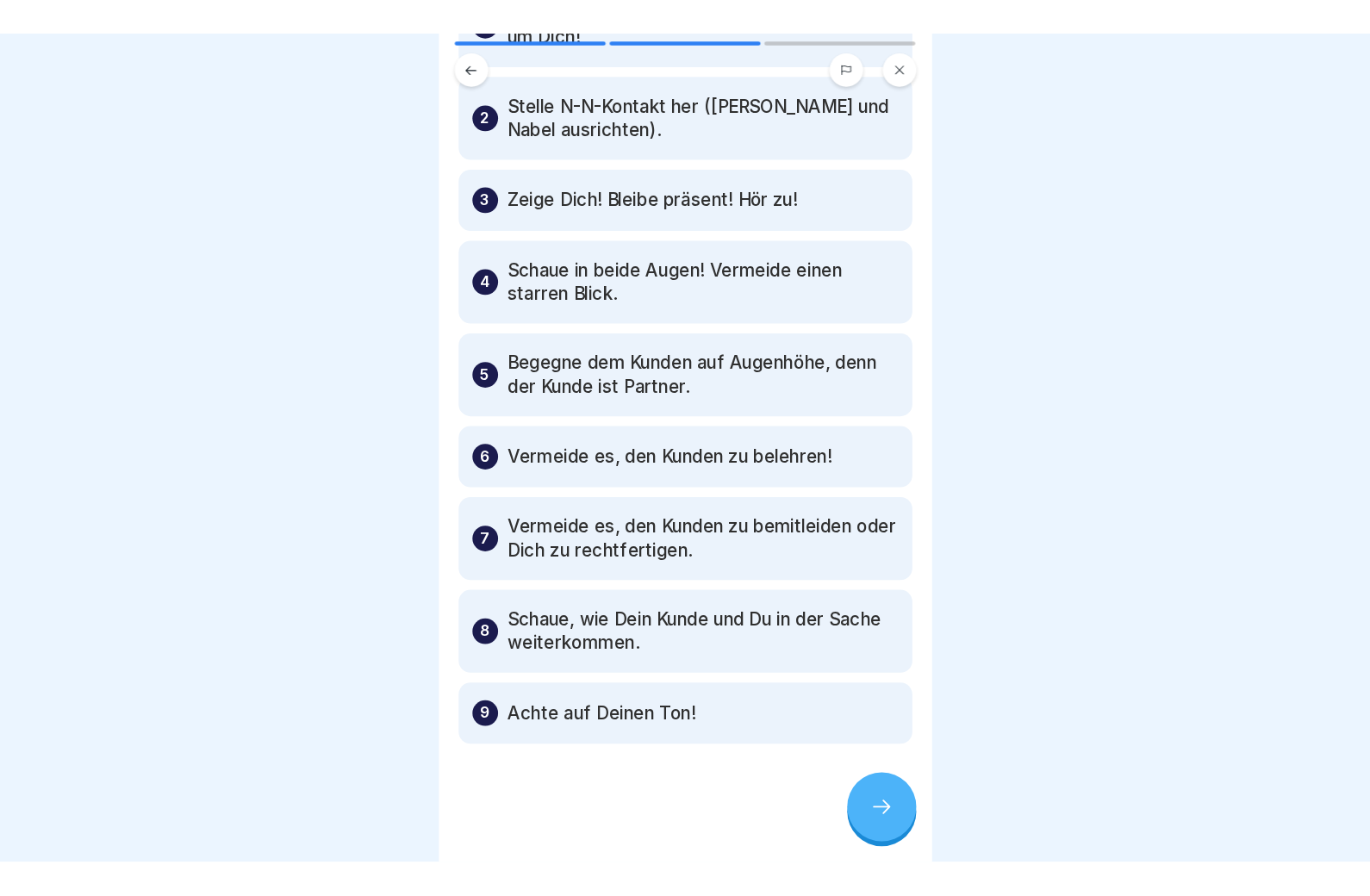 scroll, scrollTop: 164, scrollLeft: 0, axis: vertical 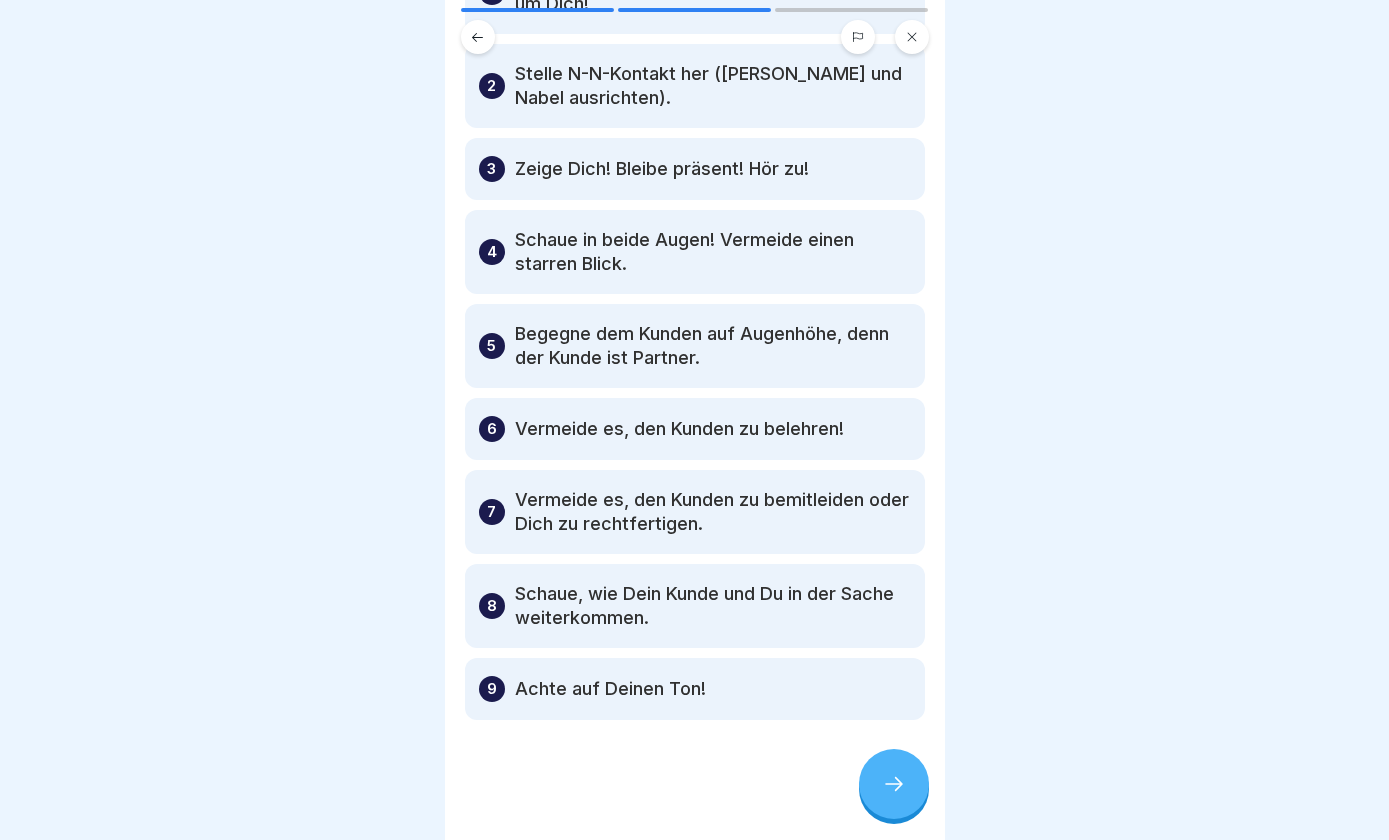 click 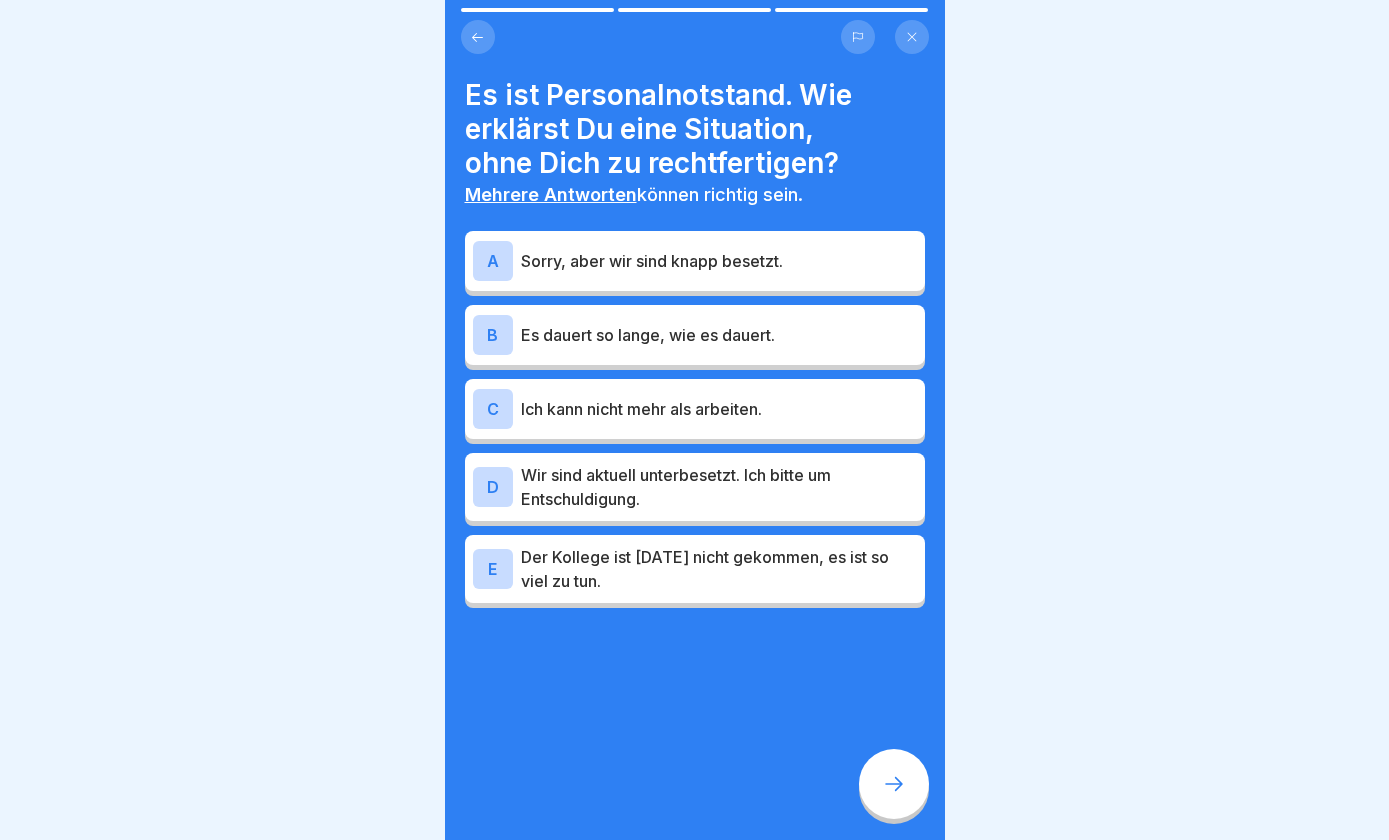click on "Wir sind aktuell unterbesetzt. Ich bitte um Entschuldigung." at bounding box center [719, 487] 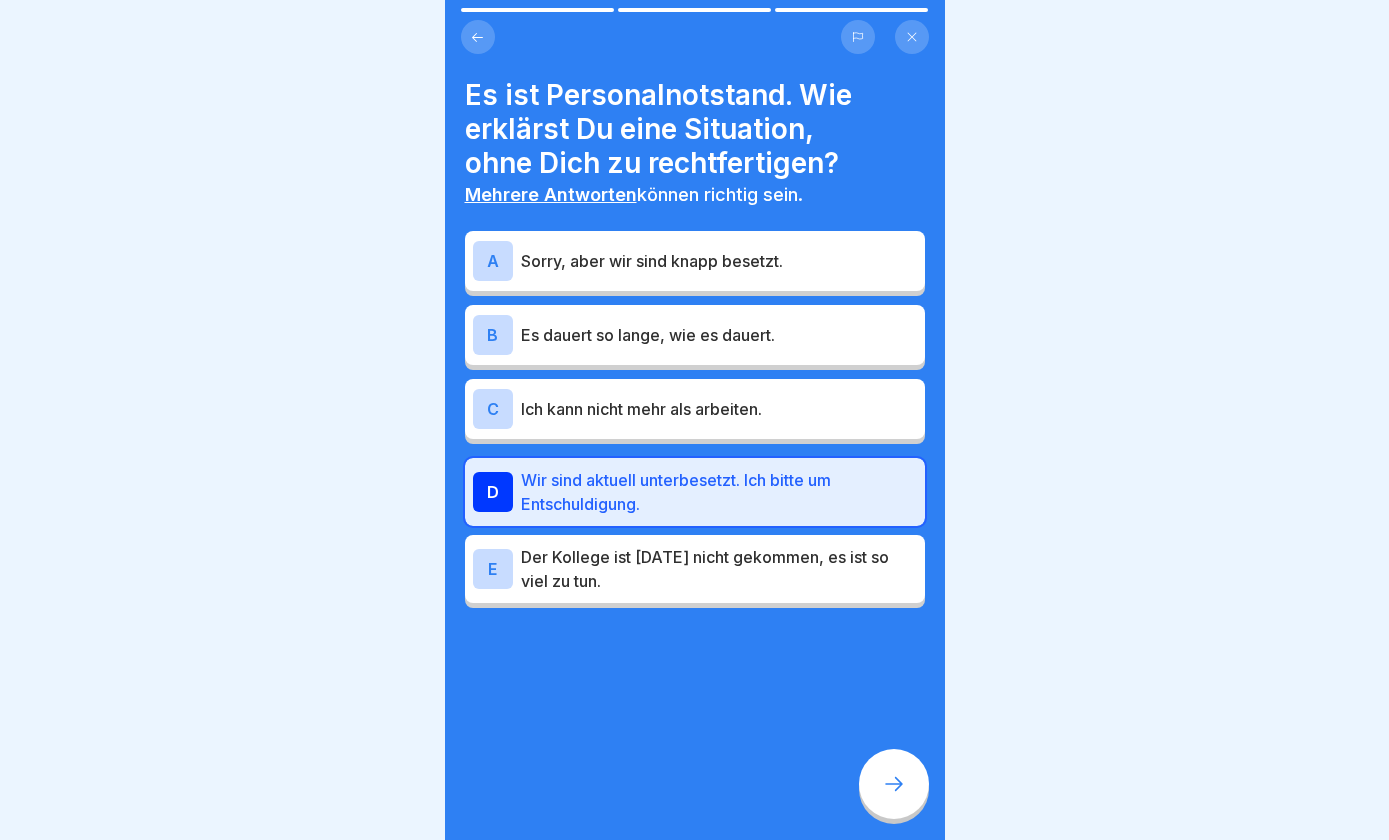 click 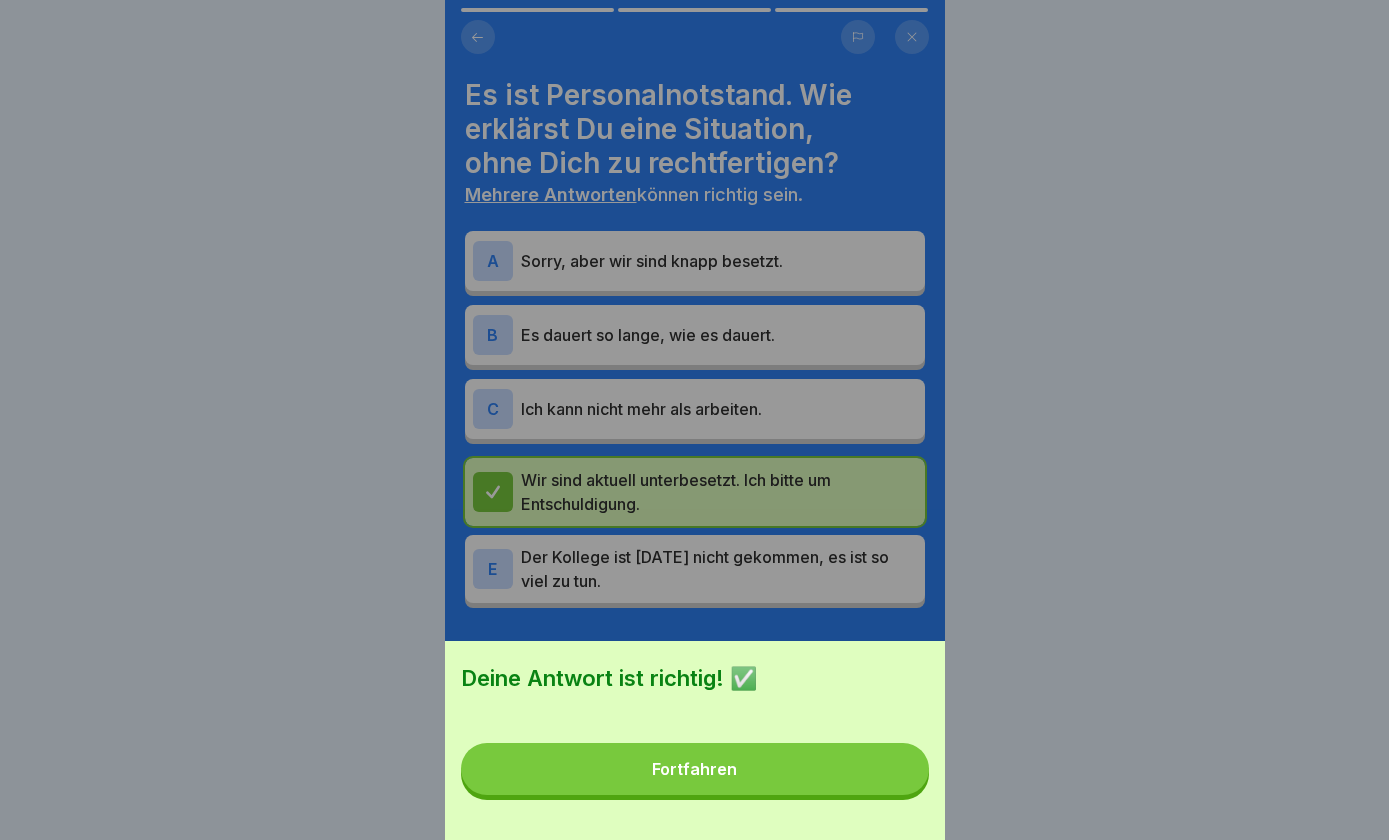 click on "Fortfahren" at bounding box center [695, 769] 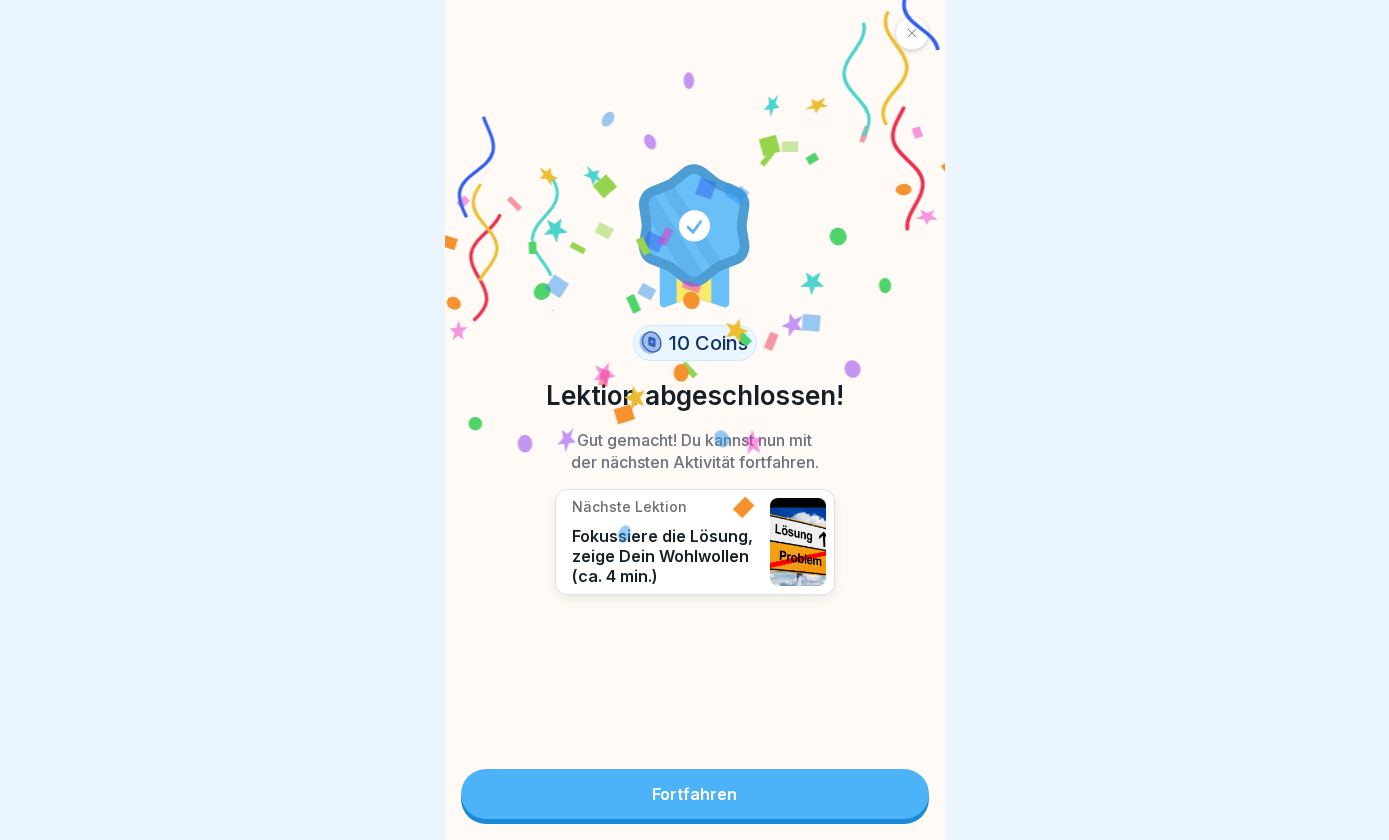 click on "Fortfahren" at bounding box center [695, 794] 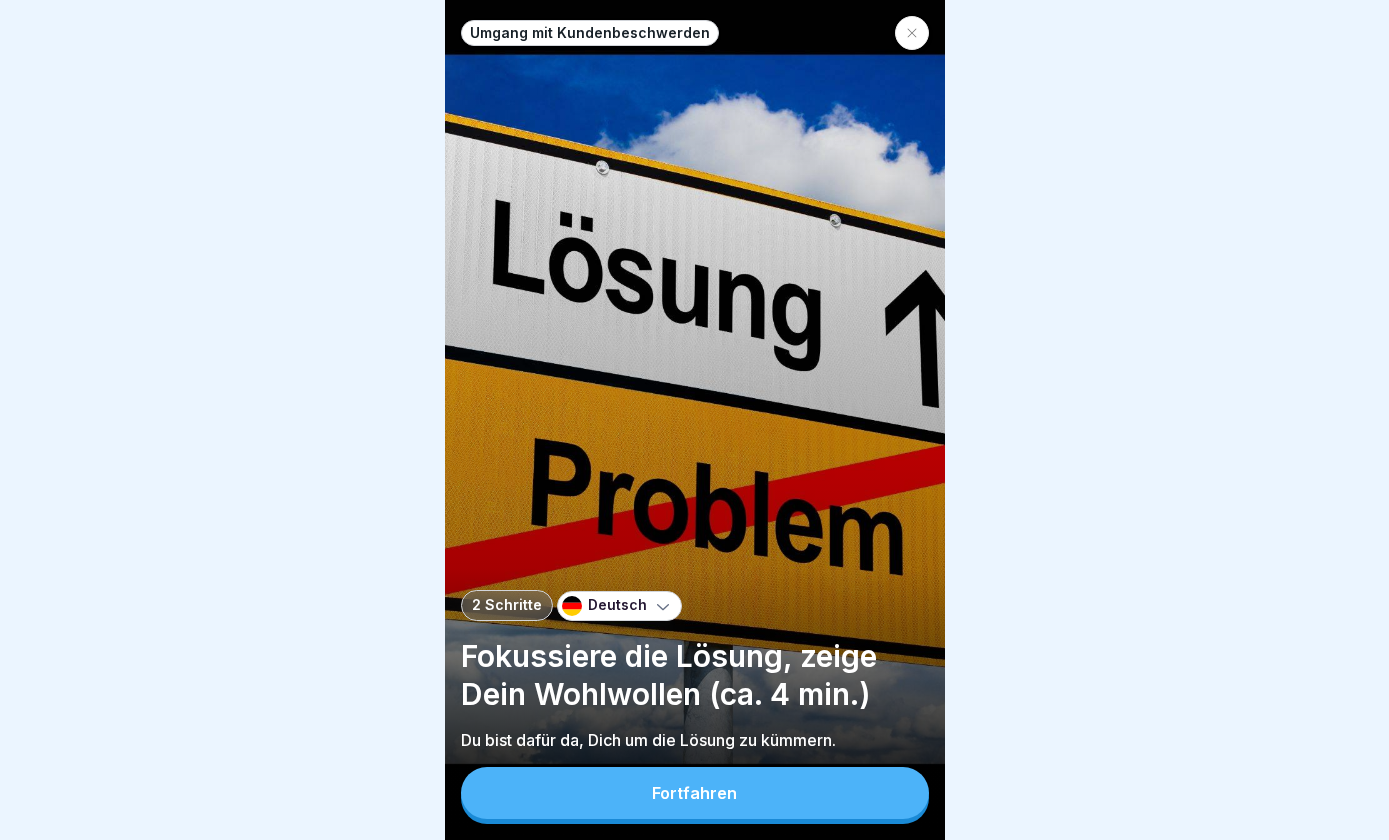 click on "Fortfahren" at bounding box center [694, 793] 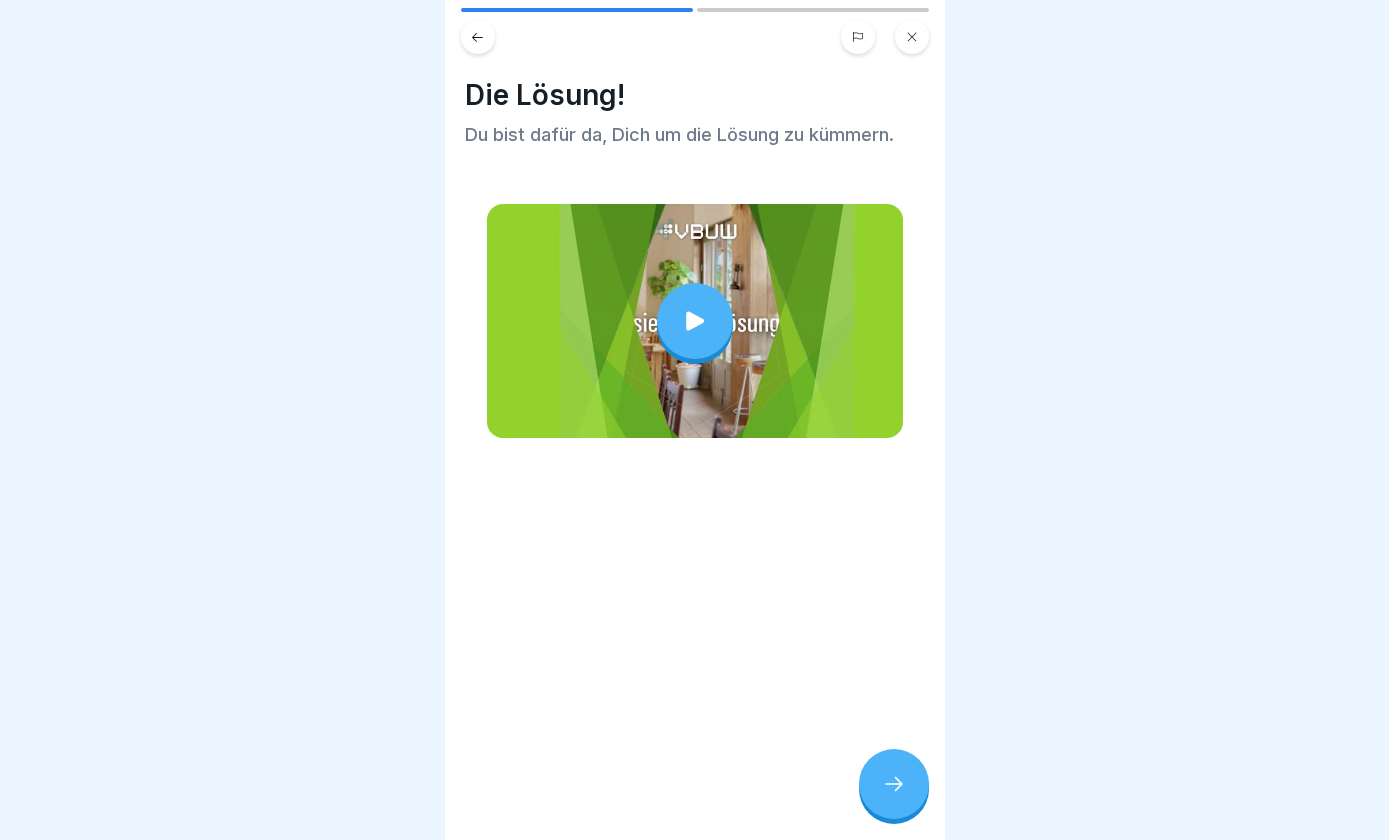 click 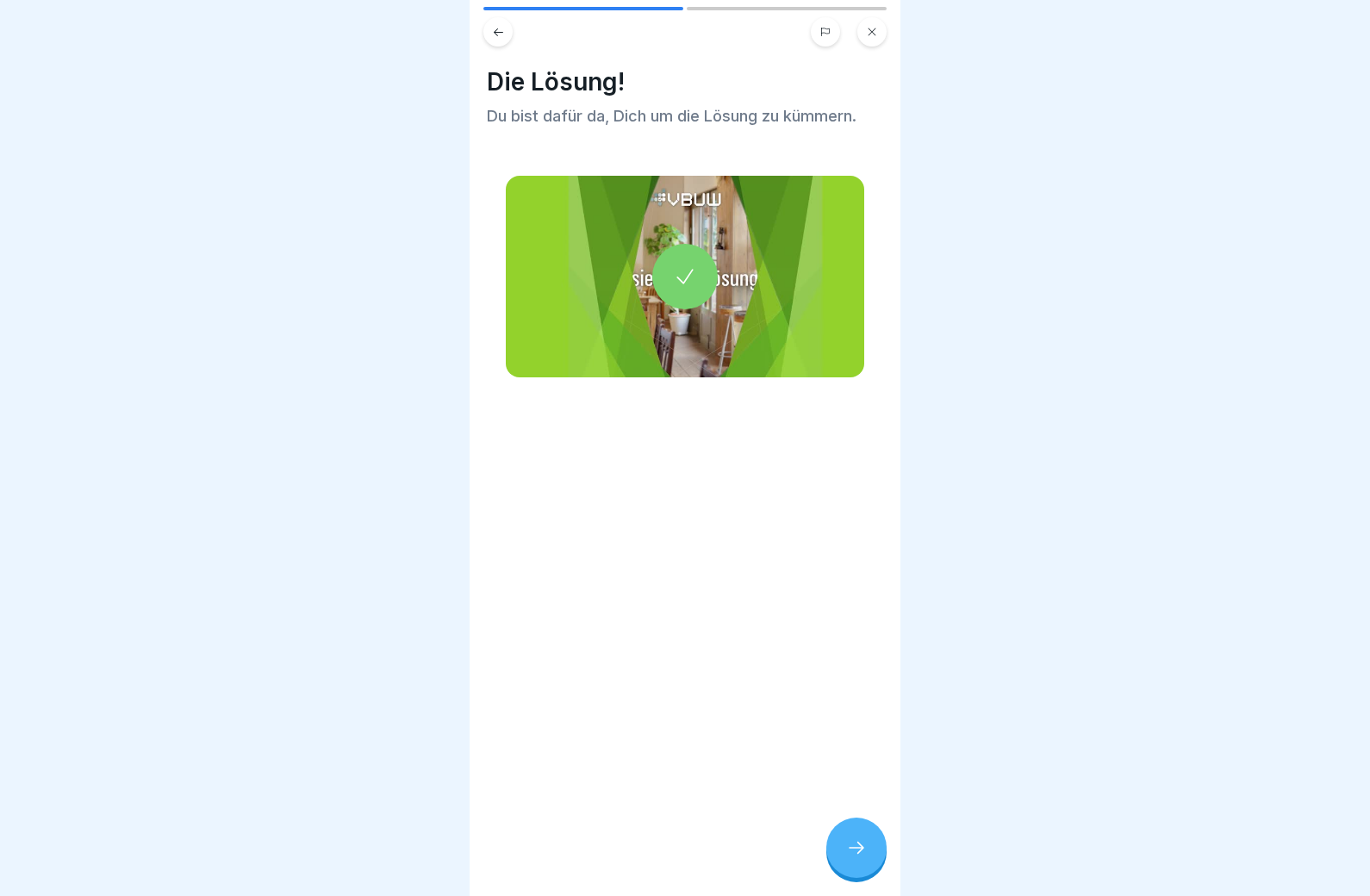 click at bounding box center (856, 848) 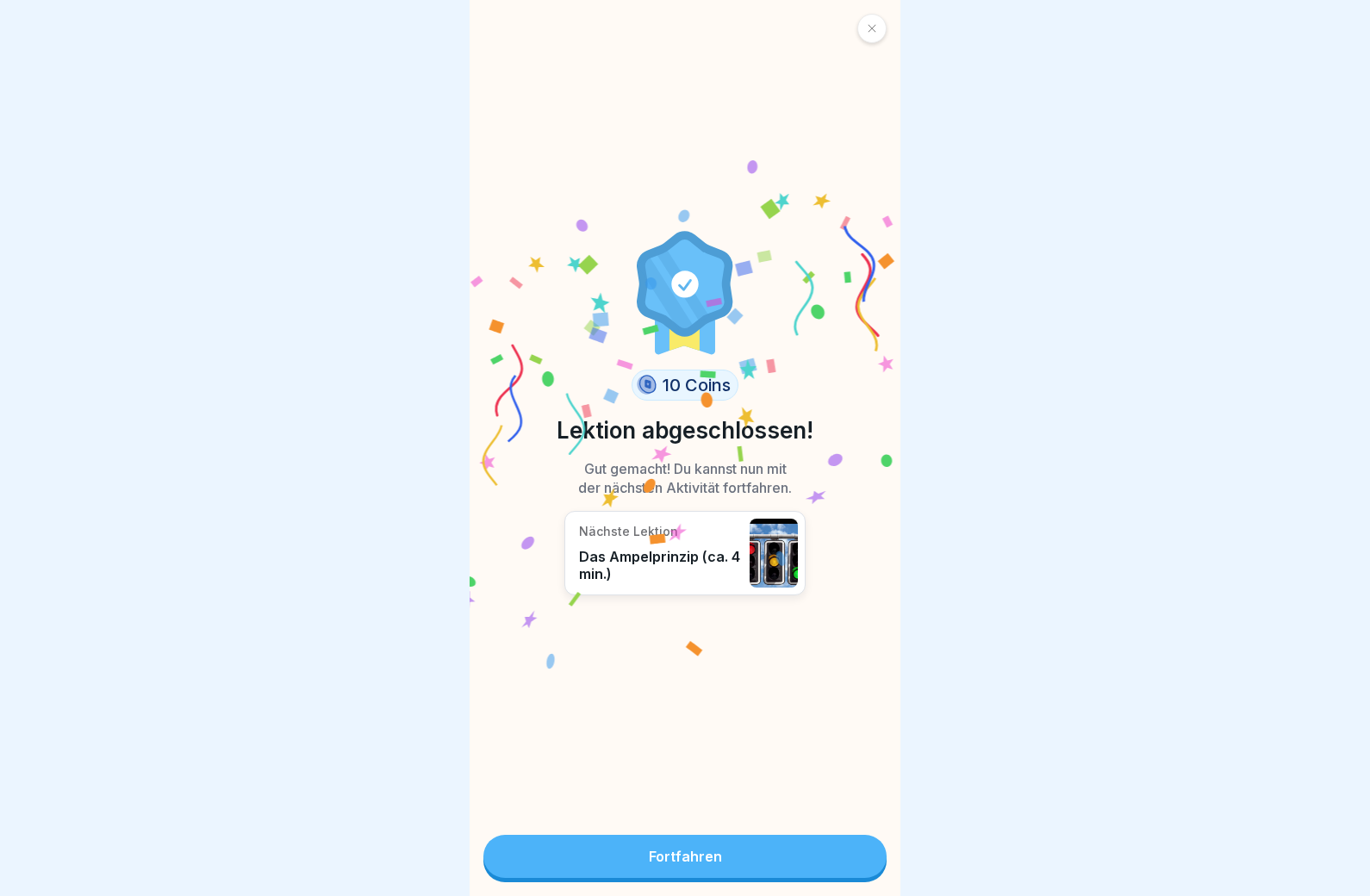 click on "Fortfahren" at bounding box center [685, 856] 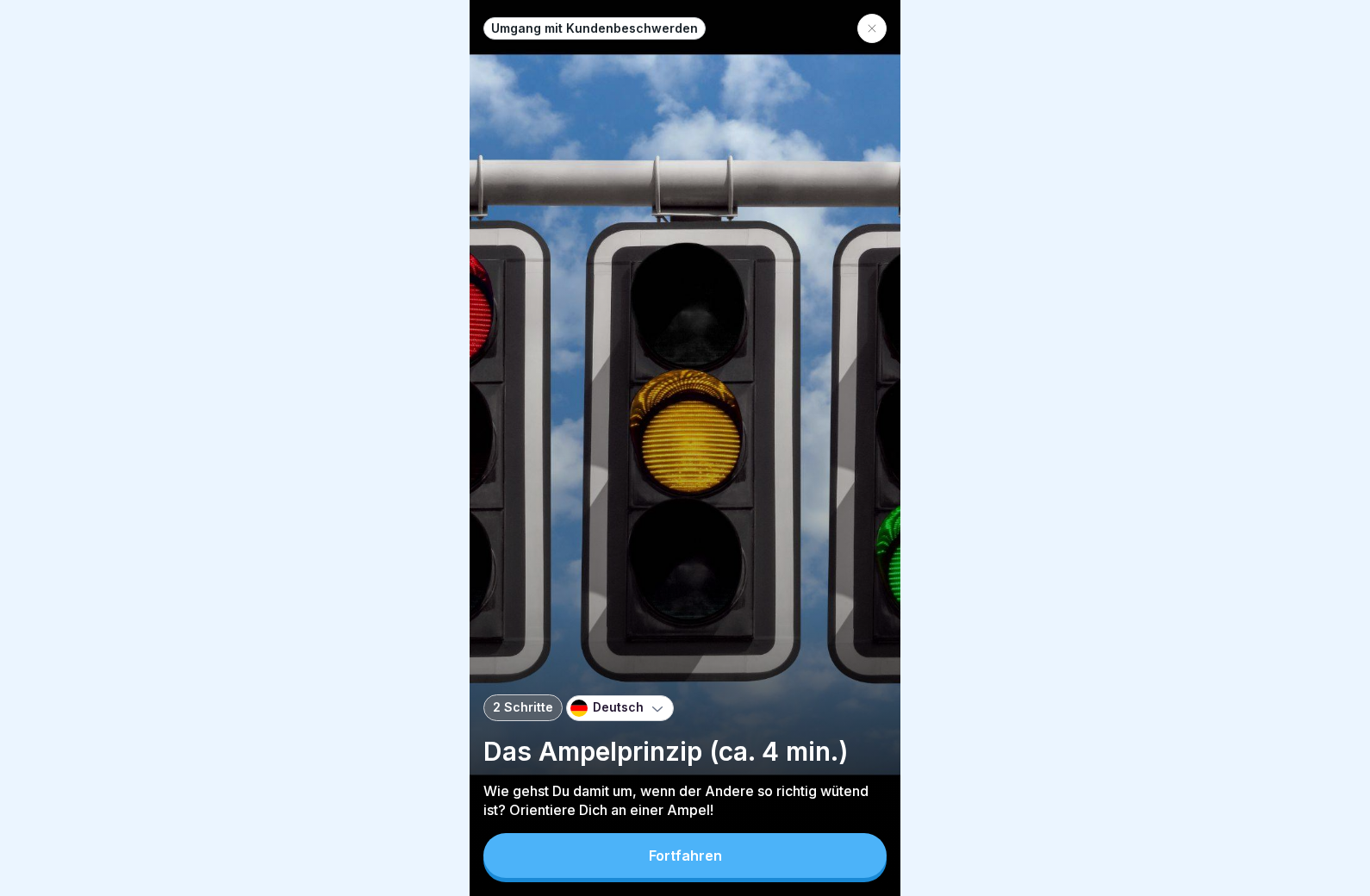 click on "Fortfahren" at bounding box center (685, 856) 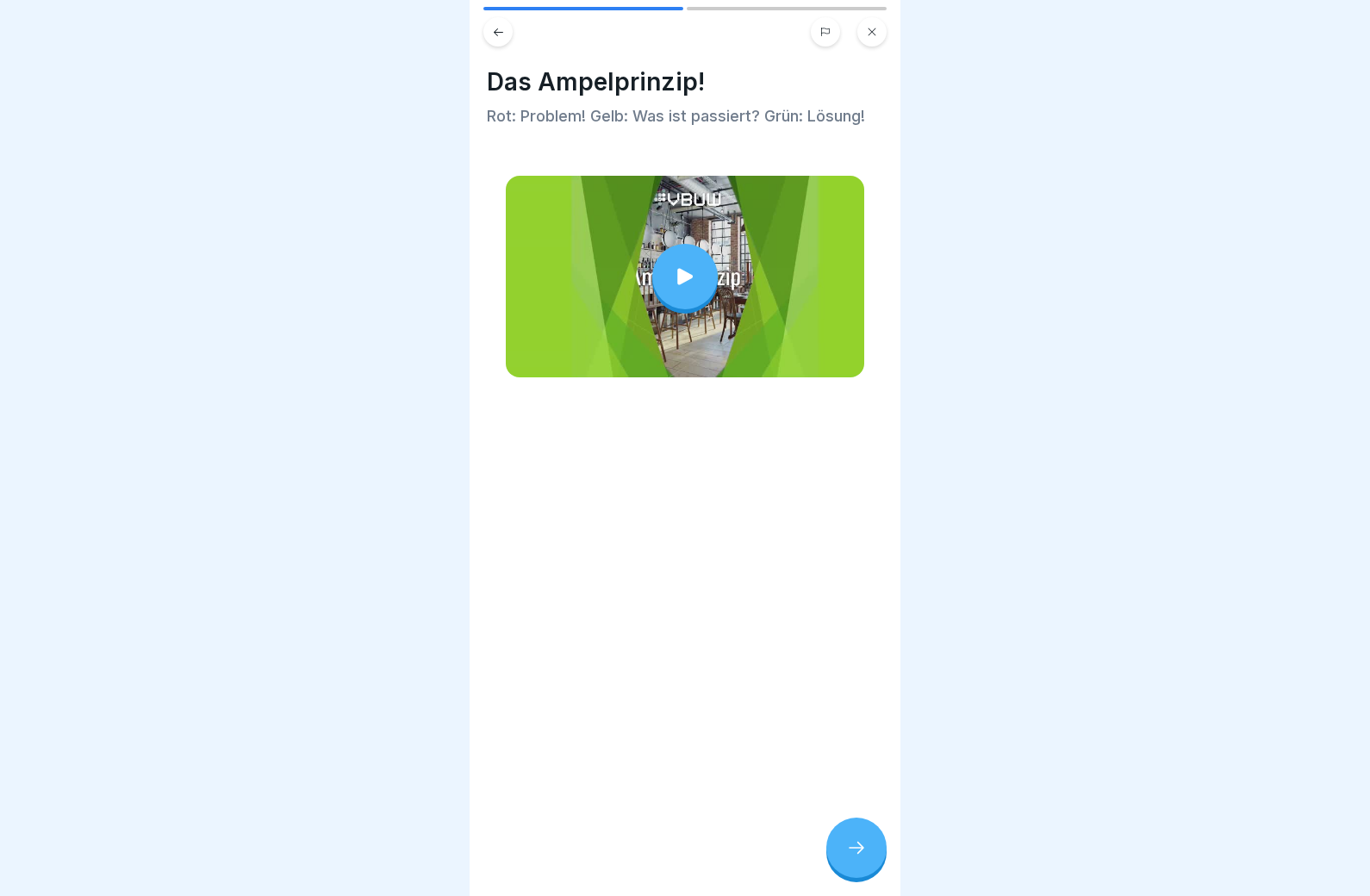 click at bounding box center (685, 277) 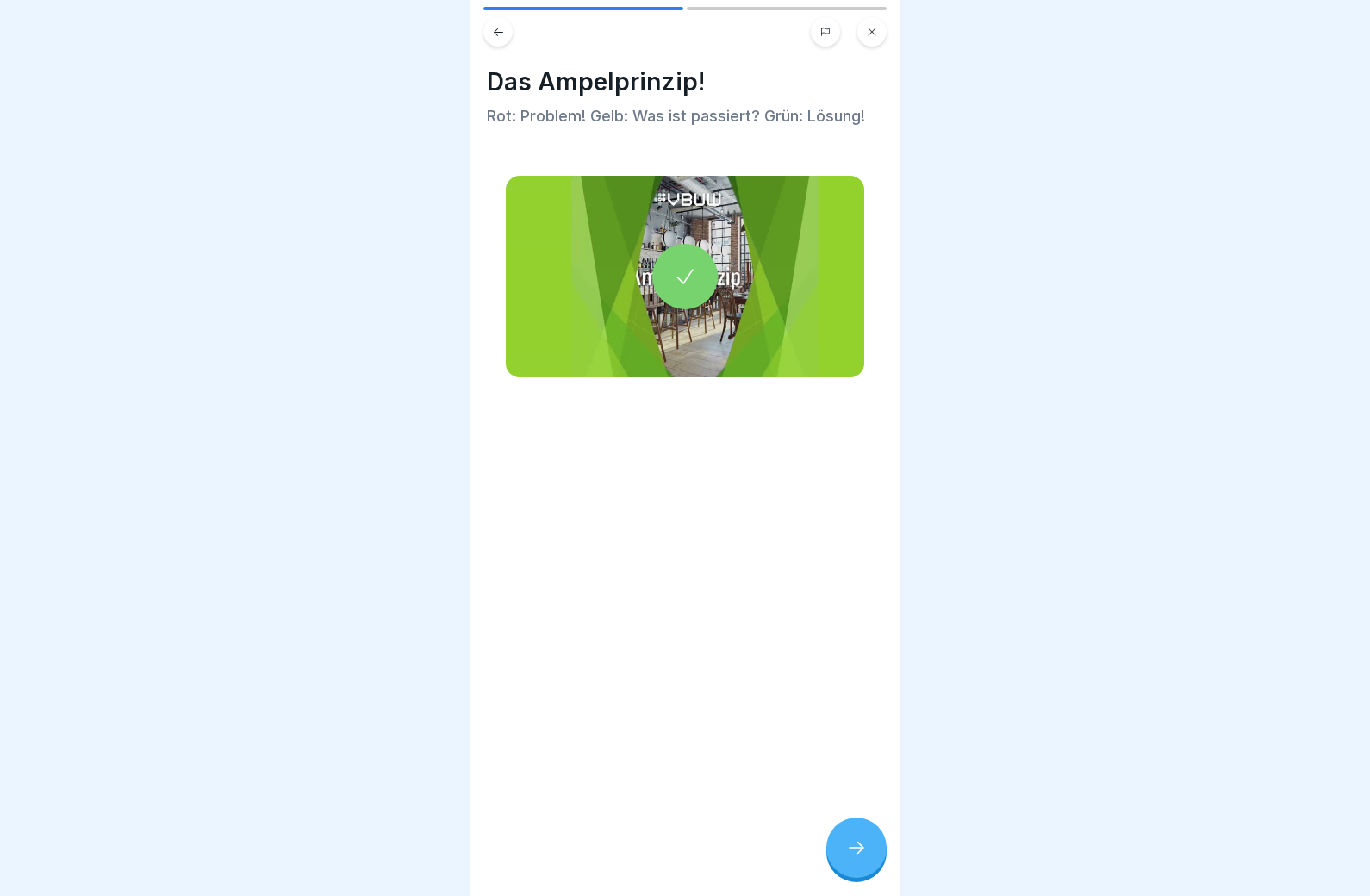click 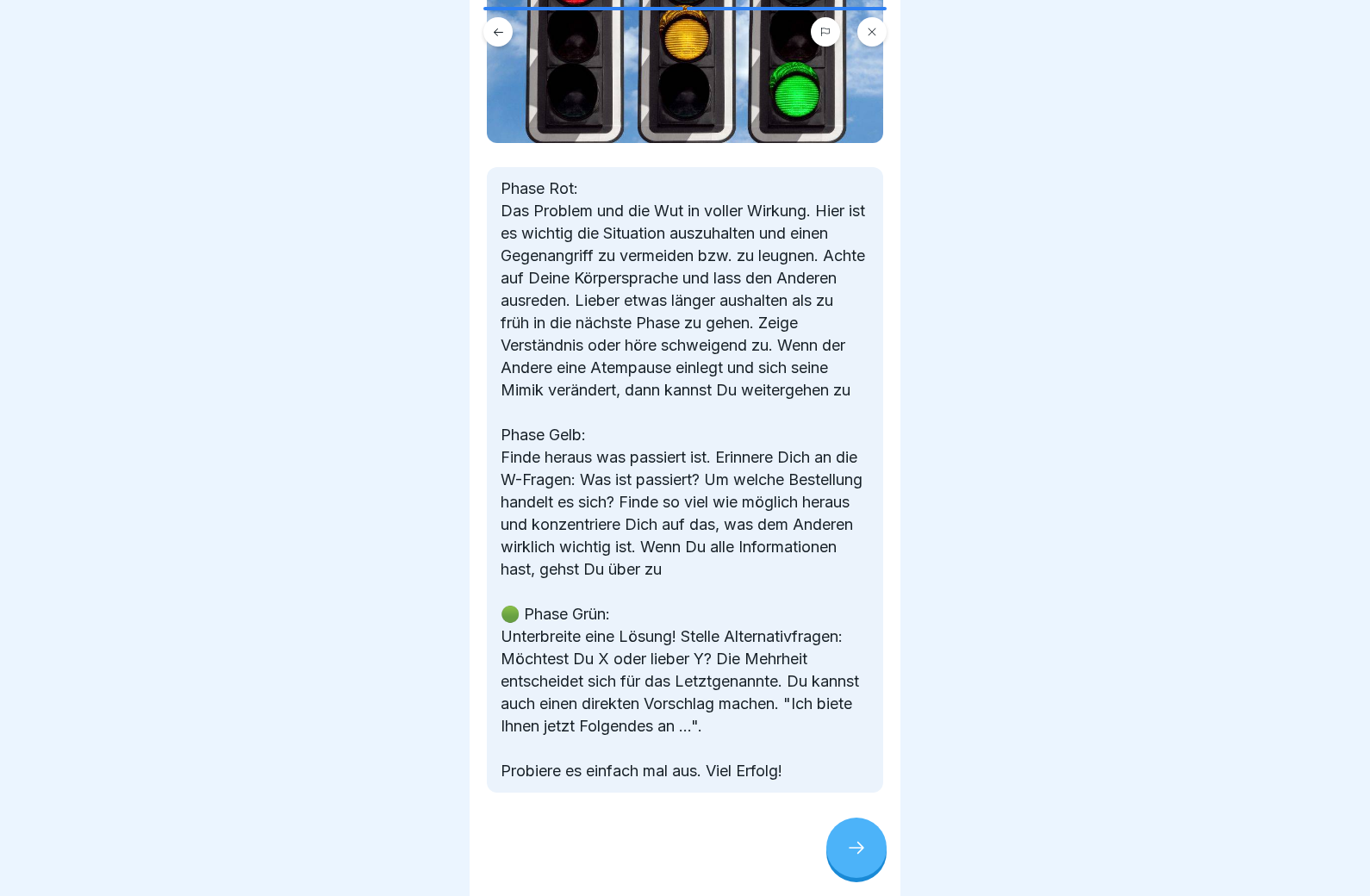 scroll, scrollTop: 200, scrollLeft: 0, axis: vertical 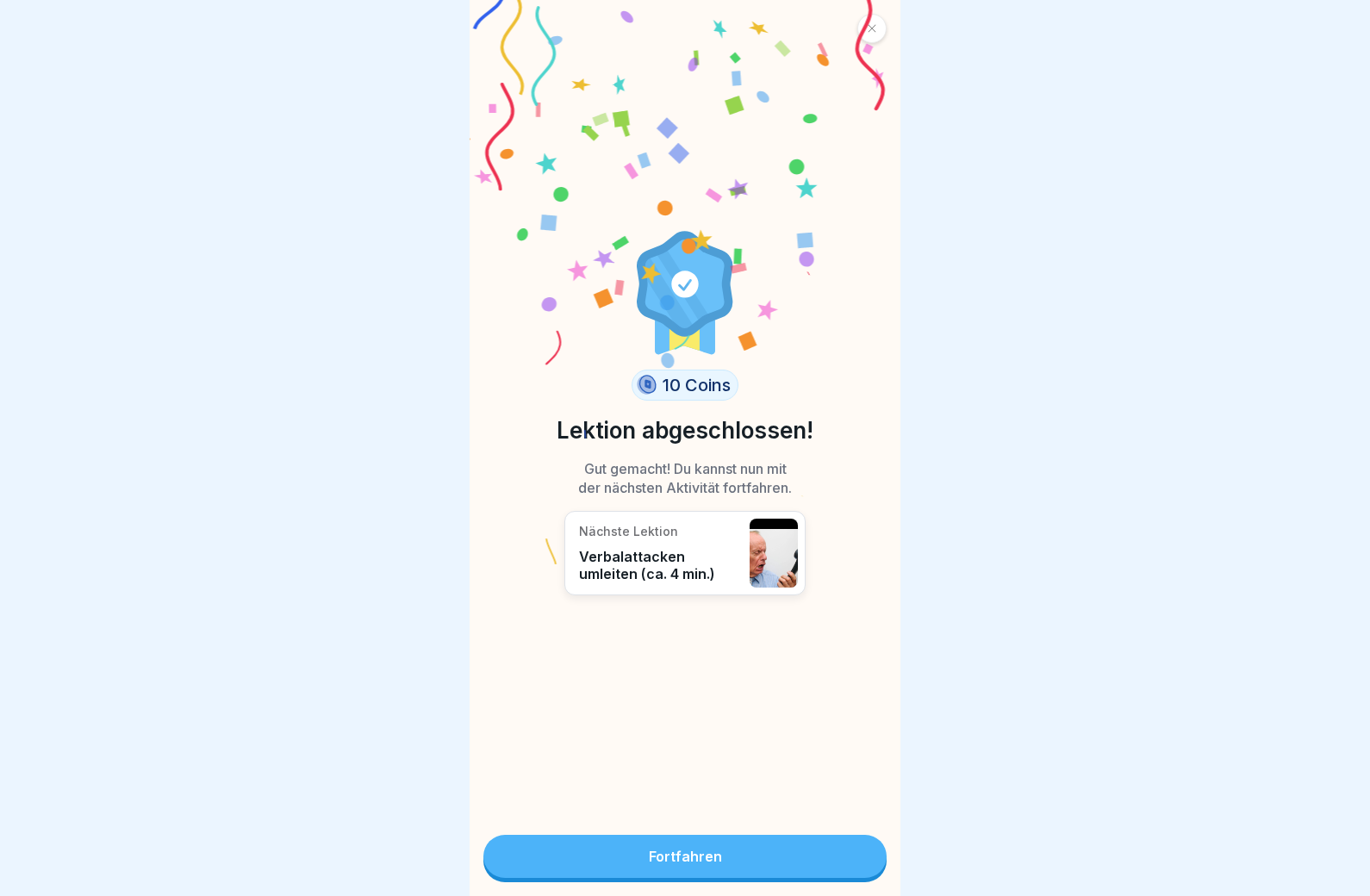 click on "Fortfahren" at bounding box center (685, 856) 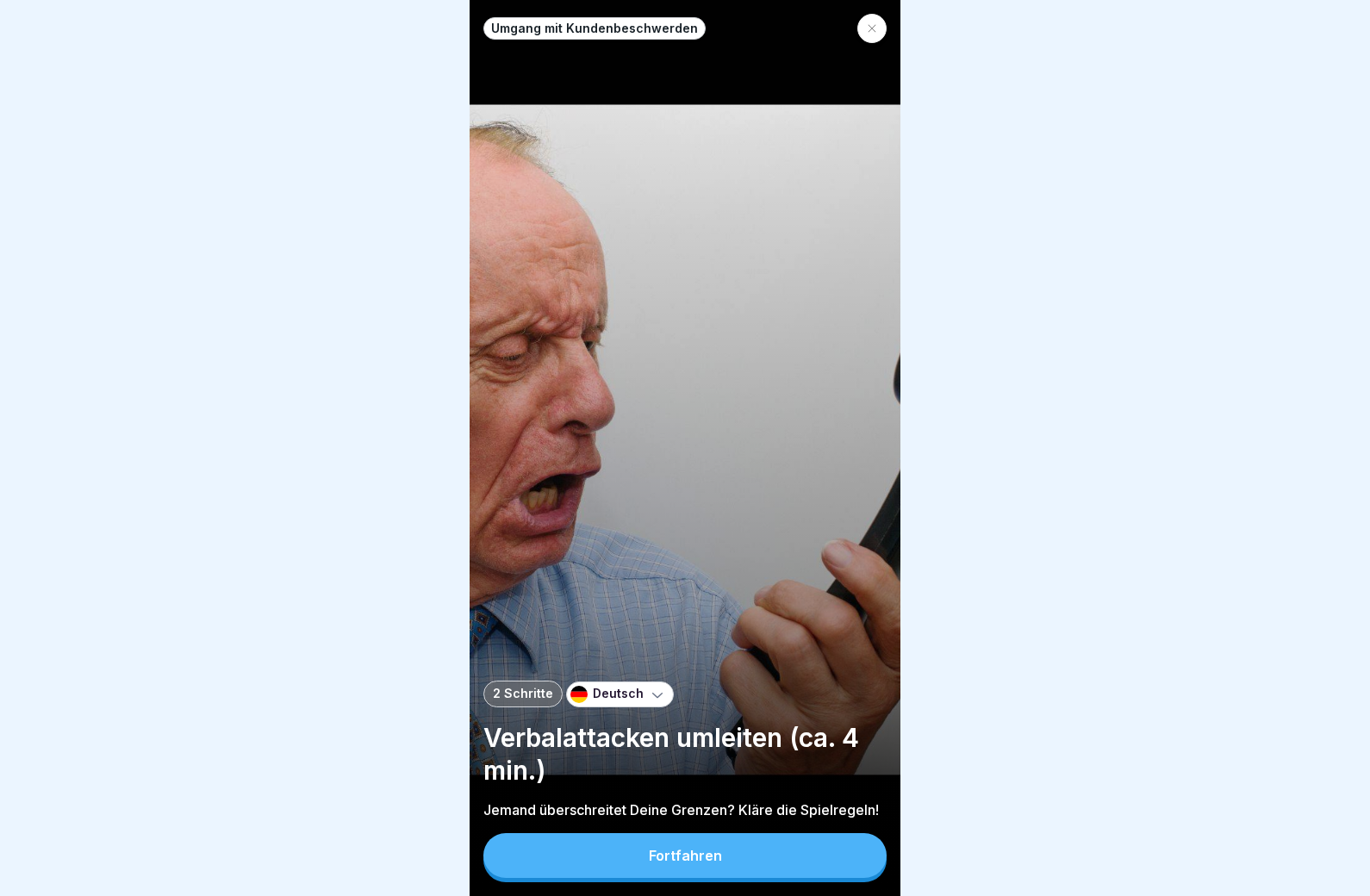 click on "Fortfahren" at bounding box center (685, 856) 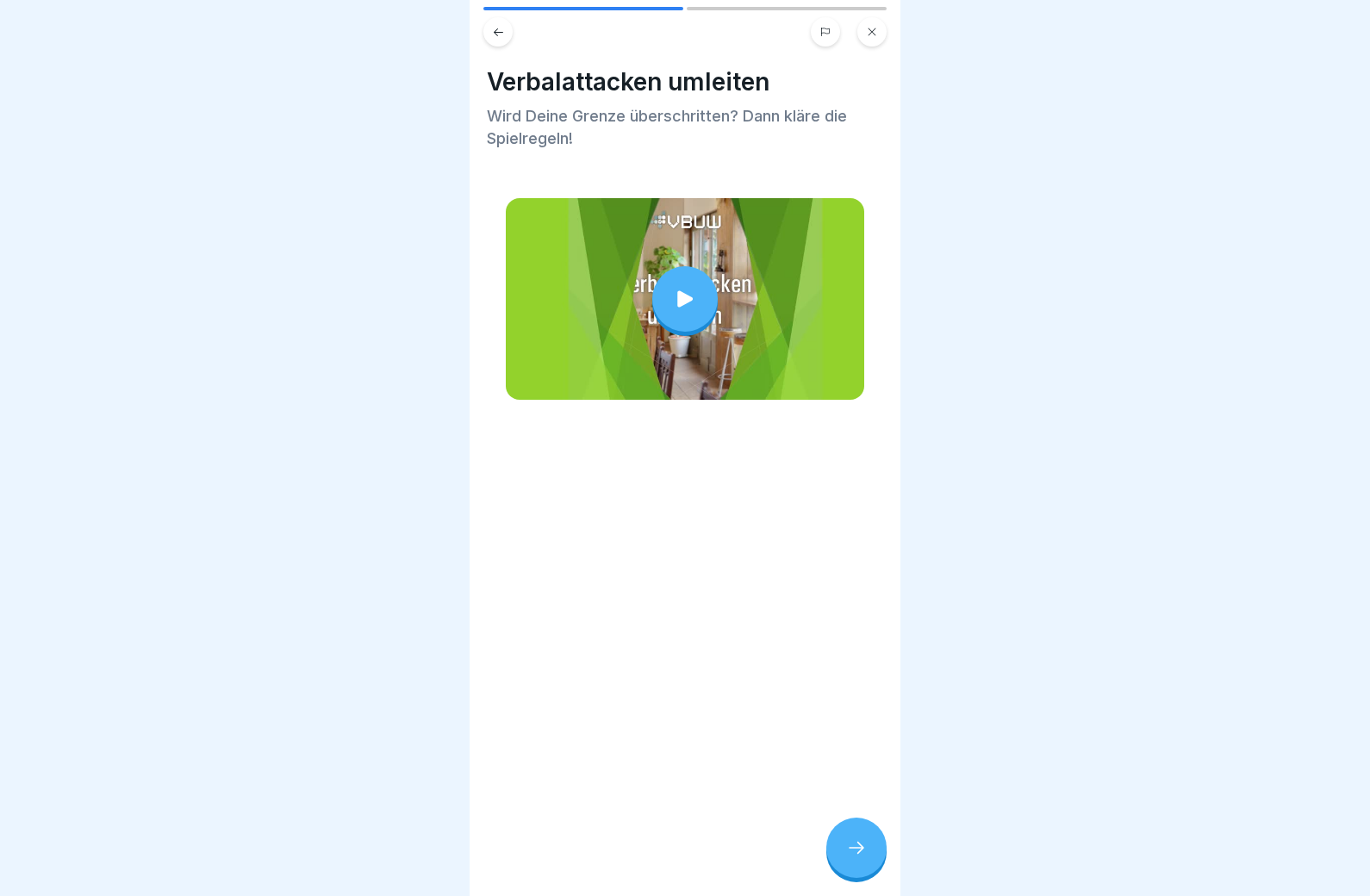 click 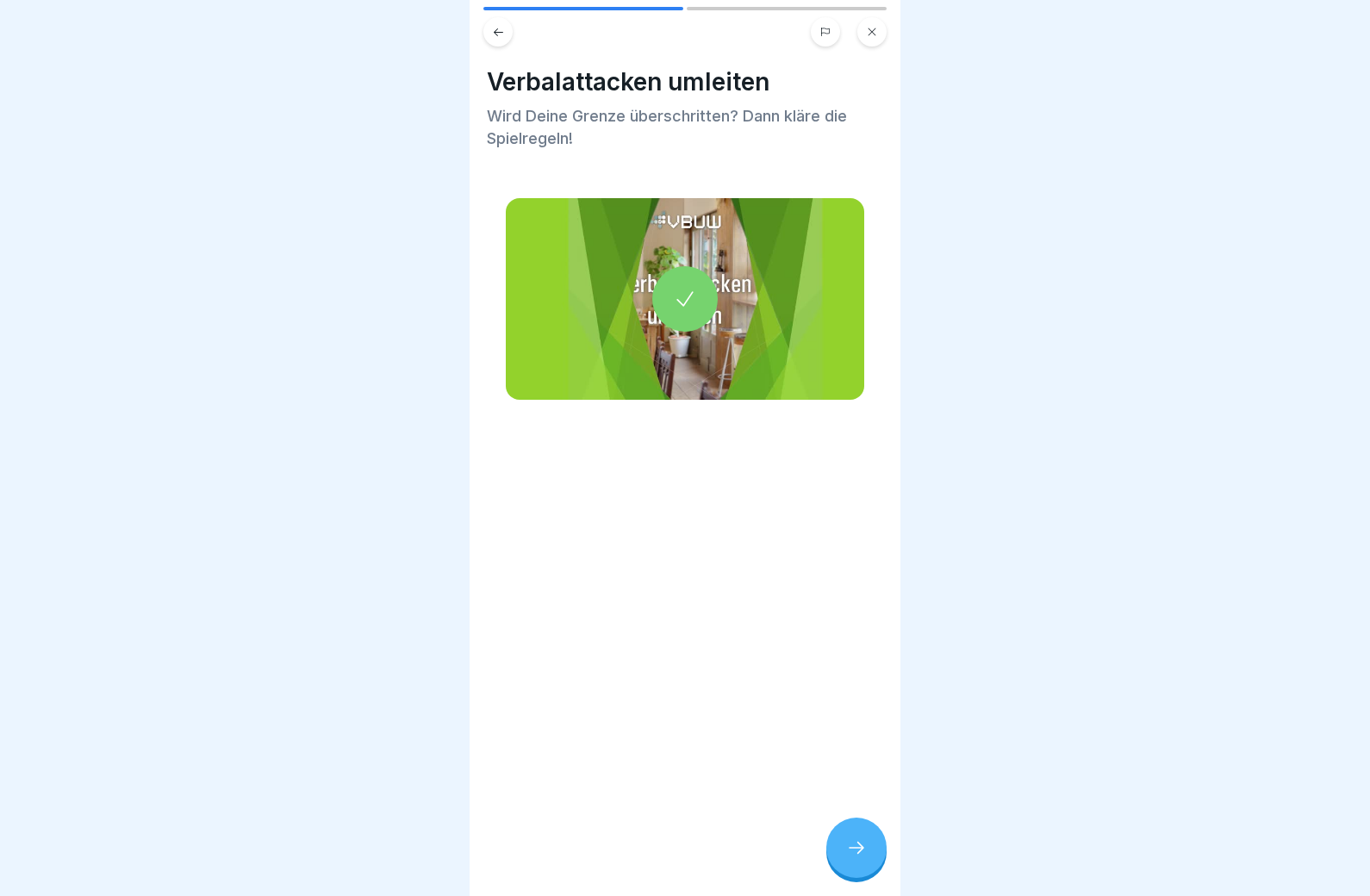 click at bounding box center (856, 848) 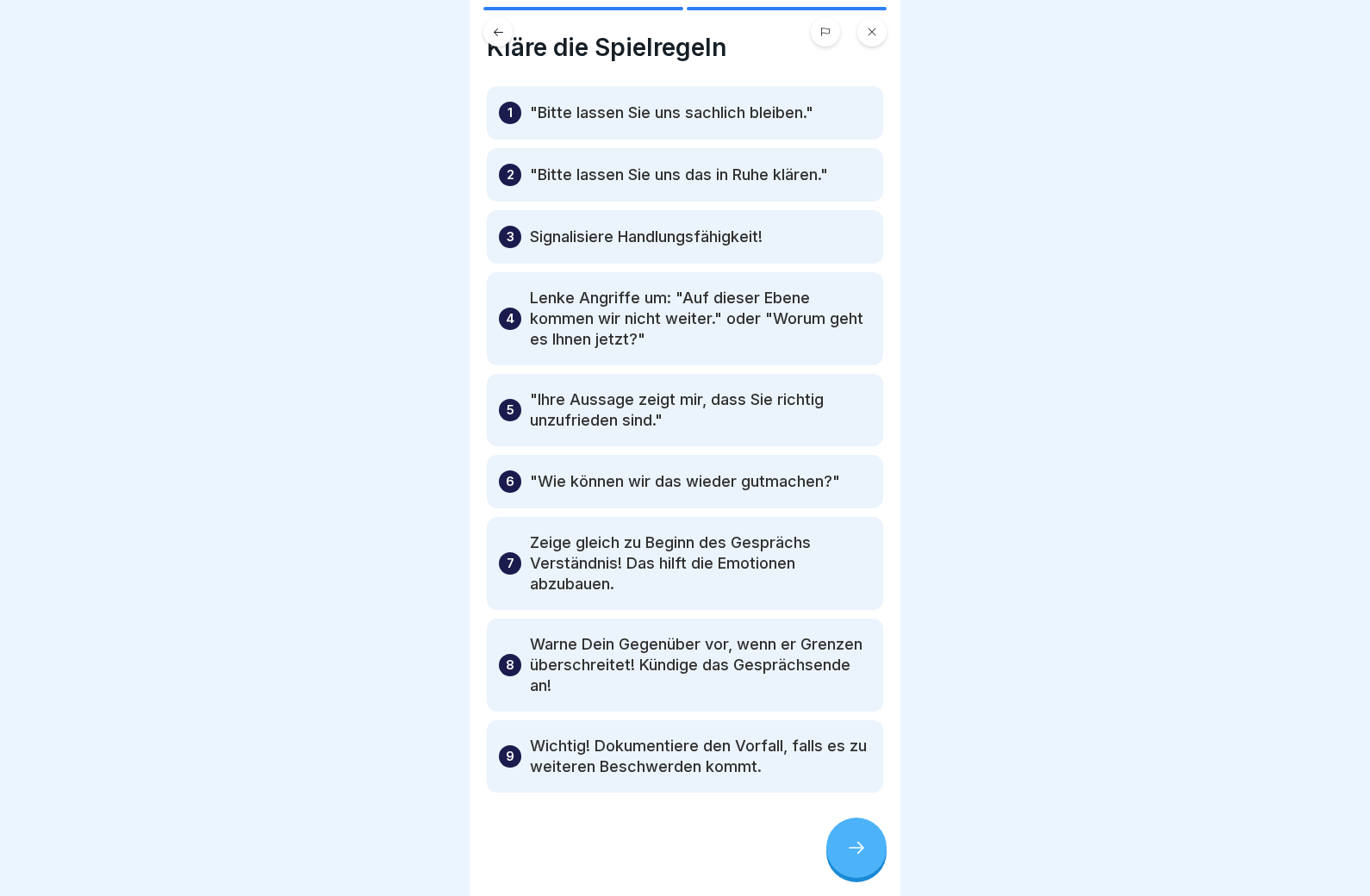 scroll, scrollTop: 34, scrollLeft: 0, axis: vertical 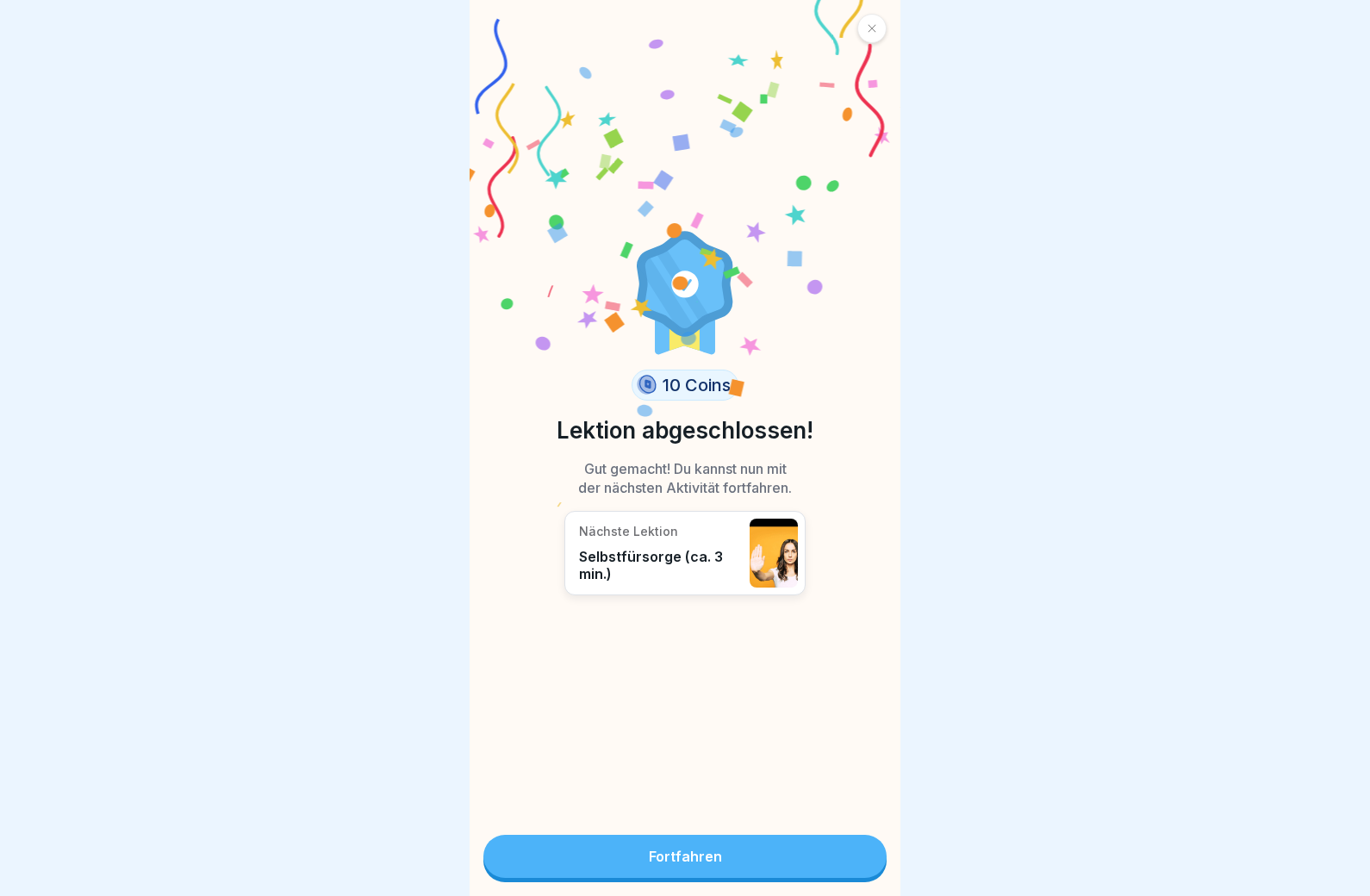 click on "Fortfahren" at bounding box center [685, 856] 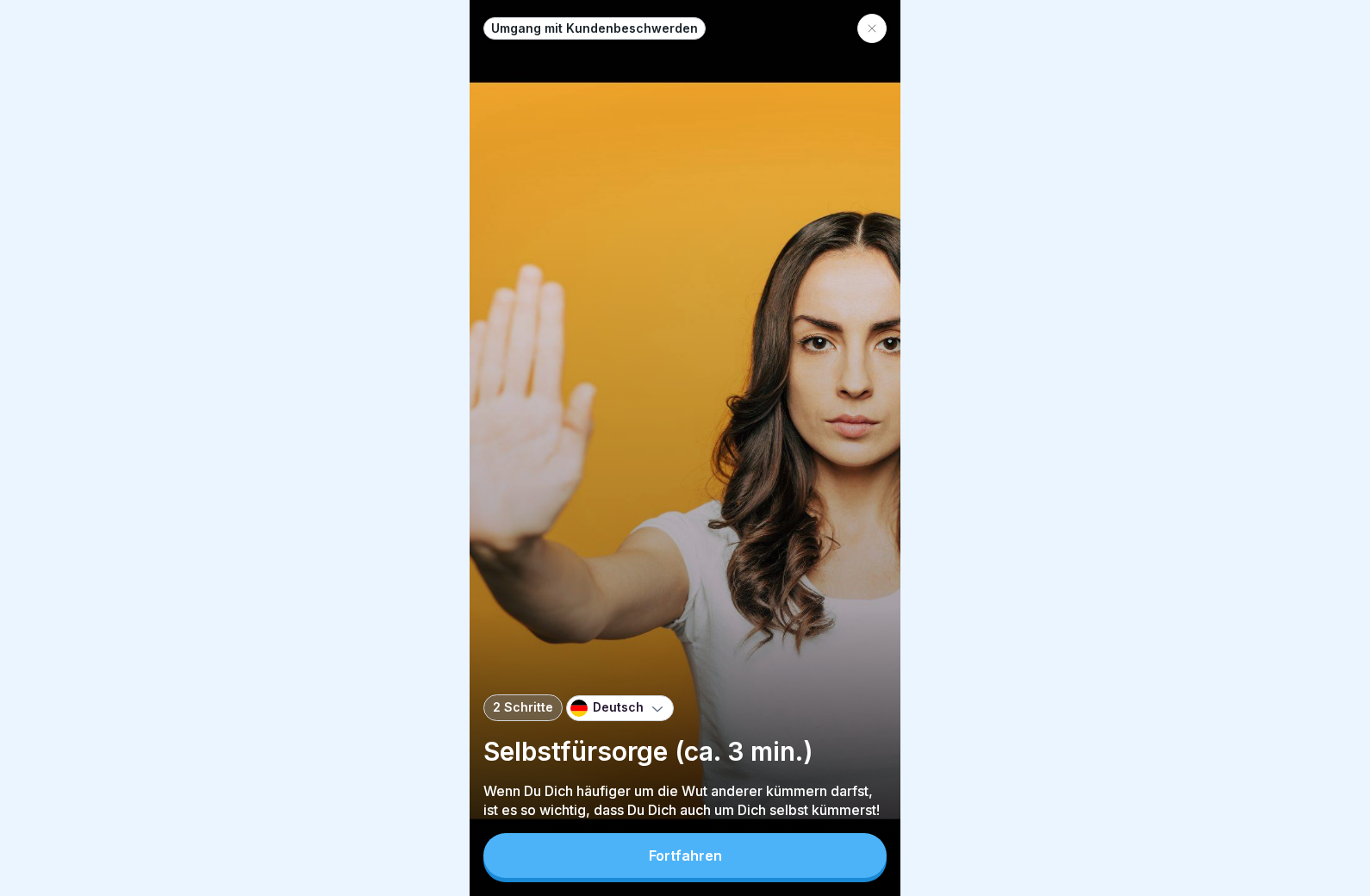 click on "Fortfahren" at bounding box center [685, 856] 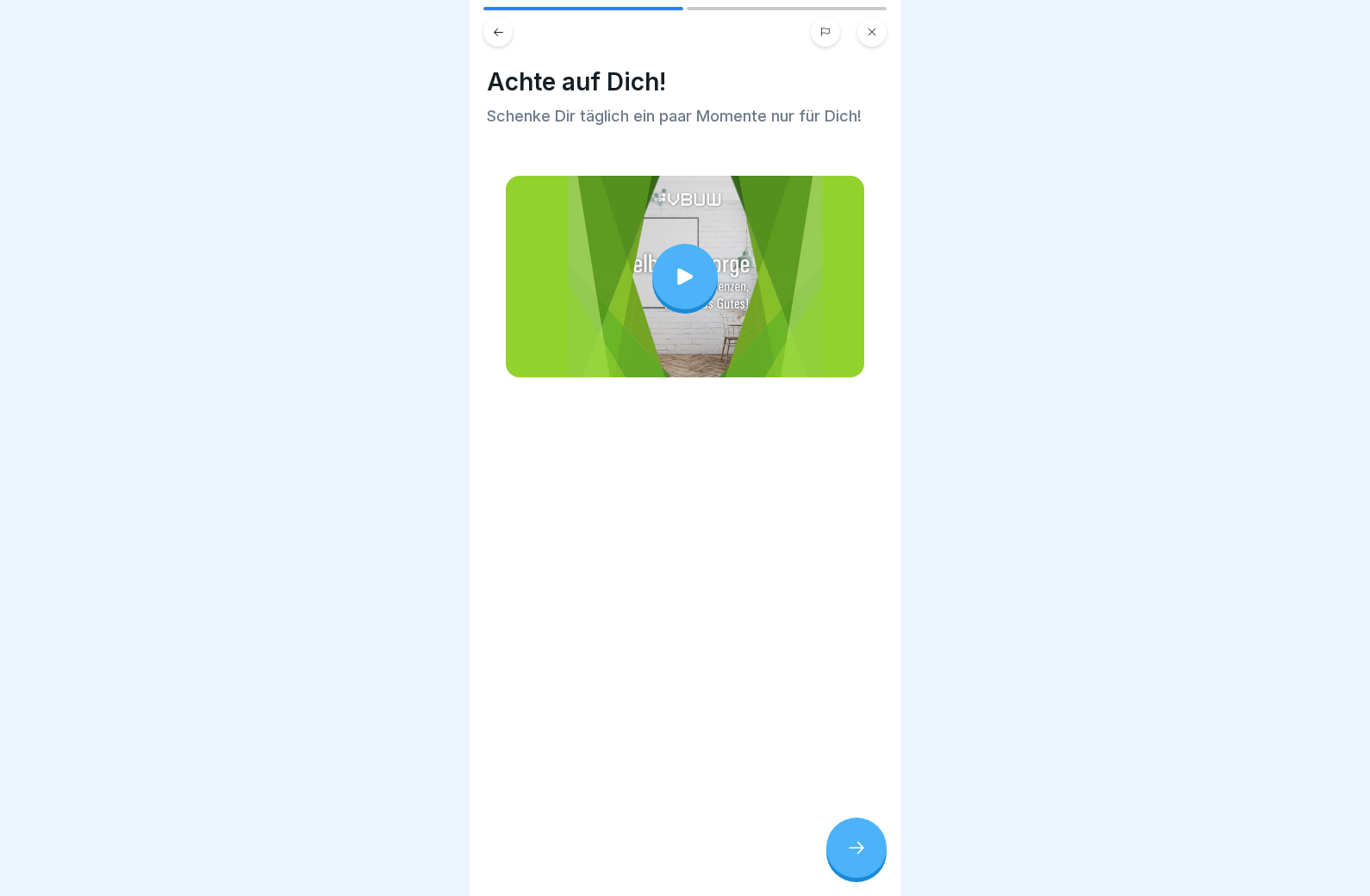 click at bounding box center (685, 277) 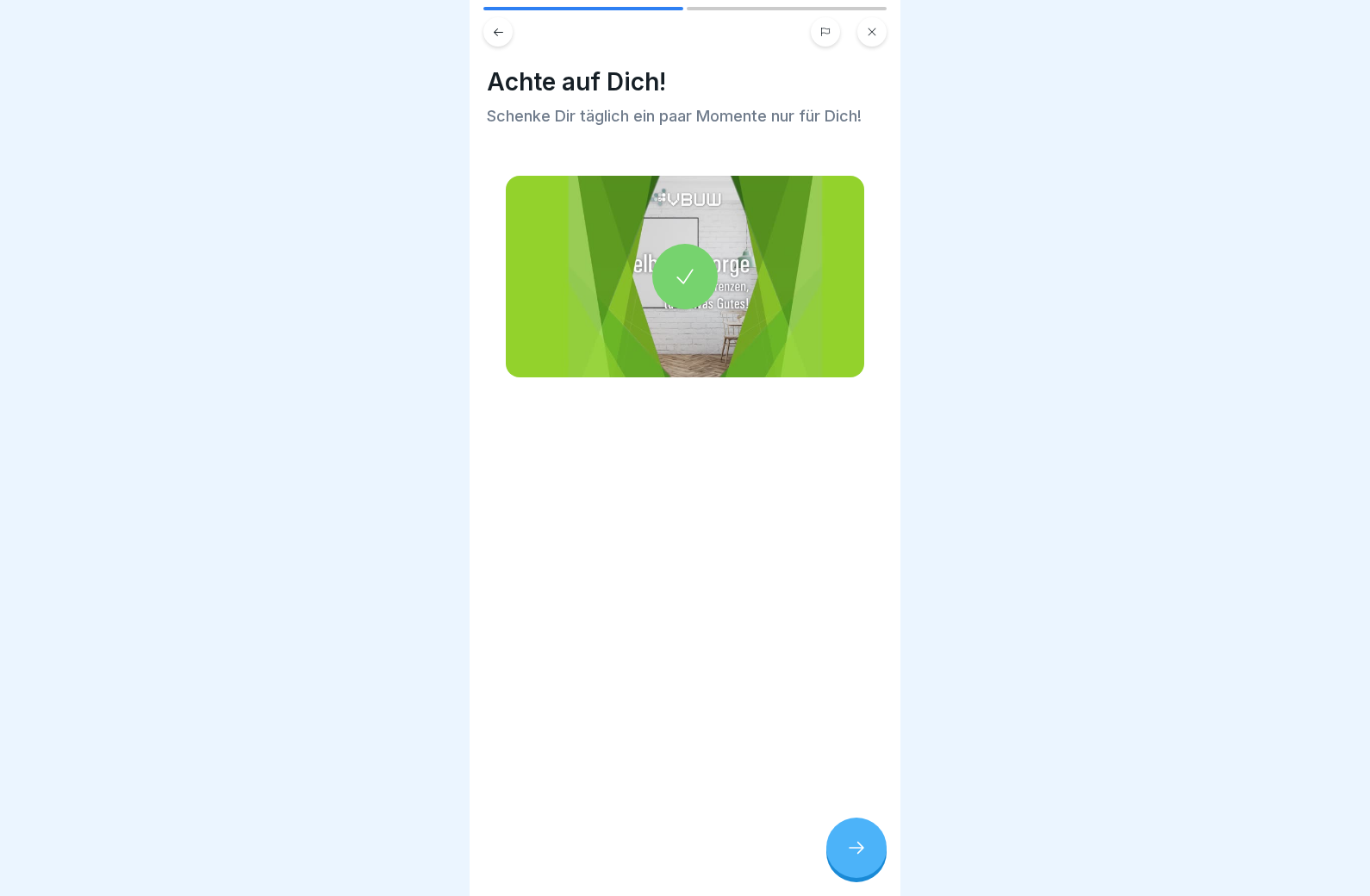 click on "Achte auf Dich! Schenke Dir täglich ein paar Momente nur für Dich!" at bounding box center (685, 448) 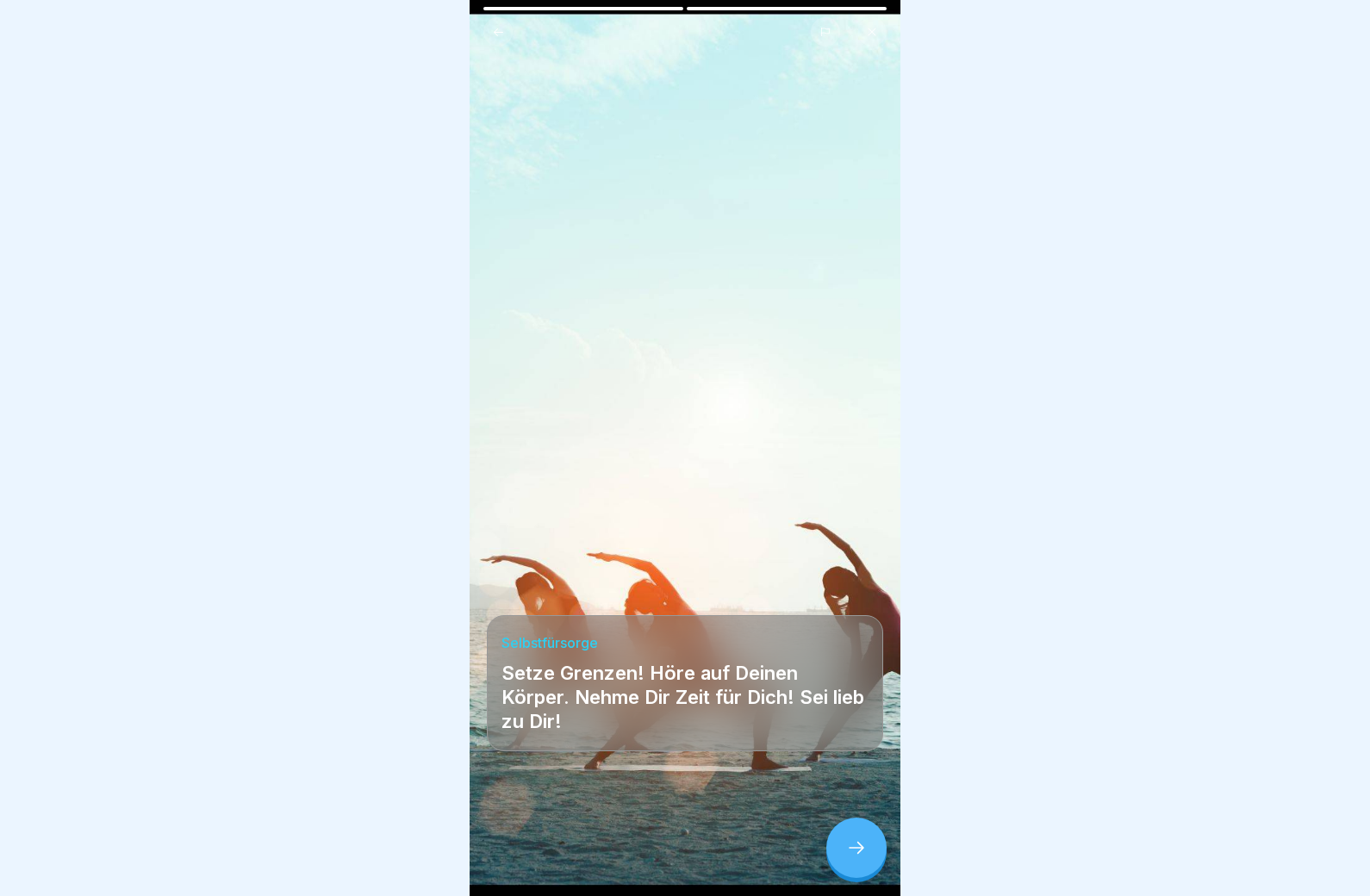 click 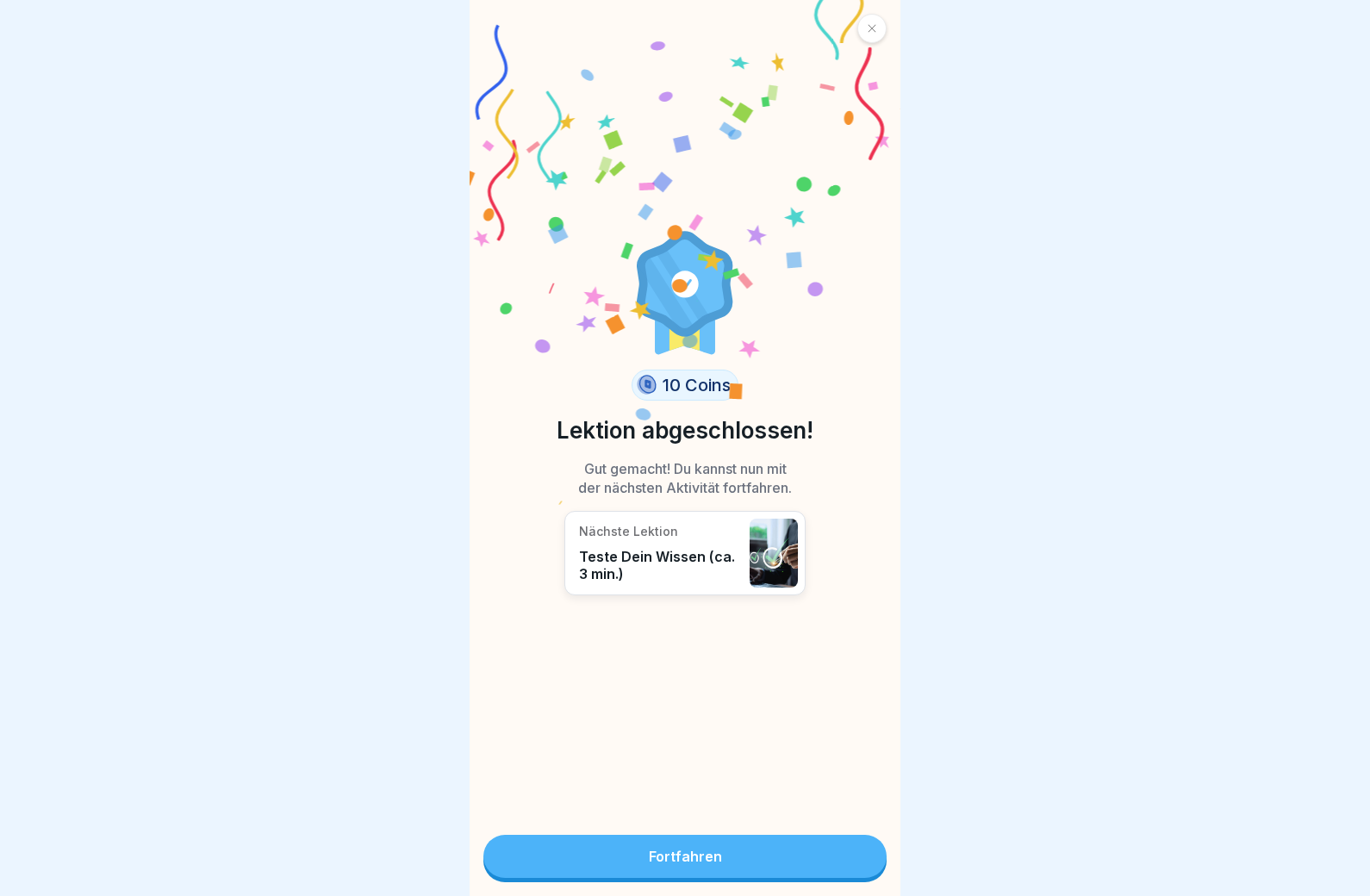 click on "Fortfahren" at bounding box center [685, 856] 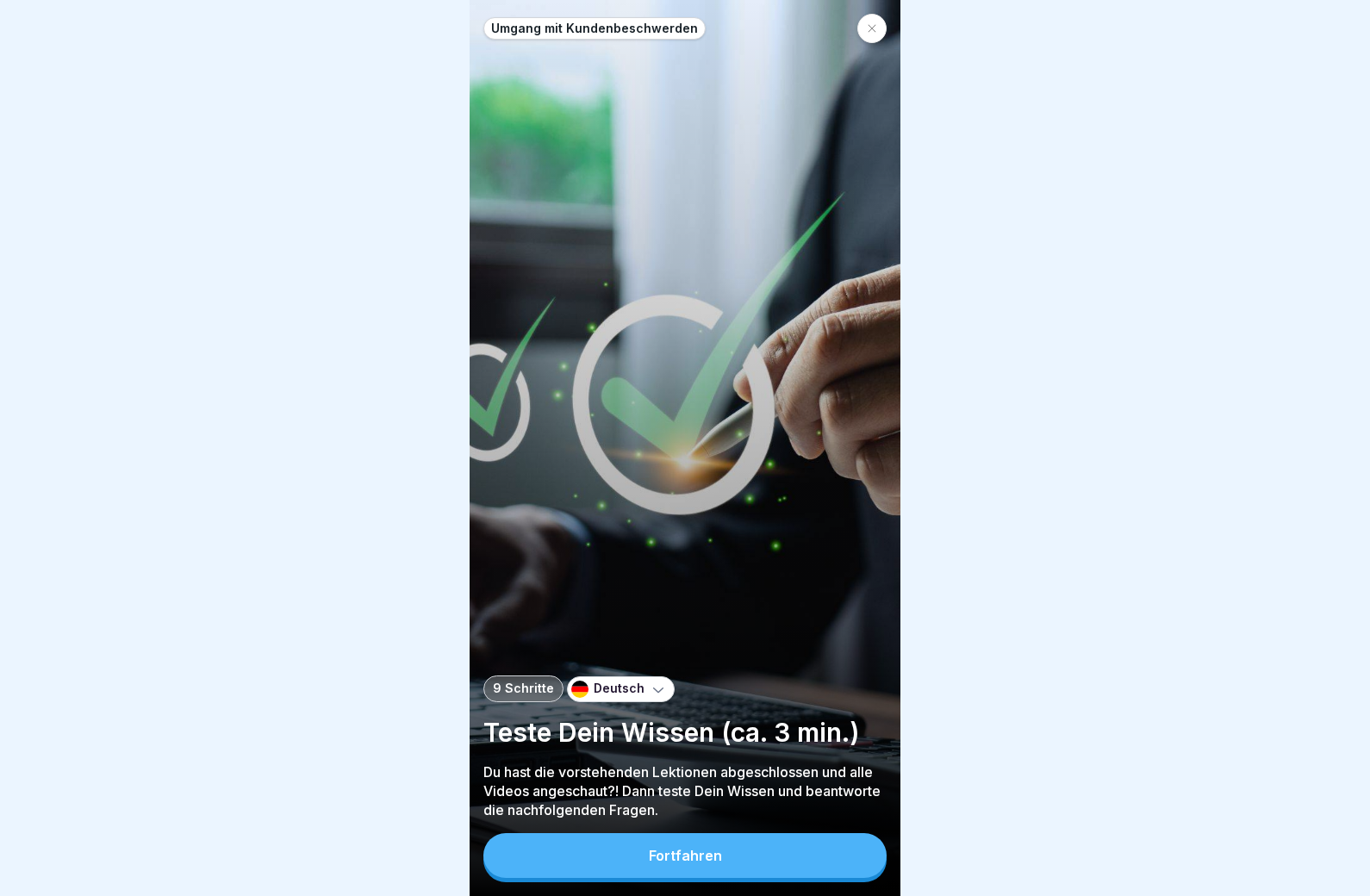 click on "Fortfahren" at bounding box center (685, 856) 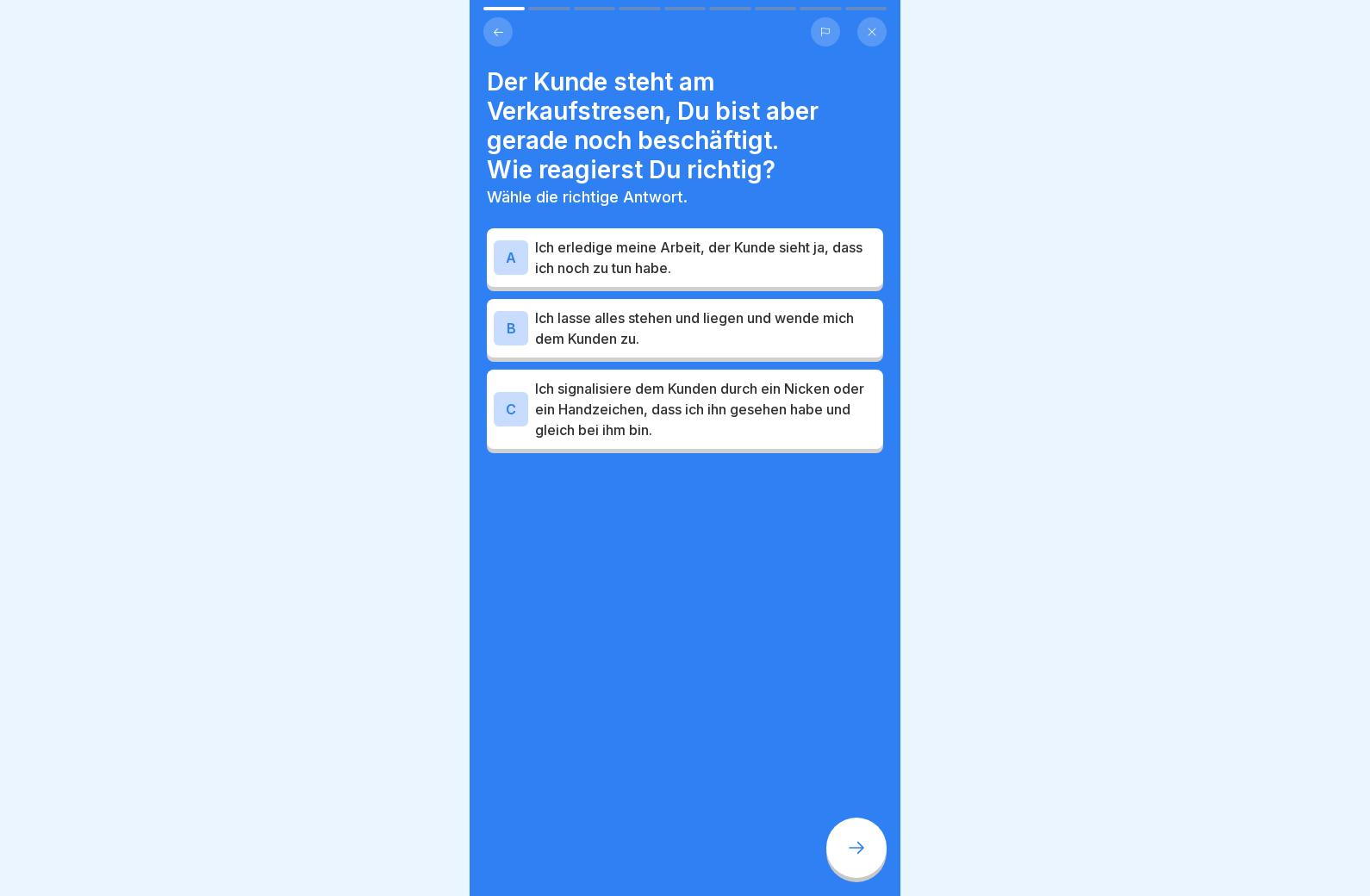 click on "Ich signalisiere dem Kunden durch ein Nicken oder ein Handzeichen, dass ich ihn gesehen habe und gleich bei ihm bin." at bounding box center (706, 409) 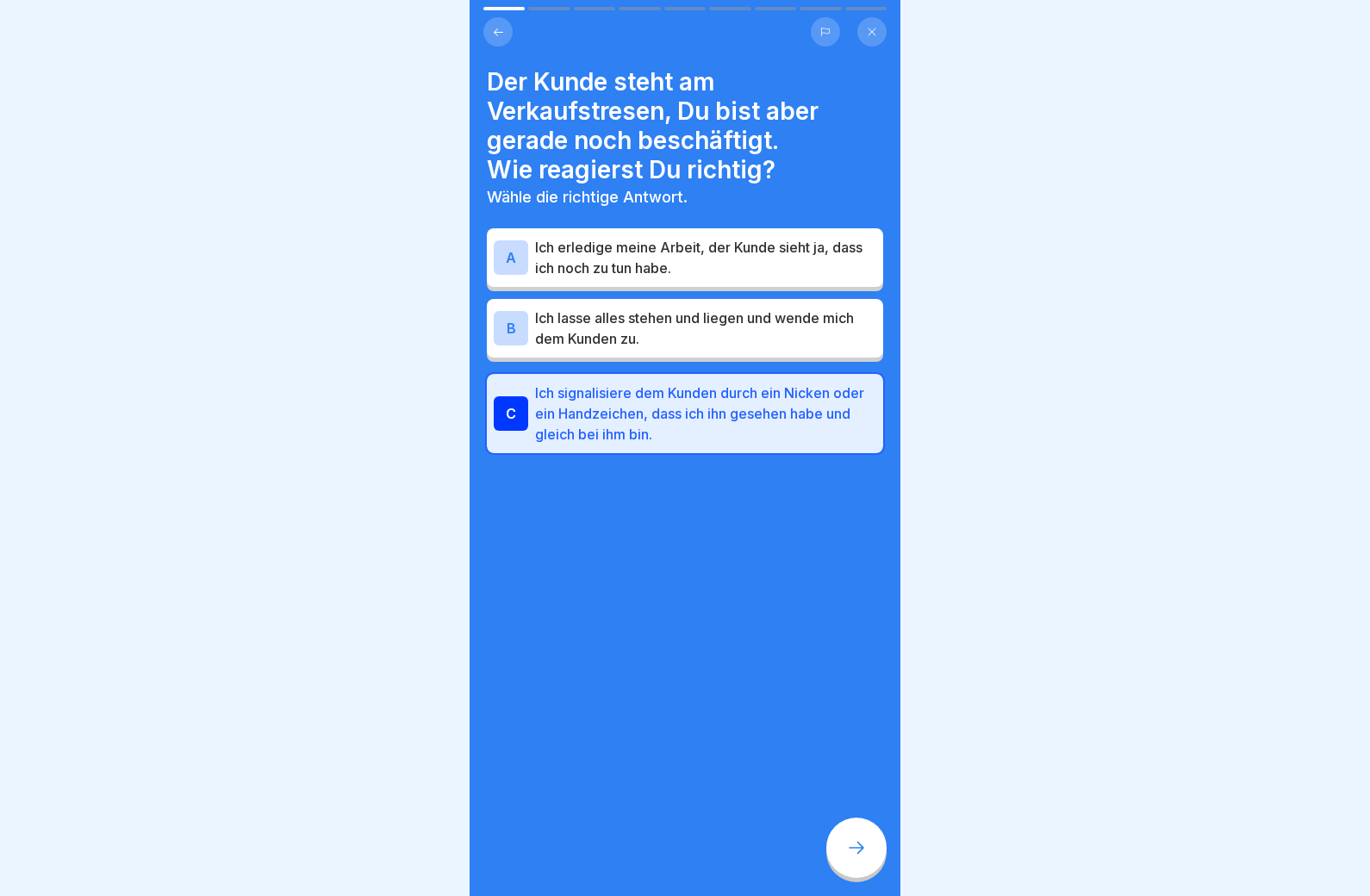 click 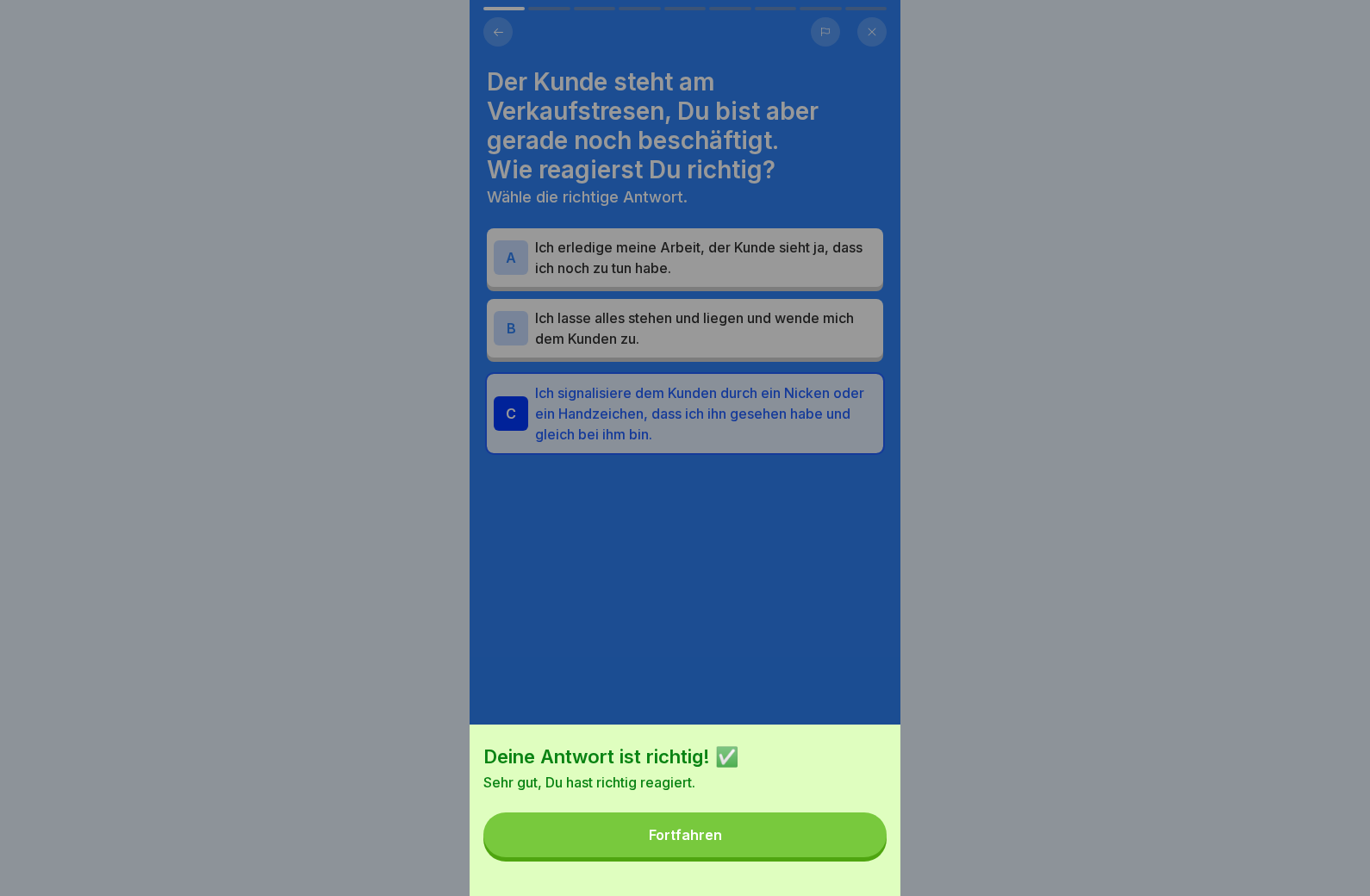 click on "Fortfahren" at bounding box center (685, 835) 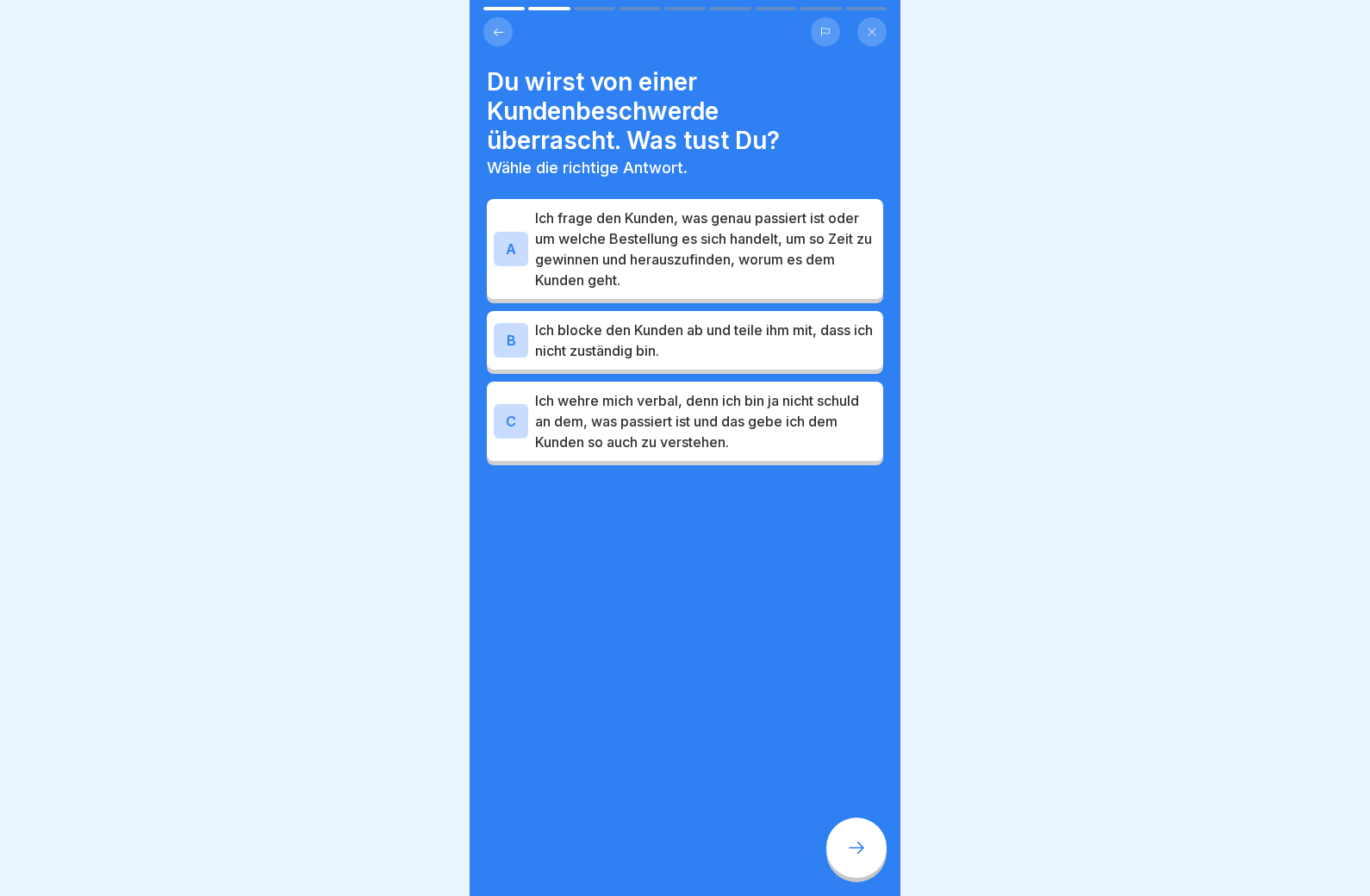 click on "Ich frage den Kunden, was genau passiert ist oder um welche Bestellung es sich handelt, um so Zeit zu gewinnen und herauszufinden, worum es dem Kunden geht." at bounding box center (706, 249) 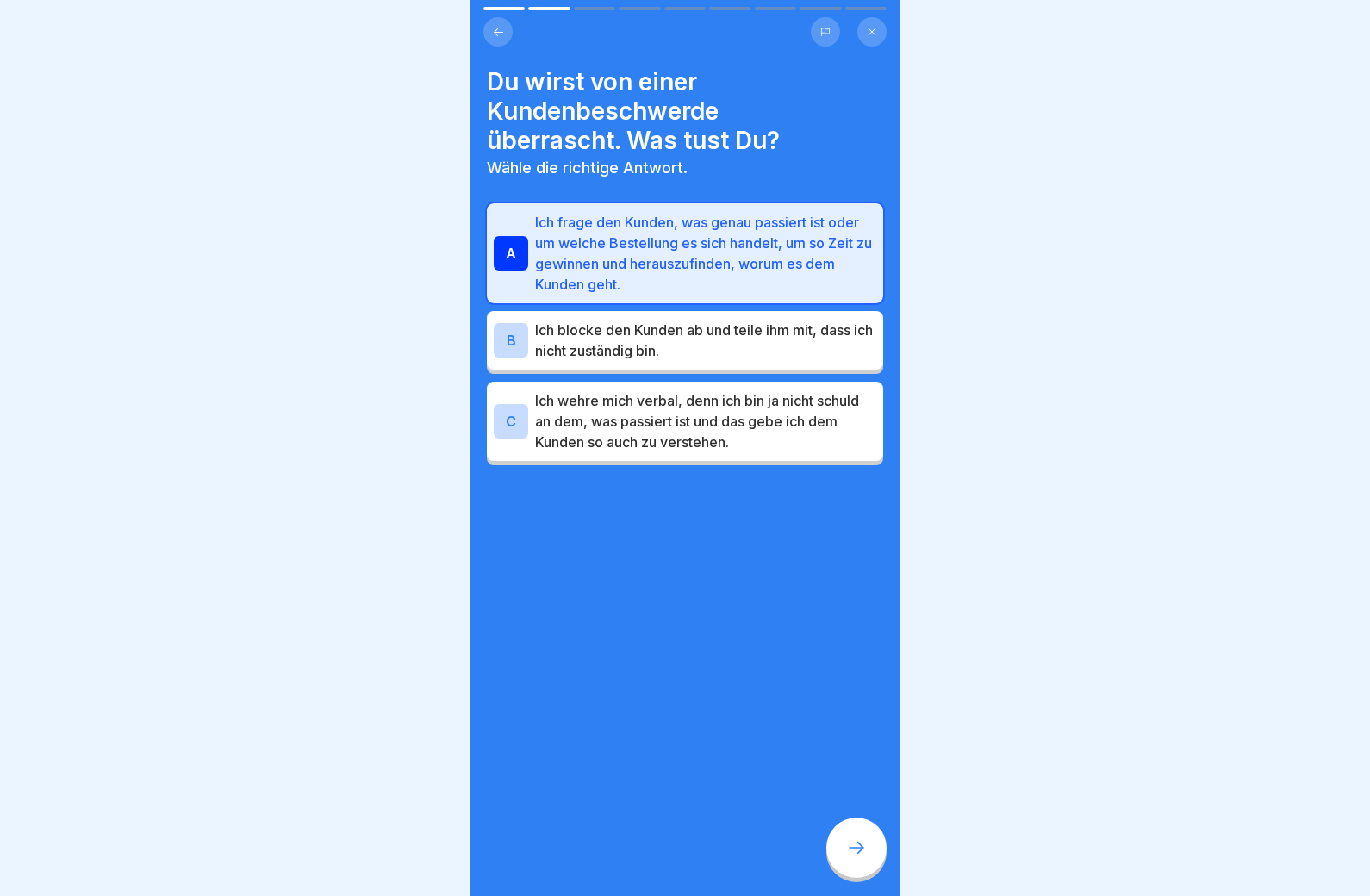 click 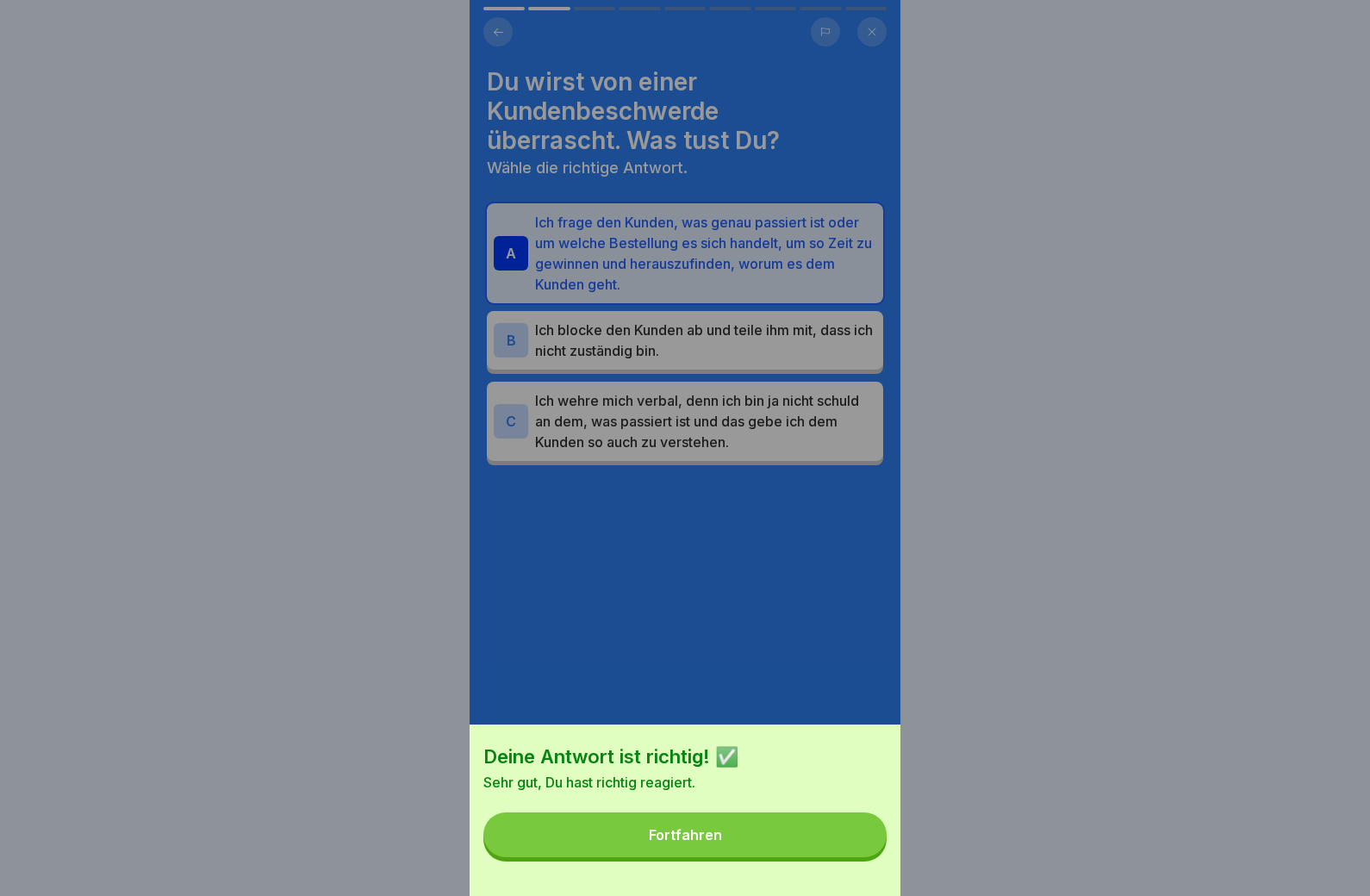 click on "Fortfahren" at bounding box center (685, 835) 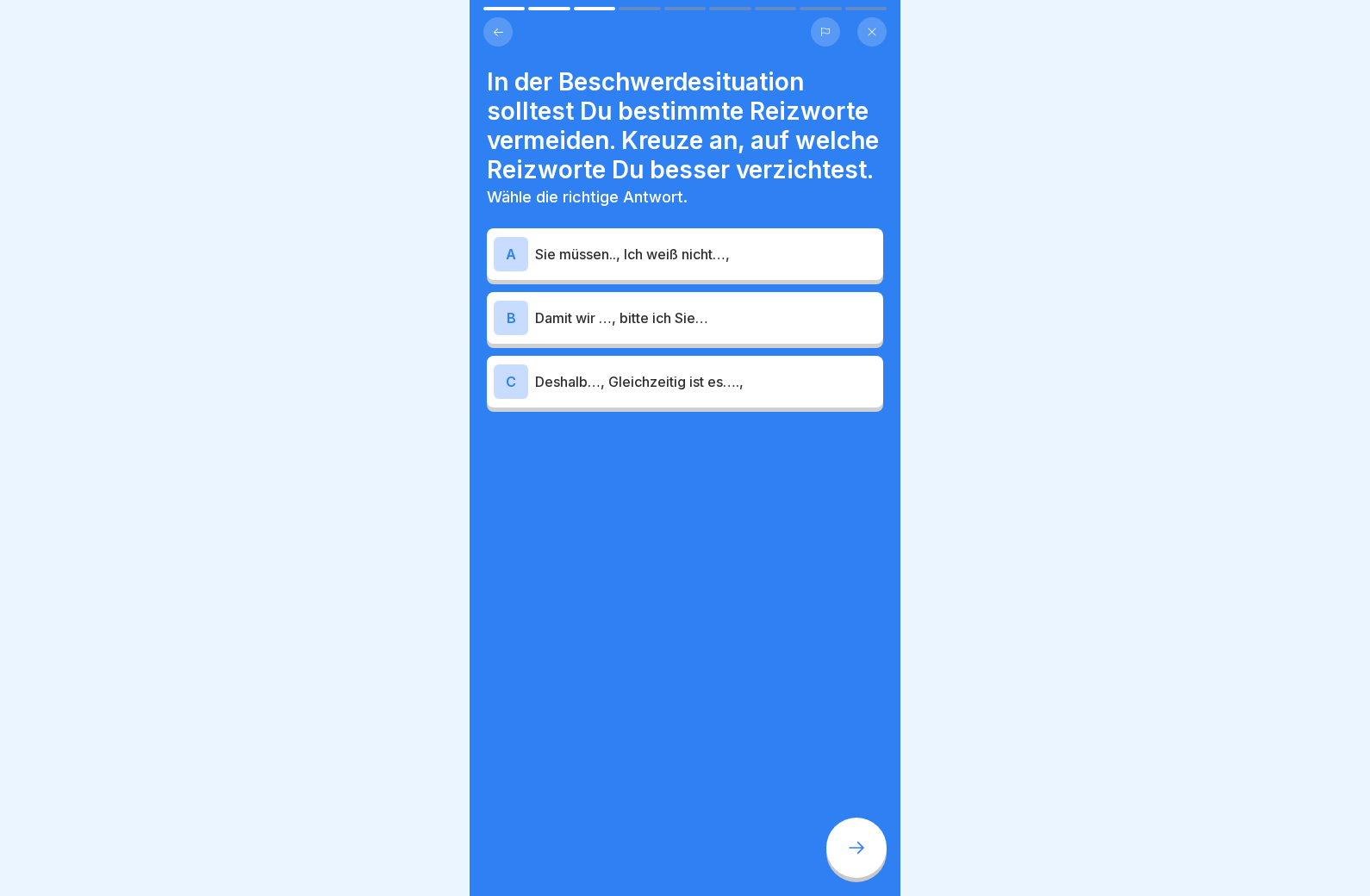 click on "Sie müssen.., Ich weiß nicht…," at bounding box center [706, 254] 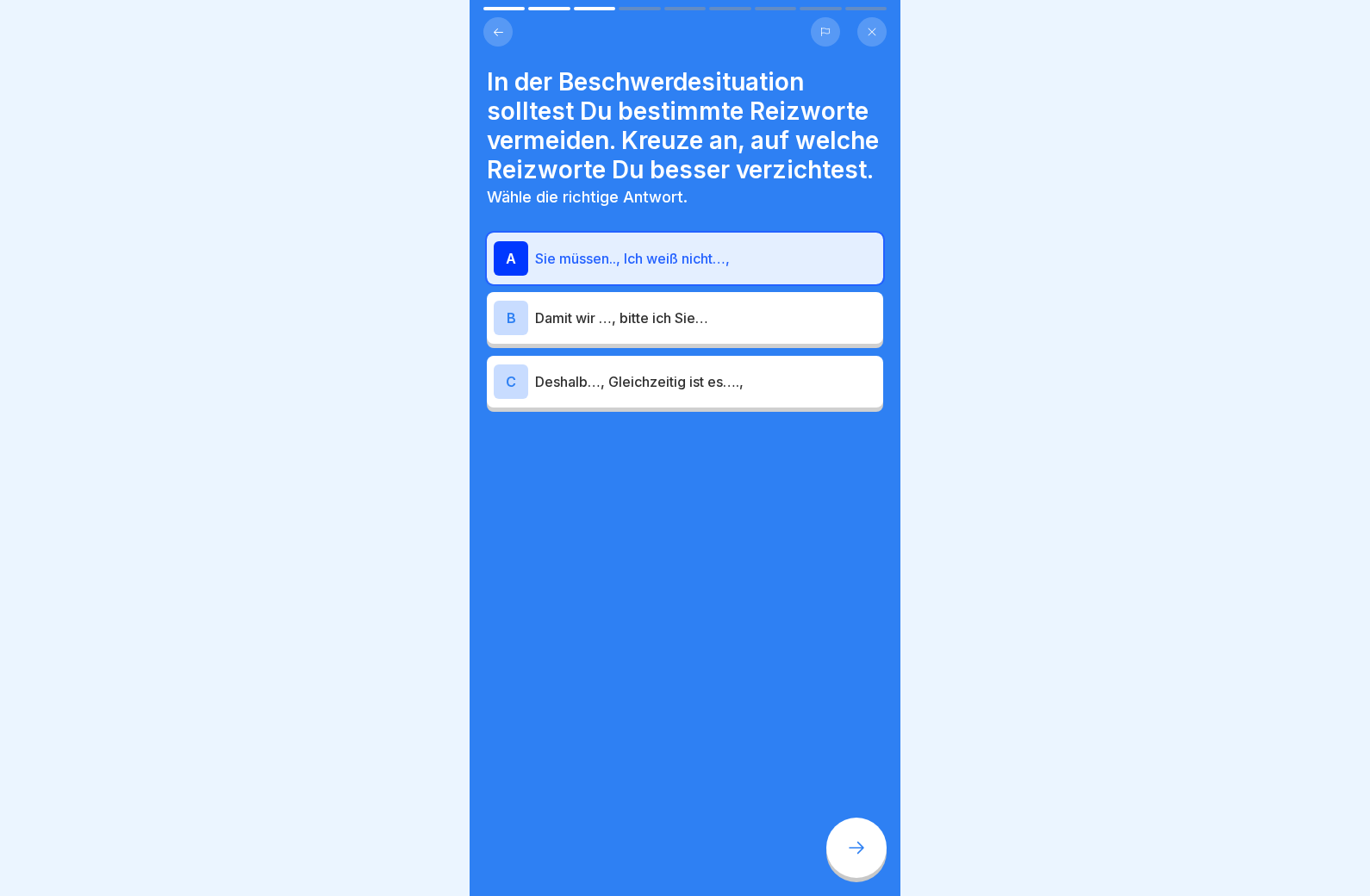 click at bounding box center (856, 848) 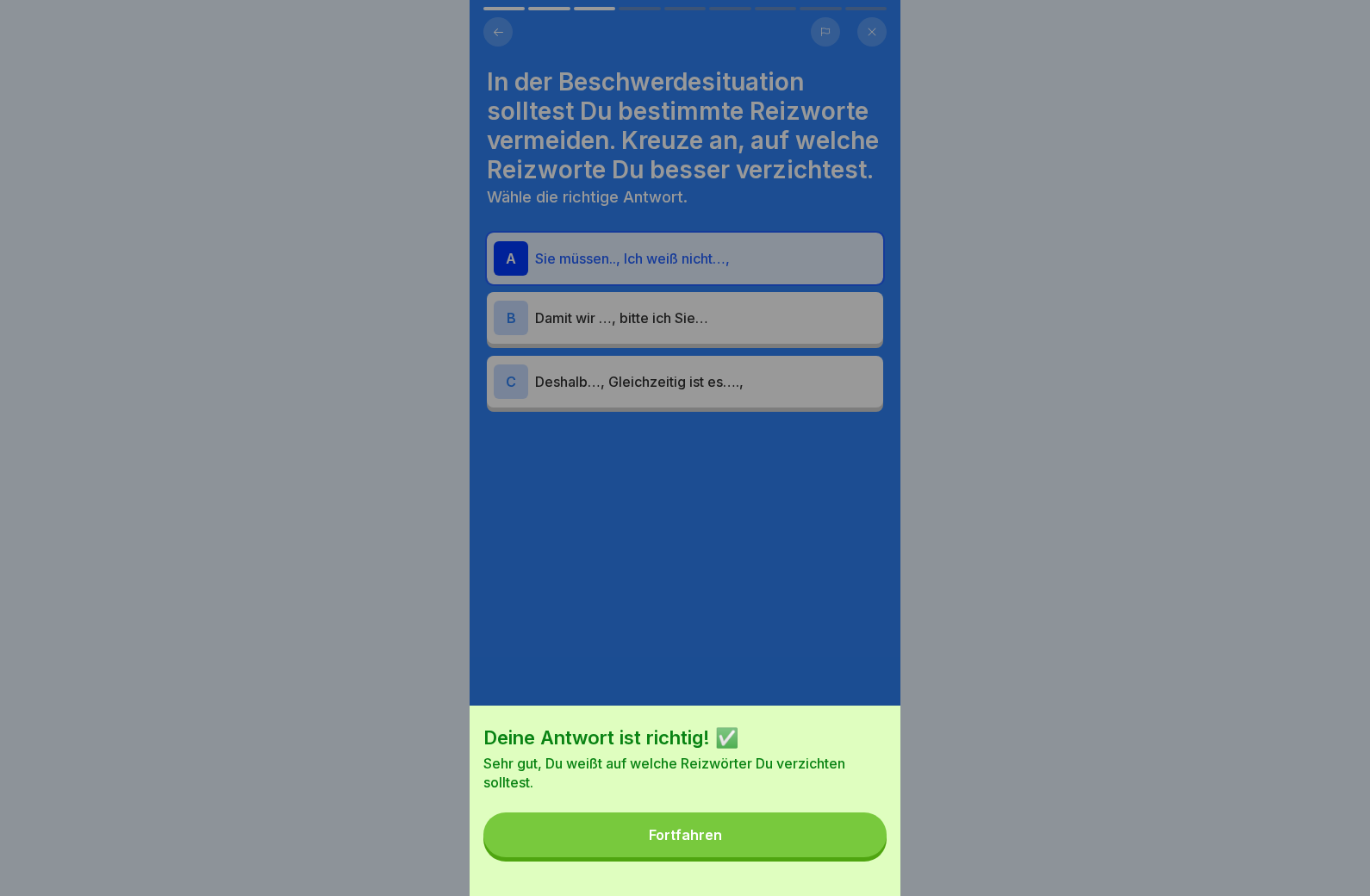 click on "Fortfahren" at bounding box center [685, 835] 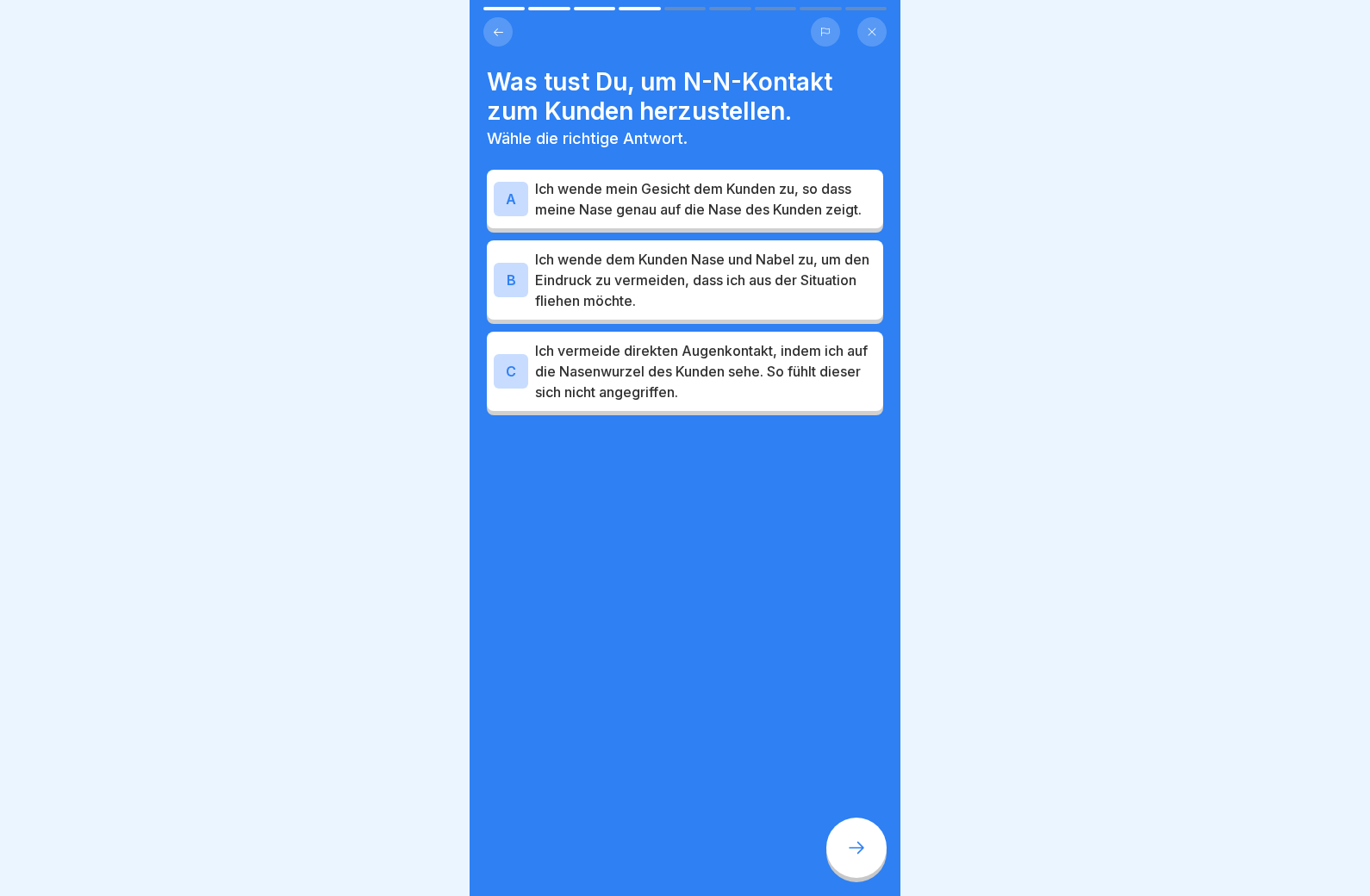 click on "Ich wende mein Gesicht dem Kunden zu, so dass meine Nase genau auf die Nase des Kunden zeigt." at bounding box center (706, 199) 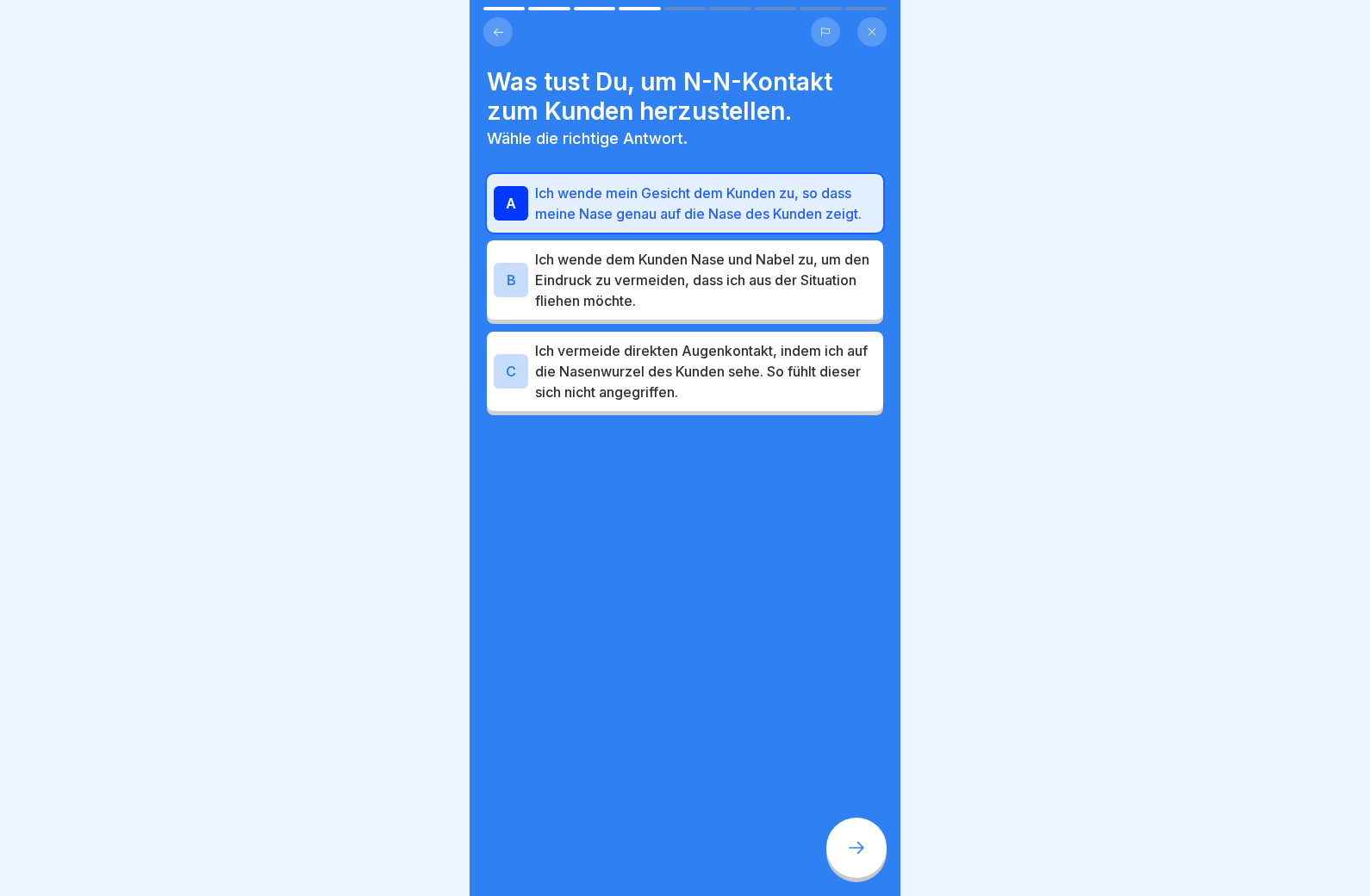 click on "Ich wende dem Kunden Nase und Nabel zu, um den Eindruck zu vermeiden, dass ich aus der Situation fliehen möchte." at bounding box center (706, 280) 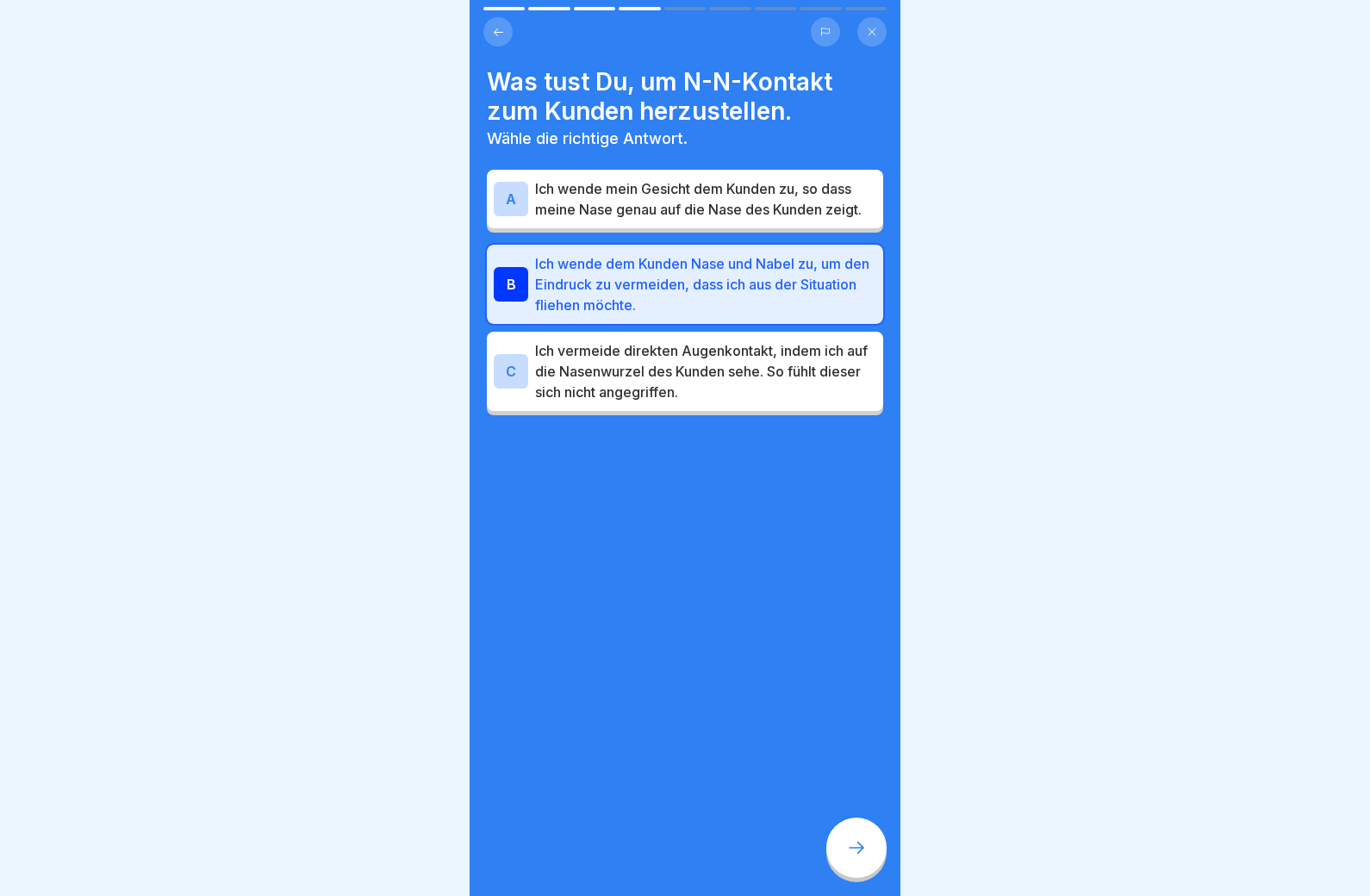 click at bounding box center [856, 848] 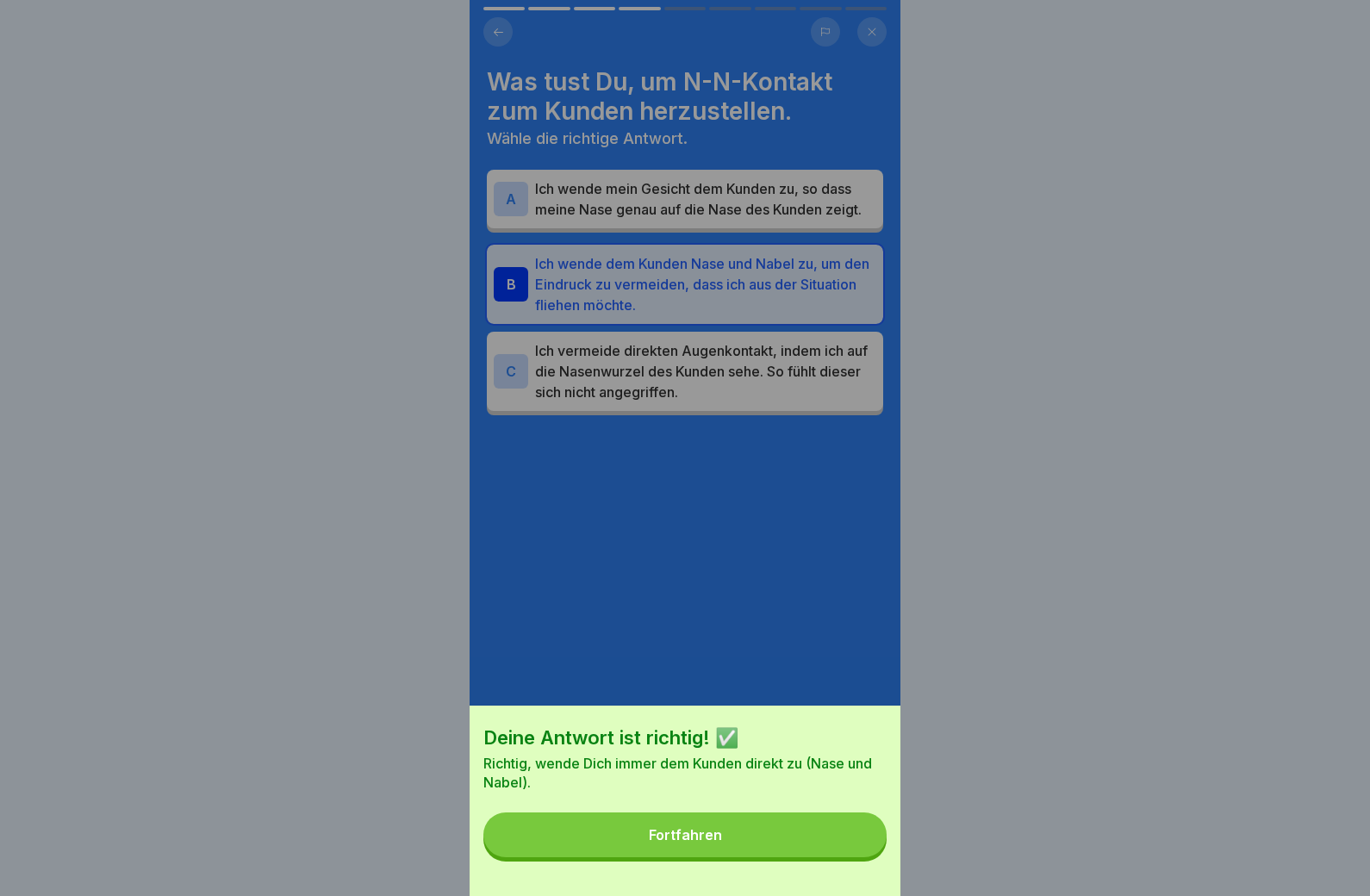 click on "Fortfahren" at bounding box center [685, 835] 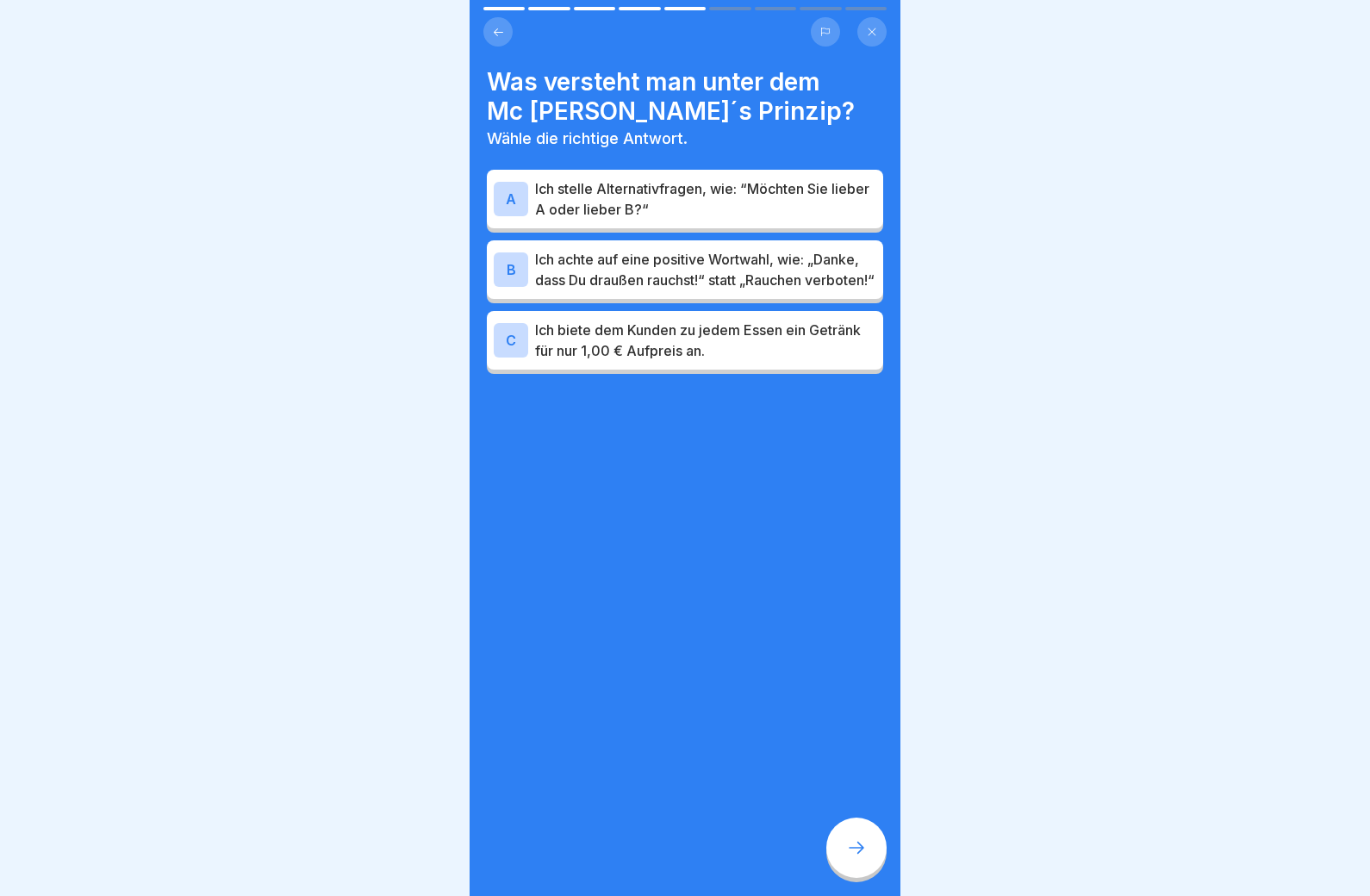 click on "Ich stelle Alternativfragen, wie: “Möchten Sie lieber A oder lieber B?“" at bounding box center [706, 199] 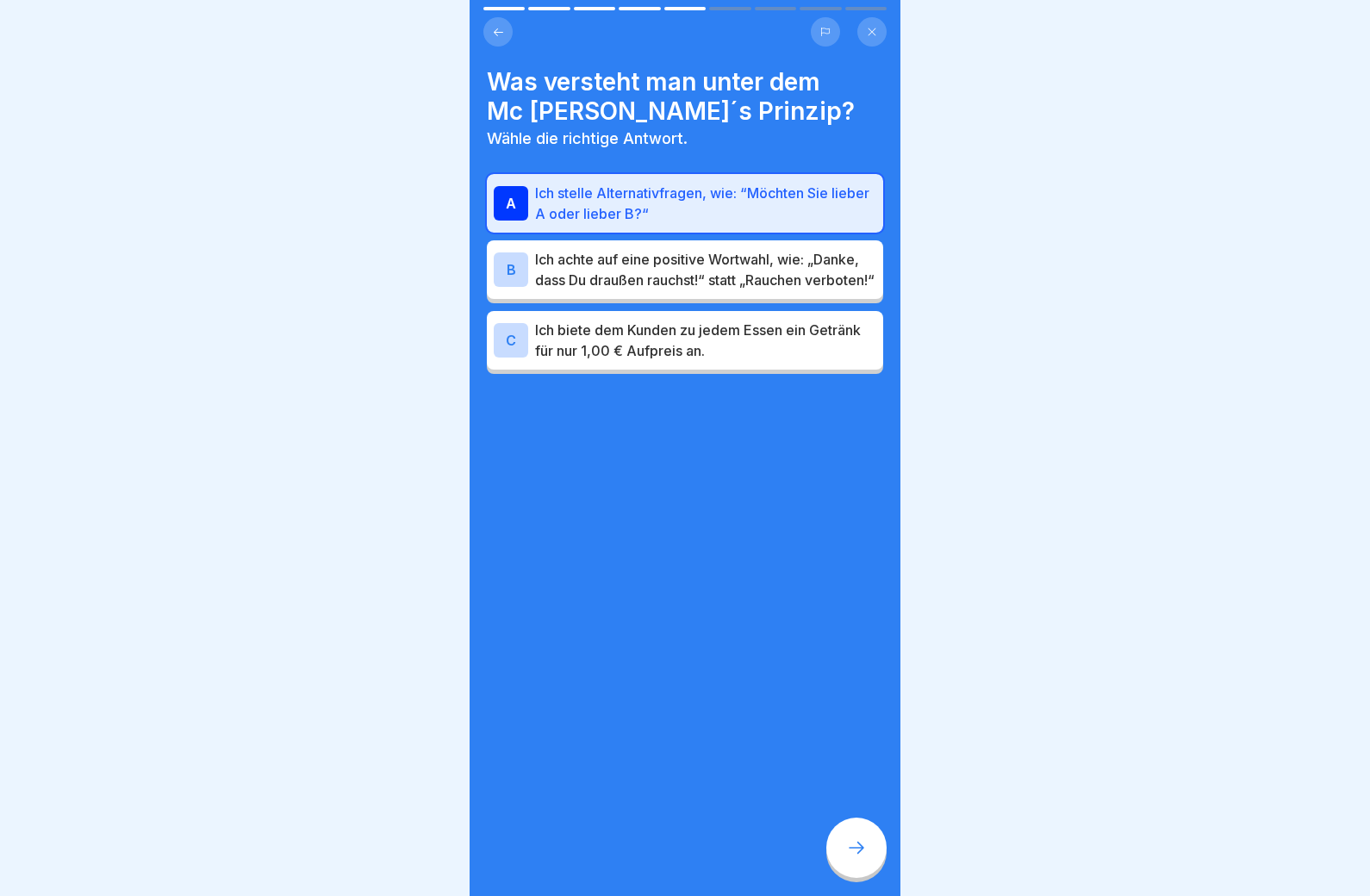 click 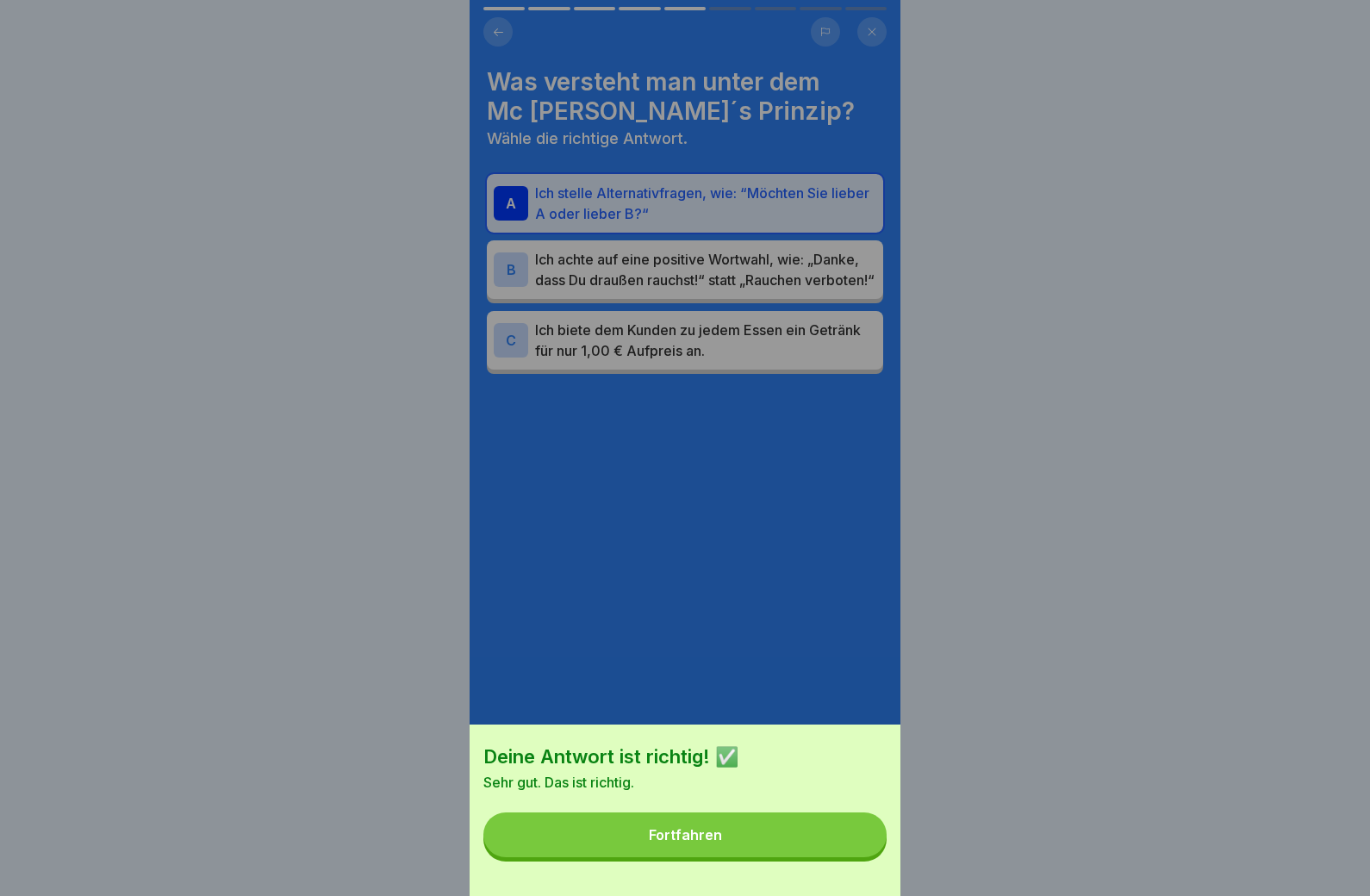 click on "Fortfahren" at bounding box center [685, 835] 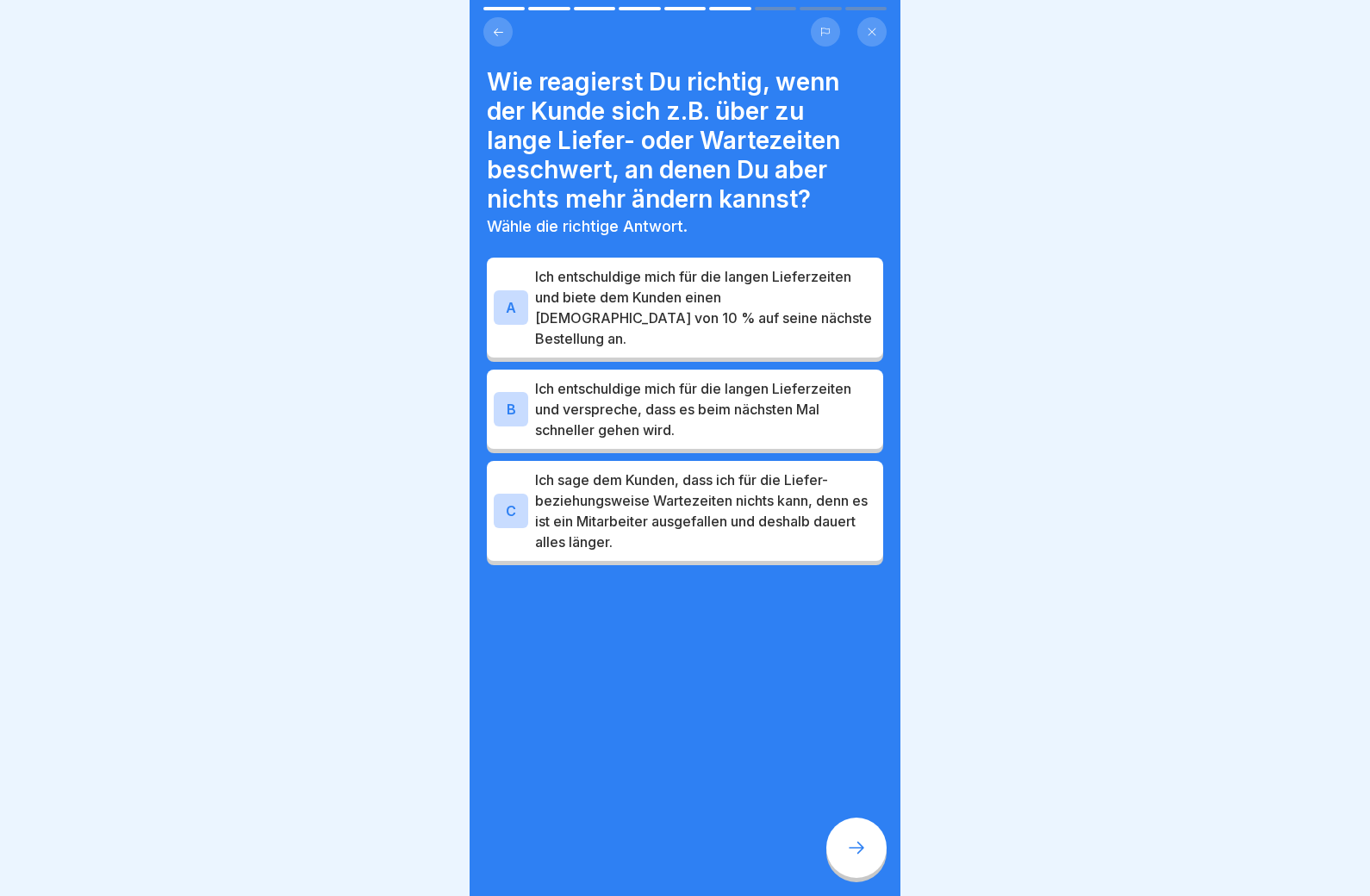click on "Ich entschuldige mich für die langen Lieferzeiten und biete dem Kunden einen [DEMOGRAPHIC_DATA] von 10 % auf seine nächste Bestellung an." at bounding box center (706, 308) 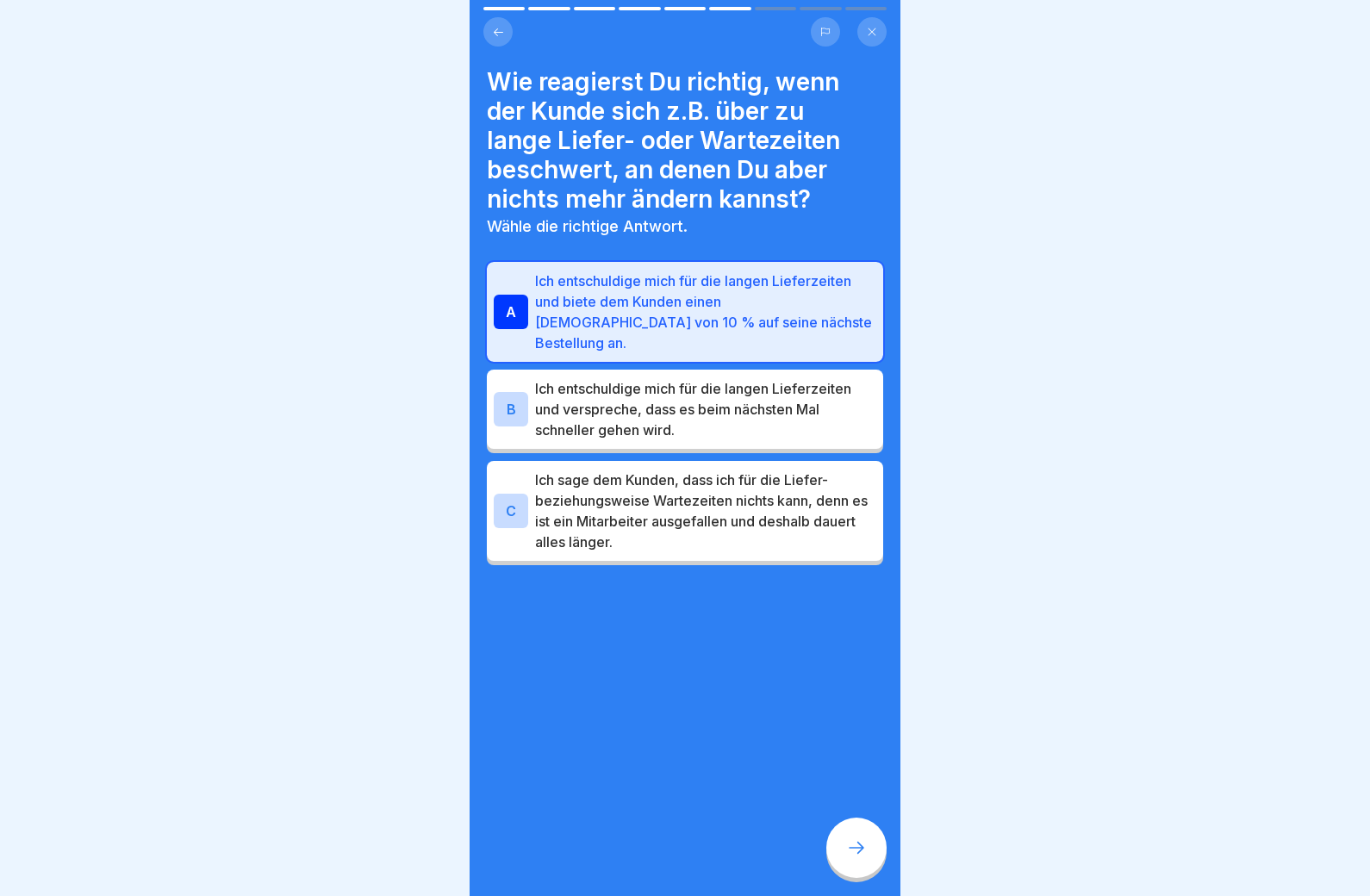 click at bounding box center [856, 848] 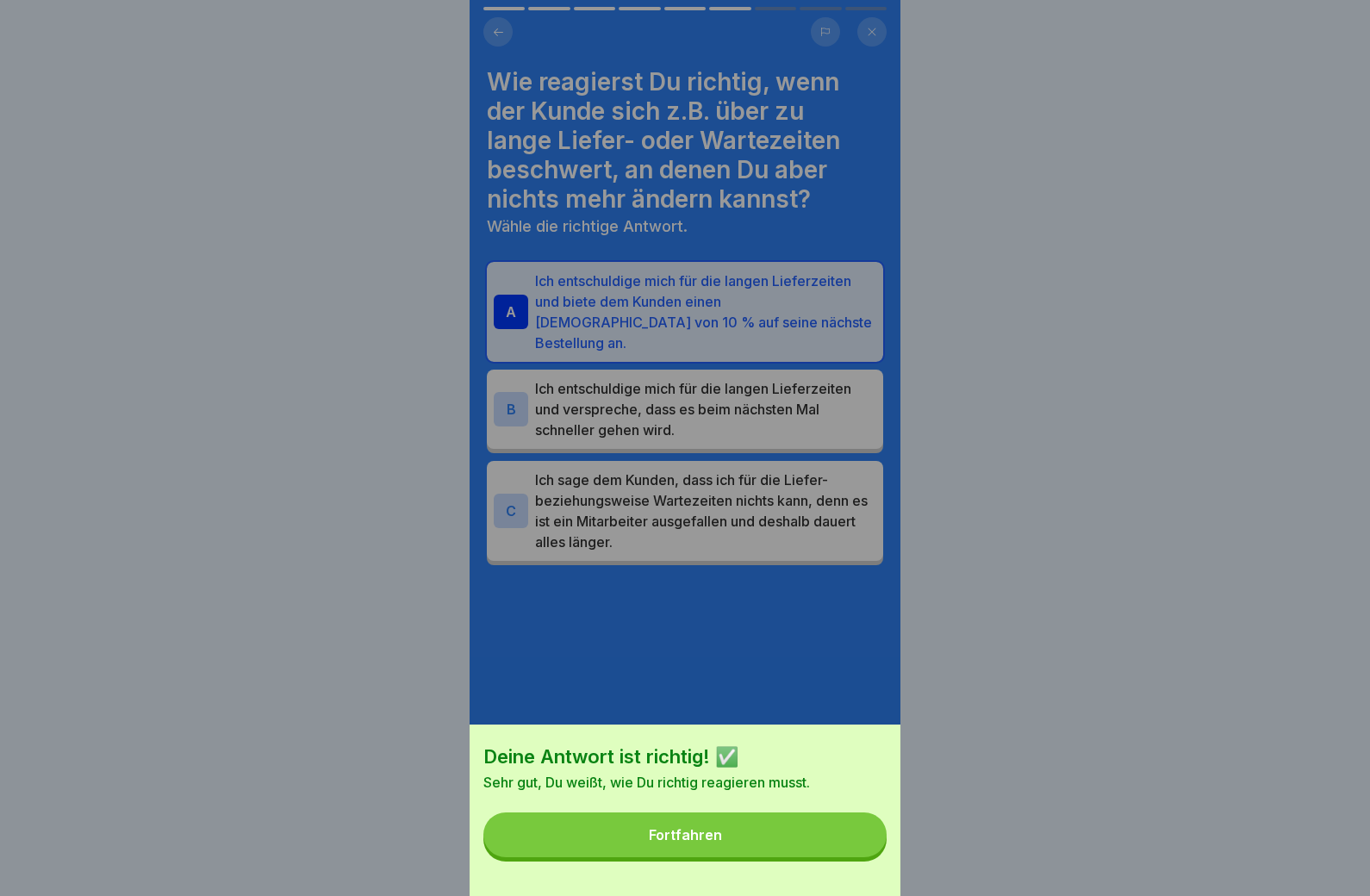 click on "Fortfahren" at bounding box center (685, 835) 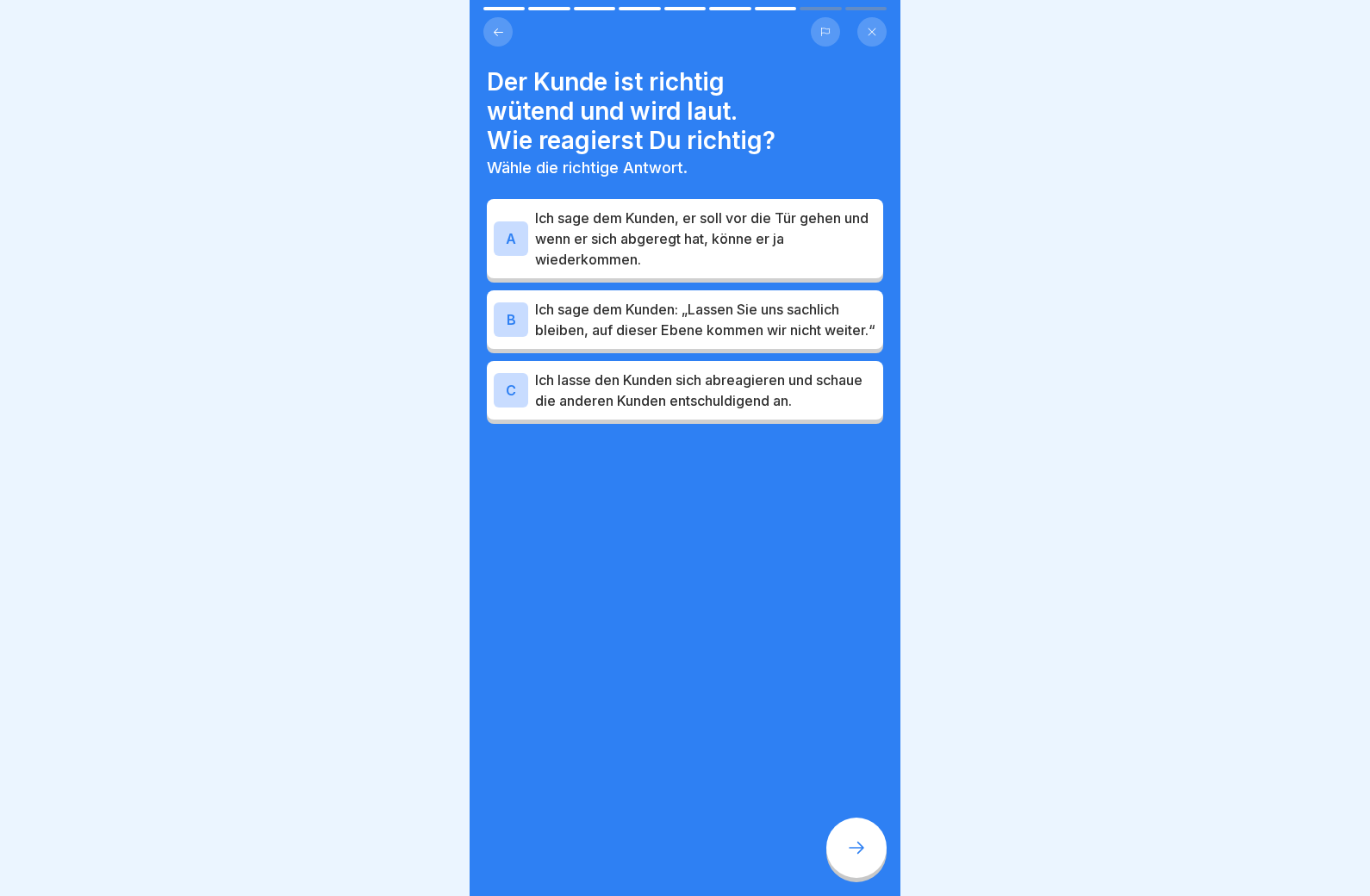 click on "Ich lasse den Kunden sich abreagieren und schaue die anderen Kunden entschuldigend an." at bounding box center [706, 390] 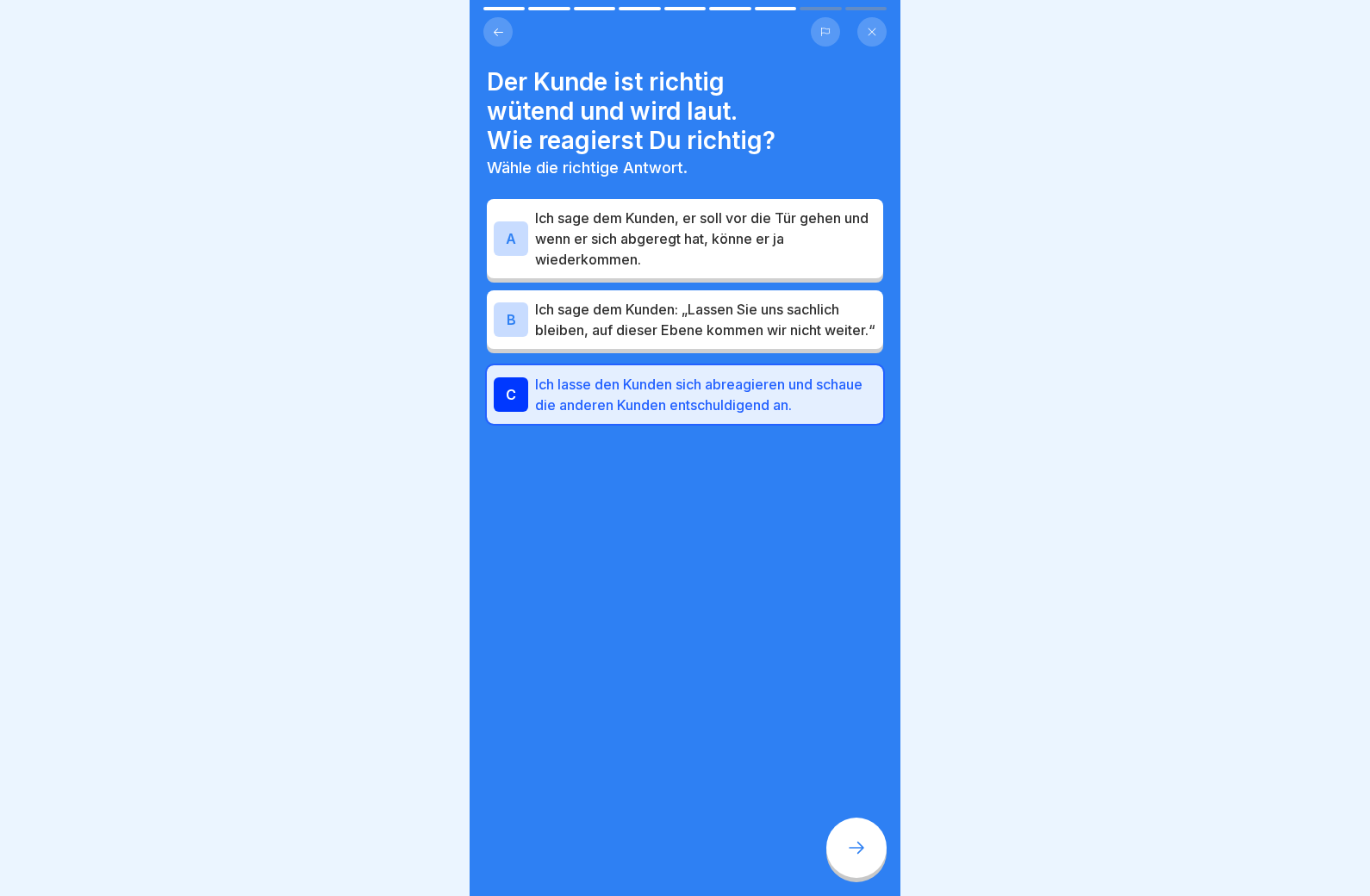 click at bounding box center (856, 848) 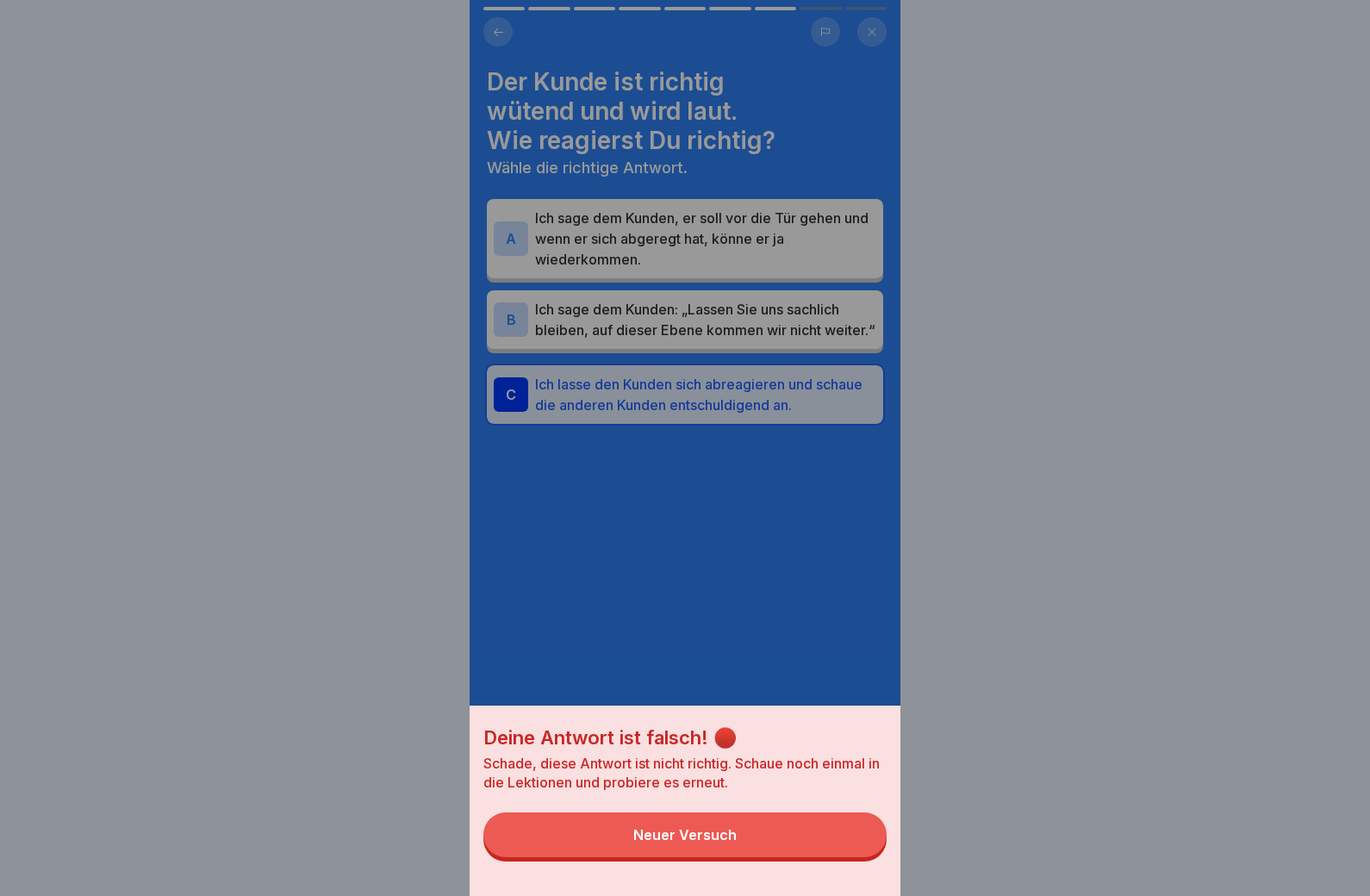 click on "Neuer Versuch" at bounding box center [685, 835] 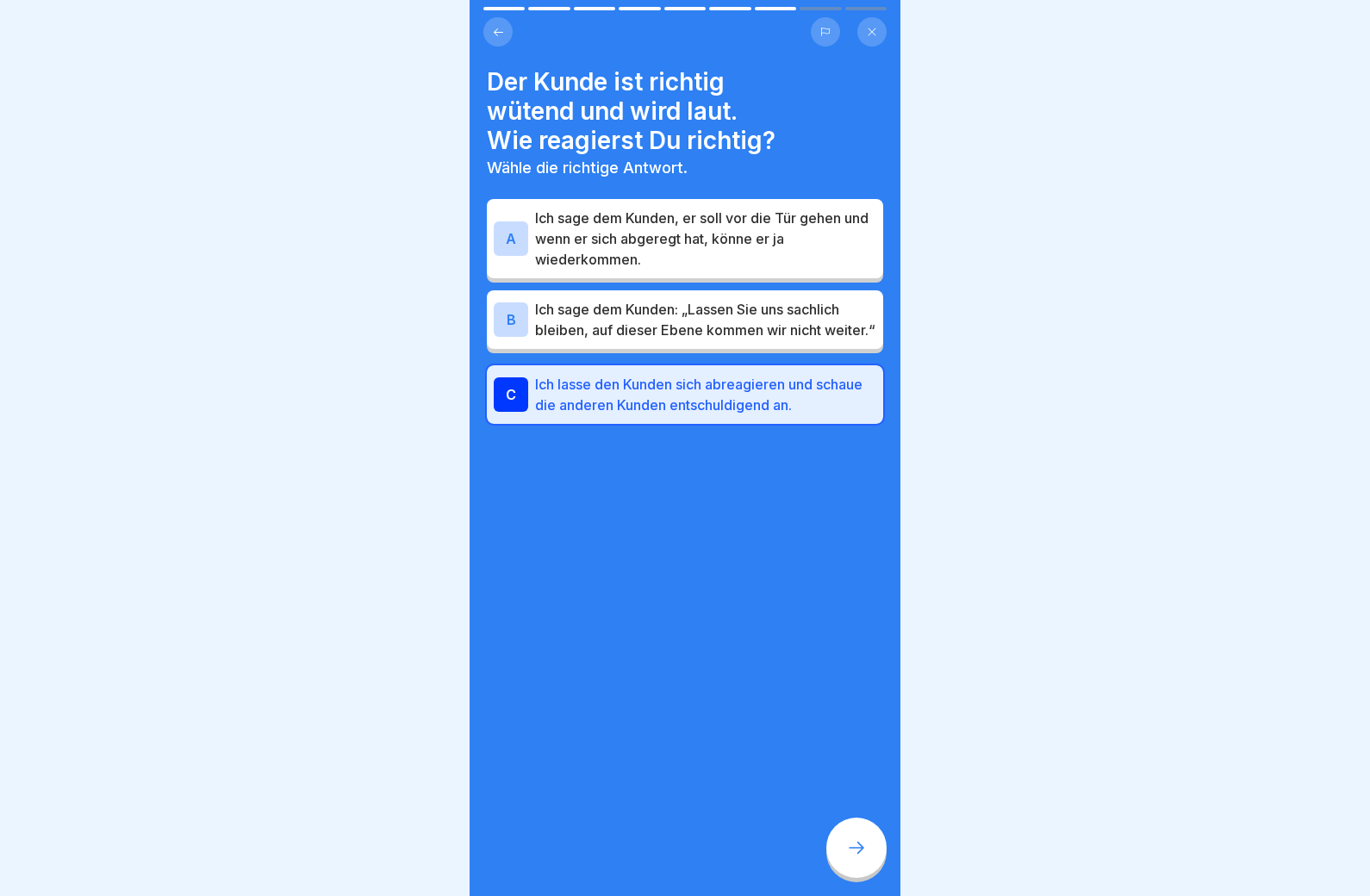 click on "Ich sage dem Kunden: „Lassen Sie uns sachlich bleiben, auf dieser Ebene kommen wir nicht weiter.“" at bounding box center (706, 320) 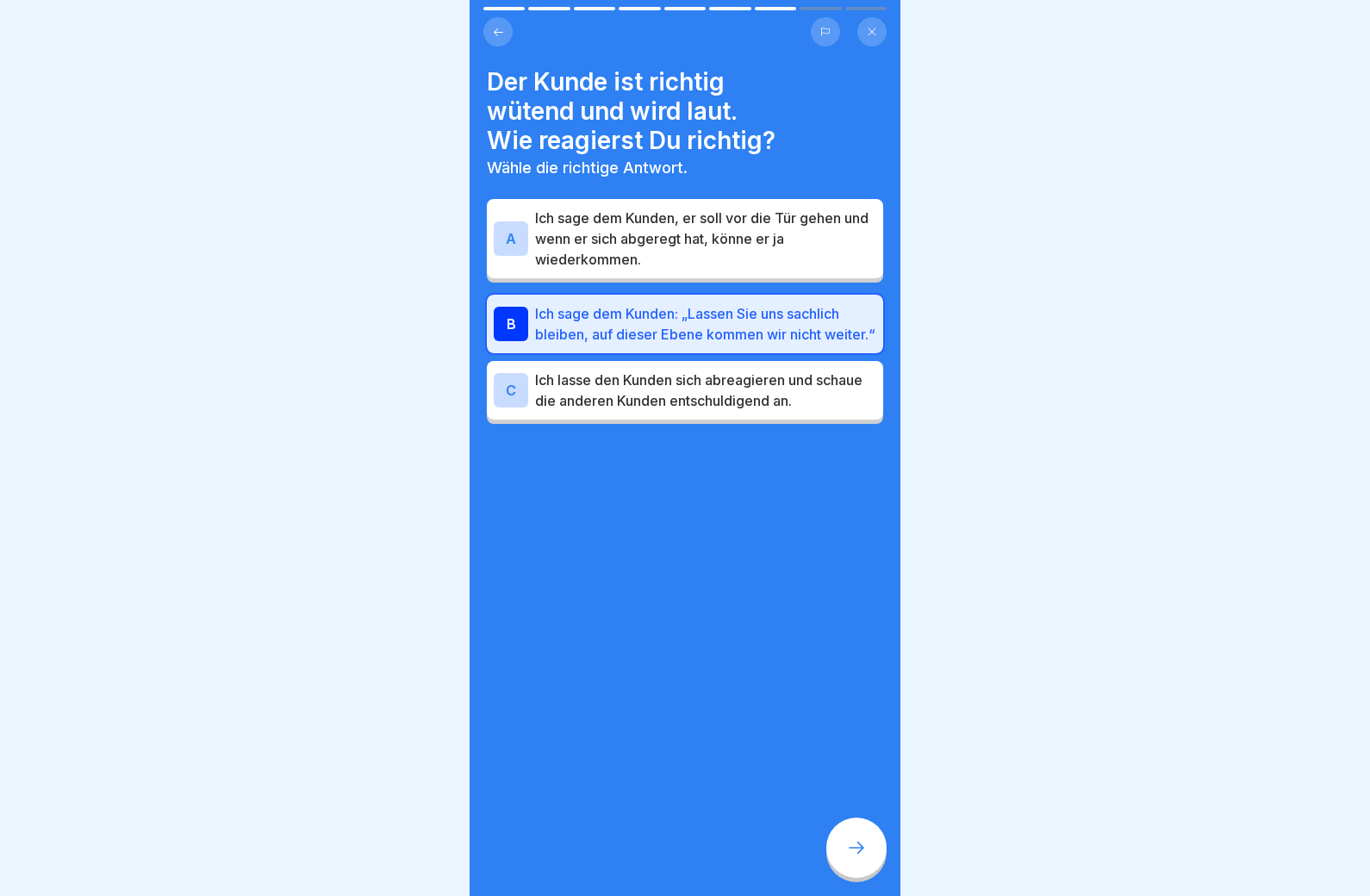 click 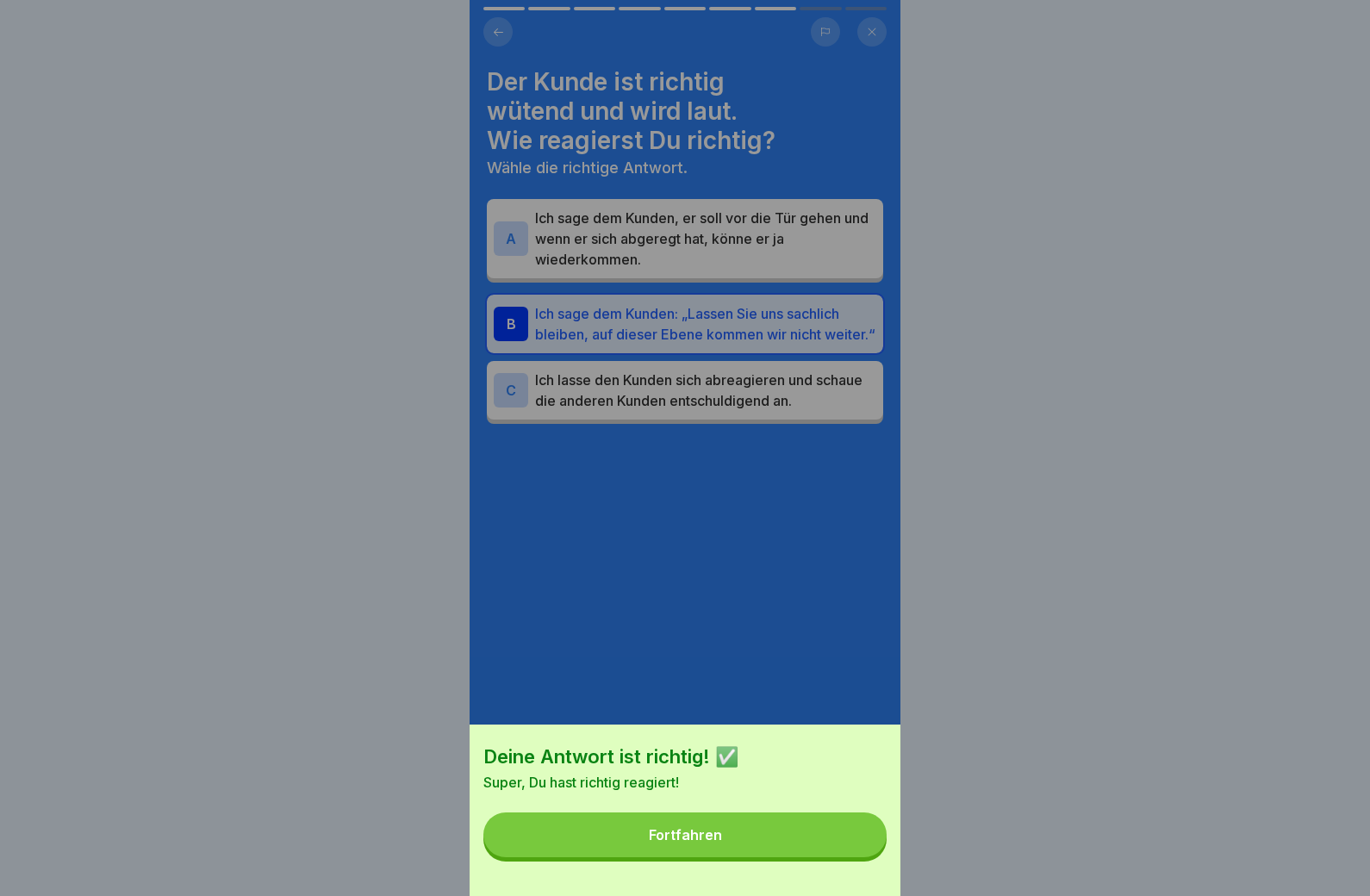 click on "Fortfahren" at bounding box center (685, 835) 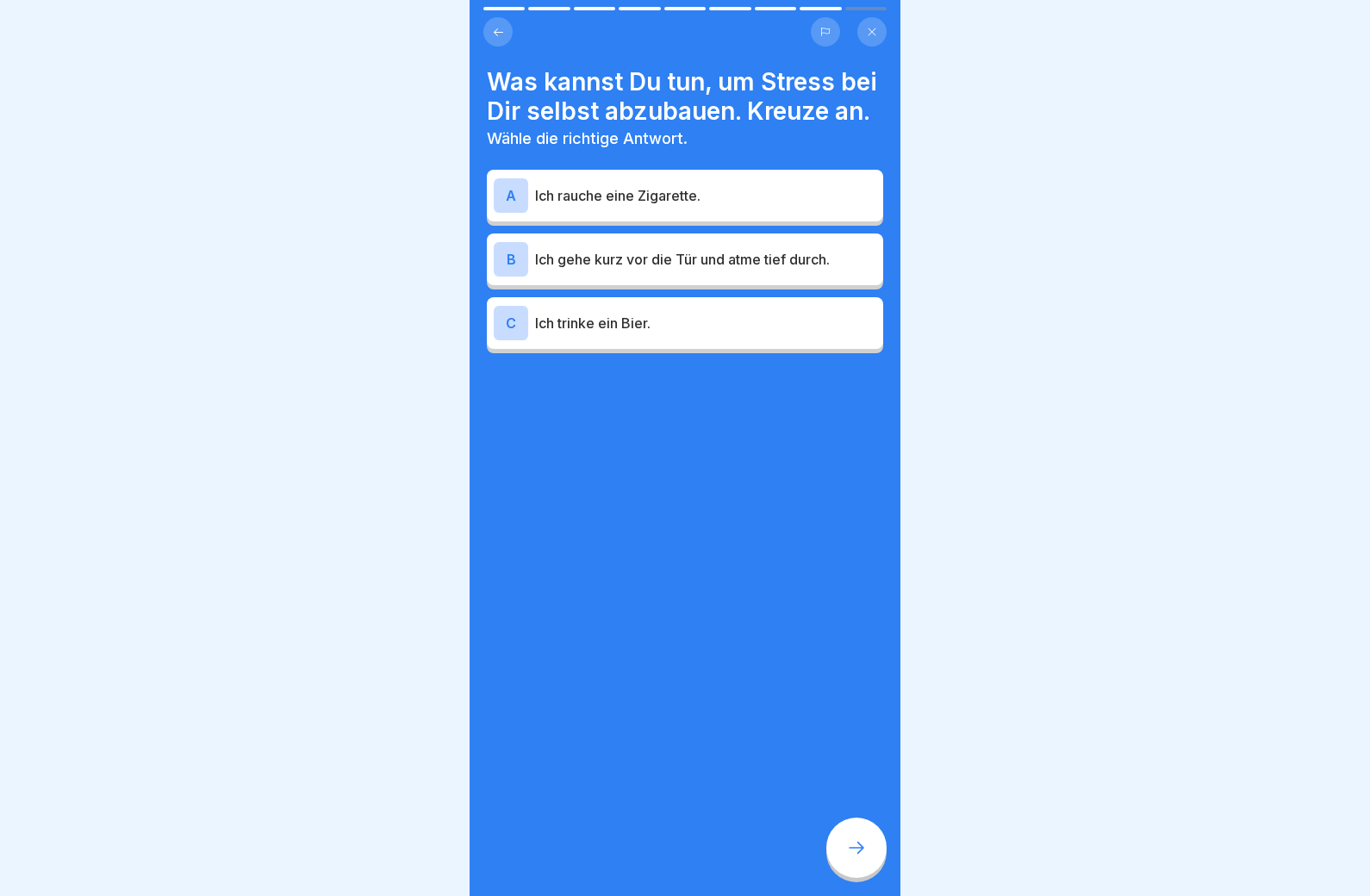 click on "B  Ich gehe kurz vor die Tür und atme tief durch." at bounding box center (685, 259) 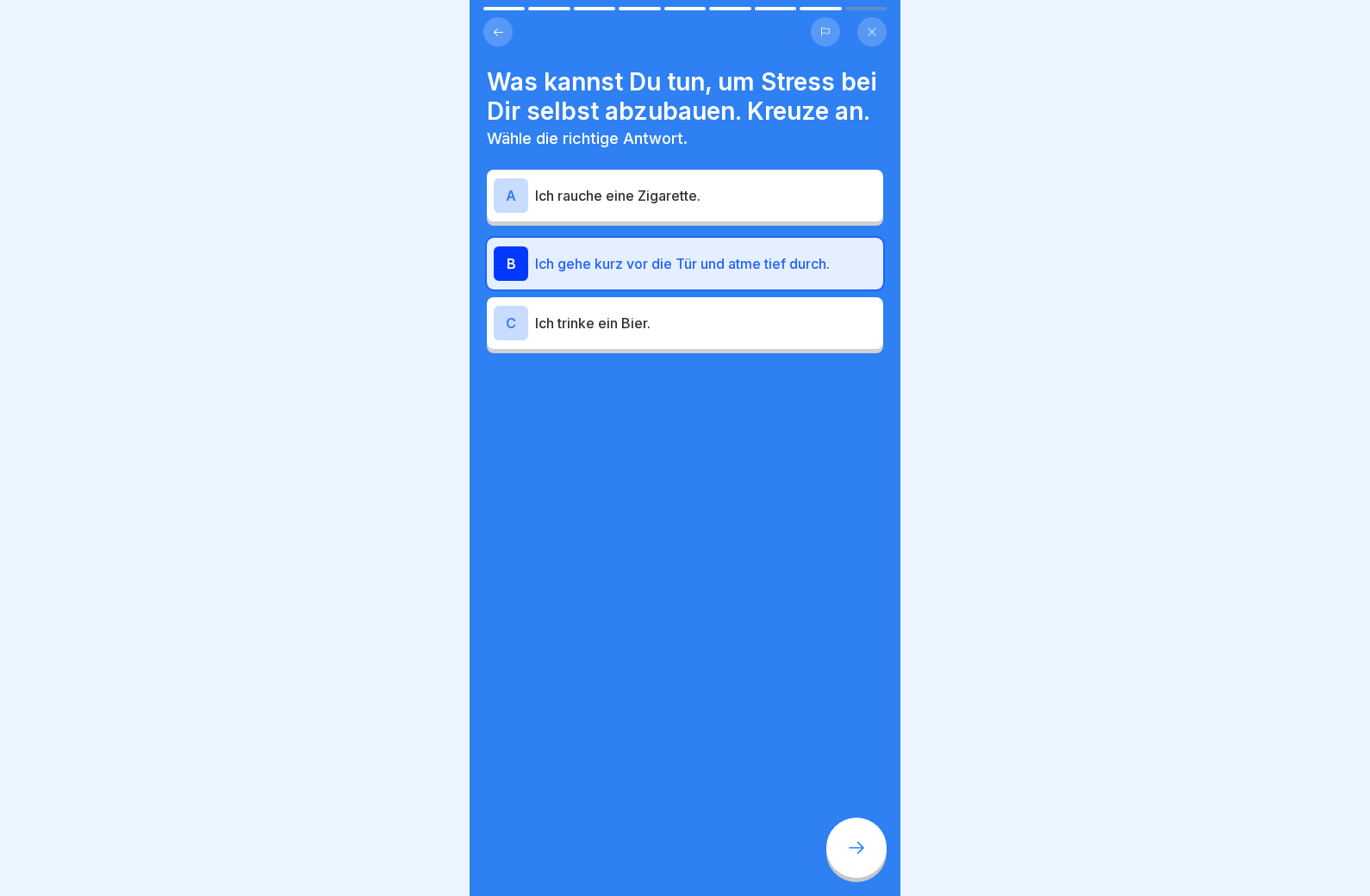 click at bounding box center [856, 848] 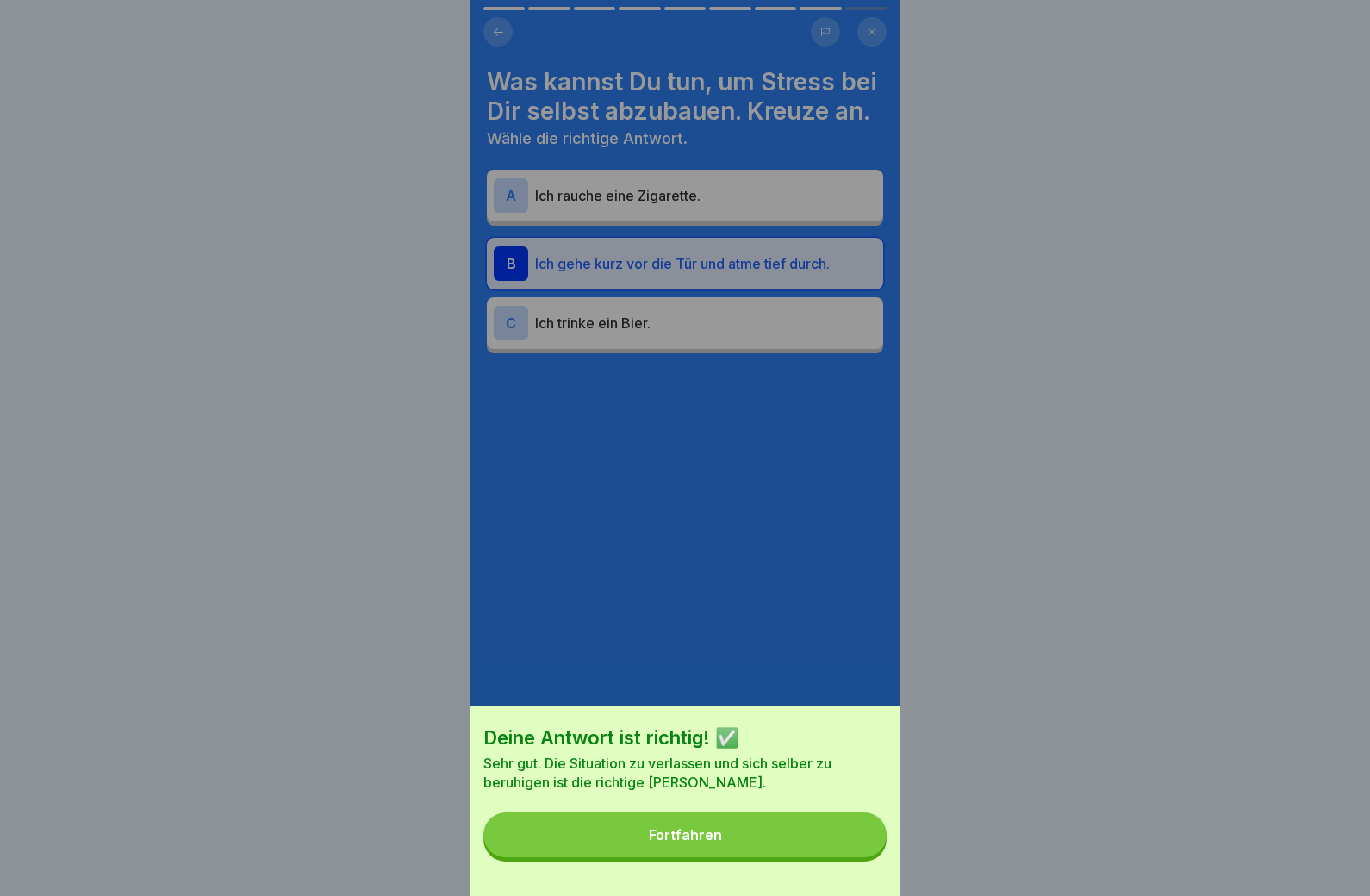 click on "Fortfahren" at bounding box center [685, 835] 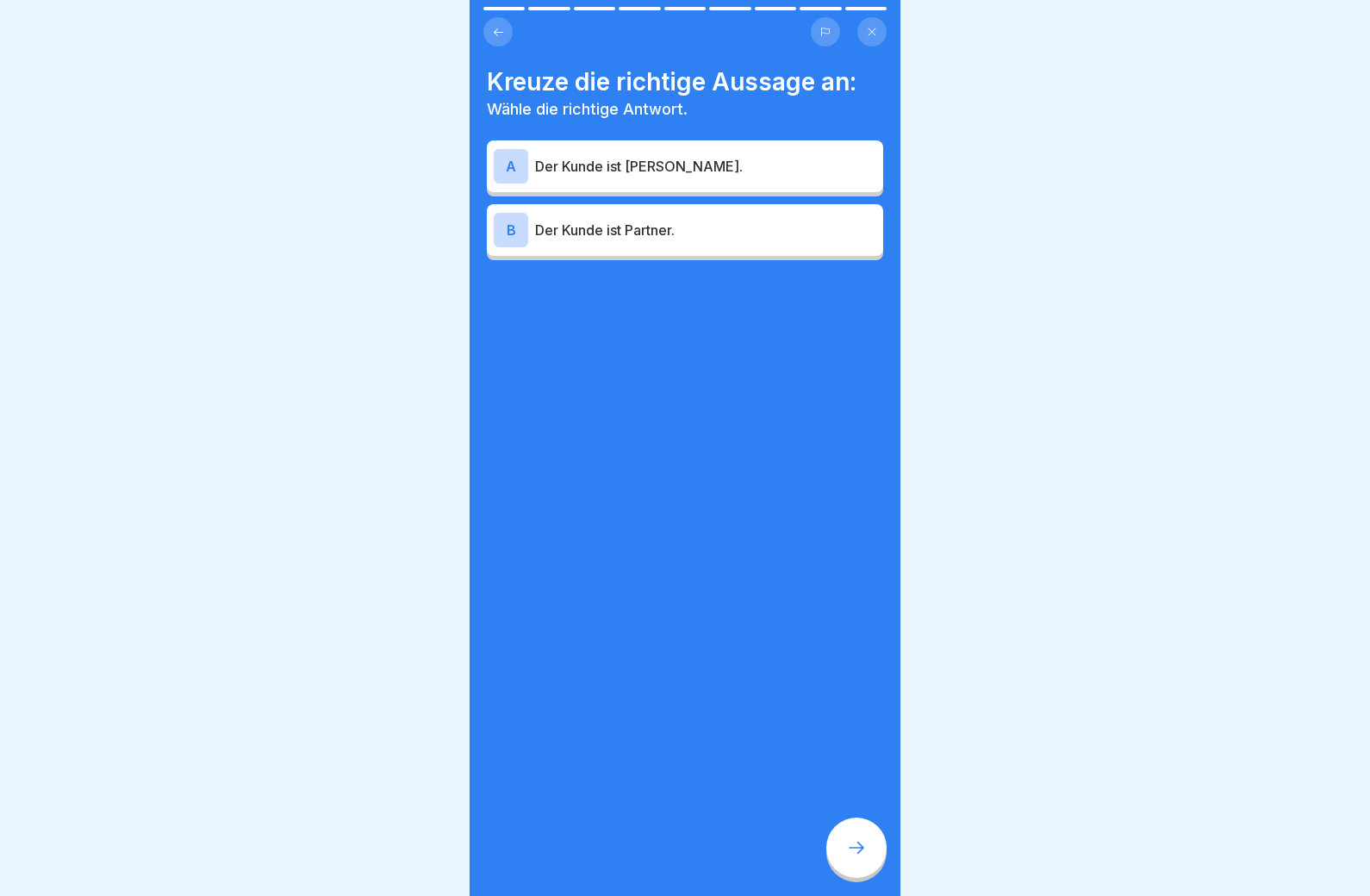 click on "Der Kunde ist Partner." at bounding box center [706, 230] 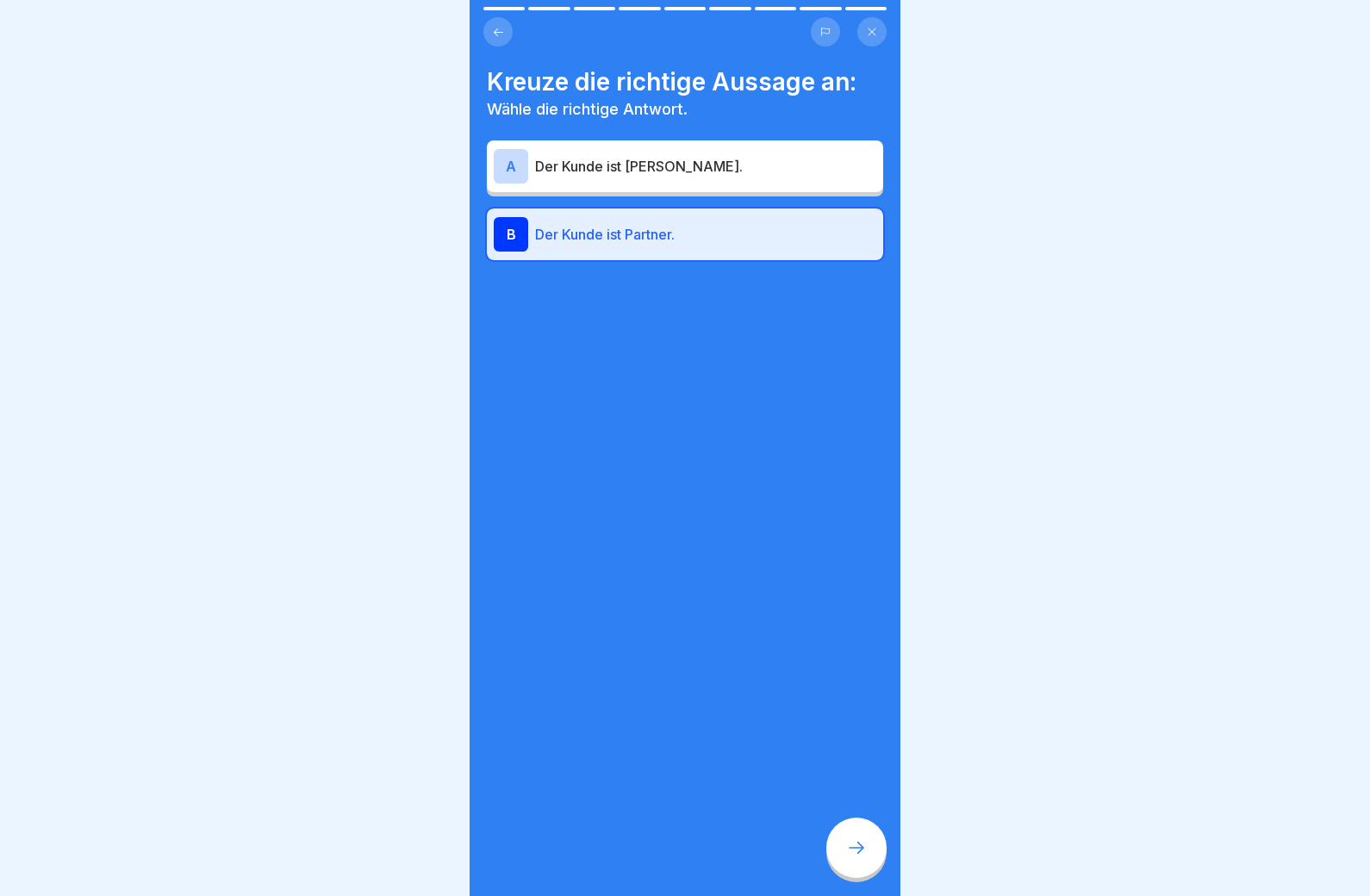 click at bounding box center [856, 848] 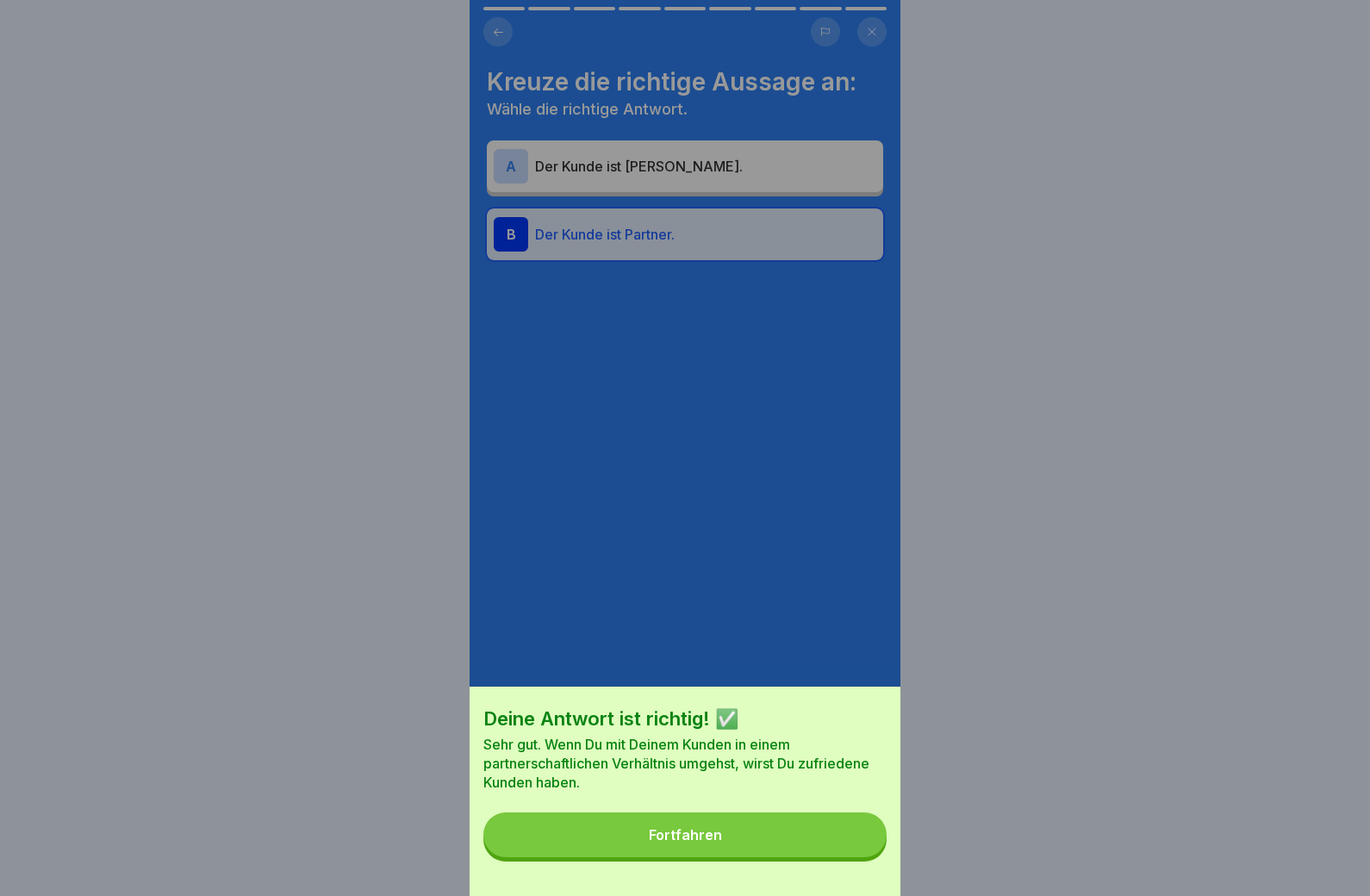 click on "Fortfahren" at bounding box center (685, 835) 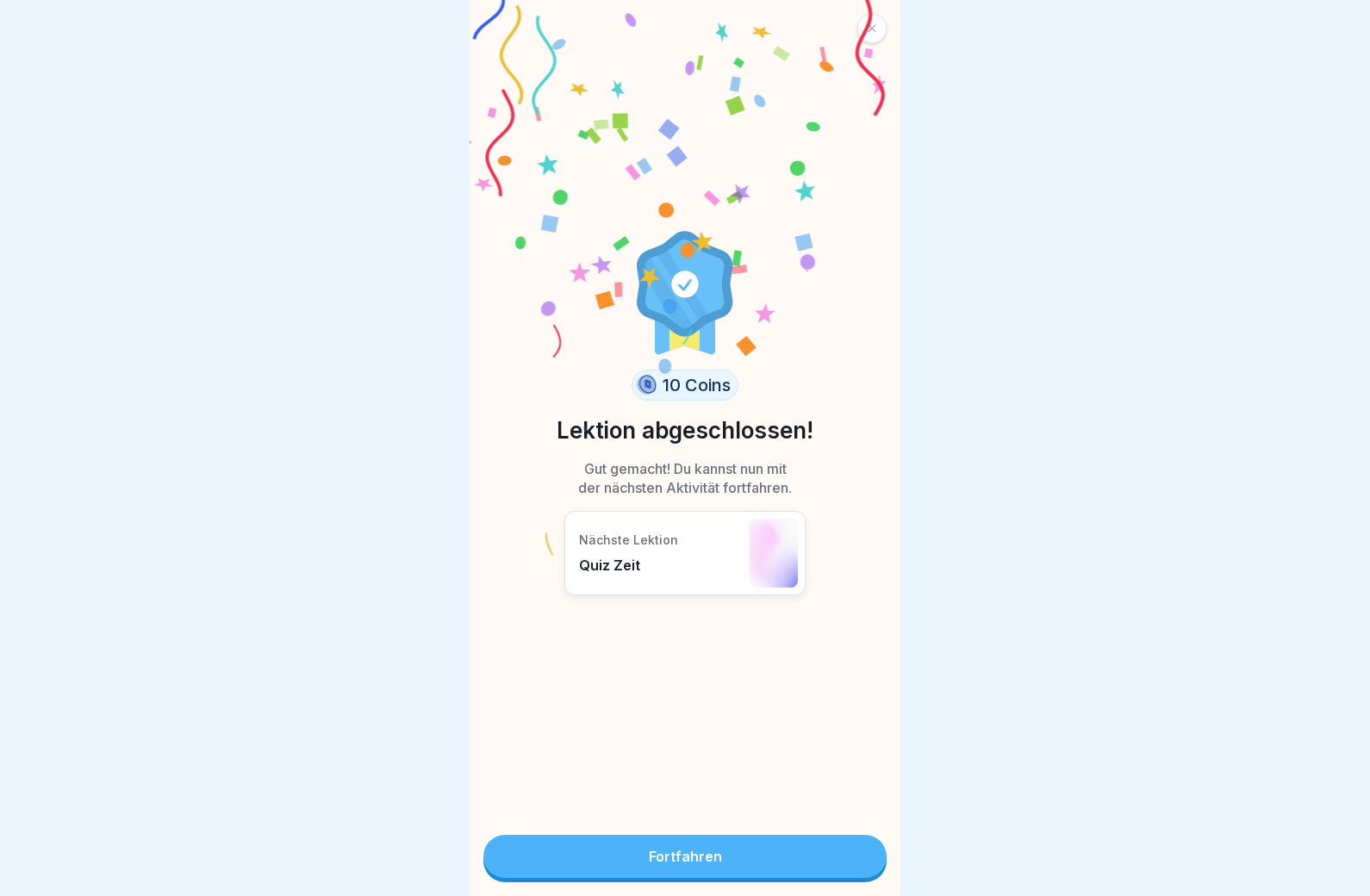 click on "Fortfahren" at bounding box center [685, 856] 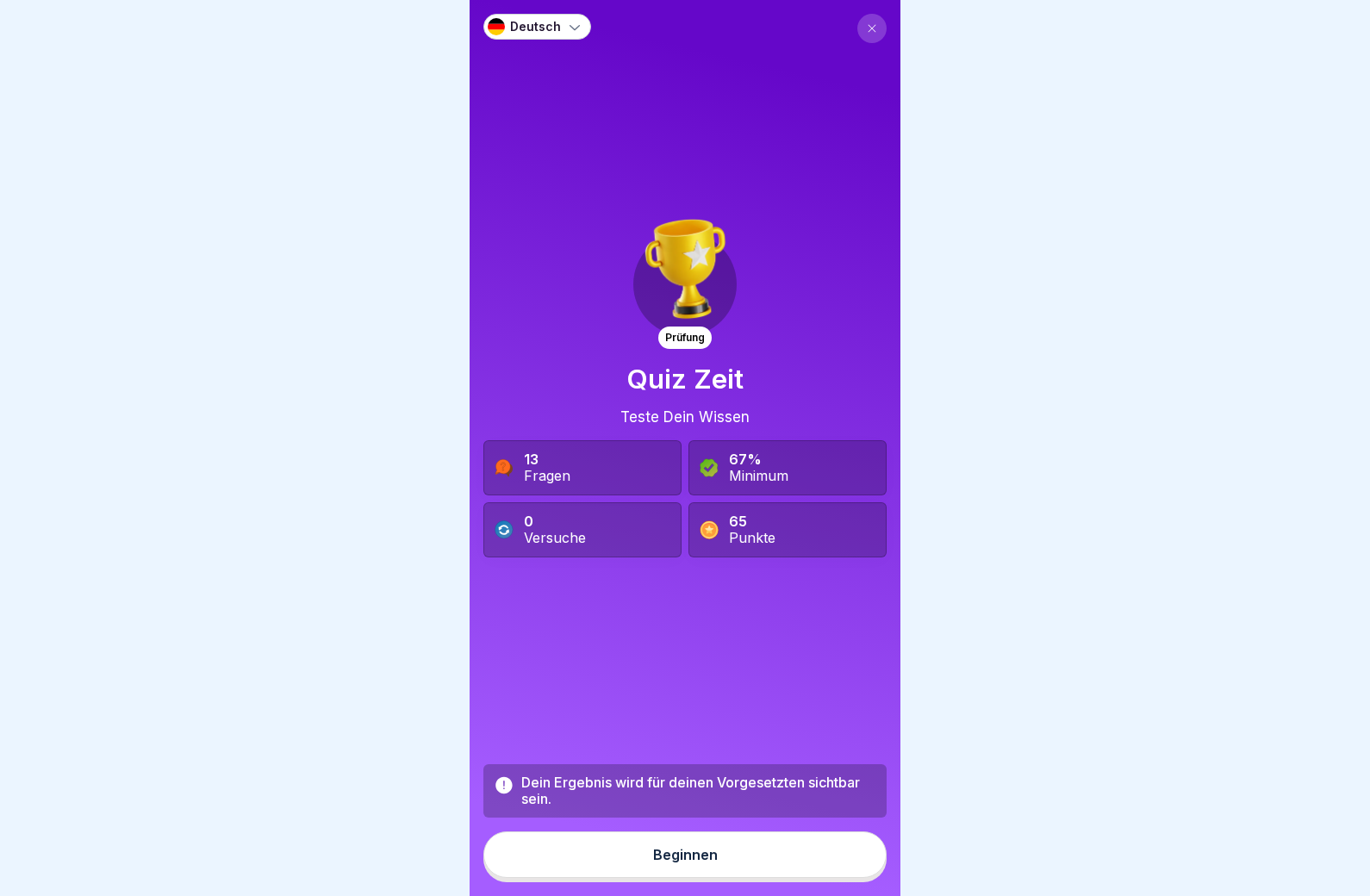 click on "Beginnen" at bounding box center [685, 855] 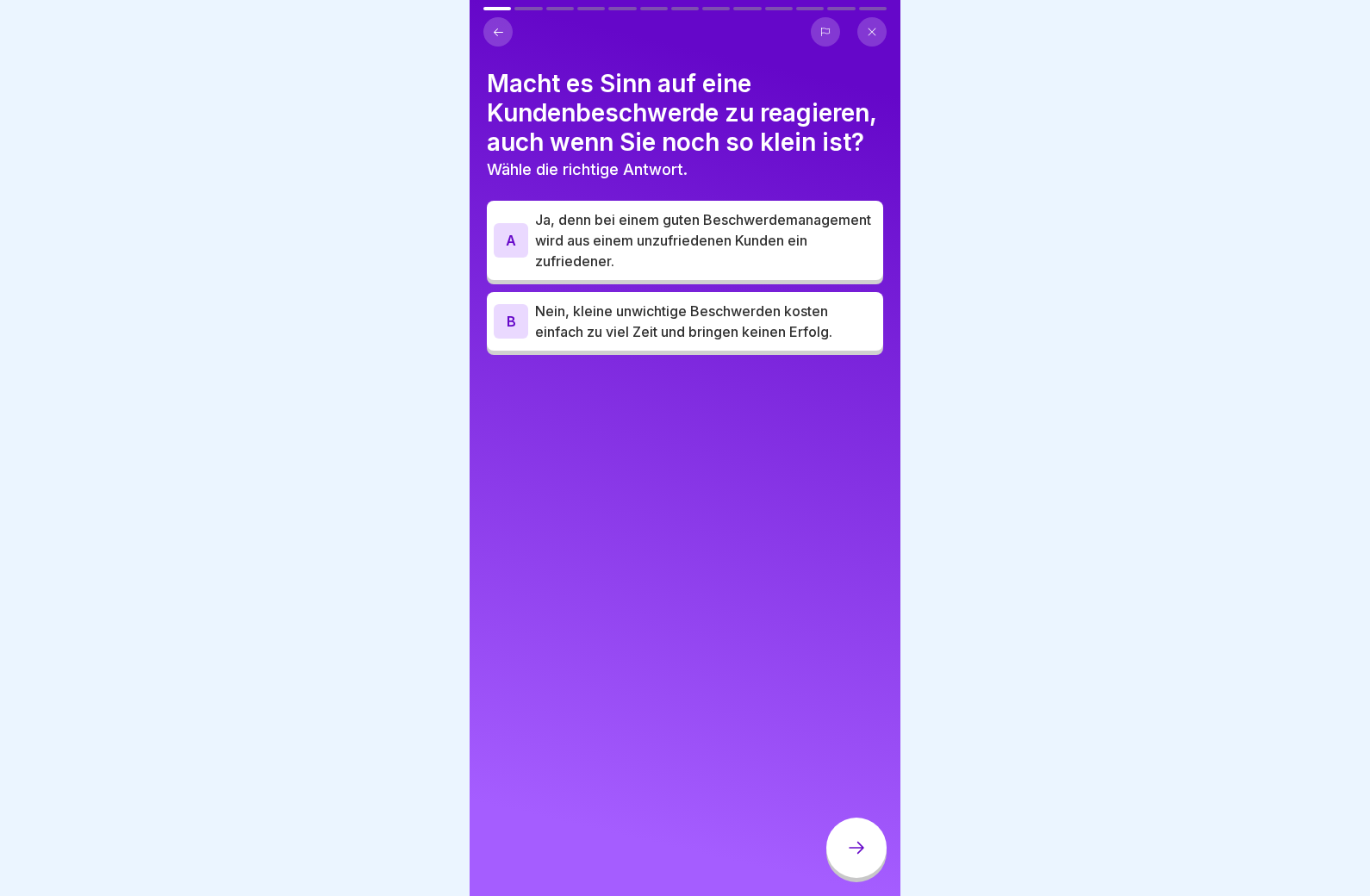 click on "Ja, denn bei einem guten Beschwerdemanagement wird aus einem unzufriedenen Kunden ein zufriedener." at bounding box center (706, 240) 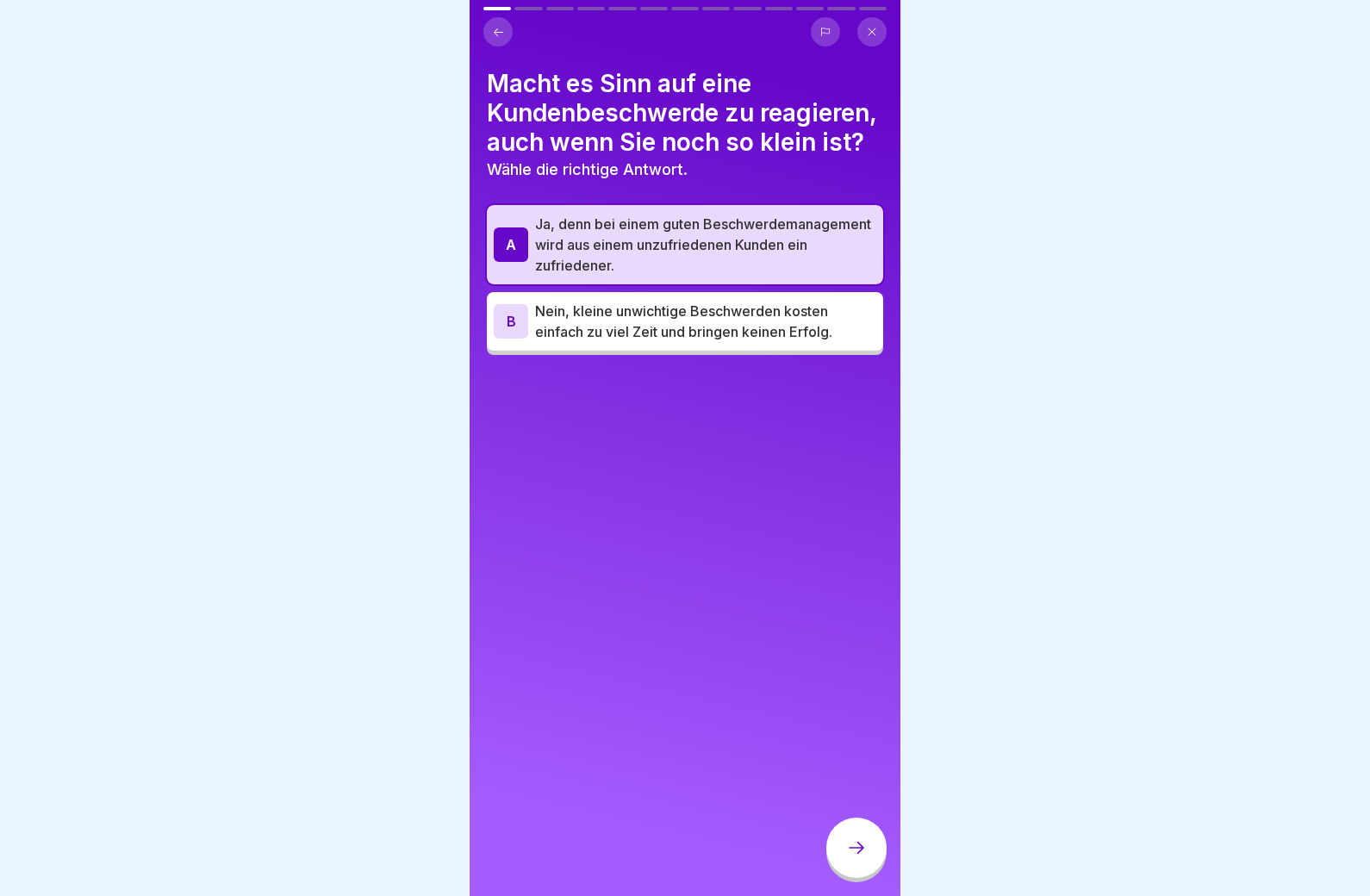 click at bounding box center (856, 848) 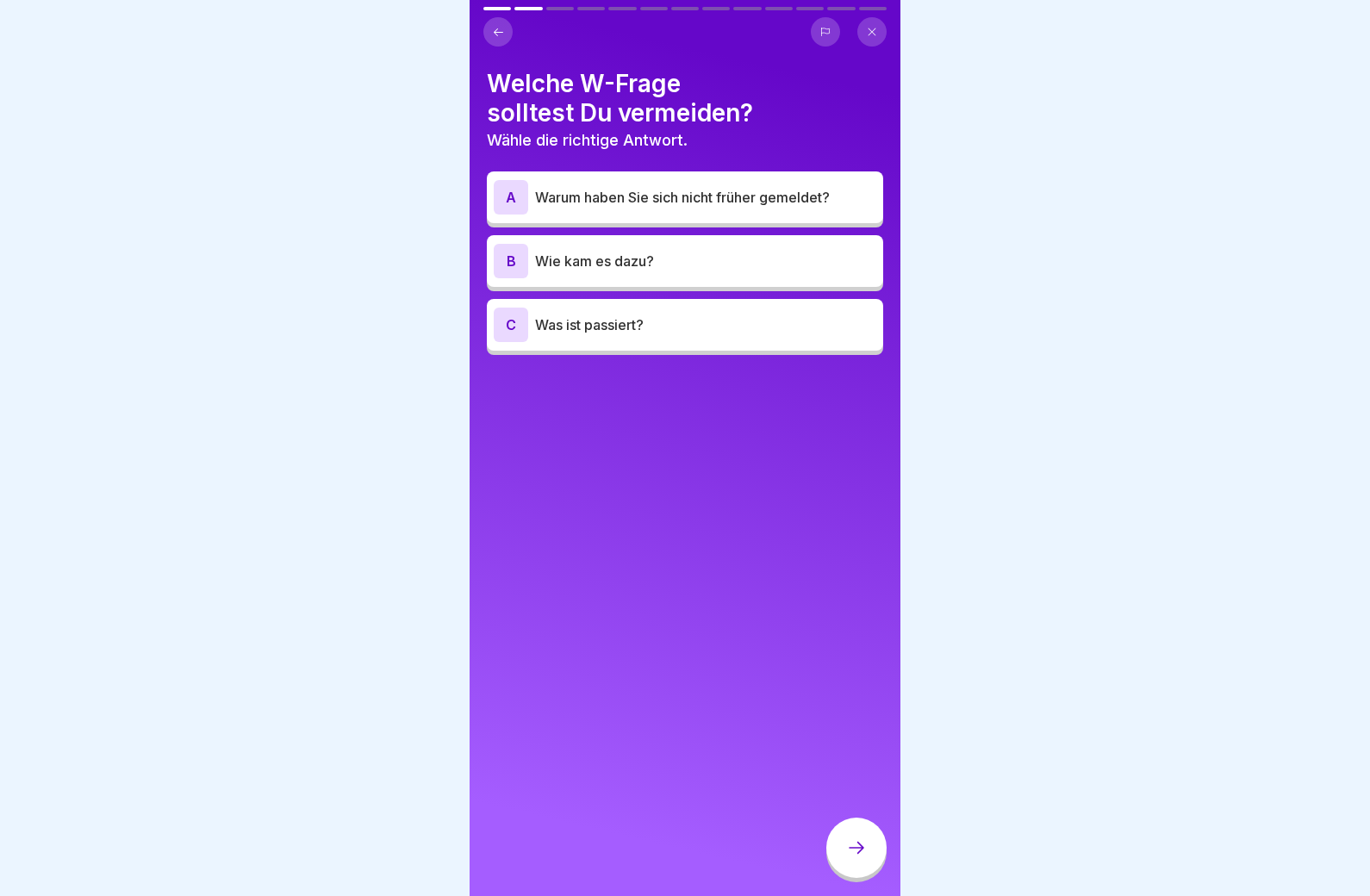 click on "Warum haben Sie sich nicht früher gemeldet?" at bounding box center (706, 197) 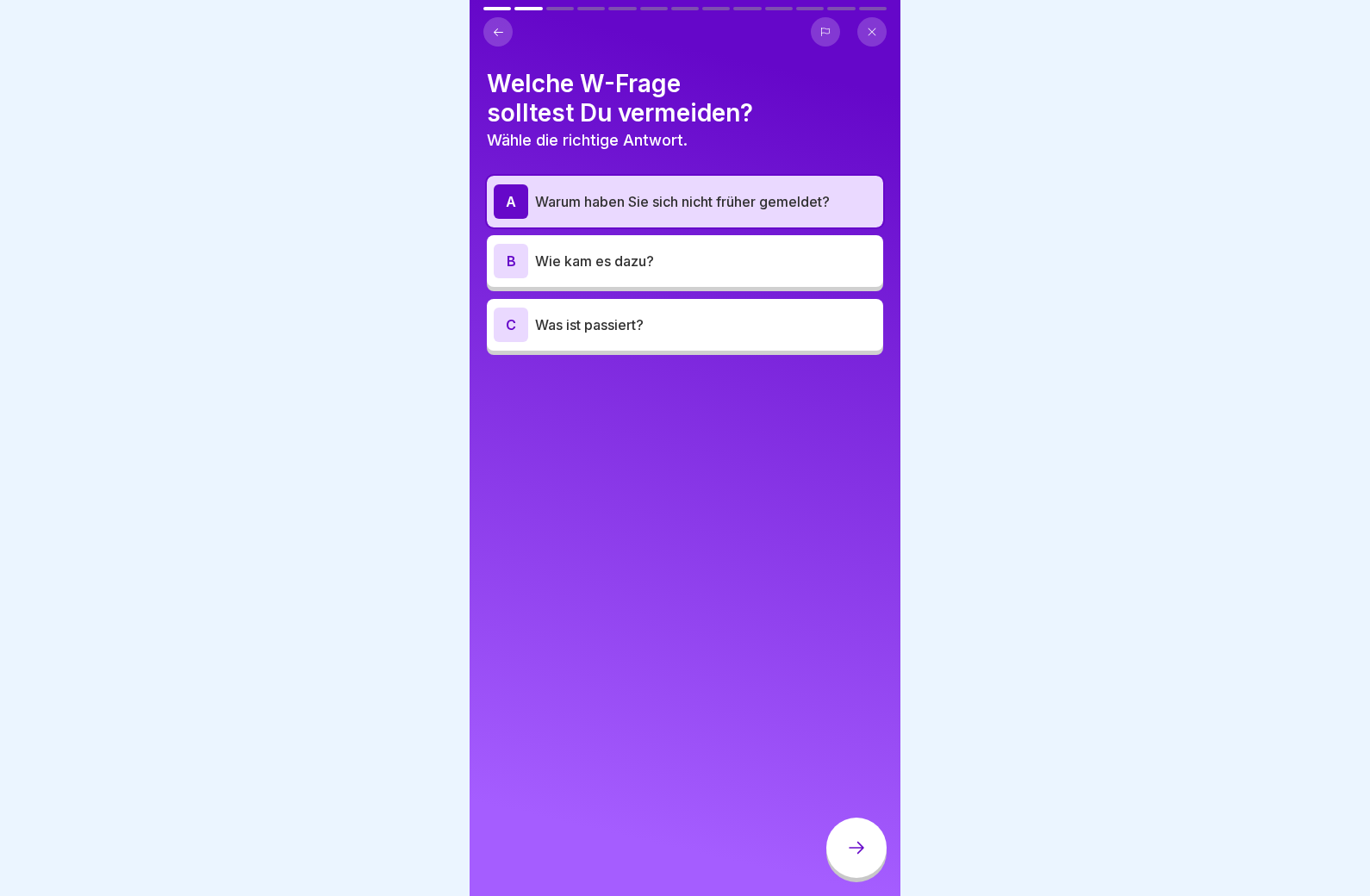 click 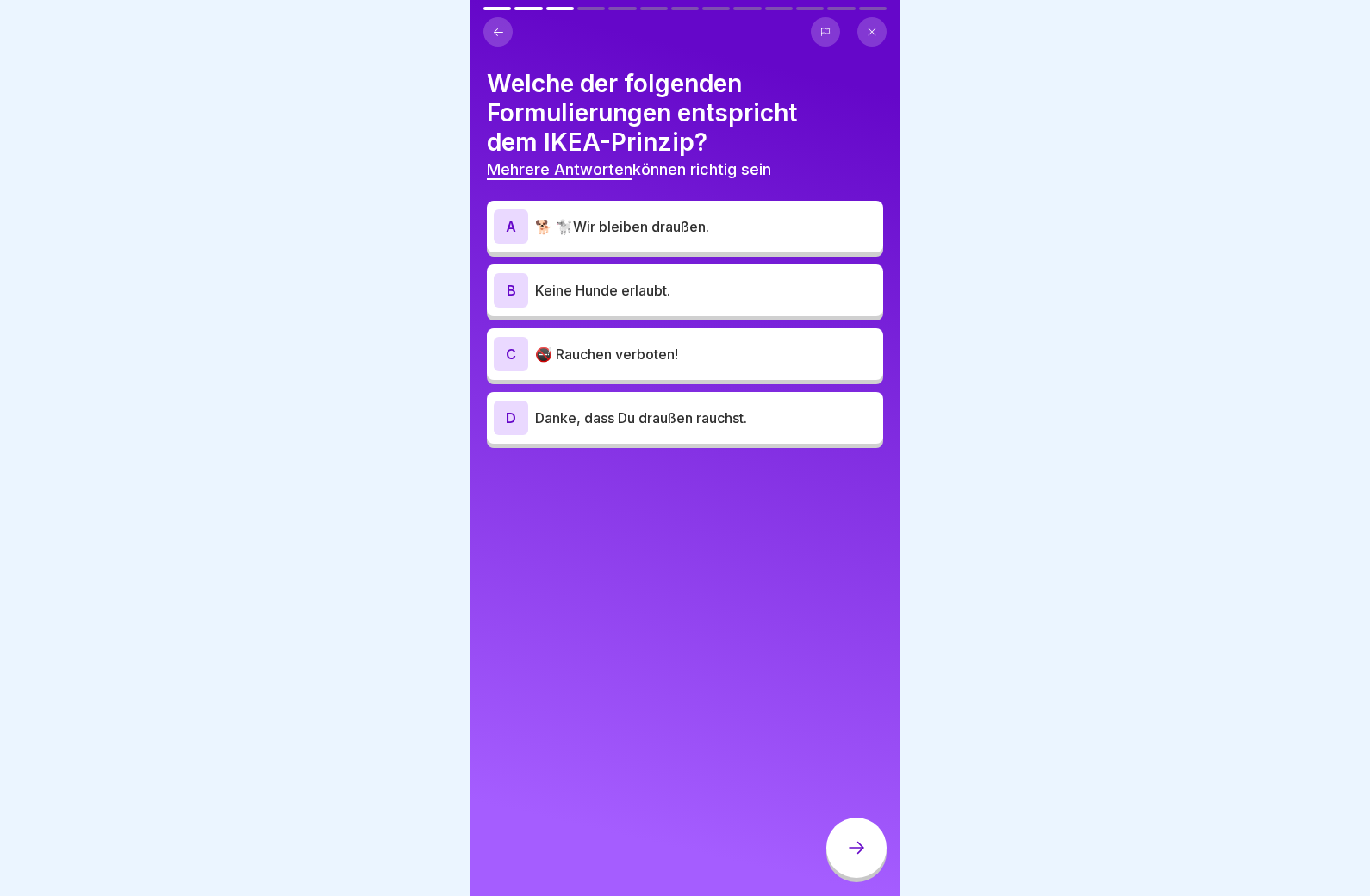 click on "A 🐕 🐩Wir bleiben draußen." at bounding box center [685, 227] 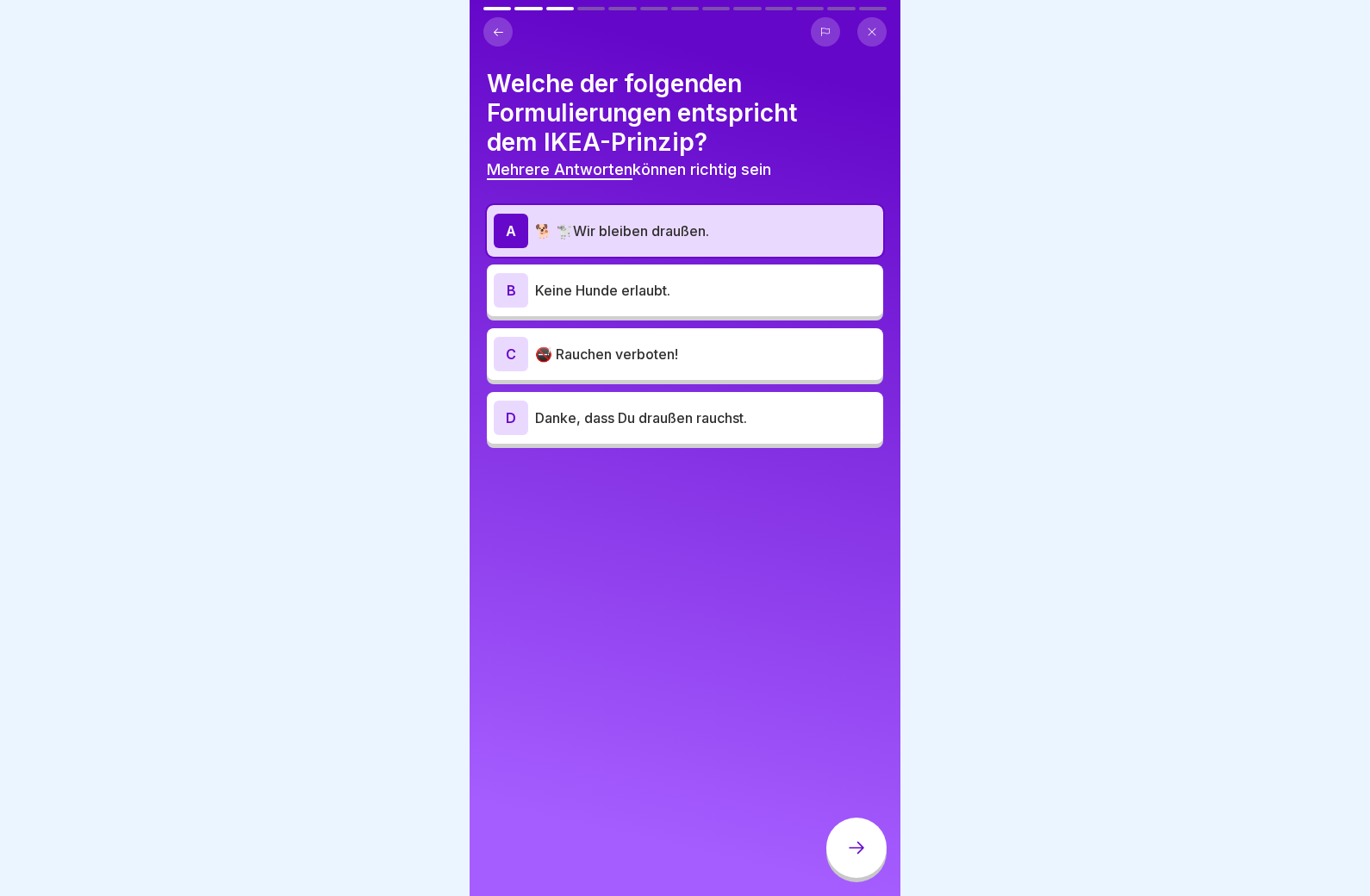 click on "D Danke, dass Du draußen rauchst." at bounding box center [685, 418] 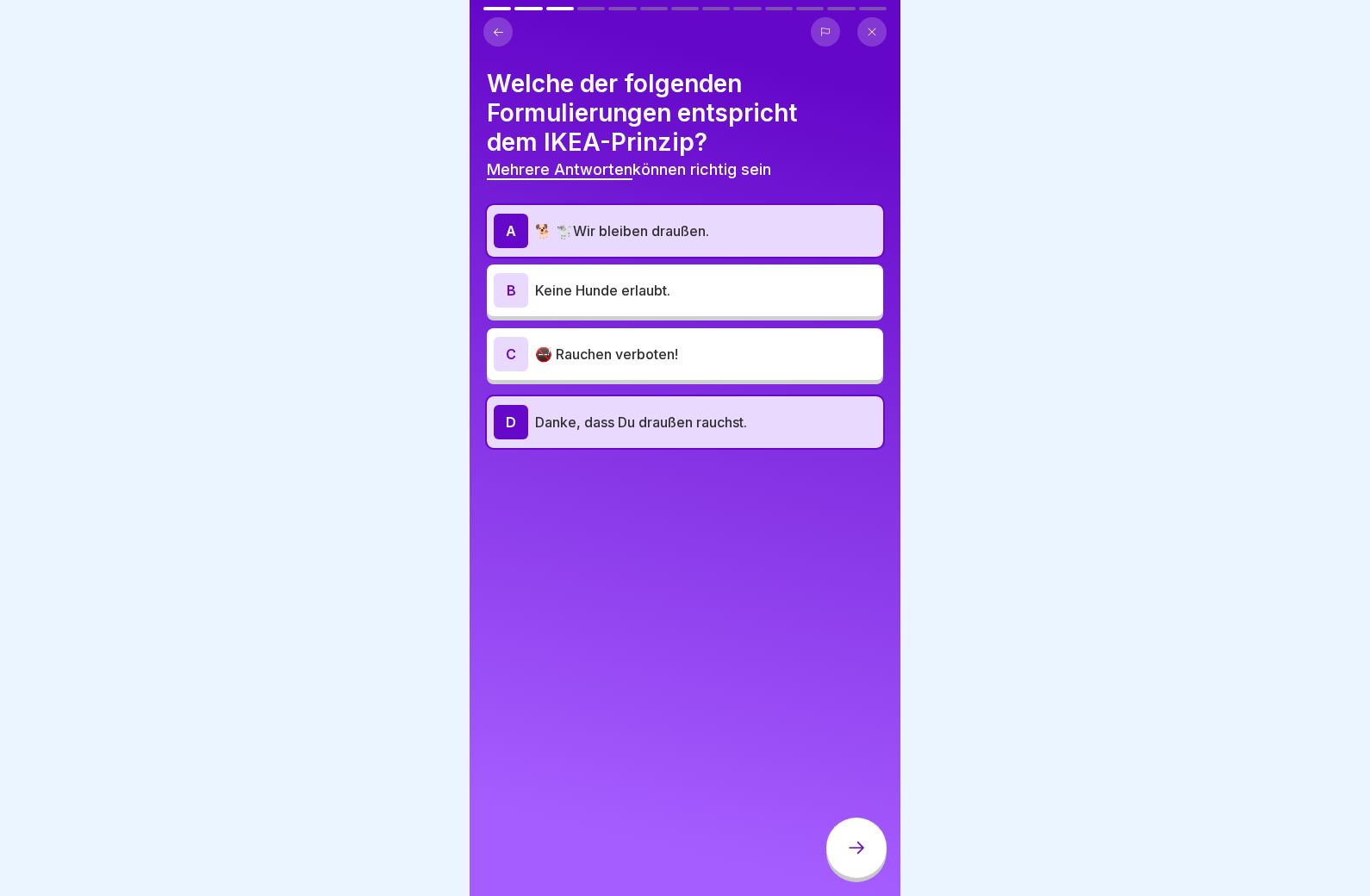 click 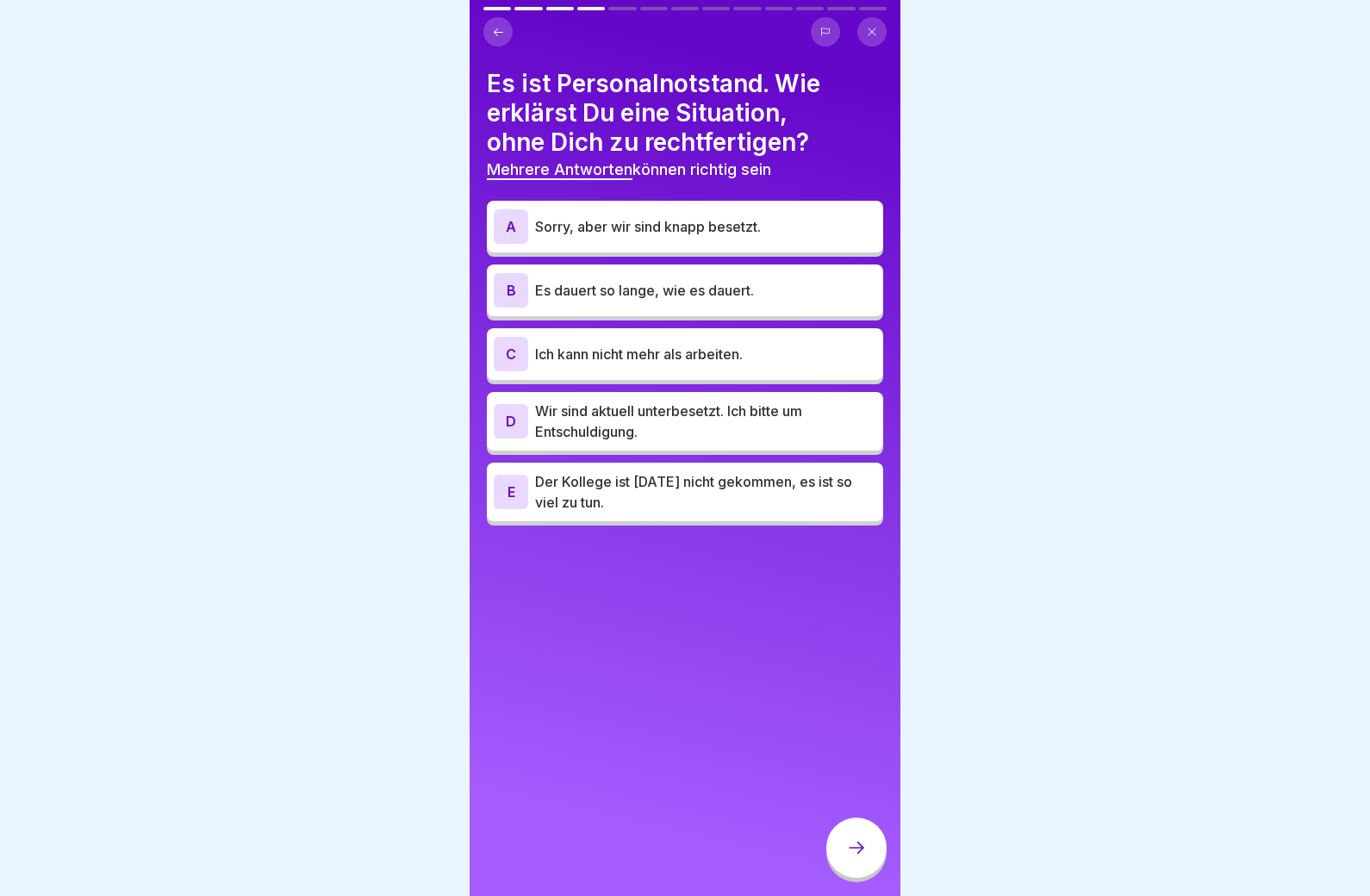 click on "Wir sind aktuell unterbesetzt. Ich bitte um Entschuldigung." at bounding box center [706, 421] 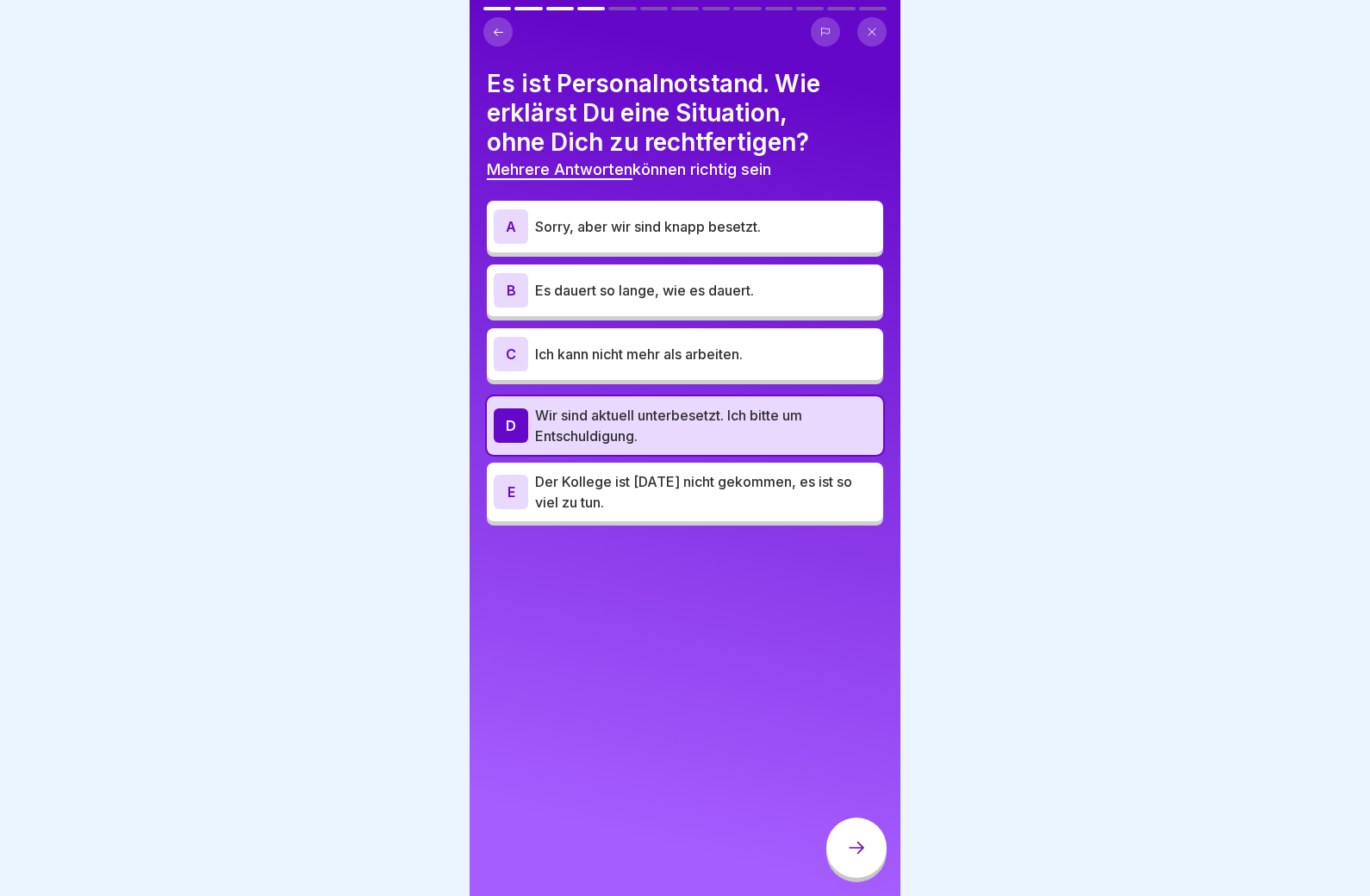 click at bounding box center [856, 848] 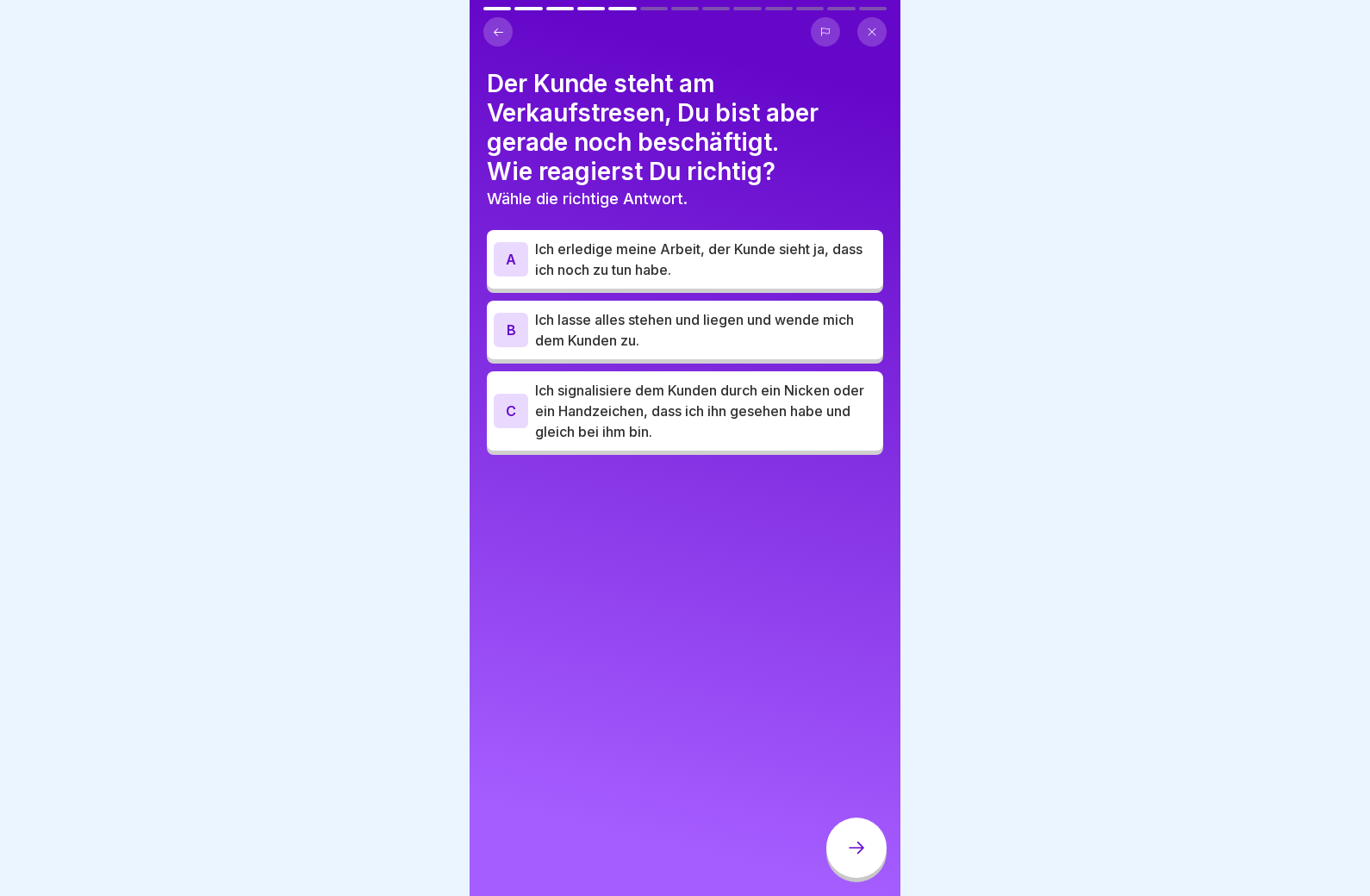 click on "Ich signalisiere dem Kunden durch ein Nicken oder ein Handzeichen, dass ich ihn gesehen habe und gleich bei ihm bin." at bounding box center (706, 411) 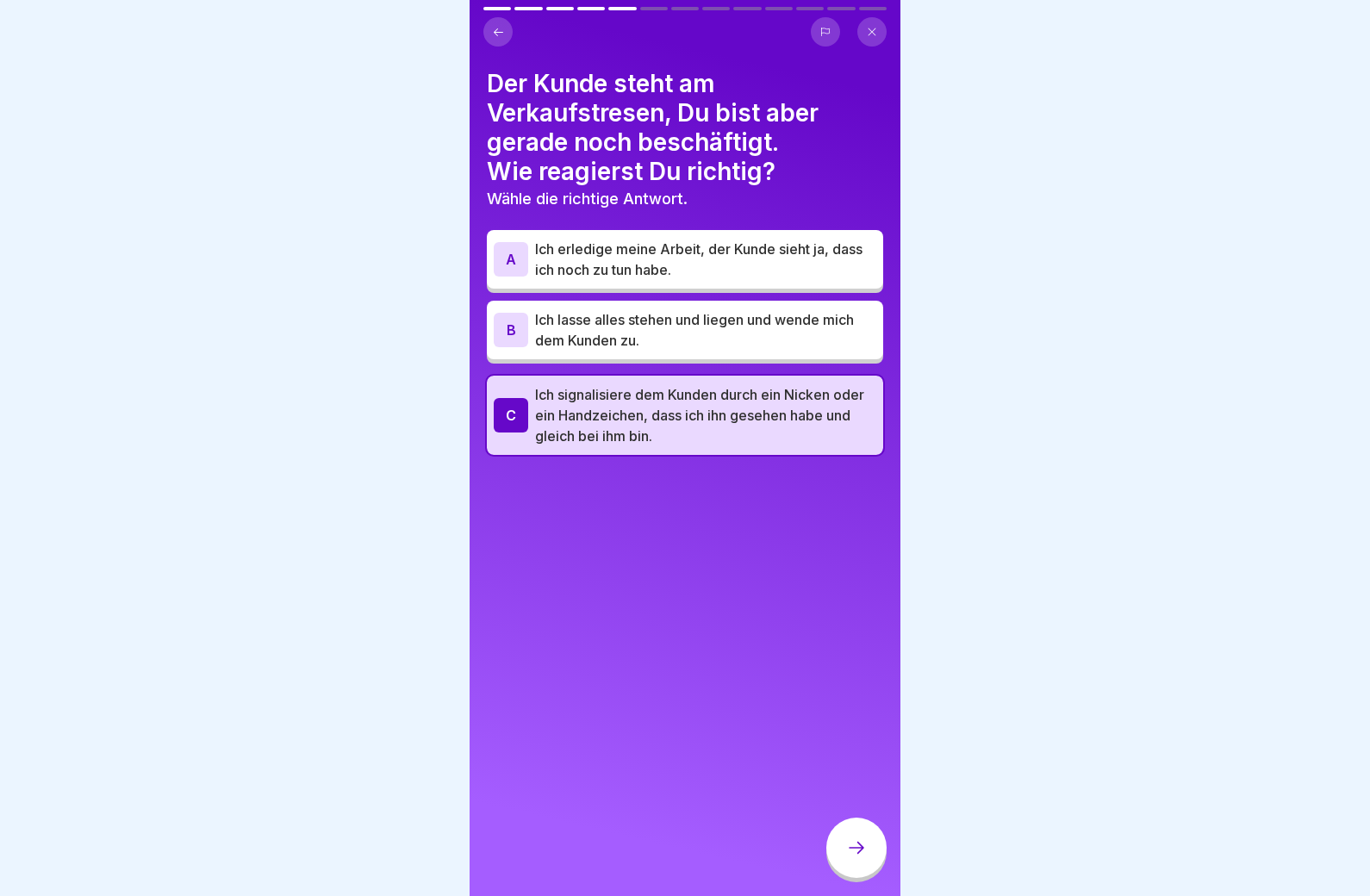 click at bounding box center (856, 849) 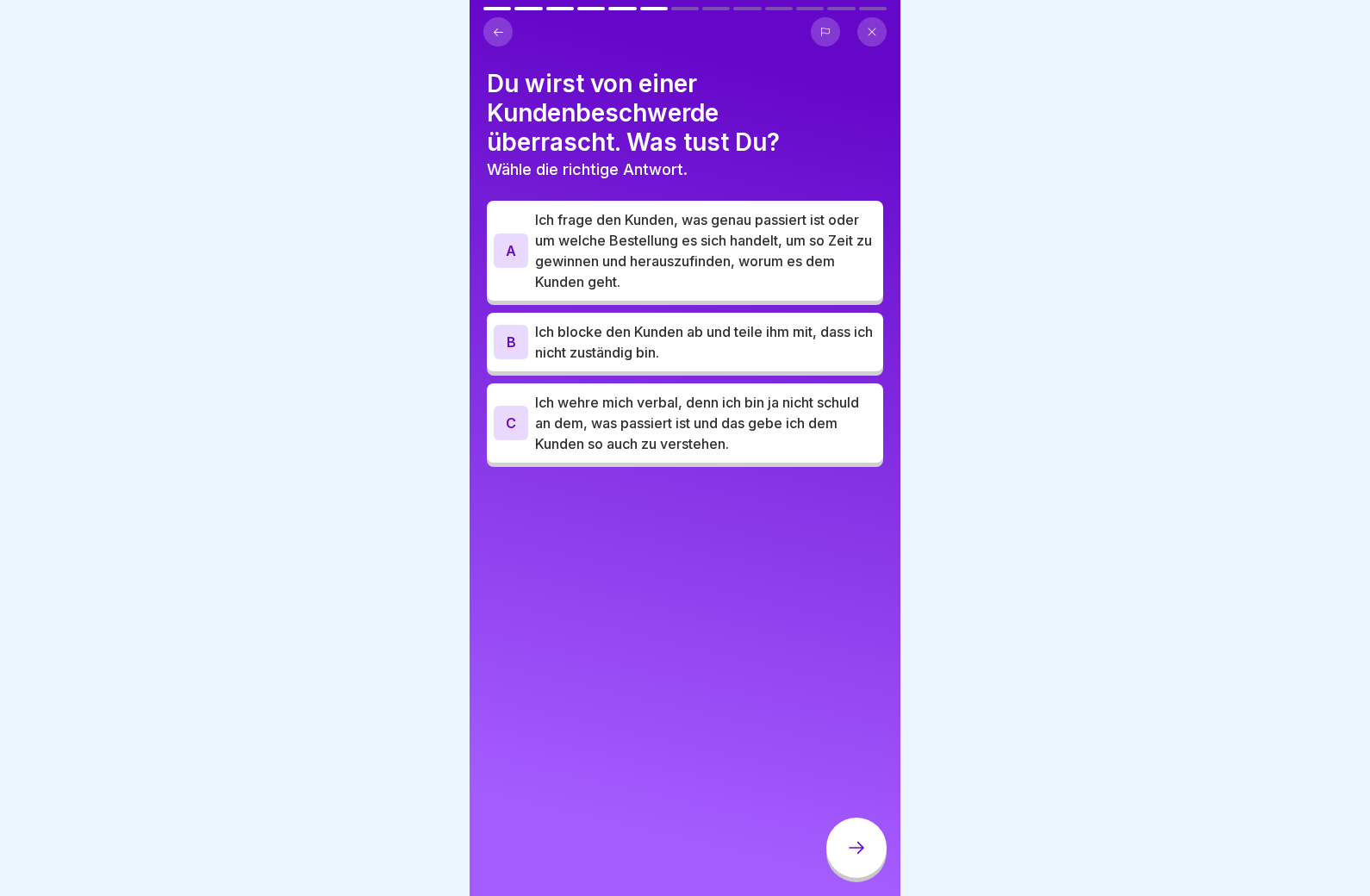 click on "Ich frage den Kunden, was genau passiert ist oder um welche Bestellung es sich handelt, um so Zeit zu gewinnen und herauszufinden, worum es dem Kunden geht." at bounding box center [706, 251] 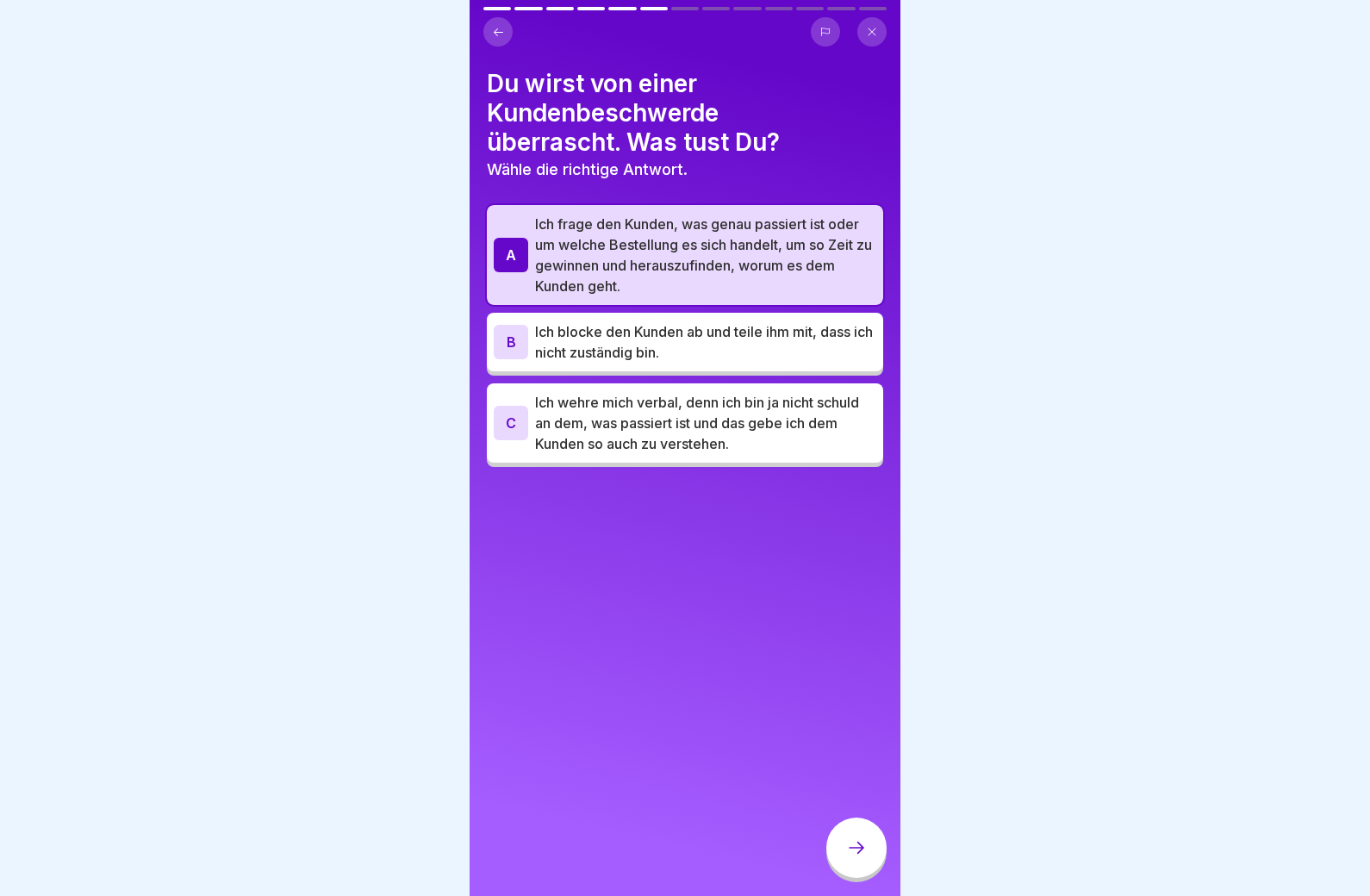 click at bounding box center [856, 848] 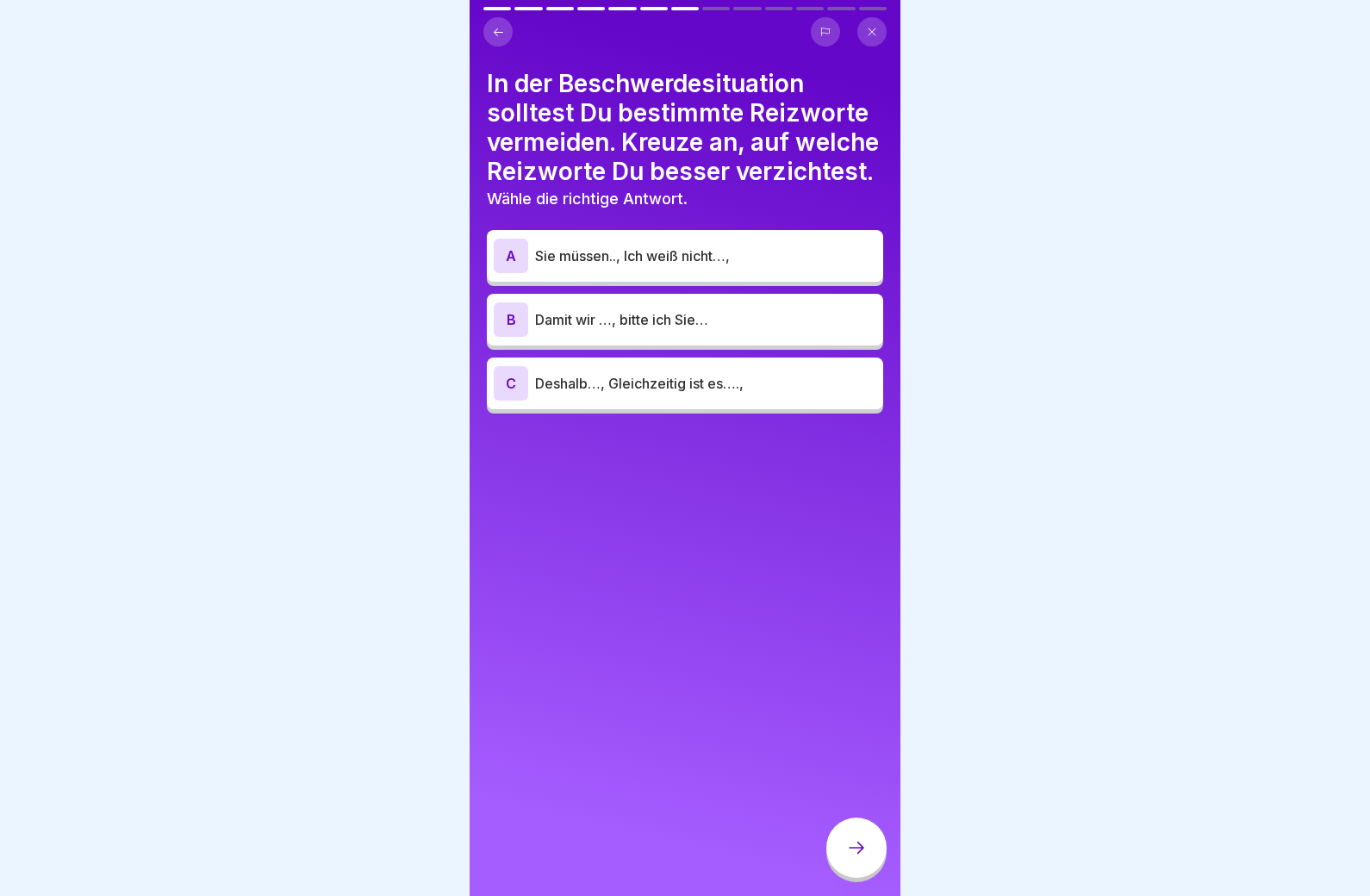 click on "A Sie müssen.., Ich weiß nicht…," at bounding box center [685, 256] 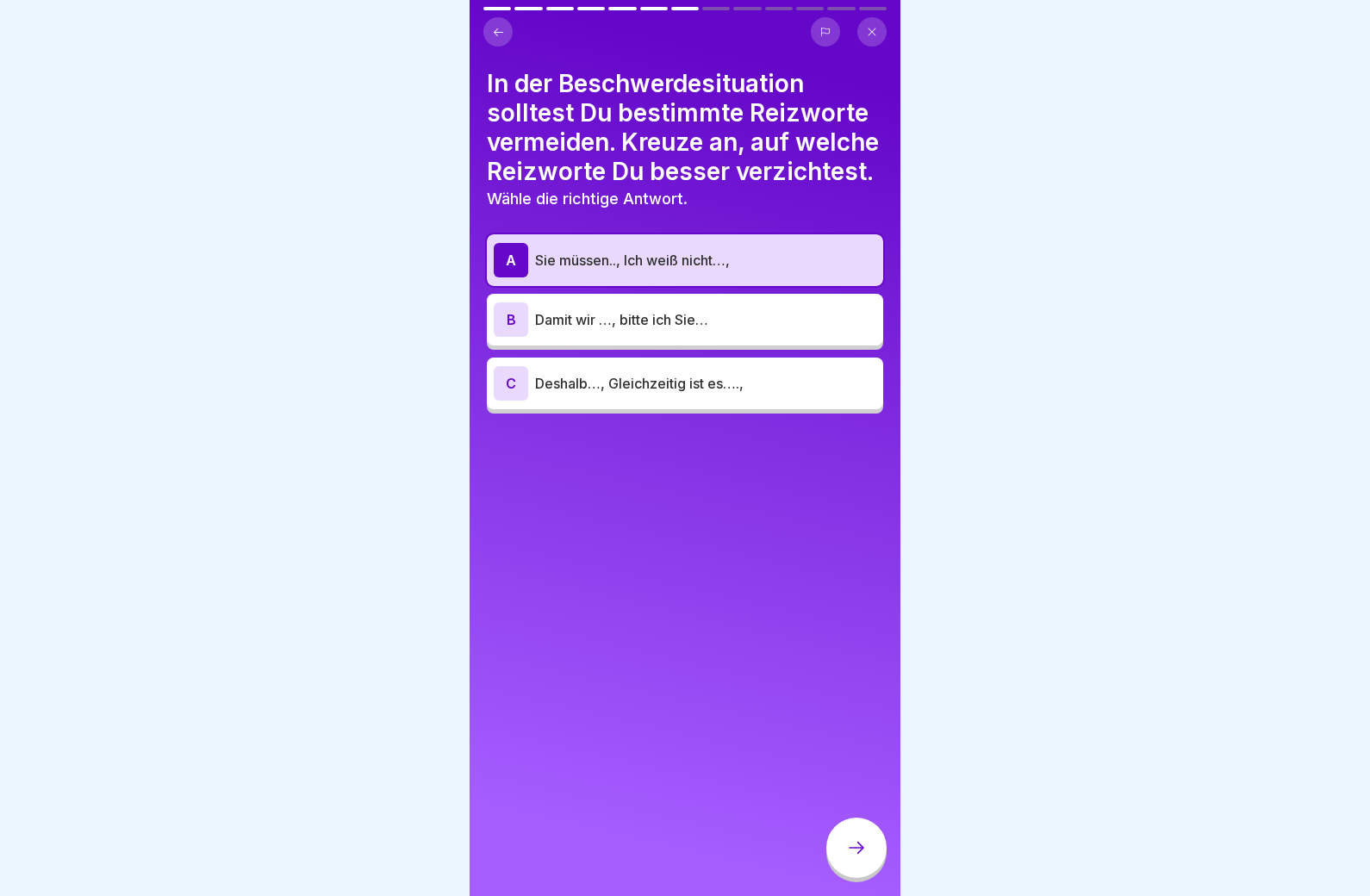 click 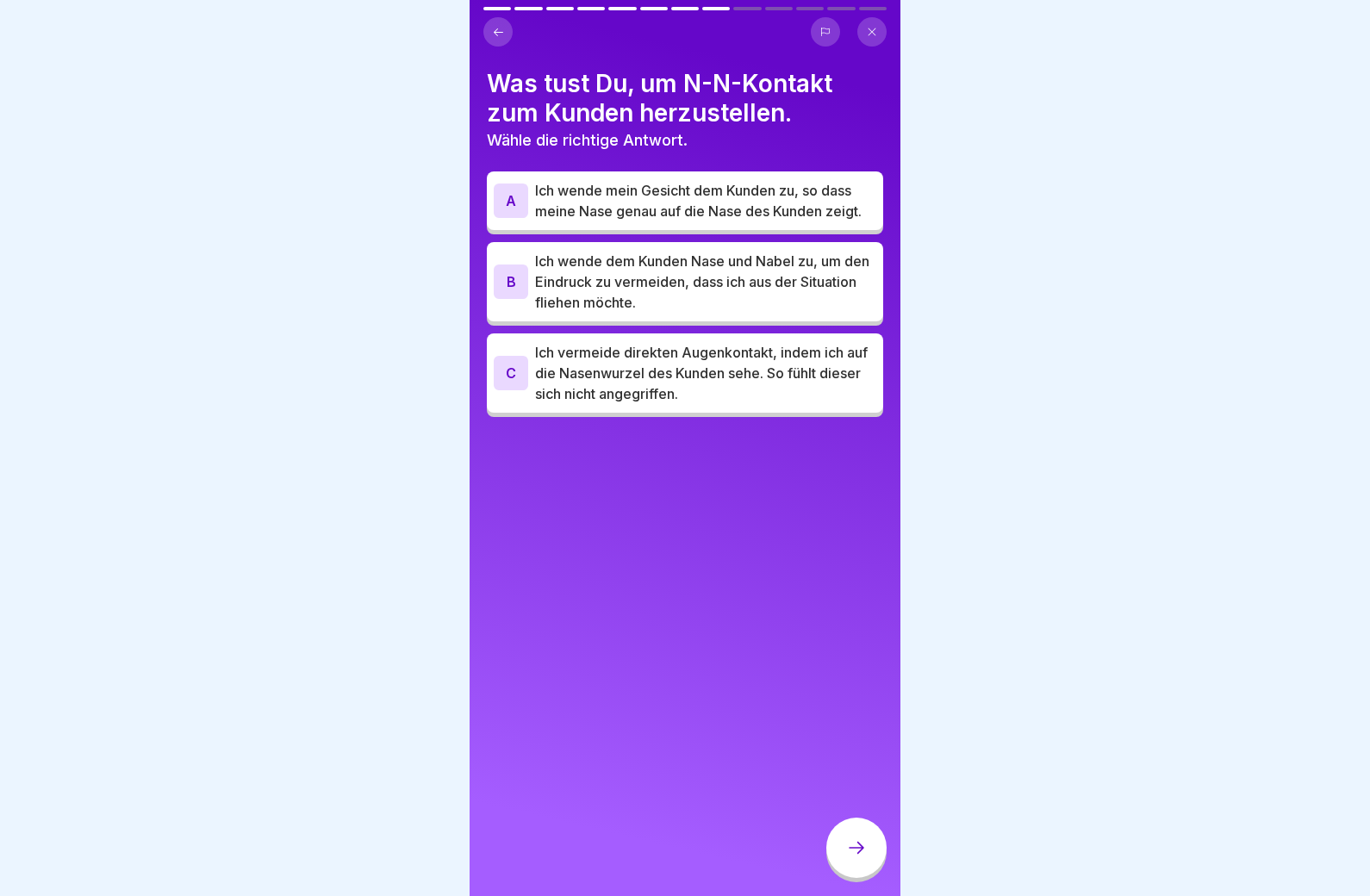 click on "Ich wende dem Kunden Nase und Nabel zu, um den Eindruck zu vermeiden, dass ich aus der Situation fliehen möchte." at bounding box center (706, 282) 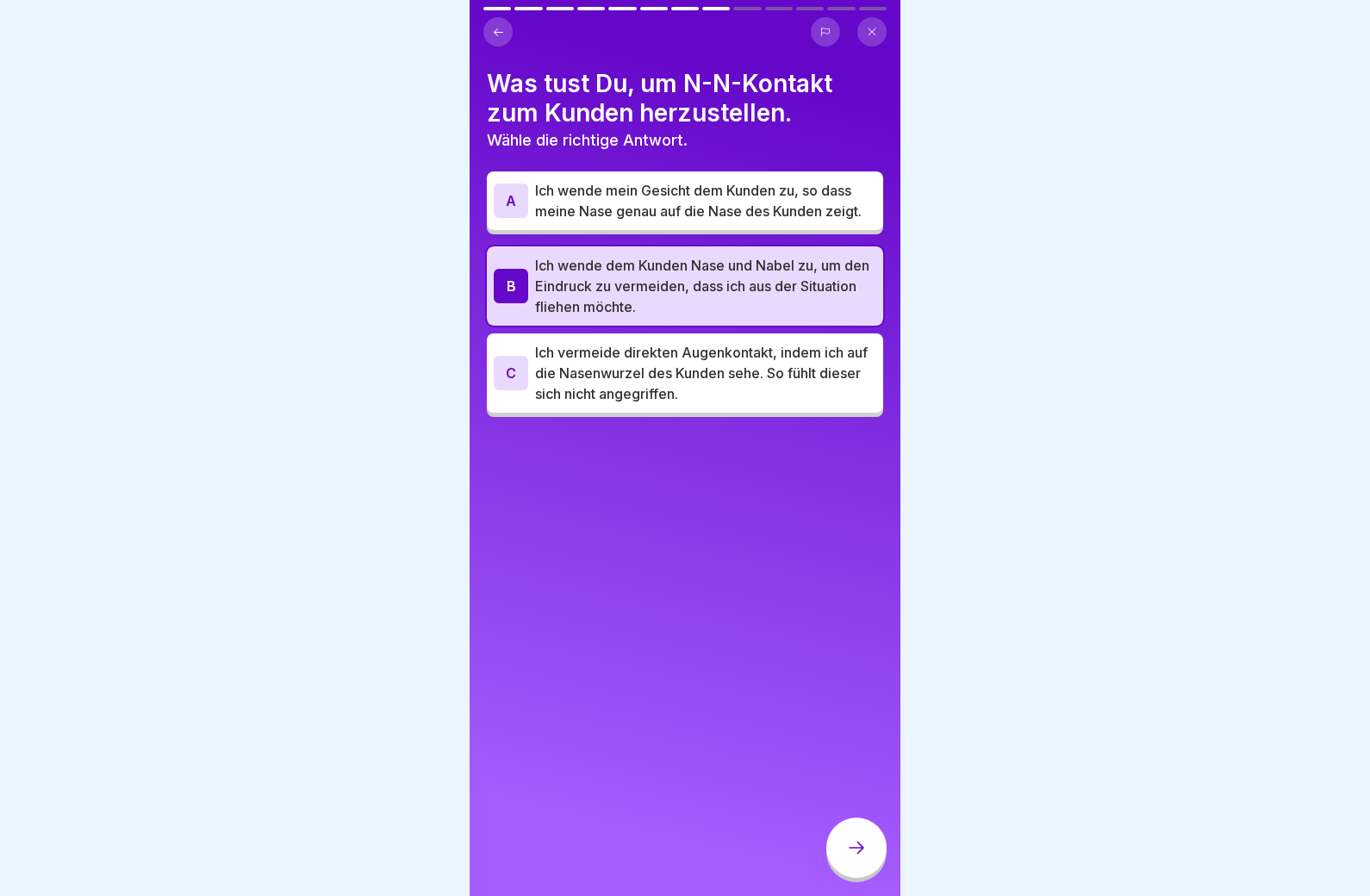 click 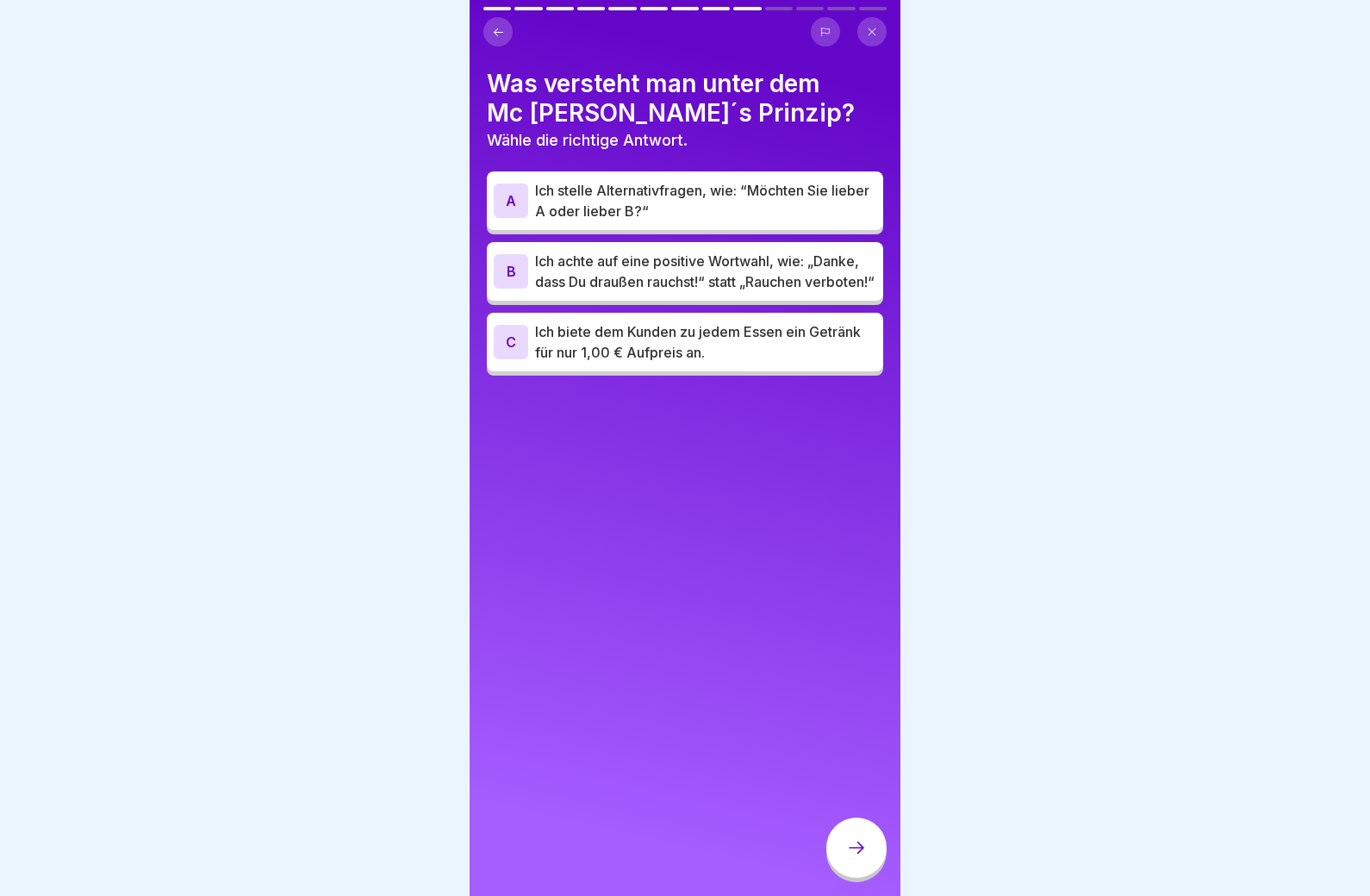 click on "Ich stelle Alternativfragen, wie: “Möchten Sie lieber A oder lieber B?“" at bounding box center (706, 201) 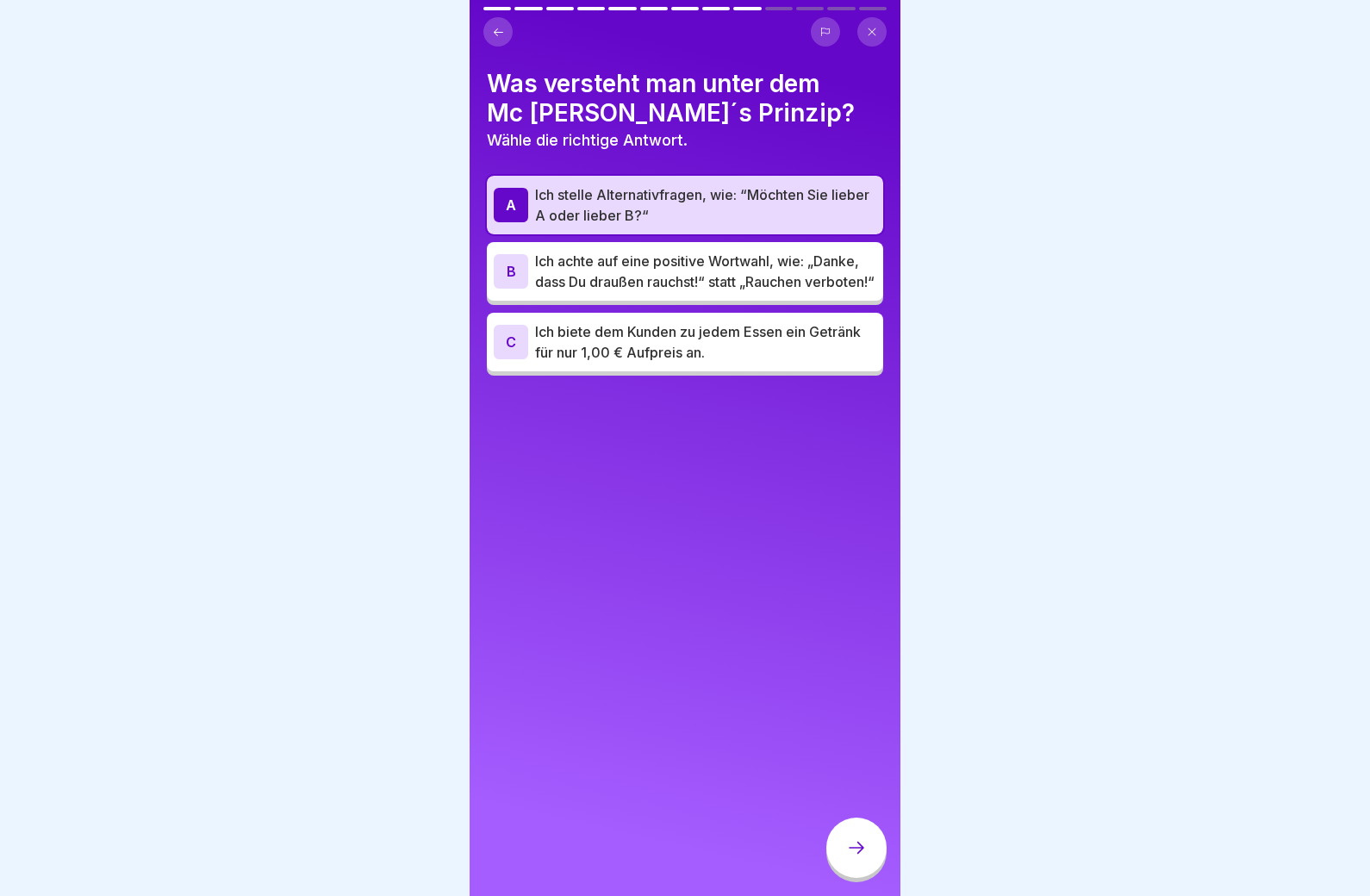 click at bounding box center (856, 848) 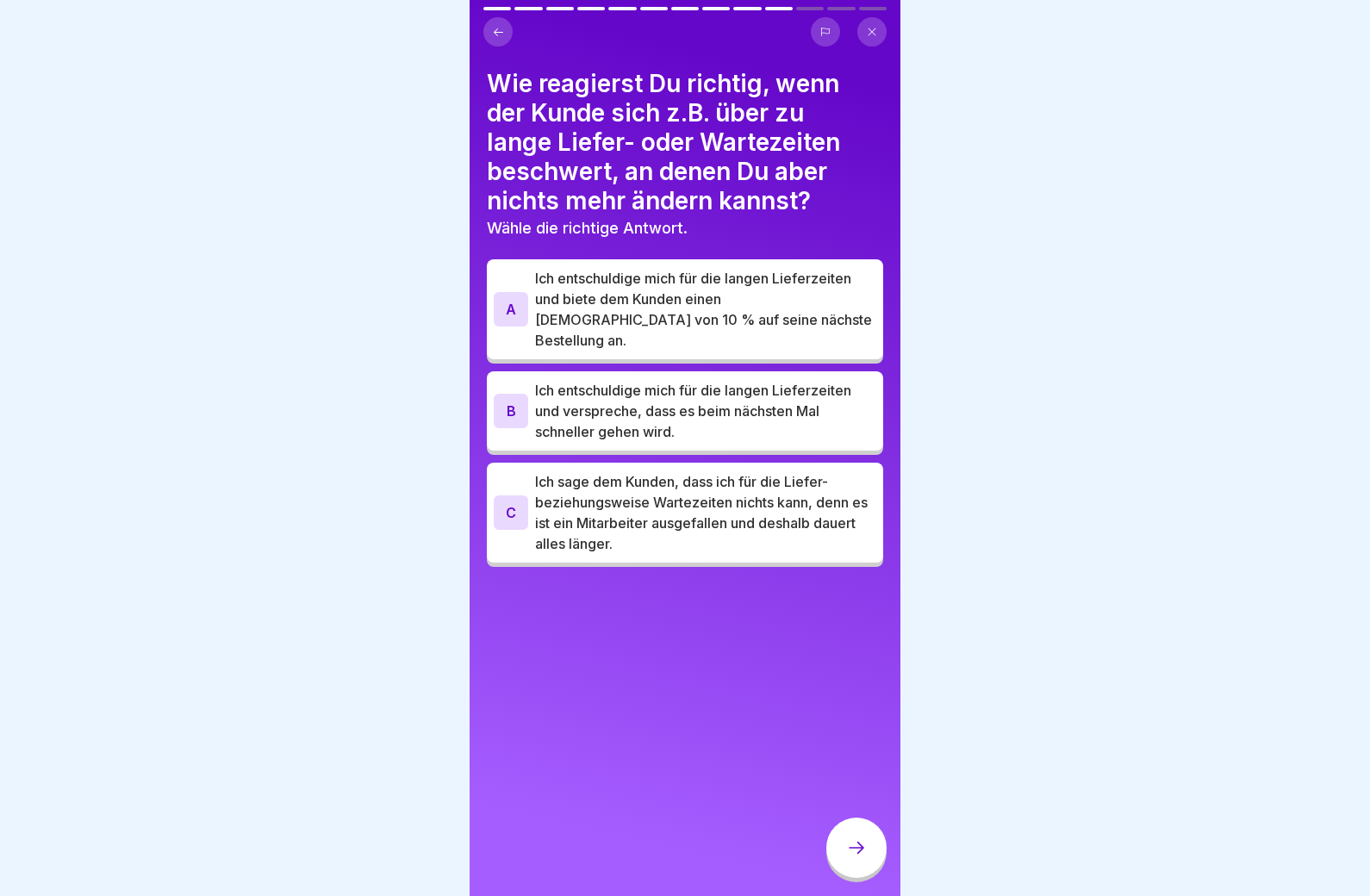 click on "Ich entschuldige mich für die langen Lieferzeiten und biete dem Kunden einen [DEMOGRAPHIC_DATA] von 10 % auf seine nächste Bestellung an." at bounding box center [706, 309] 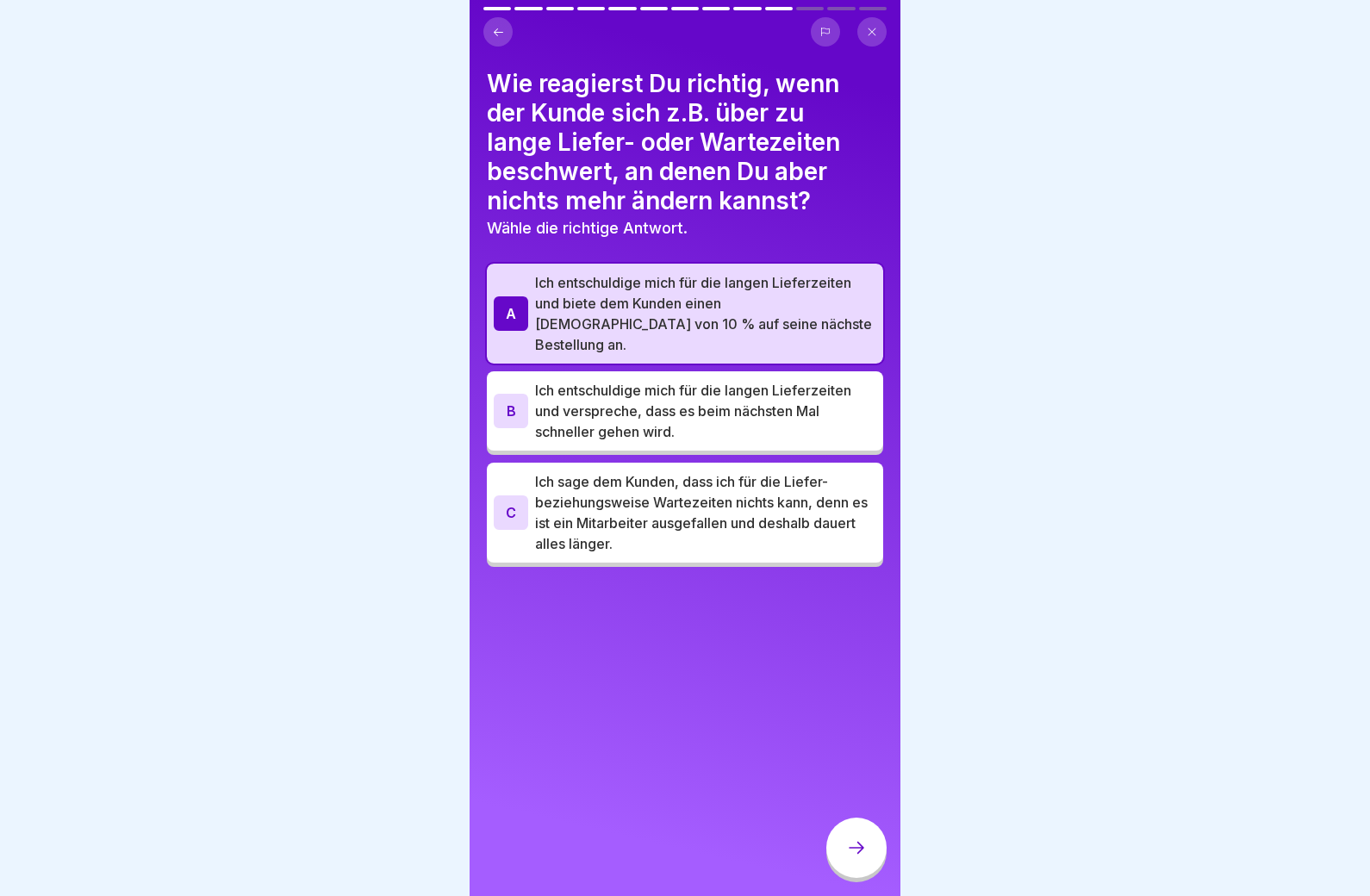 click 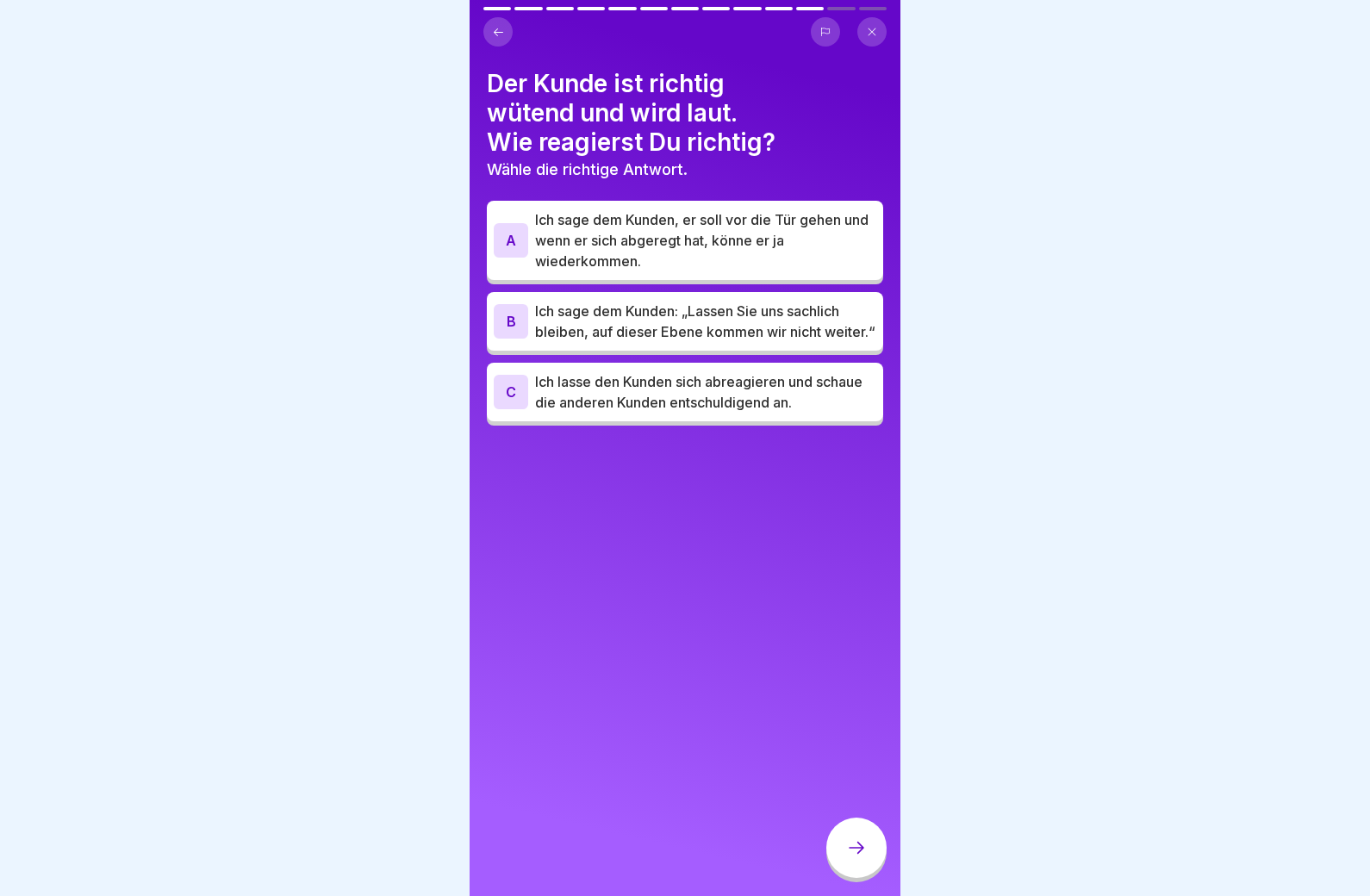 click on "Ich sage dem Kunden: „Lassen Sie uns sachlich bleiben, auf dieser Ebene kommen wir nicht weiter.“" at bounding box center (706, 321) 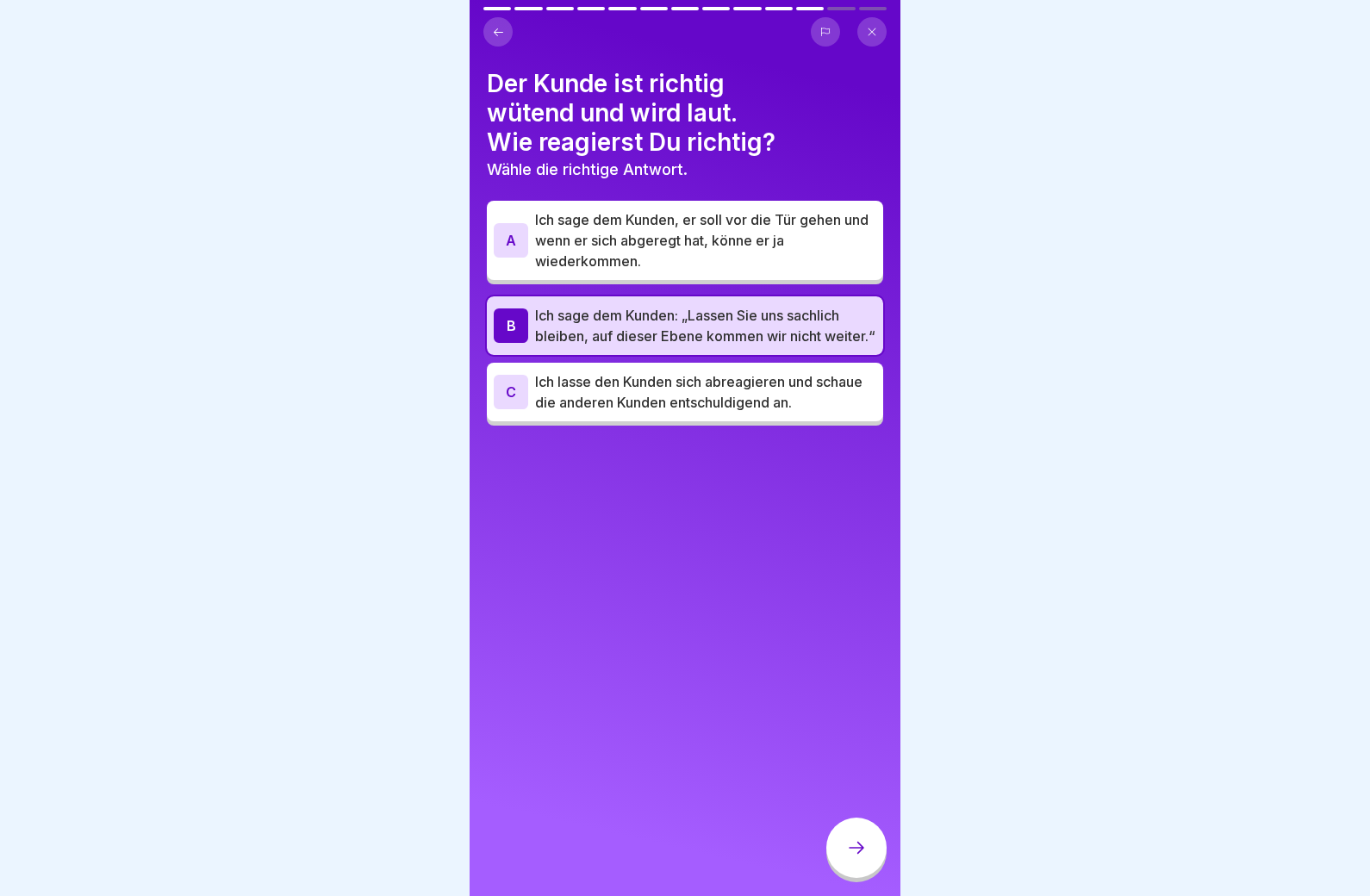 click at bounding box center (856, 848) 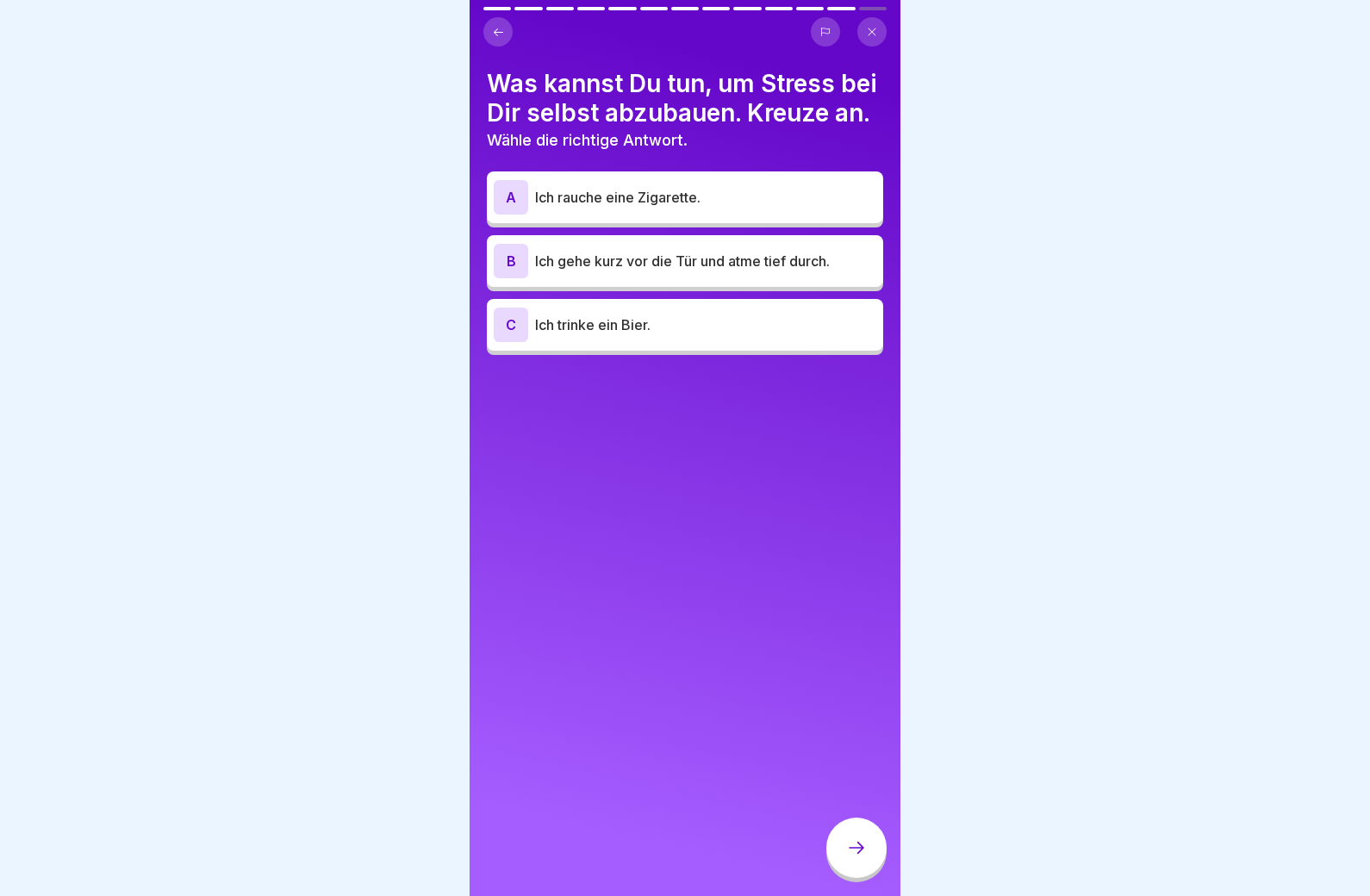 click on "B  Ich gehe kurz vor die Tür und atme tief durch." at bounding box center (685, 261) 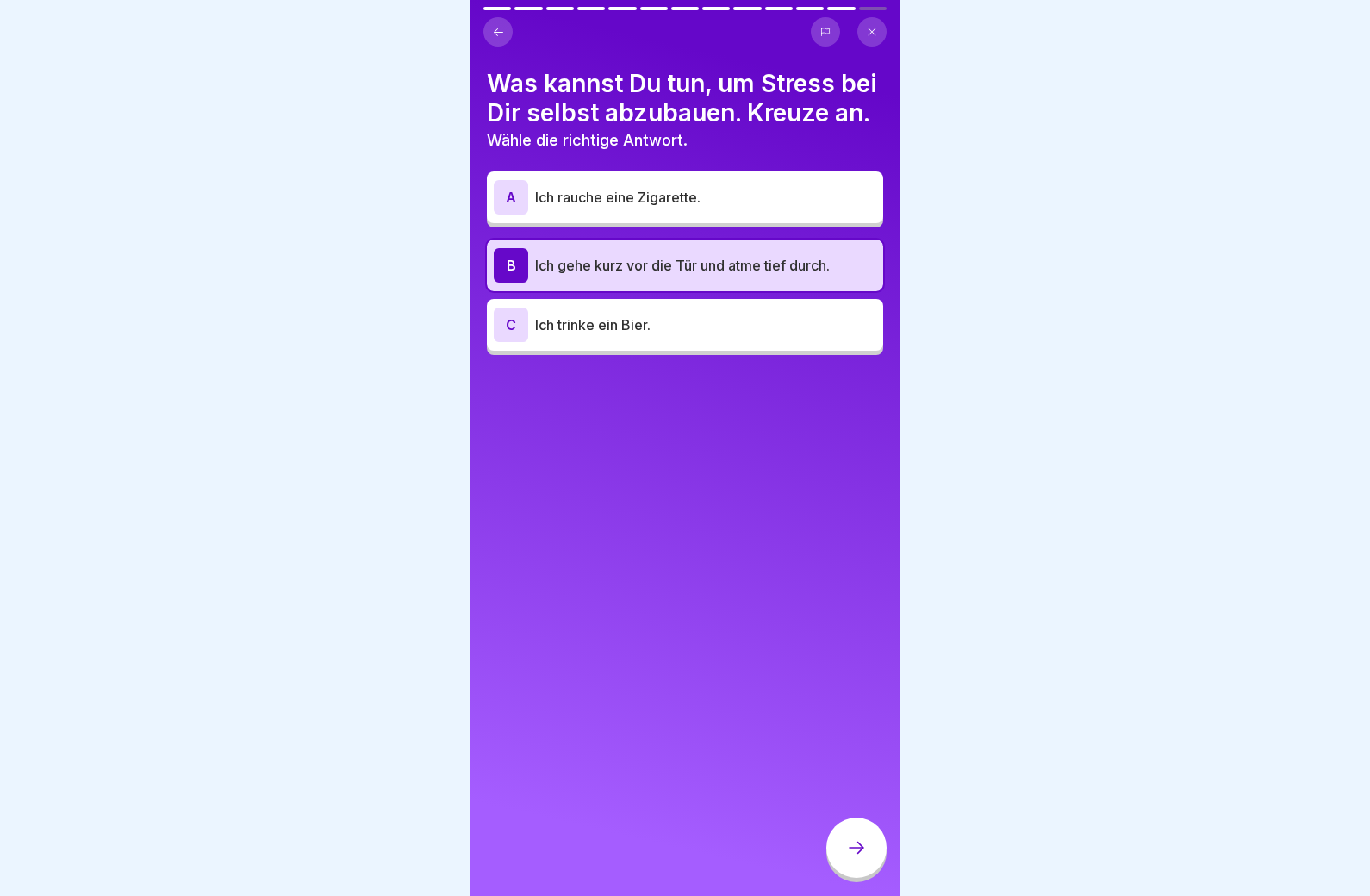 click 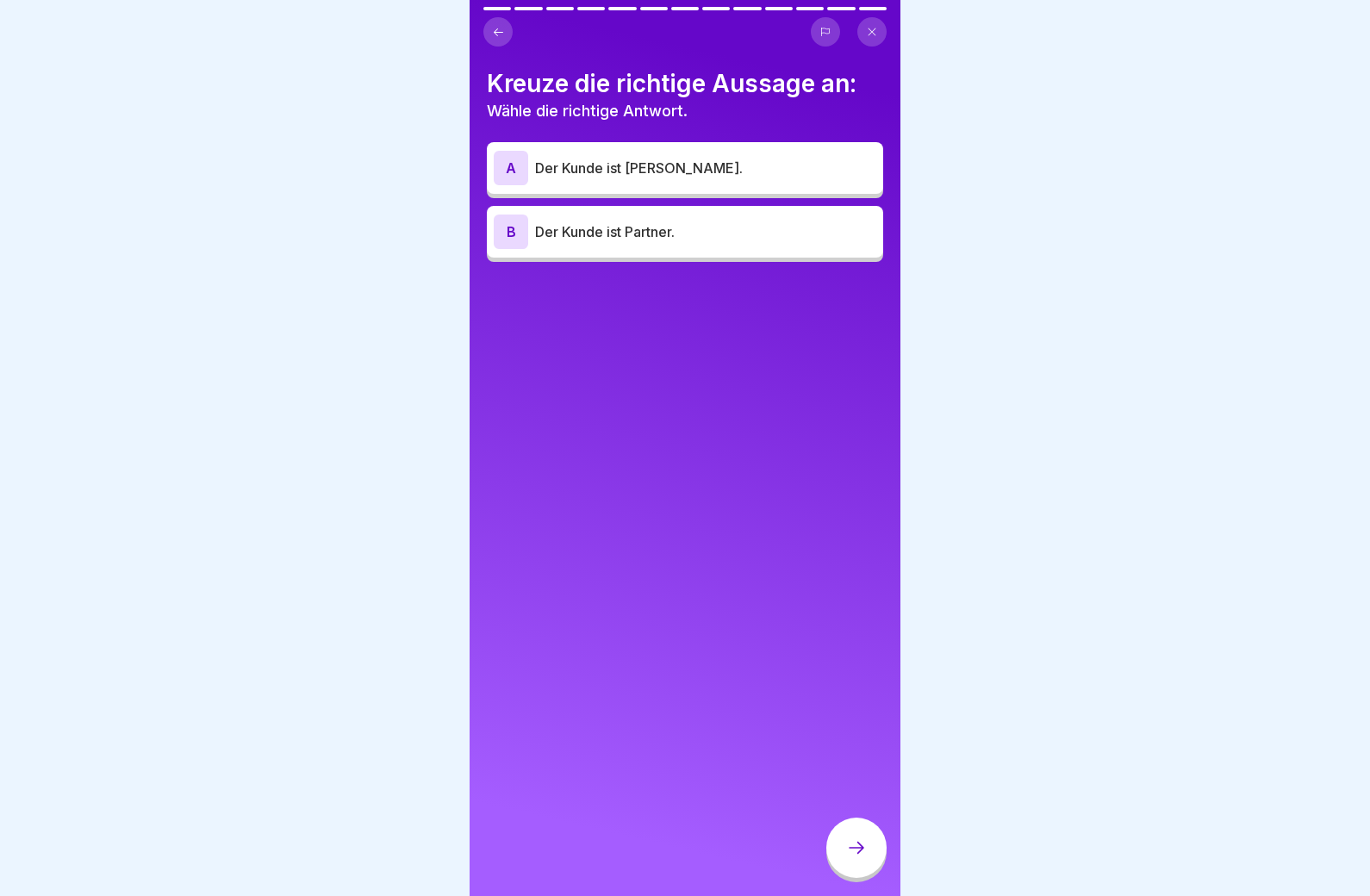 click on "B Der Kunde ist Partner." at bounding box center (685, 232) 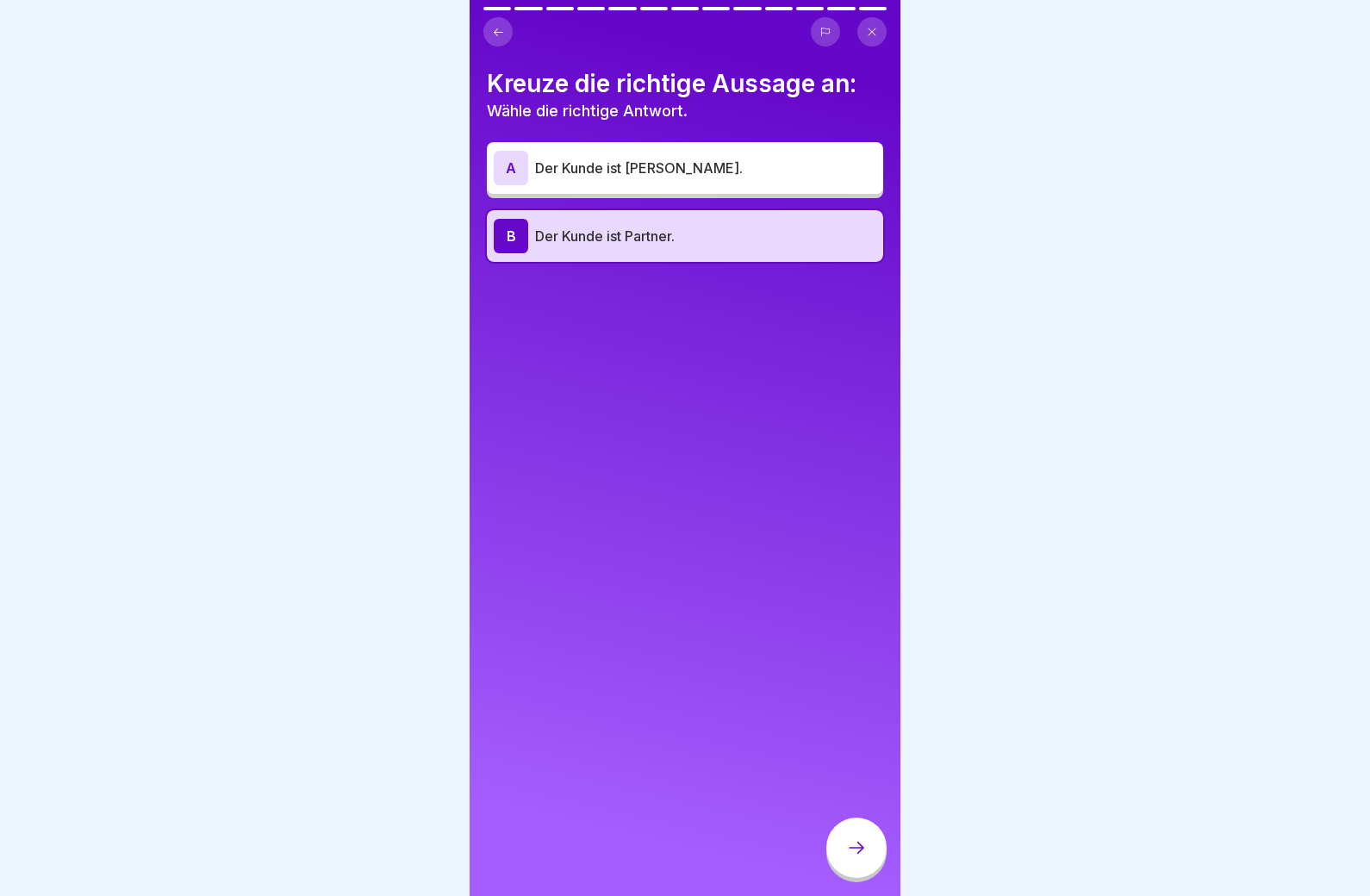 click 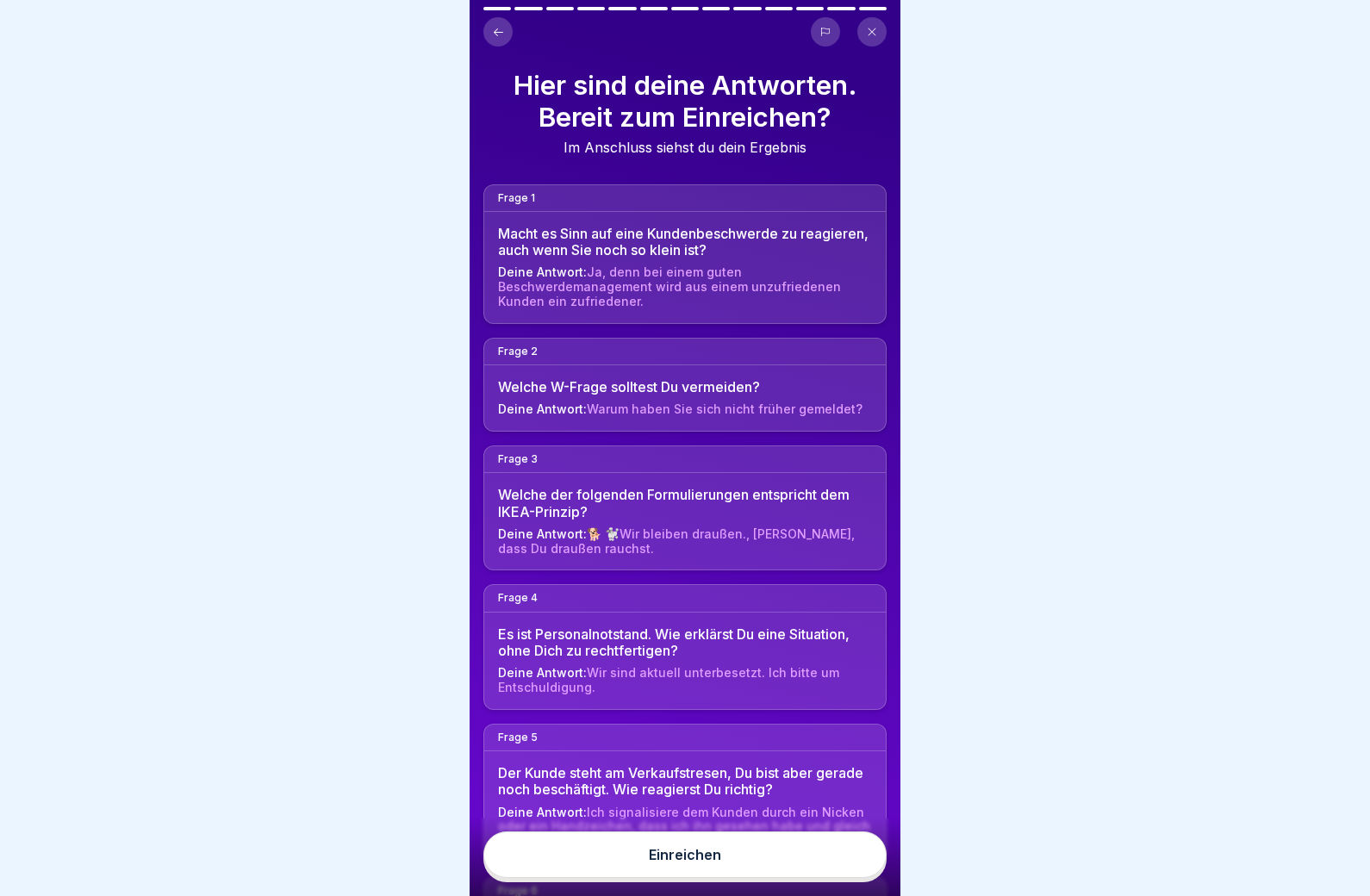 click on "Einreichen" at bounding box center [685, 855] 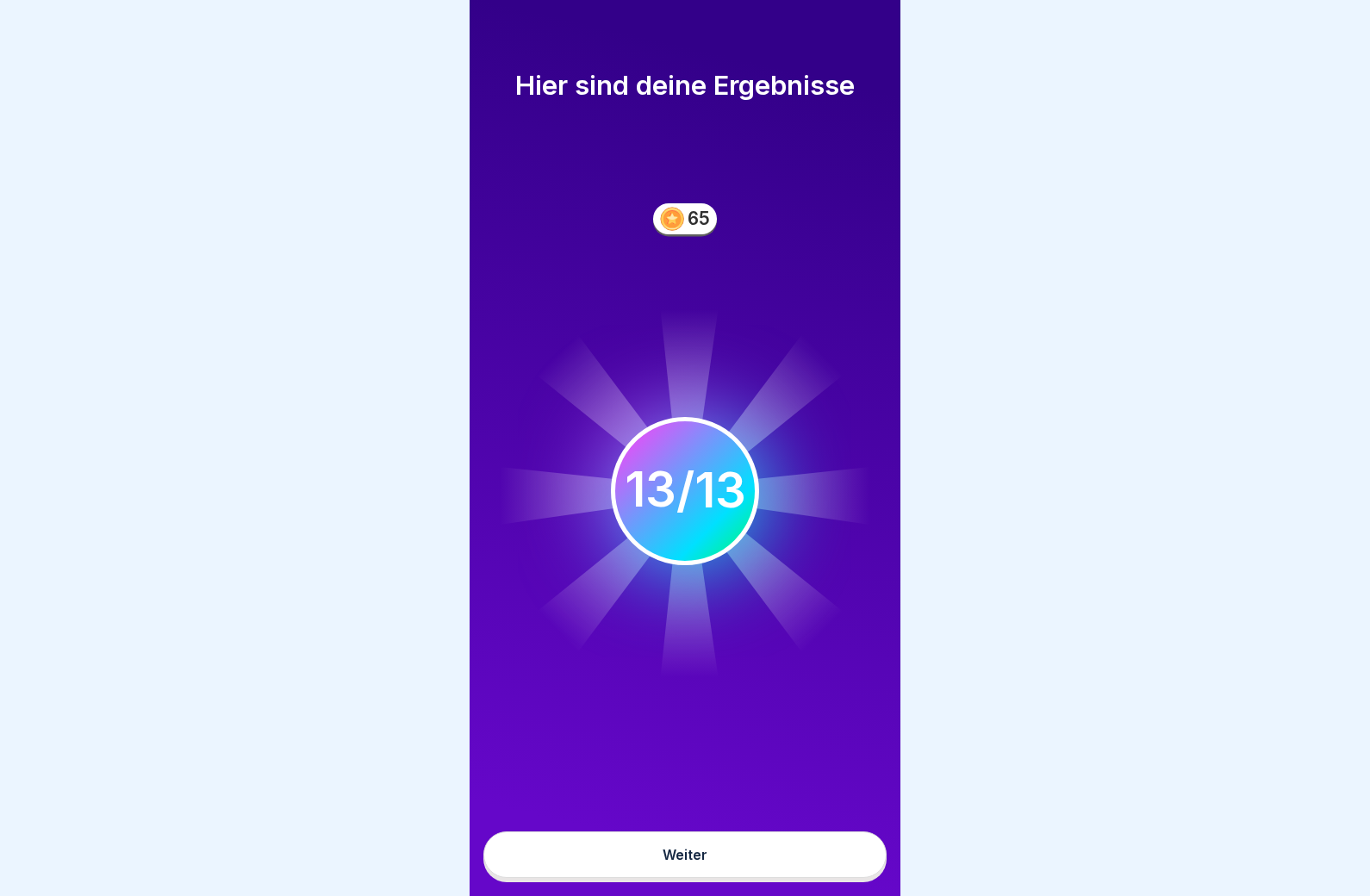 click on "Weiter" at bounding box center [685, 855] 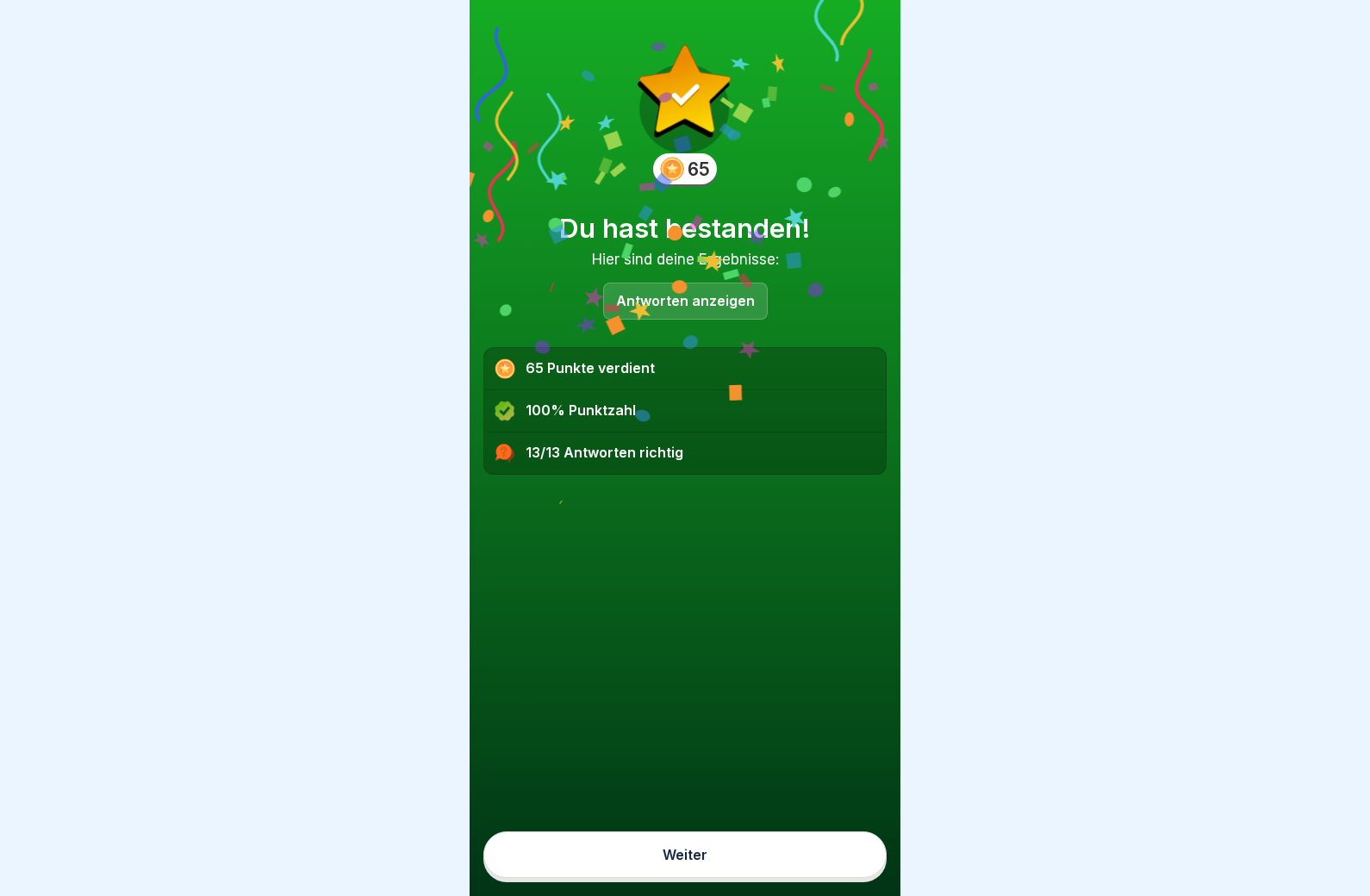 click on "Weiter" at bounding box center (685, 855) 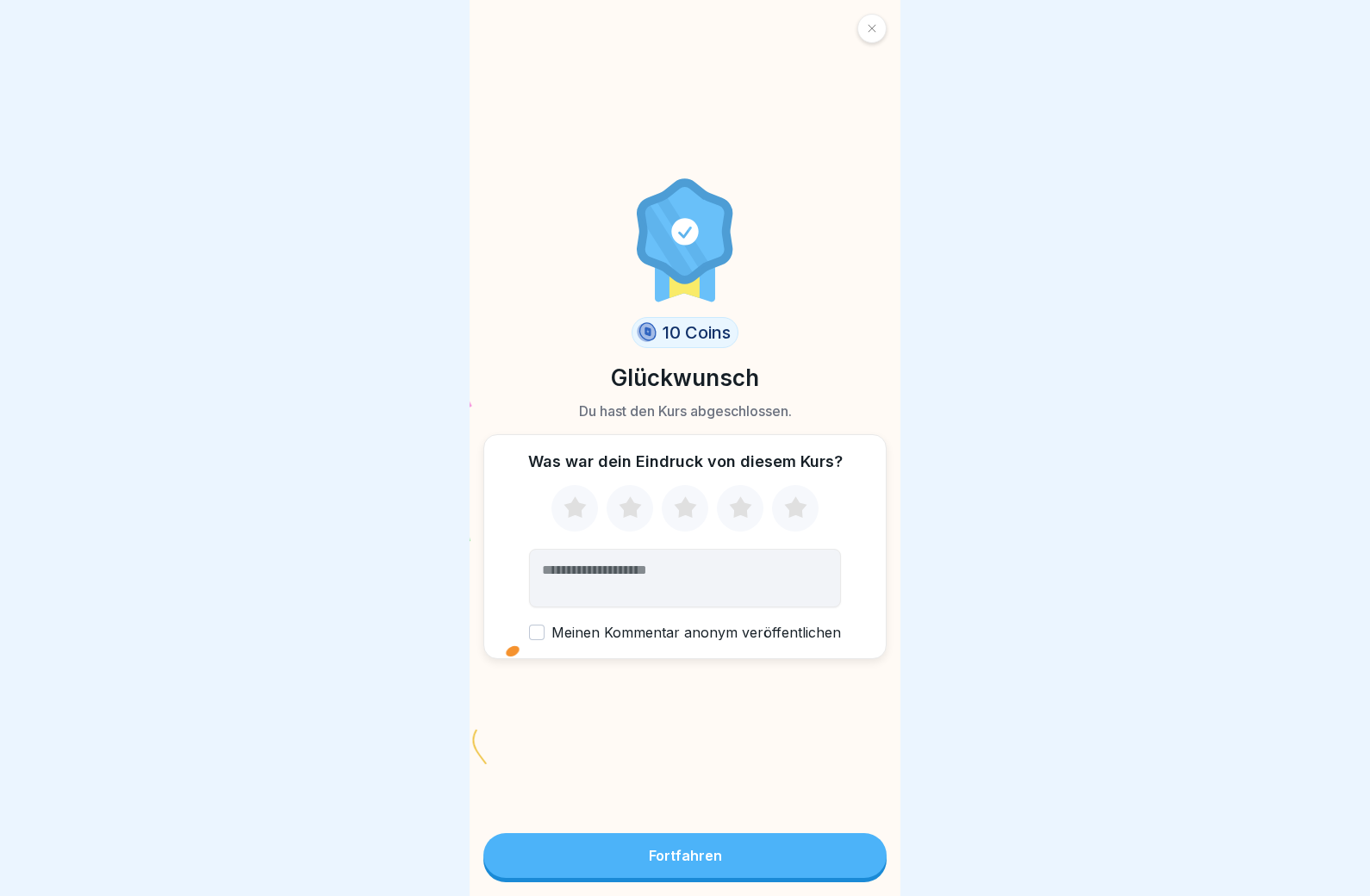 click on "Fortfahren" at bounding box center (685, 856) 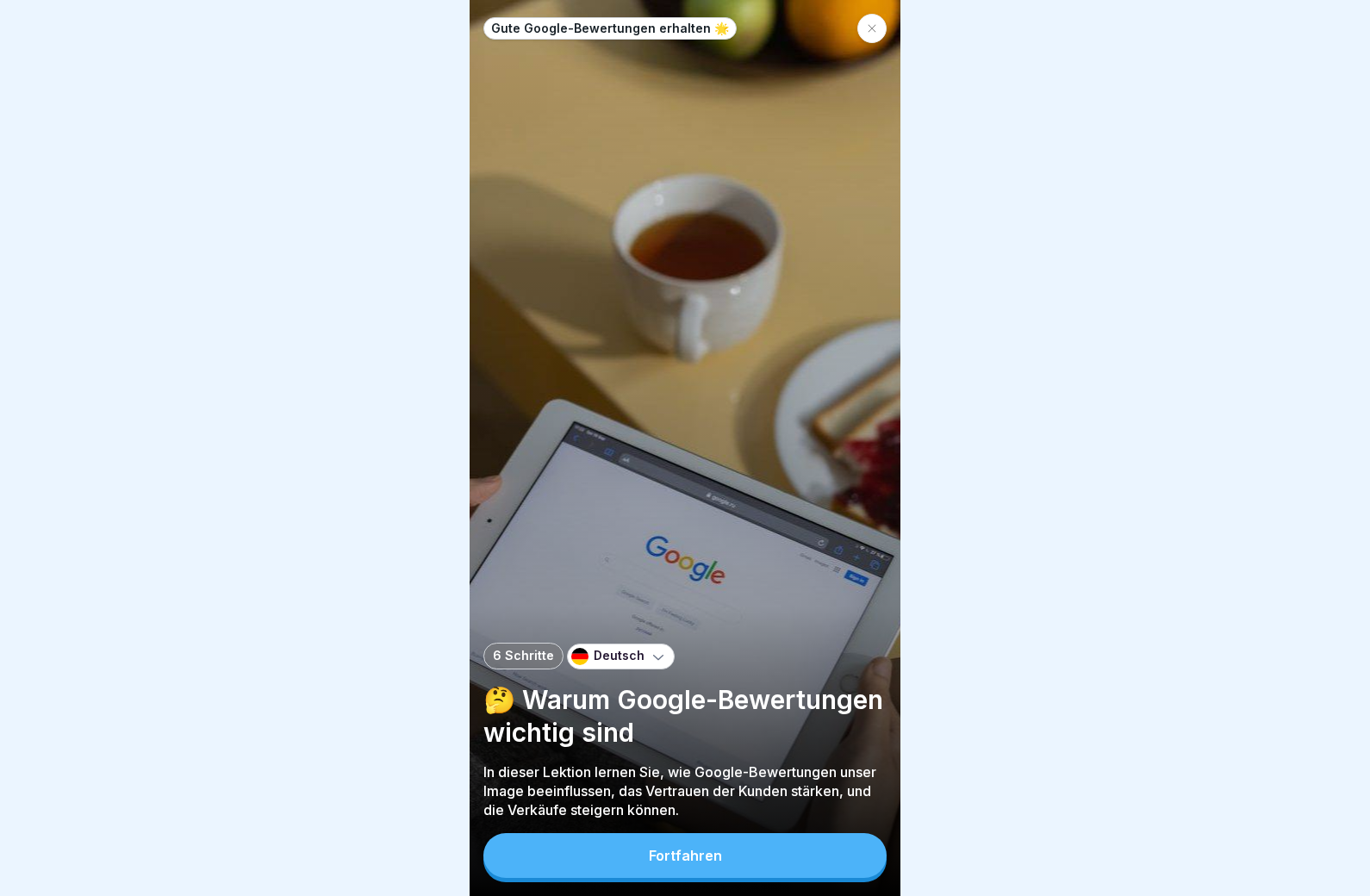 click on "Fortfahren" at bounding box center (685, 856) 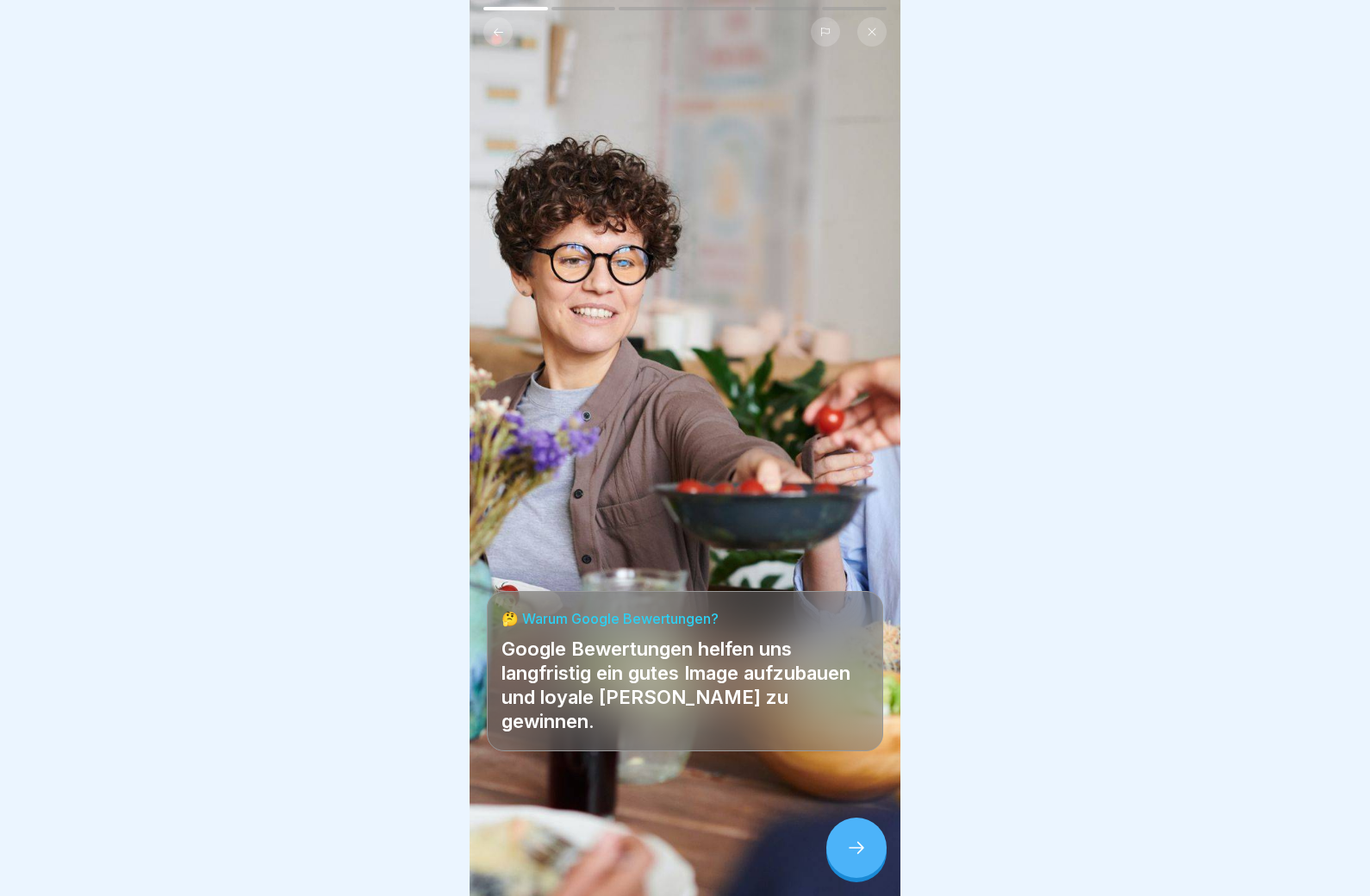 click at bounding box center [856, 848] 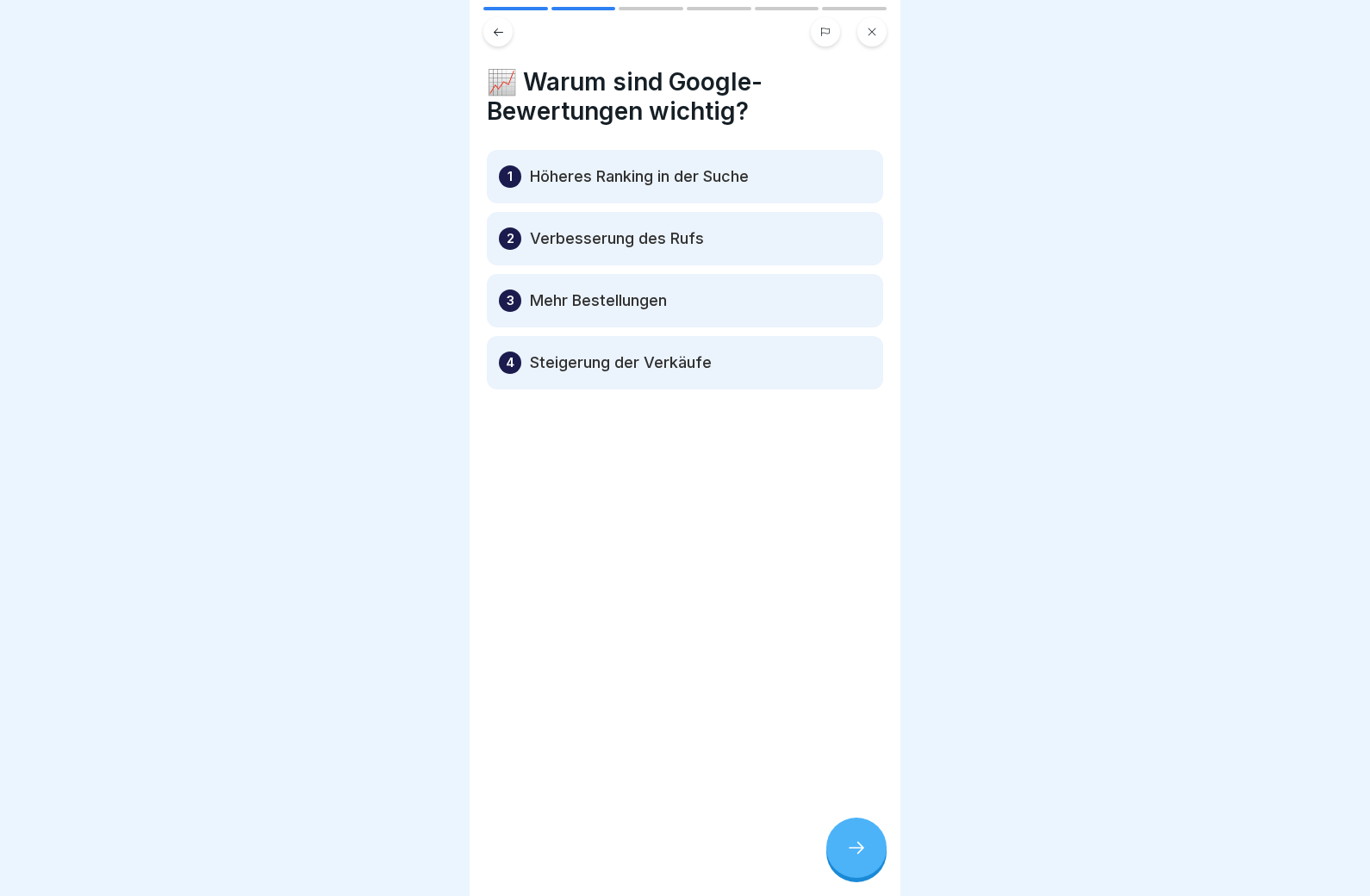 click at bounding box center [856, 848] 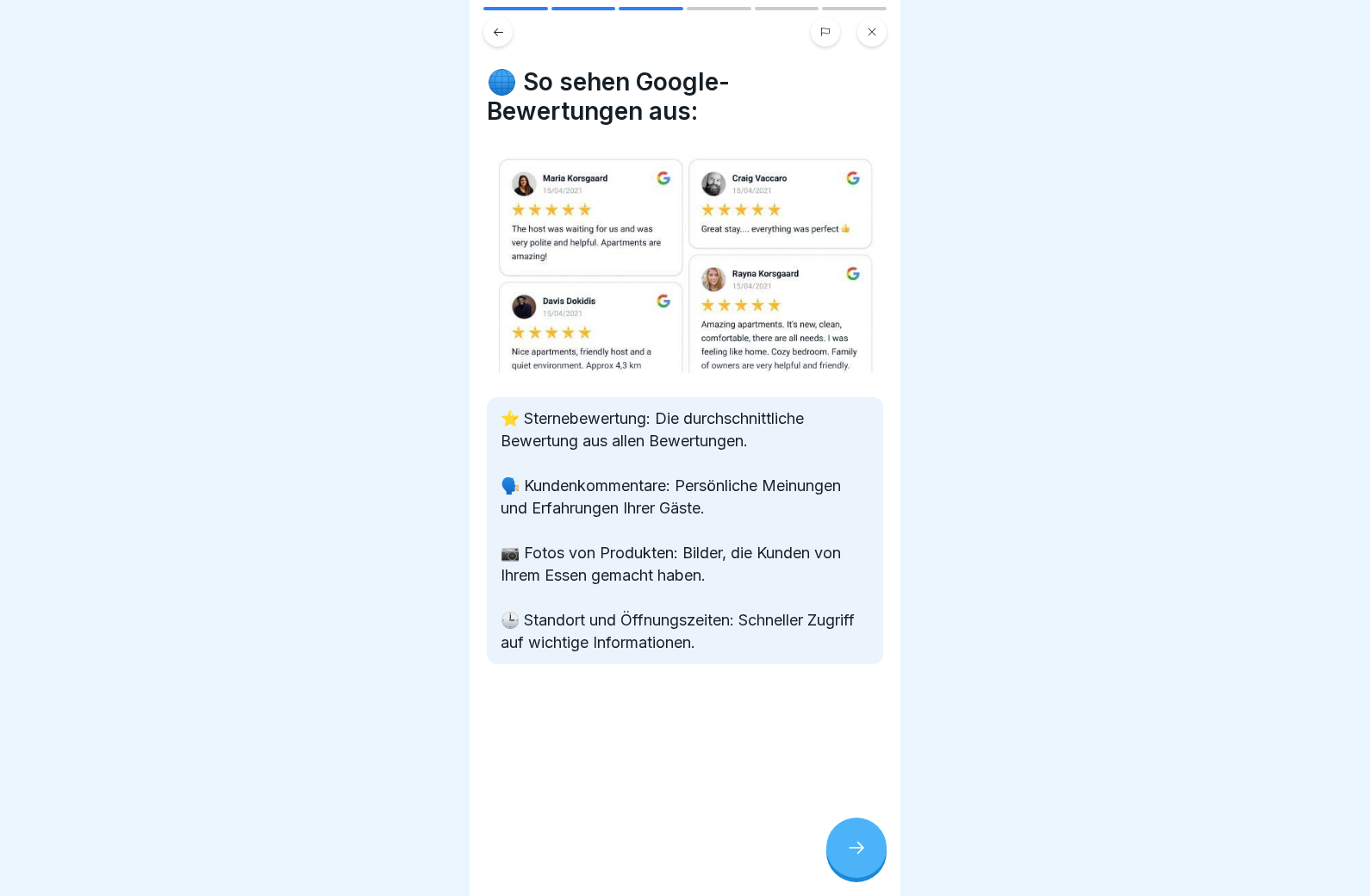 click at bounding box center [856, 848] 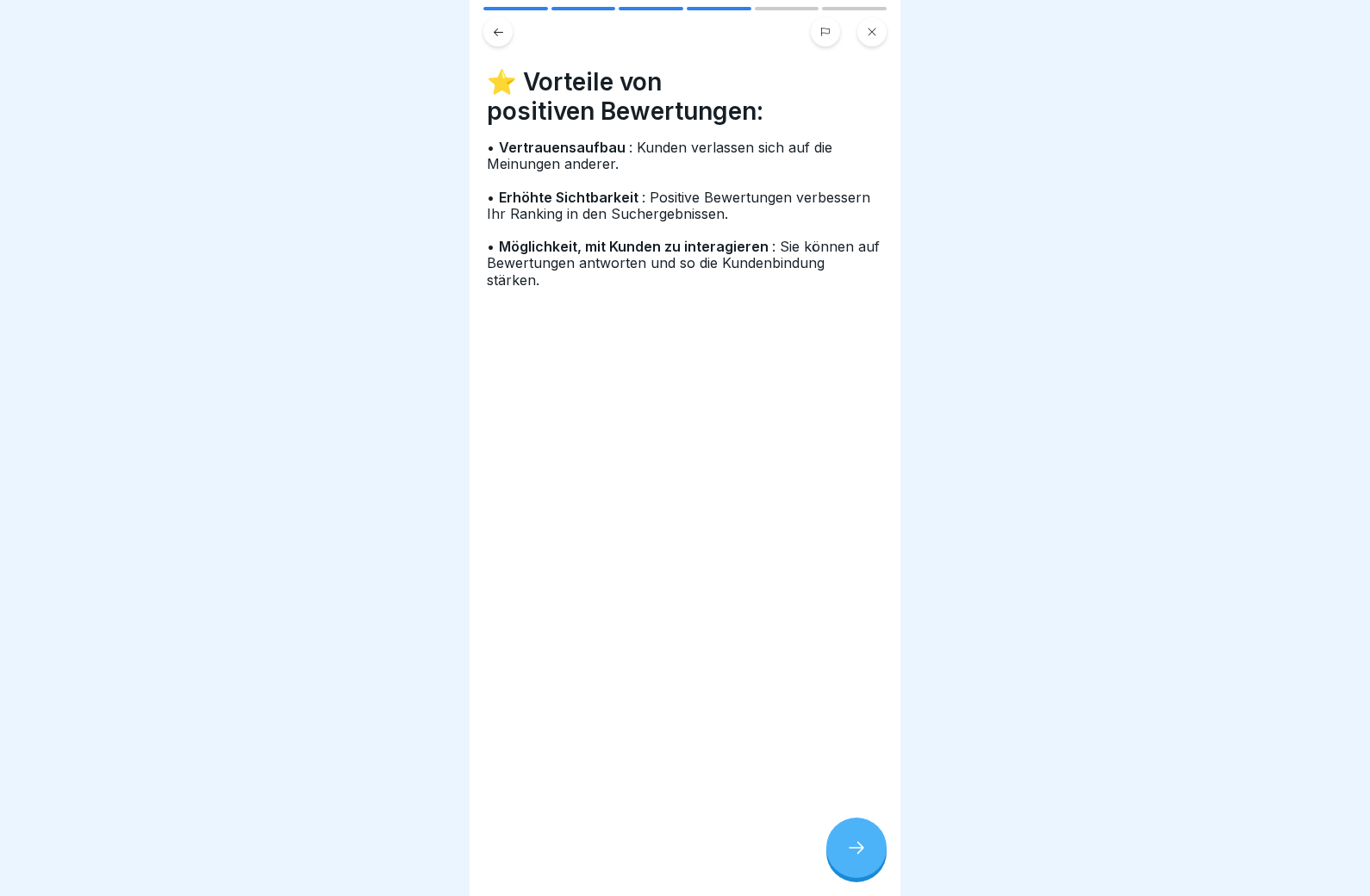click at bounding box center (856, 848) 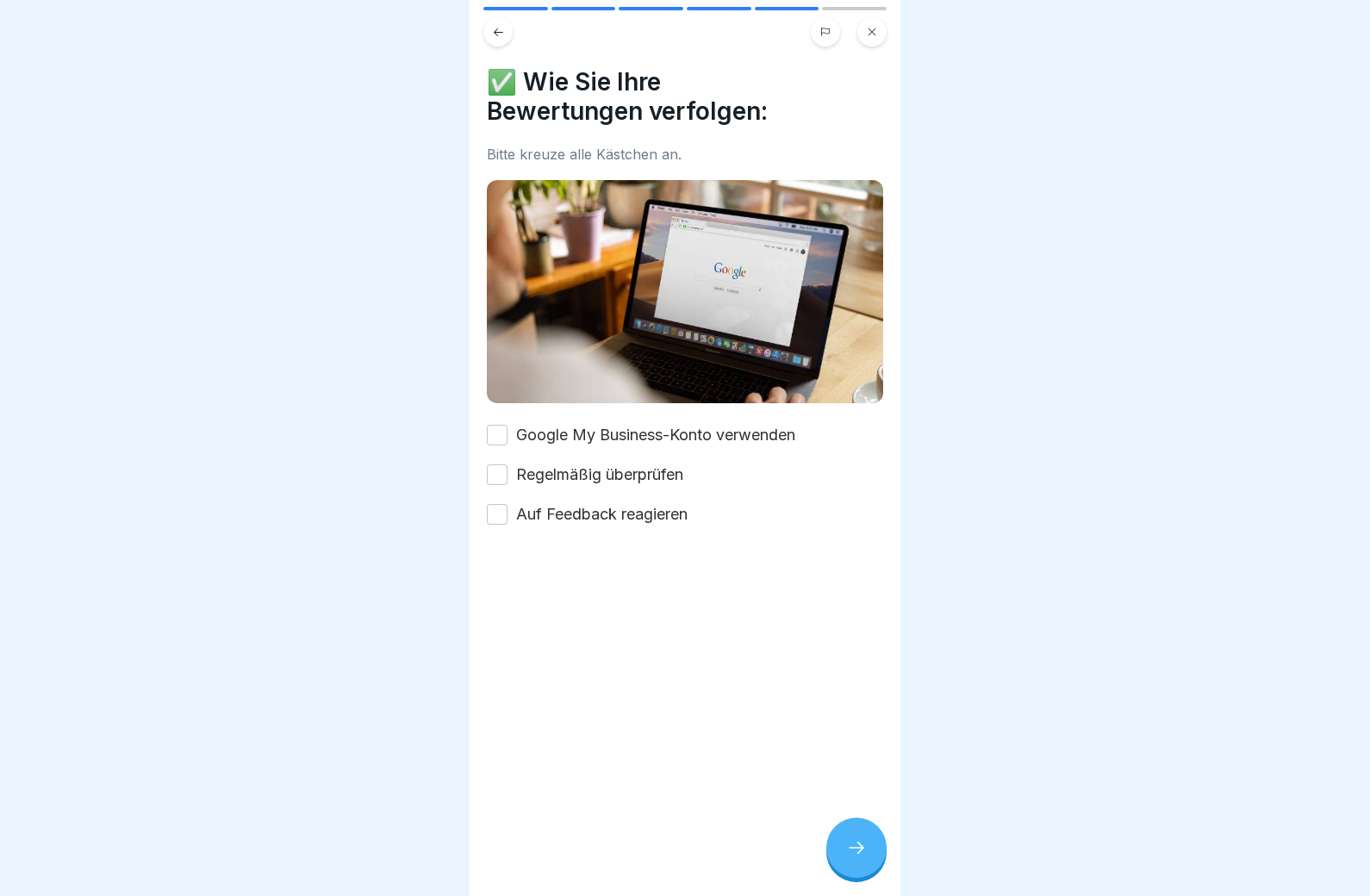 click on "Google My Business-Konto verwenden" at bounding box center [497, 435] 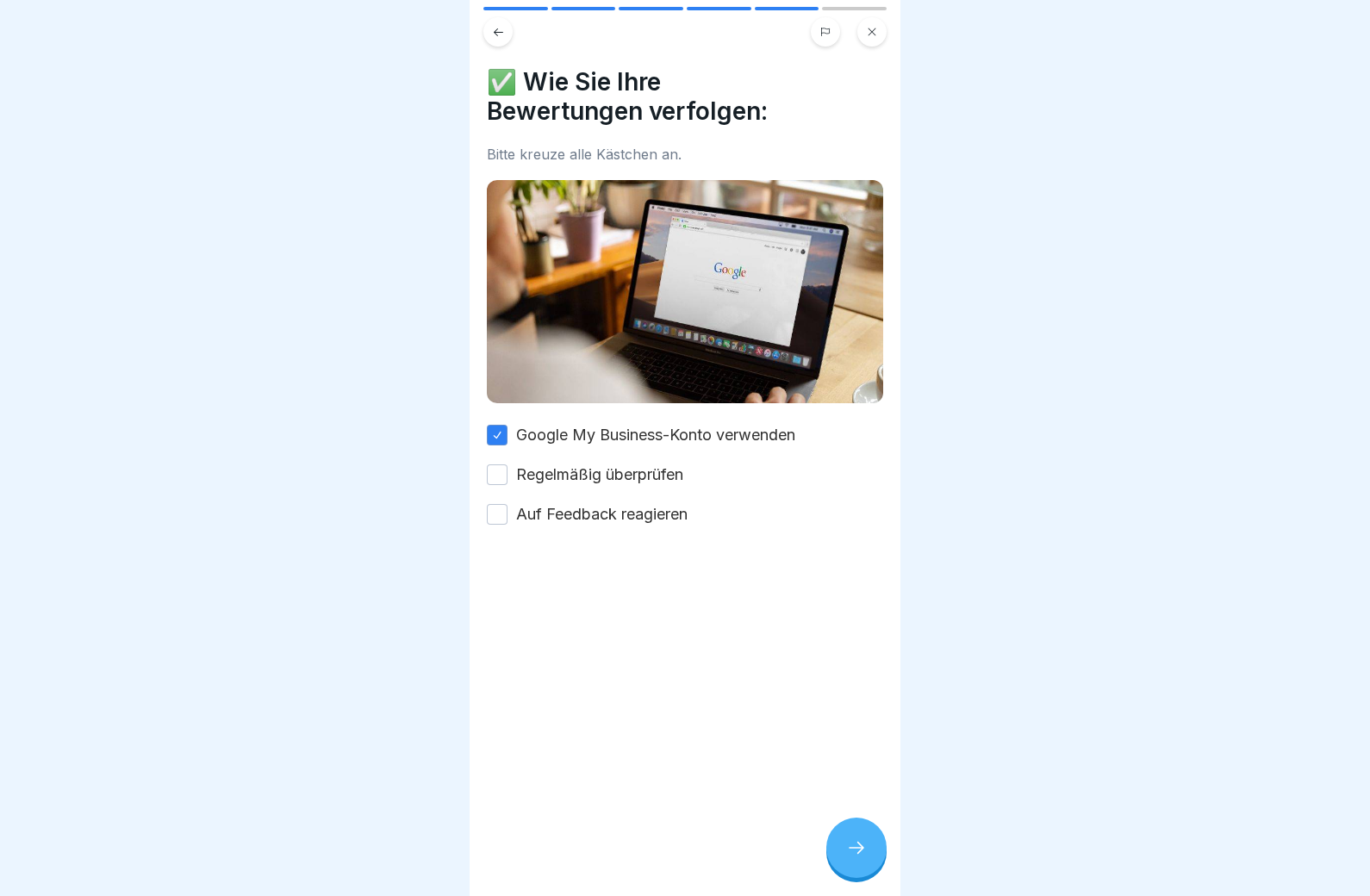 click on "Regelmäßig überprüfen" at bounding box center (497, 475) 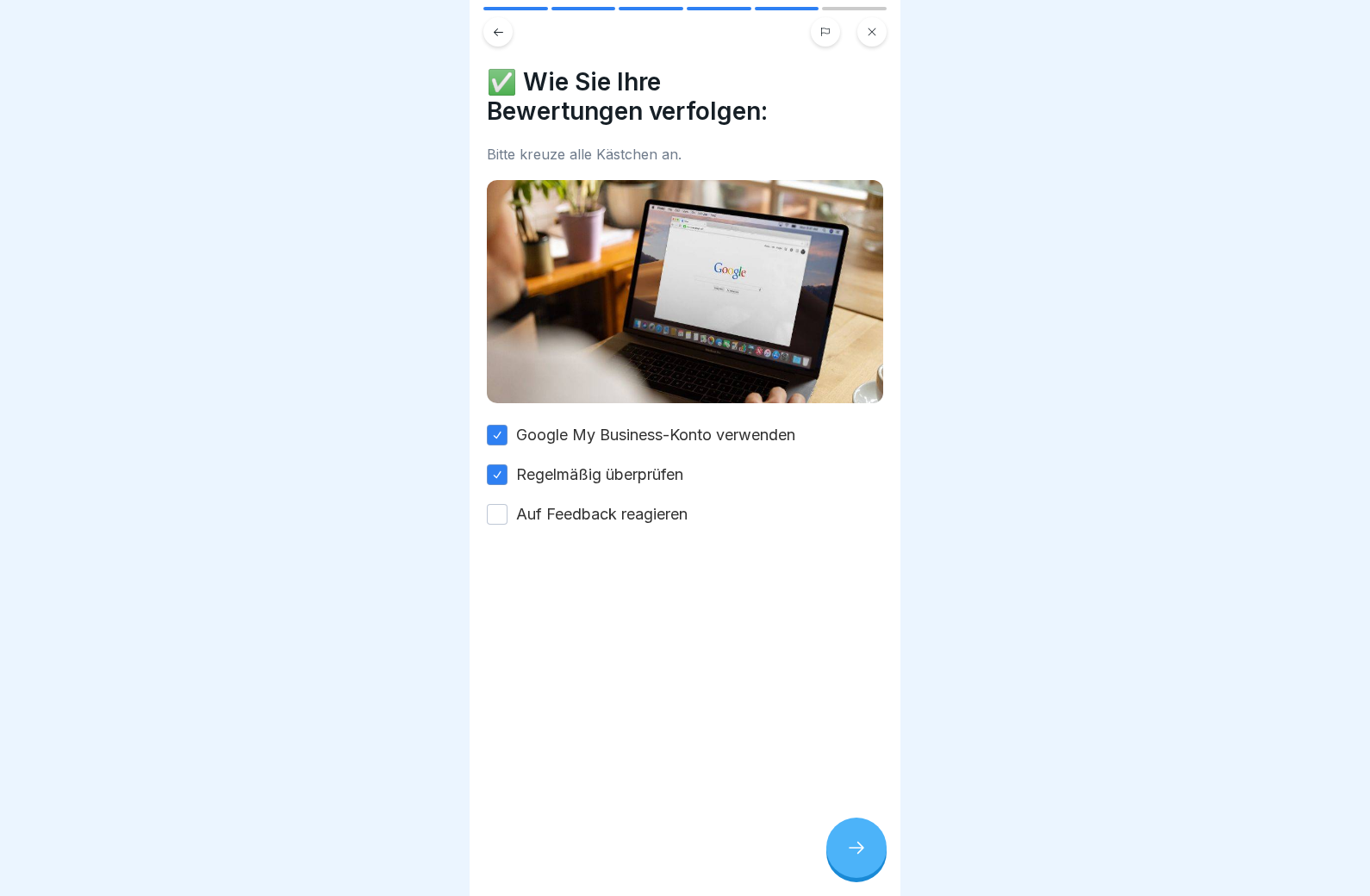 click at bounding box center (685, 577) 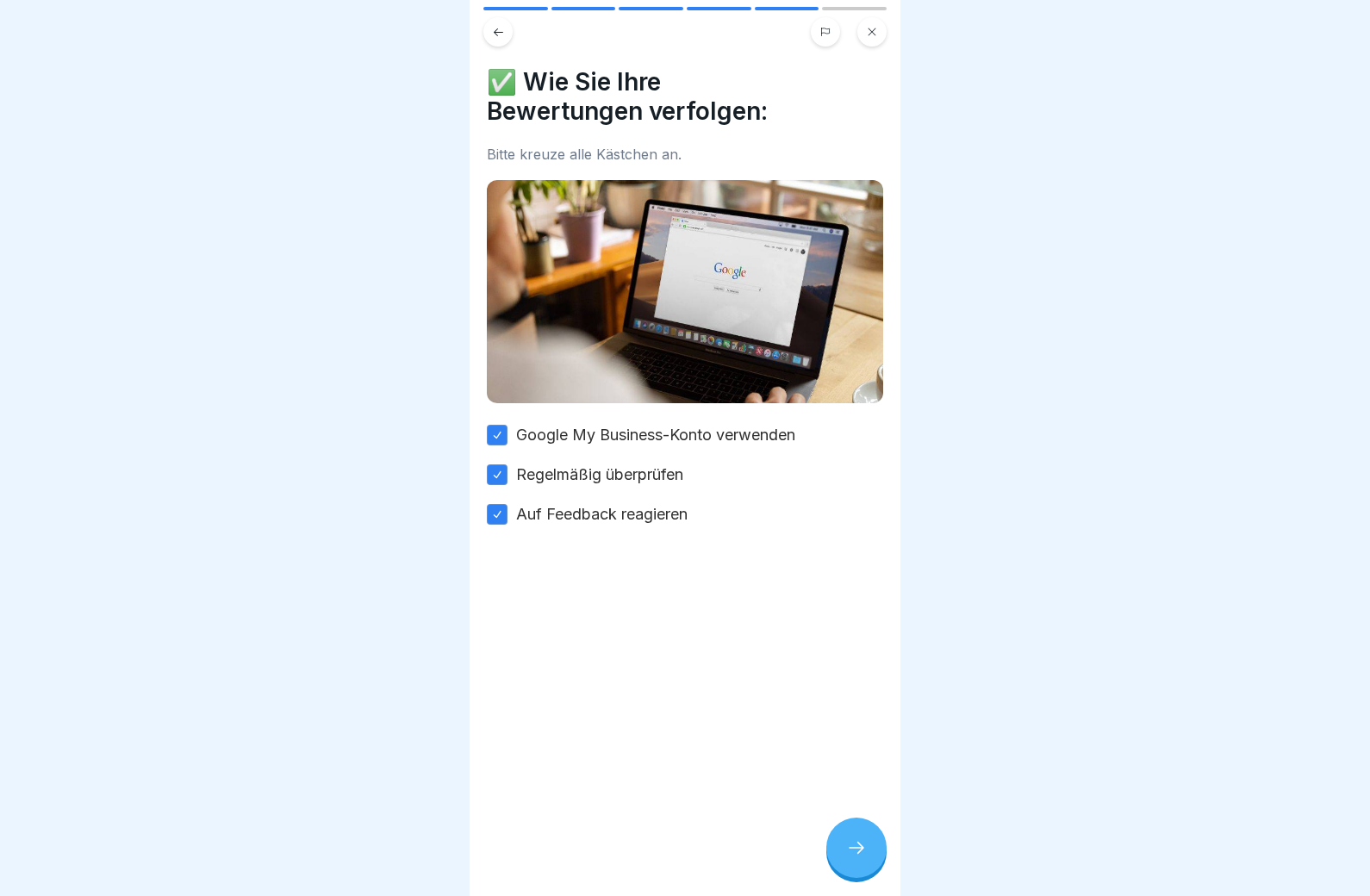 click 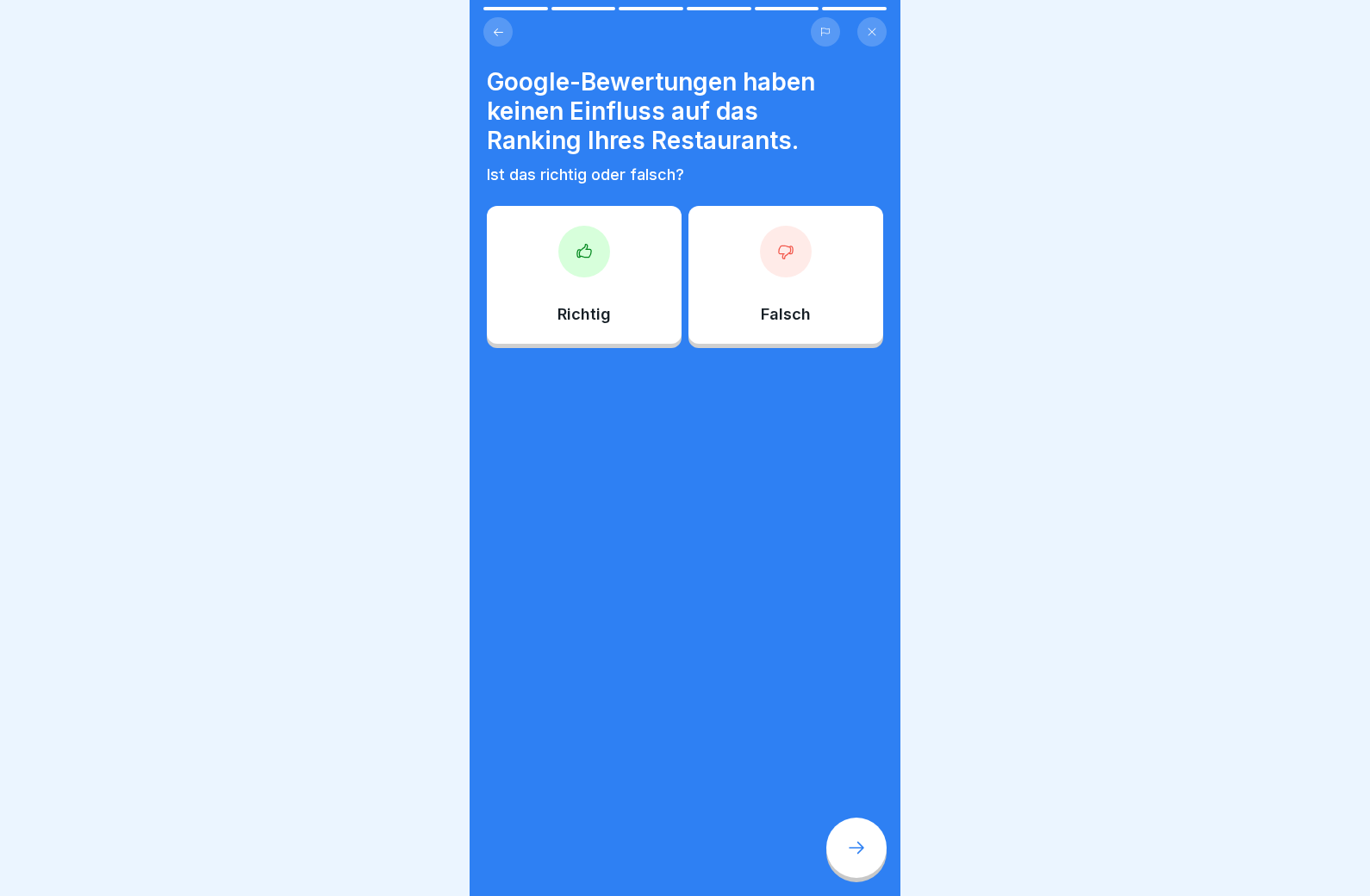 click on "Falsch" at bounding box center (786, 275) 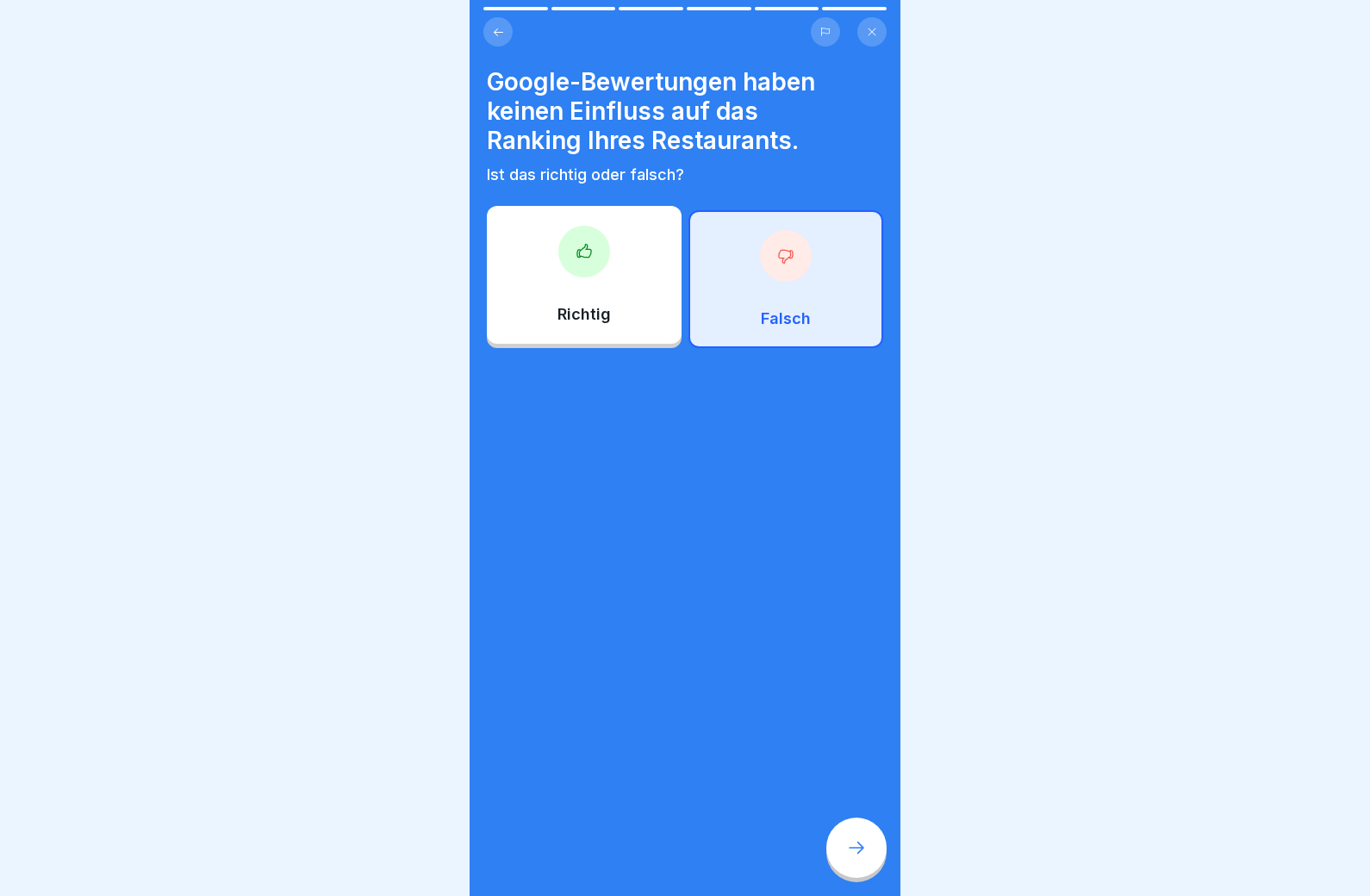 click at bounding box center [856, 848] 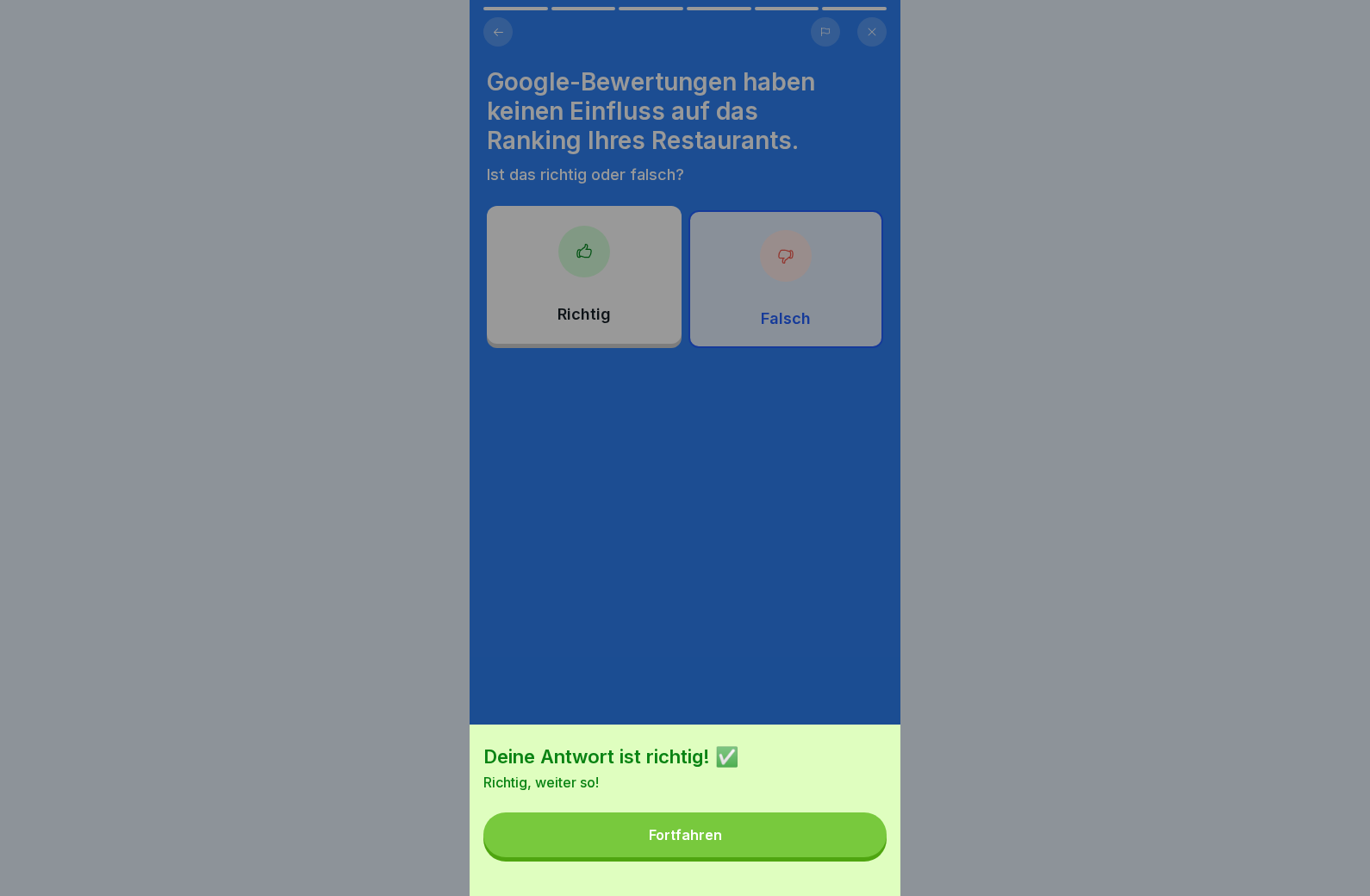 click on "Fortfahren" at bounding box center (685, 835) 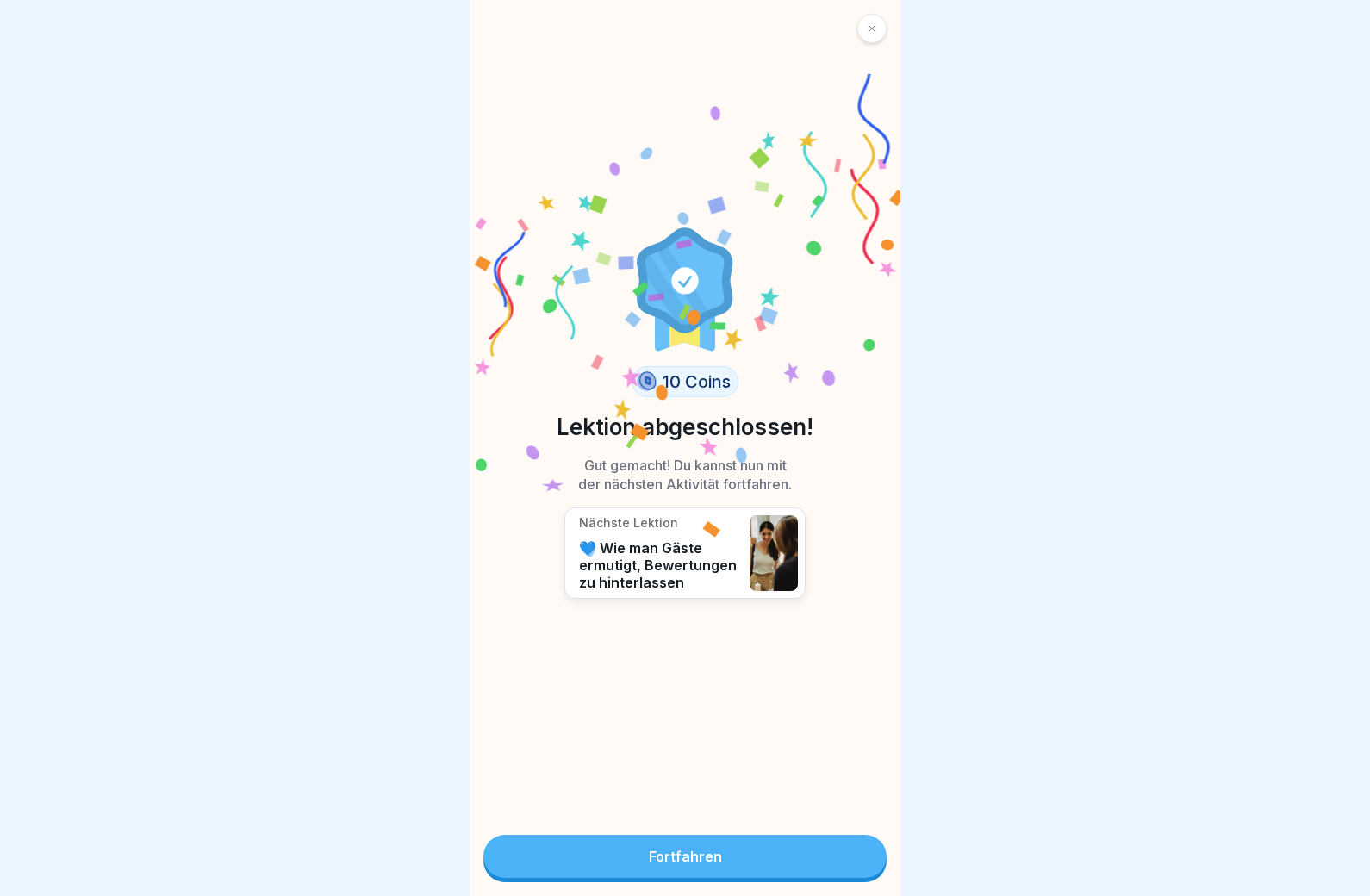 click on "Fortfahren" at bounding box center [685, 856] 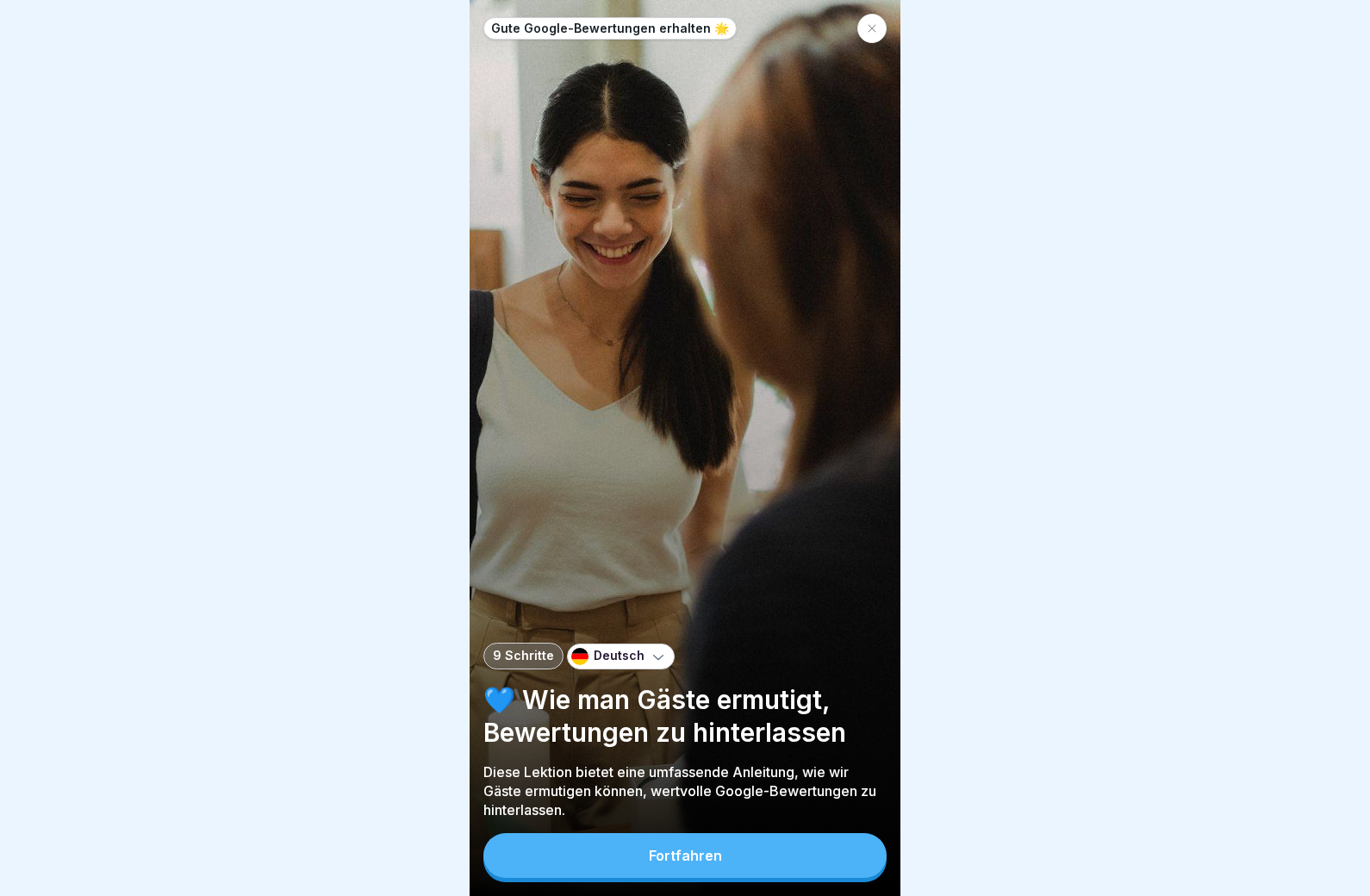 click on "Fortfahren" at bounding box center [685, 856] 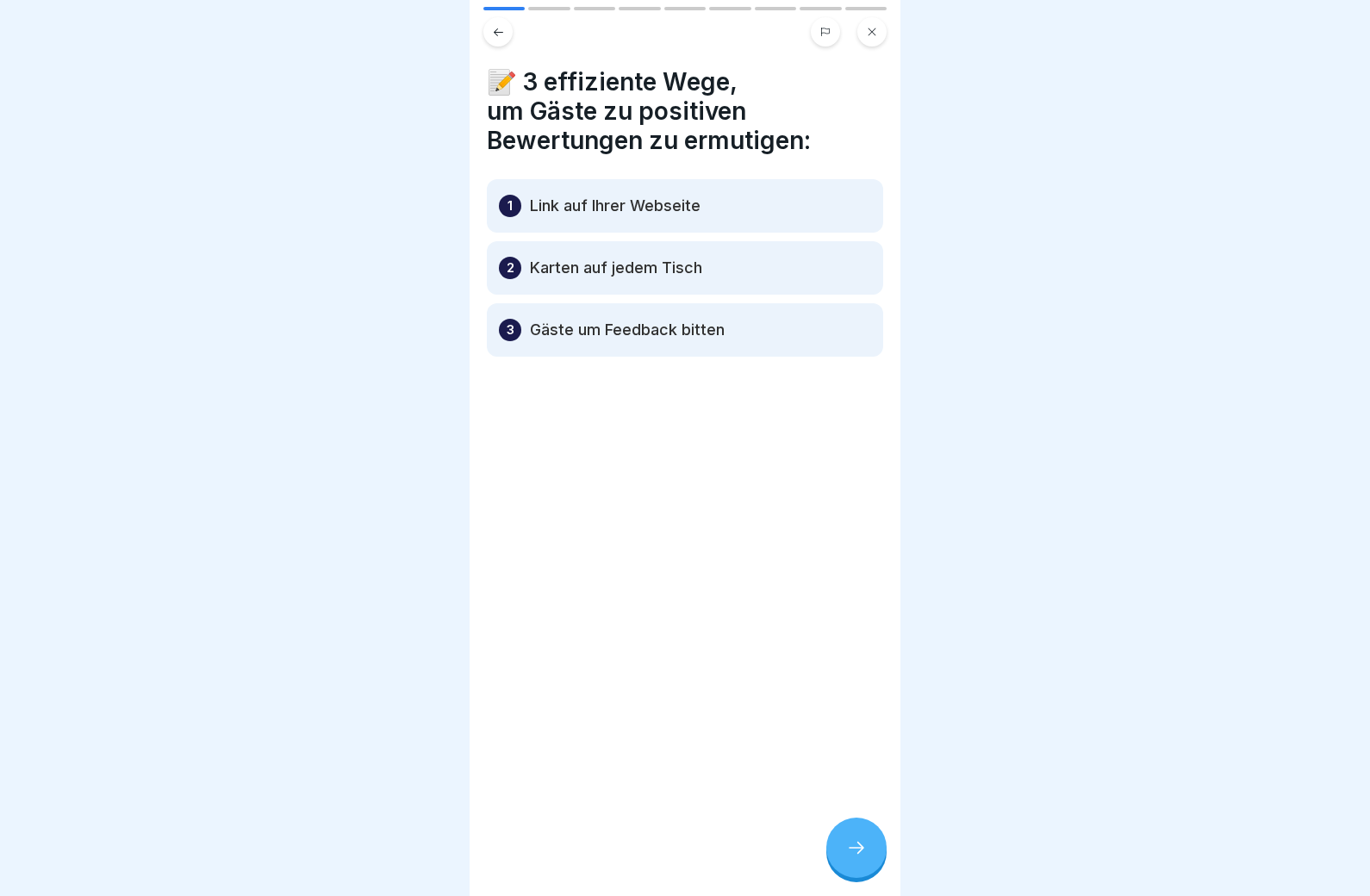 click at bounding box center [856, 848] 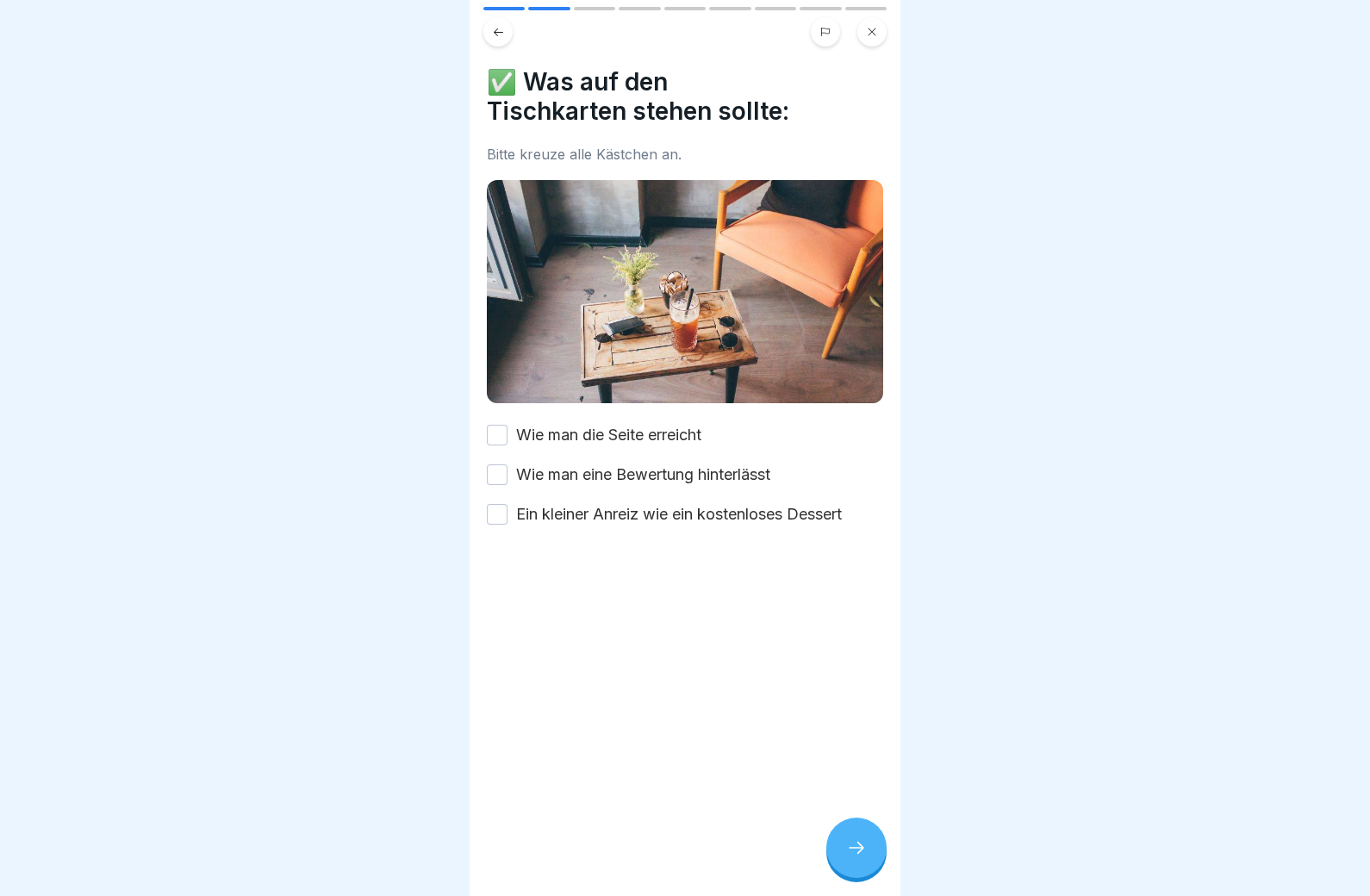 click on "Wie man die Seite erreicht" at bounding box center (497, 435) 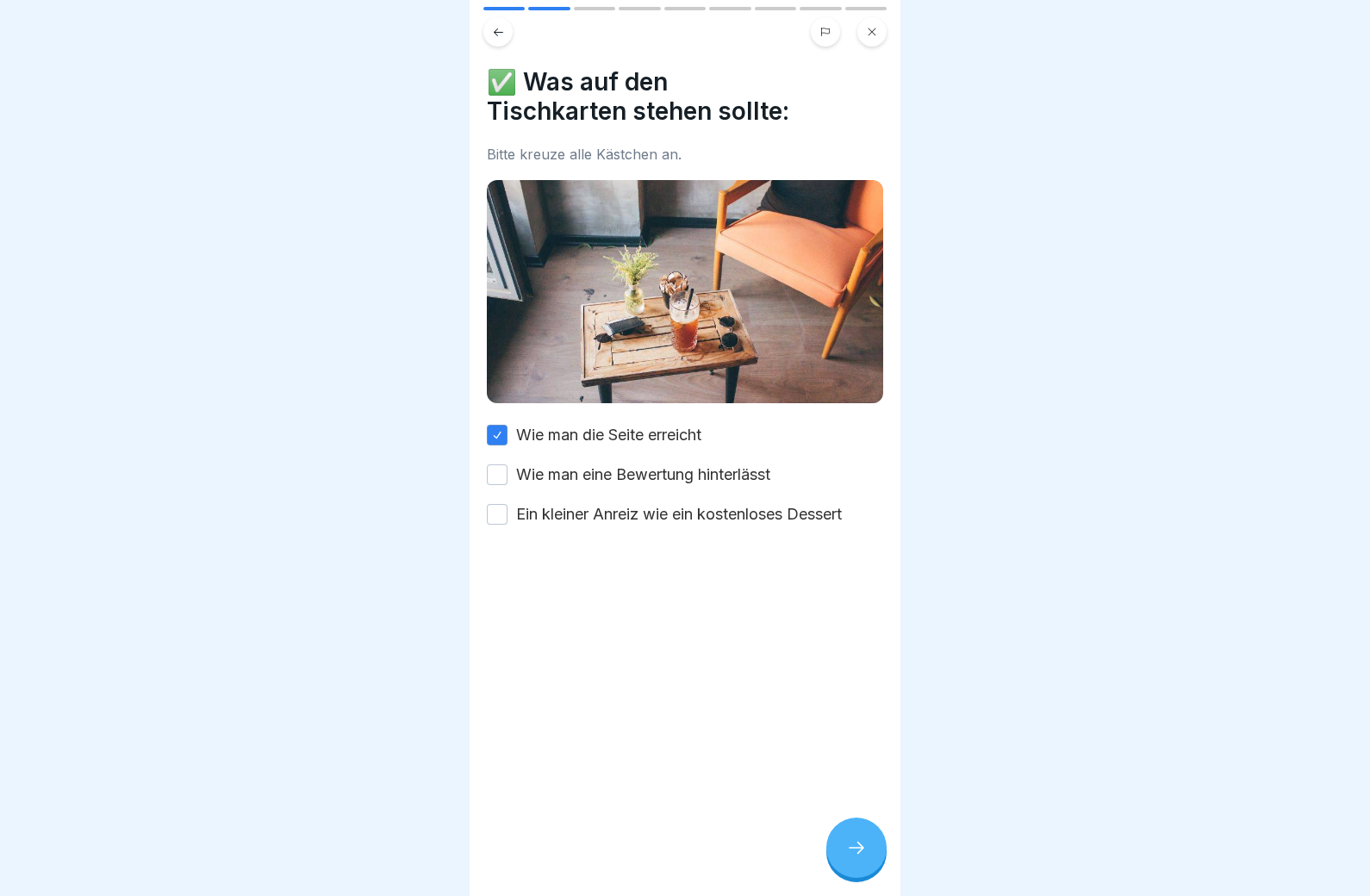 click on "Wie man eine Bewertung hinterlässt" at bounding box center [497, 475] 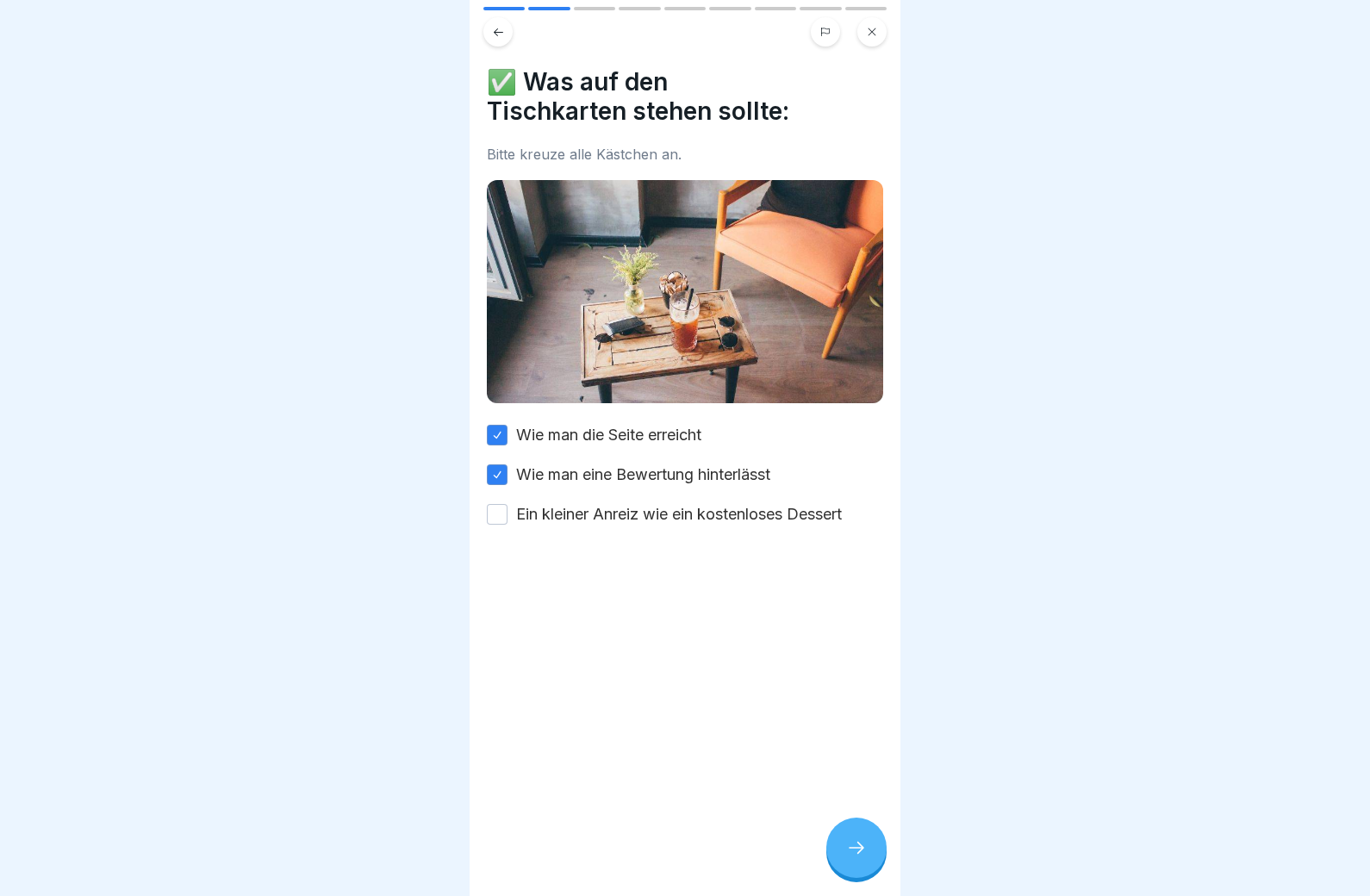 click at bounding box center (685, 577) 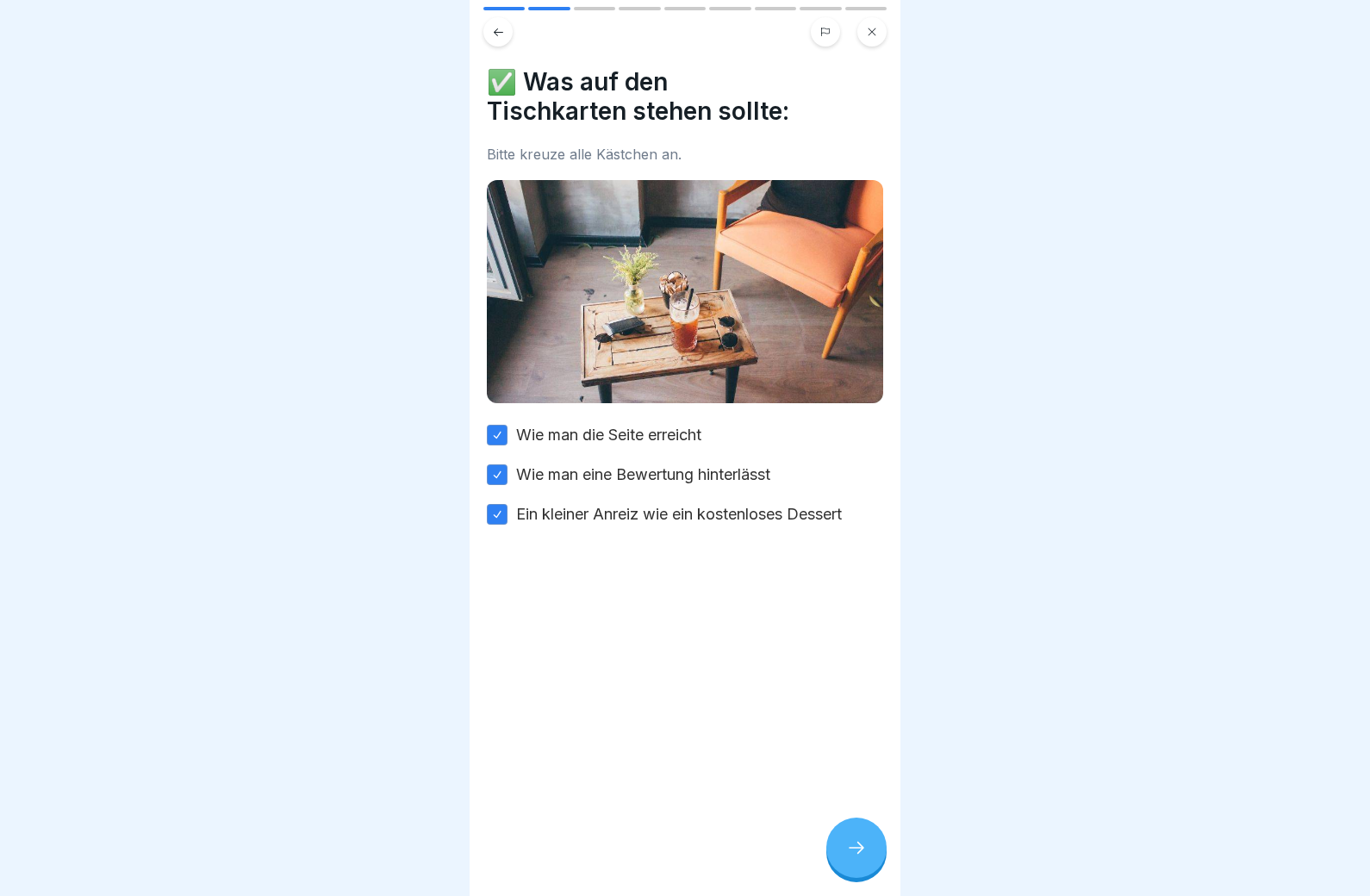 click 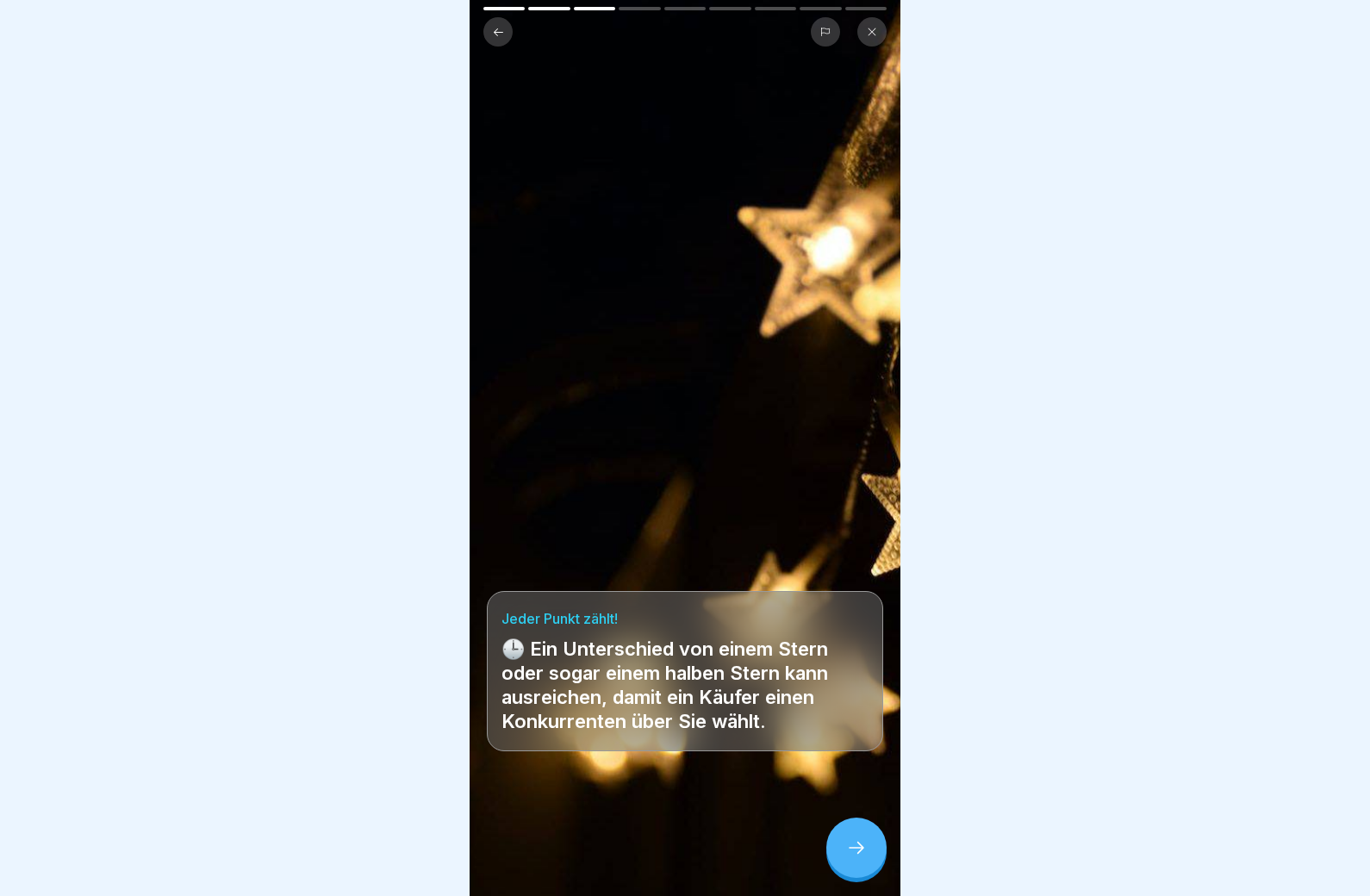 click 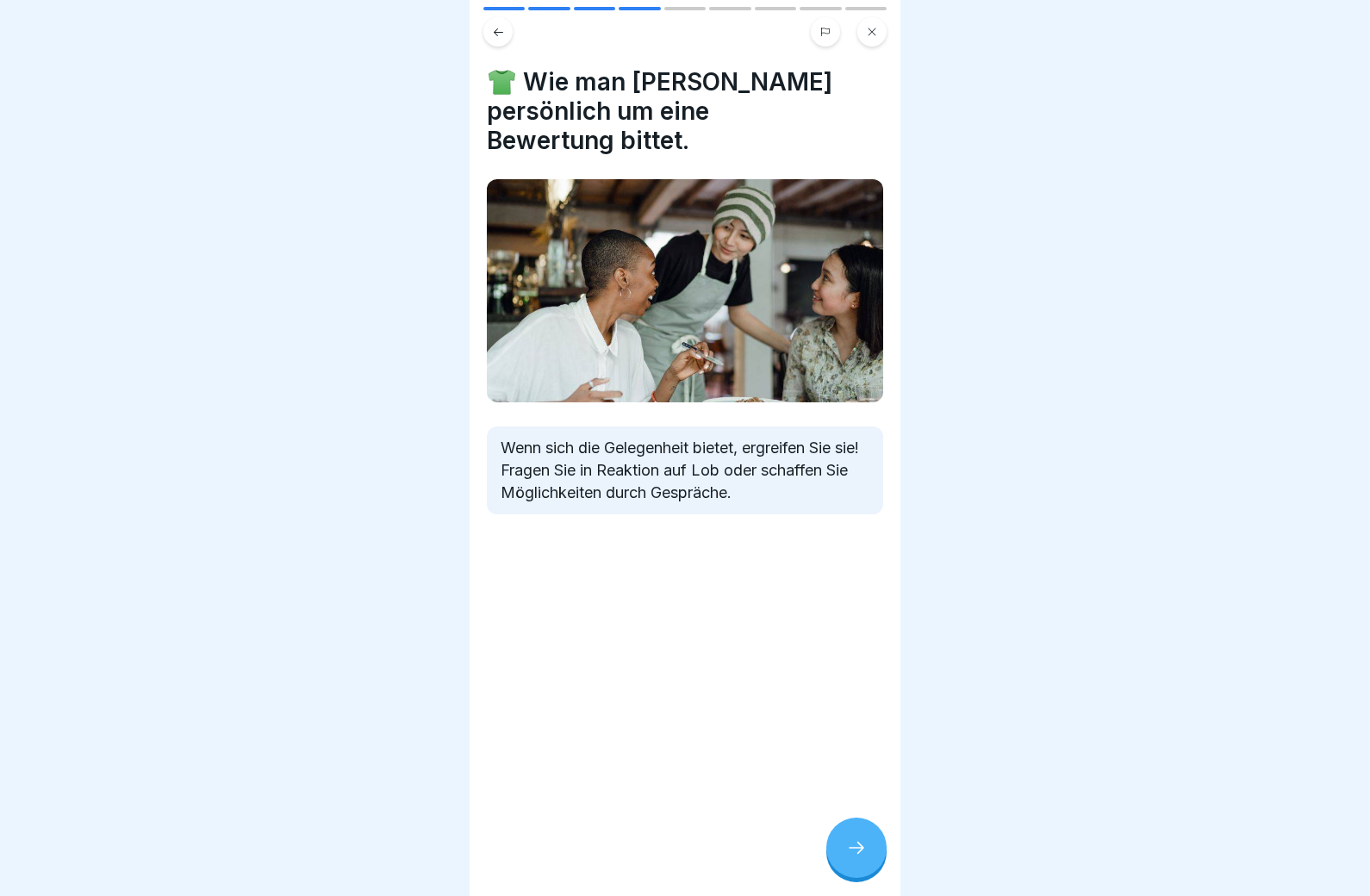 click 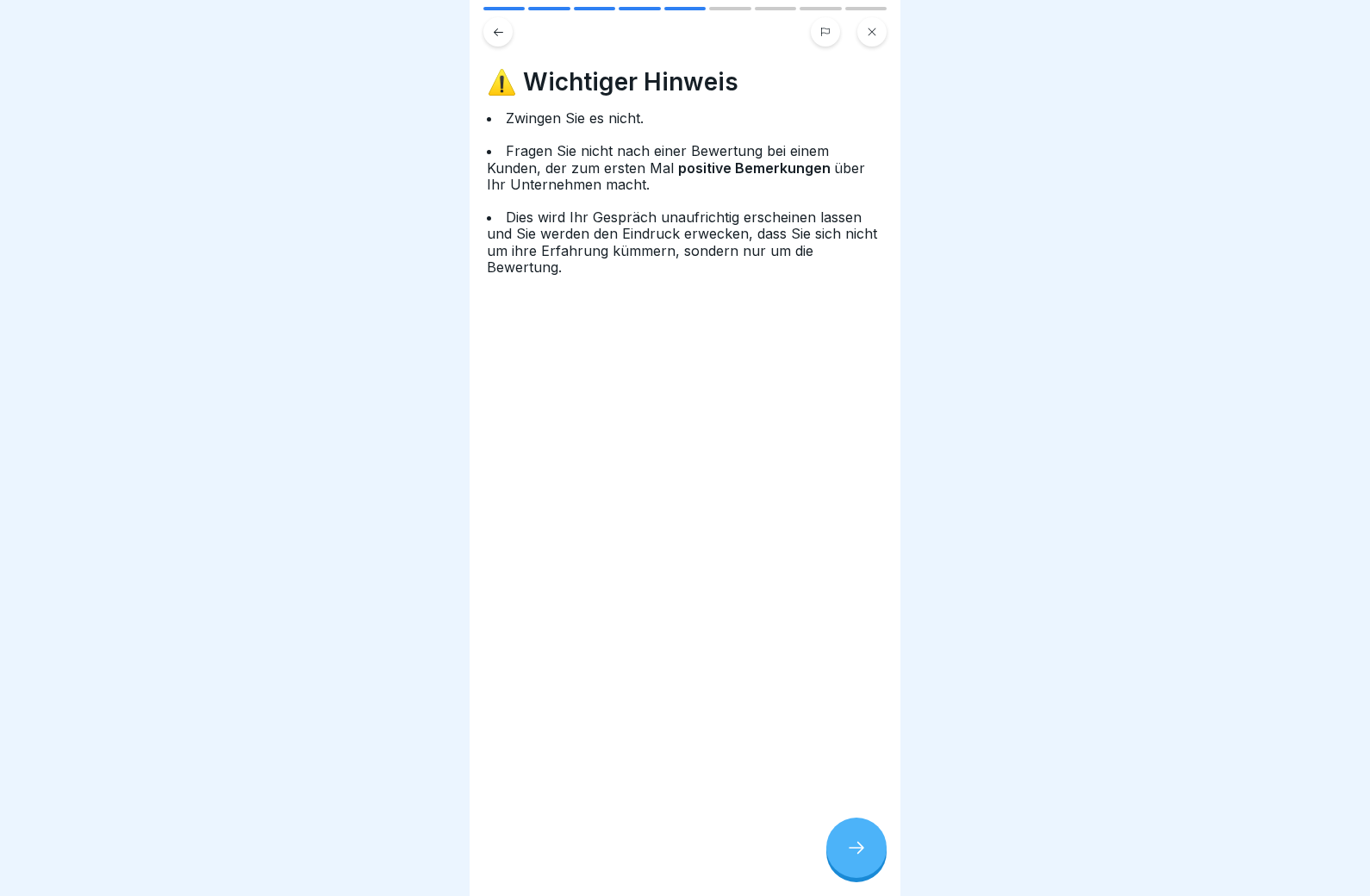 click 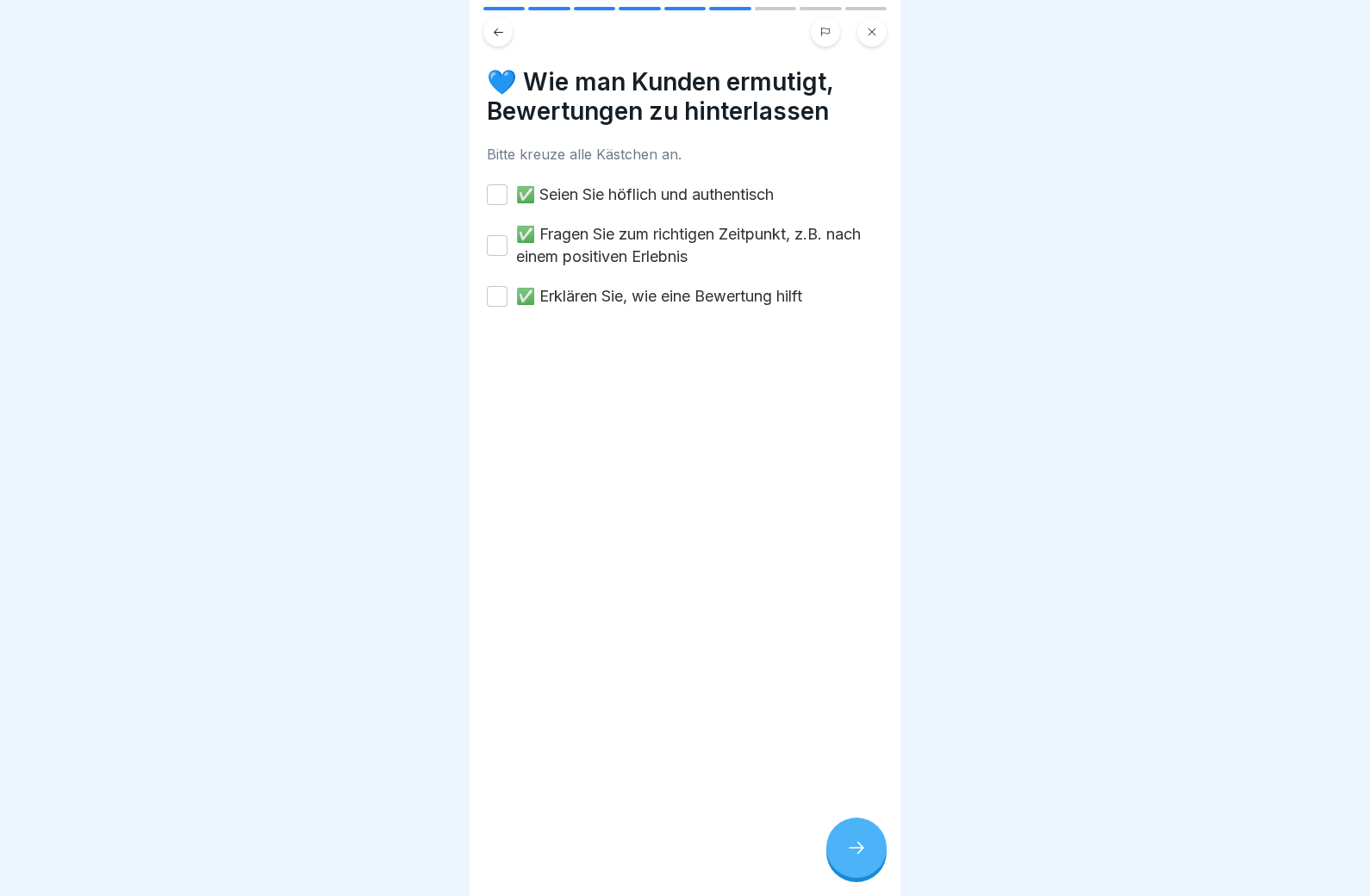 click on "✅ Seien Sie höflich und authentisch" at bounding box center (497, 195) 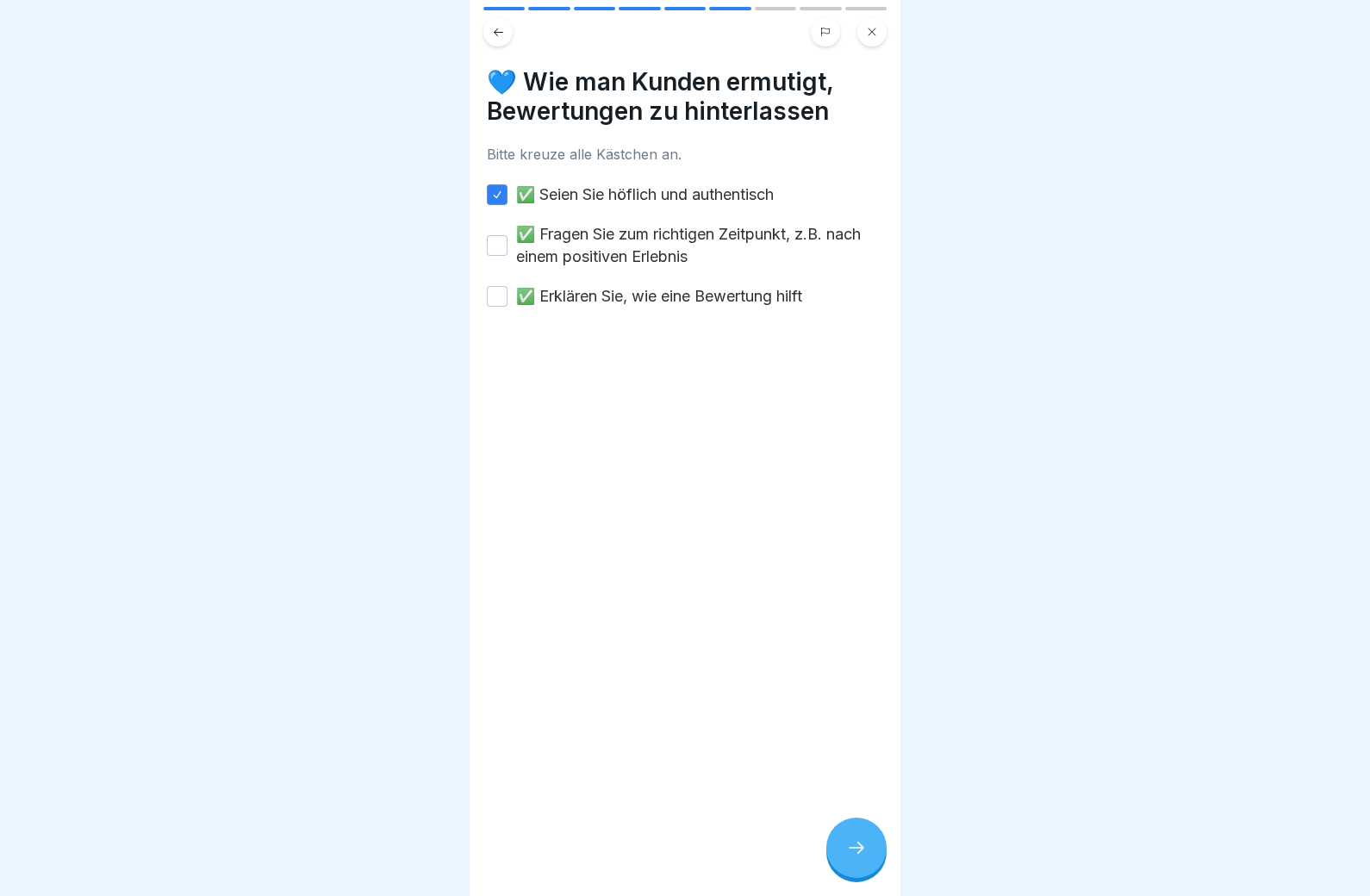 click on "✅ Fragen Sie zum richtigen Zeitpunkt, z.B. nach einem positiven Erlebnis" at bounding box center [685, 246] 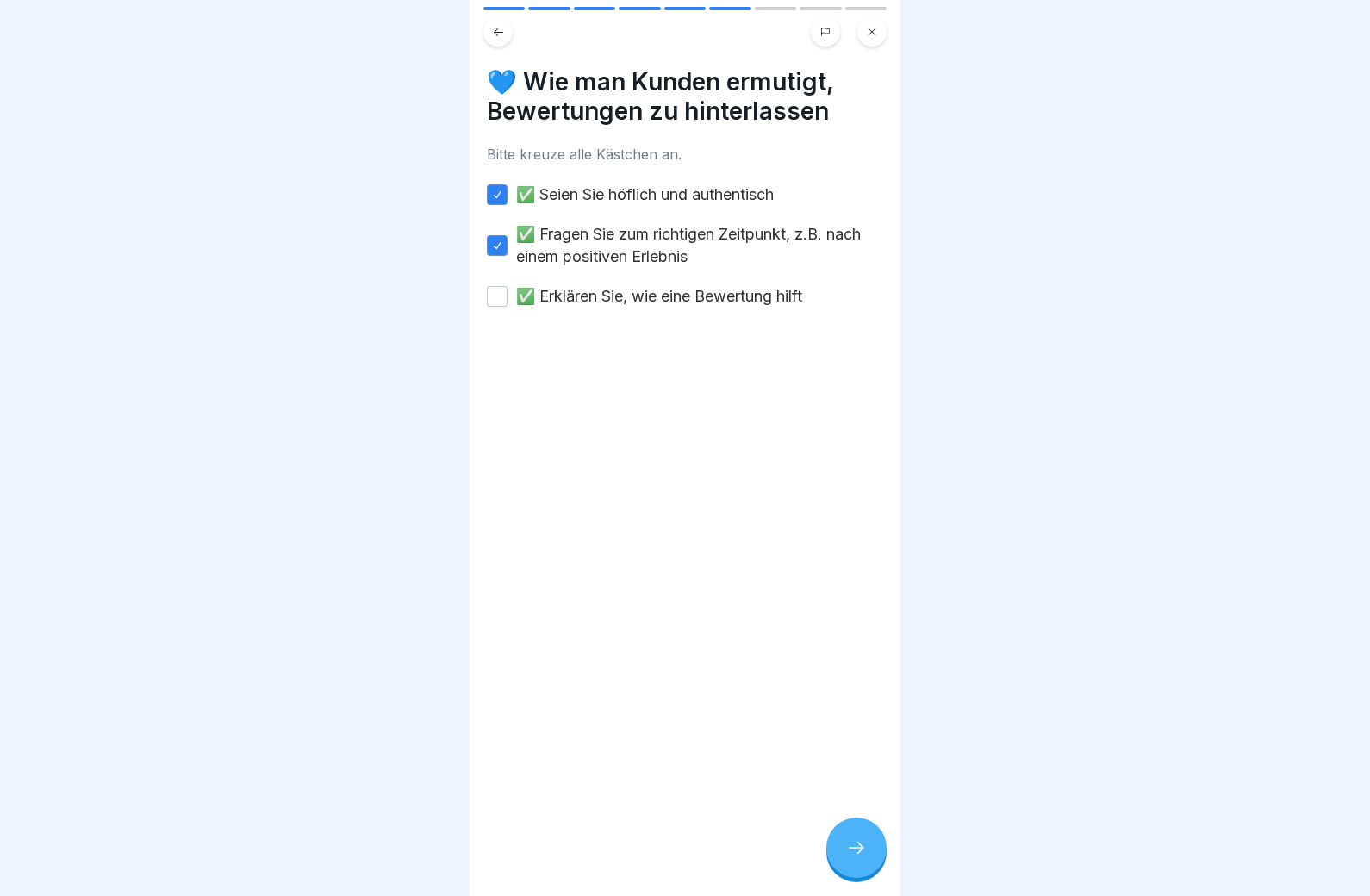 click on "✅ Erklären Sie, wie eine Bewertung hilft" at bounding box center [497, 296] 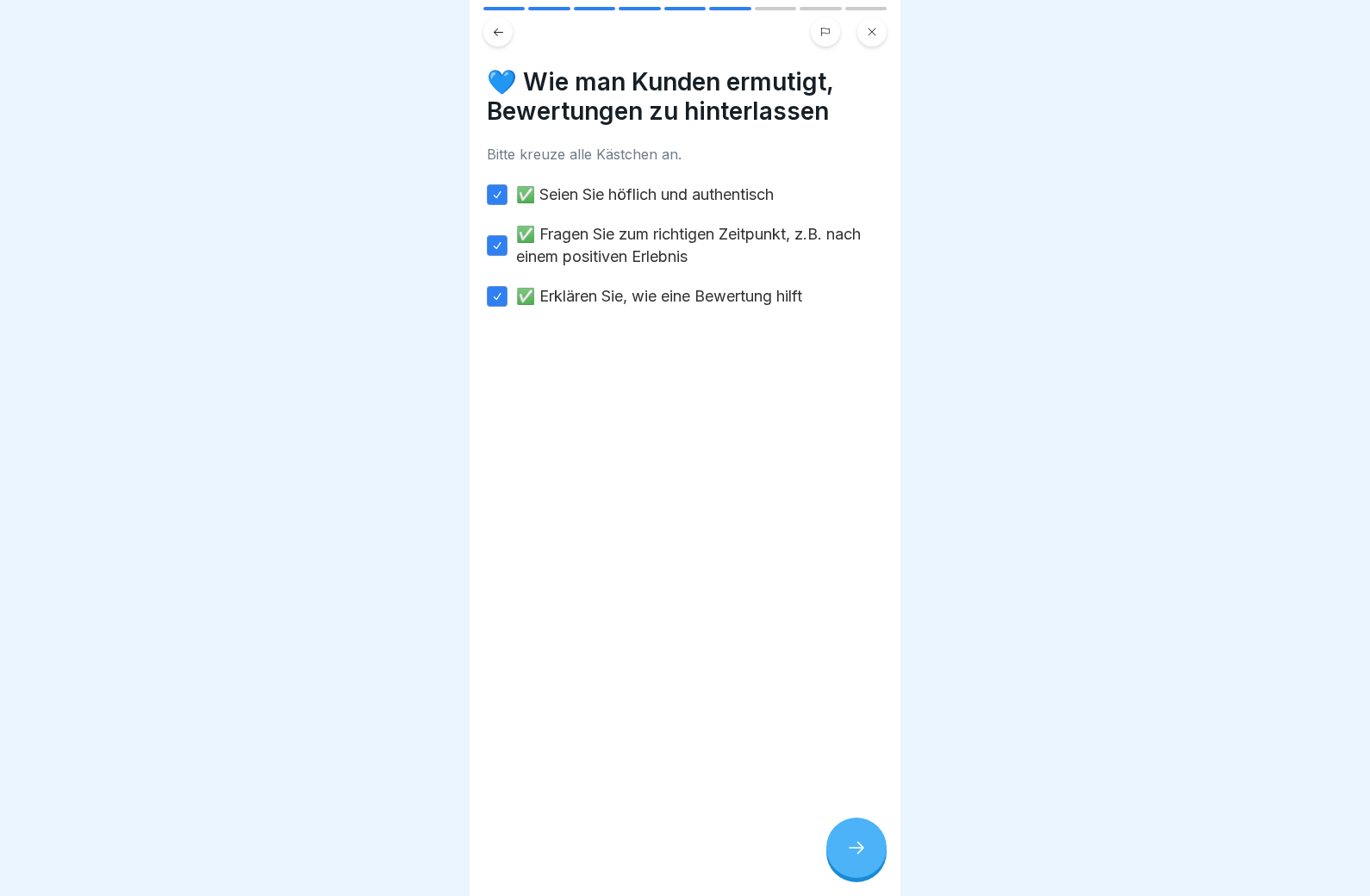 click at bounding box center [856, 848] 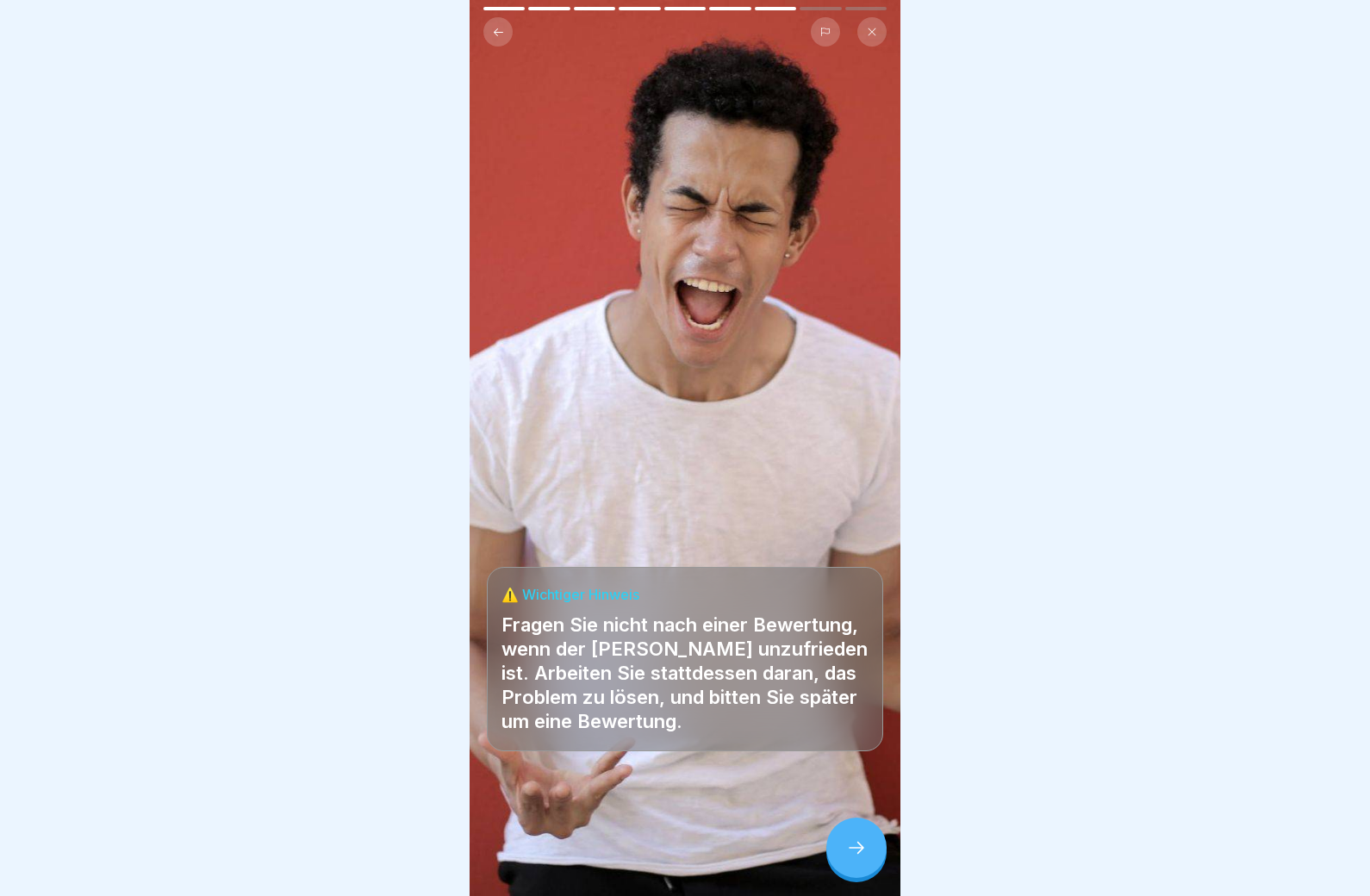 click 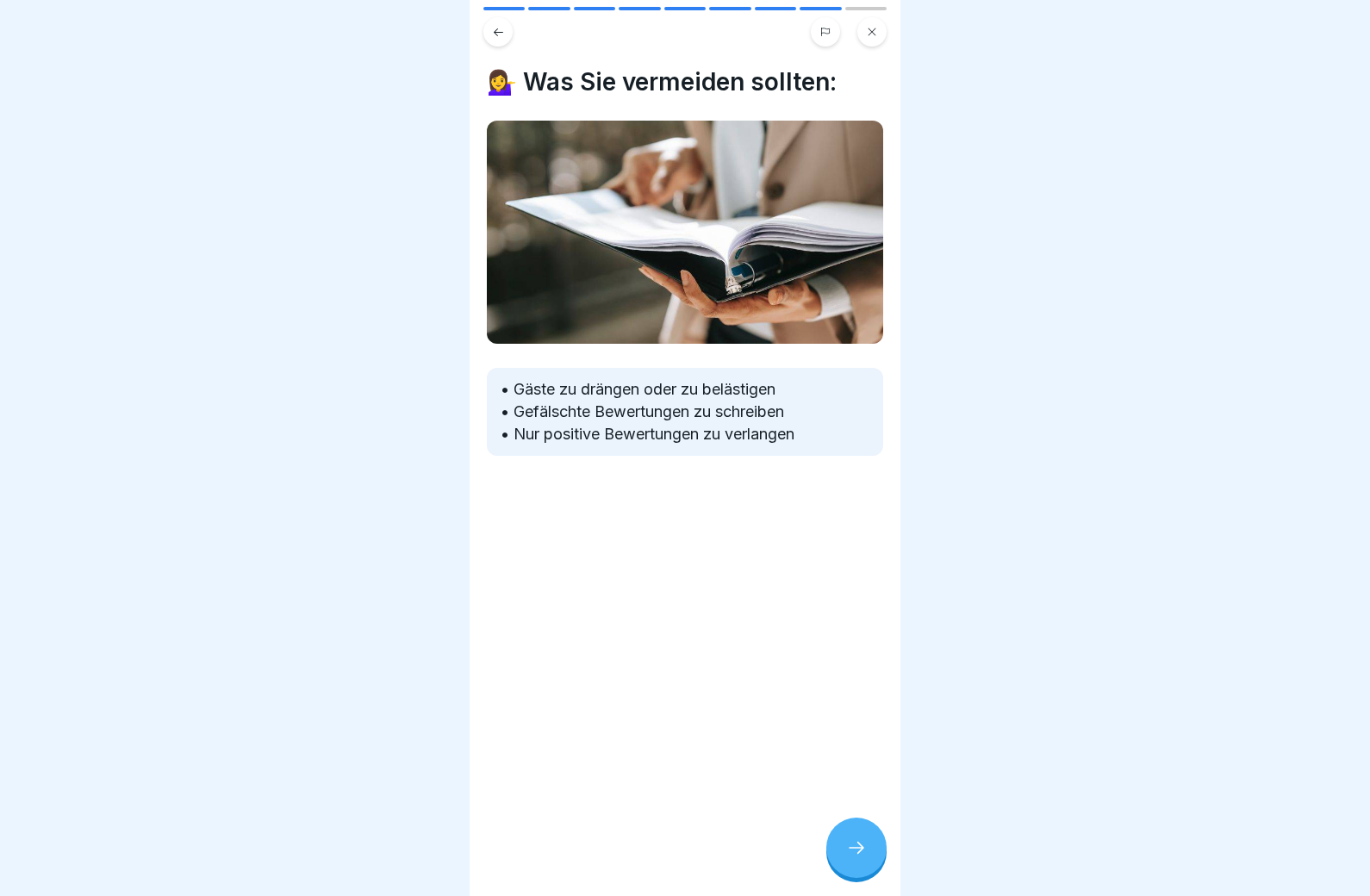click 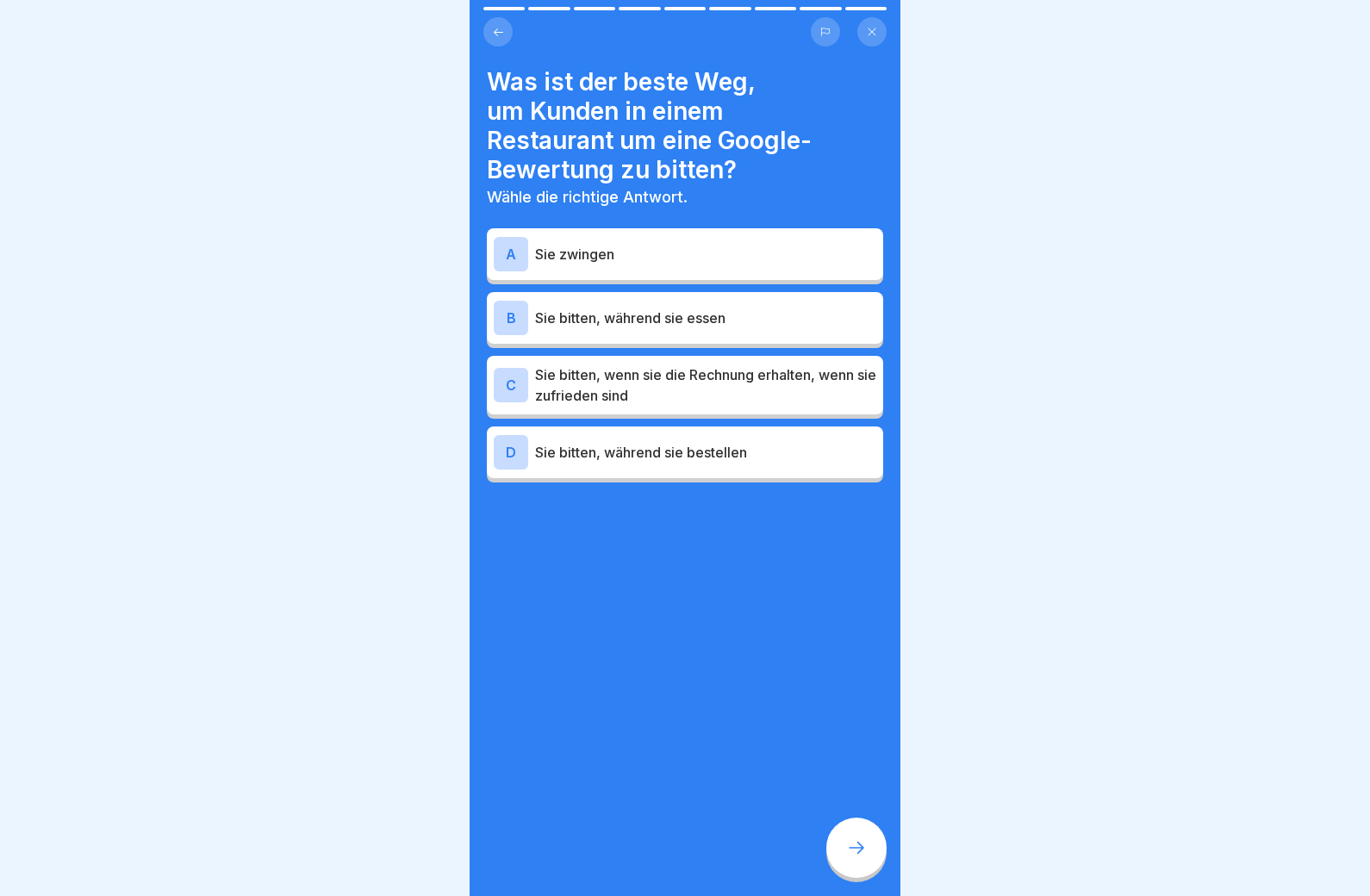 click on "Sie bitten, wenn sie die Rechnung erhalten, wenn sie zufrieden sind" at bounding box center (706, 385) 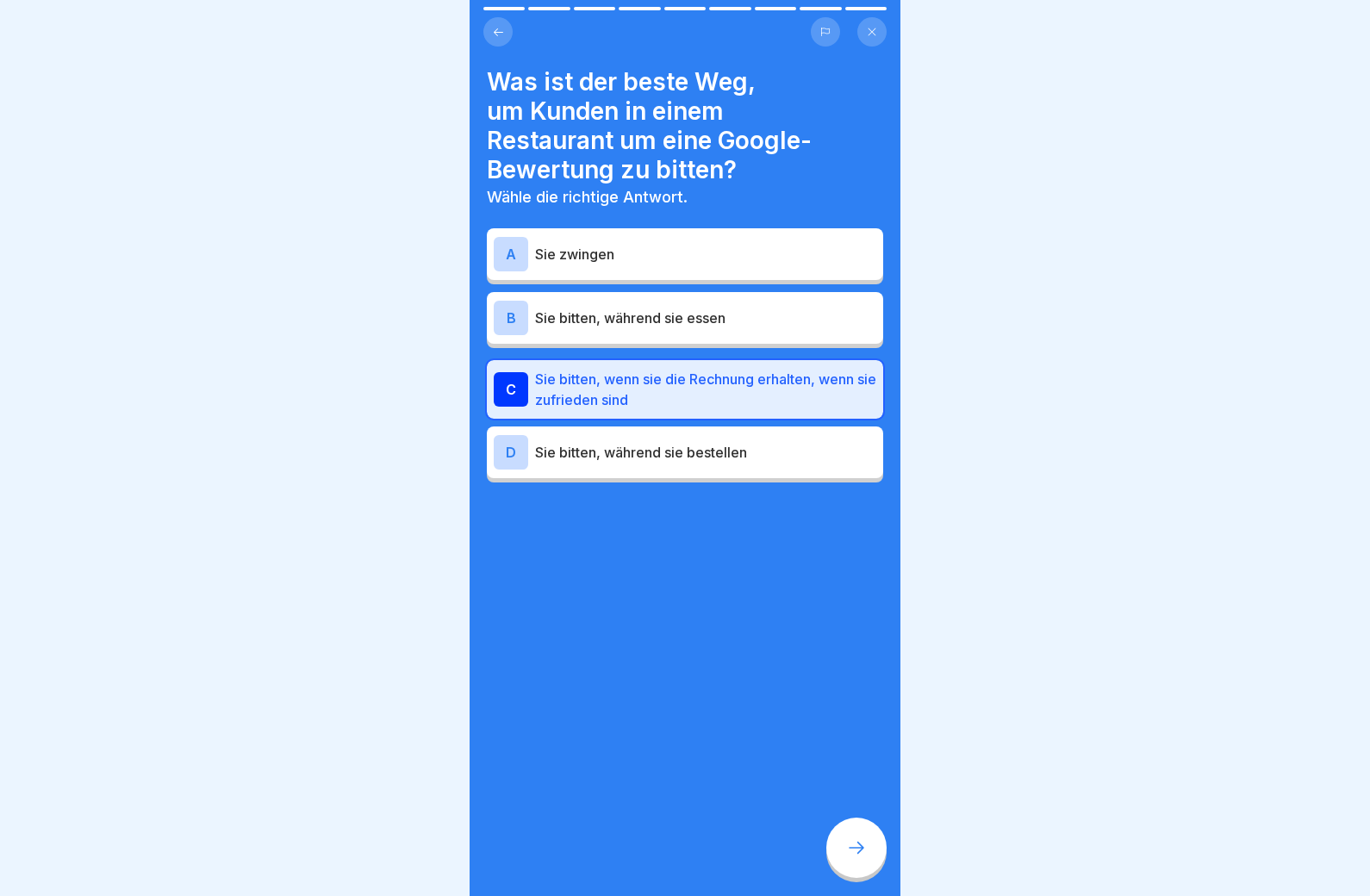 click 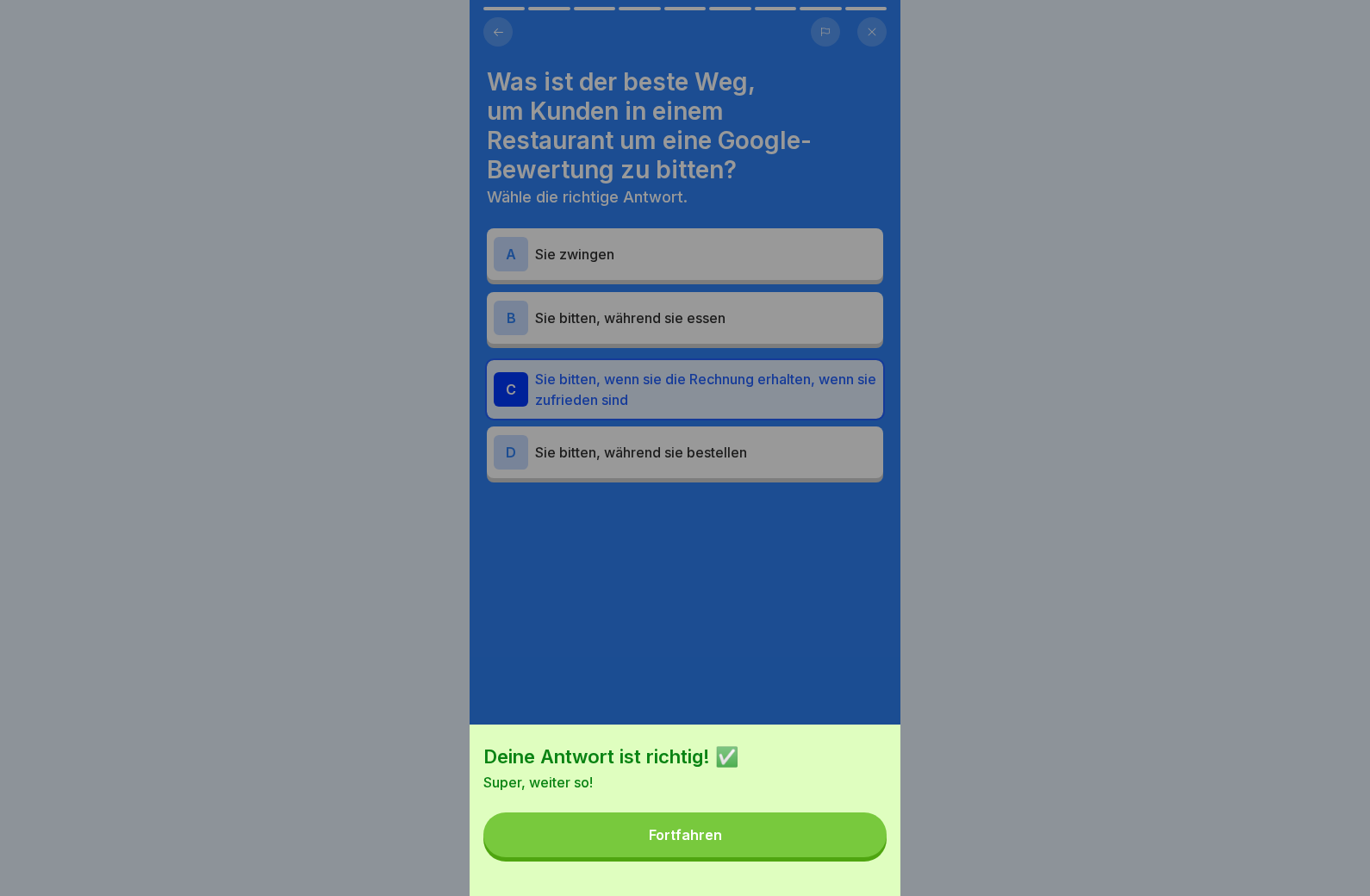 click on "Fortfahren" at bounding box center [685, 835] 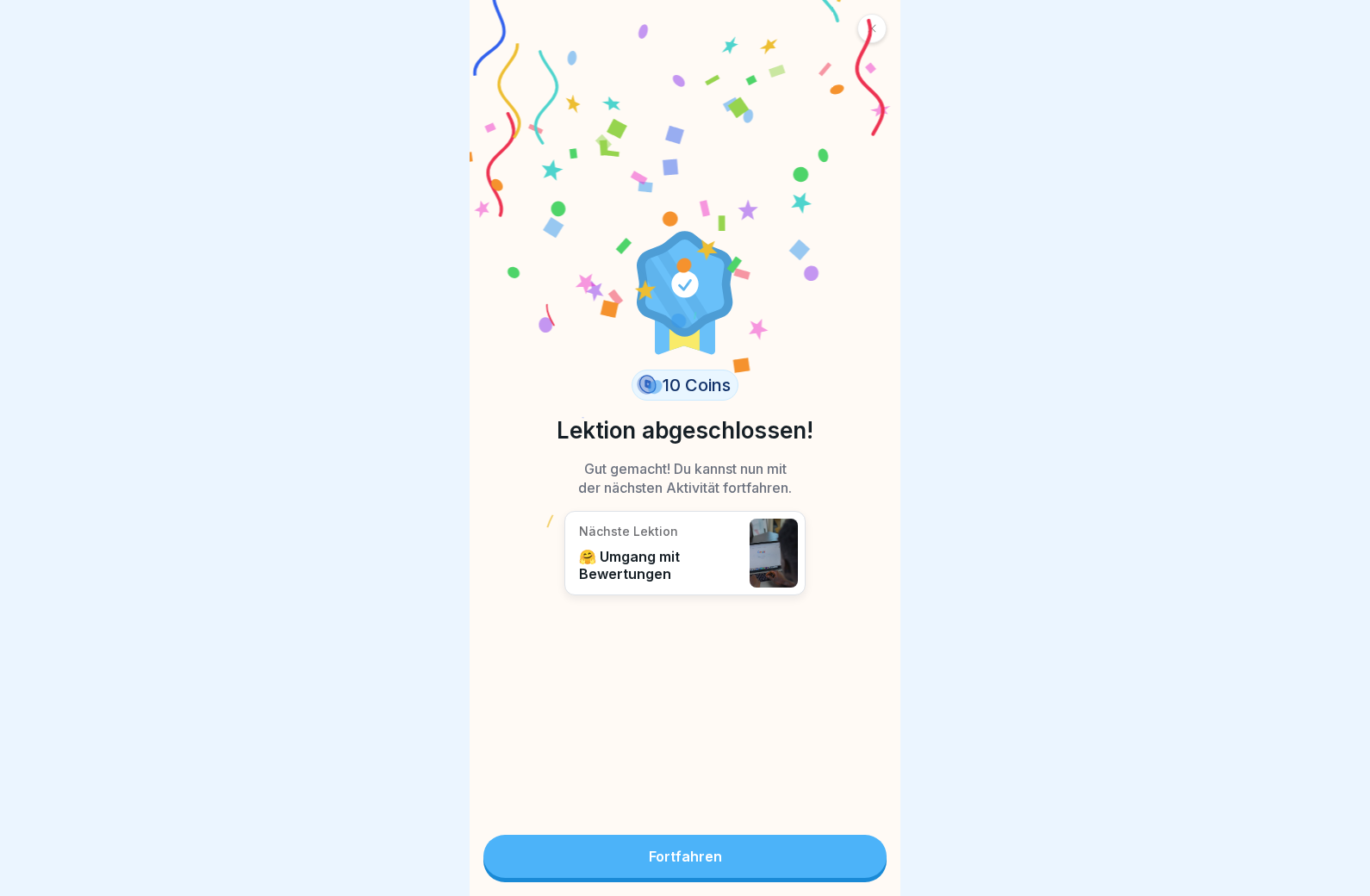 click on "Fortfahren" at bounding box center [685, 856] 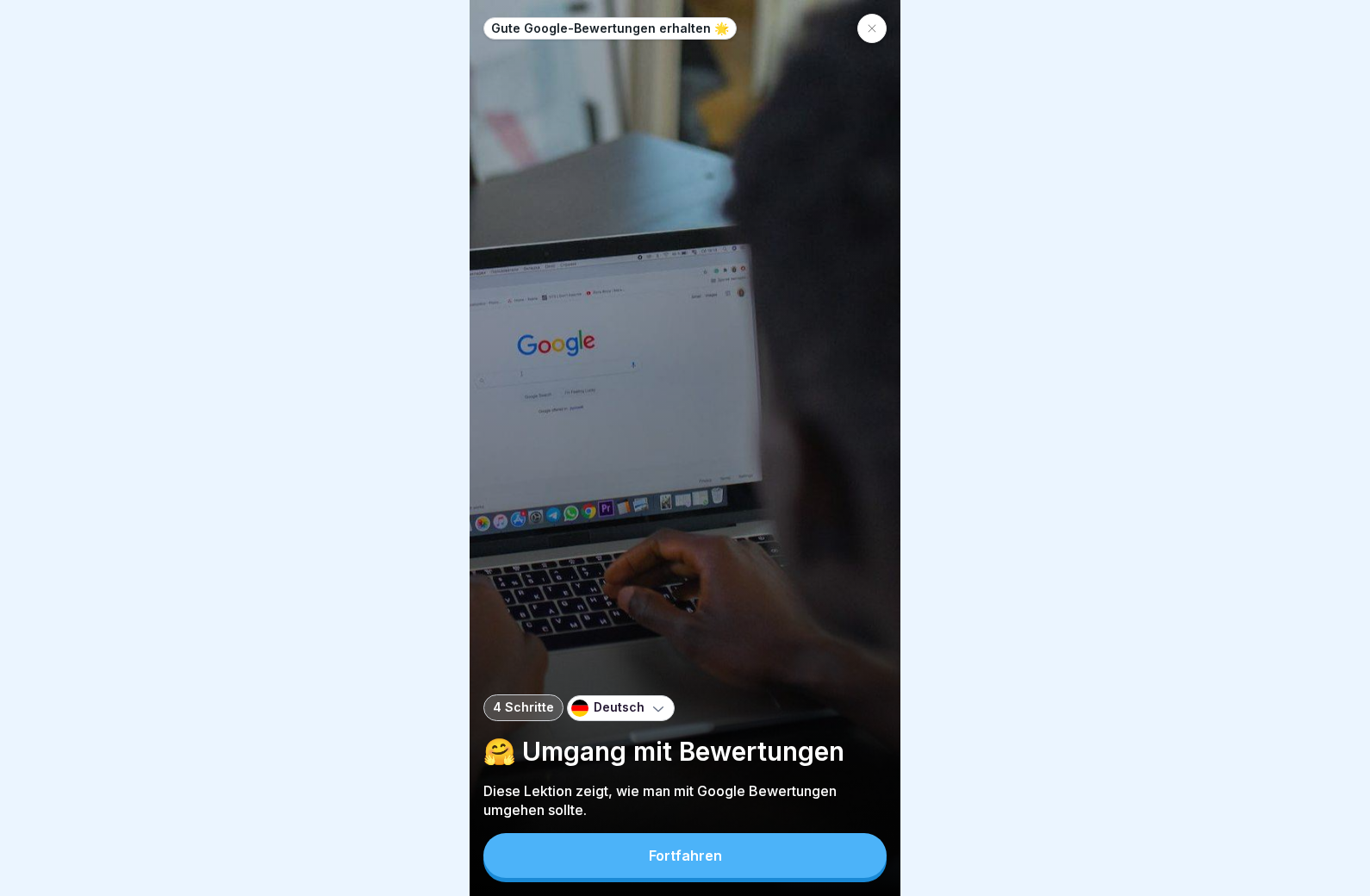 click on "Fortfahren" at bounding box center [685, 856] 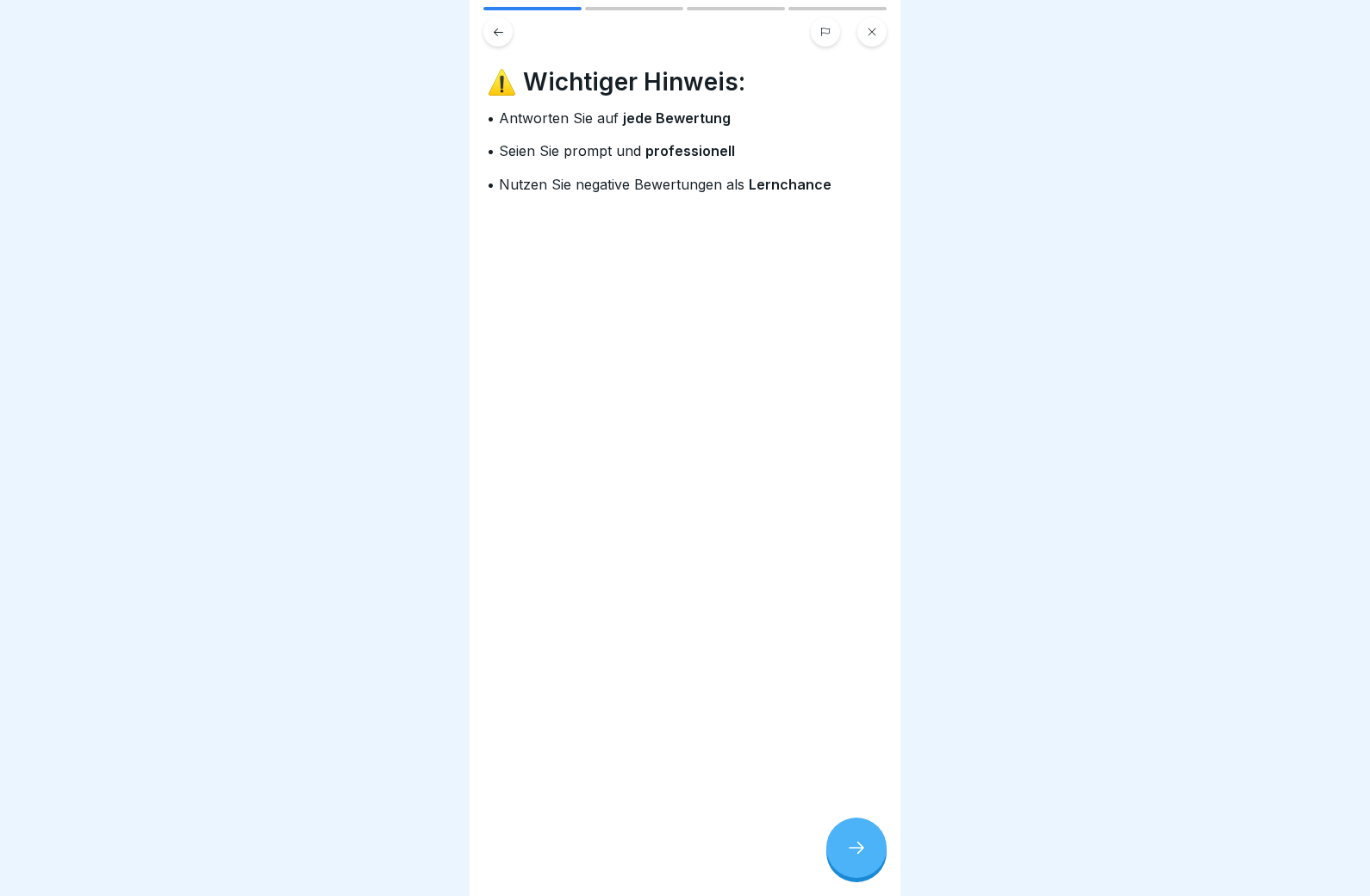click 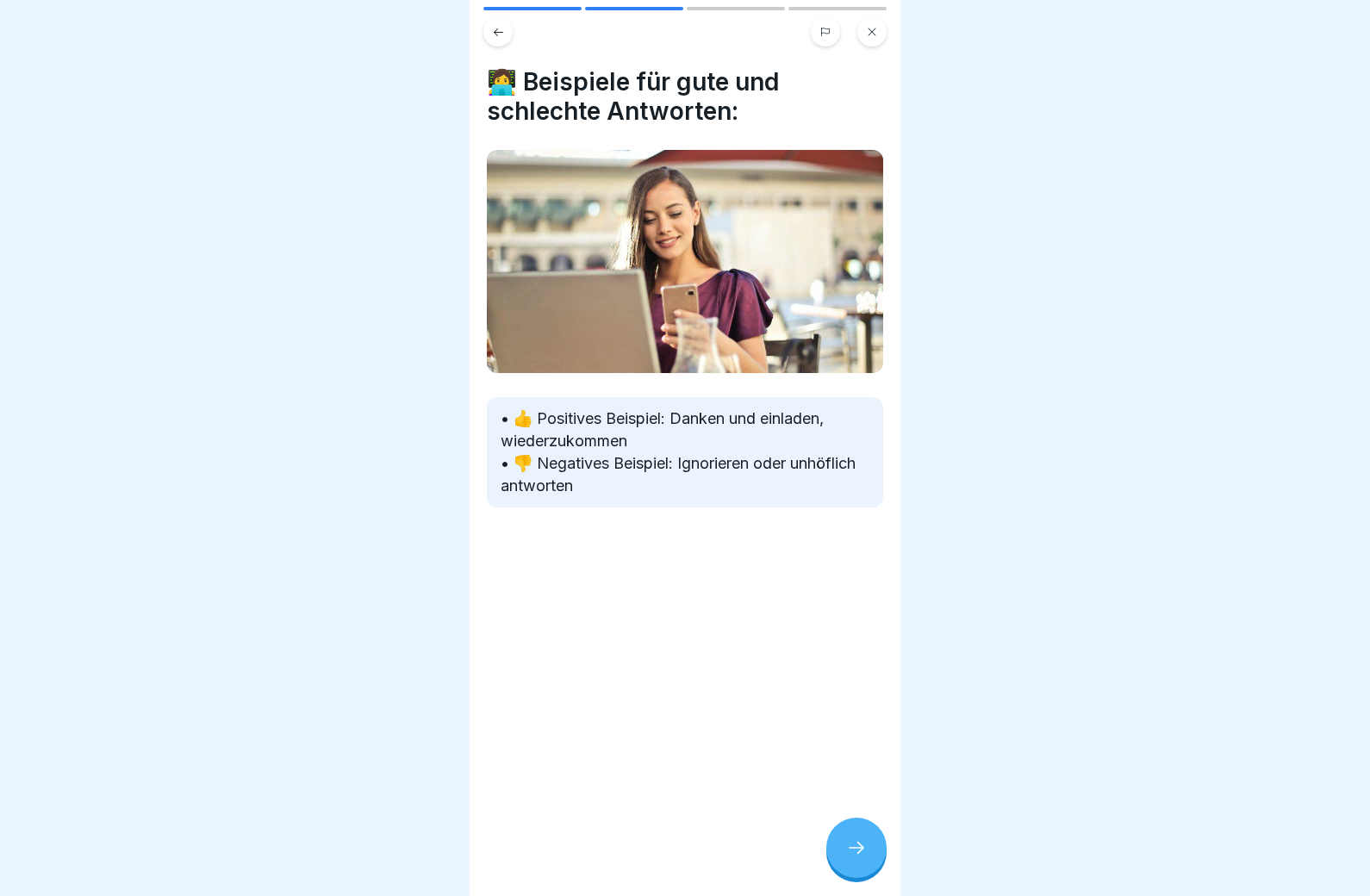 click 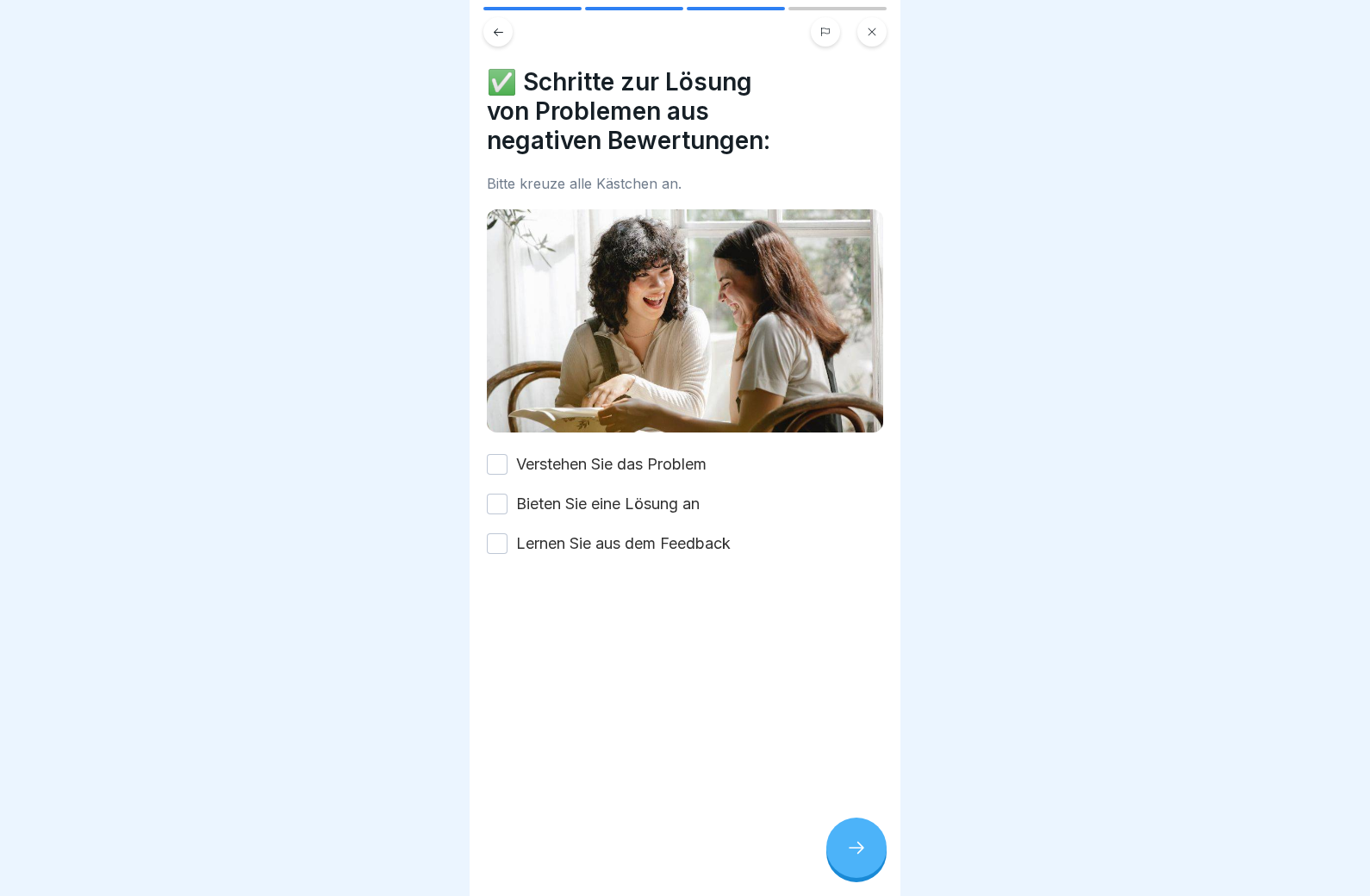 click on "Verstehen Sie das Problem" at bounding box center (497, 464) 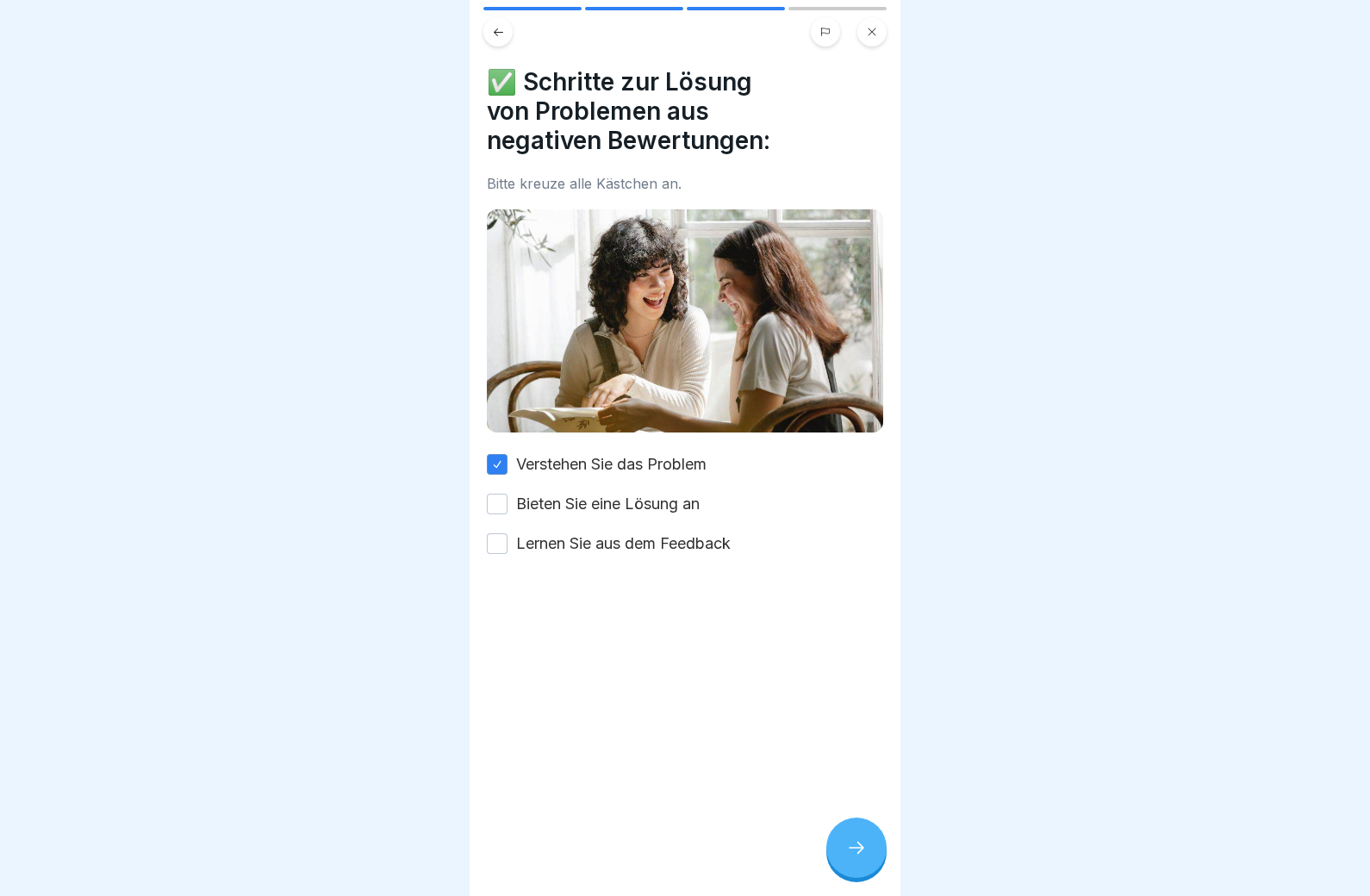 click on "Bieten Sie eine Lösung an" at bounding box center [497, 504] 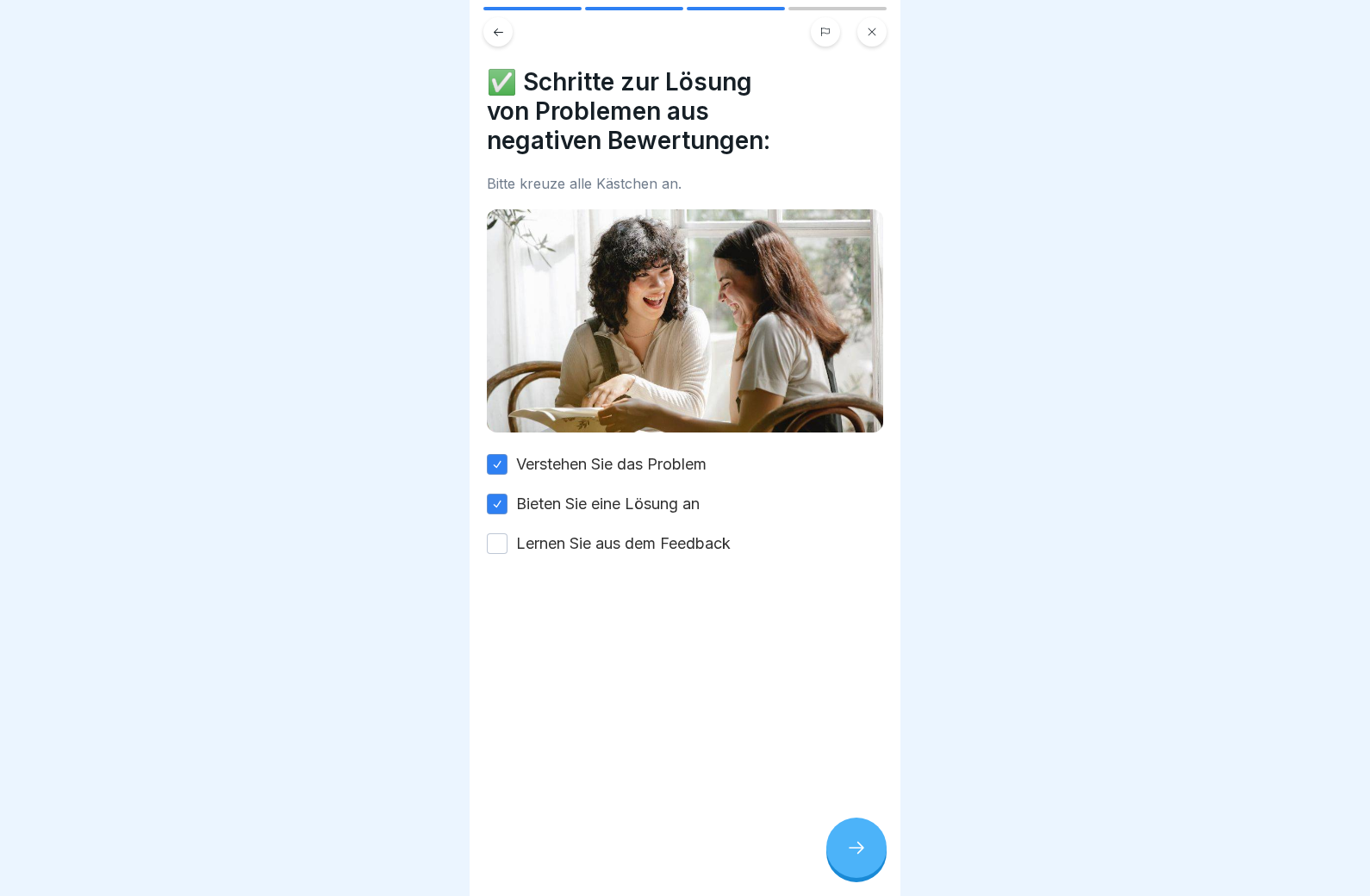 click at bounding box center [685, 607] 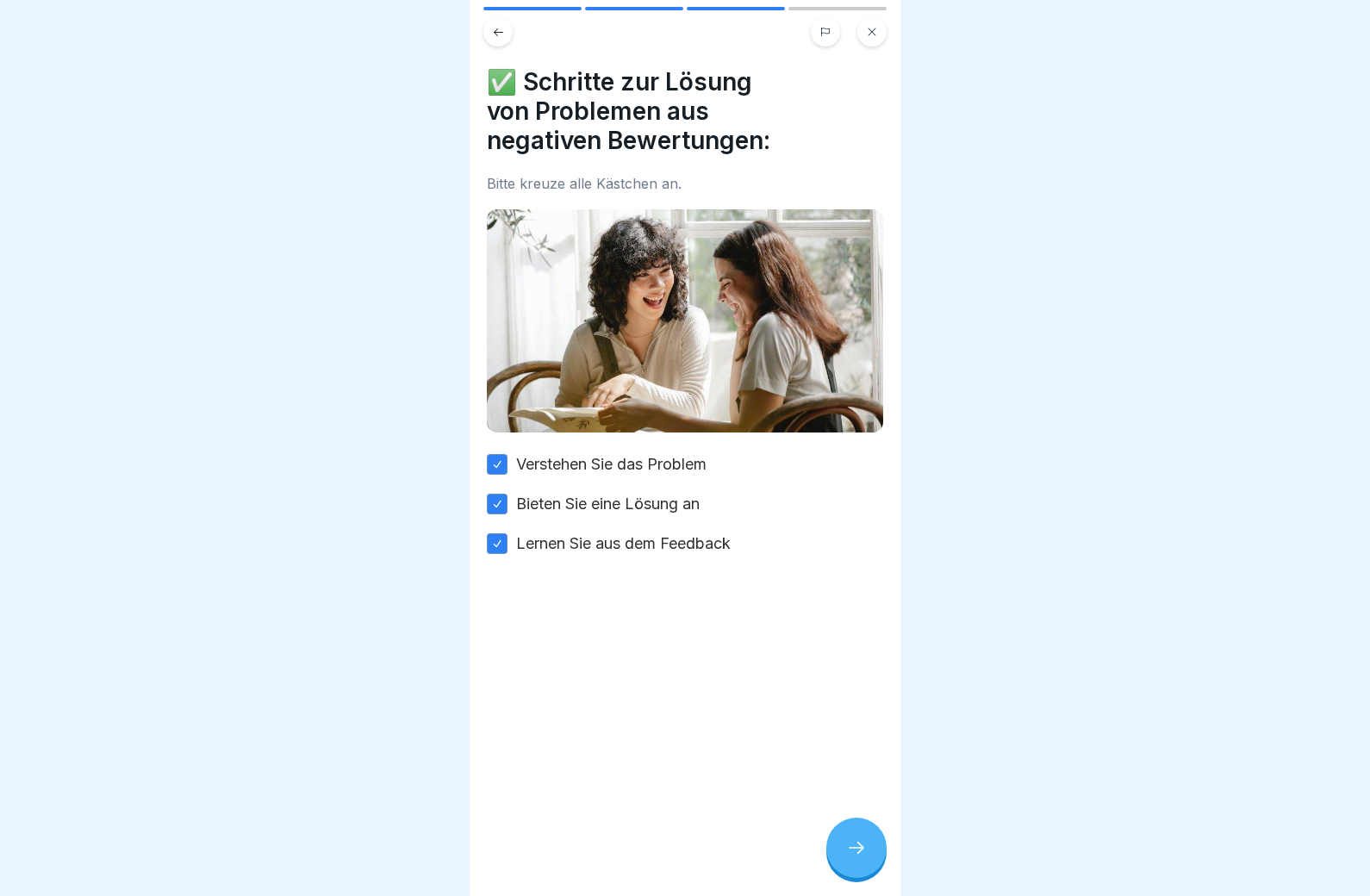 click at bounding box center [856, 848] 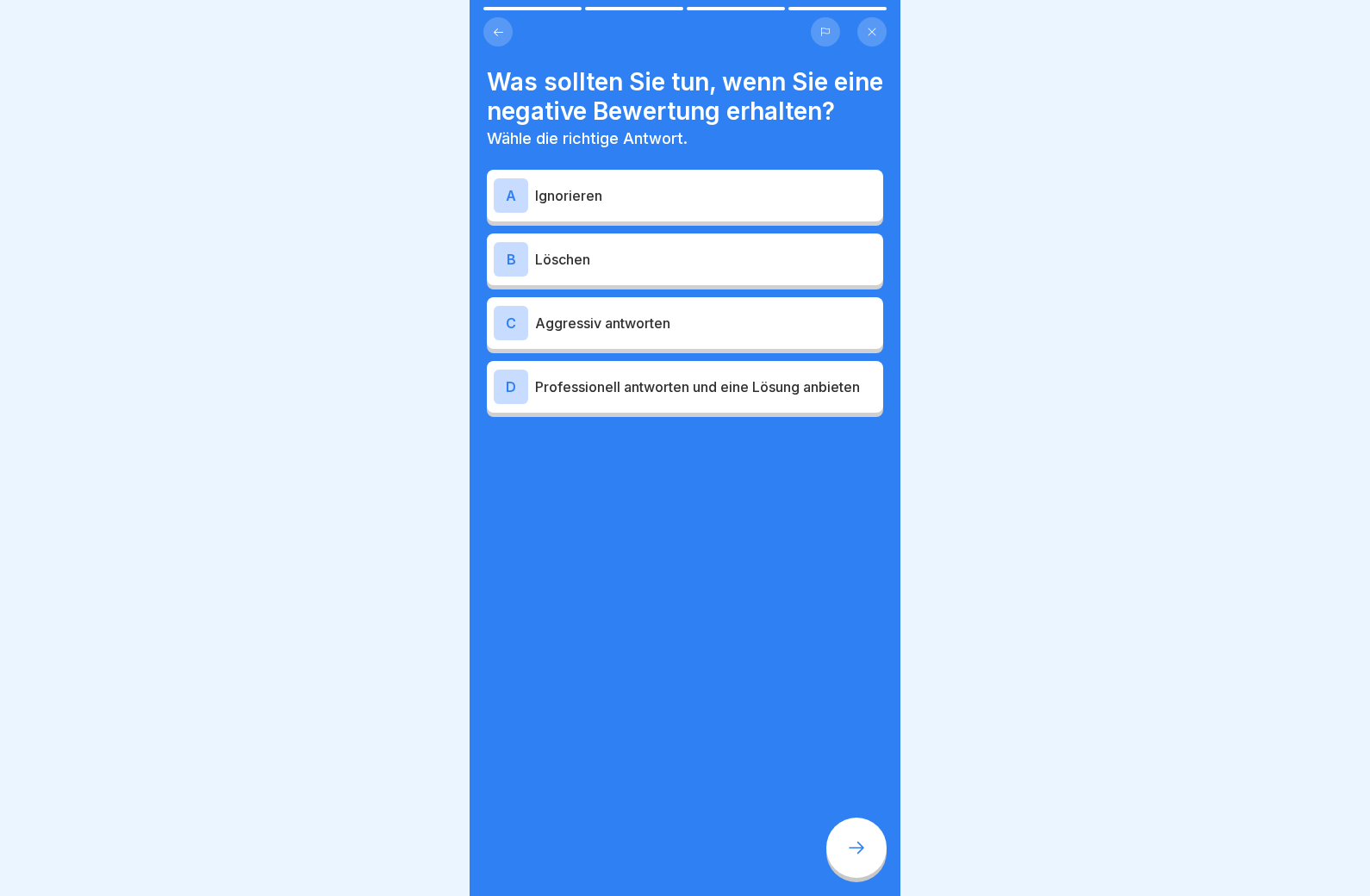 click on "Professionell antworten und eine Lösung anbieten" at bounding box center [706, 387] 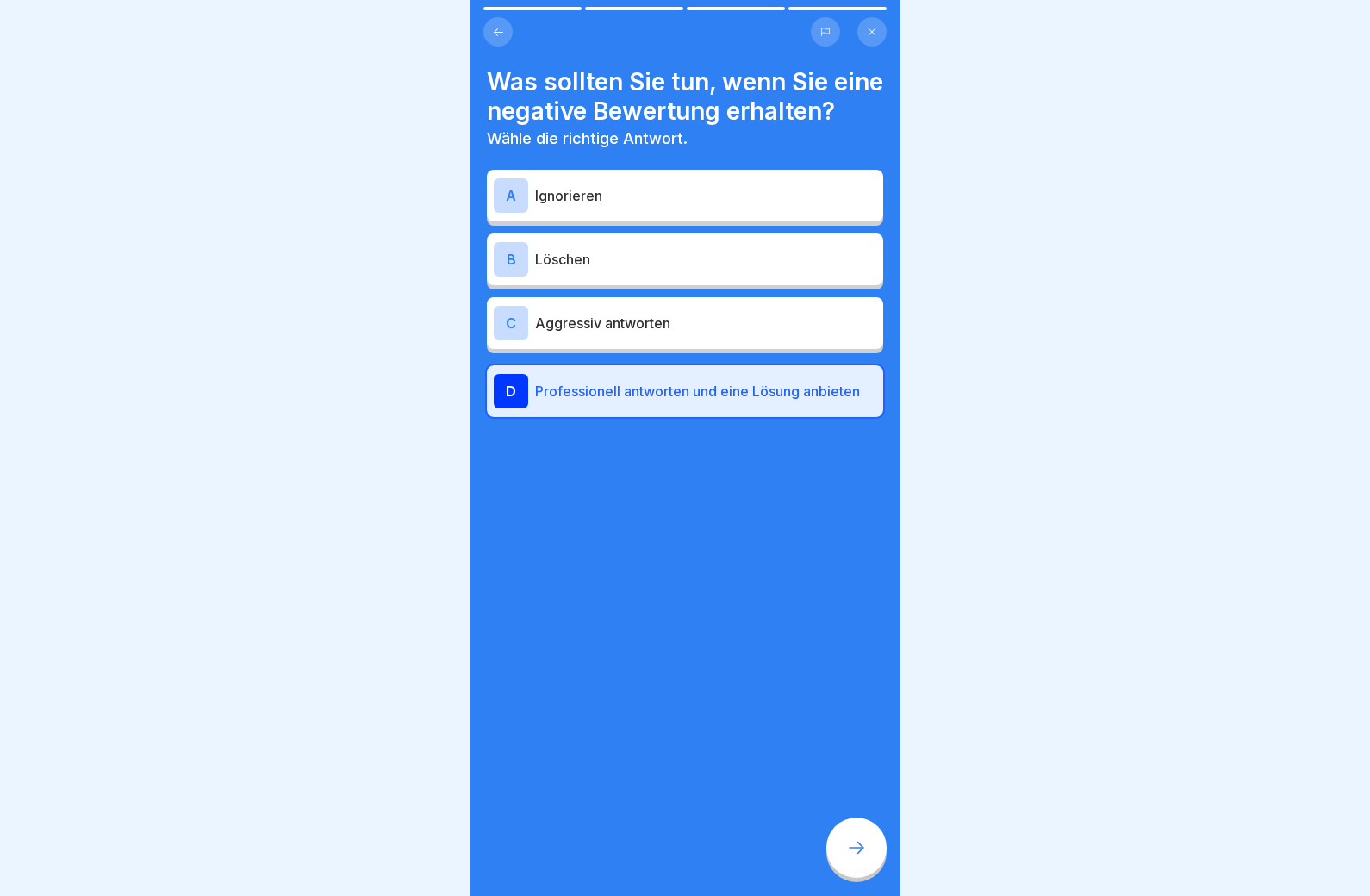 click 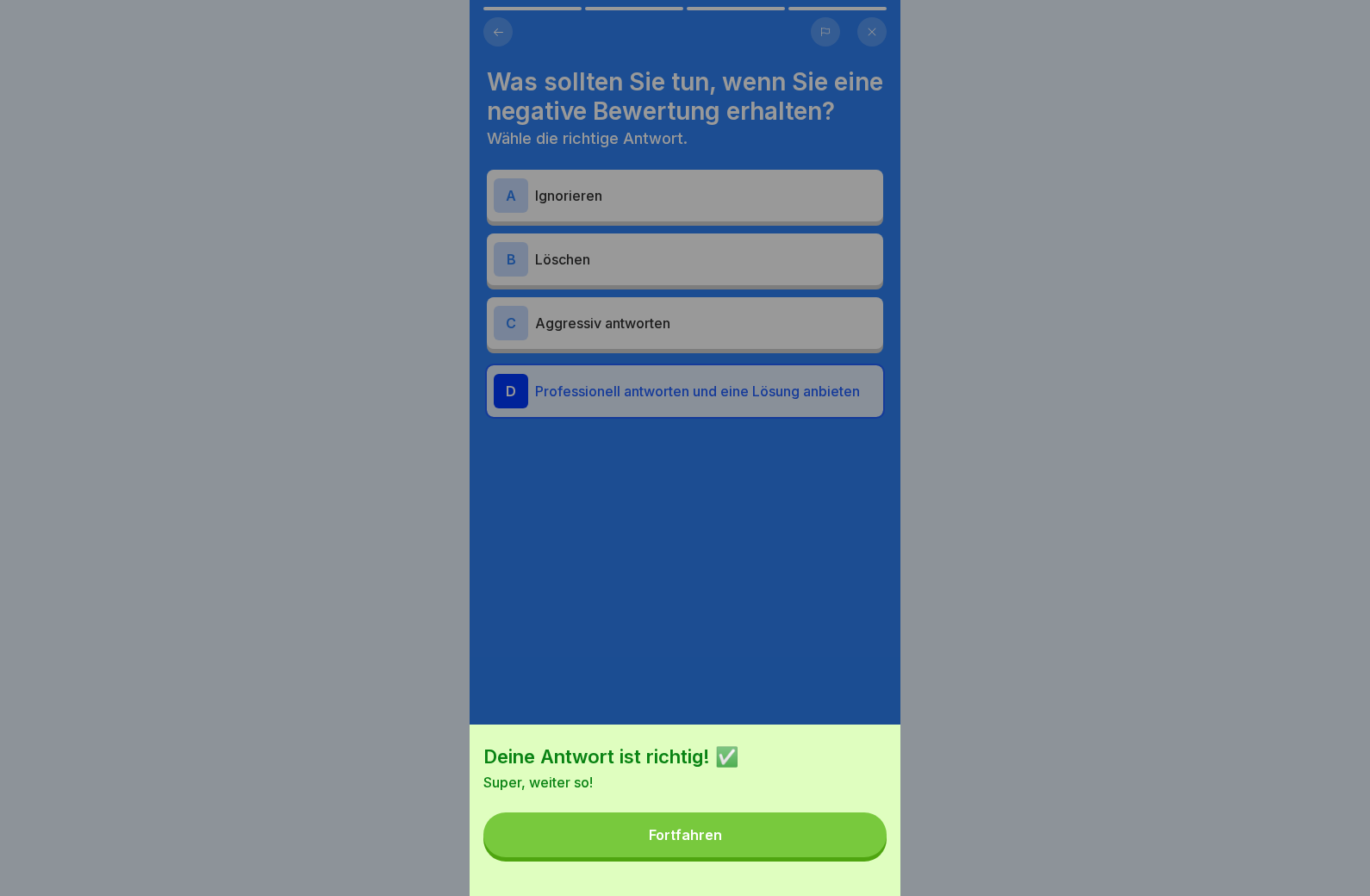 click on "Fortfahren" at bounding box center (685, 835) 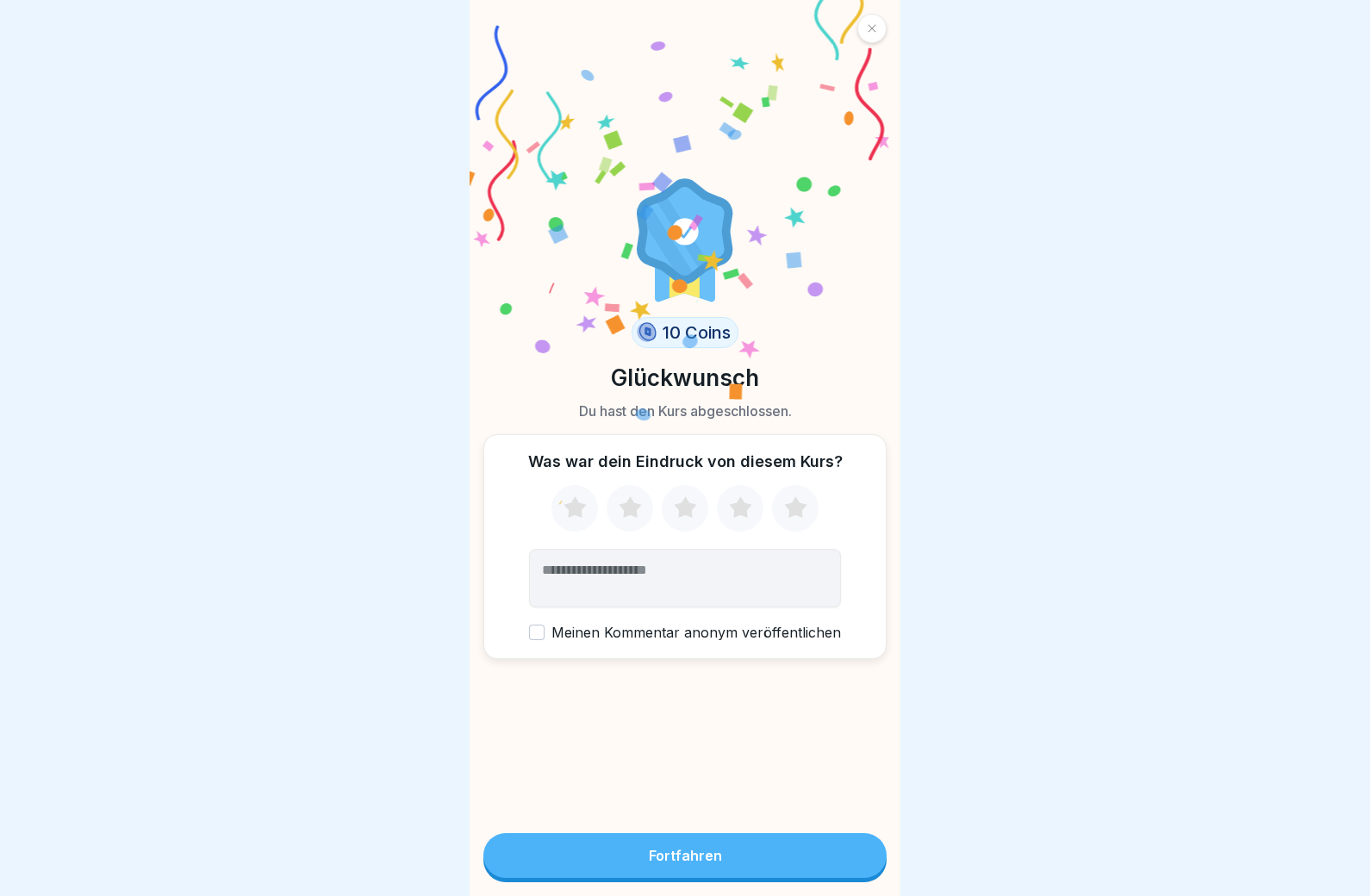 click on "Fortfahren" at bounding box center [685, 856] 